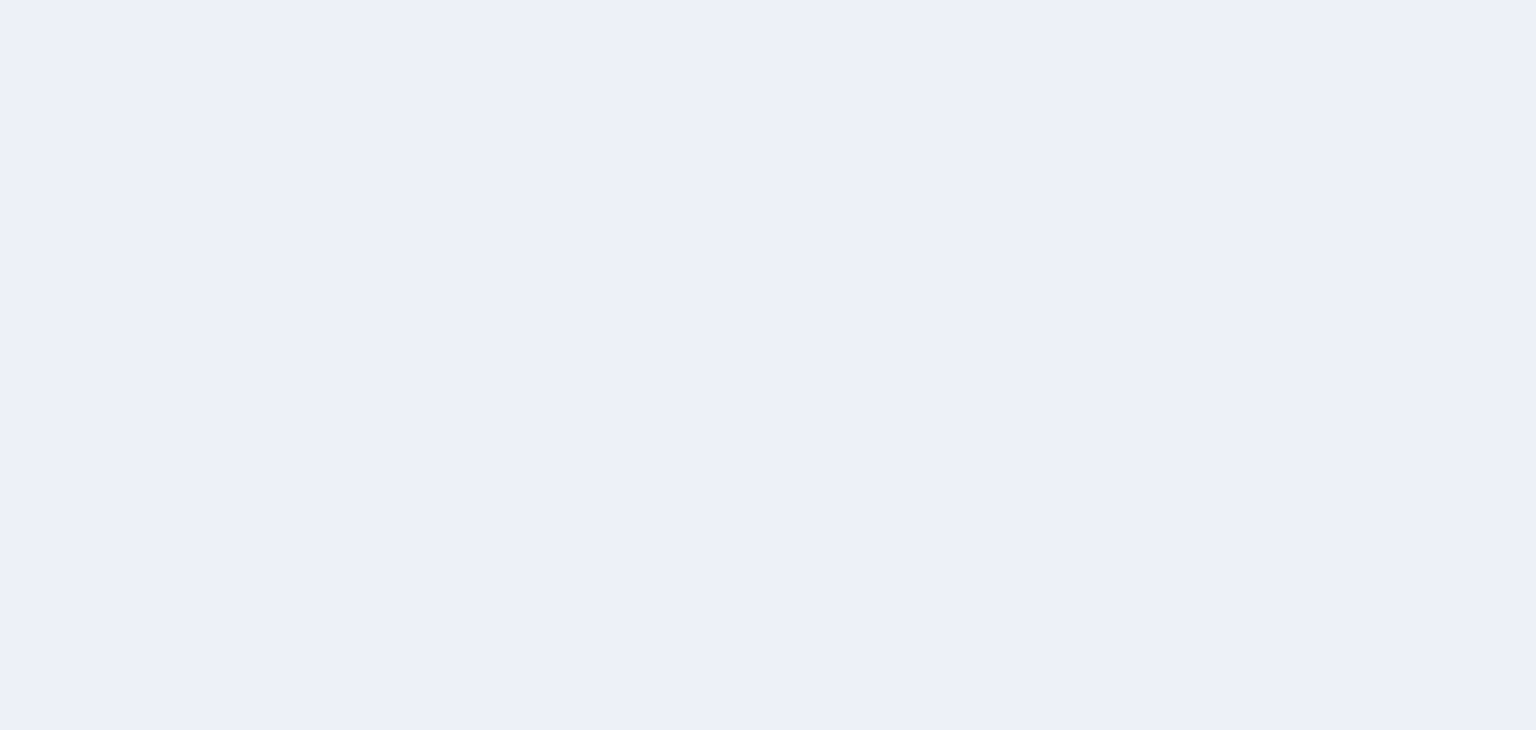 scroll, scrollTop: 0, scrollLeft: 0, axis: both 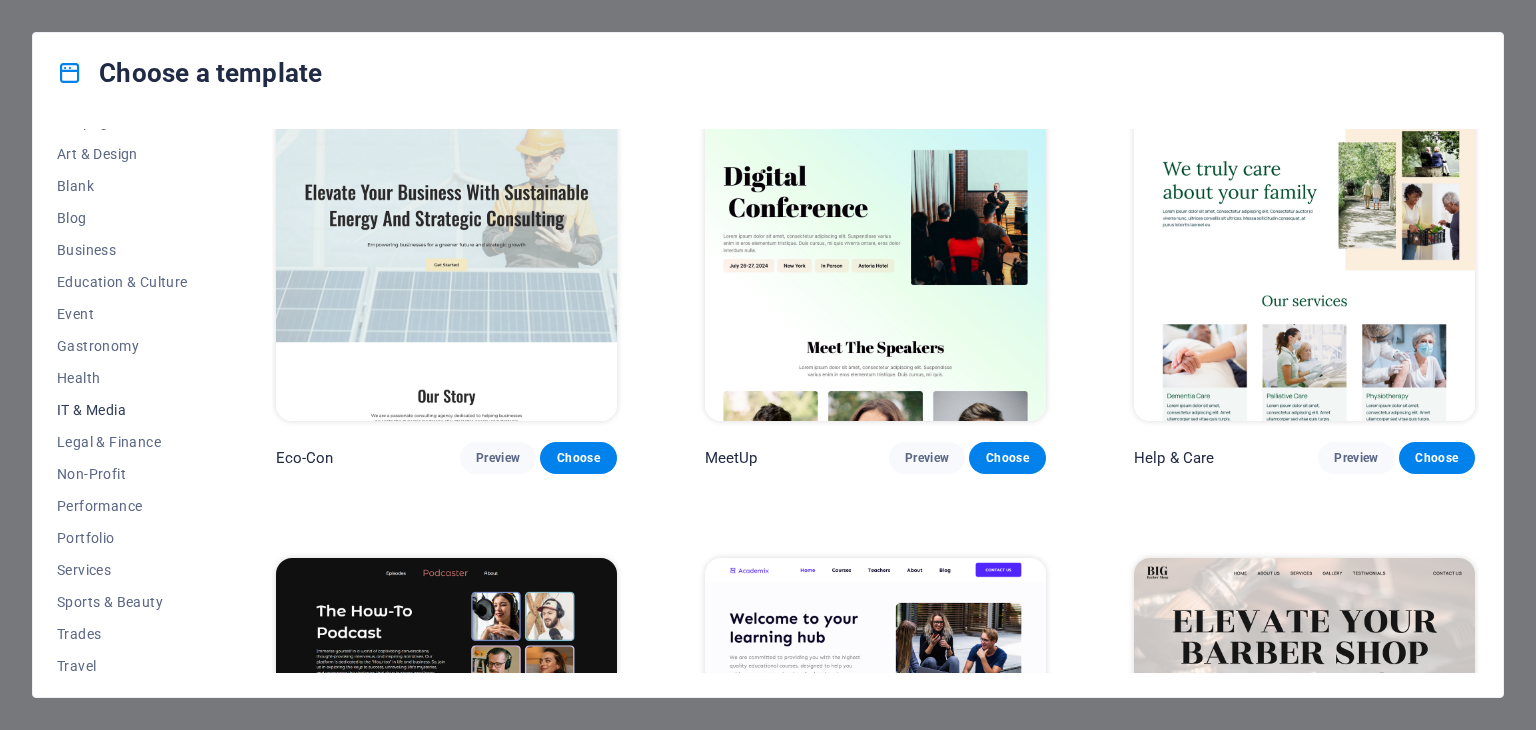 click on "IT & Media" at bounding box center [122, 410] 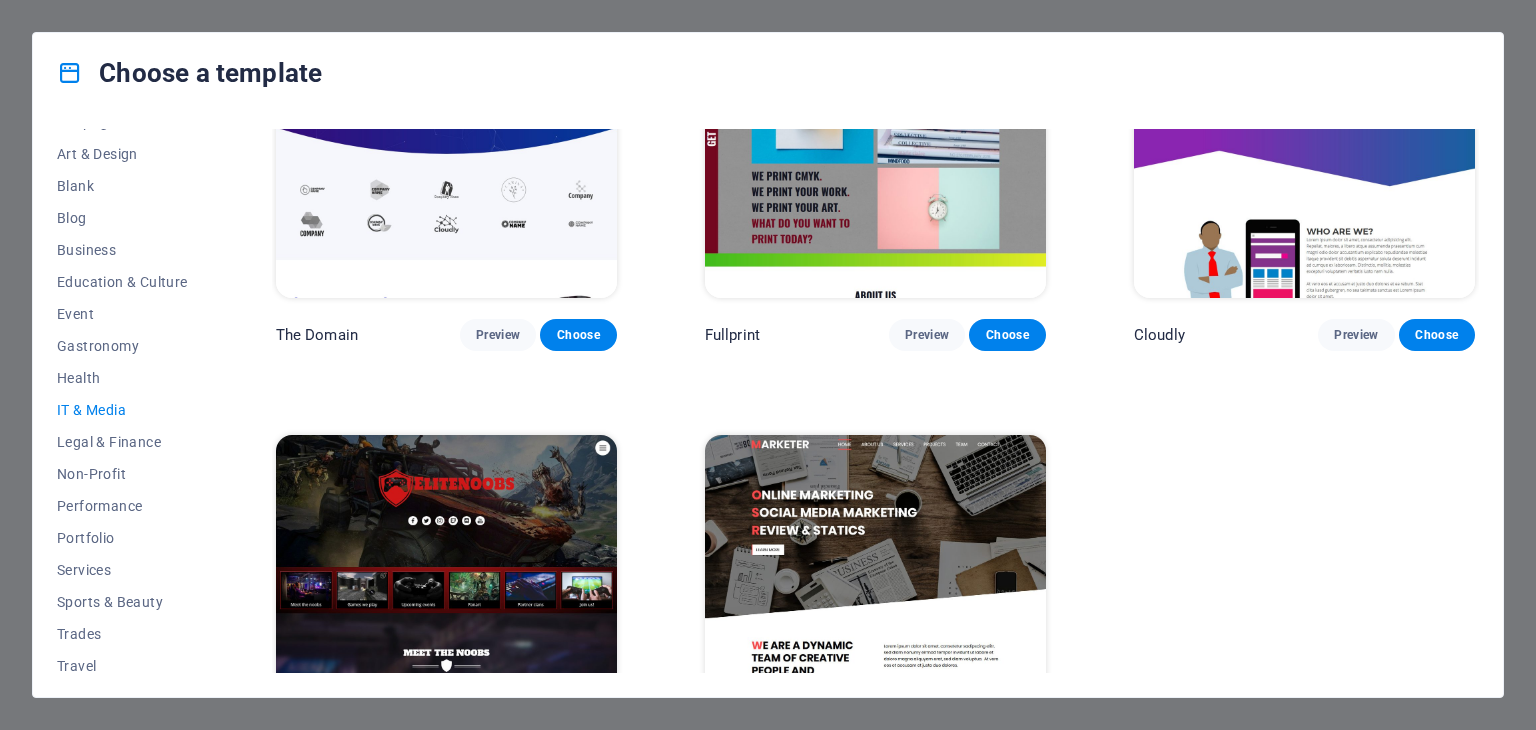 scroll, scrollTop: 1173, scrollLeft: 0, axis: vertical 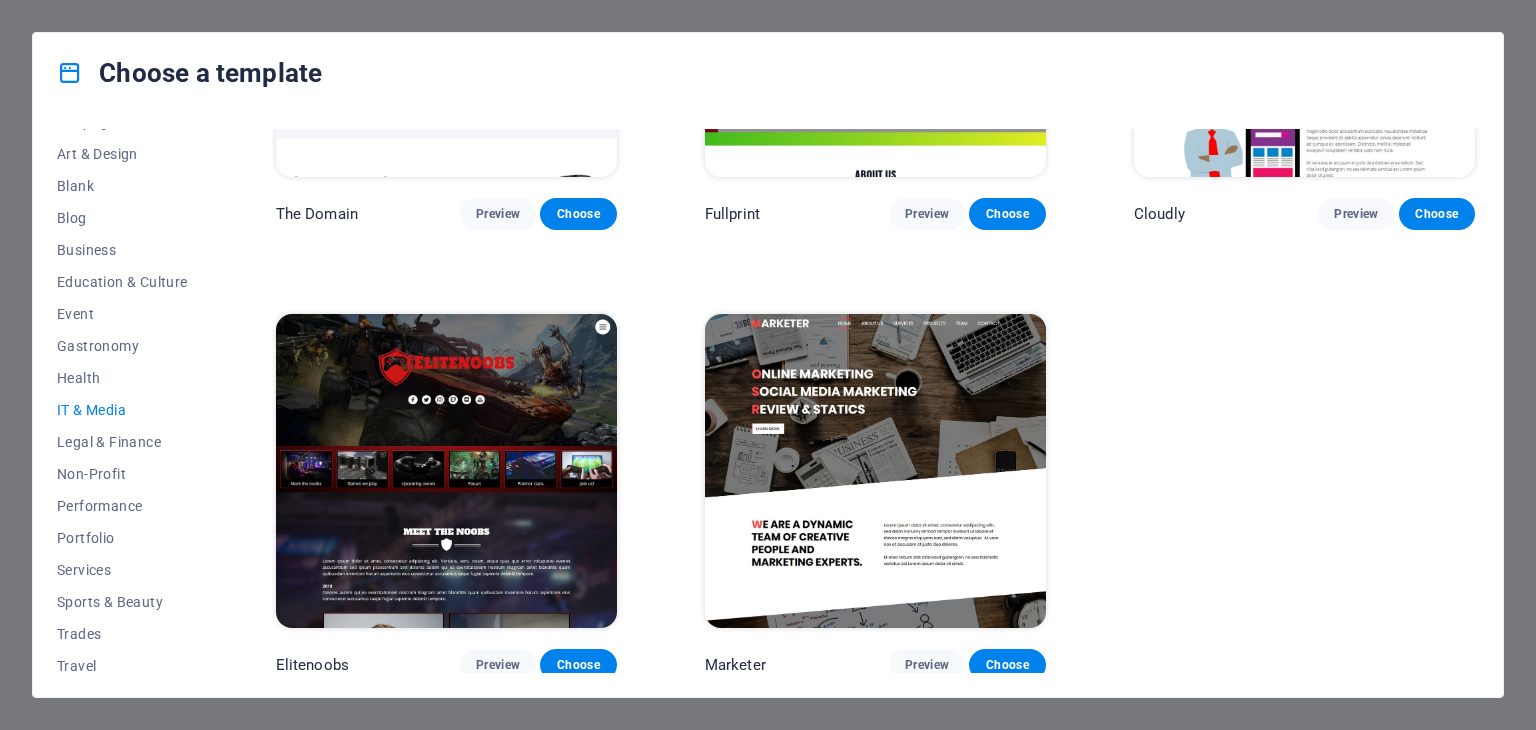 drag, startPoint x: 214, startPoint y: 349, endPoint x: 211, endPoint y: 307, distance: 42.107006 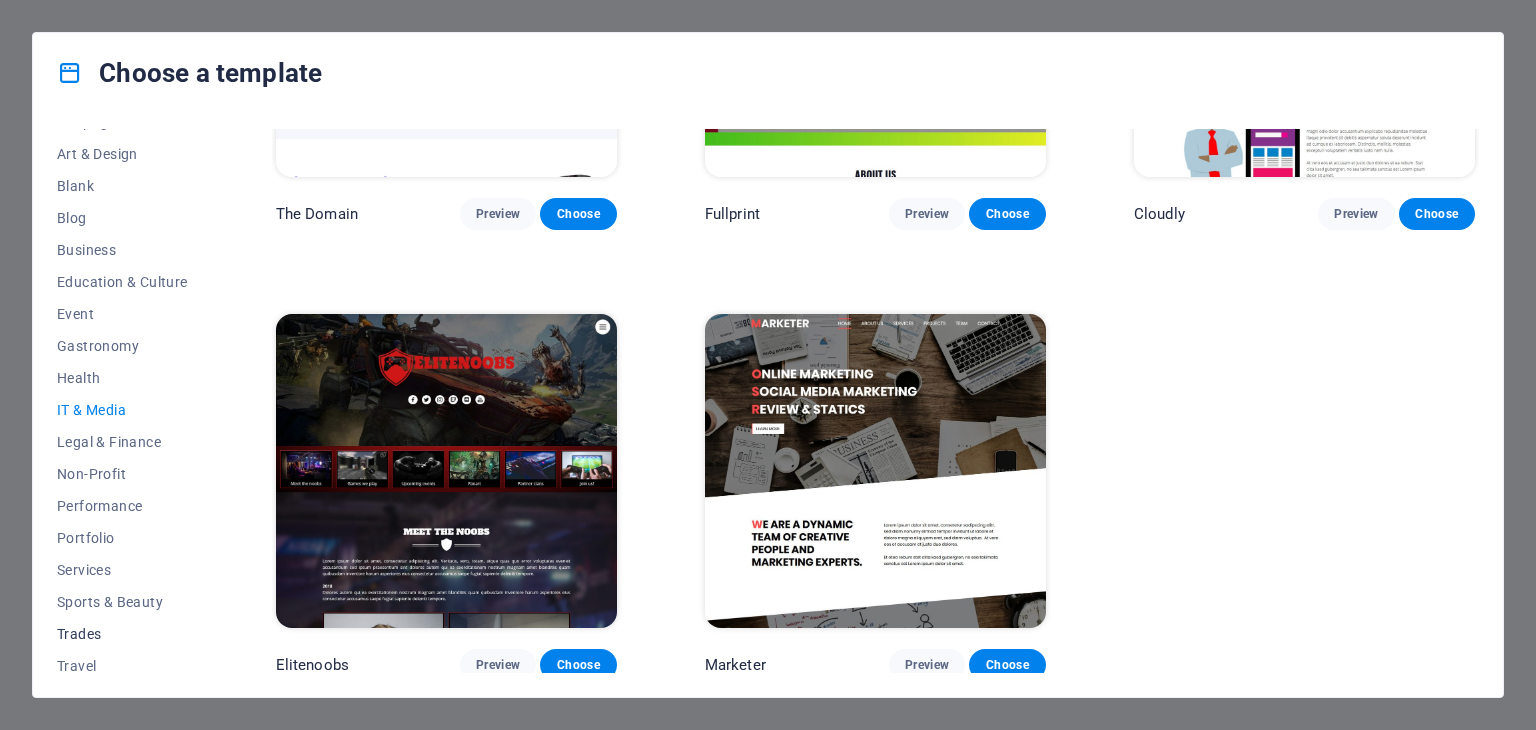 click on "Trades" at bounding box center (122, 634) 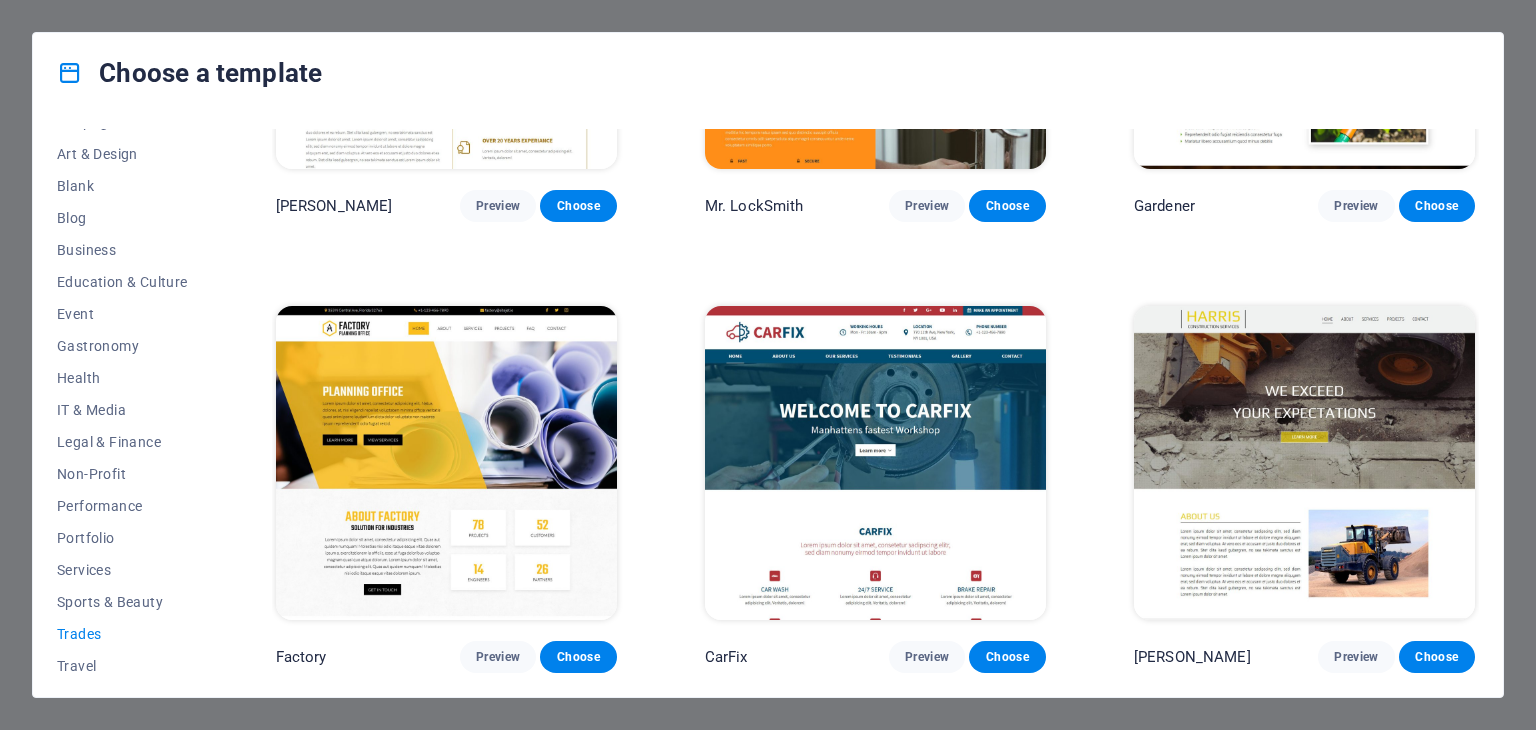 scroll, scrollTop: 0, scrollLeft: 0, axis: both 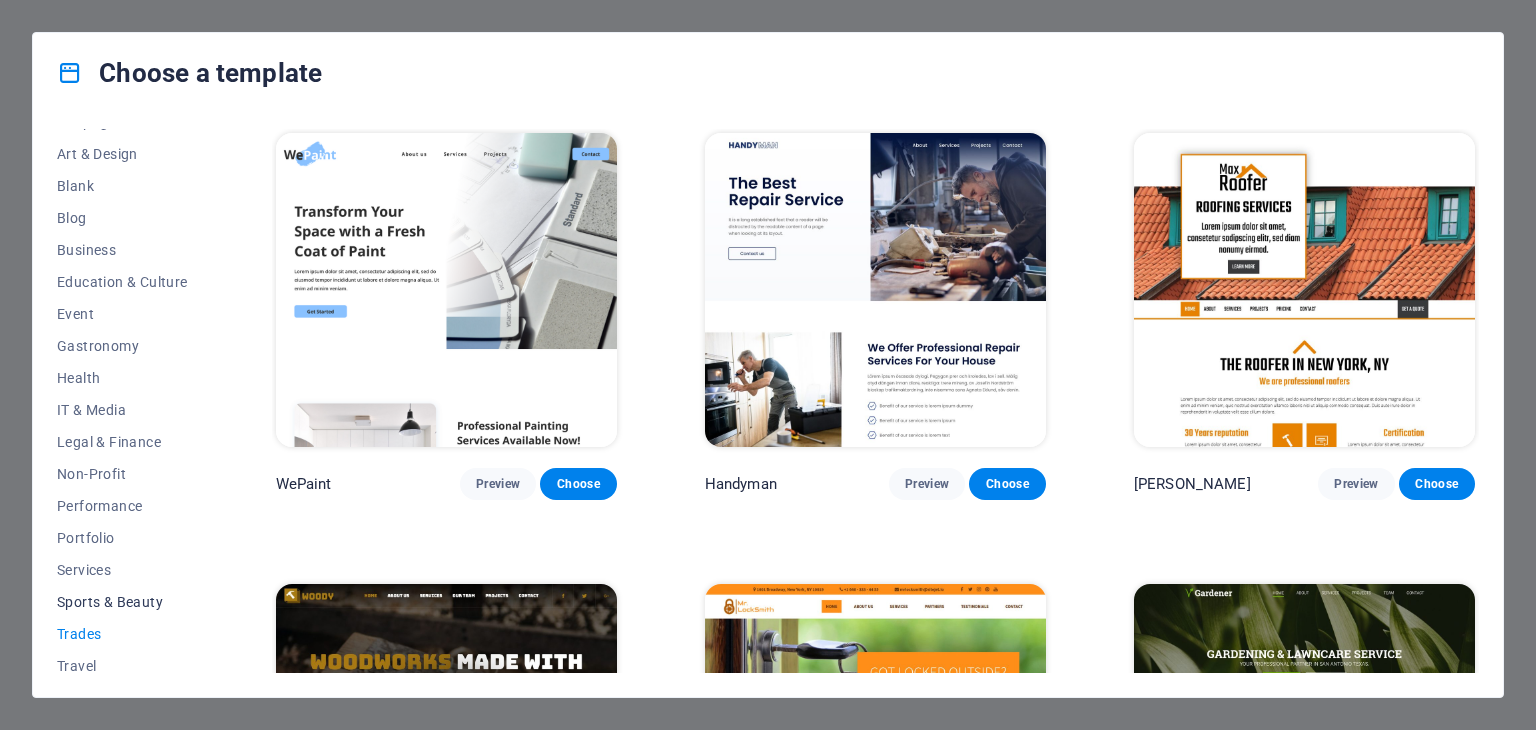 click on "Sports & Beauty" at bounding box center (122, 602) 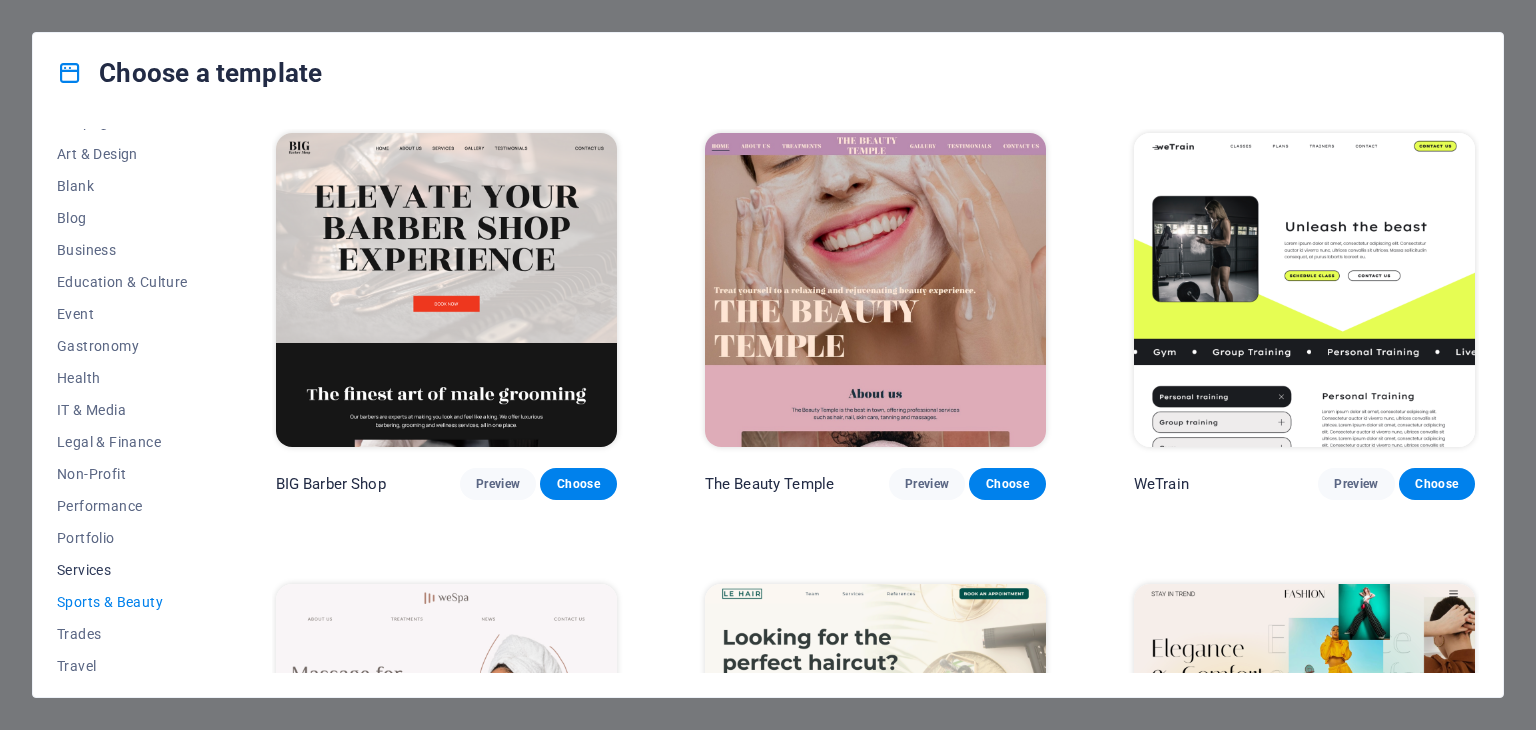 click on "Services" at bounding box center (122, 570) 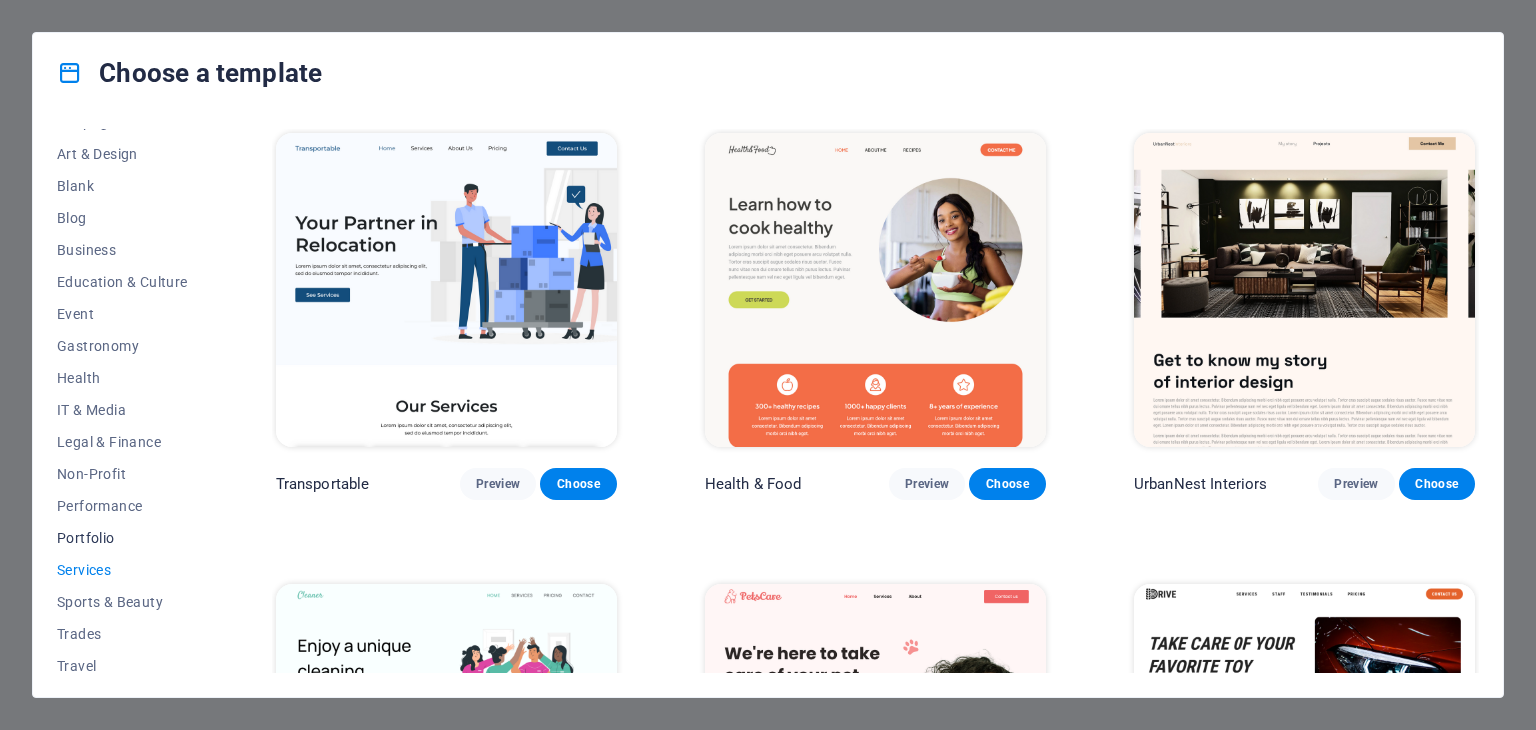 click on "Portfolio" at bounding box center [122, 538] 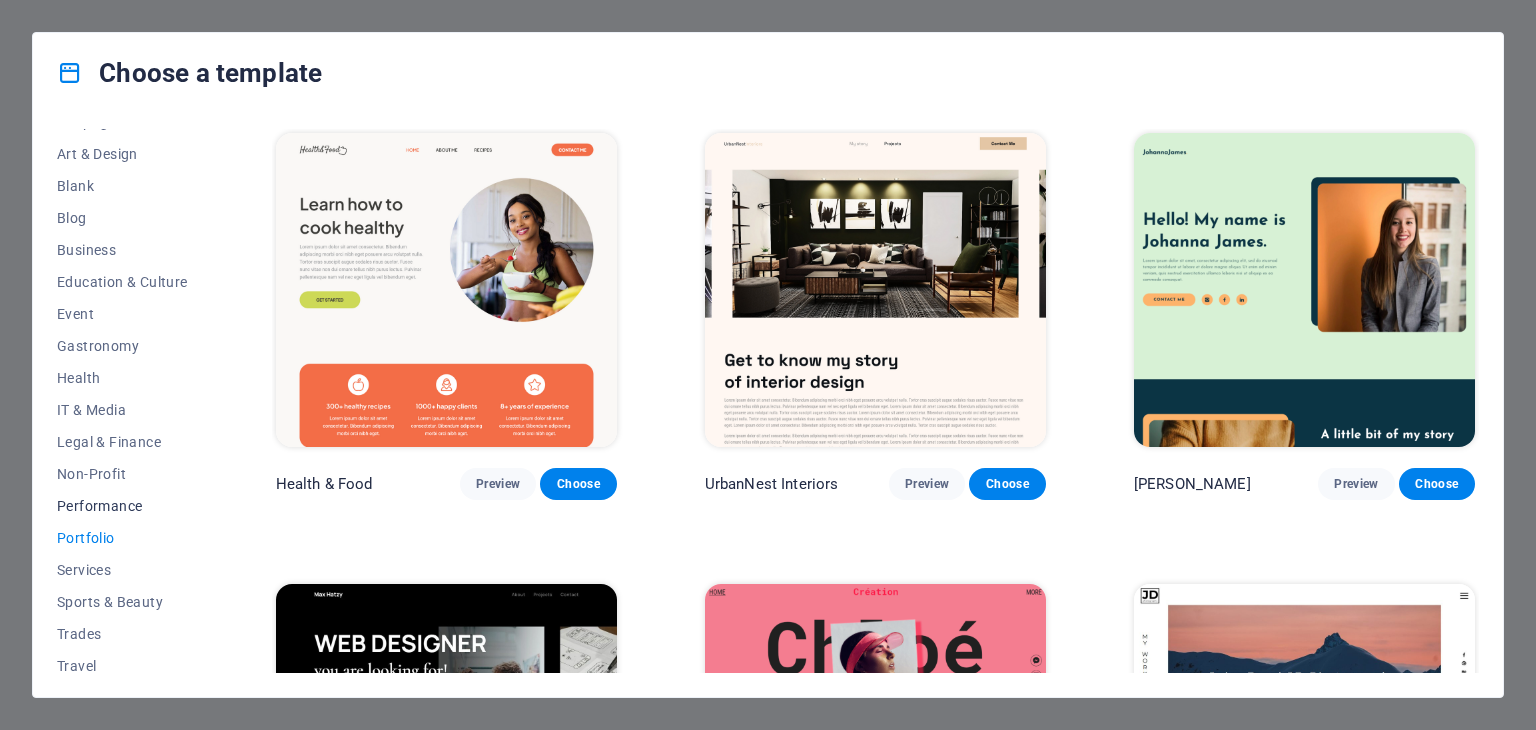 click on "Performance" at bounding box center [122, 506] 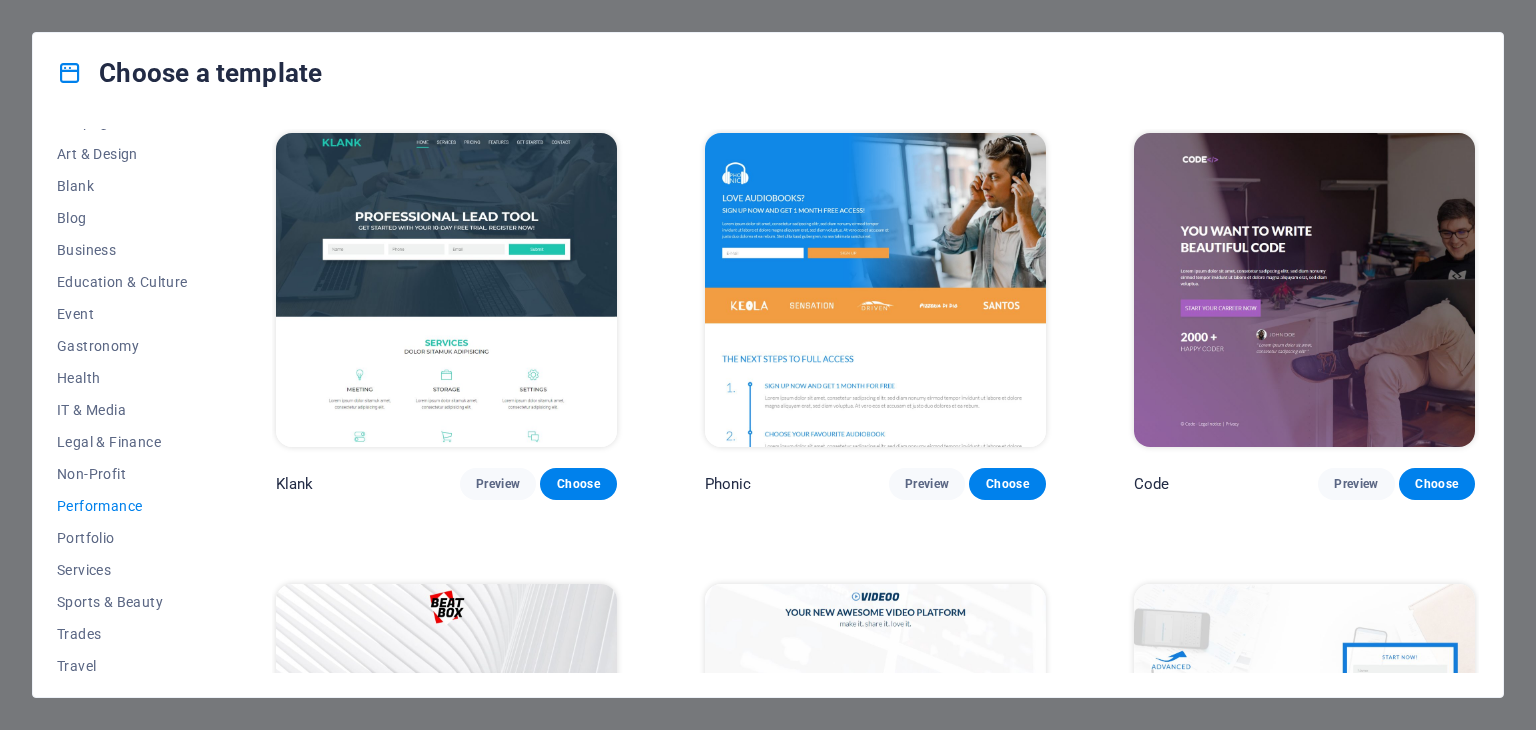 click on "Performance" at bounding box center [122, 506] 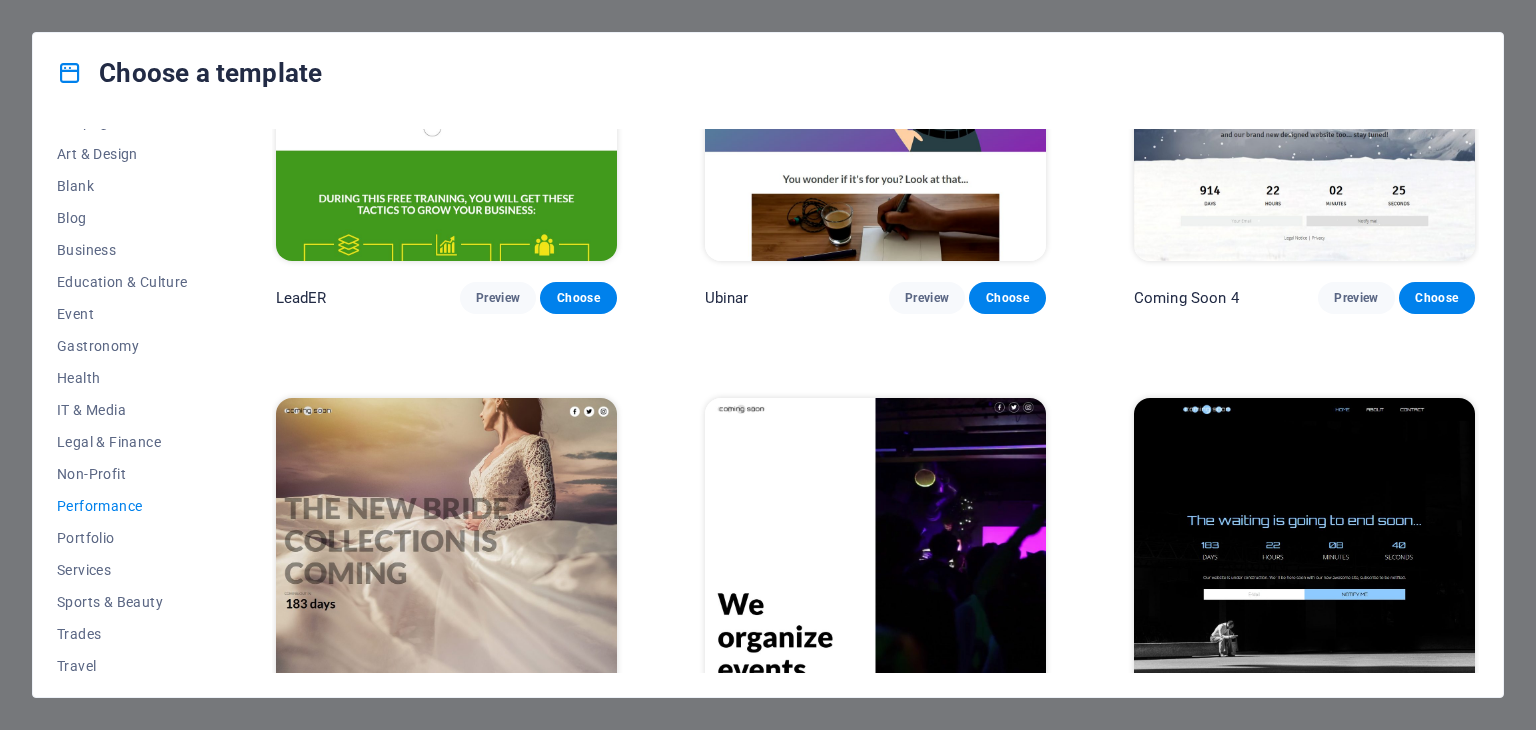 scroll, scrollTop: 2072, scrollLeft: 0, axis: vertical 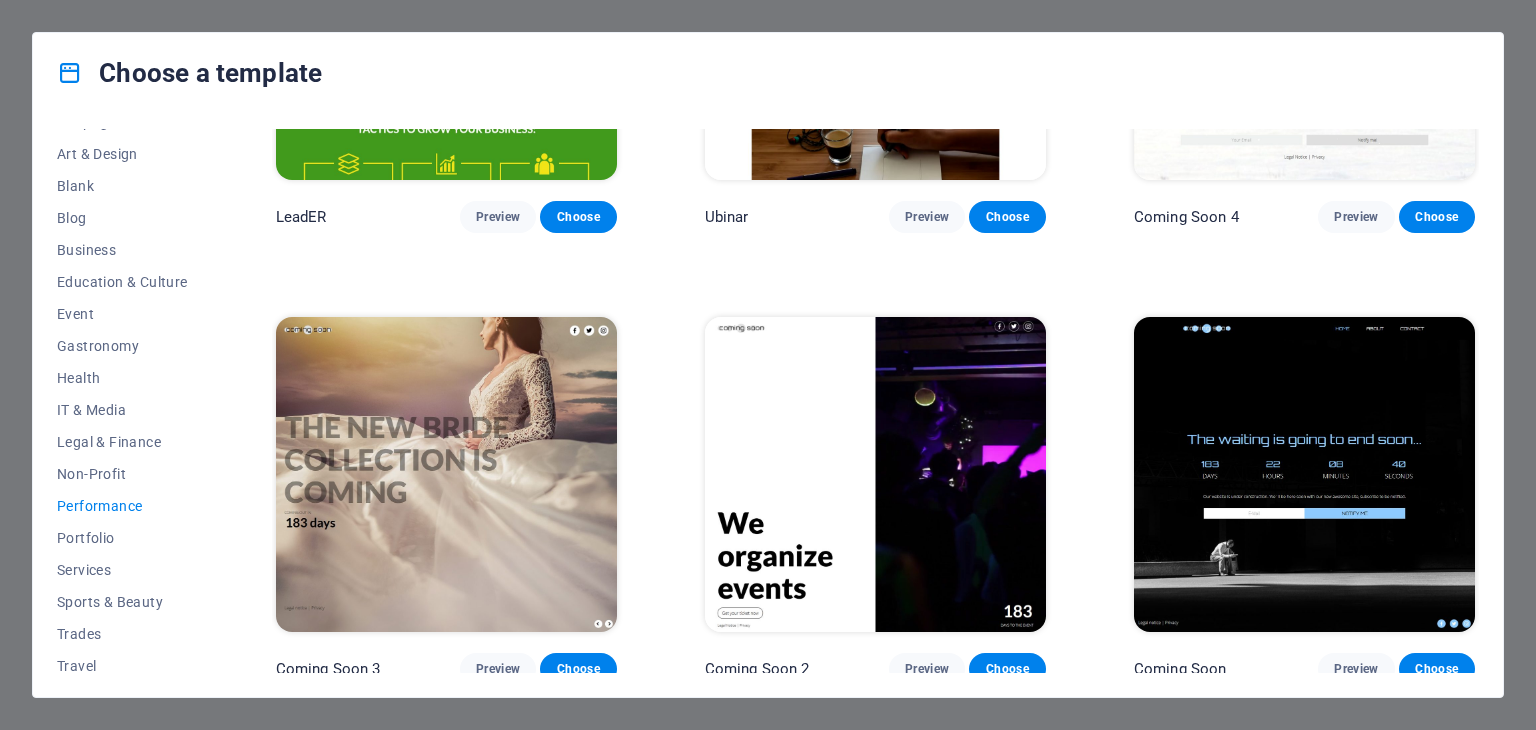 drag, startPoint x: 214, startPoint y: 355, endPoint x: 216, endPoint y: 259, distance: 96.02083 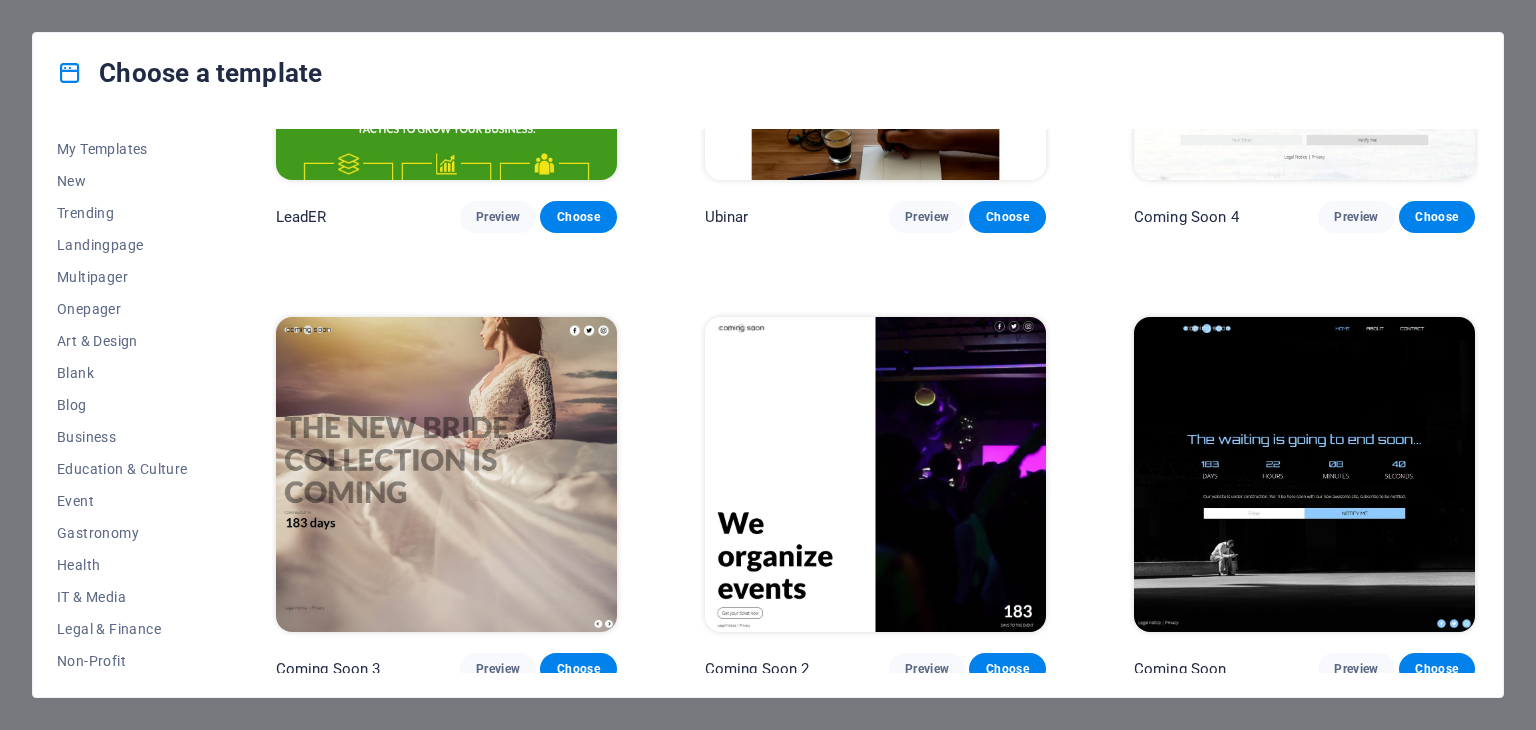 scroll, scrollTop: 0, scrollLeft: 0, axis: both 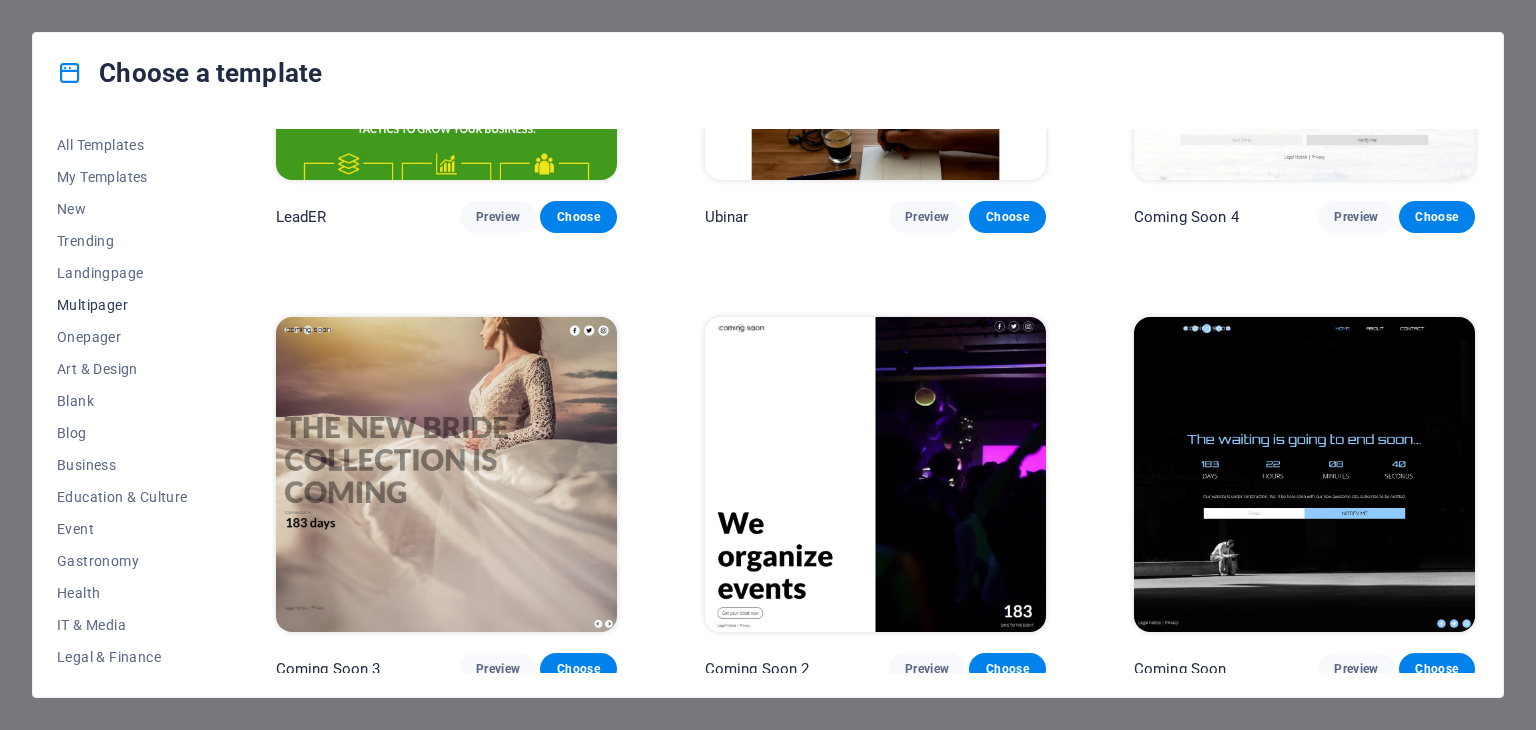click on "Multipager" at bounding box center [122, 305] 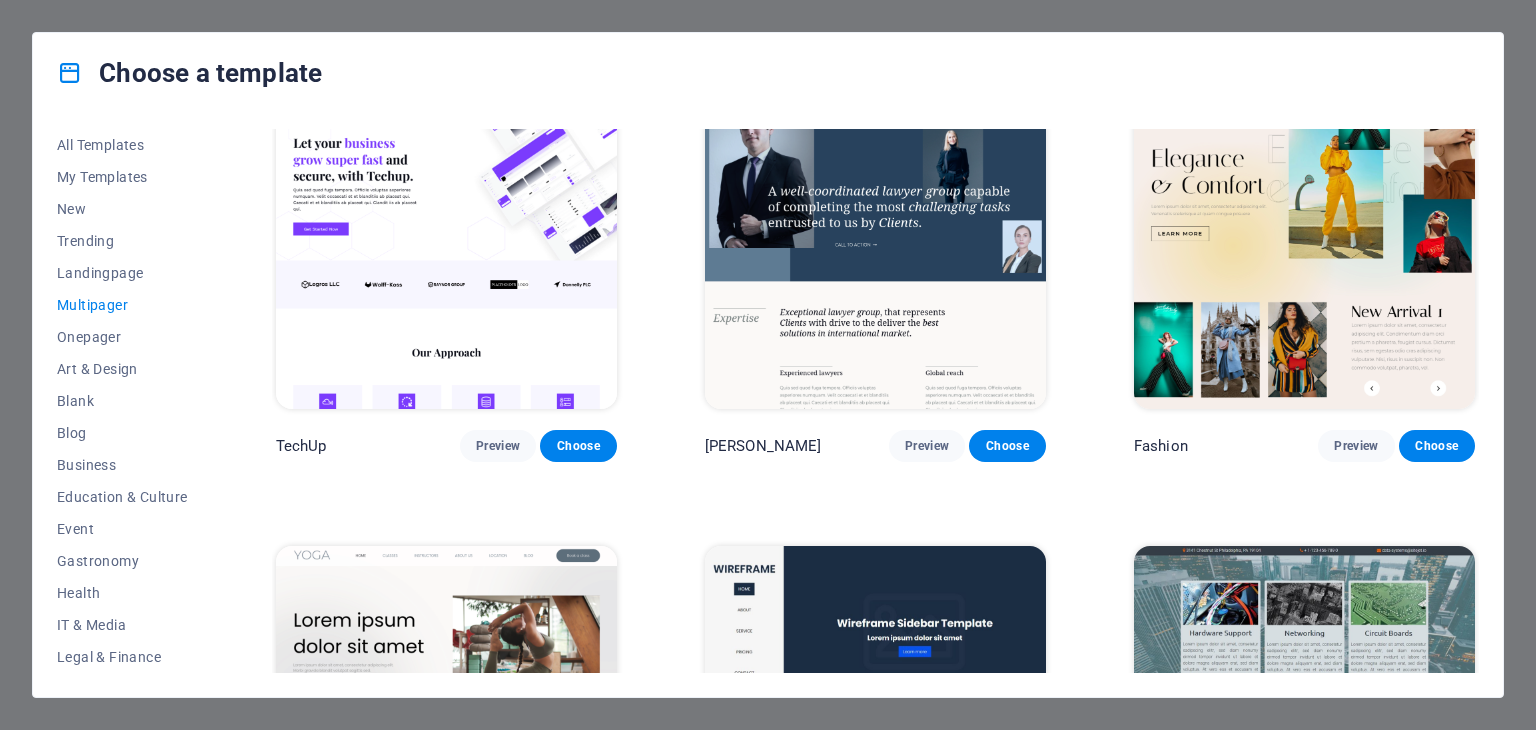 scroll, scrollTop: 3491, scrollLeft: 0, axis: vertical 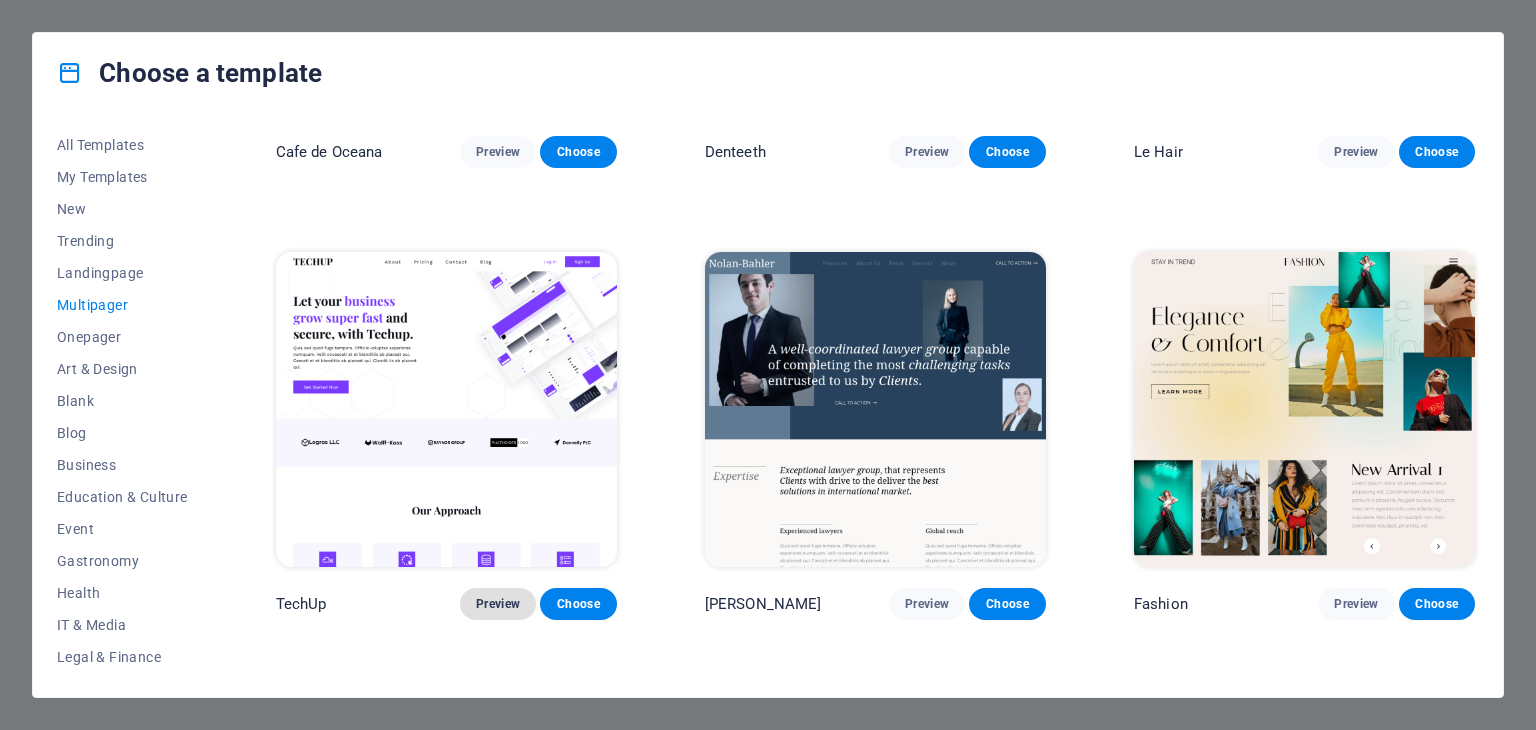 click on "Preview" at bounding box center [498, 604] 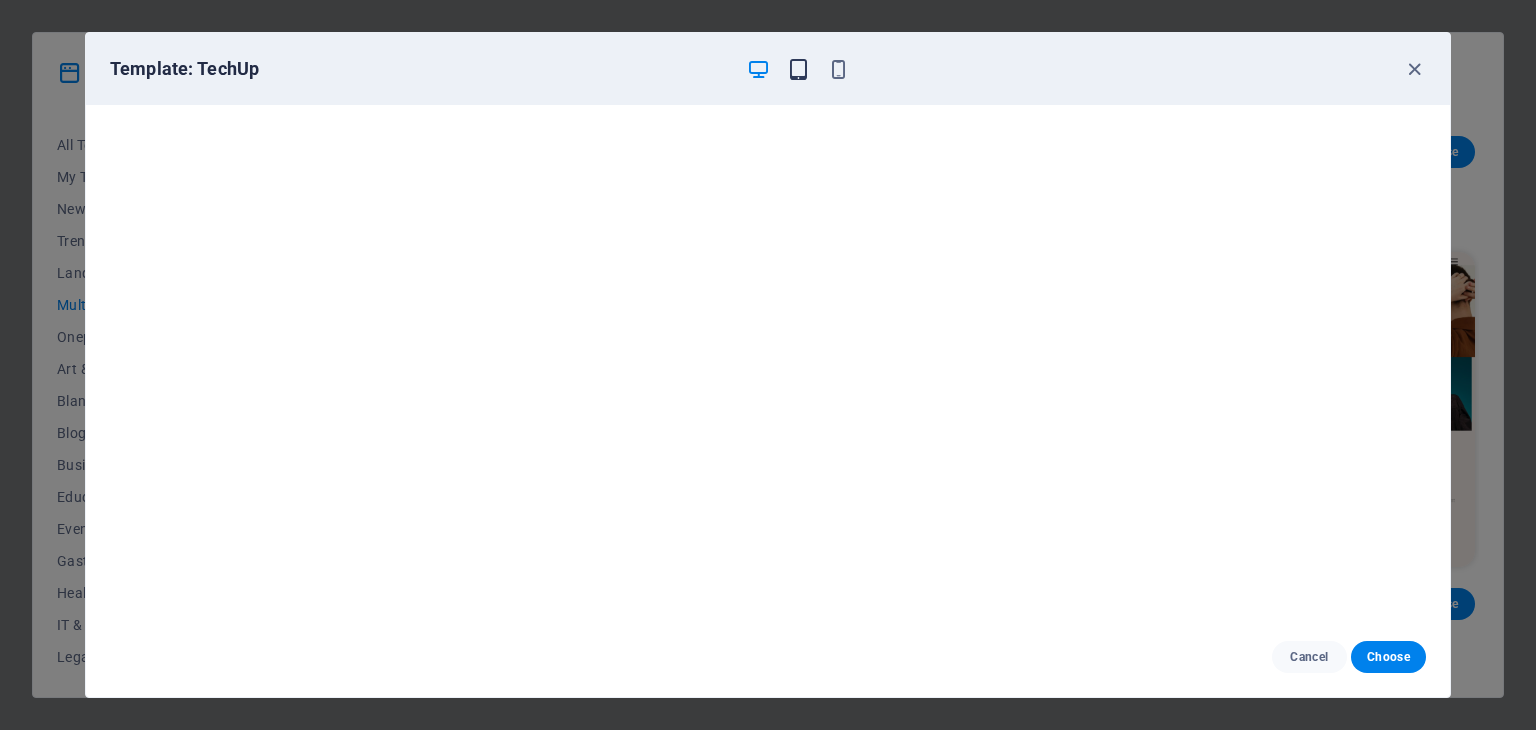 click at bounding box center (798, 69) 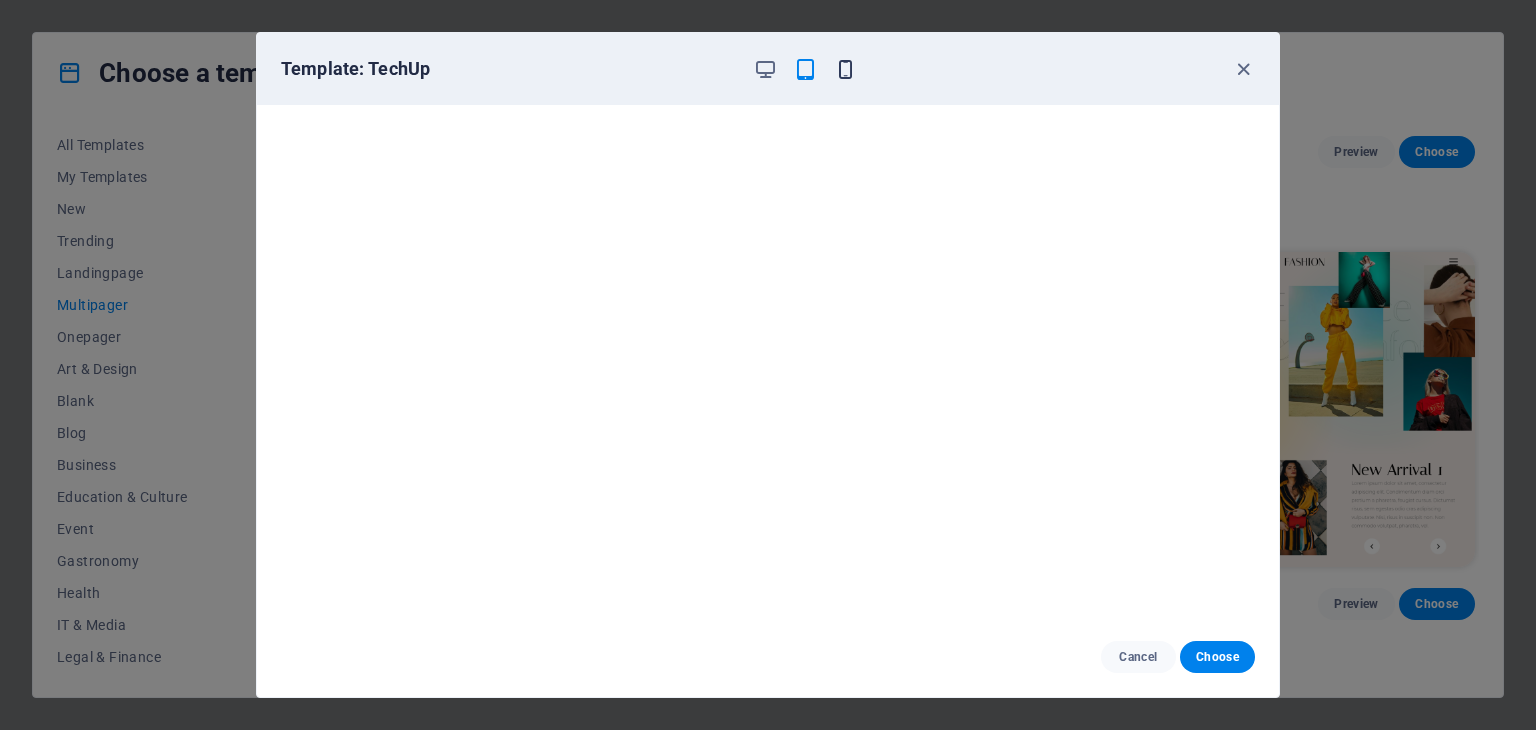 click at bounding box center [845, 69] 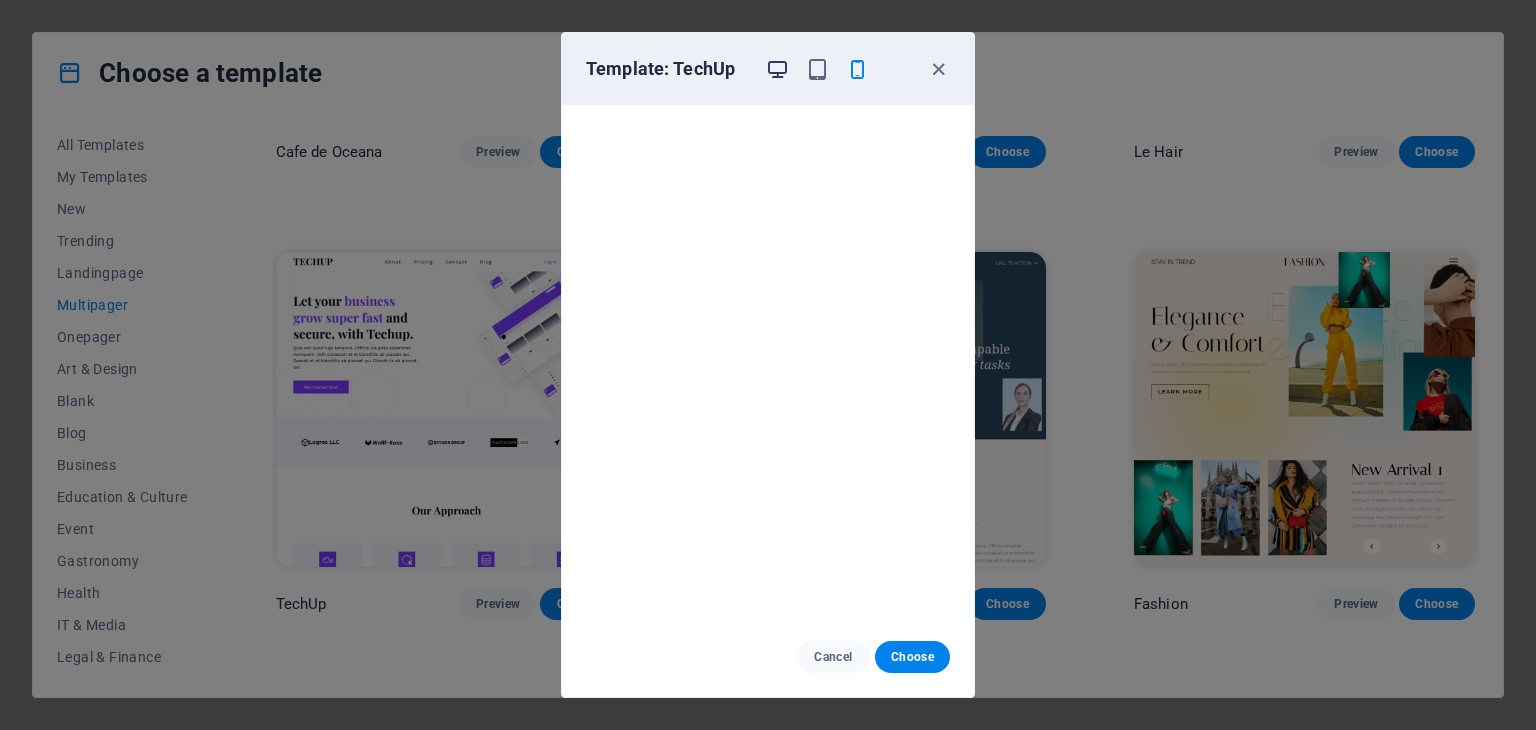 click at bounding box center [777, 69] 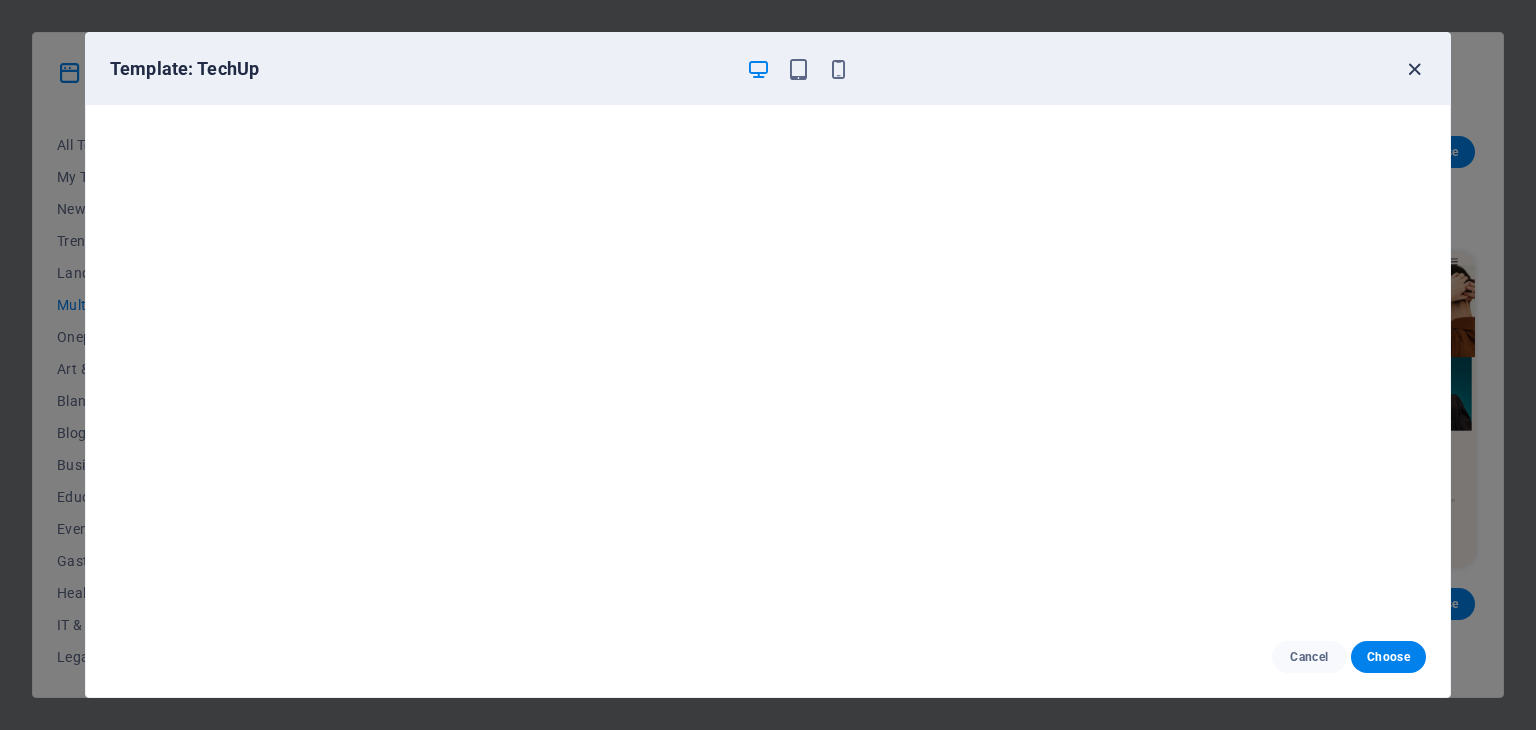 click at bounding box center [1414, 69] 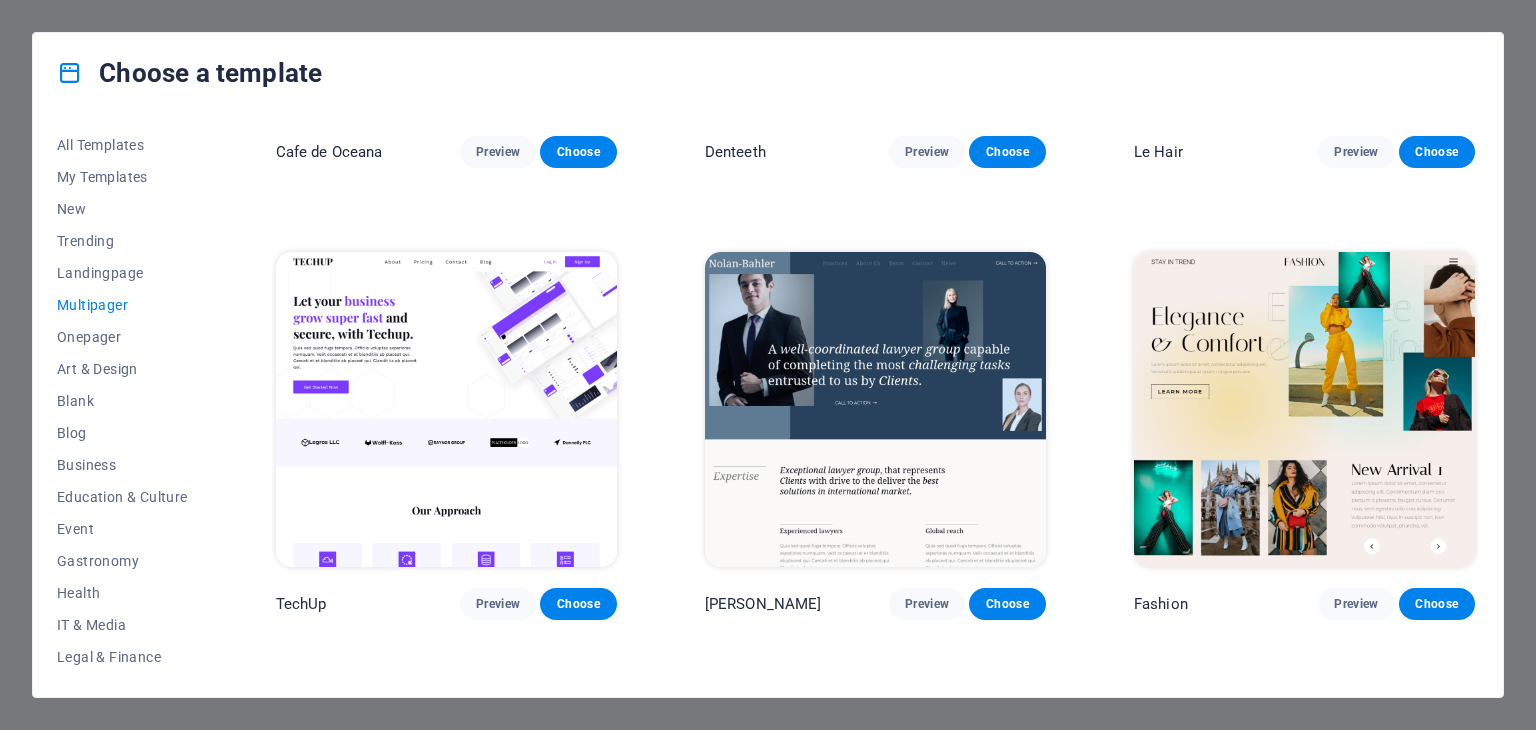 drag, startPoint x: 1474, startPoint y: 335, endPoint x: 1473, endPoint y: 393, distance: 58.00862 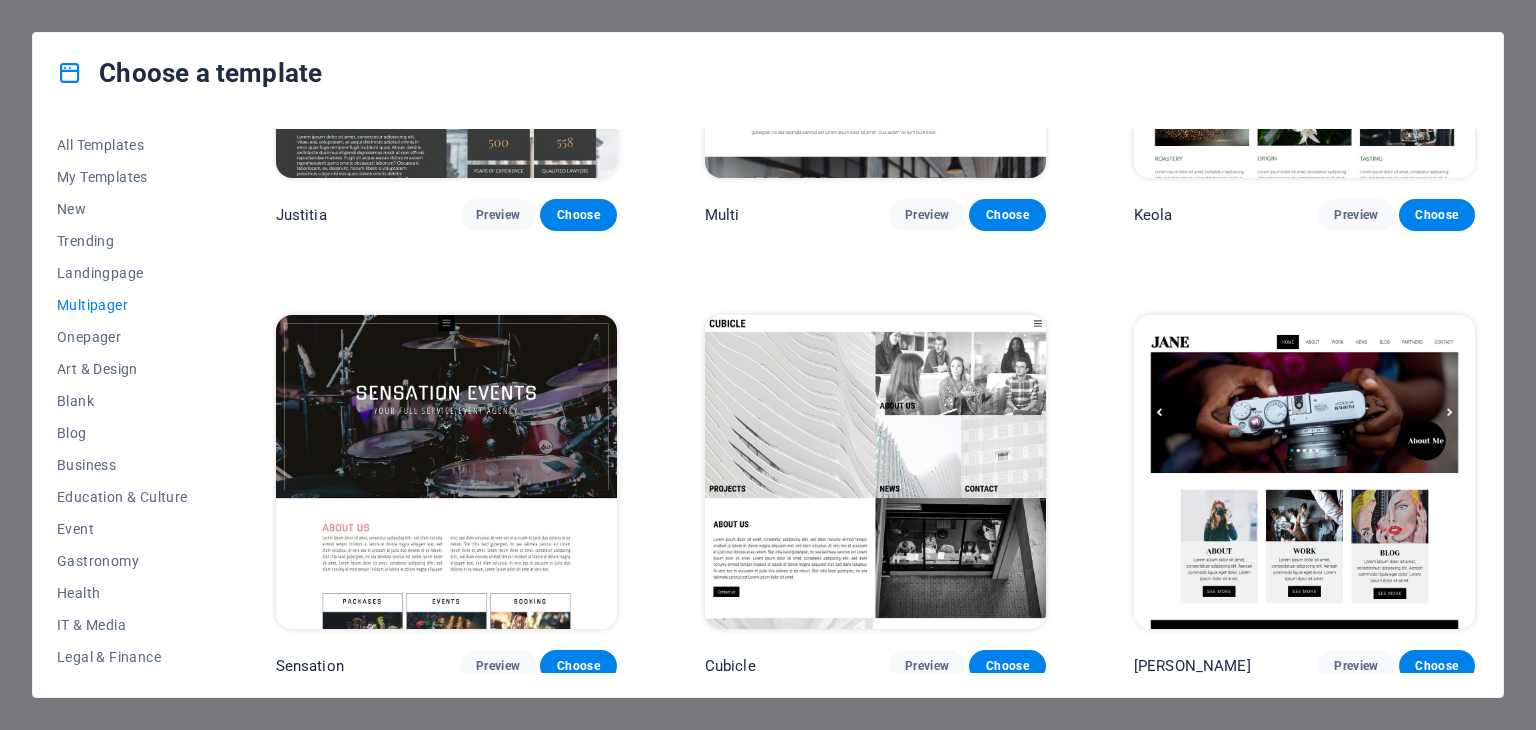 scroll, scrollTop: 8887, scrollLeft: 0, axis: vertical 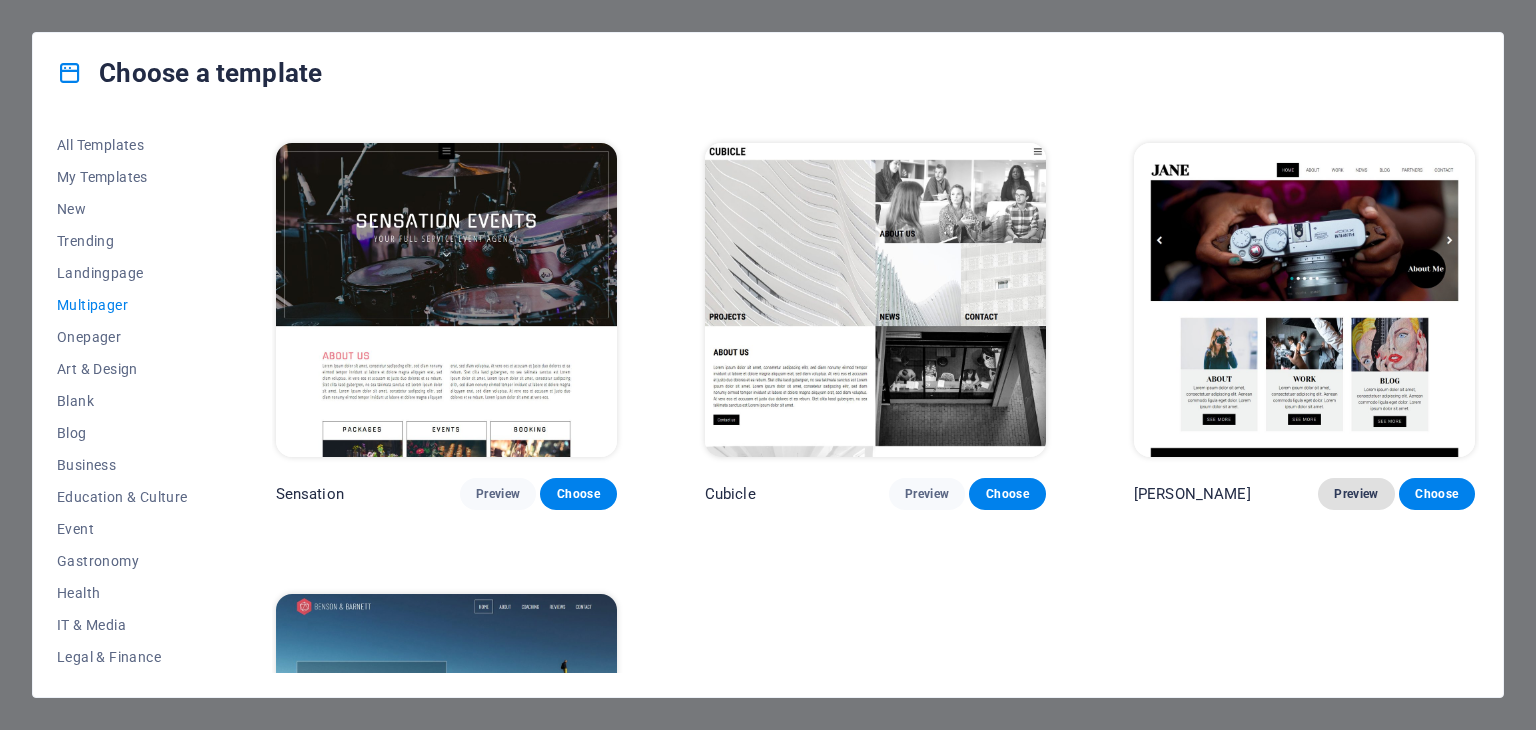 click on "Preview" at bounding box center [1356, 494] 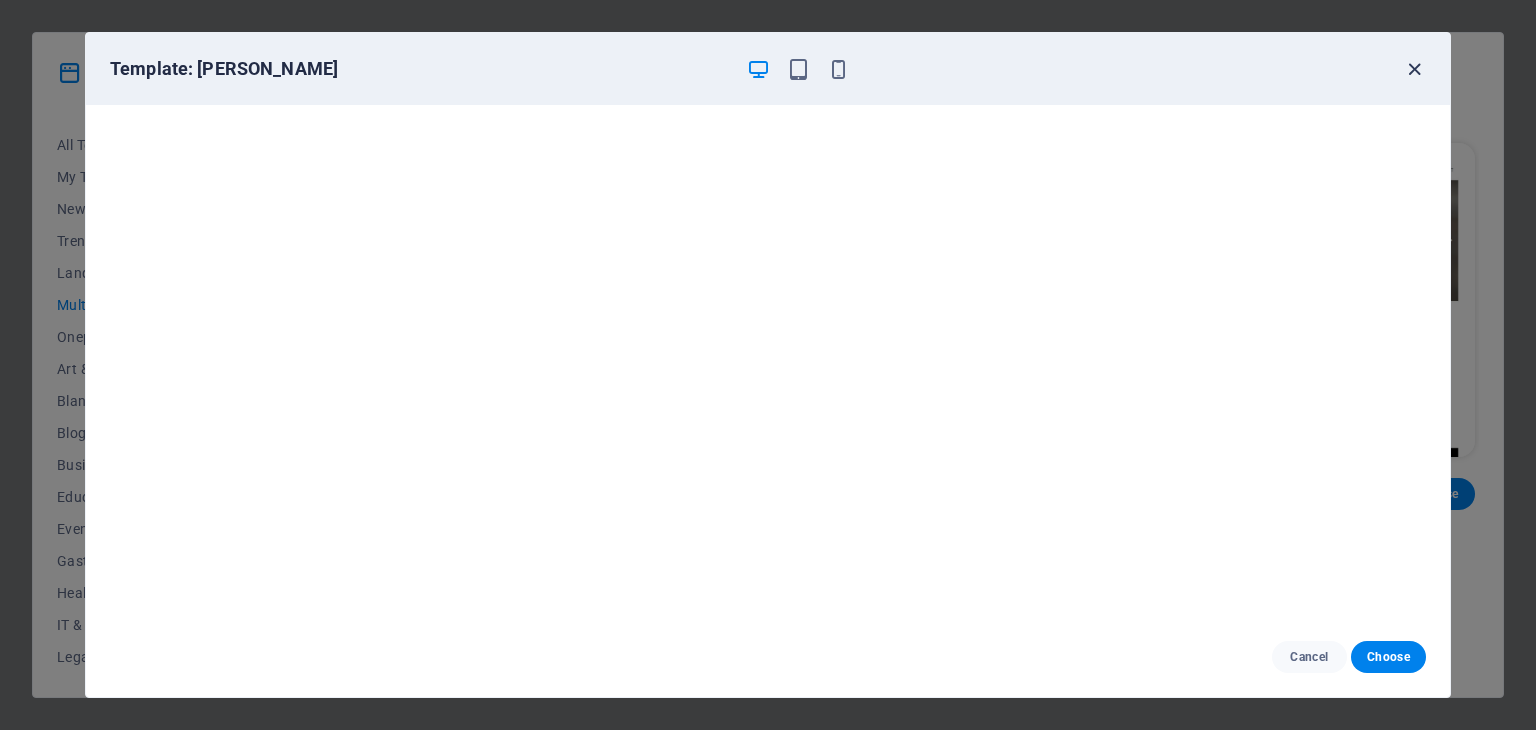 click at bounding box center (1414, 69) 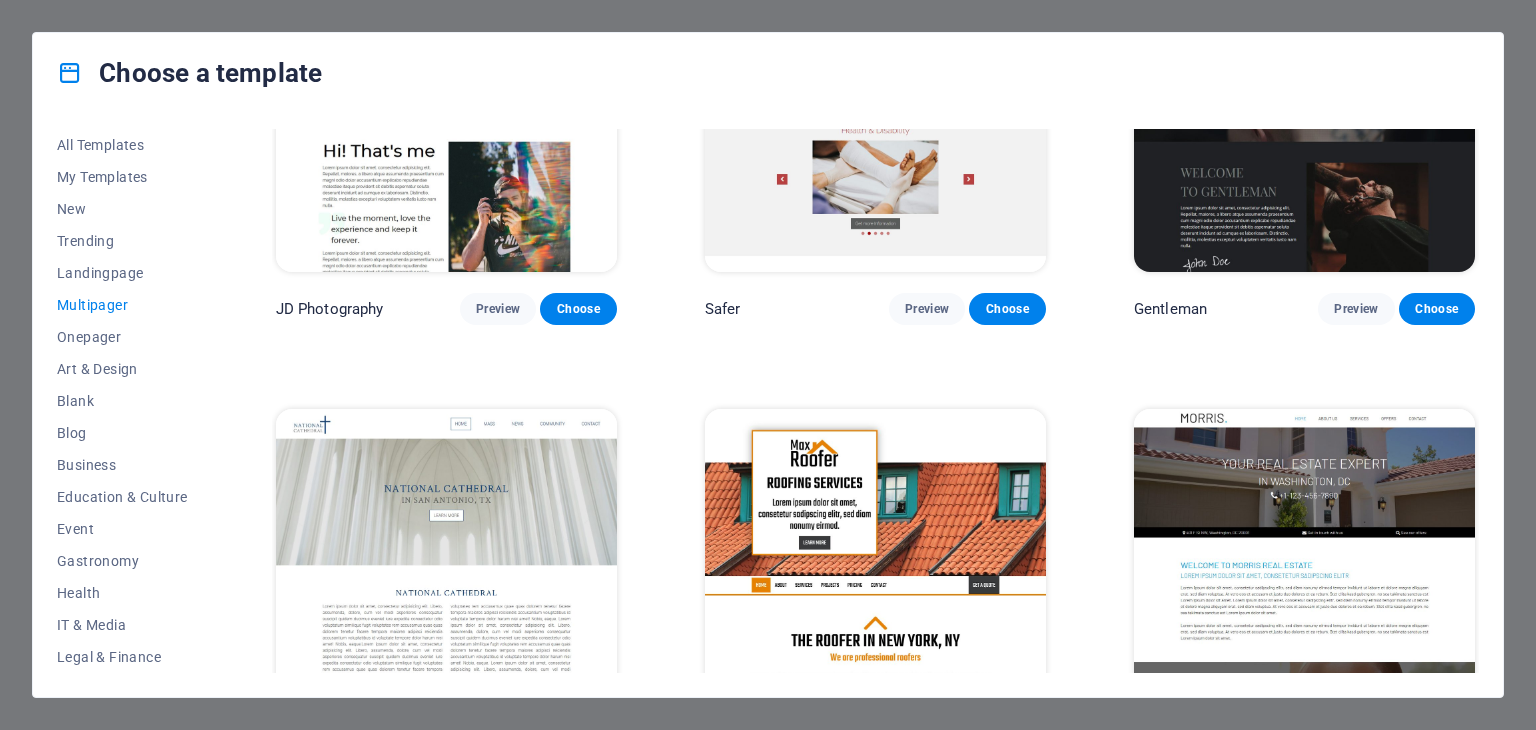 scroll, scrollTop: 4487, scrollLeft: 0, axis: vertical 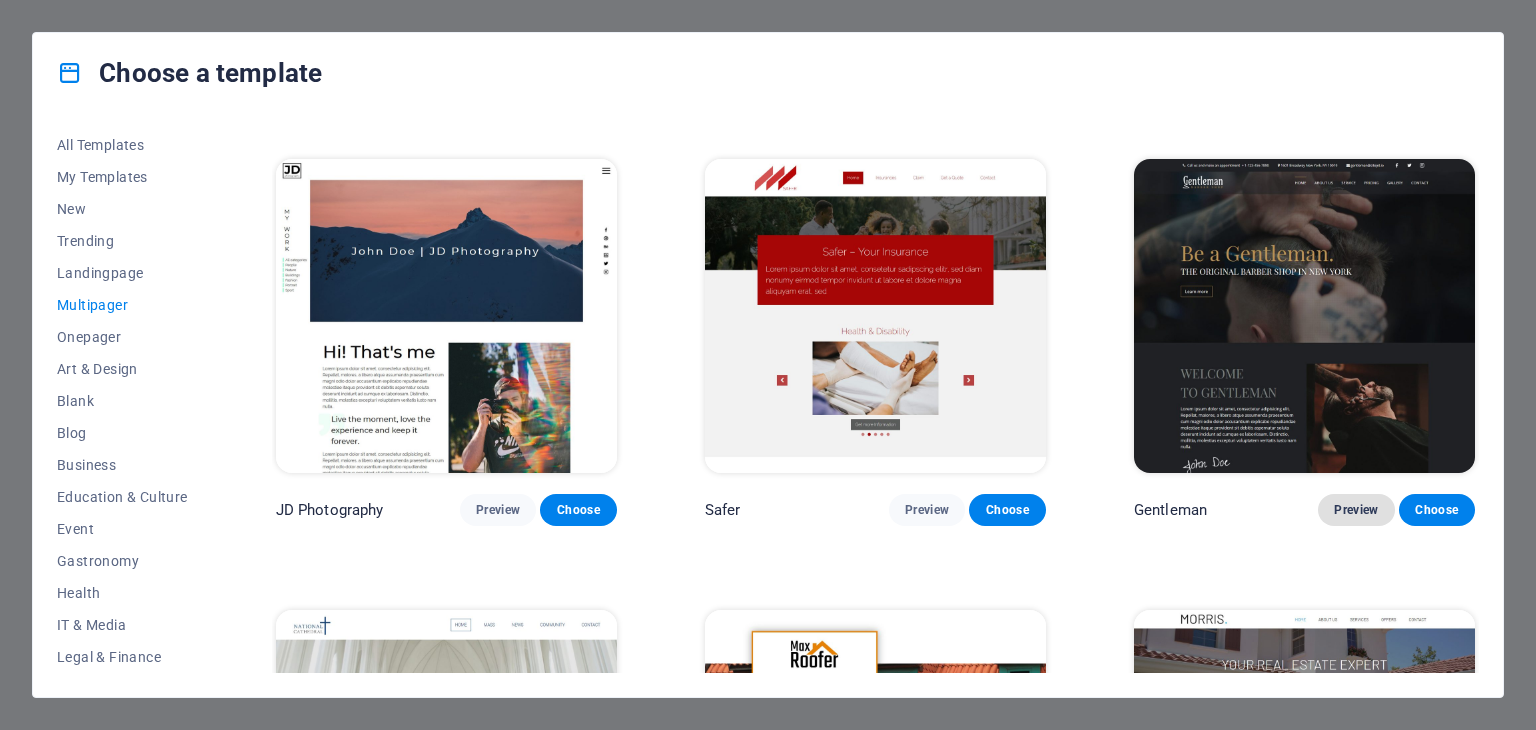click on "Preview" at bounding box center (1356, 510) 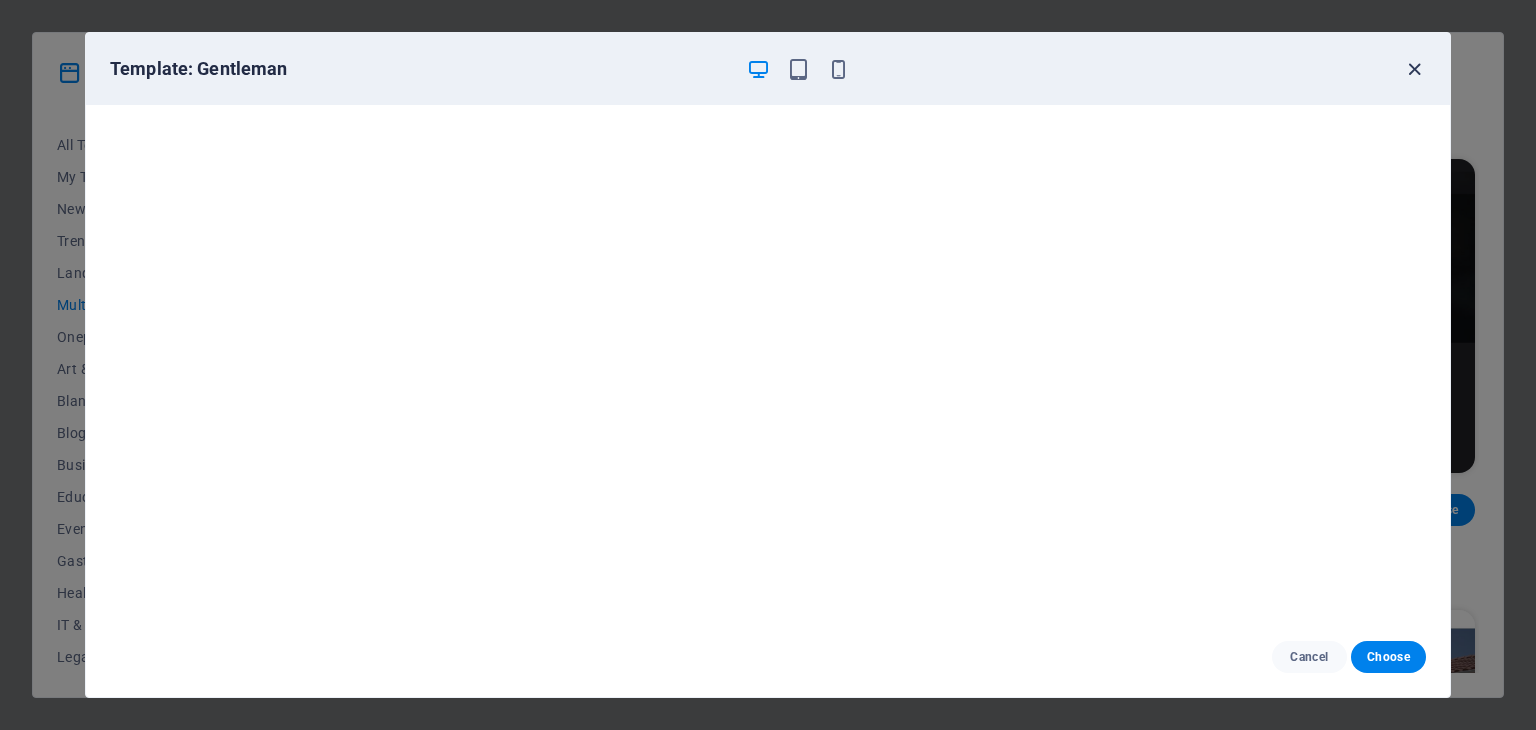 click at bounding box center (1414, 69) 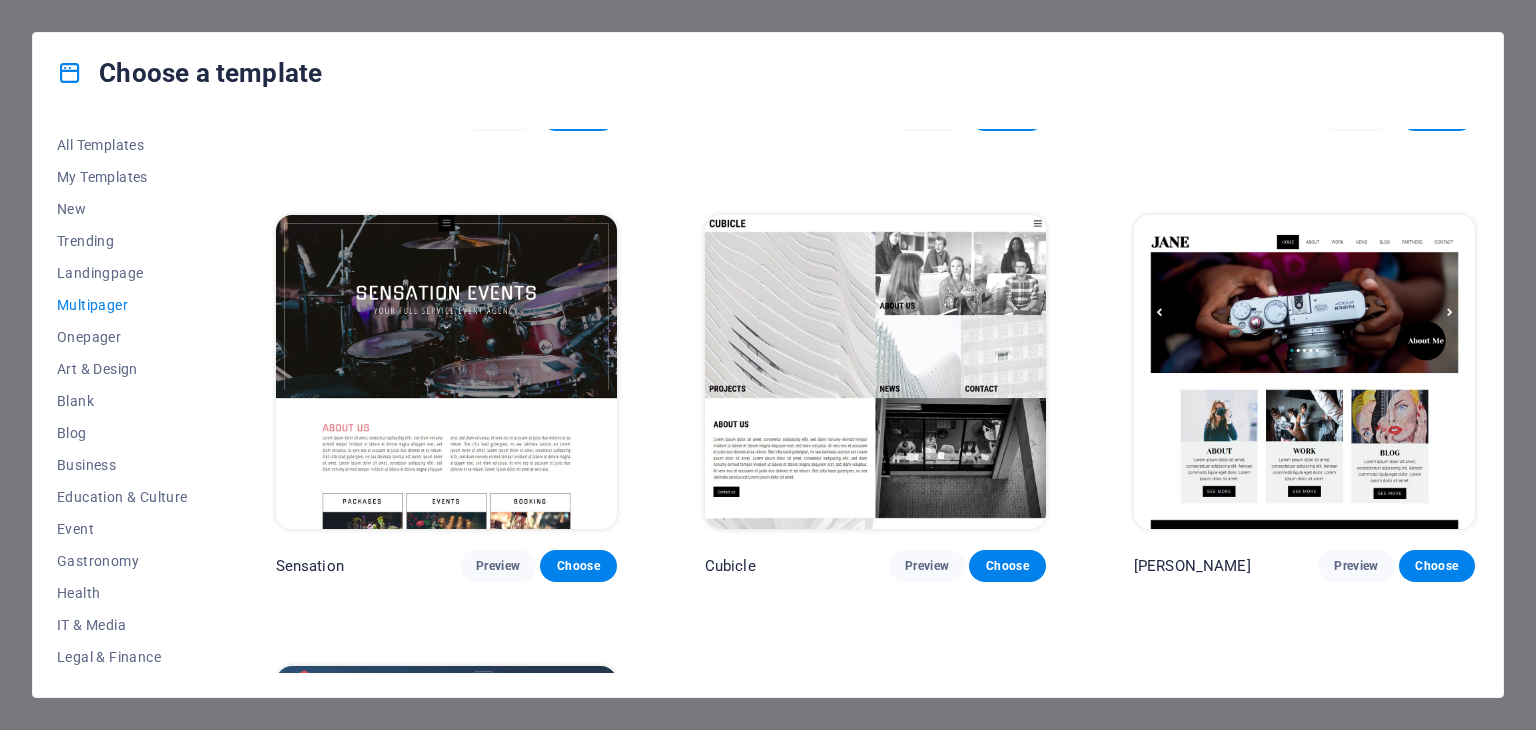 scroll, scrollTop: 8872, scrollLeft: 0, axis: vertical 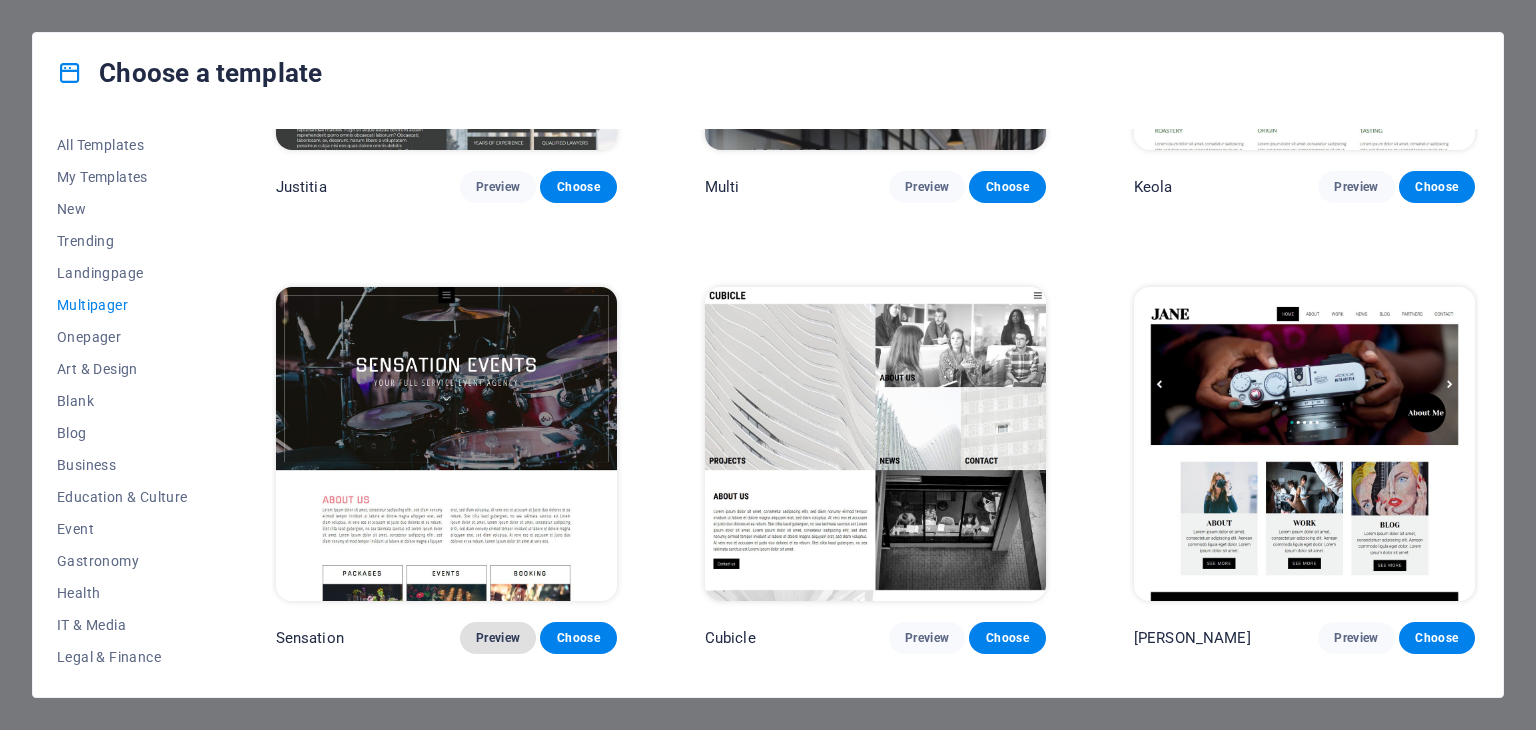 click on "Preview" at bounding box center [498, 638] 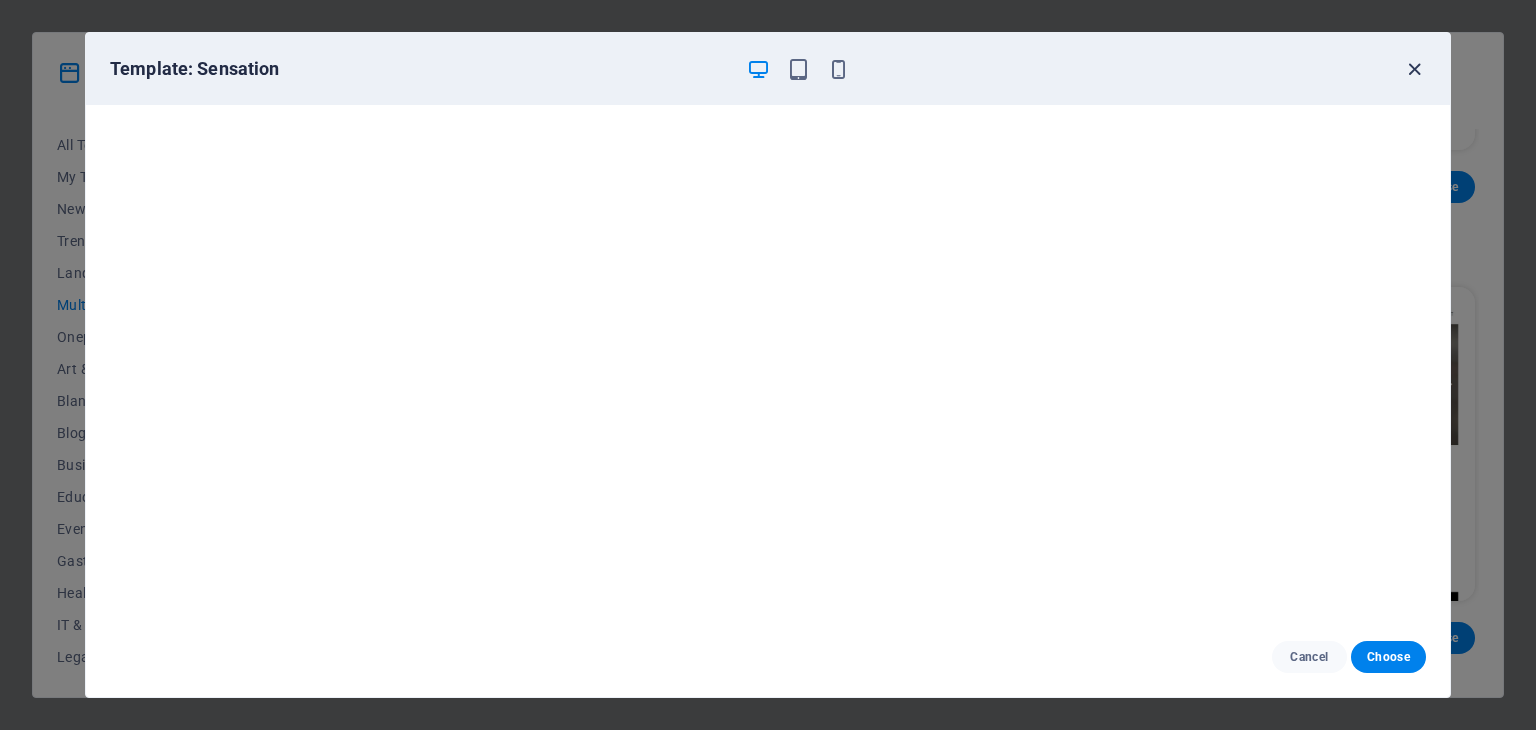 click at bounding box center [1414, 69] 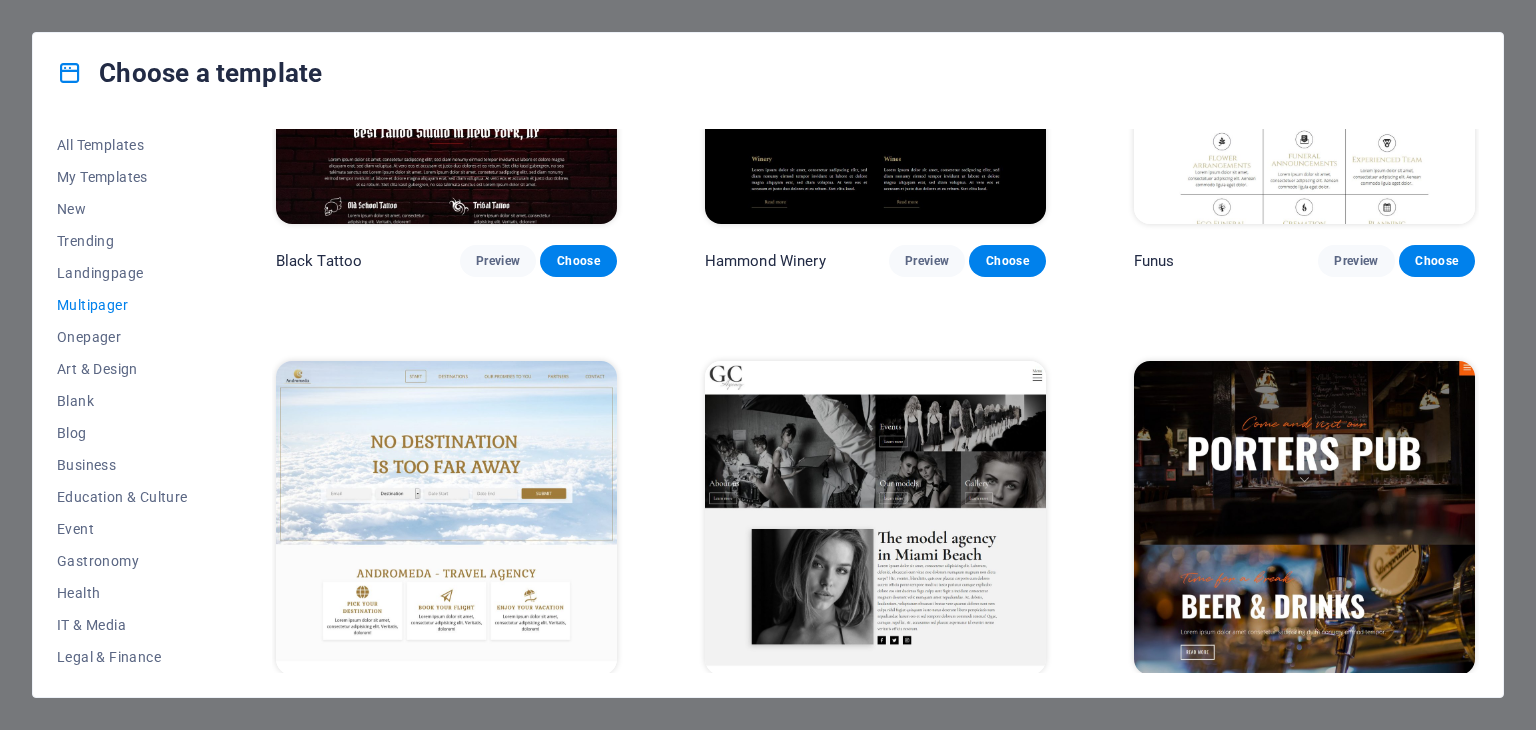 scroll, scrollTop: 7660, scrollLeft: 0, axis: vertical 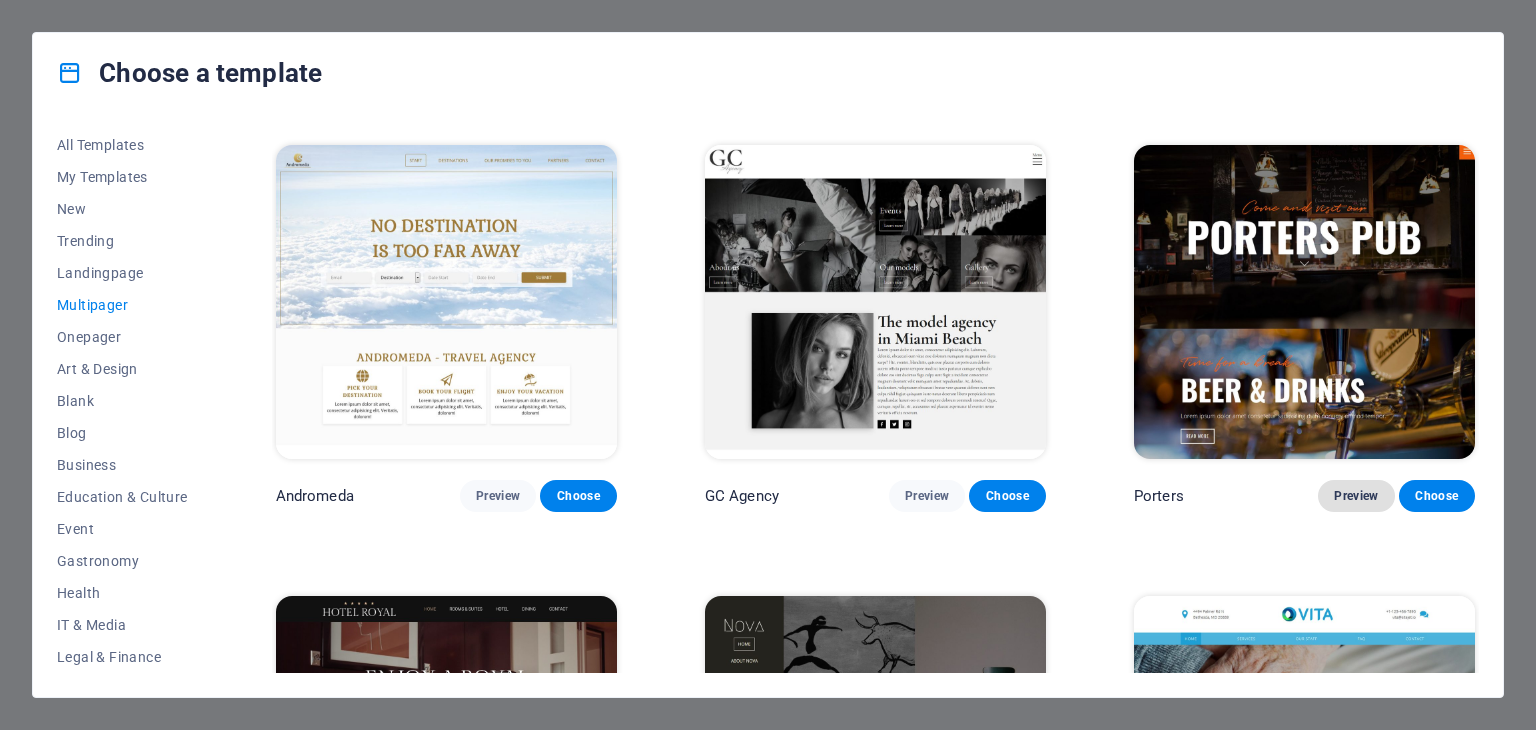click on "Preview" at bounding box center [1356, 496] 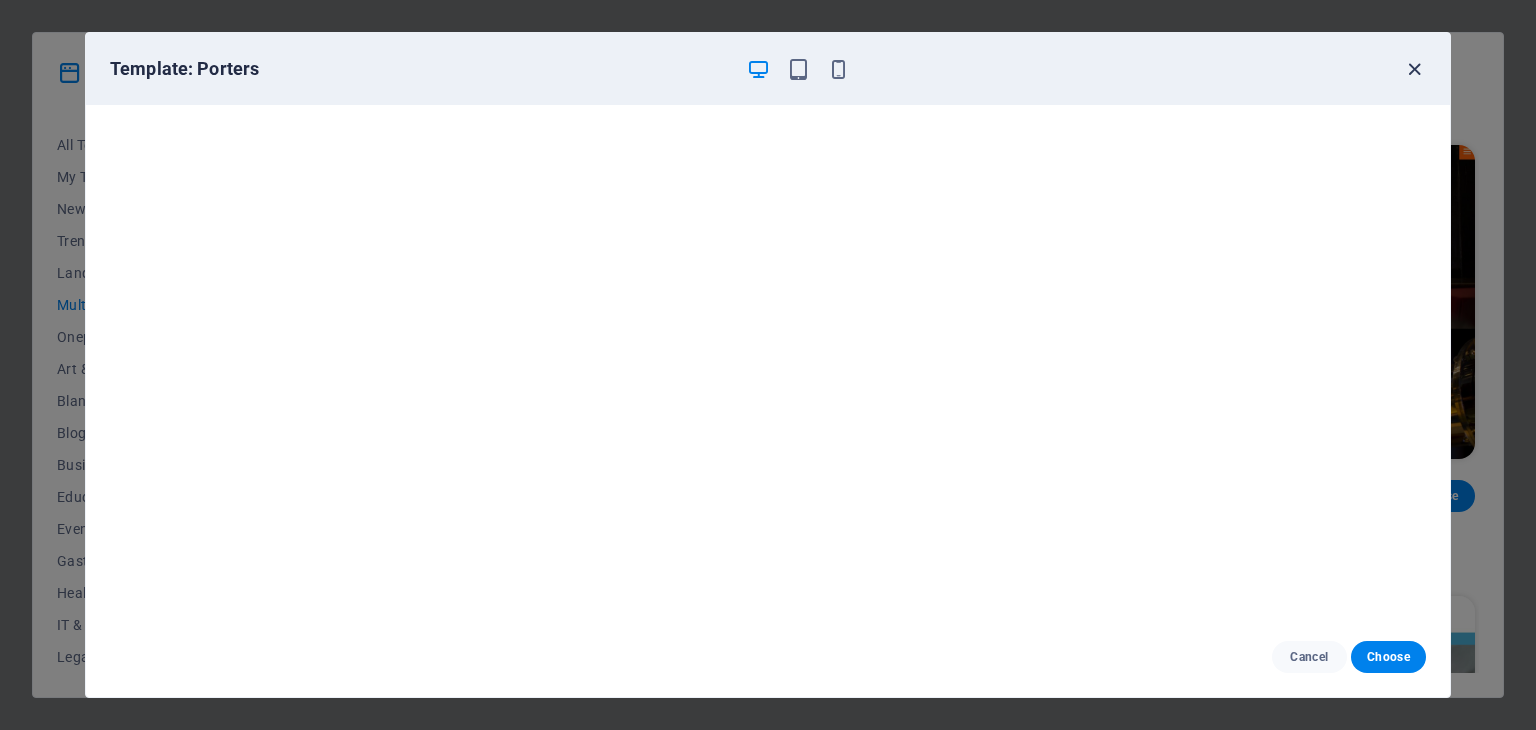 click at bounding box center (1414, 69) 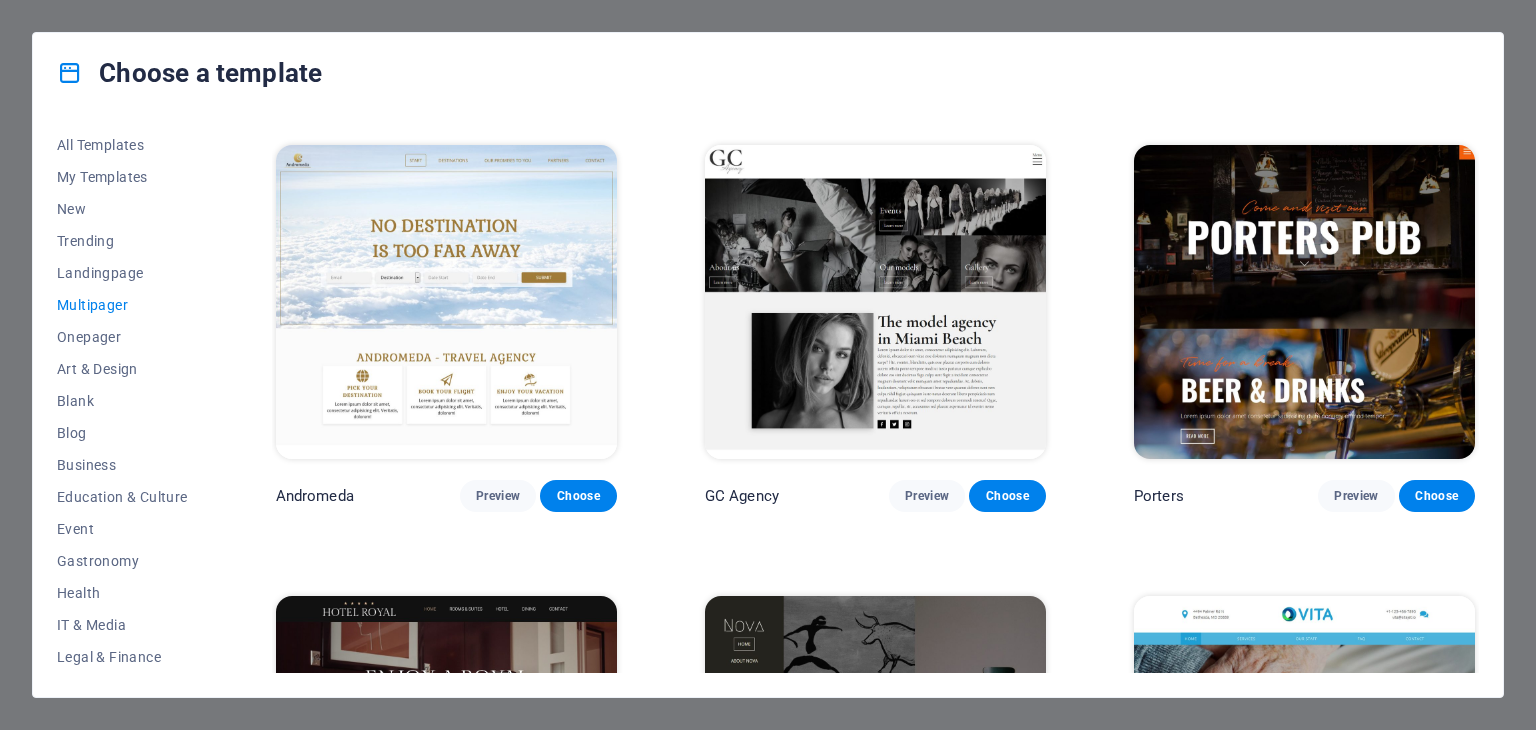 click on "All Templates My Templates New Trending Landingpage Multipager Onepager Art & Design Blank Blog Business Education & Culture Event Gastronomy Health IT & Media Legal & Finance Non-Profit Performance Portfolio Services Sports & Beauty Trades Travel Wireframe Peoneera Preview Choose Art Museum Preview Choose Wonder Planner Preview Choose Help & Care Preview Choose Academix Preview Choose BIG Barber Shop Preview Choose Health & Food Preview Choose The Beauty Temple Preview Choose WeTrain Preview Choose Delicioso Preview Choose Dream Garden Preview Choose LumeDeAqua Preview Choose Pets Care Preview Choose SafeSpace Preview Choose Midnight Rain Bar Preview Choose Estator Preview Choose Health Group Preview Choose MakeIt Agency Preview Choose WeSpa Preview Choose CoffeeScience Preview Choose CoachLife Preview Choose Cafe de Oceana Preview Choose Denteeth Preview Choose Le Hair Preview Choose TechUp Preview Choose Nolan-Bahler Preview Choose Fashion Preview Choose Yoga Preview Choose Wireframe Sidebar Preview Choose" at bounding box center [768, 405] 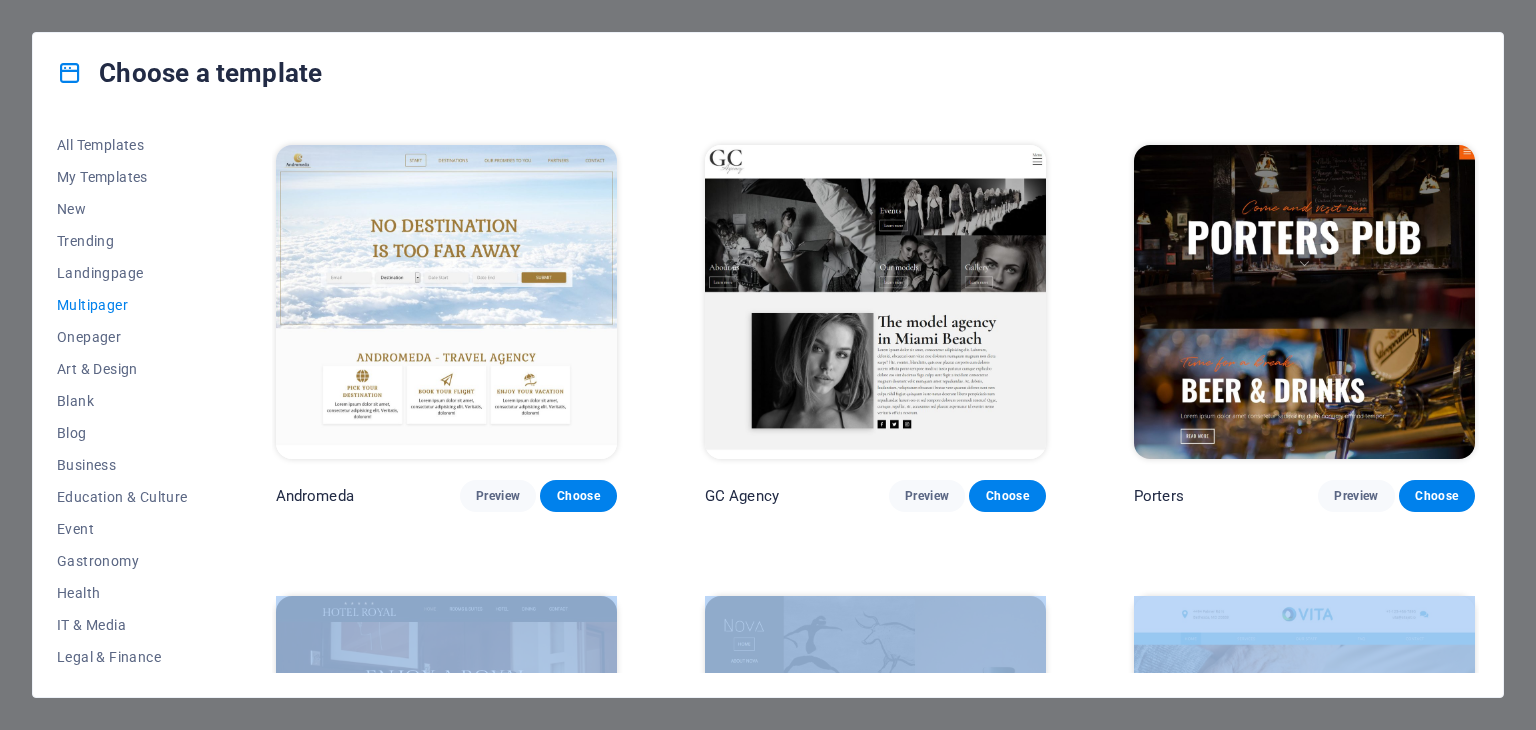 drag, startPoint x: 1479, startPoint y: 572, endPoint x: 1491, endPoint y: 503, distance: 70.035706 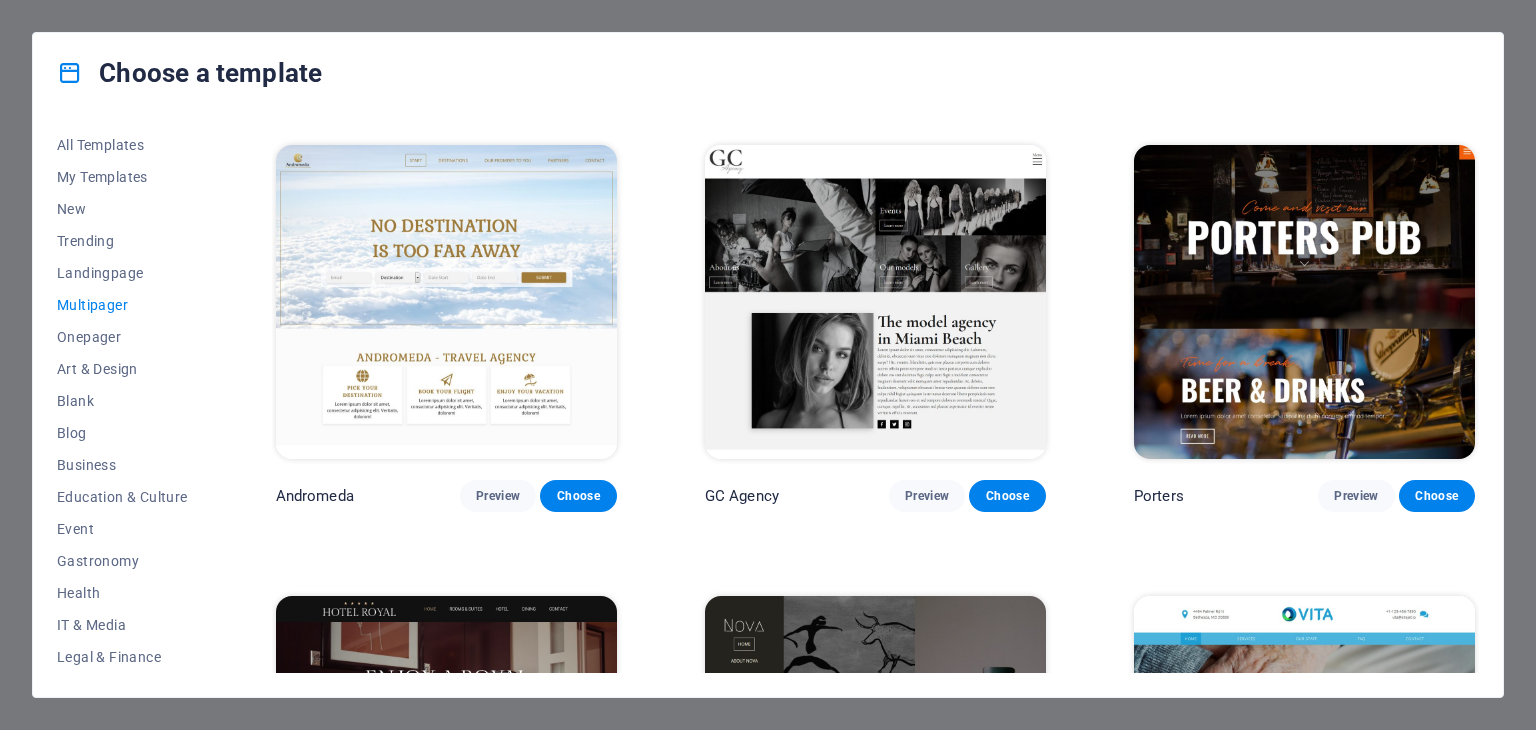 click on "All Templates My Templates New Trending Landingpage Multipager Onepager Art & Design Blank Blog Business Education & Culture Event Gastronomy Health IT & Media Legal & Finance Non-Profit Performance Portfolio Services Sports & Beauty Trades Travel Wireframe Peoneera Preview Choose Art Museum Preview Choose Wonder Planner Preview Choose Help & Care Preview Choose Academix Preview Choose BIG Barber Shop Preview Choose Health & Food Preview Choose The Beauty Temple Preview Choose WeTrain Preview Choose Delicioso Preview Choose Dream Garden Preview Choose LumeDeAqua Preview Choose Pets Care Preview Choose SafeSpace Preview Choose Midnight Rain Bar Preview Choose Estator Preview Choose Health Group Preview Choose MakeIt Agency Preview Choose WeSpa Preview Choose CoffeeScience Preview Choose CoachLife Preview Choose Cafe de Oceana Preview Choose Denteeth Preview Choose Le Hair Preview Choose TechUp Preview Choose Nolan-Bahler Preview Choose Fashion Preview Choose Yoga Preview Choose Wireframe Sidebar Preview Choose" at bounding box center (768, 405) 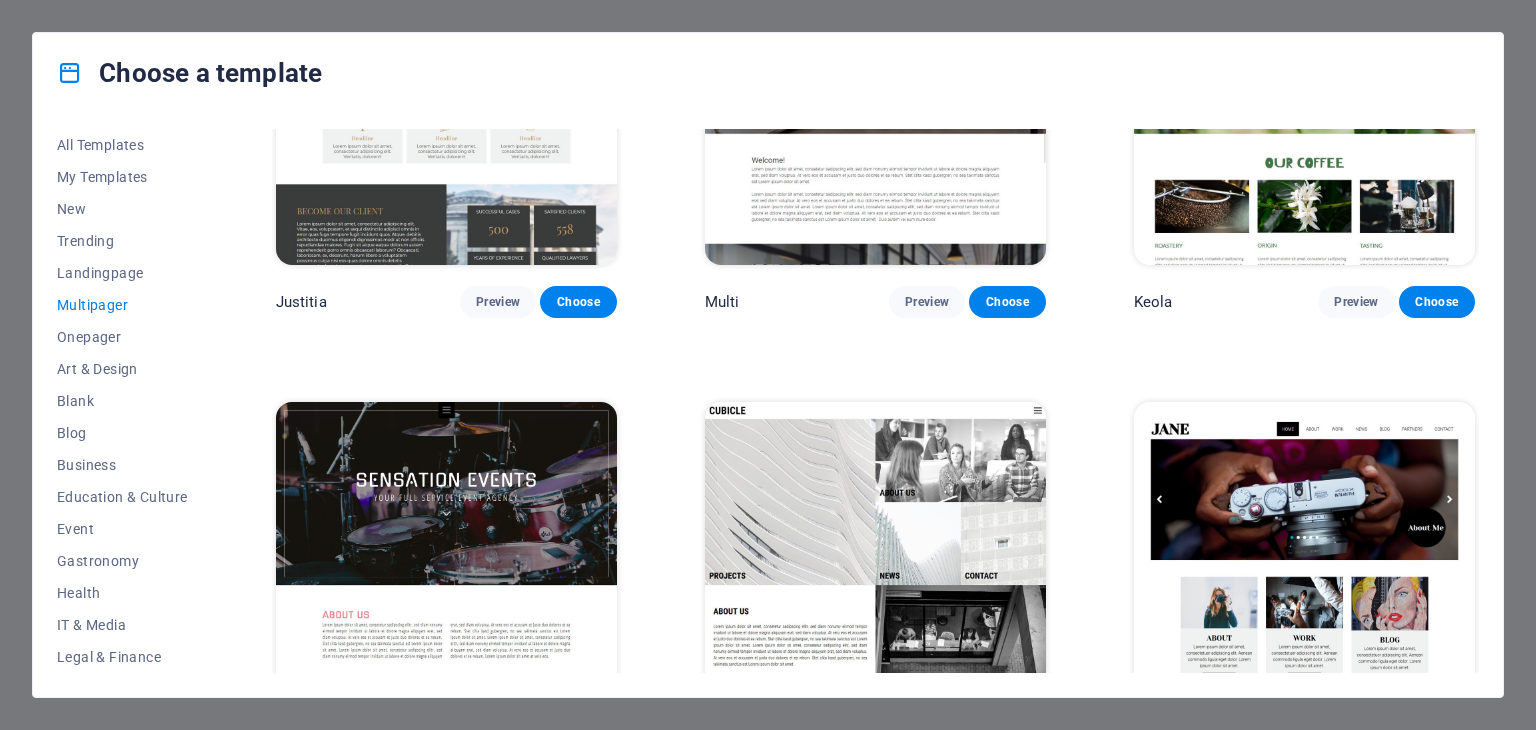 scroll, scrollTop: 8887, scrollLeft: 0, axis: vertical 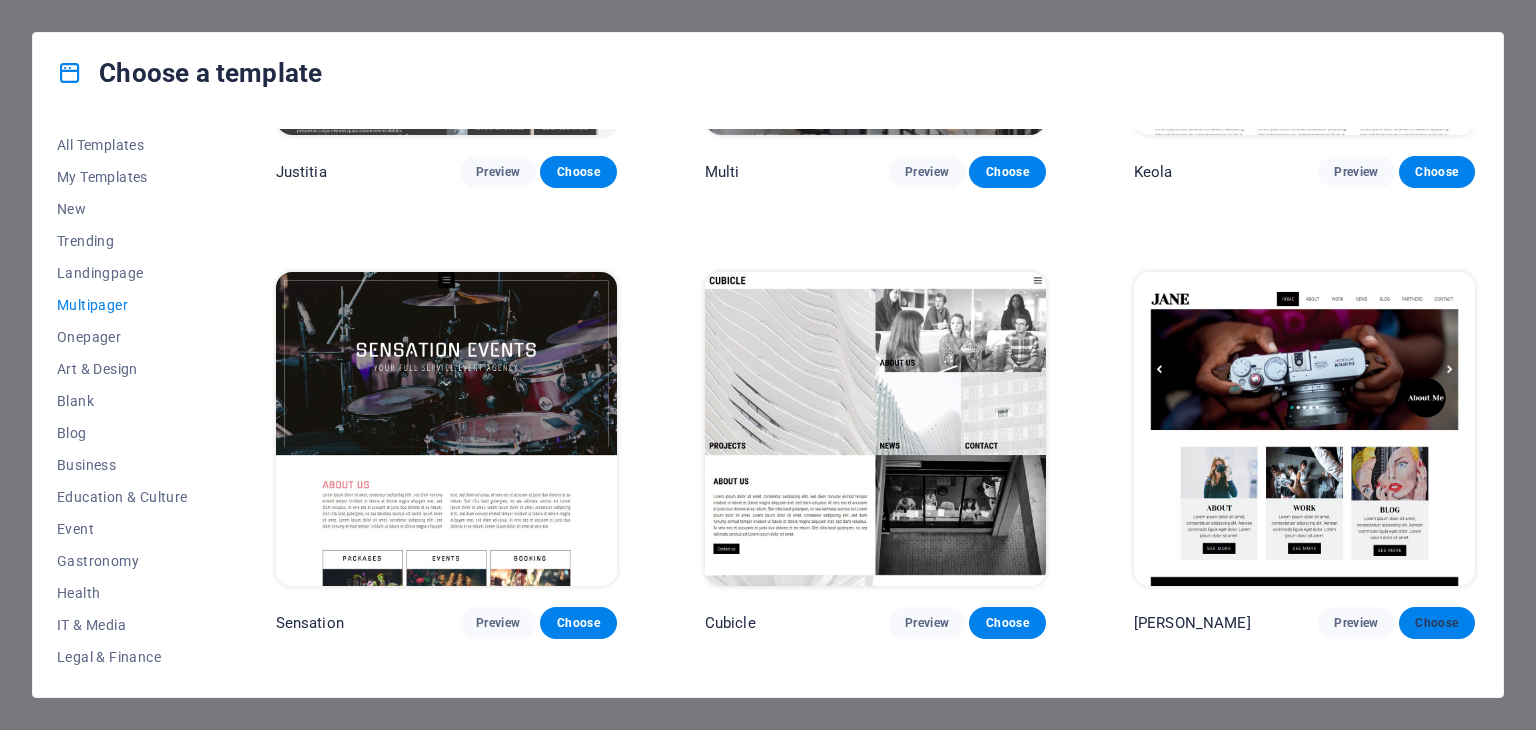 click on "Choose" at bounding box center (1437, 623) 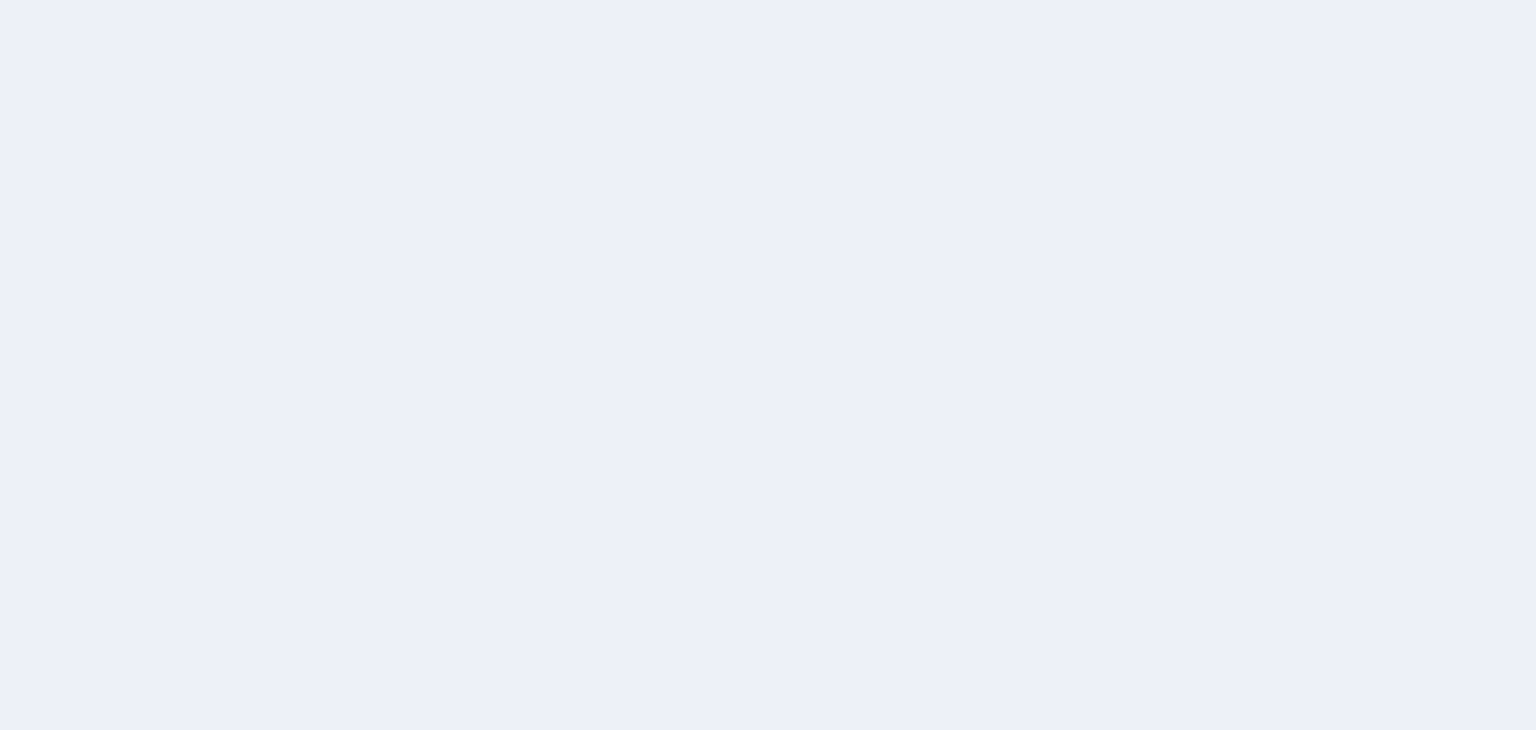 scroll, scrollTop: 0, scrollLeft: 0, axis: both 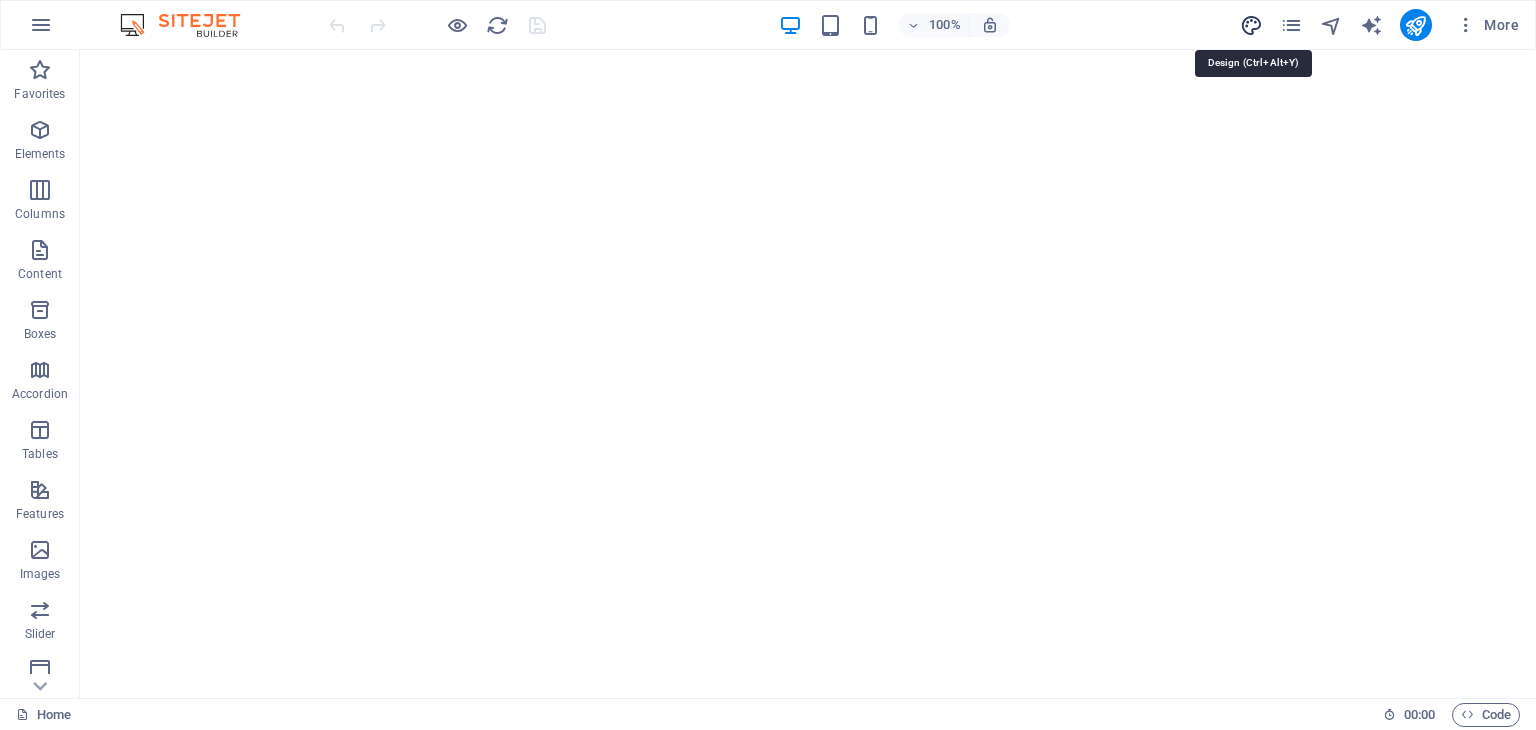 click at bounding box center [1251, 25] 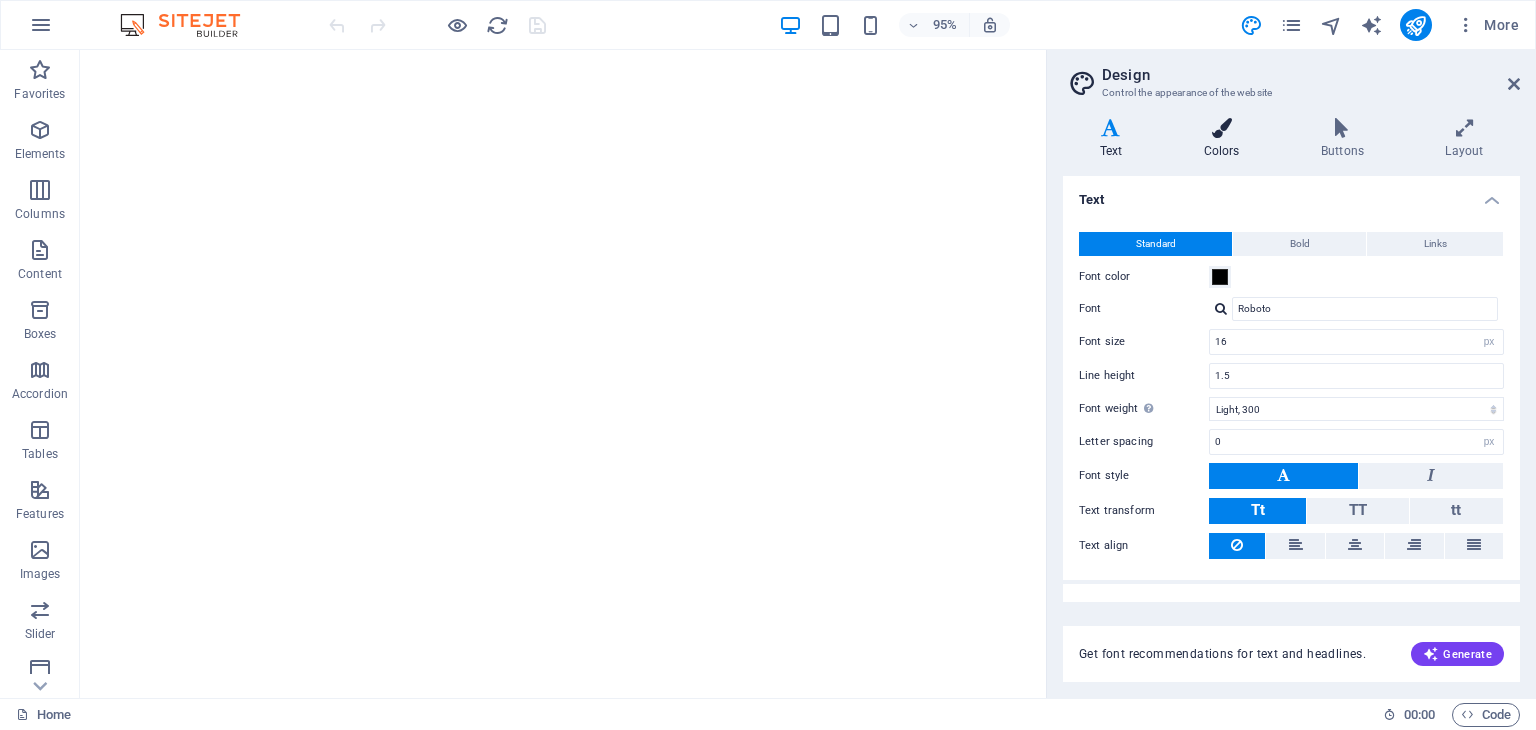 click on "Colors" at bounding box center [1225, 139] 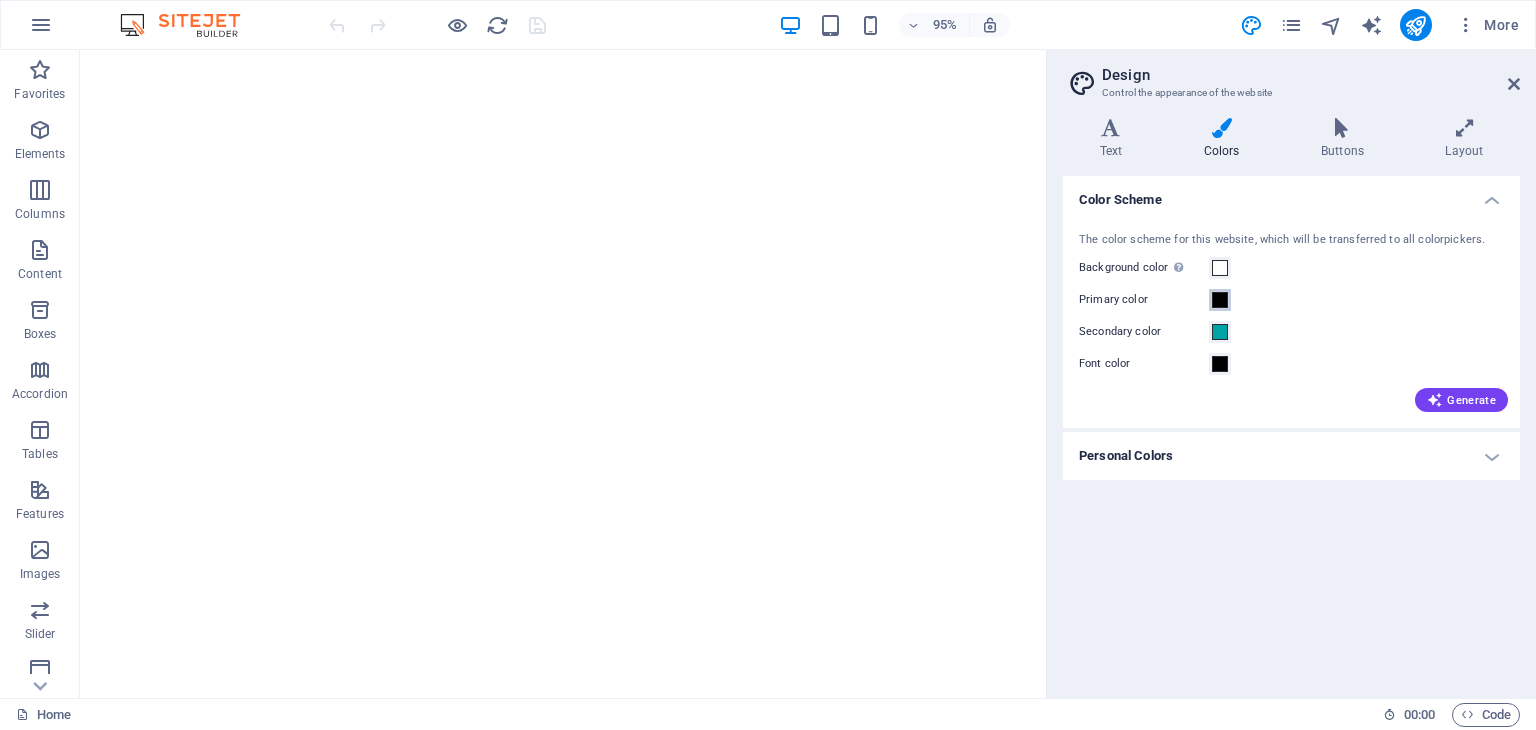 click at bounding box center (1220, 300) 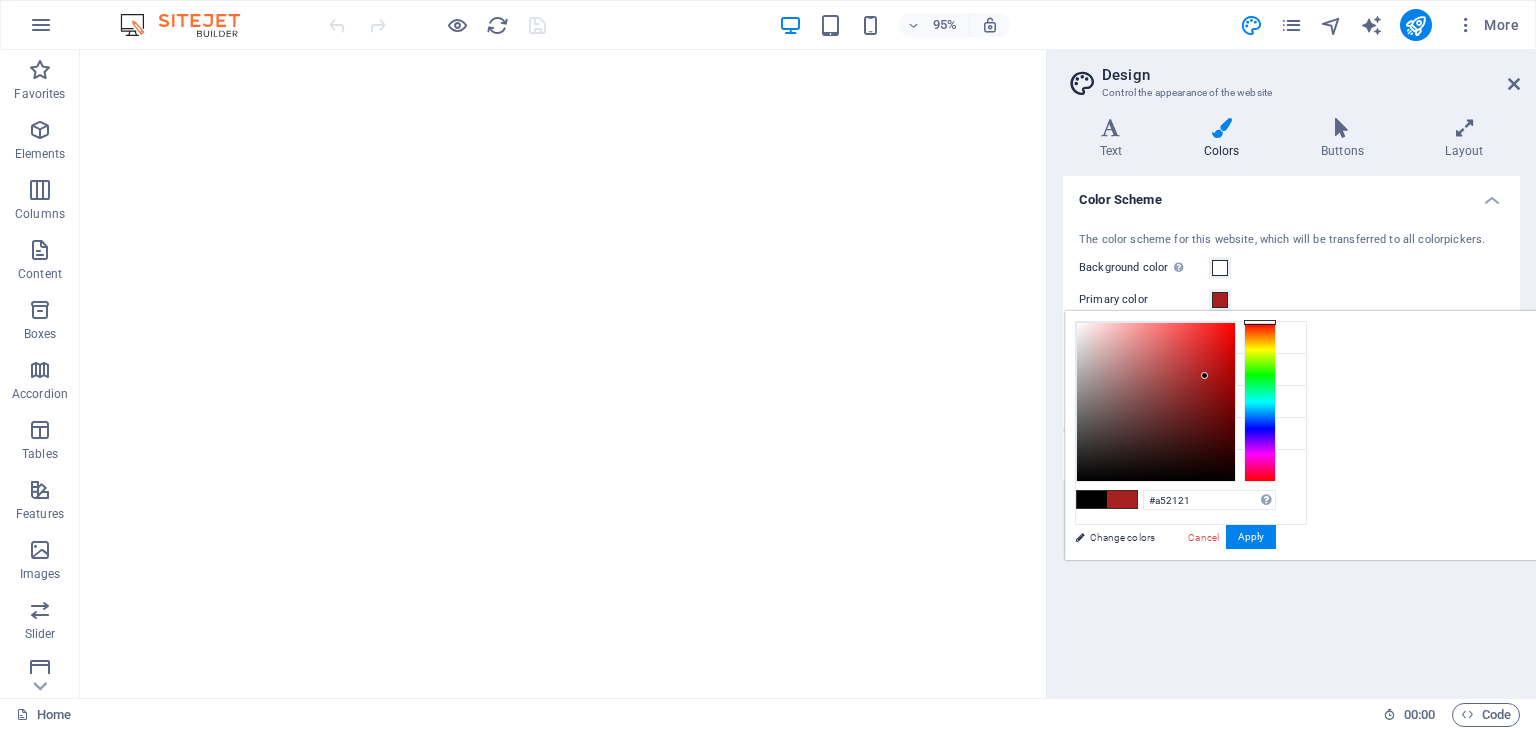 drag, startPoint x: 1326, startPoint y: 479, endPoint x: 1453, endPoint y: 377, distance: 162.88953 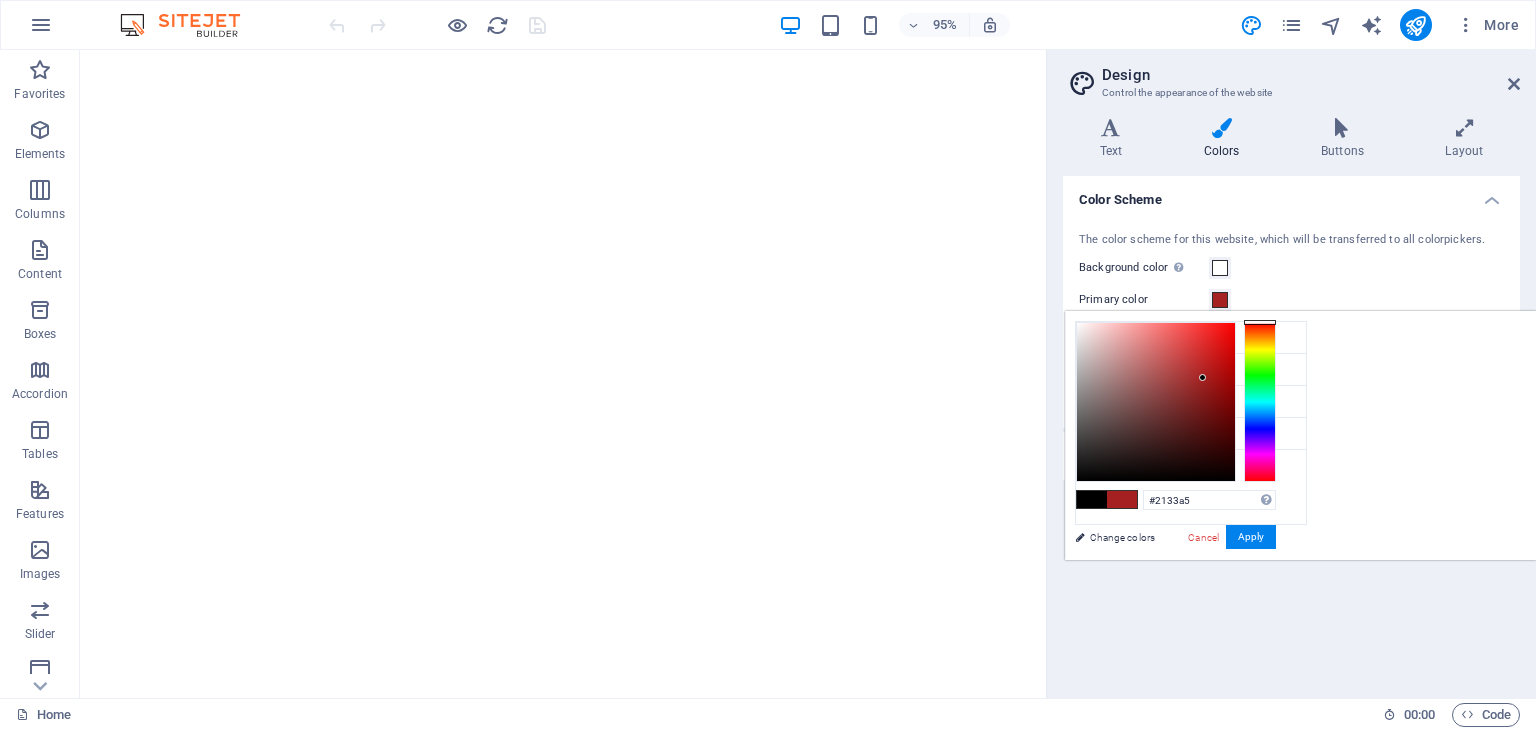 click at bounding box center [1260, 402] 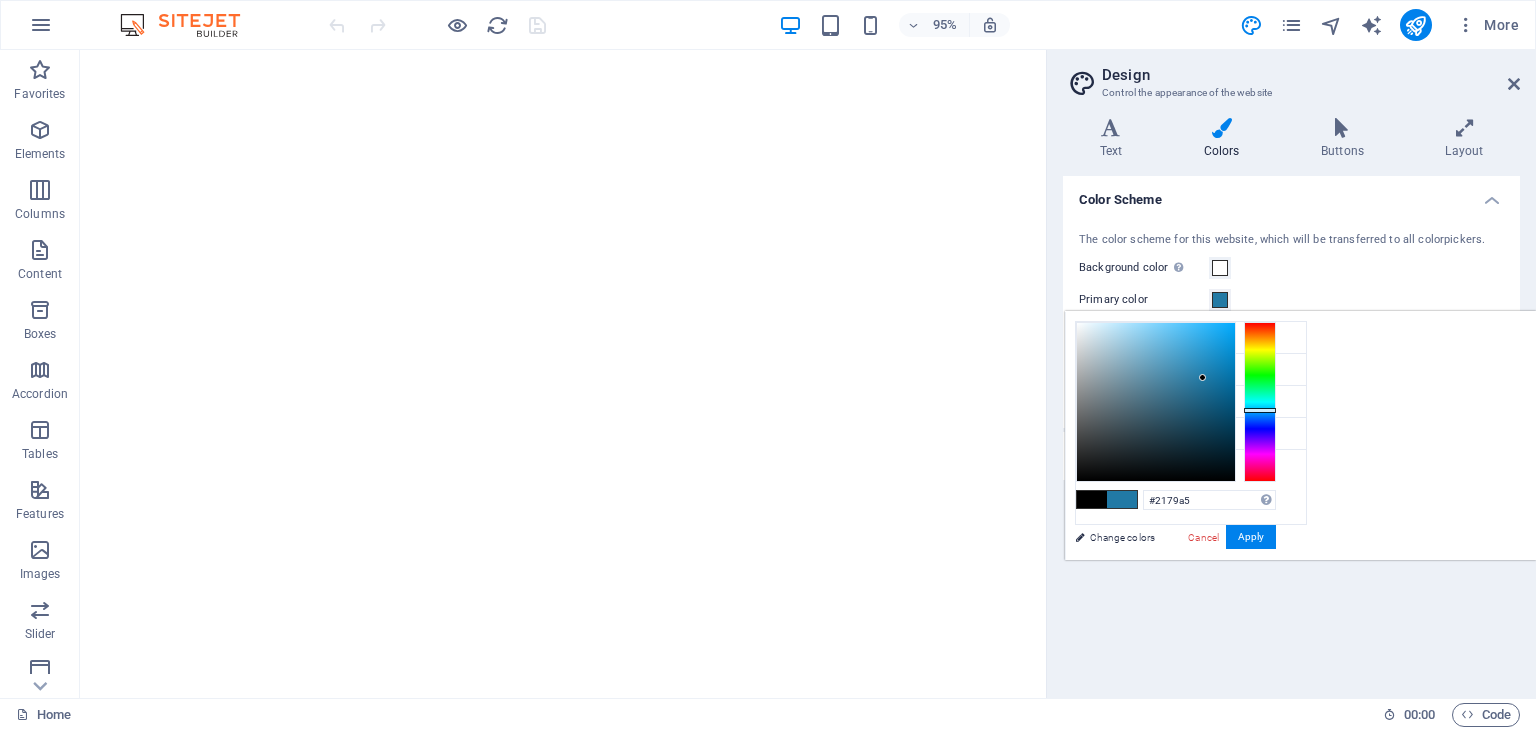 click at bounding box center [1260, 402] 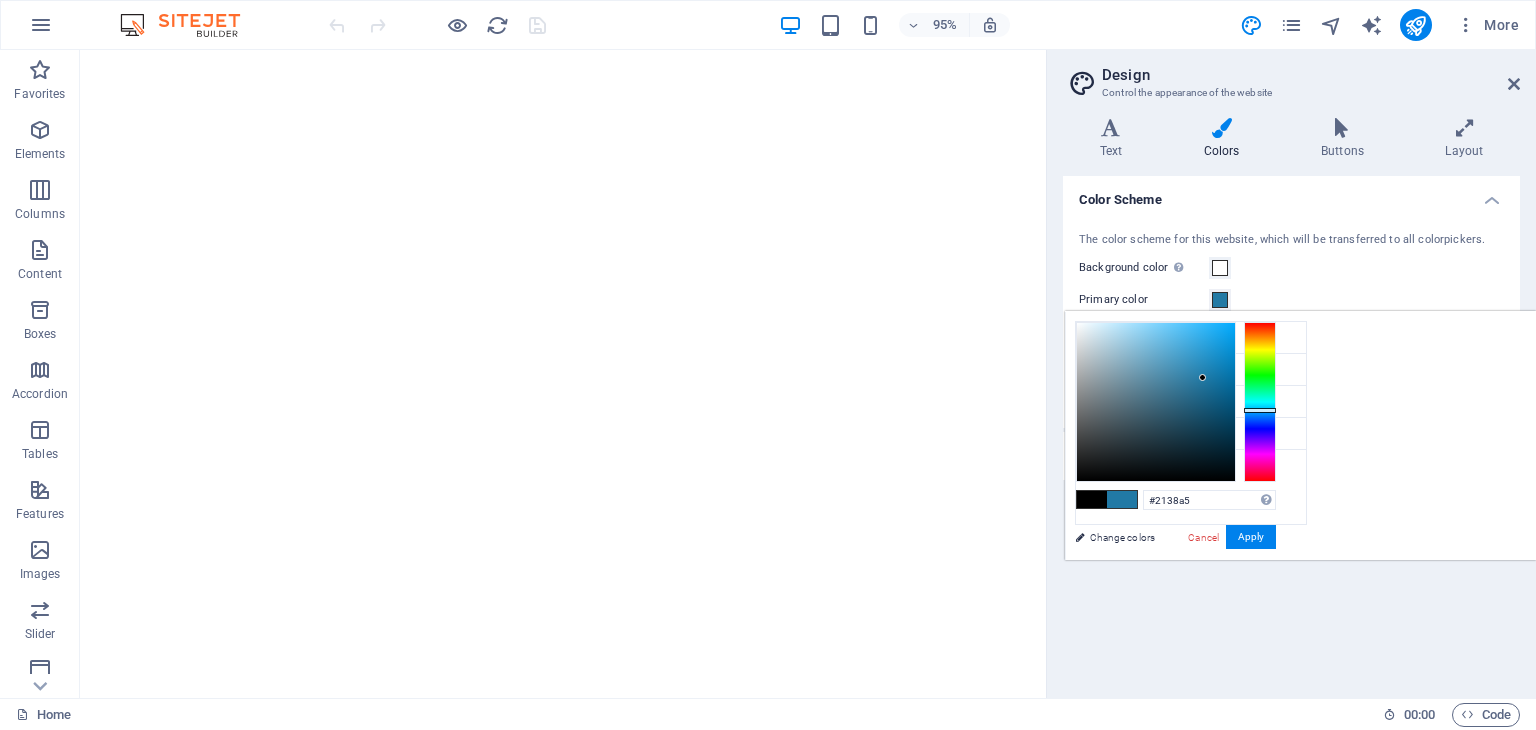 drag, startPoint x: 1504, startPoint y: 409, endPoint x: 1505, endPoint y: 422, distance: 13.038404 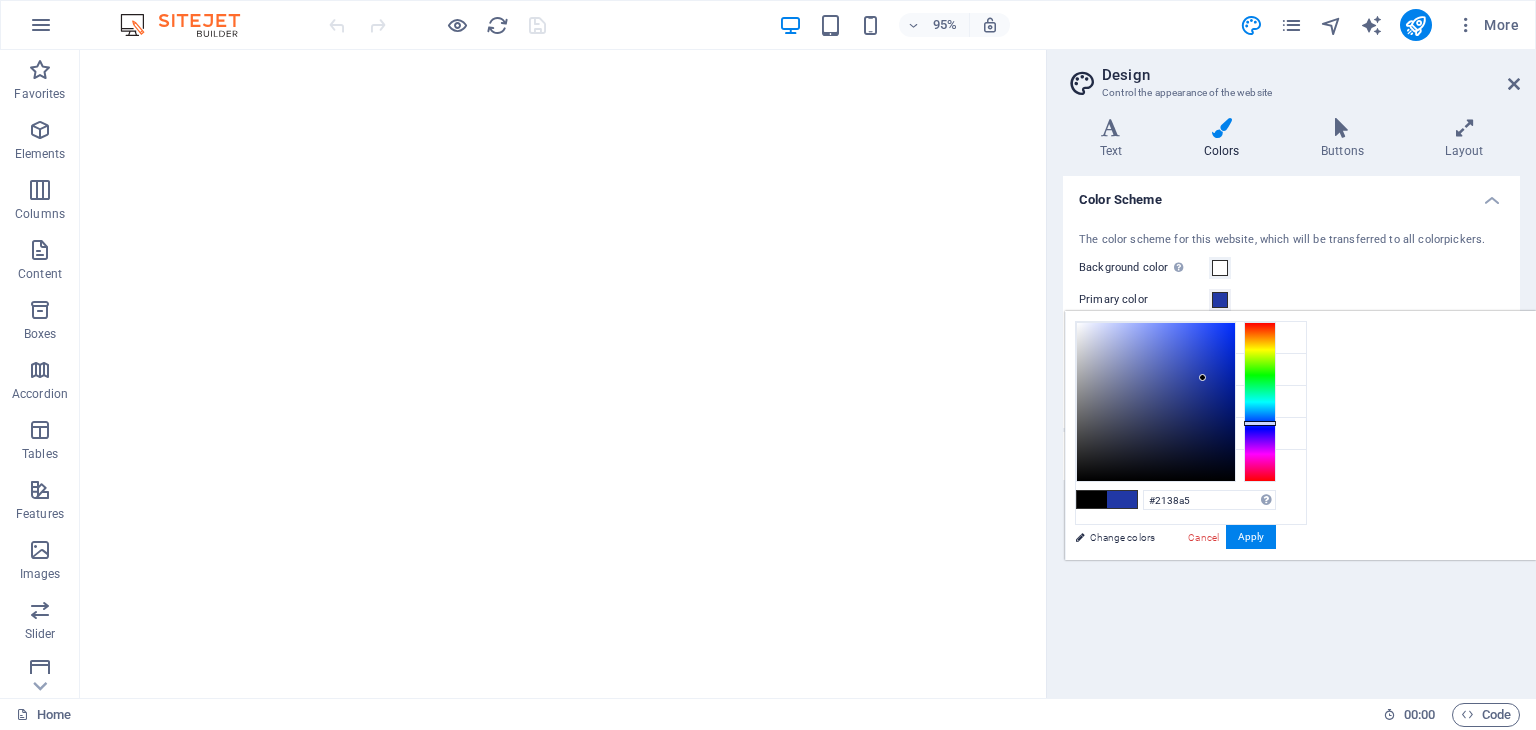 click at bounding box center [1260, 423] 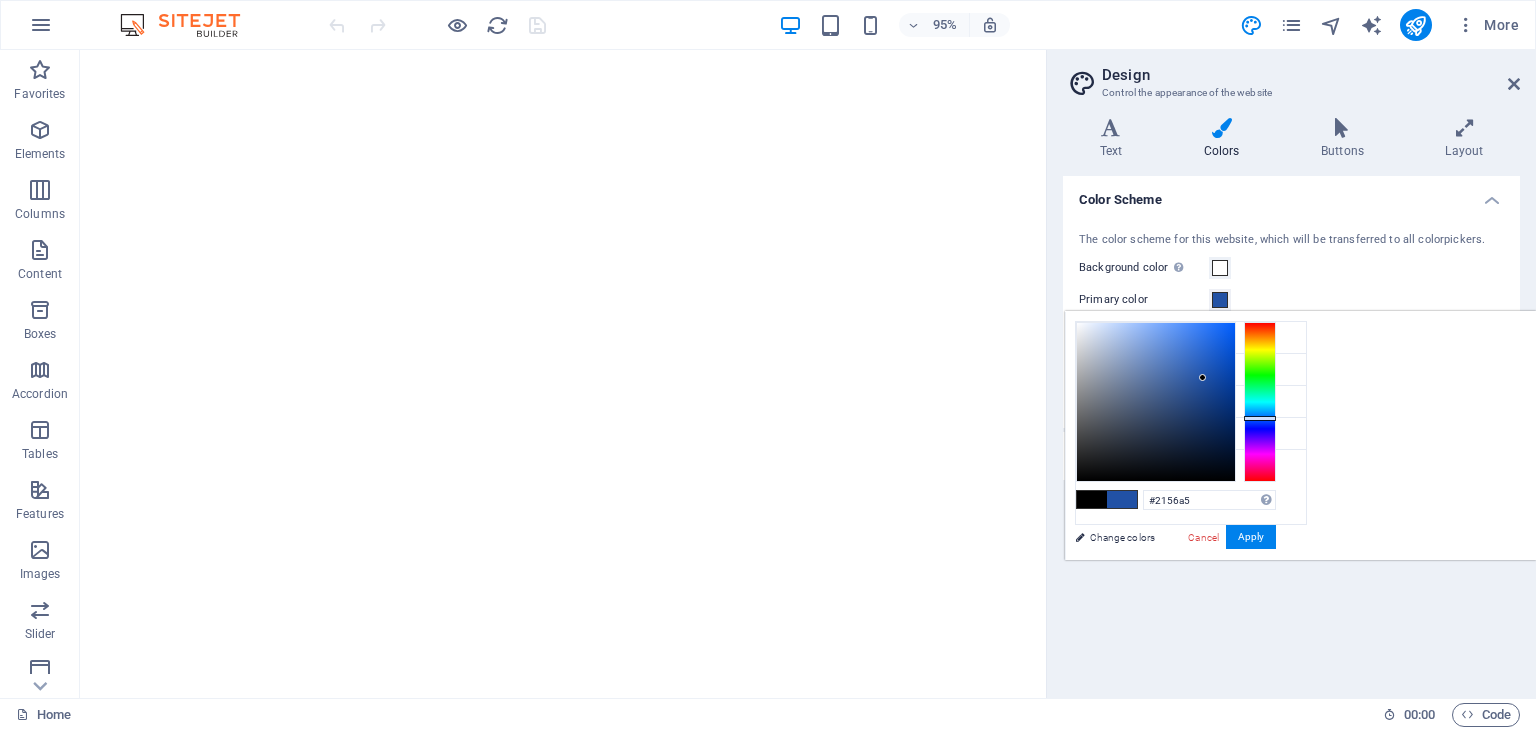 click at bounding box center [1260, 418] 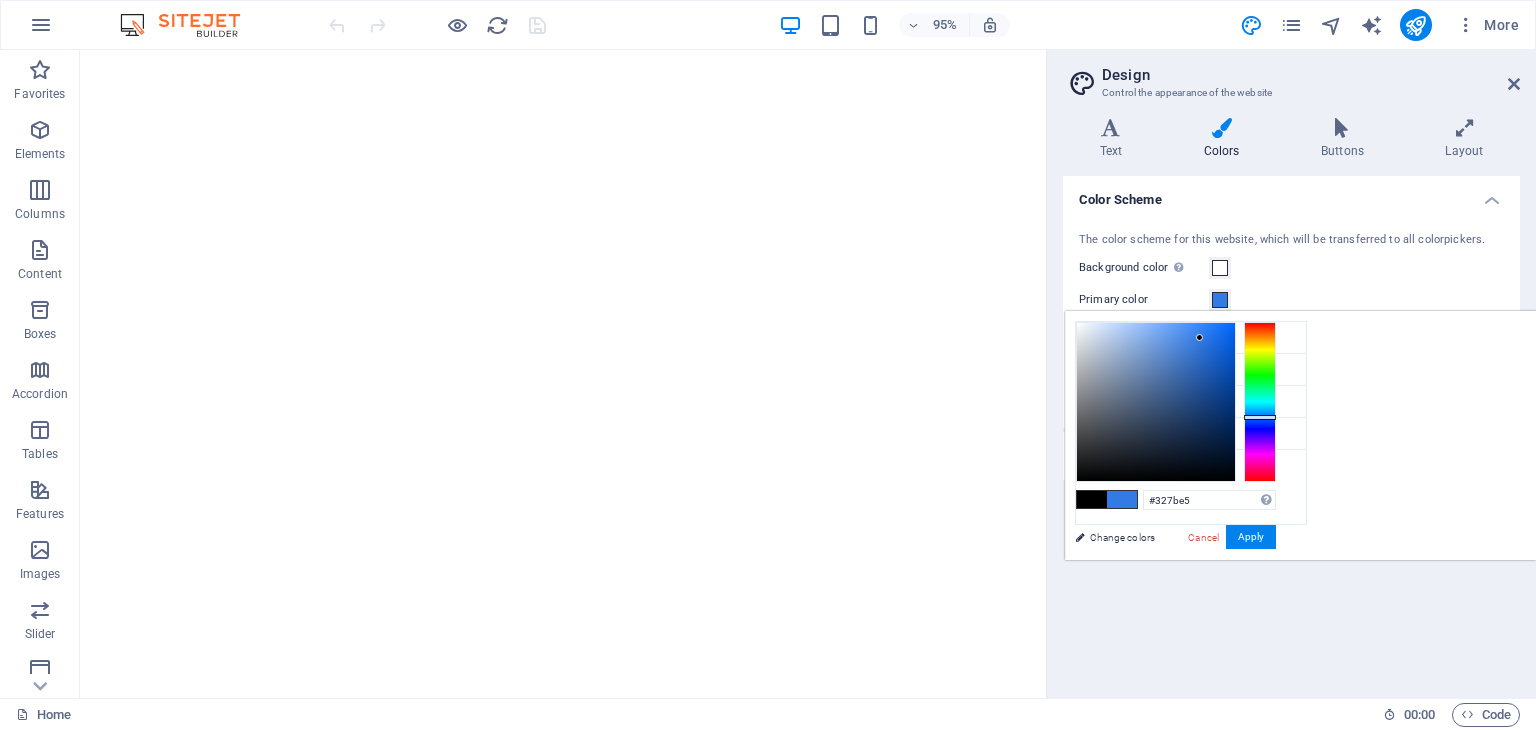 click at bounding box center (1156, 402) 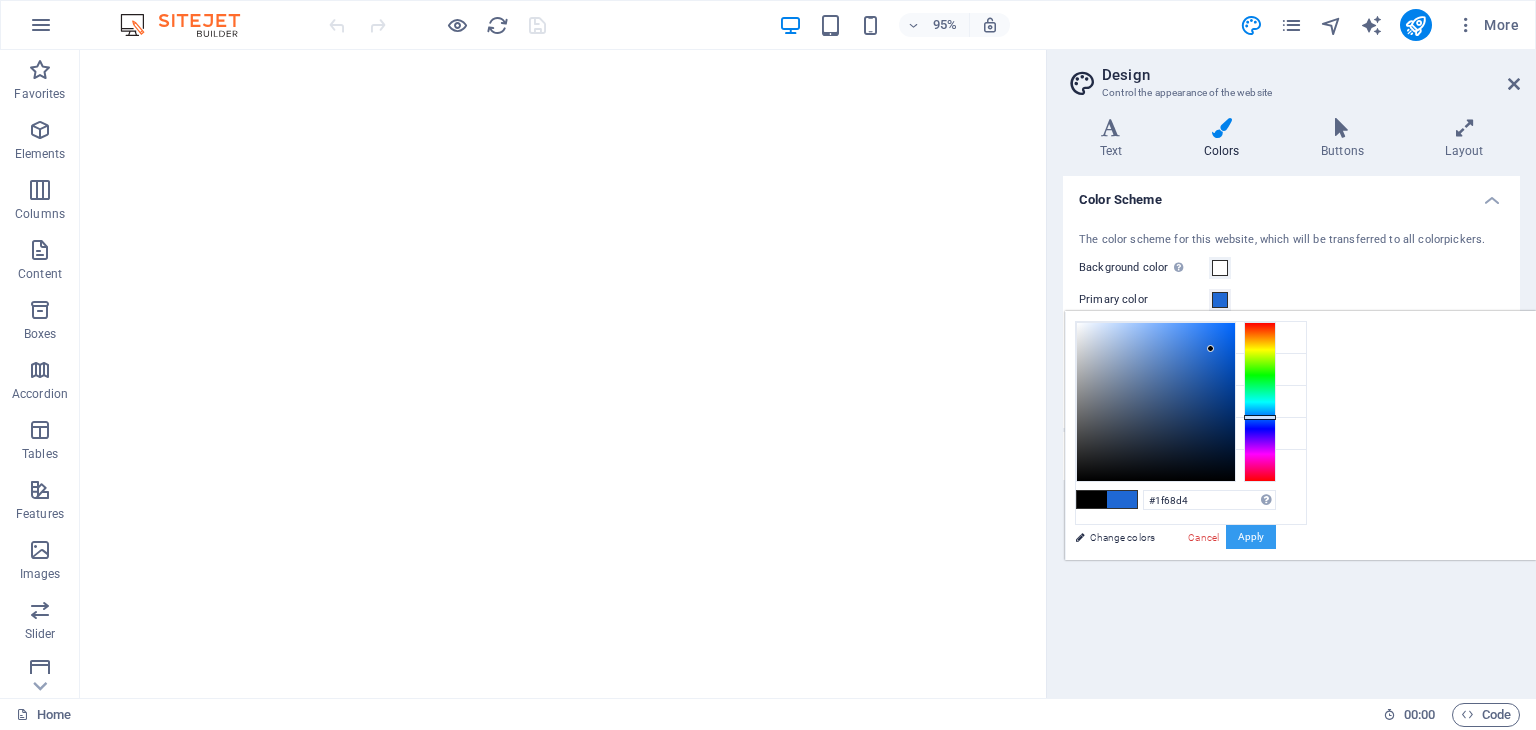 click on "Apply" at bounding box center [1251, 537] 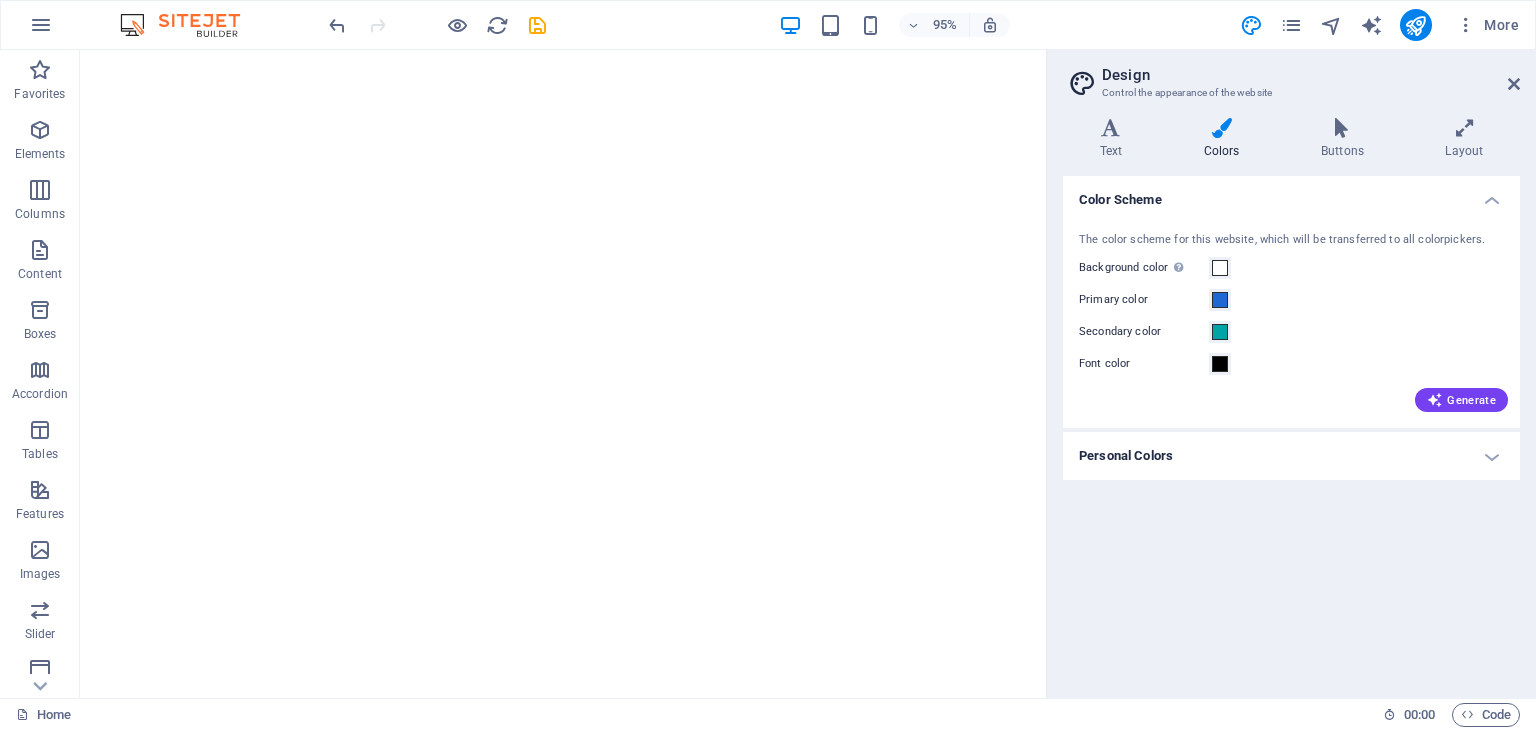 click on "Personal Colors" at bounding box center (1291, 456) 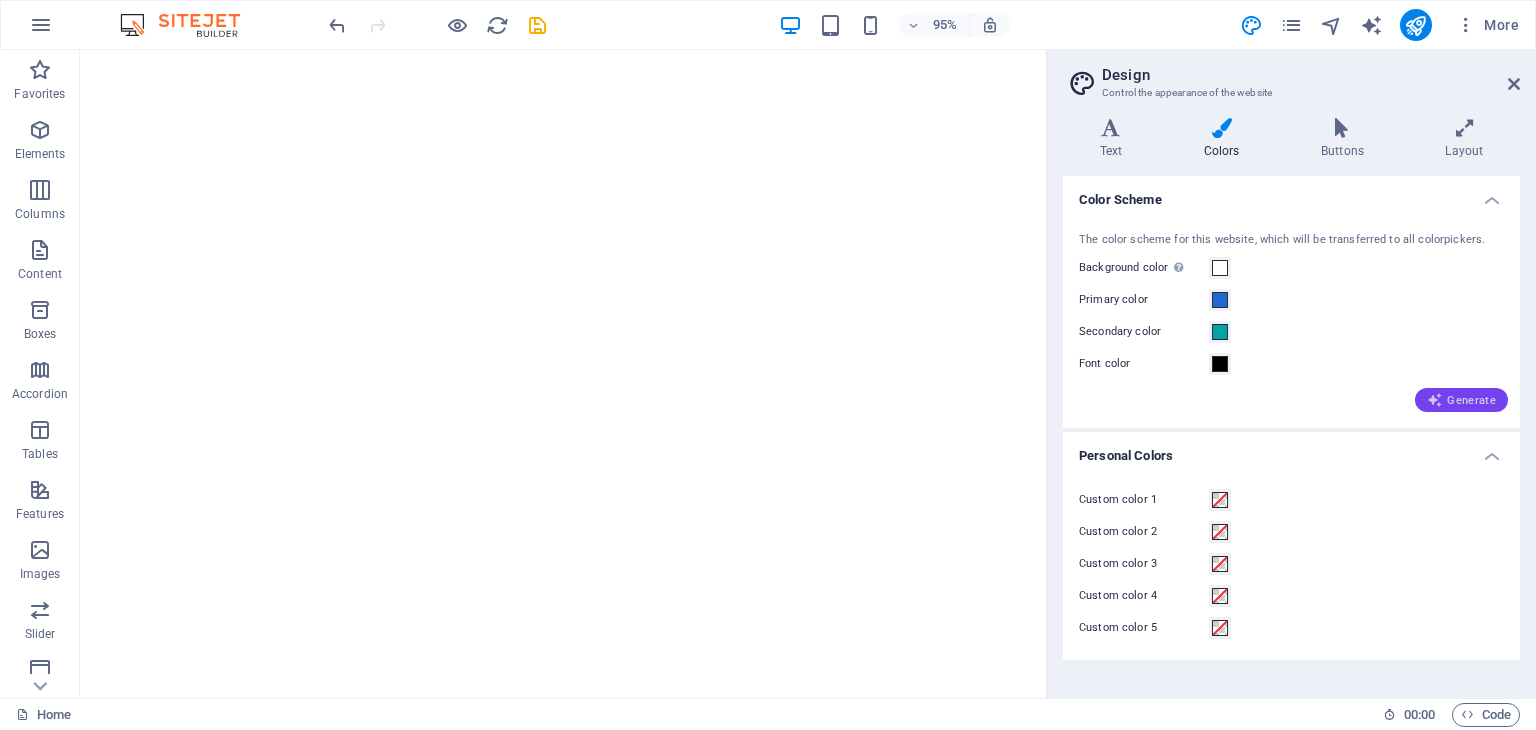 click on "Generate" at bounding box center (1461, 400) 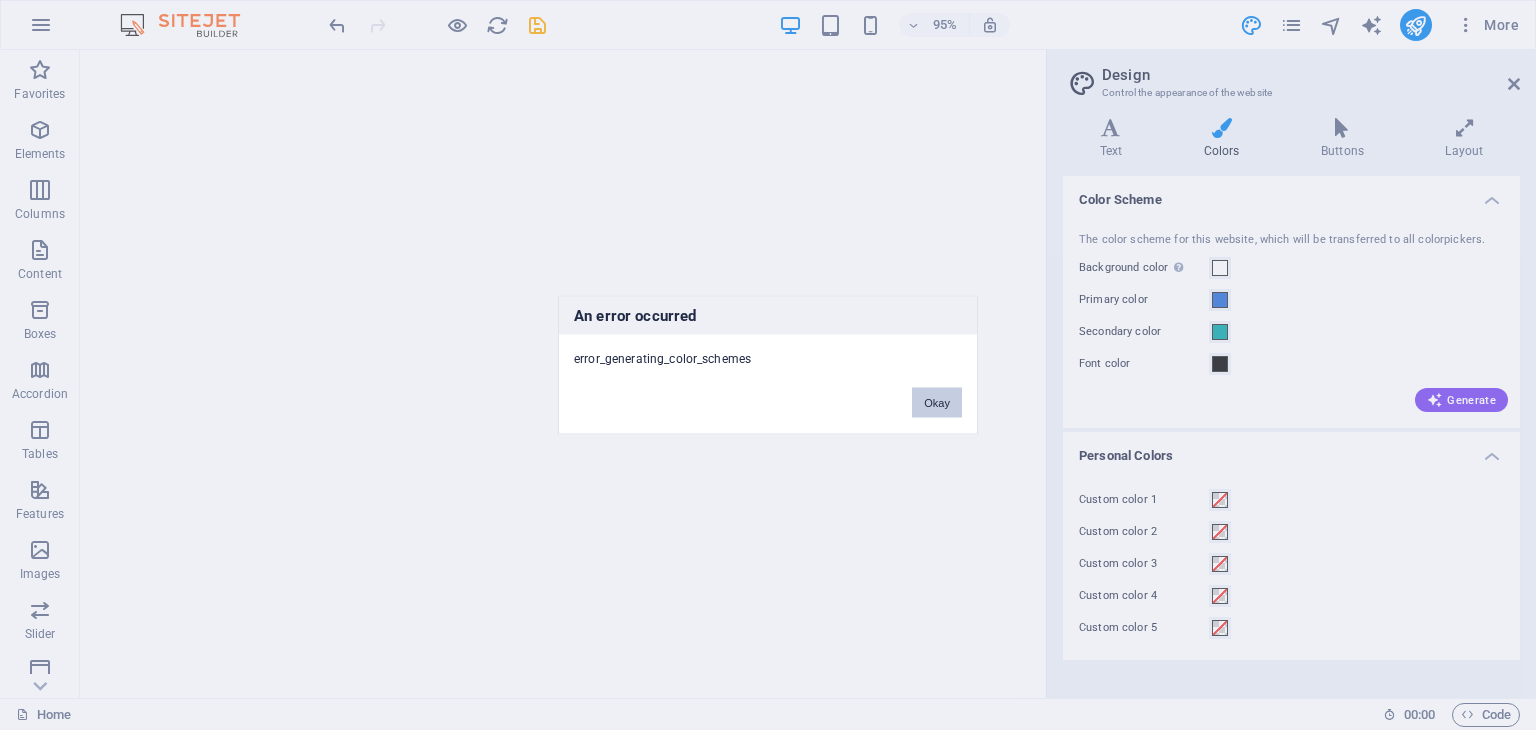 click on "Okay" at bounding box center (937, 403) 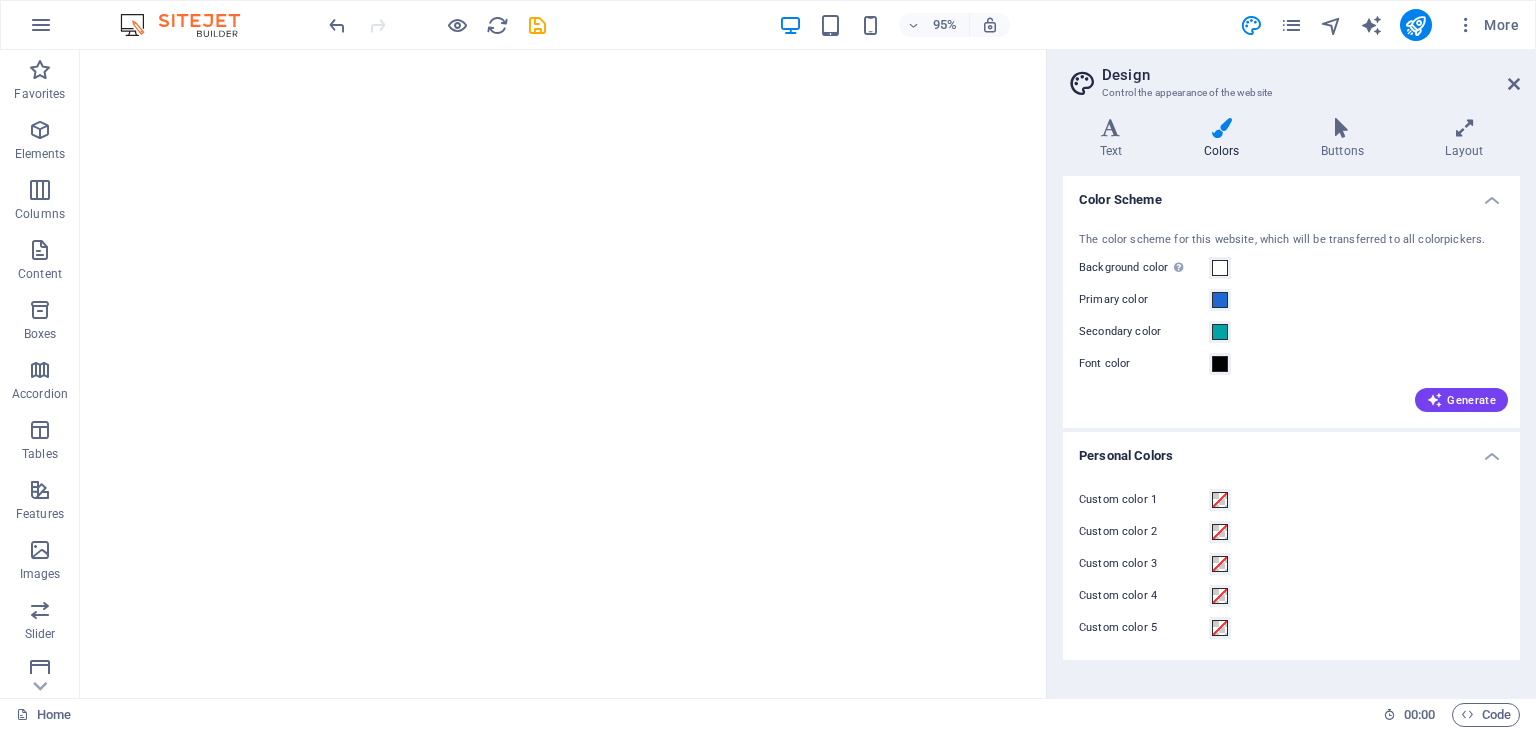 click on "Color Scheme" at bounding box center (1291, 194) 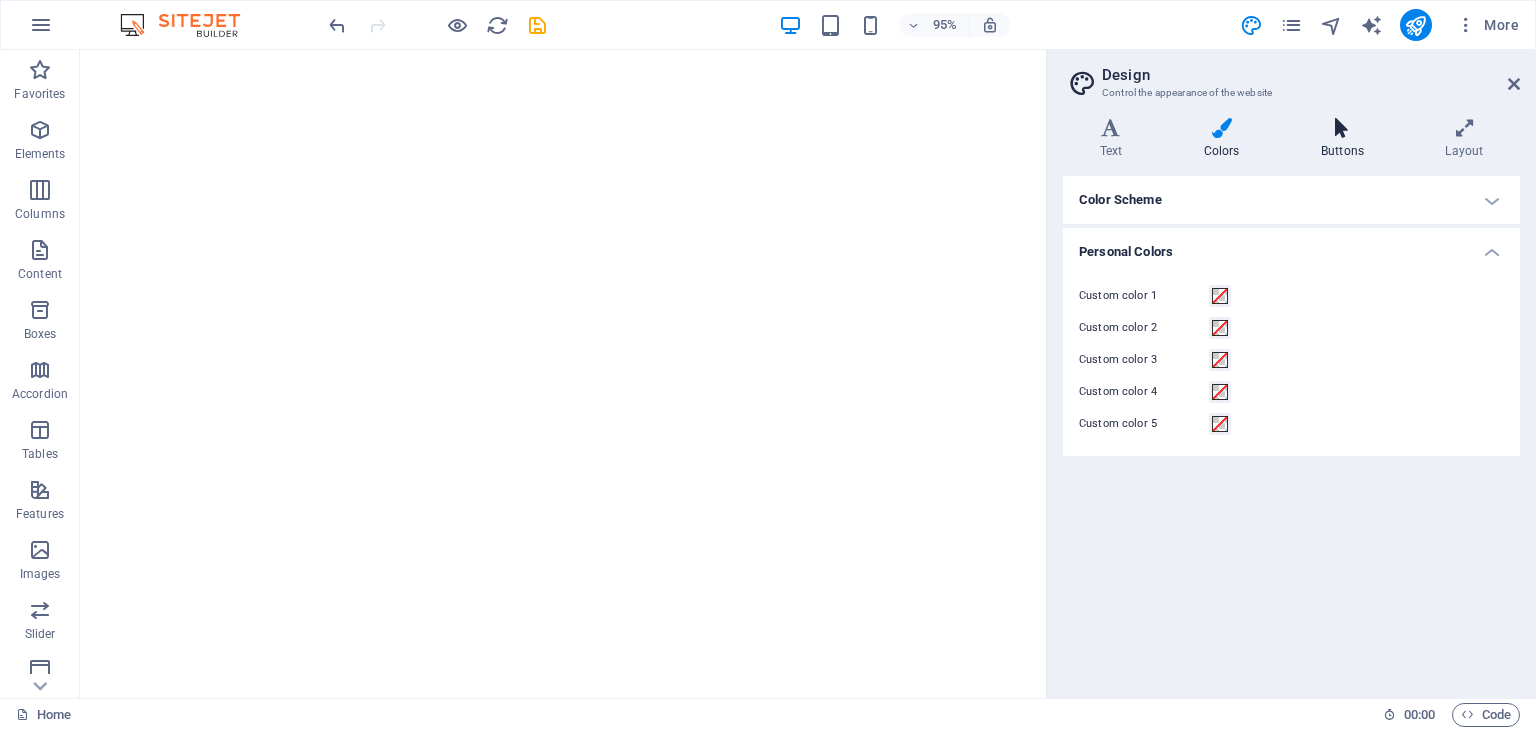 click on "Buttons" at bounding box center (1346, 139) 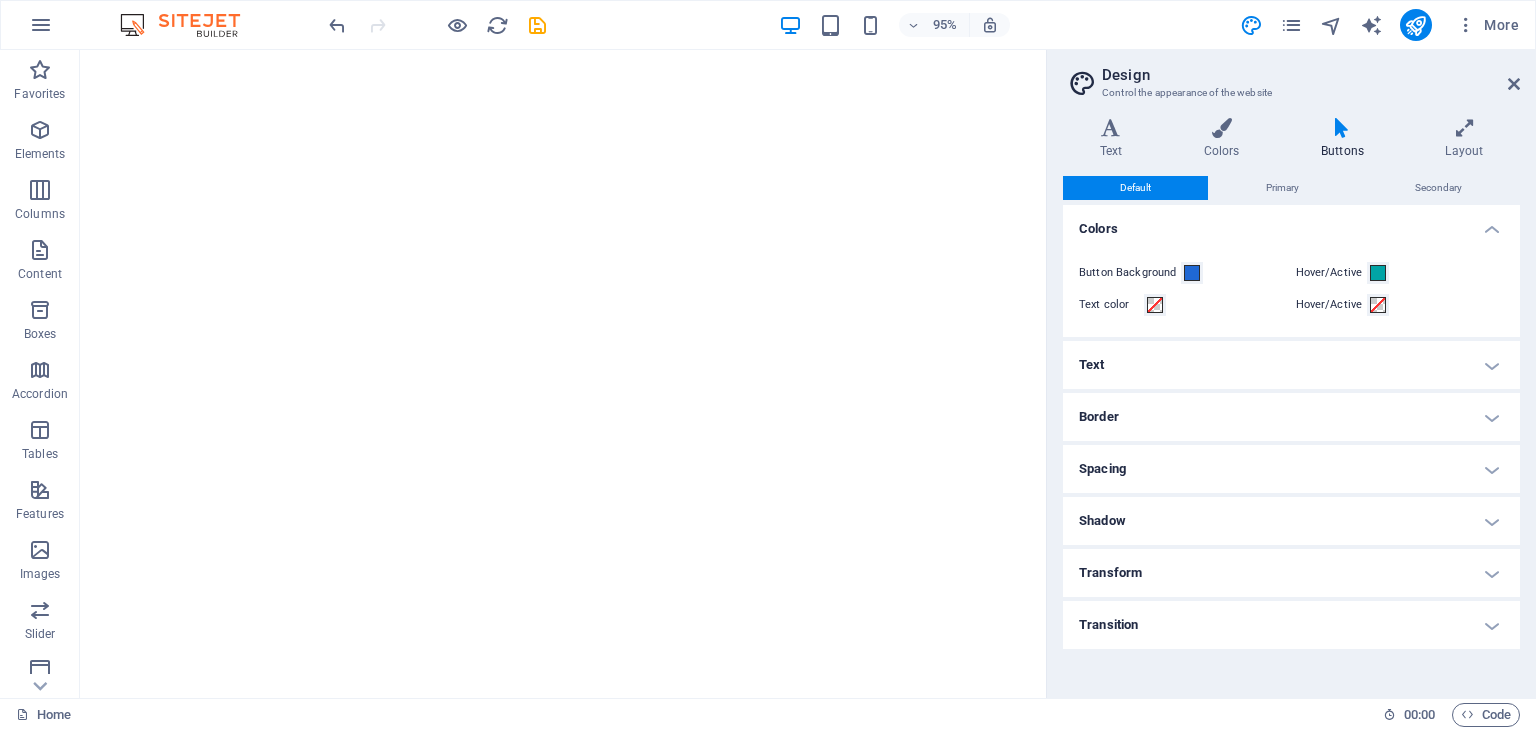 click on "Button Background Hover/Active Text color Hover/Active" at bounding box center [1291, 289] 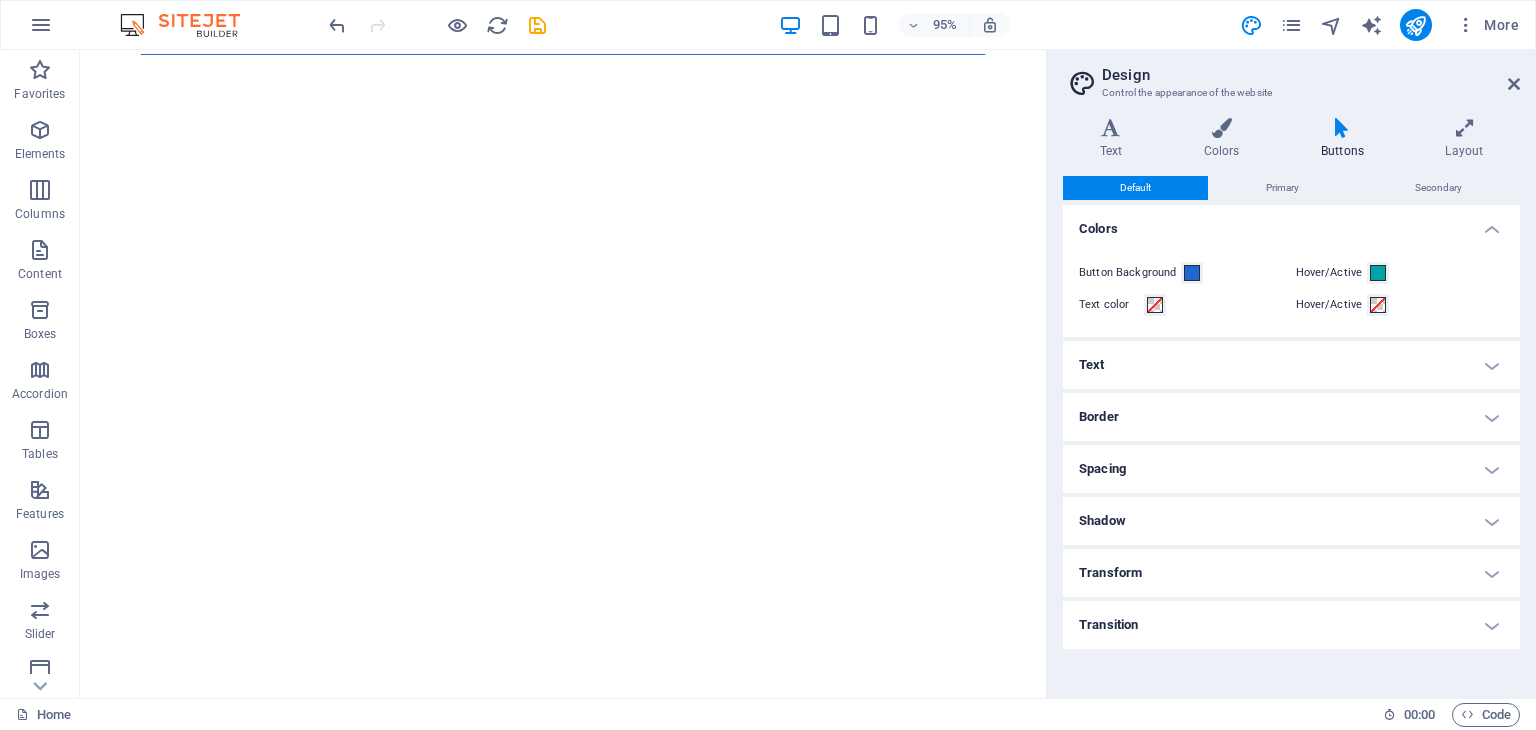 scroll, scrollTop: 202, scrollLeft: 0, axis: vertical 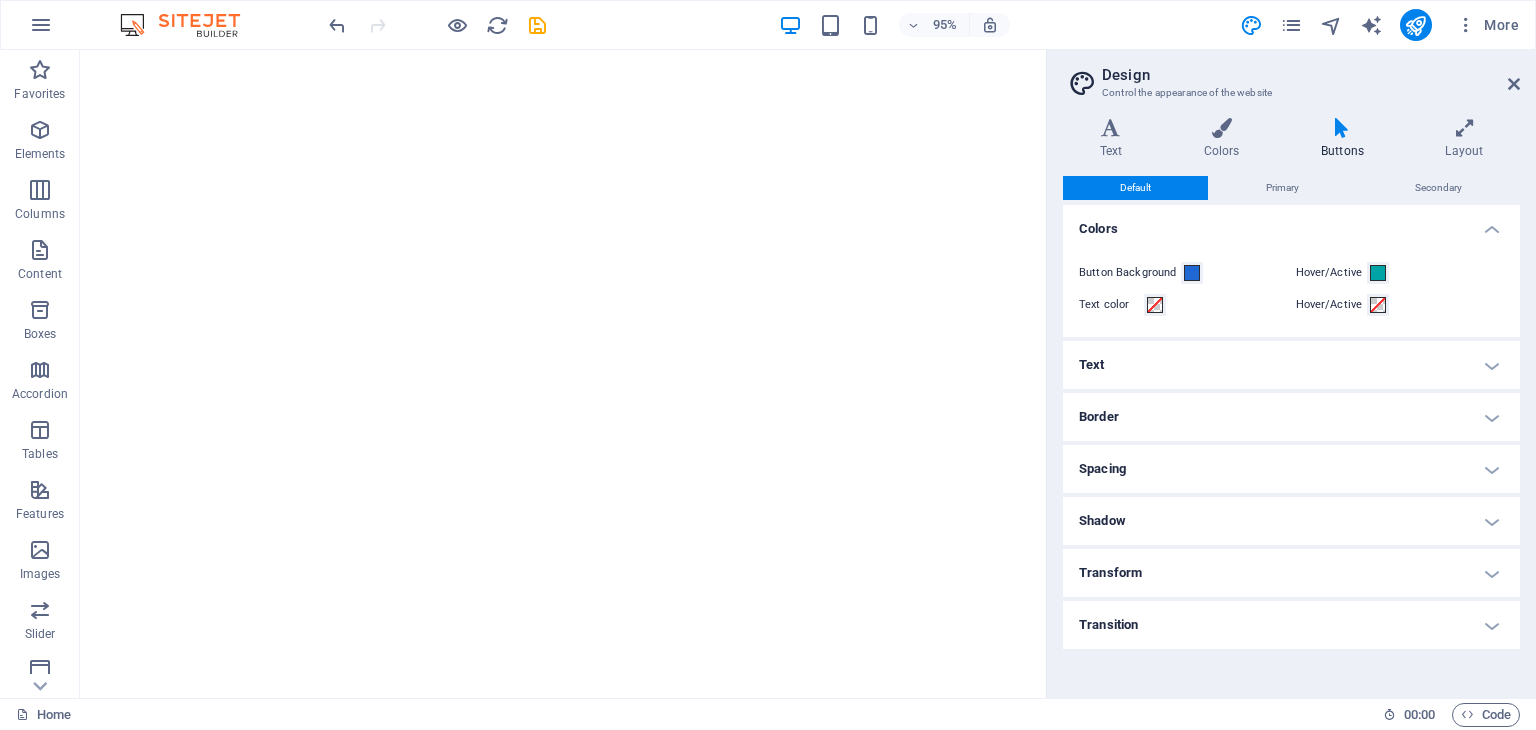 drag, startPoint x: 1087, startPoint y: 405, endPoint x: 1126, endPoint y: 442, distance: 53.75872 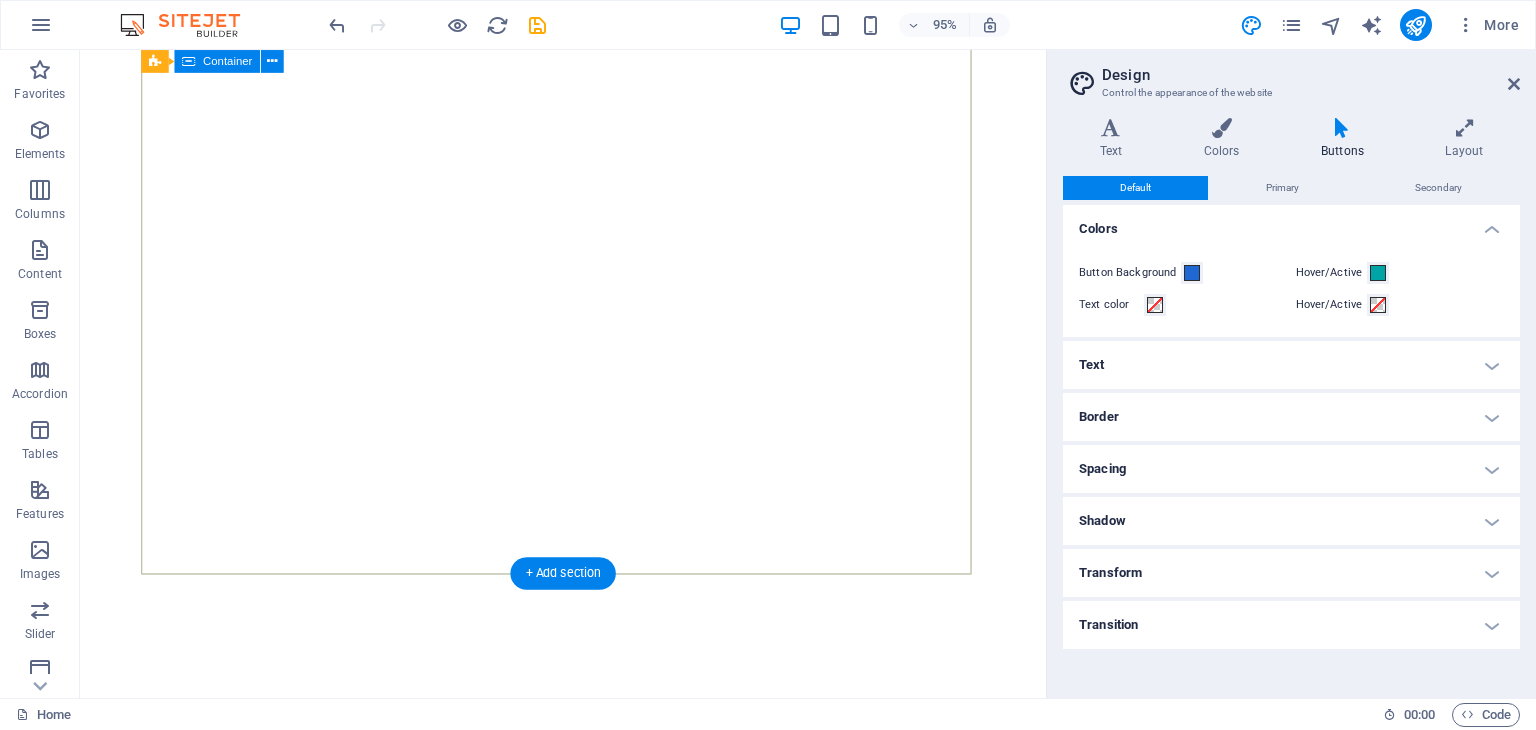 click on "About me My work Partners Contact" at bounding box center (588, 1050) 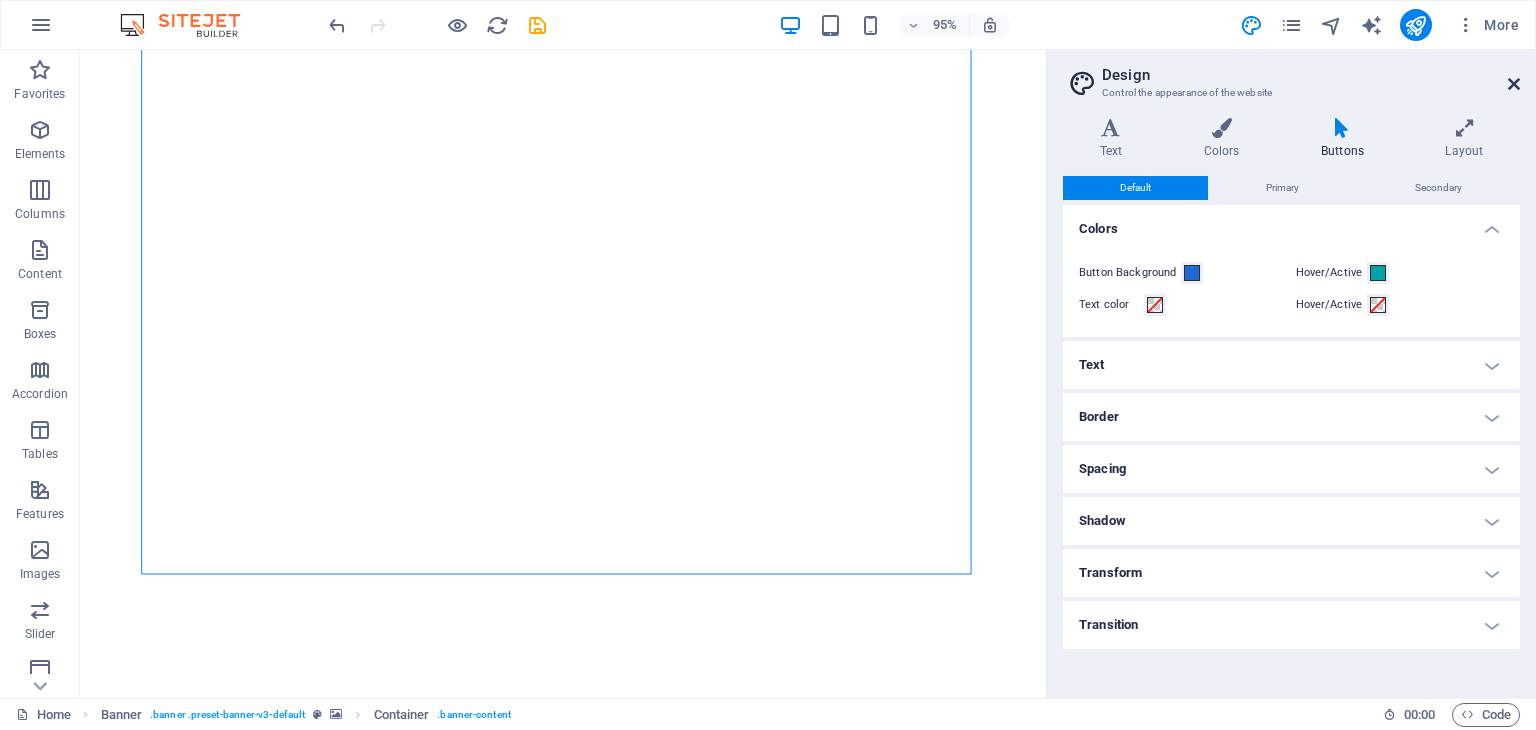 click at bounding box center [1514, 84] 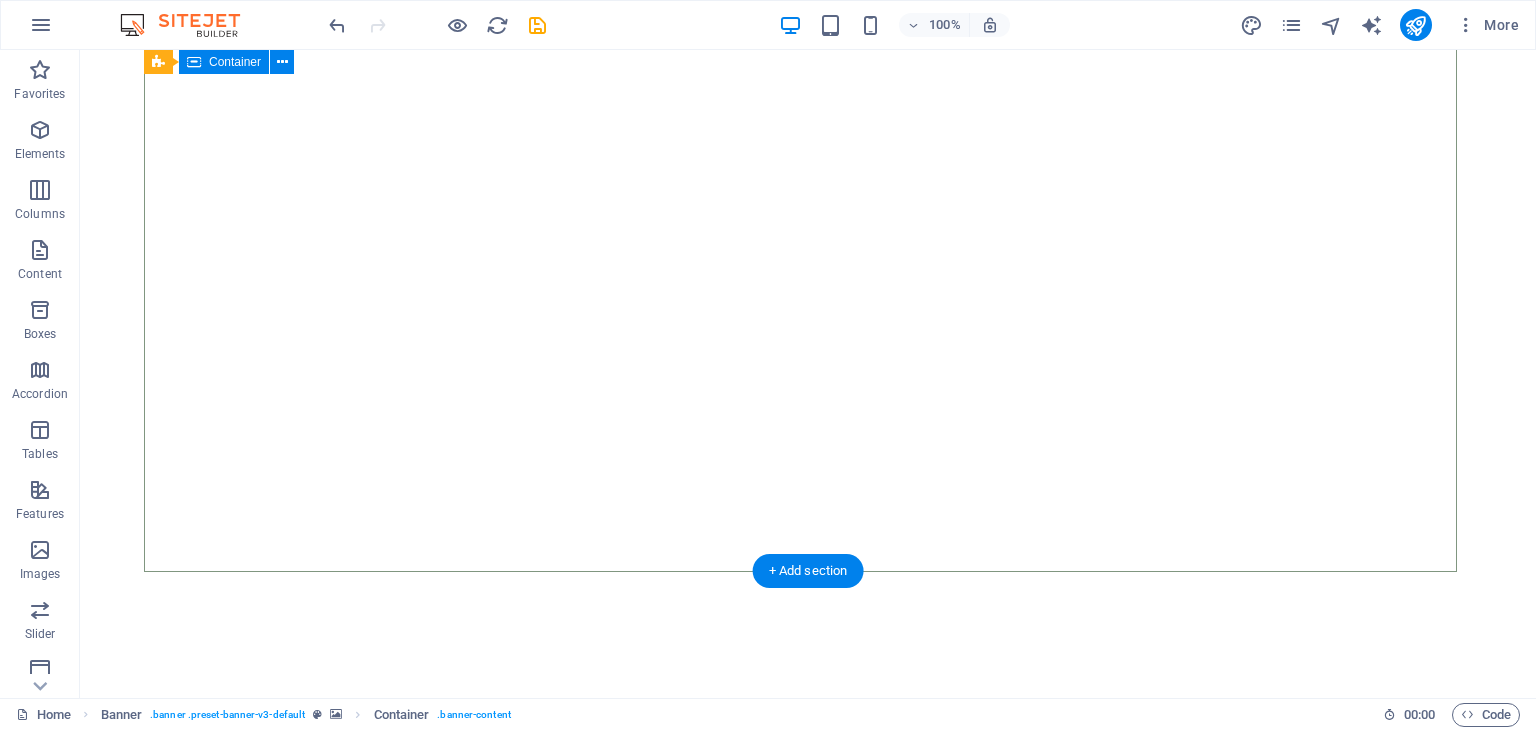 click on "About me My work Partners Contact" at bounding box center (808, 1050) 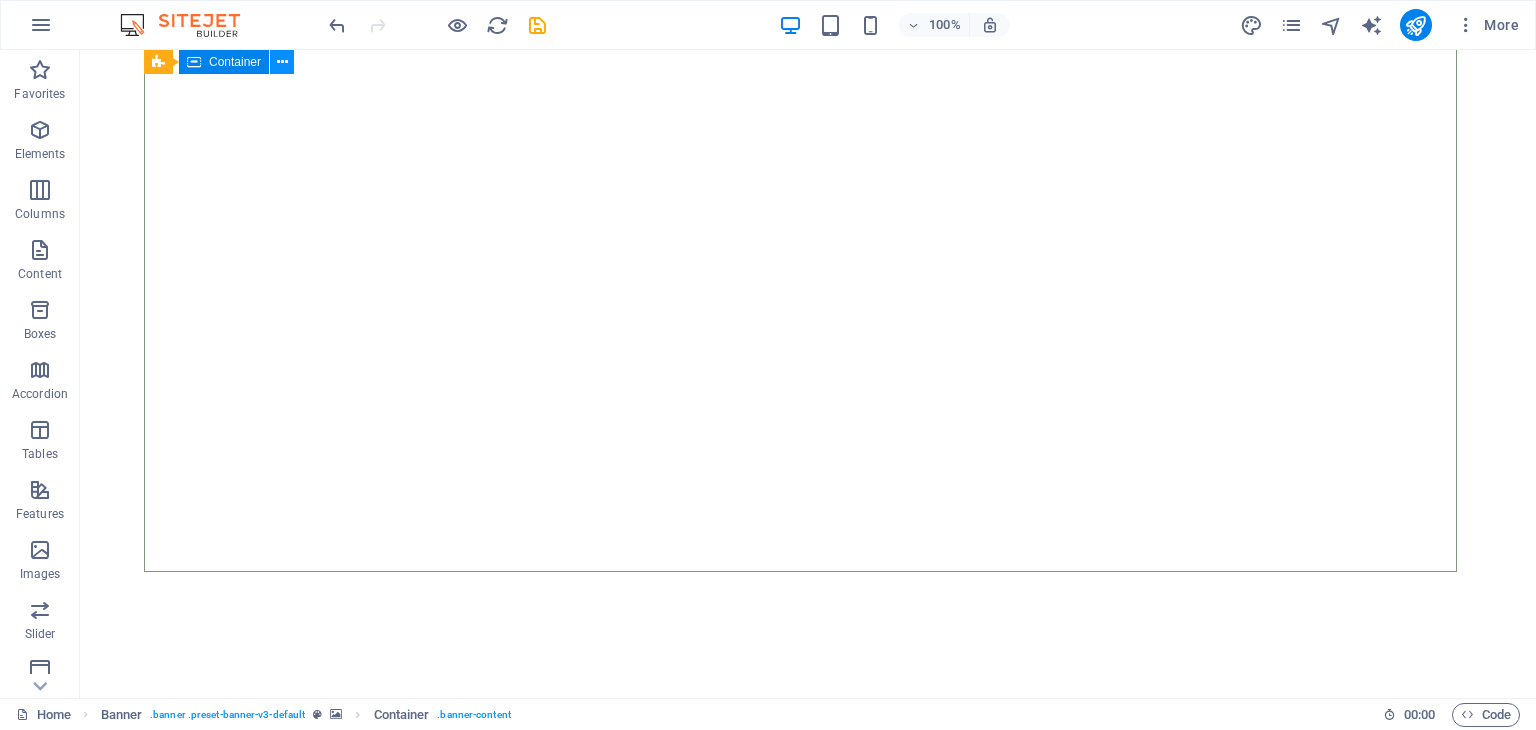 click at bounding box center (282, 62) 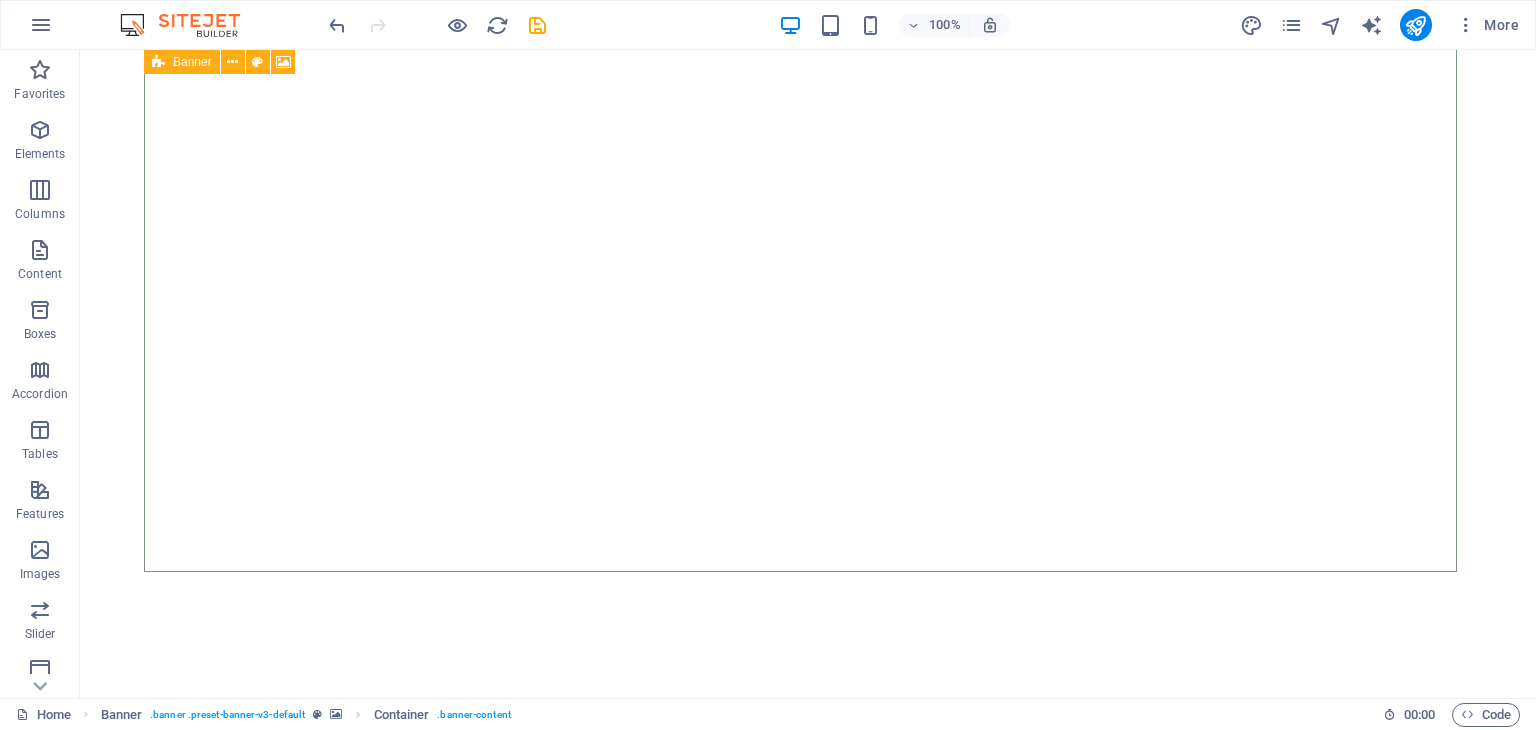 click on "Banner" at bounding box center (182, 62) 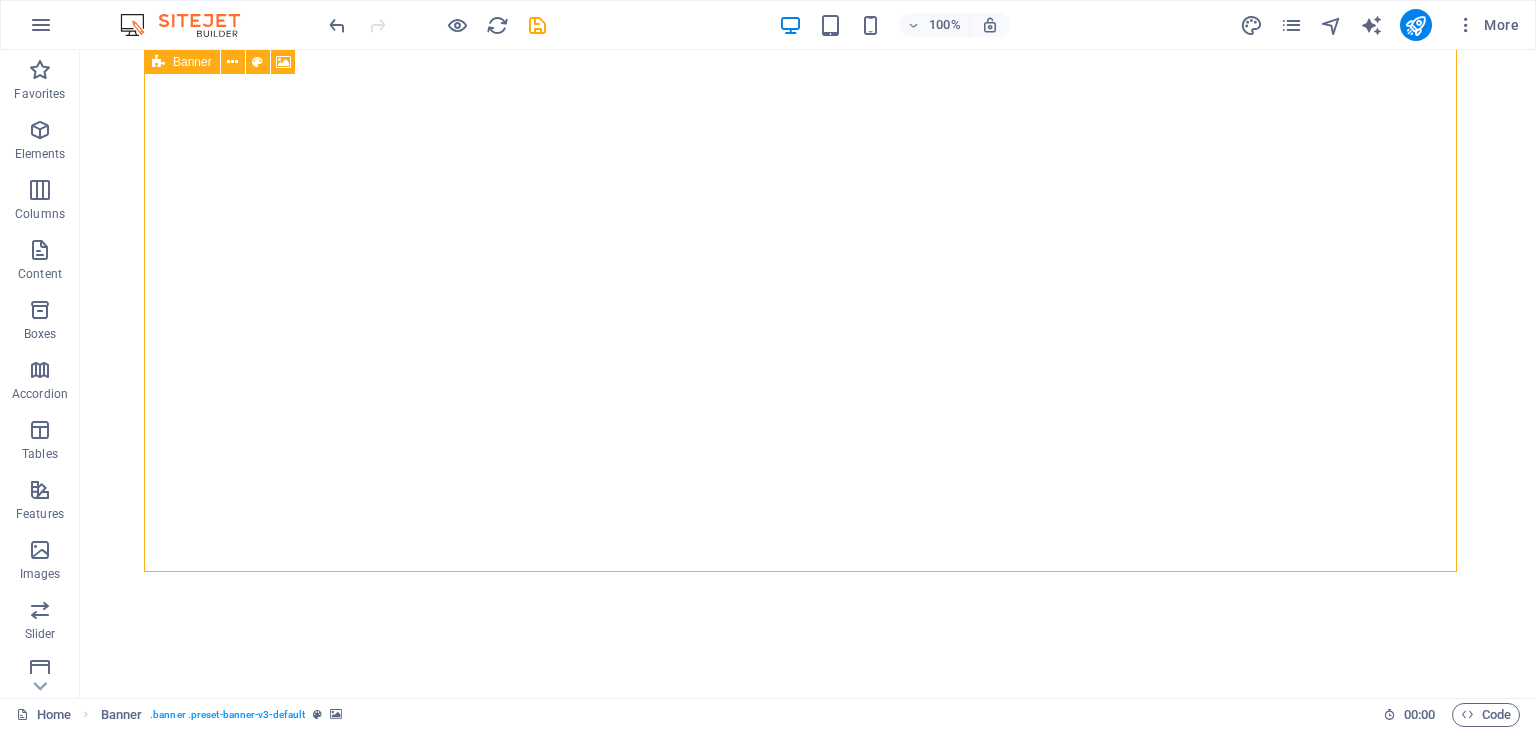 click on "Banner" at bounding box center [192, 62] 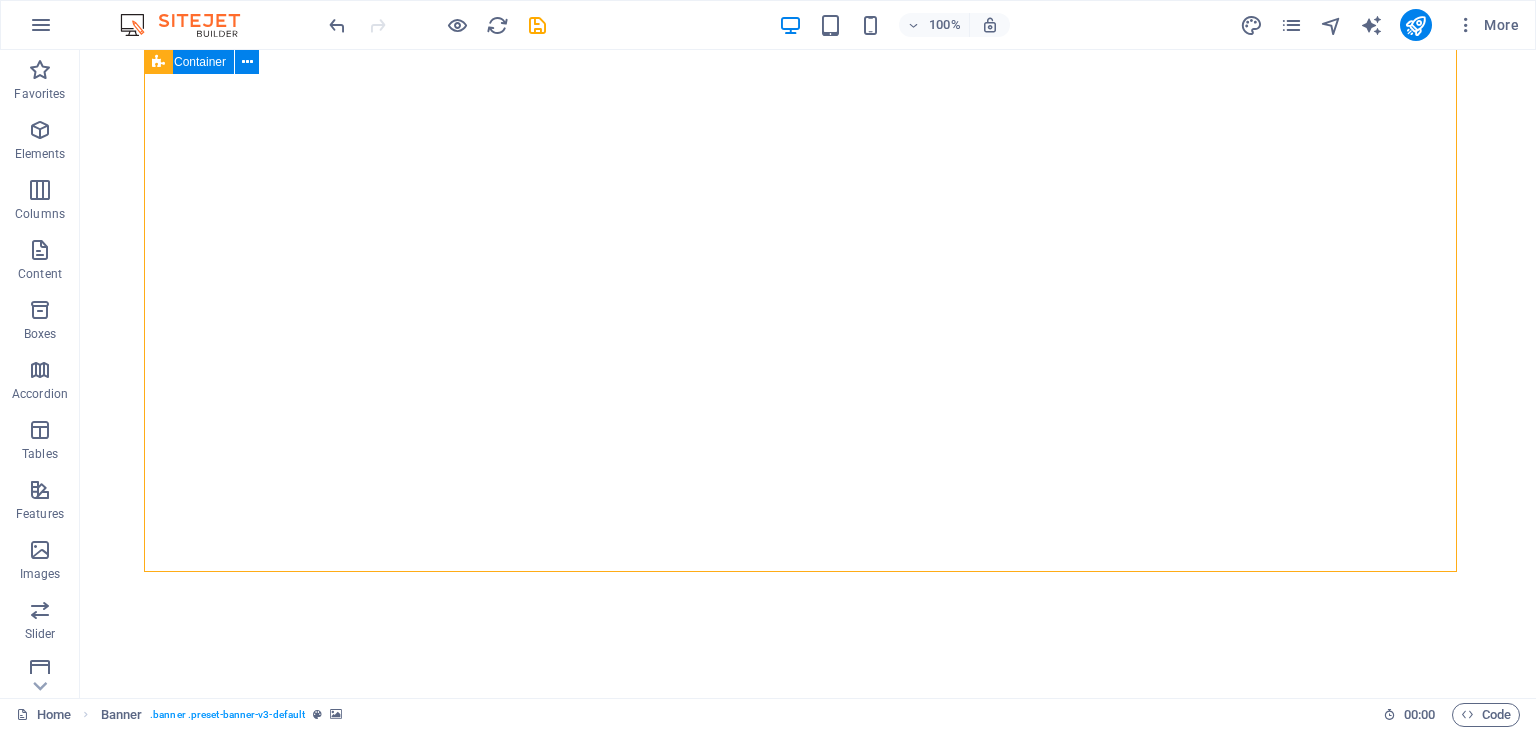 click on "Container" at bounding box center [200, 62] 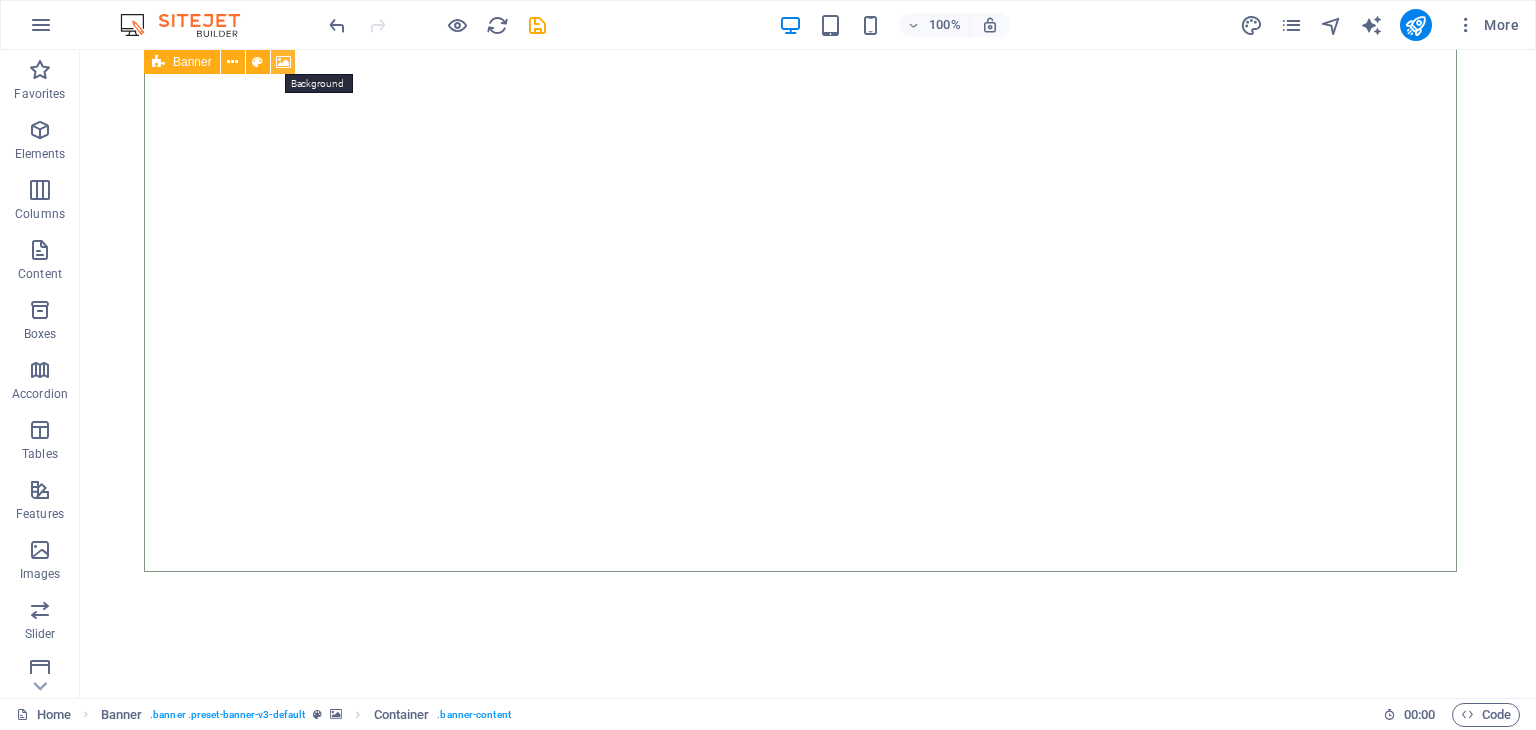 click at bounding box center (283, 62) 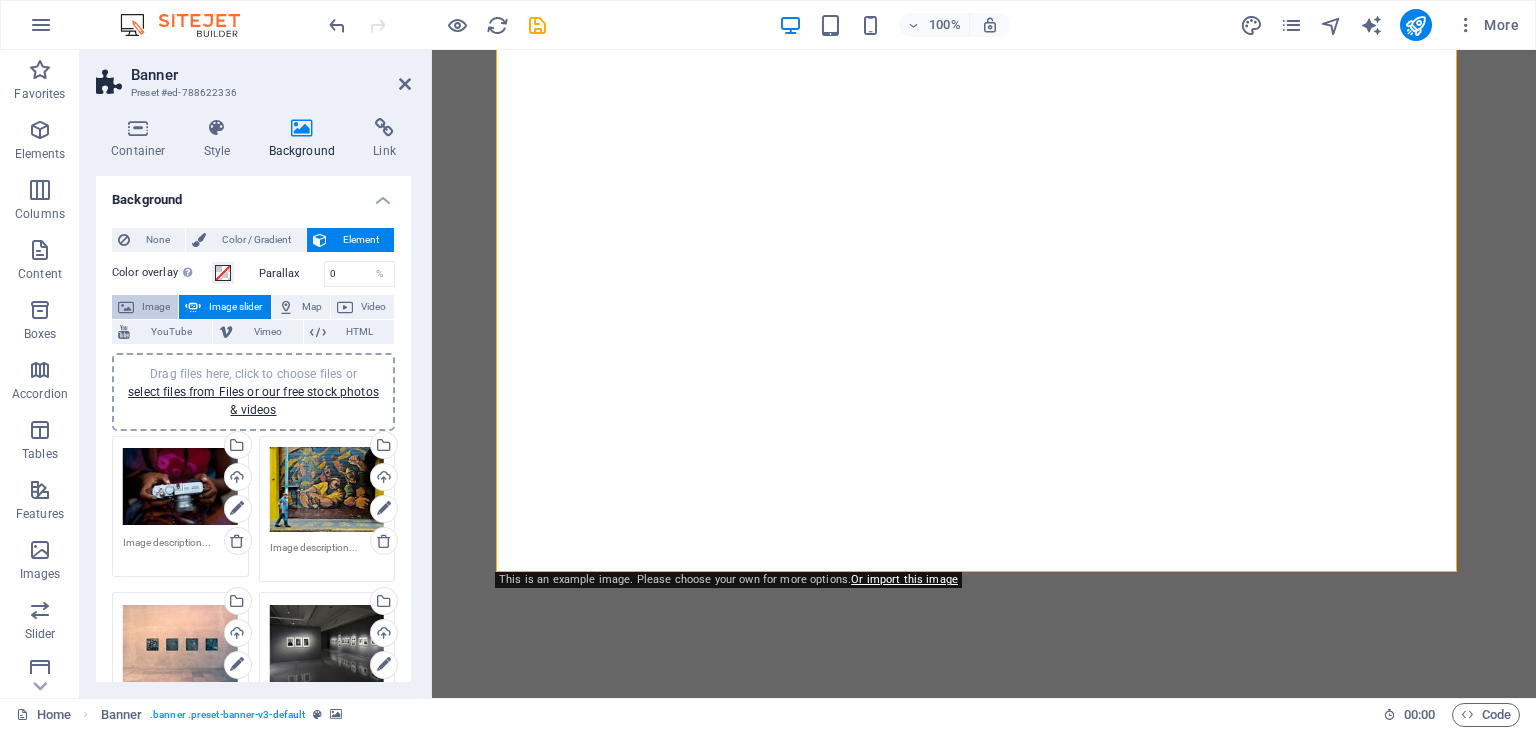 click on "Image" at bounding box center (156, 307) 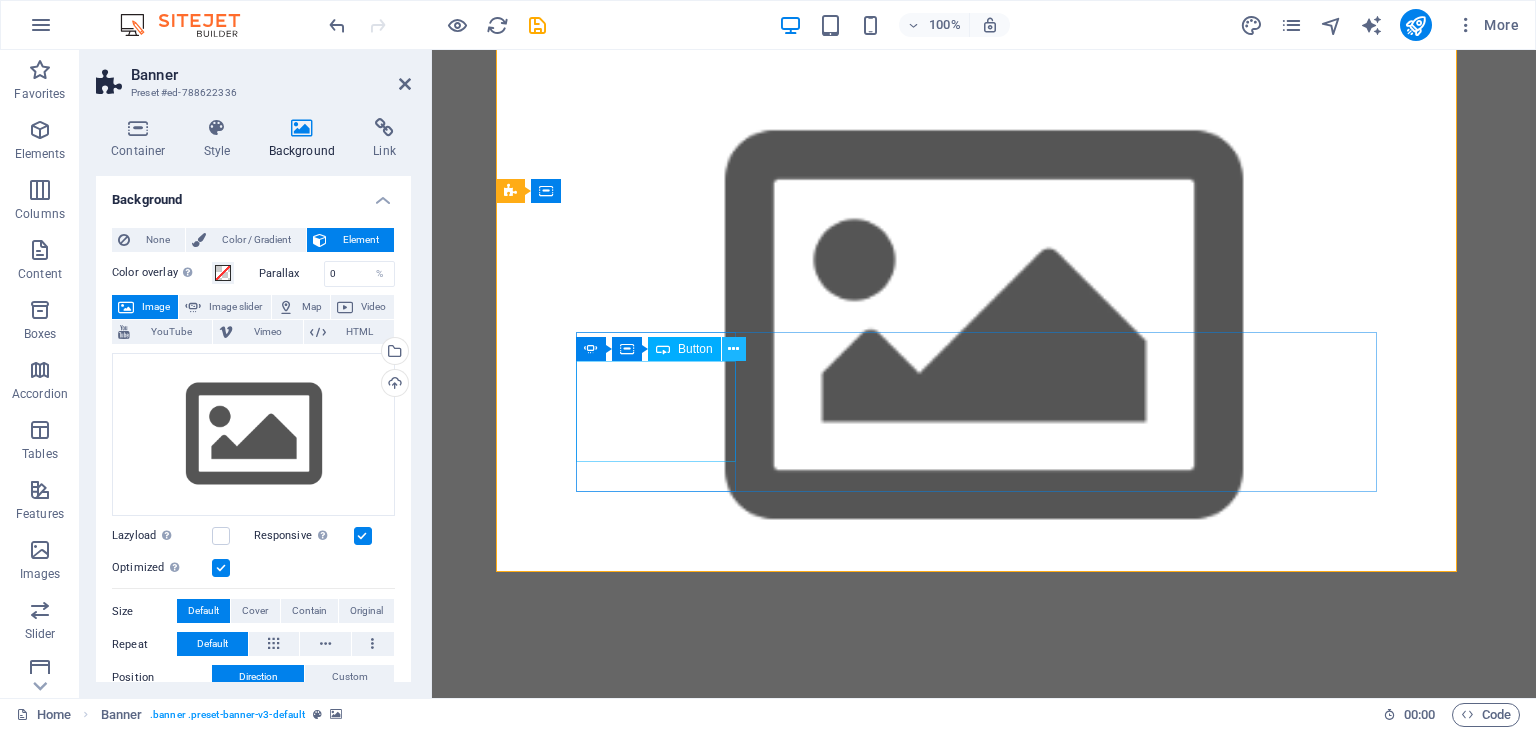 click at bounding box center [733, 349] 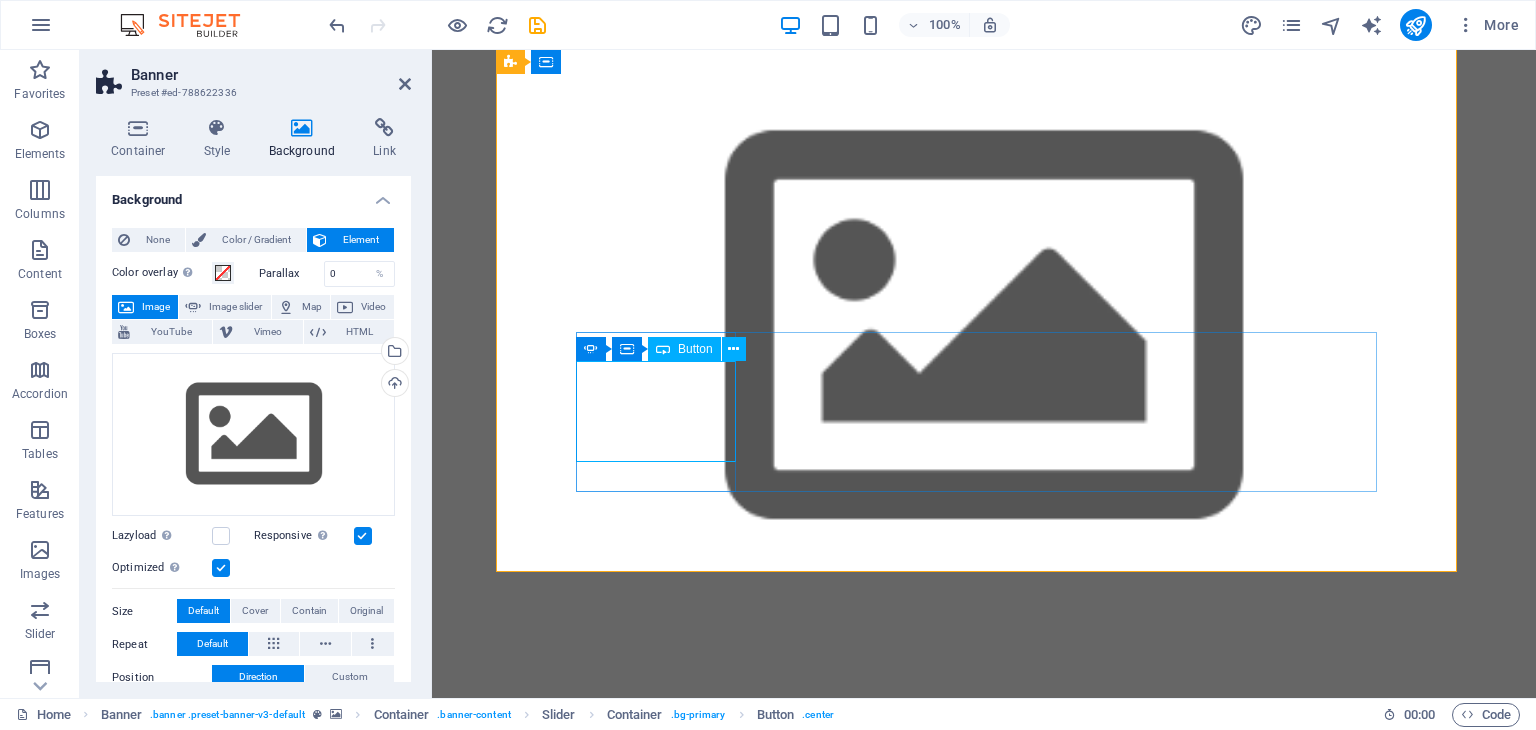 click on "Button" at bounding box center (695, 349) 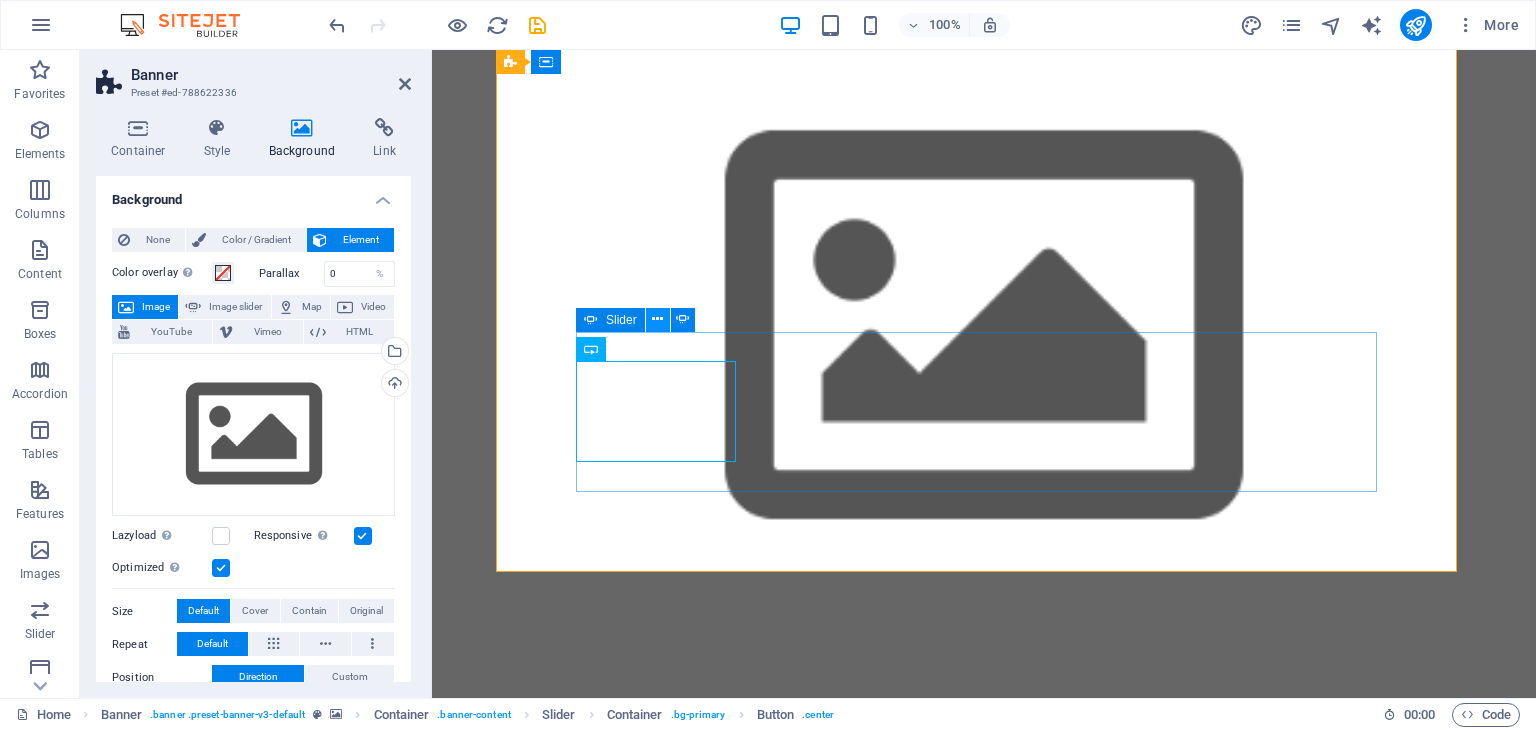 click at bounding box center [657, 319] 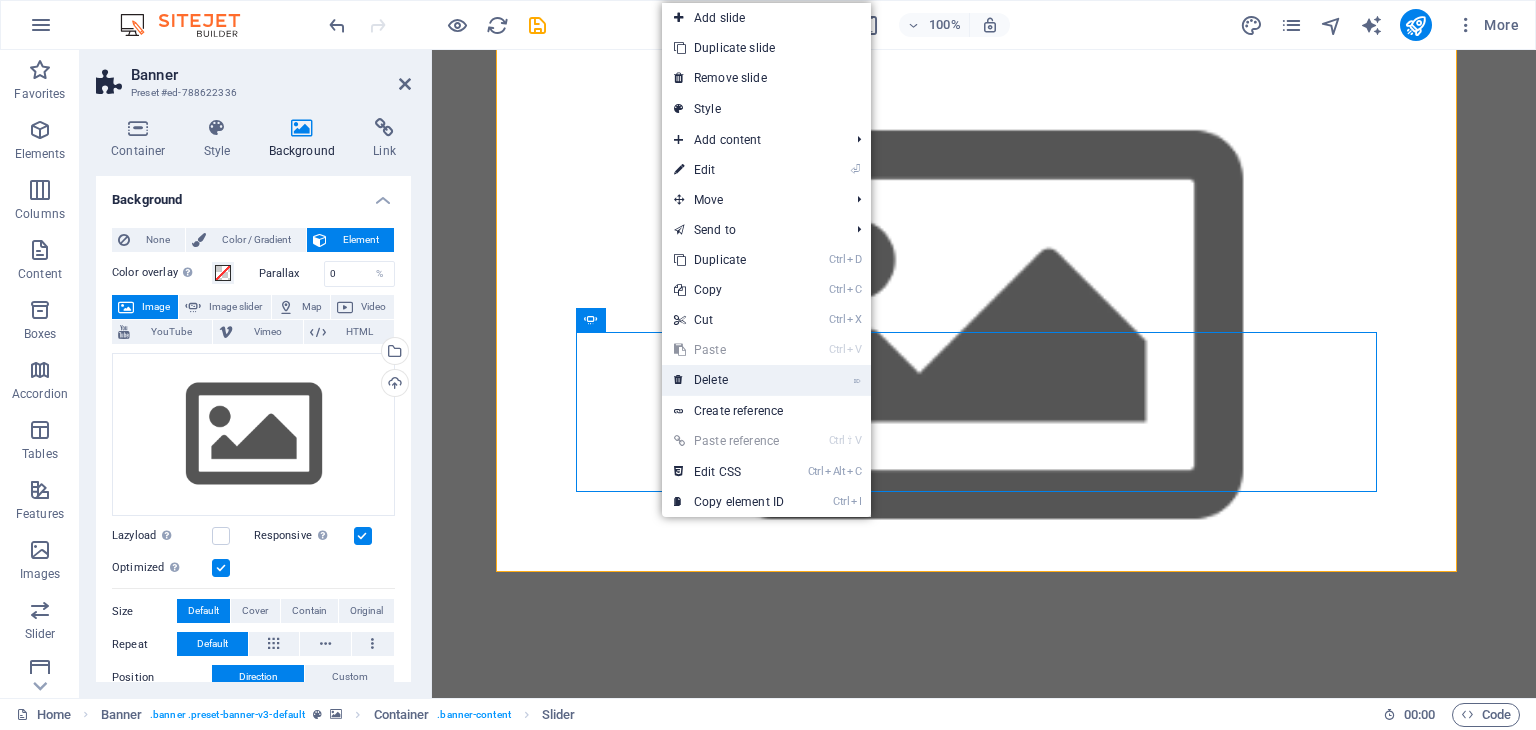 click on "⌦  Delete" at bounding box center [729, 380] 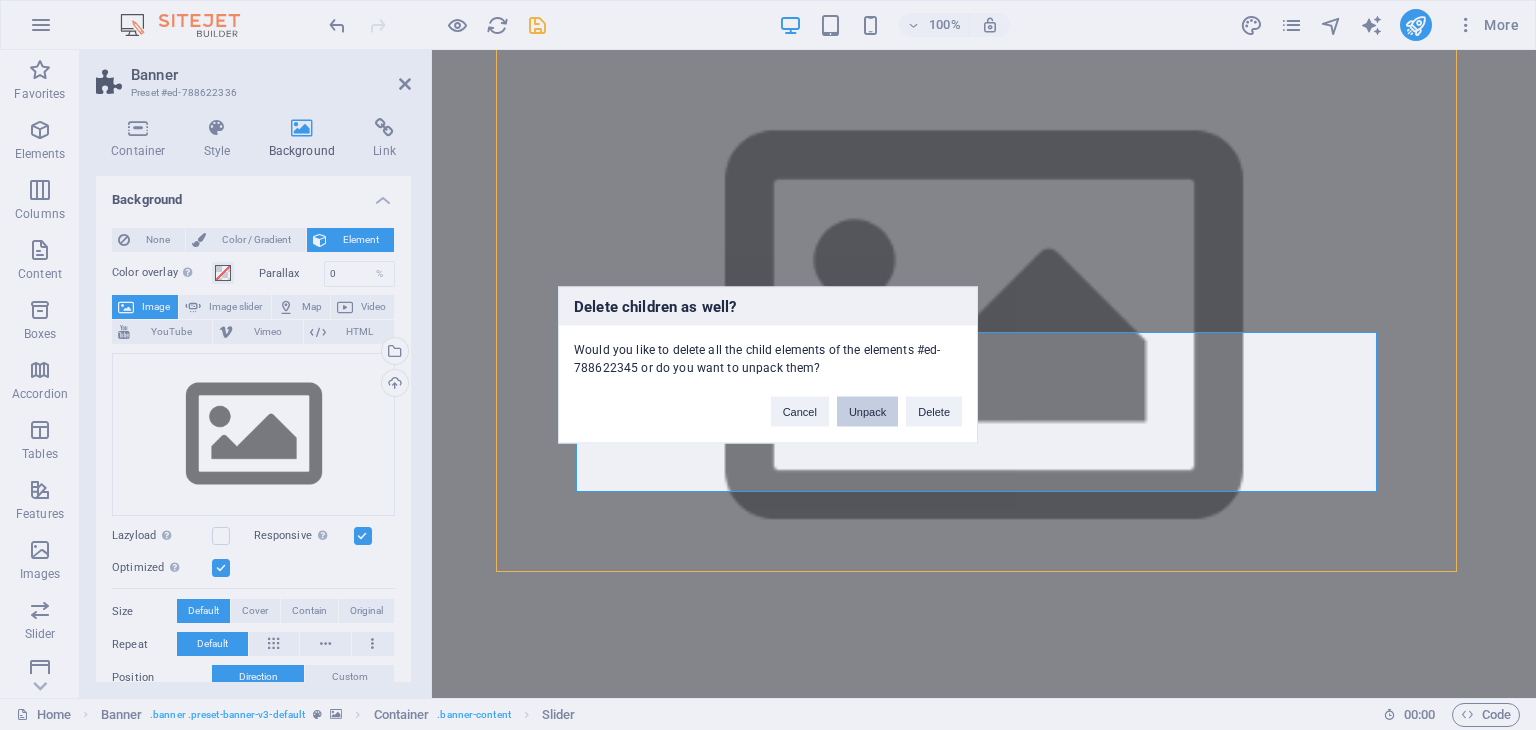 click on "Unpack" at bounding box center [867, 412] 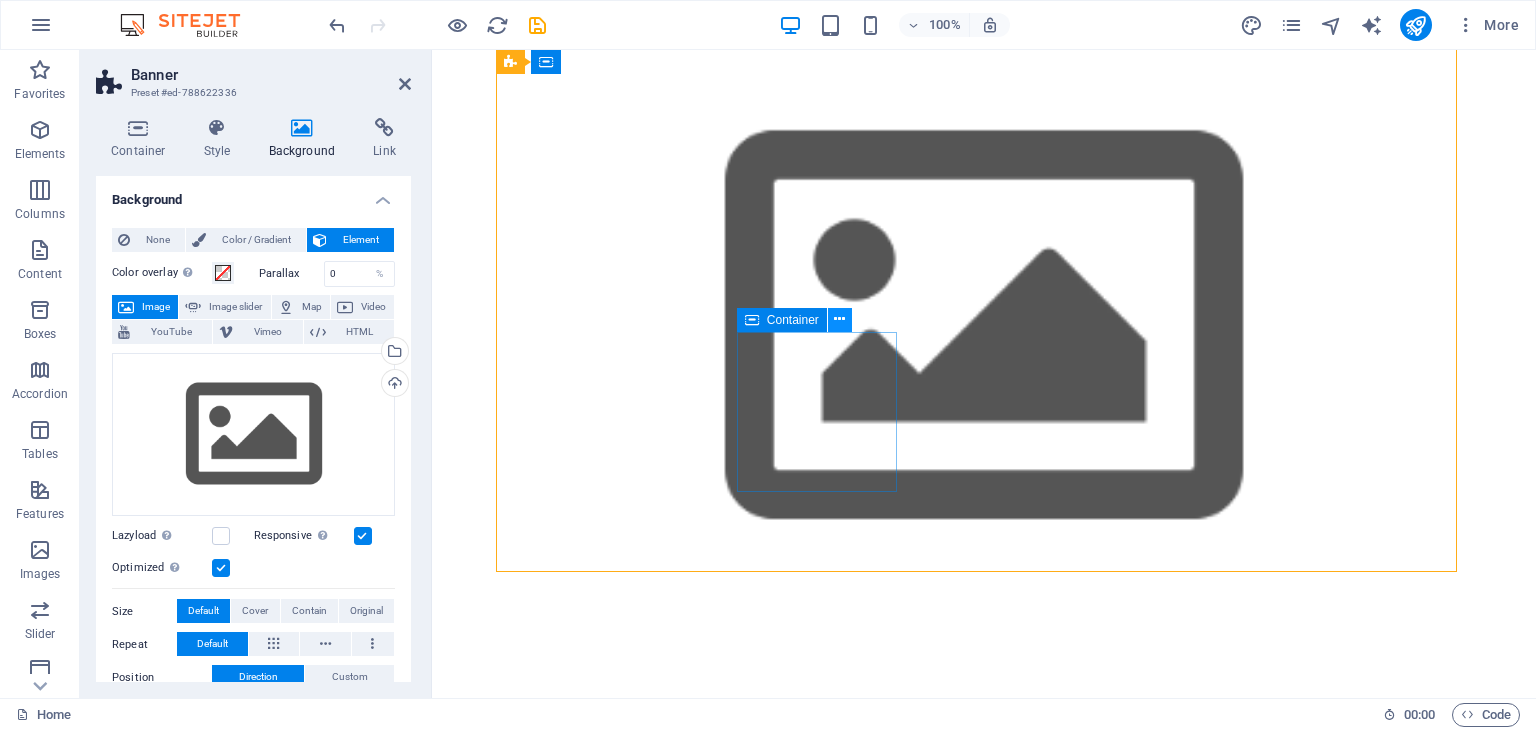 click at bounding box center [839, 319] 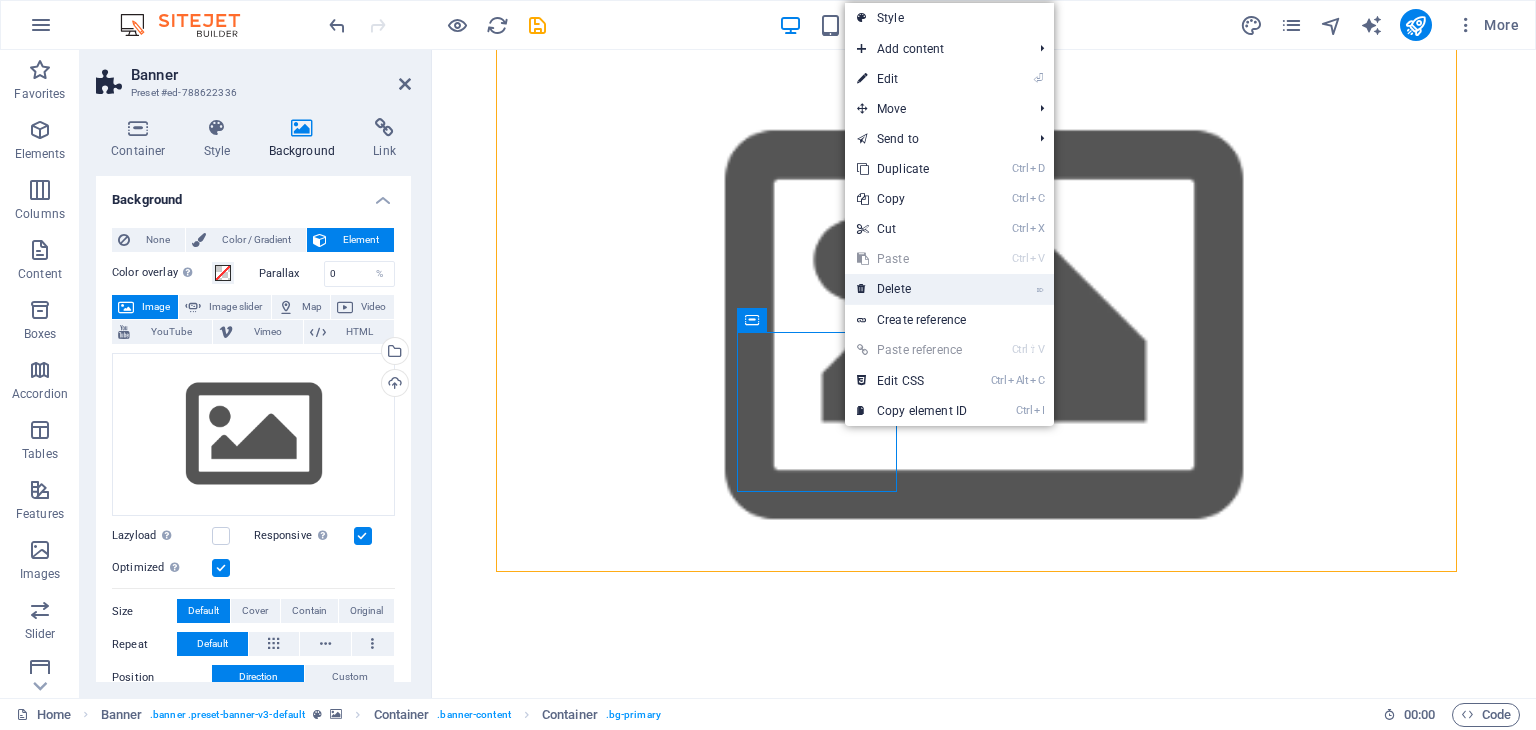 click on "⌦  Delete" at bounding box center (912, 289) 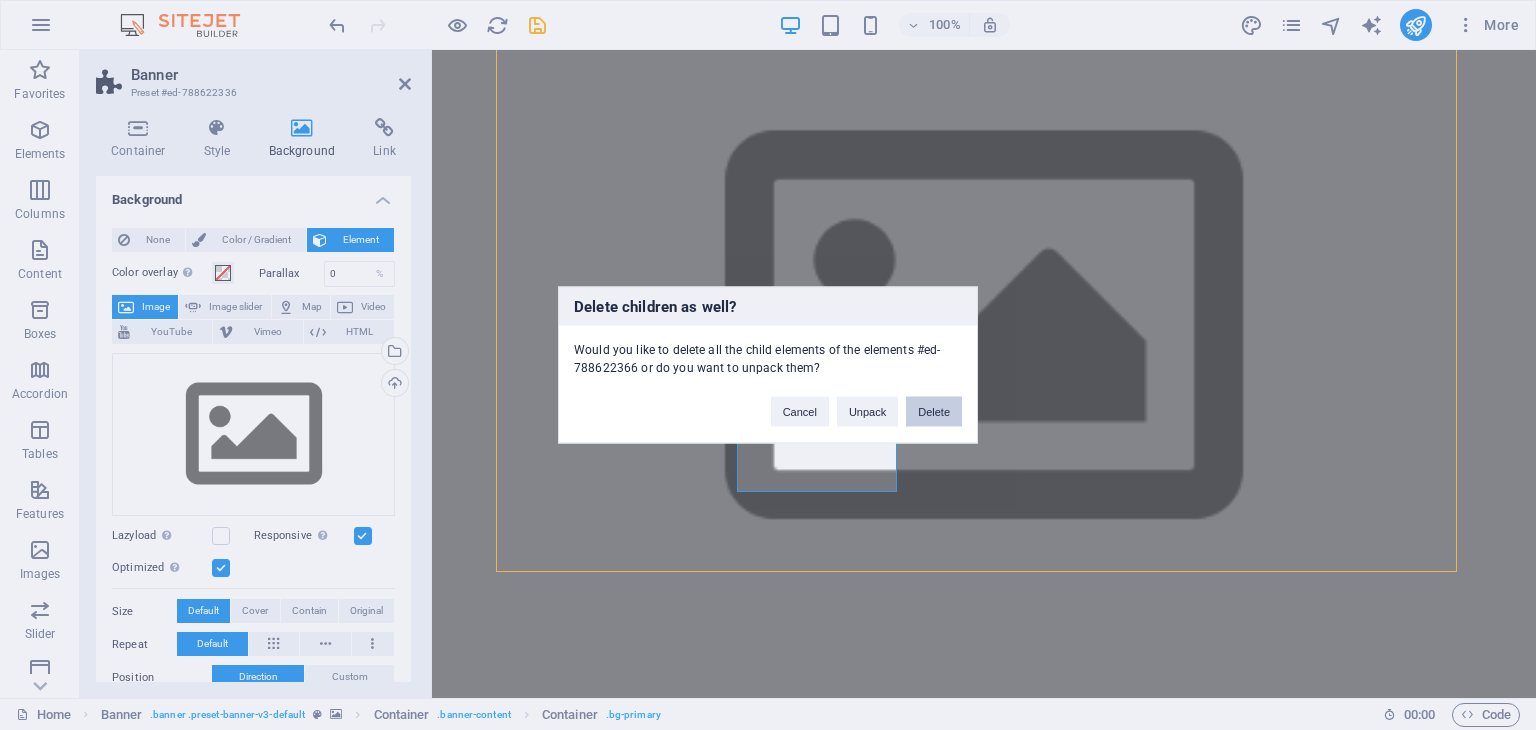 click on "Delete" at bounding box center (934, 412) 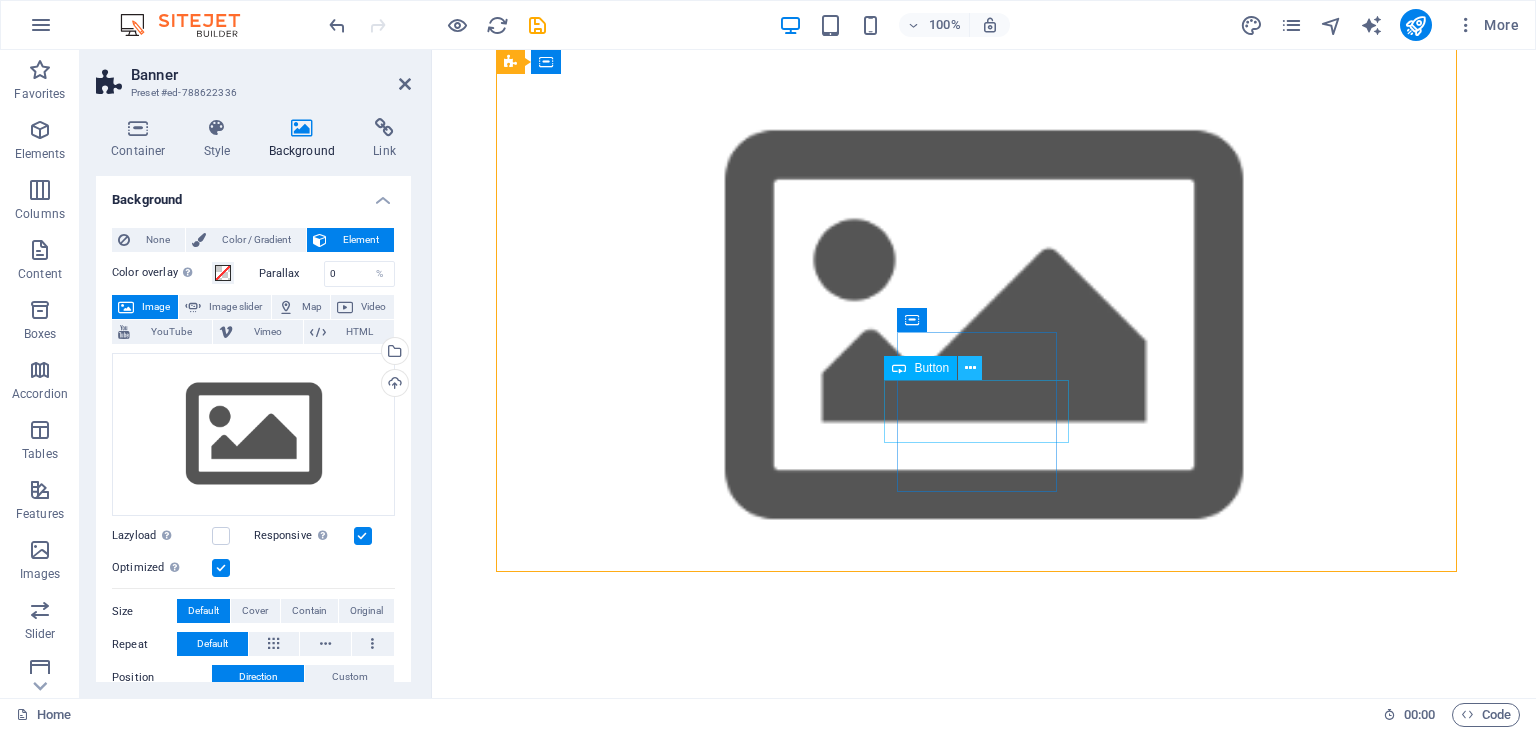 click at bounding box center (970, 368) 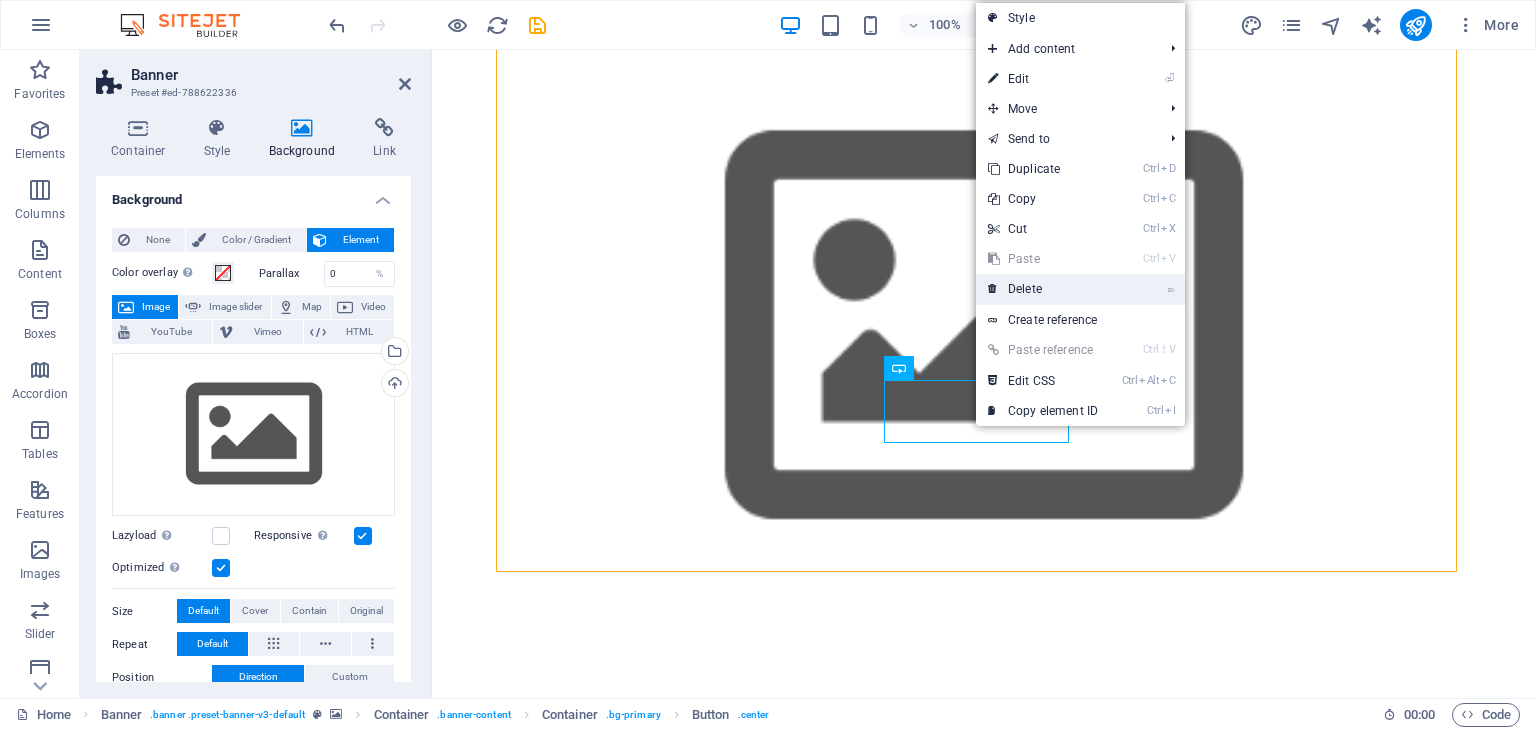 click on "⌦  Delete" at bounding box center [1043, 289] 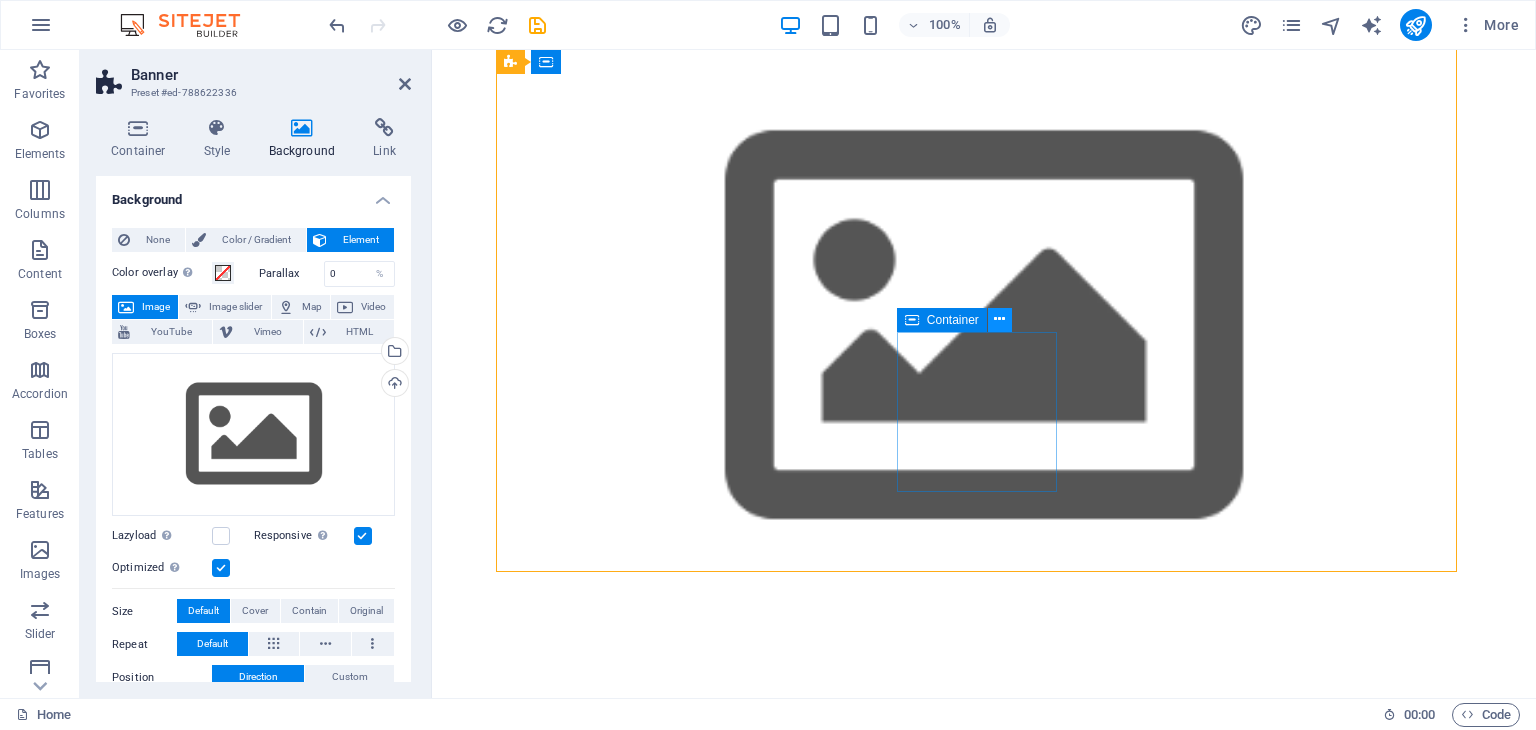 click at bounding box center (1000, 320) 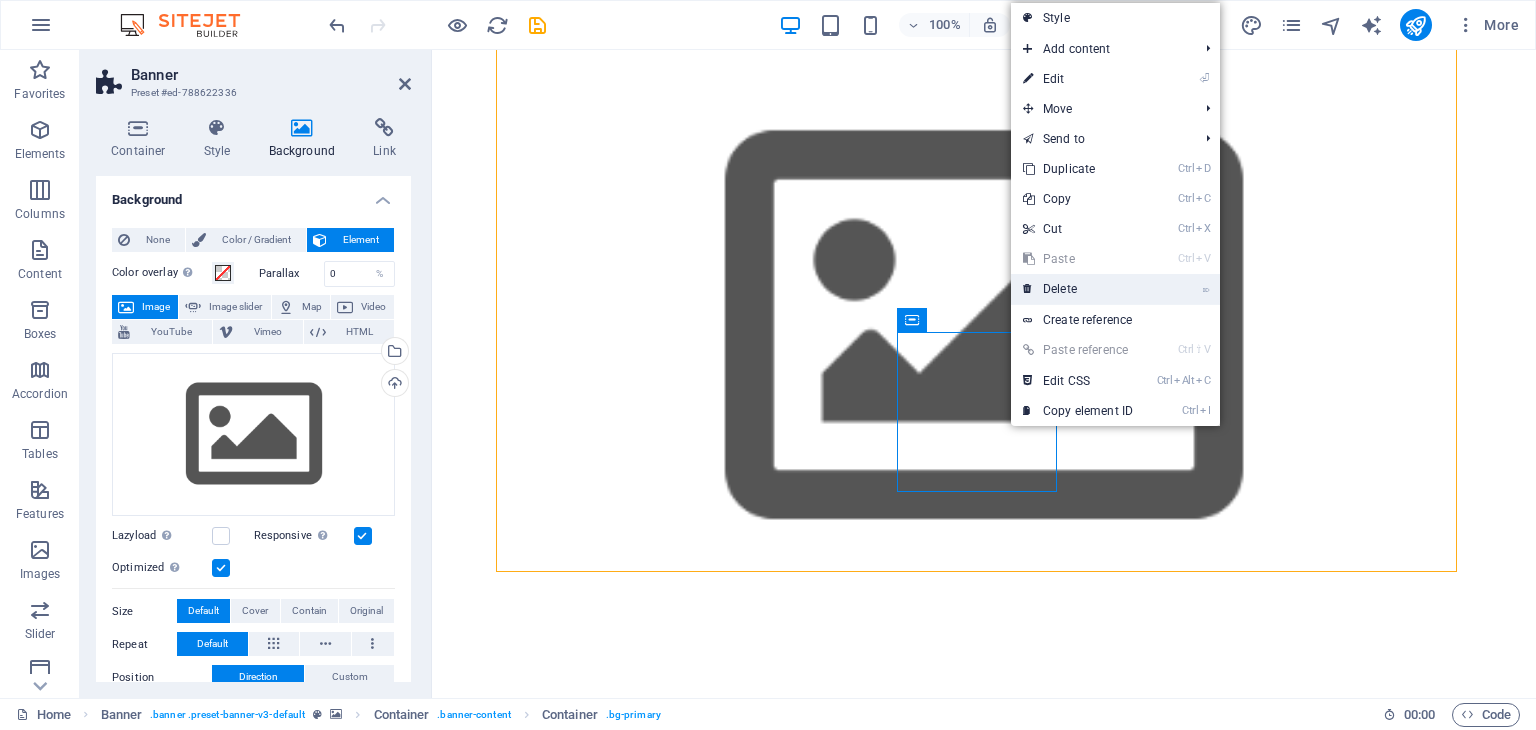 click on "⌦  Delete" at bounding box center (1078, 289) 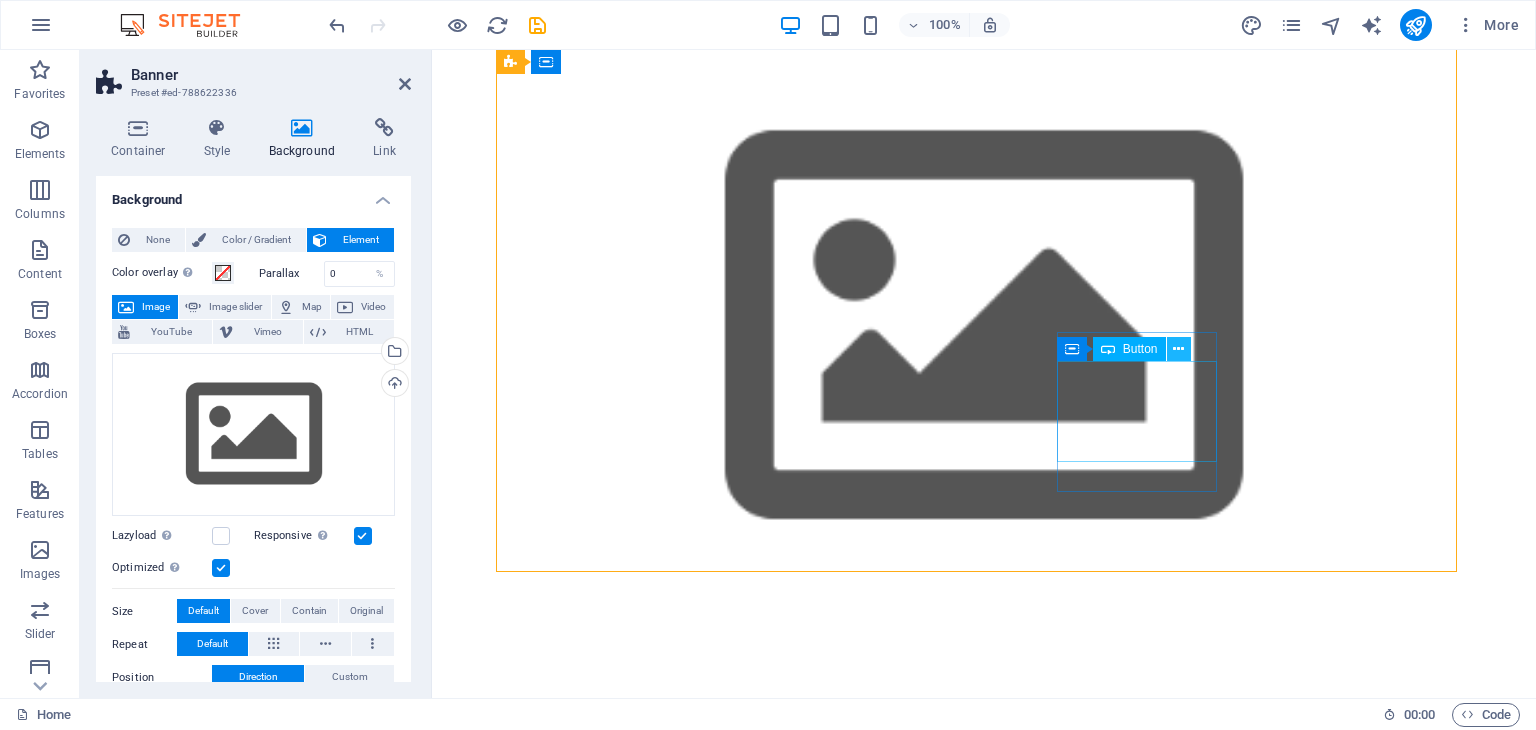 click at bounding box center [1178, 349] 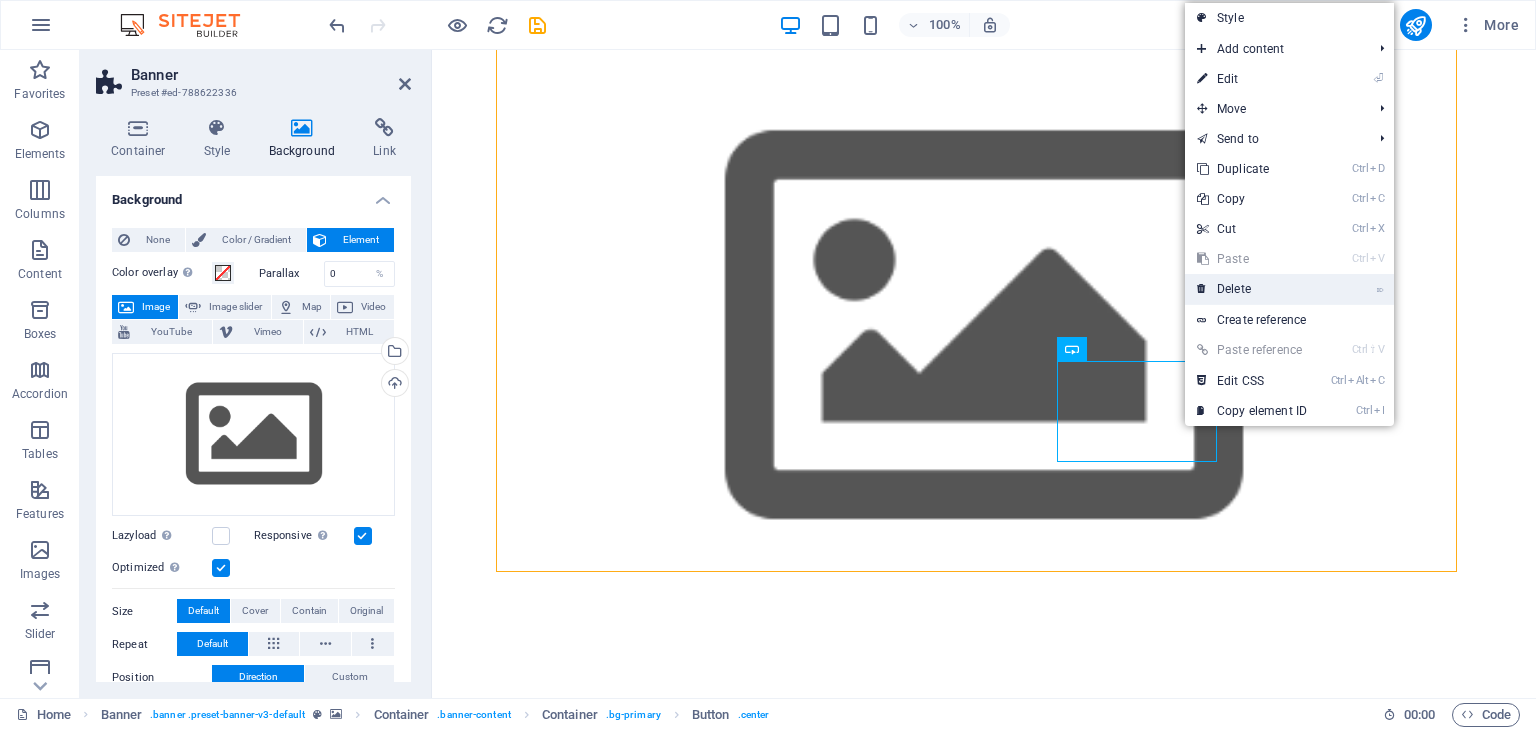 click on "⌦  Delete" at bounding box center [1252, 289] 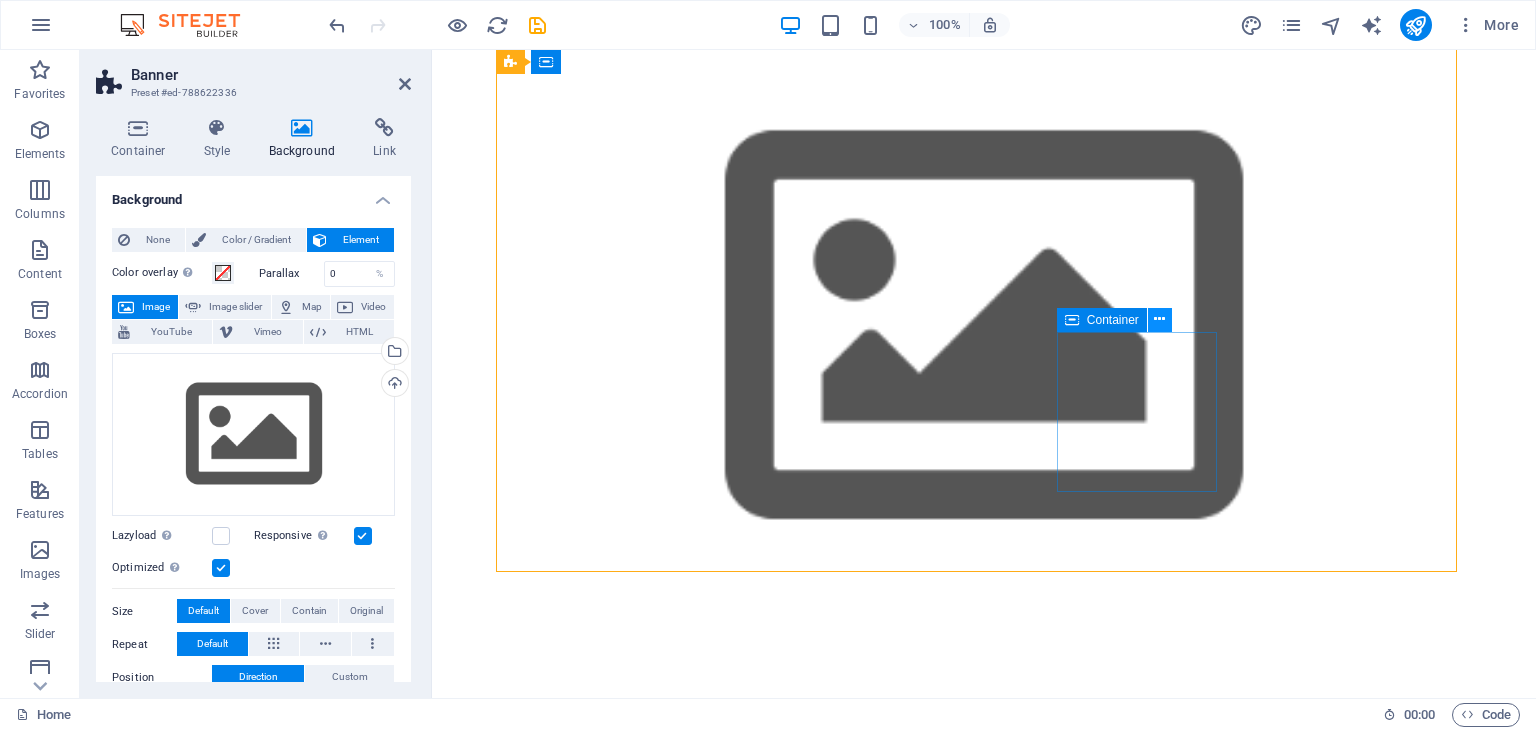 click at bounding box center (1159, 319) 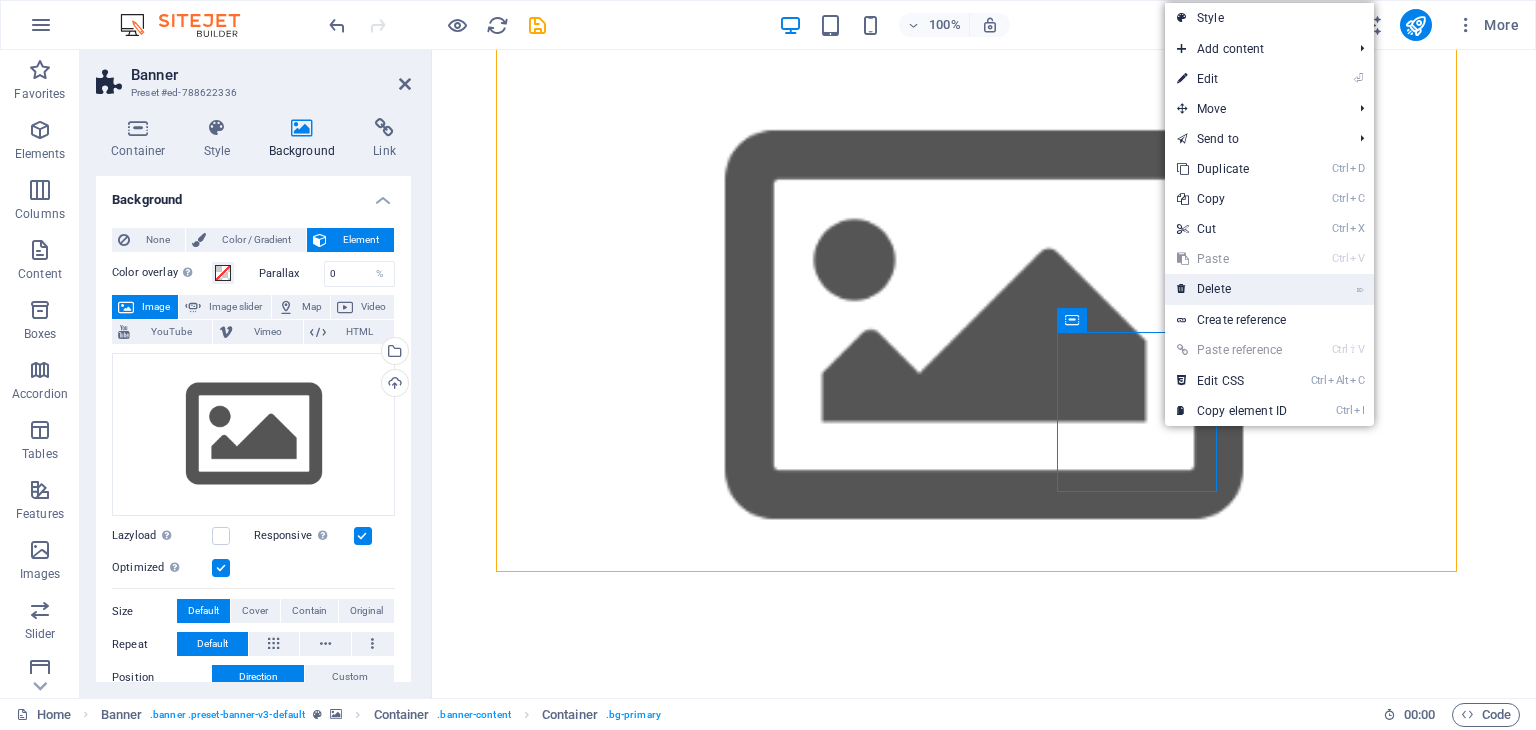 click on "⌦  Delete" at bounding box center [1232, 289] 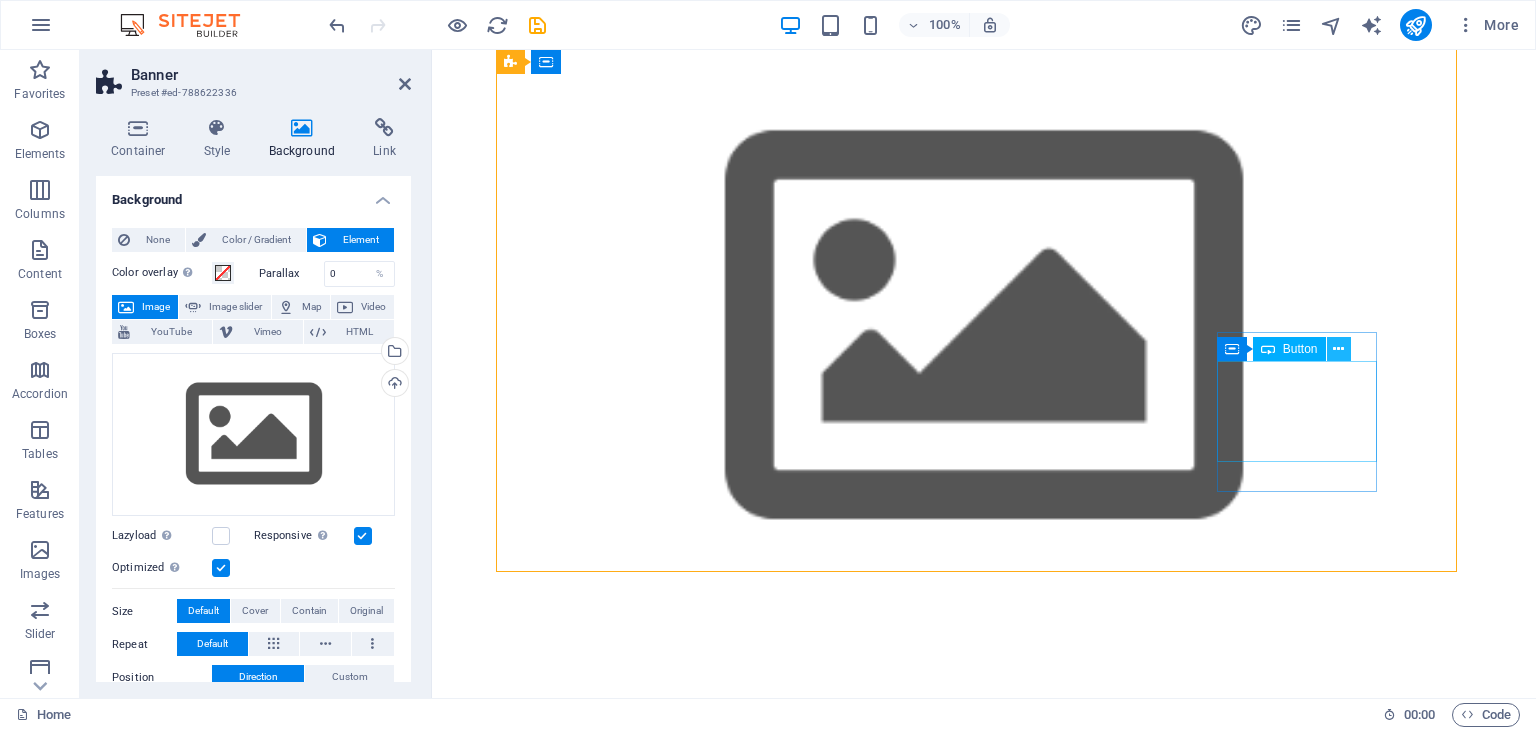 click at bounding box center (1338, 349) 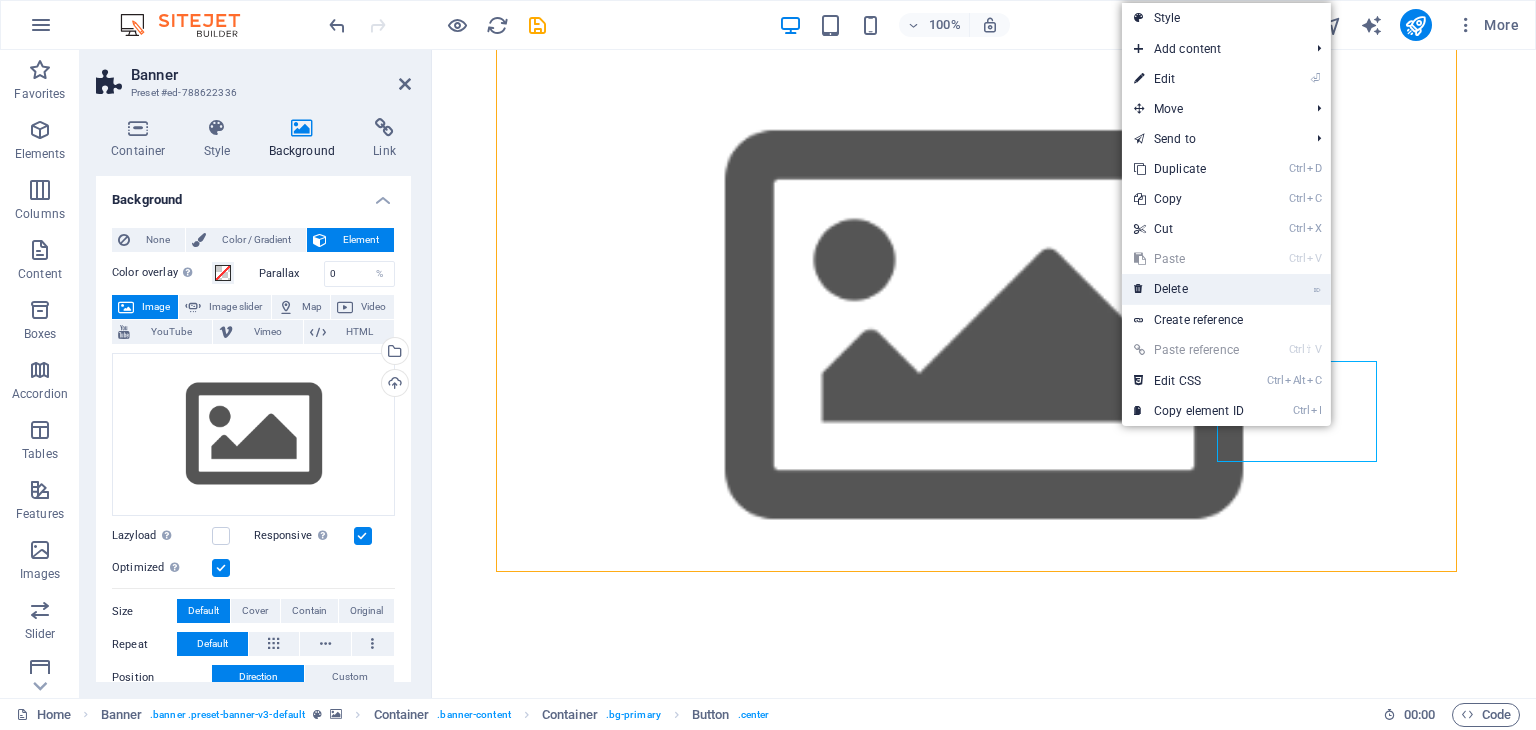 click on "⌦  Delete" at bounding box center [1189, 289] 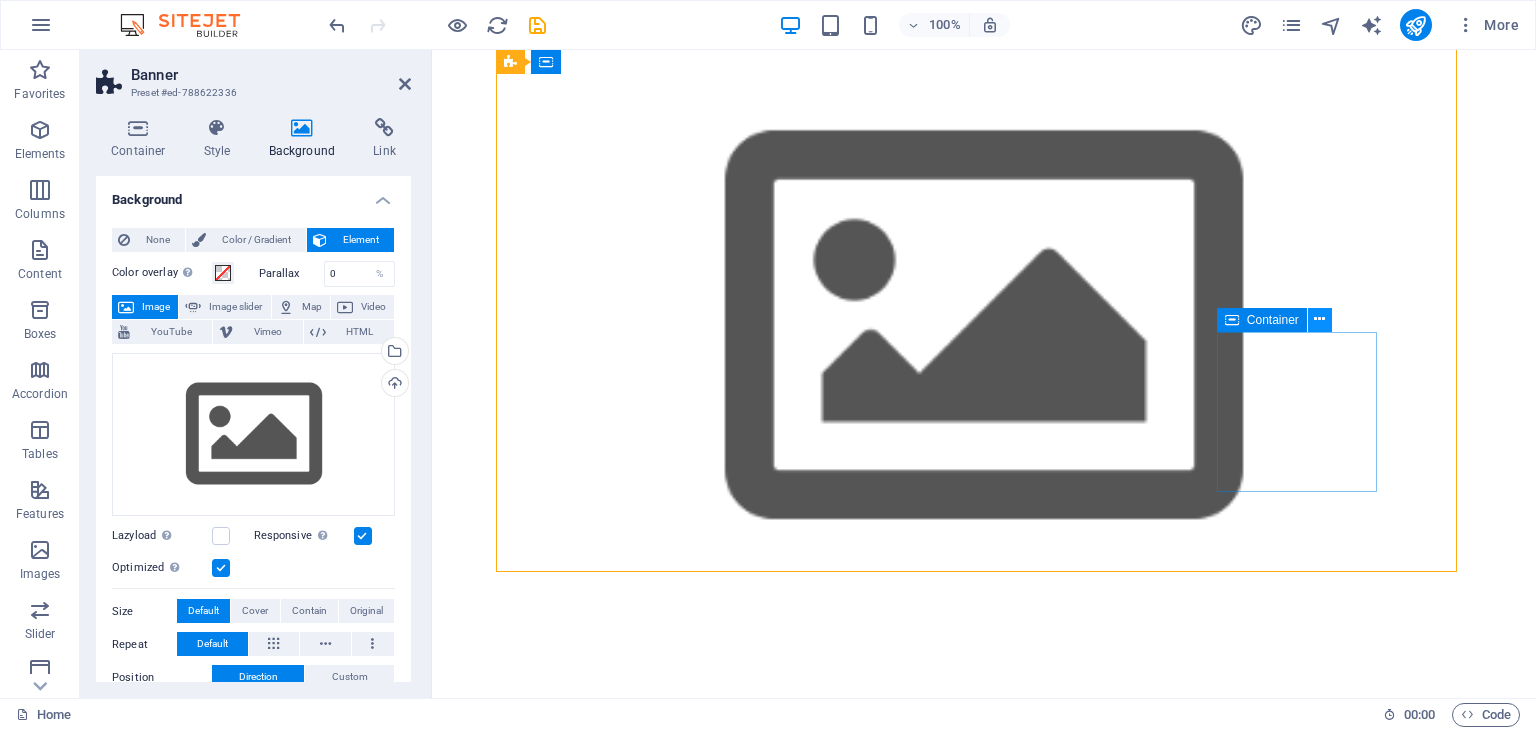 click at bounding box center (1319, 319) 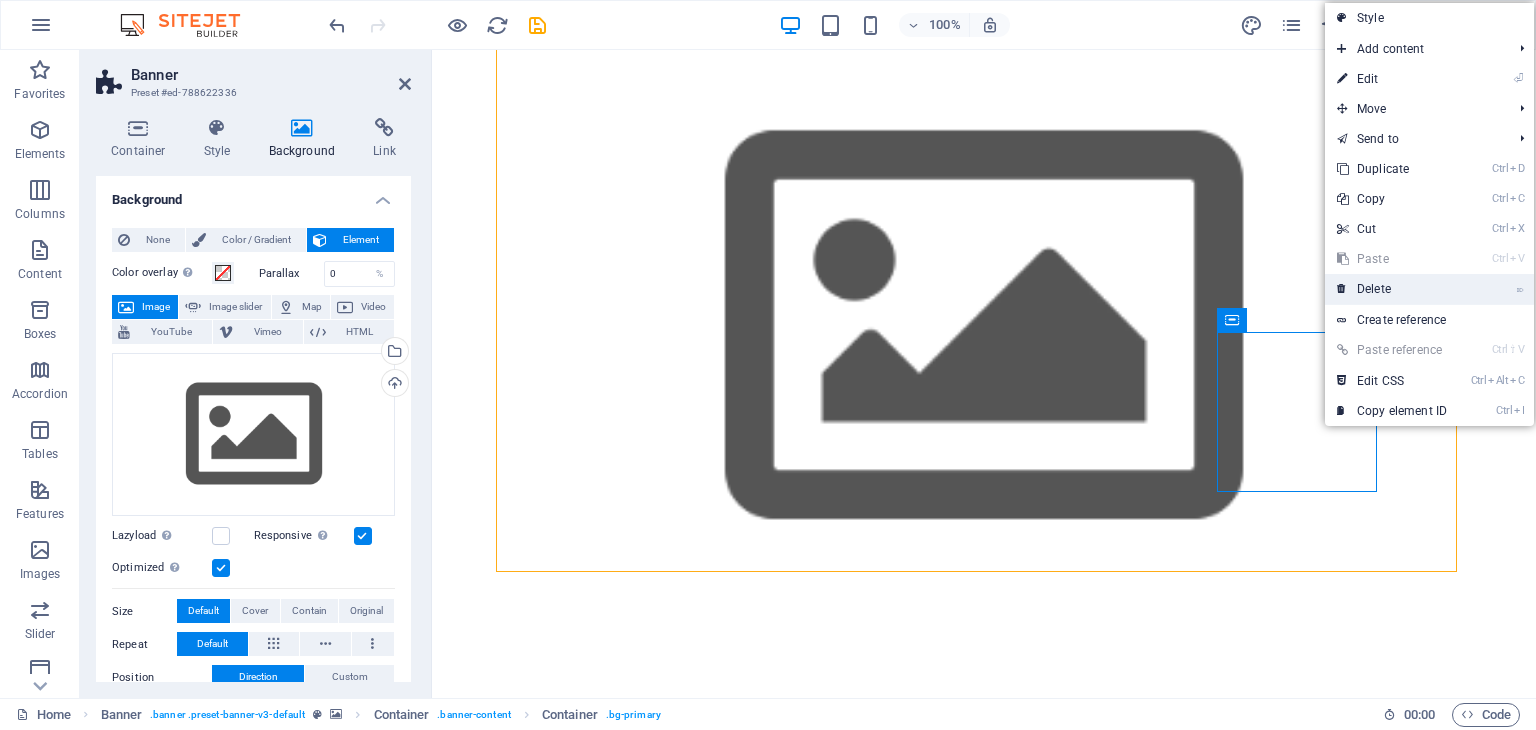 click on "⌦  Delete" at bounding box center (1392, 289) 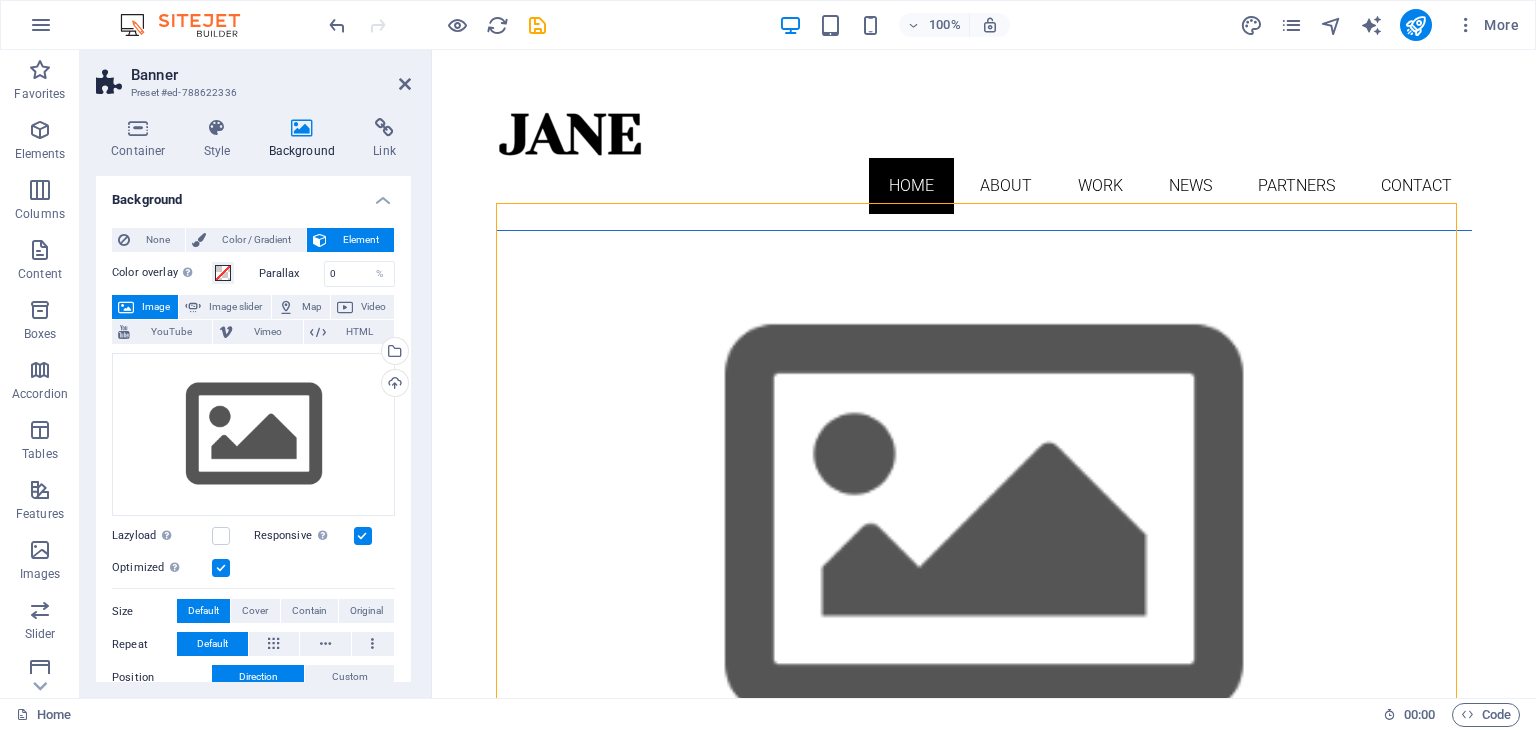 scroll, scrollTop: 0, scrollLeft: 0, axis: both 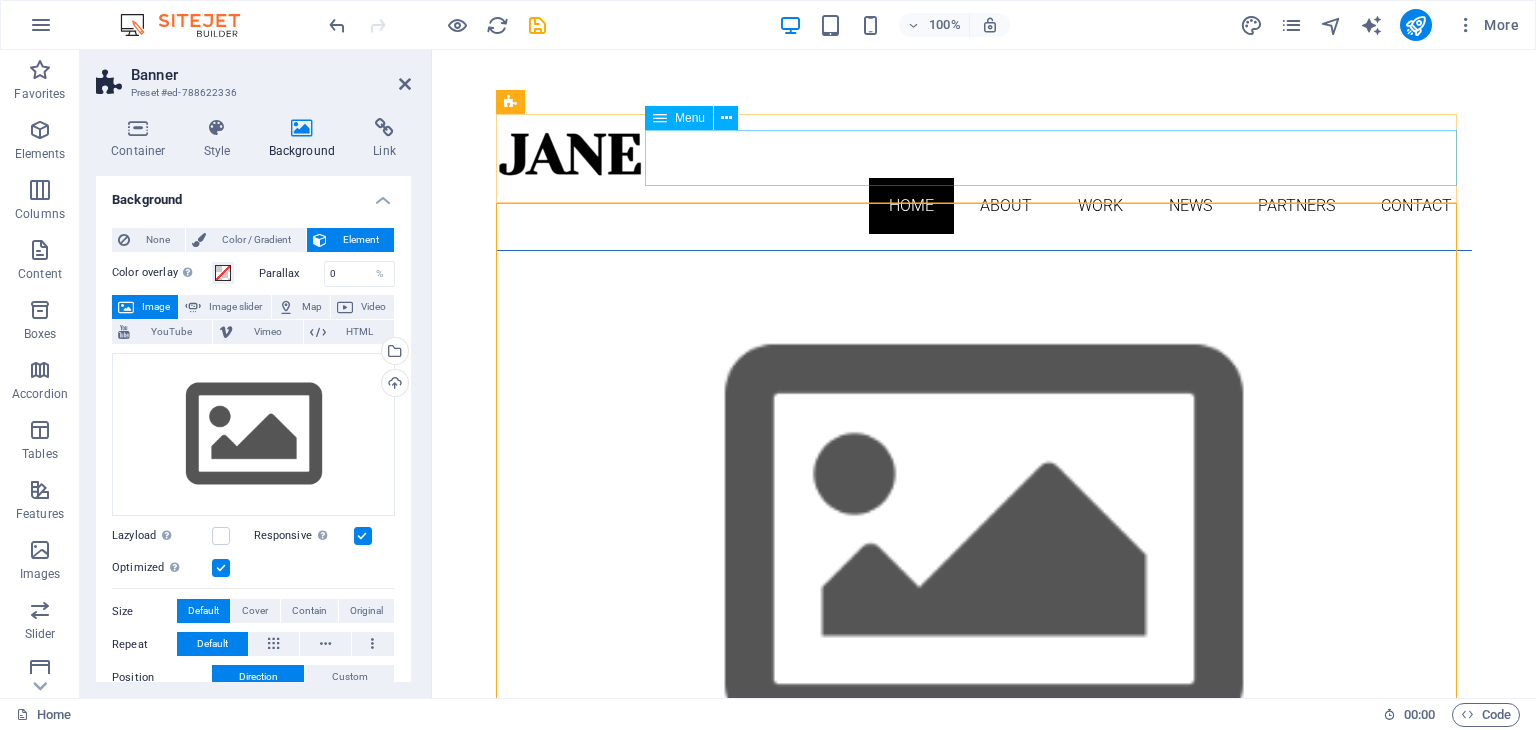 click on "Home About Work News Partners Contact" at bounding box center [984, 206] 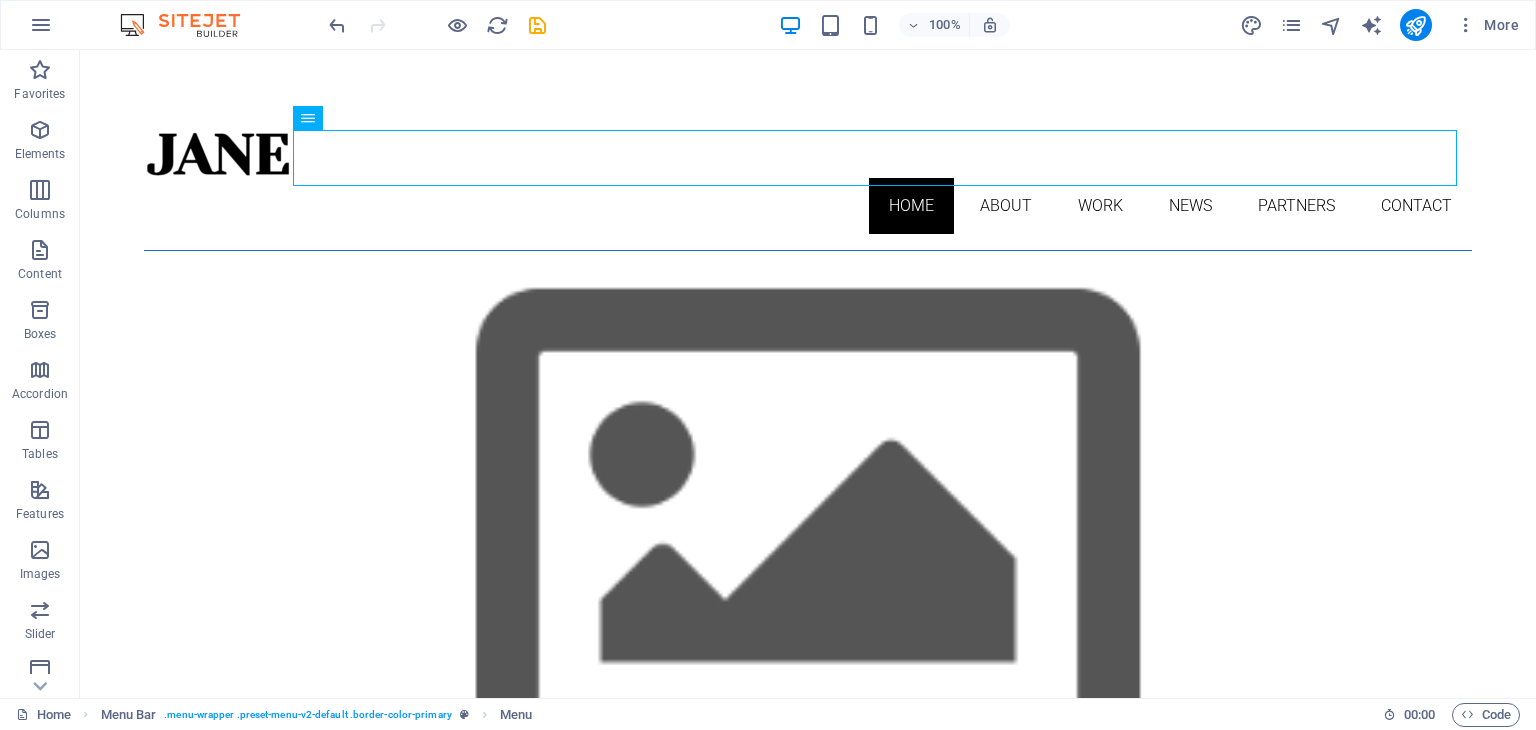 click on "Skip to main content
Home About Work News Partners Contact About Lorem ipsum dolor sit amet, consectetuer adipiscing elit. Aenean commodo ligula eget dolor. Lorem ipsum dolor sit amet. see more Work Lorem ipsum dolor sit amet, consectetuer adipiscing elit. Aenean commodo ligula eget dolor. Lorem ipsum dolor sit amet. see more Blog Lorem ipsum dolor sit amet, consectetuer adipiscing elit. Aenean commodo ligula eget dolor. Lorem ipsum dolor sit amet. see more Phone Call me! [PHONE_NUMBER] Social Facebook Instagram Twitter Contact [EMAIL_ADDRESS] Legal Notice Privacy" at bounding box center (808, 2128) 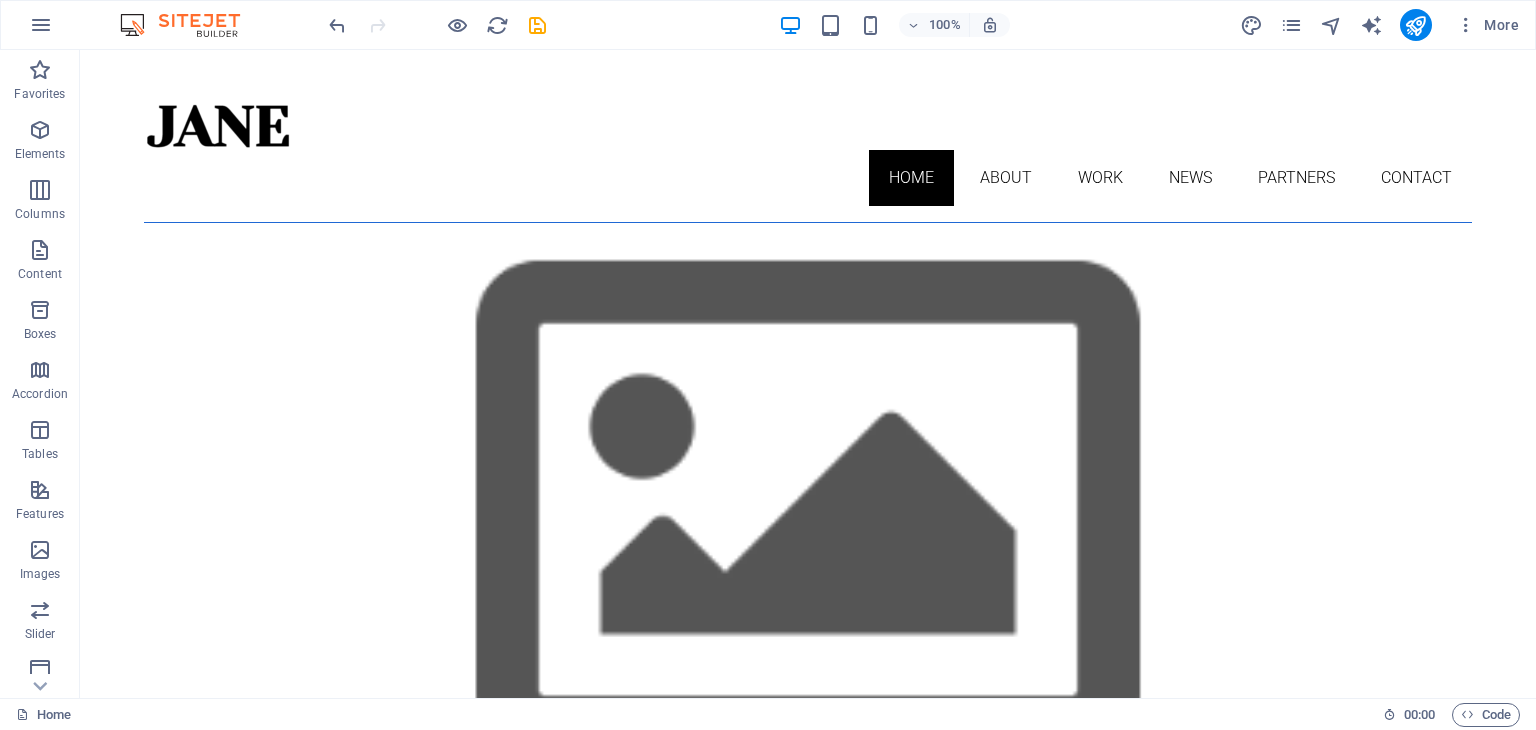 scroll, scrollTop: 0, scrollLeft: 0, axis: both 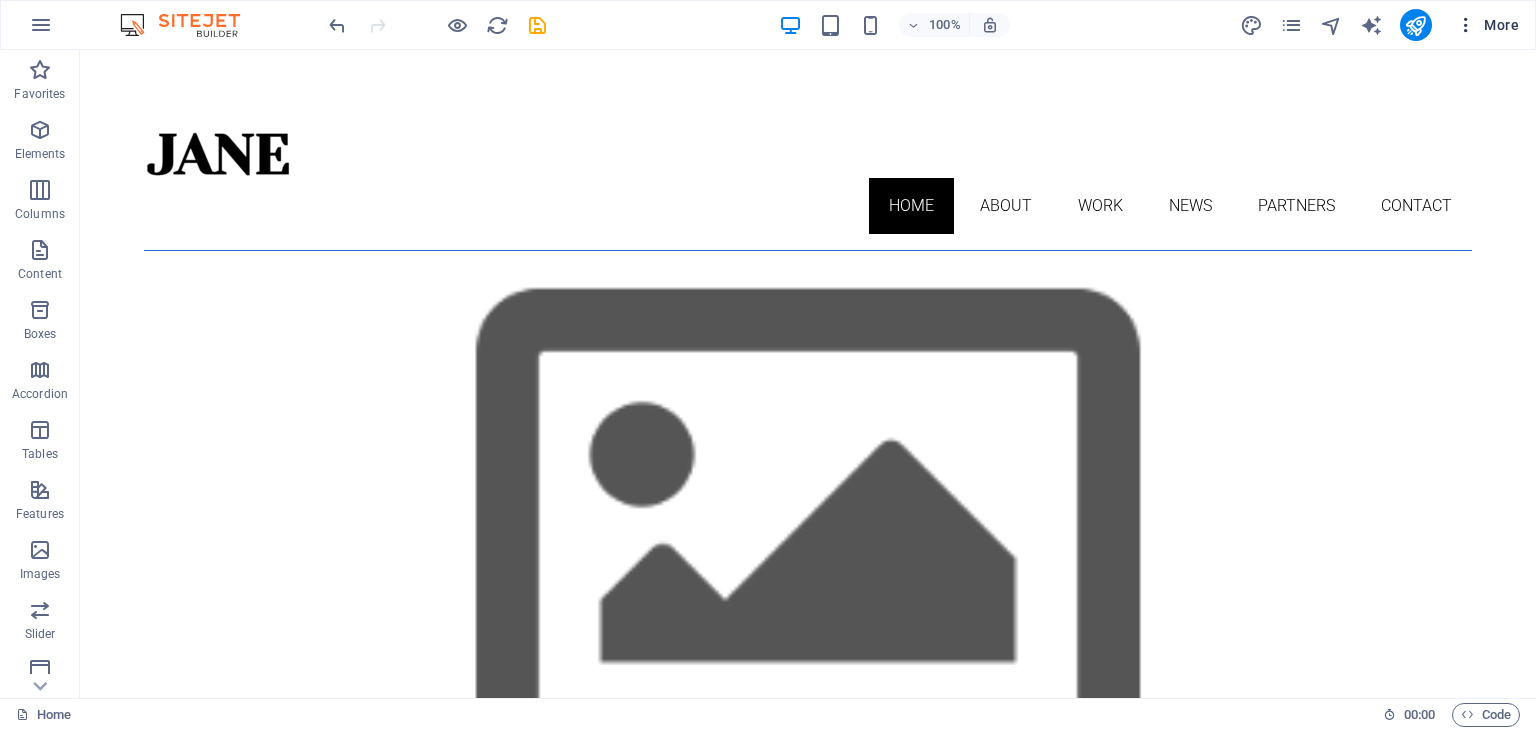 click on "More" at bounding box center [1487, 25] 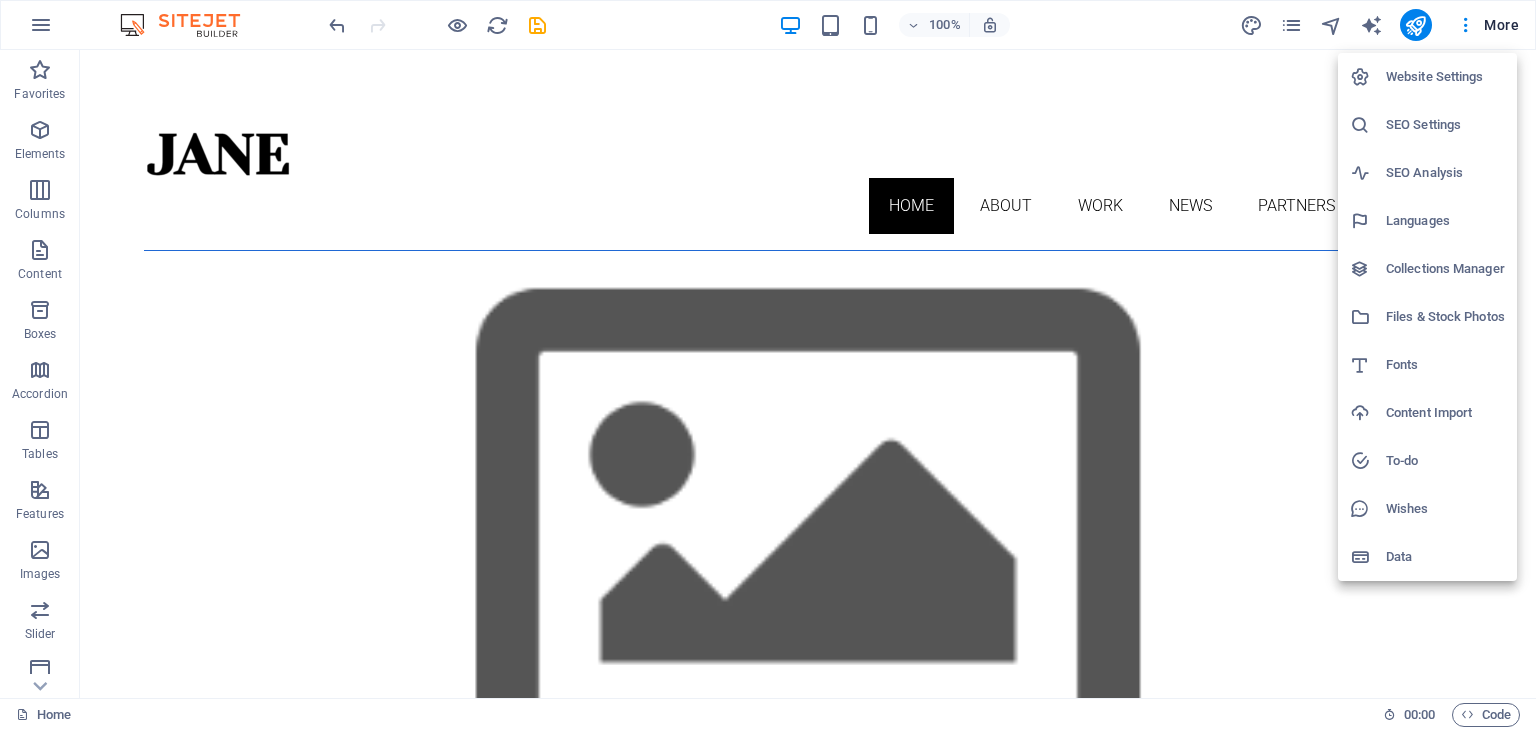 click on "Website Settings" at bounding box center [1445, 77] 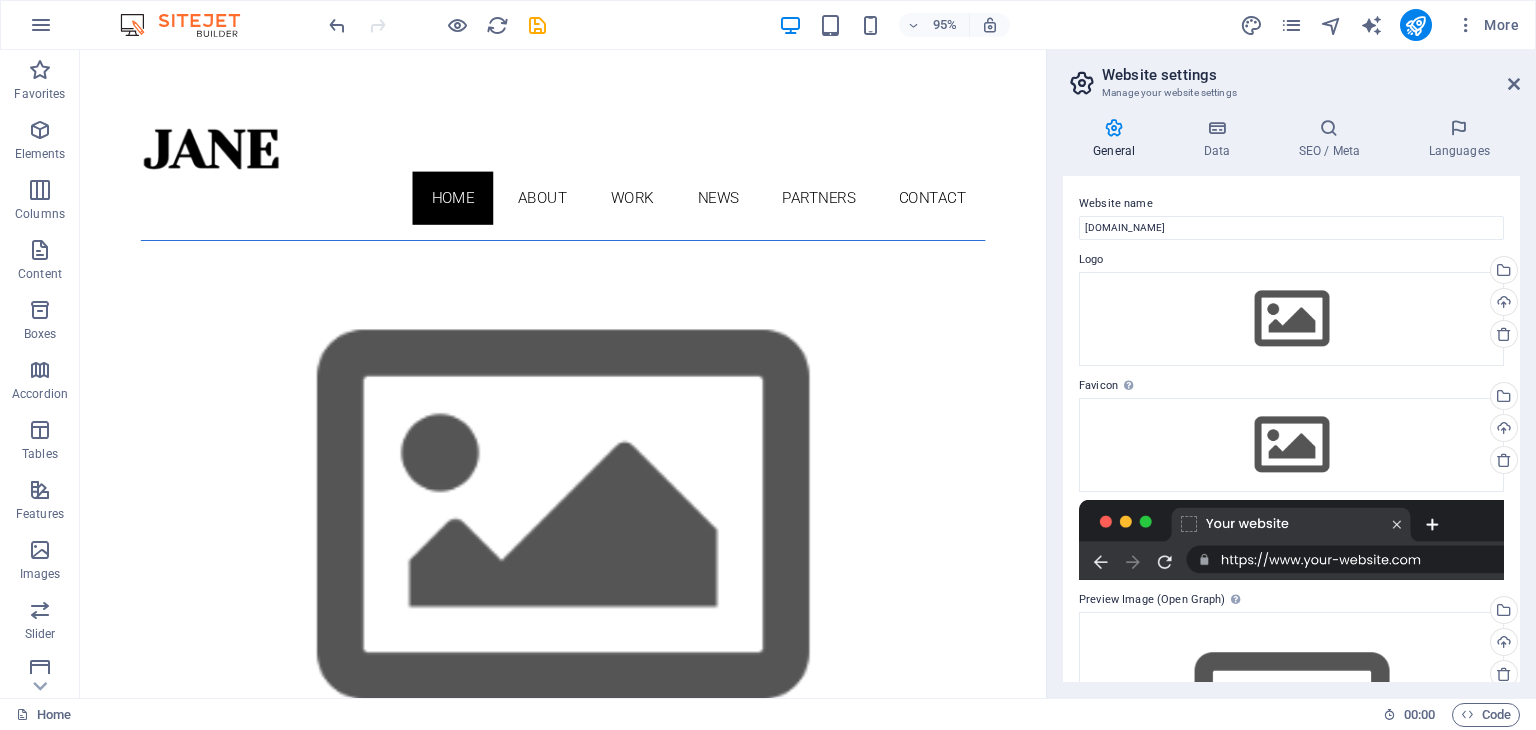 drag, startPoint x: 1519, startPoint y: 381, endPoint x: 1519, endPoint y: 507, distance: 126 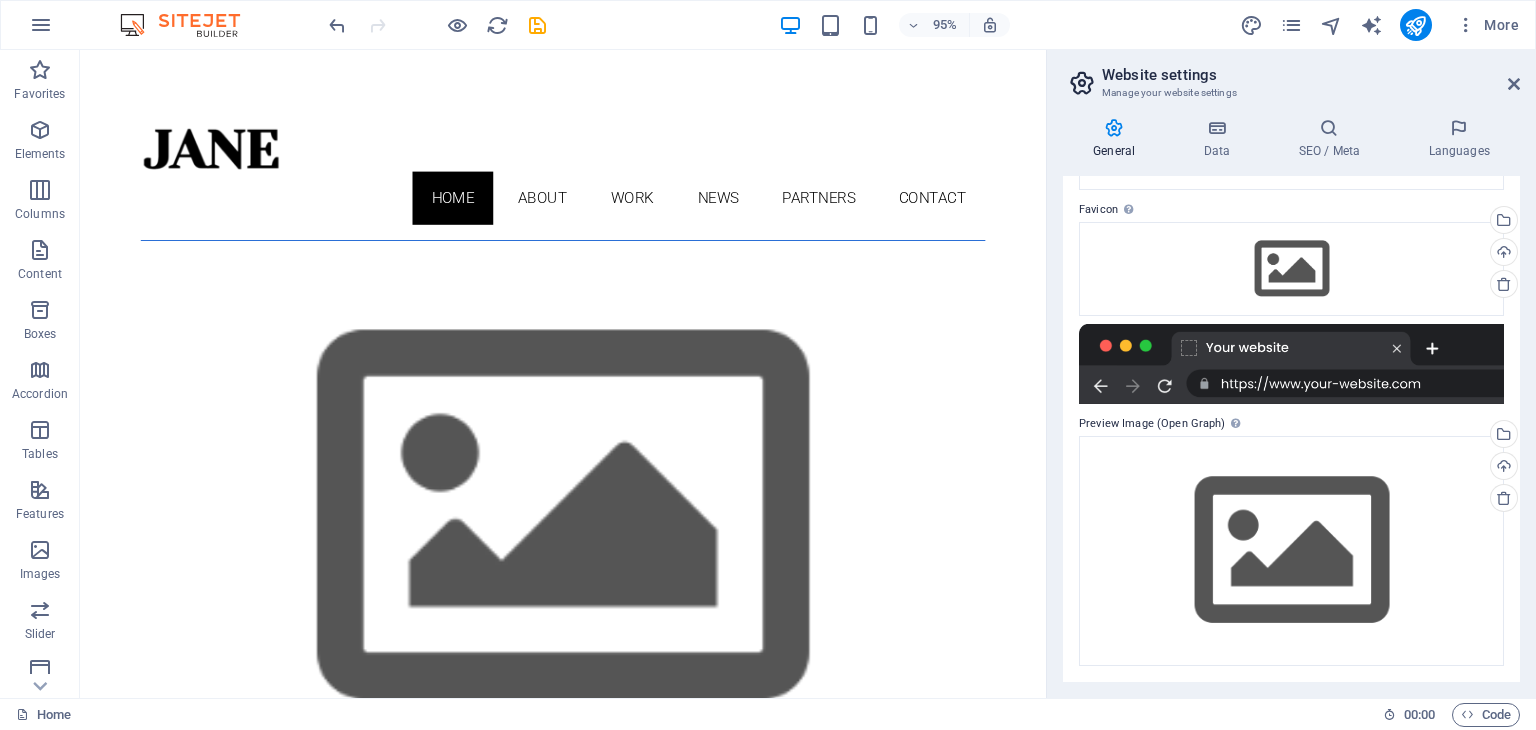 scroll, scrollTop: 164, scrollLeft: 0, axis: vertical 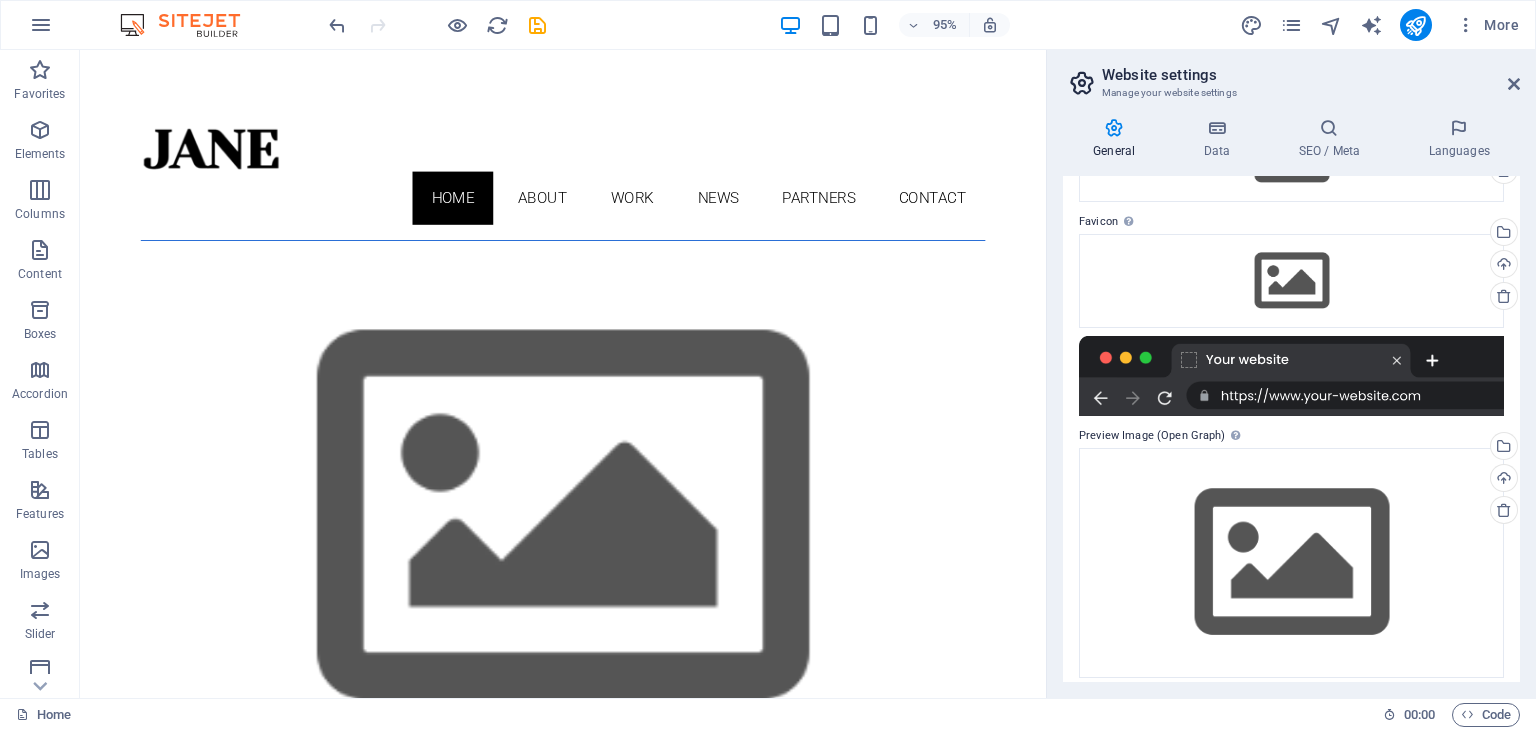 drag, startPoint x: 1520, startPoint y: 400, endPoint x: 1527, endPoint y: 340, distance: 60.40695 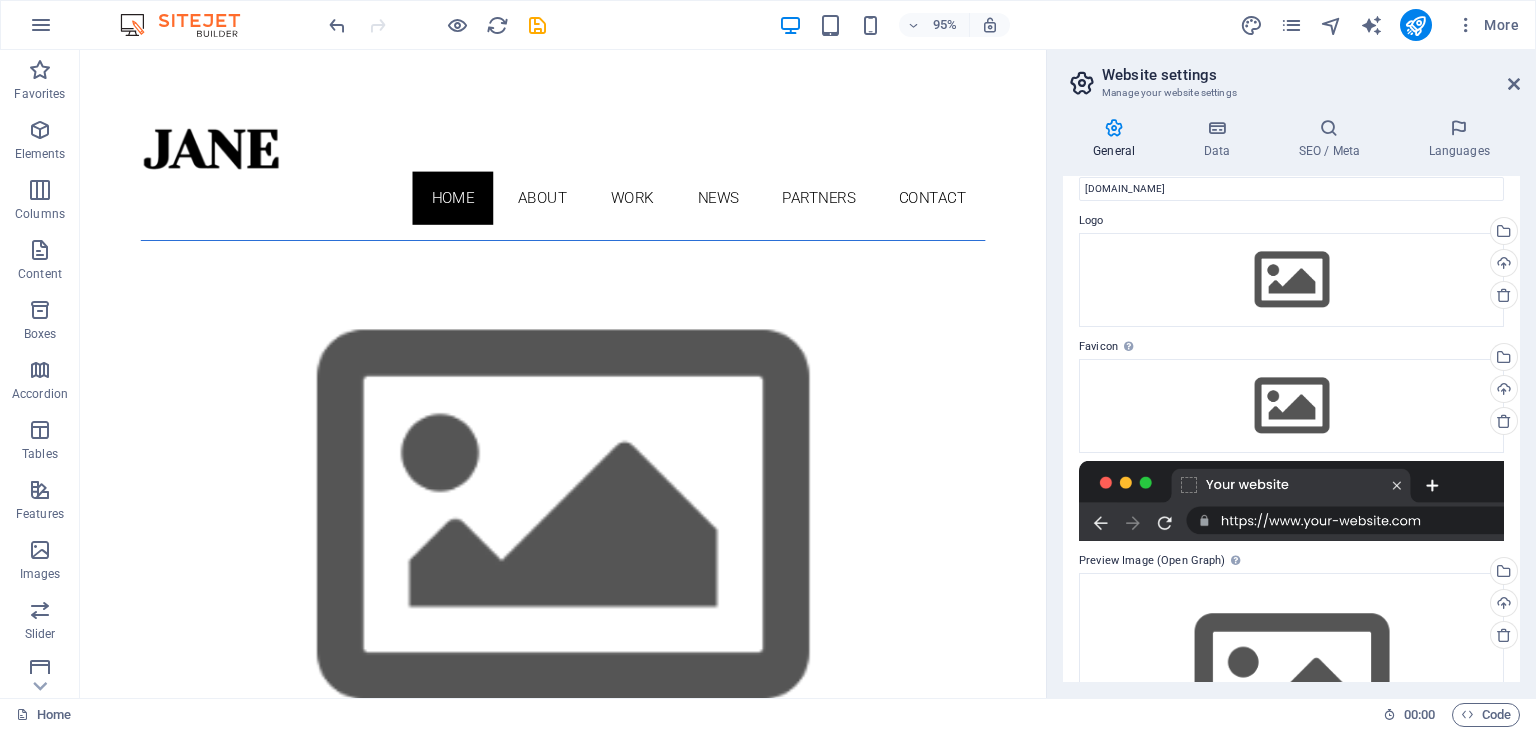scroll, scrollTop: 0, scrollLeft: 0, axis: both 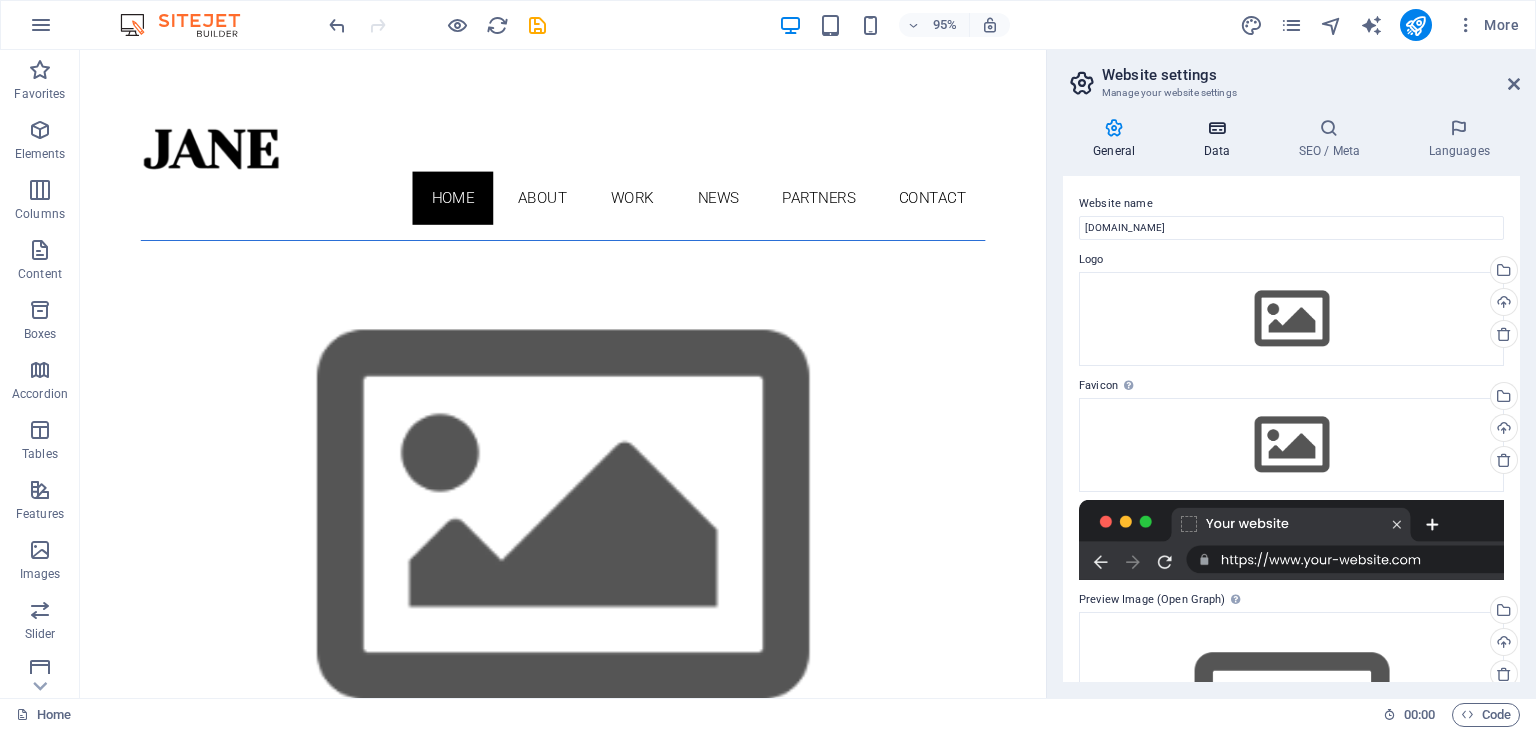 click on "Data" at bounding box center [1220, 139] 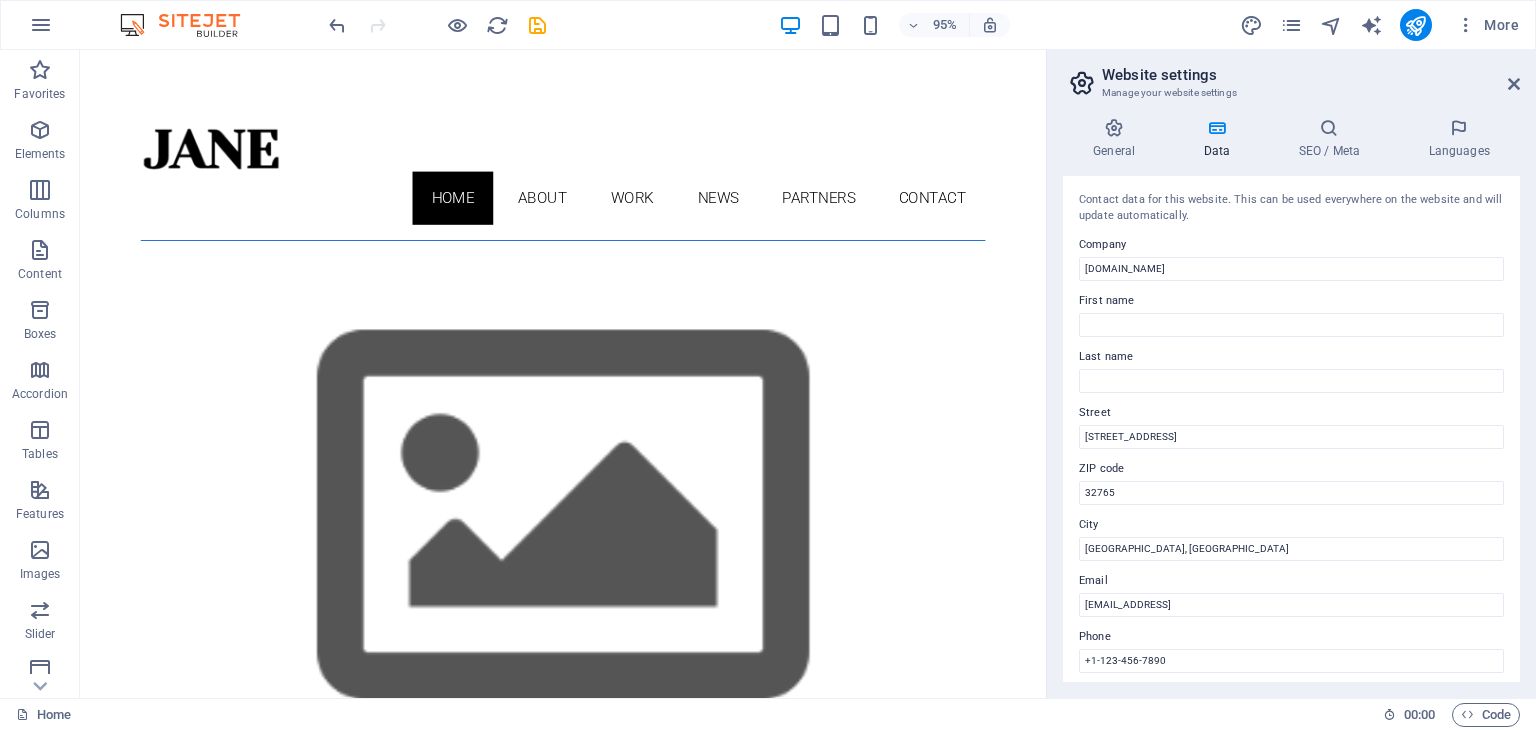 drag, startPoint x: 1519, startPoint y: 399, endPoint x: 1523, endPoint y: 522, distance: 123.065025 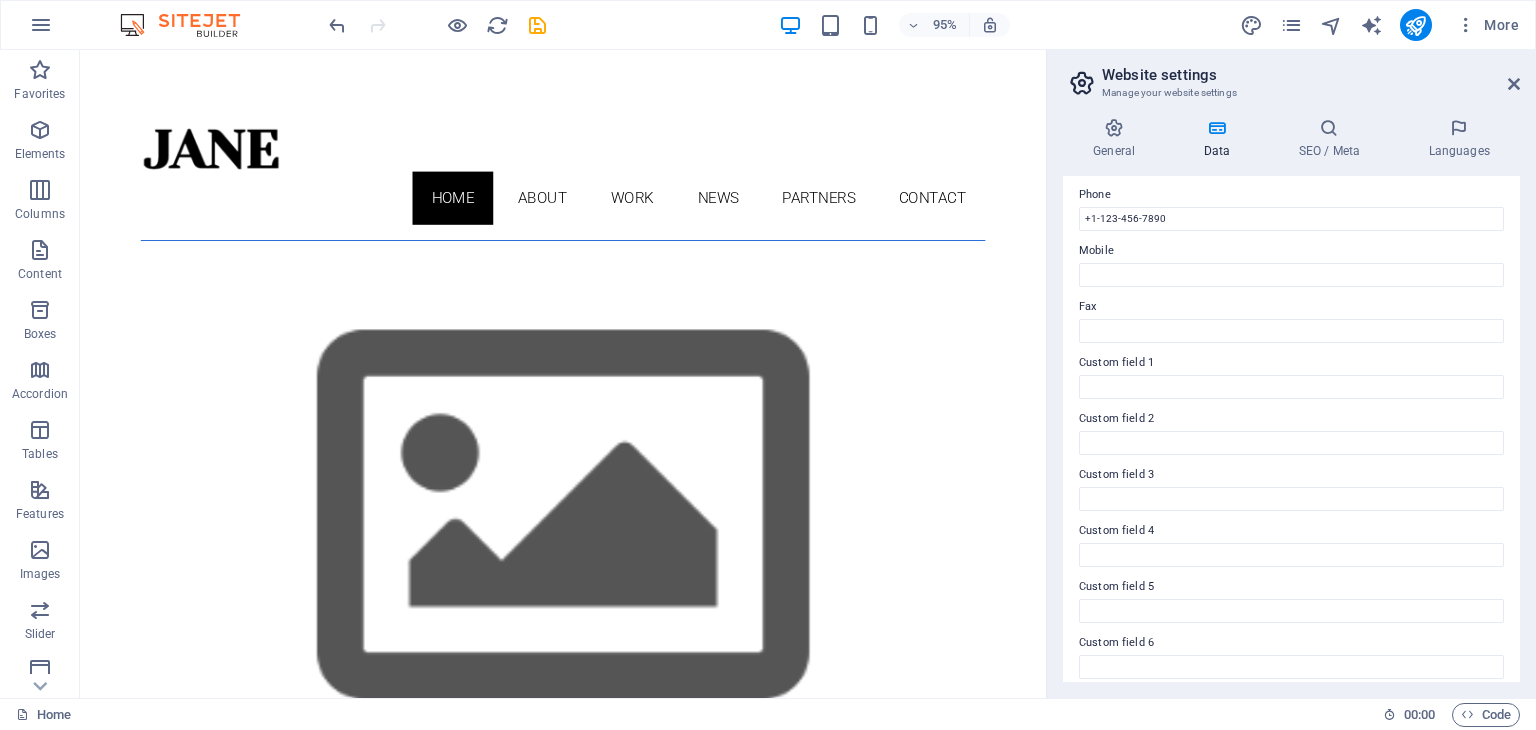 click on "Contact data for this website. This can be used everywhere on the website and will update automatically. Company [DOMAIN_NAME] First name Last name Street [STREET_ADDRESS] Email [EMAIL_ADDRESS] Phone [PHONE_NUMBER] Mobile Fax Custom field 1 Custom field 2 Custom field 3 Custom field 4 Custom field 5 Custom field 6" at bounding box center (1291, 429) 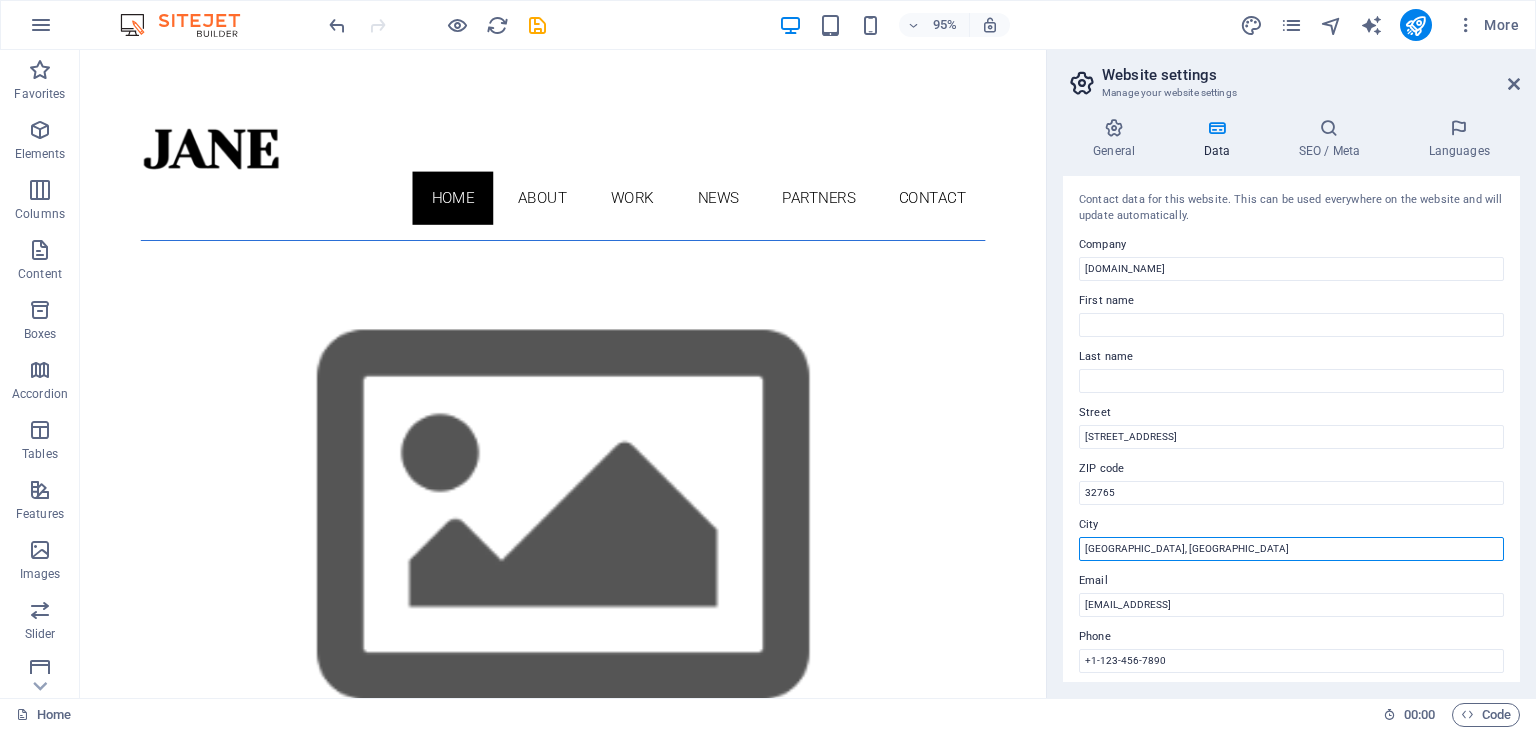drag, startPoint x: 1260, startPoint y: 600, endPoint x: 1061, endPoint y: 577, distance: 200.32474 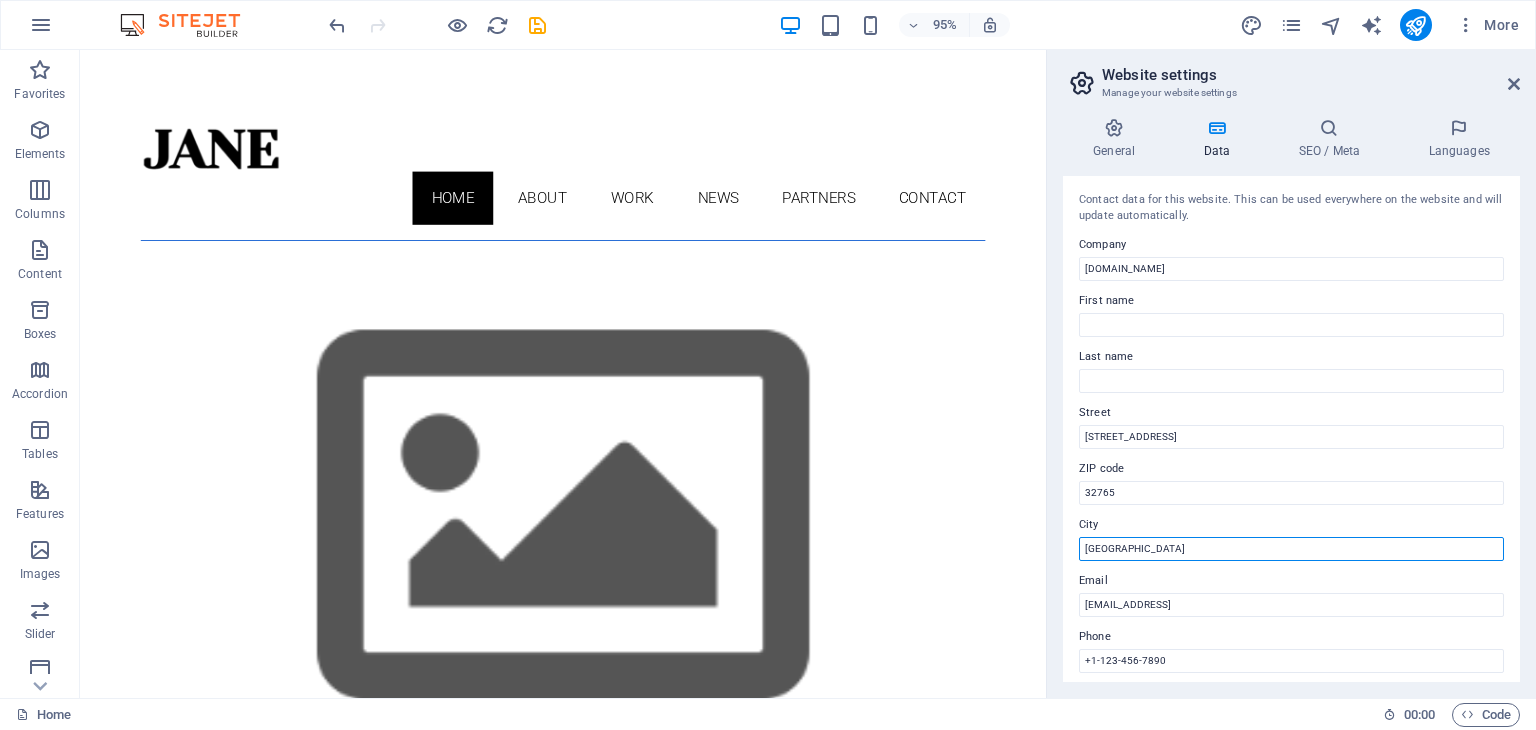 type on "[GEOGRAPHIC_DATA]" 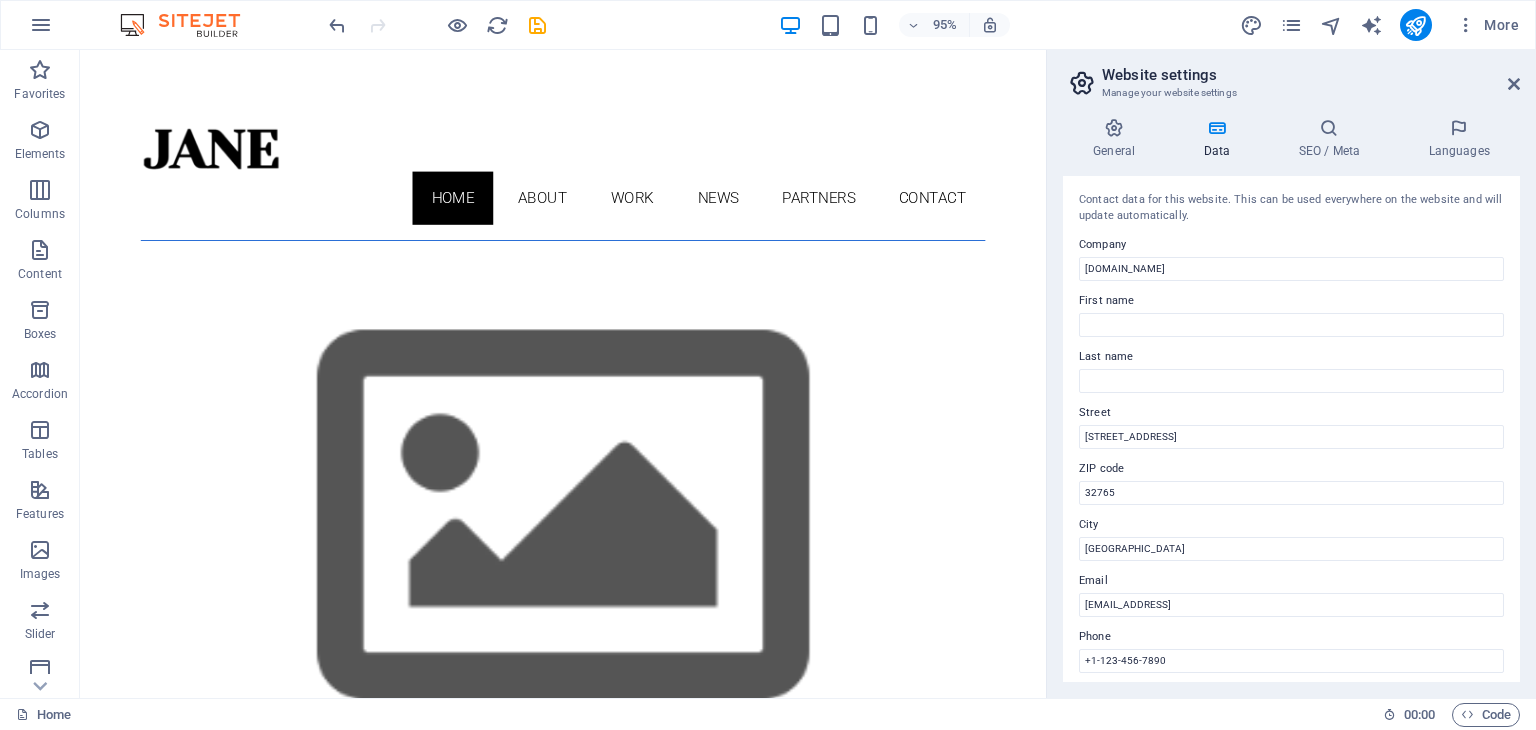 drag, startPoint x: 1514, startPoint y: 412, endPoint x: 1516, endPoint y: 441, distance: 29.068884 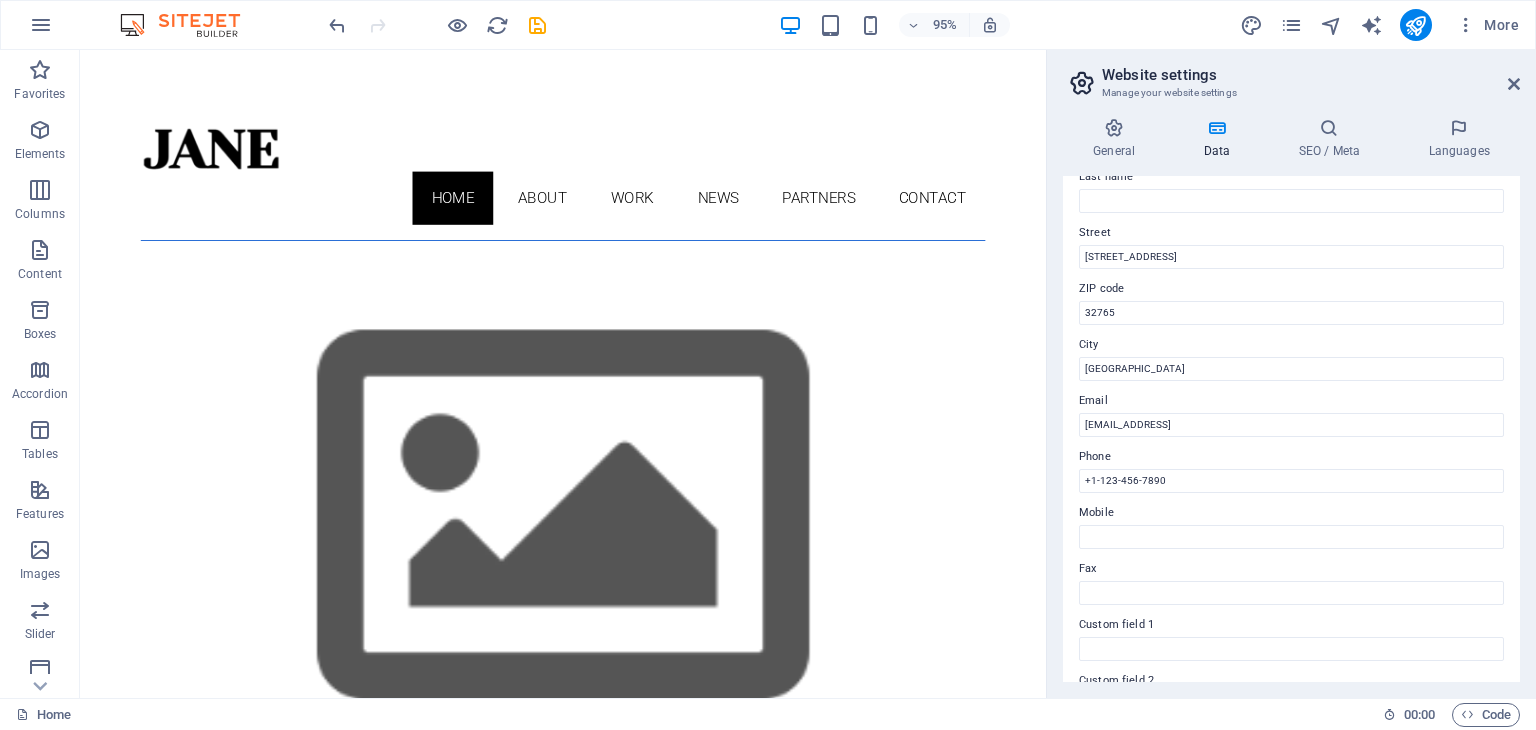 scroll, scrollTop: 0, scrollLeft: 0, axis: both 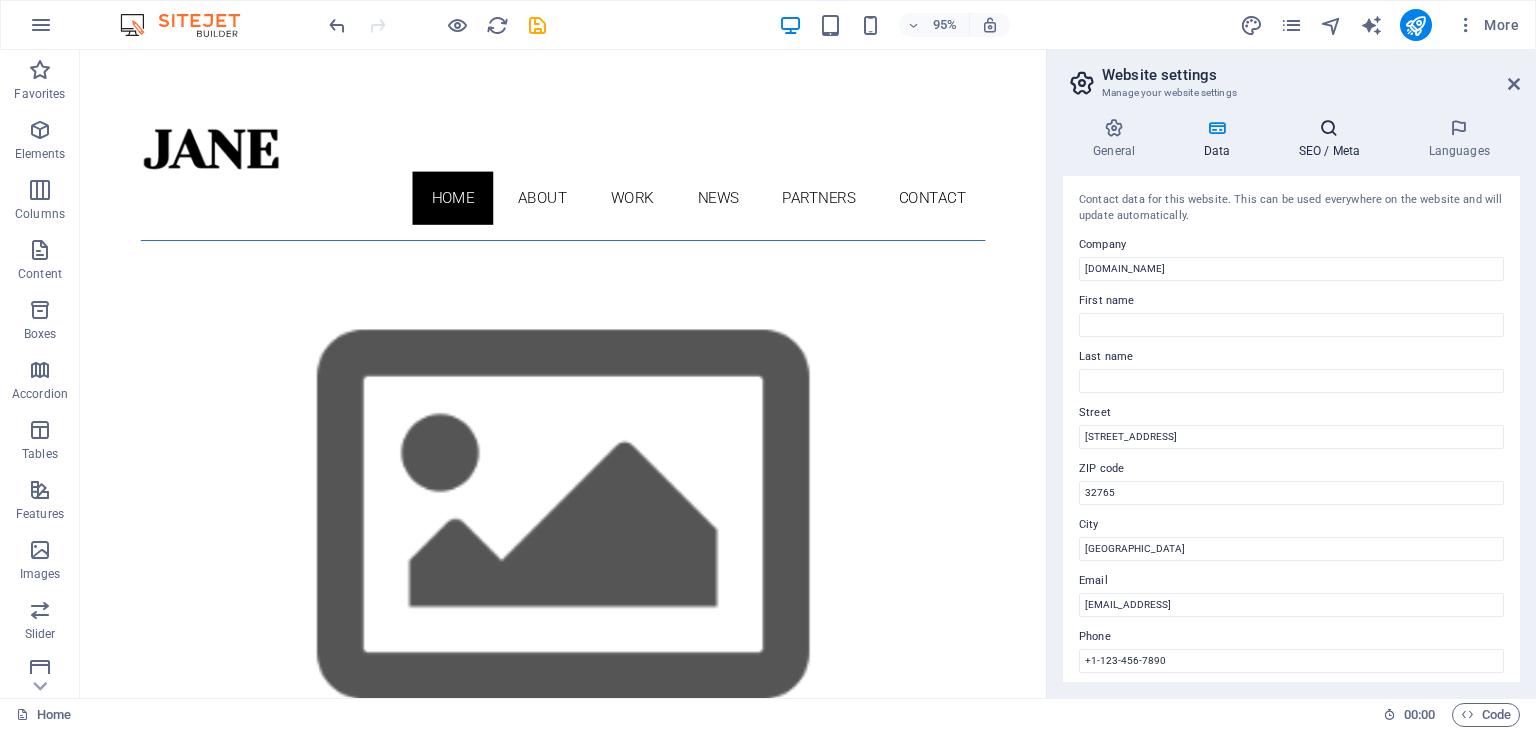 click at bounding box center [1329, 128] 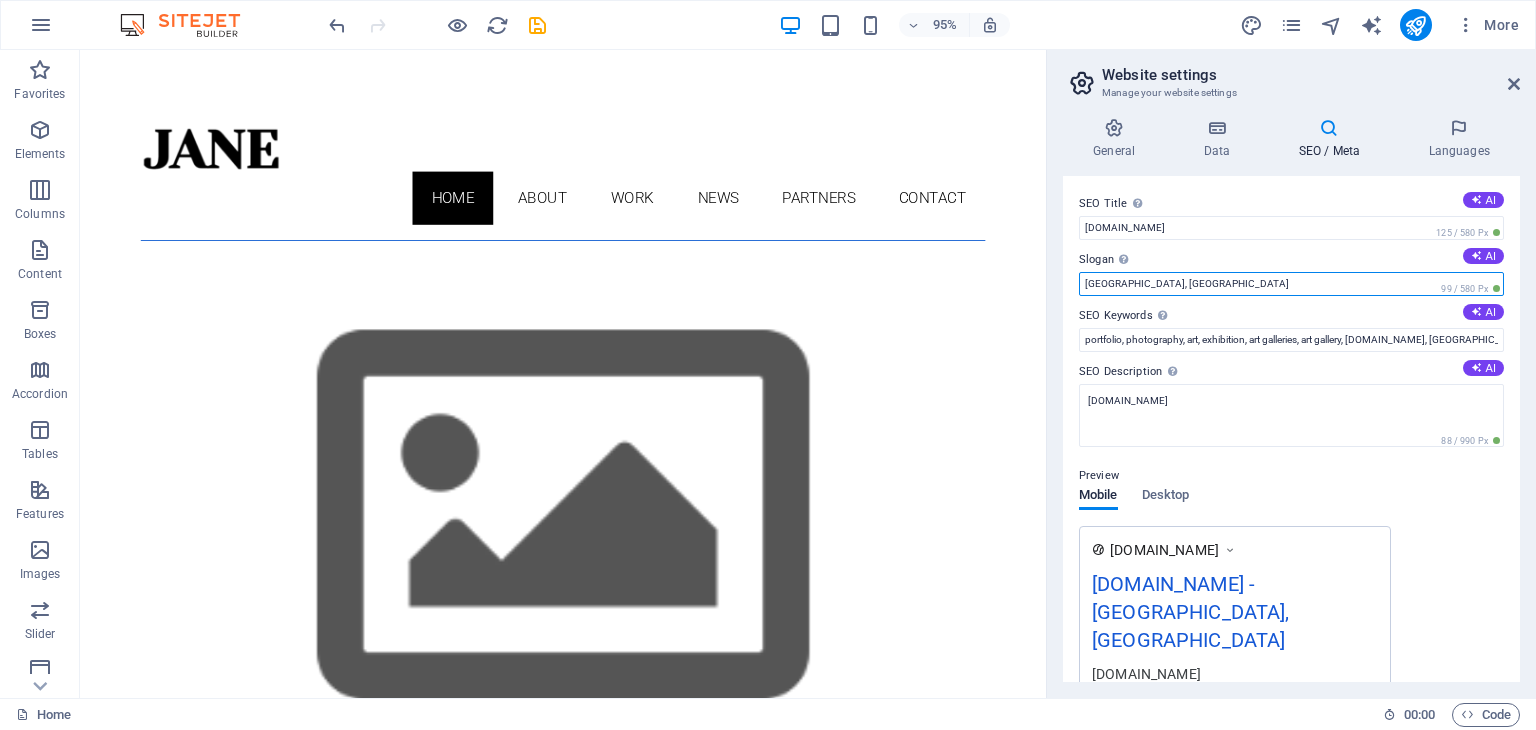 drag, startPoint x: 1186, startPoint y: 282, endPoint x: 1076, endPoint y: 286, distance: 110.0727 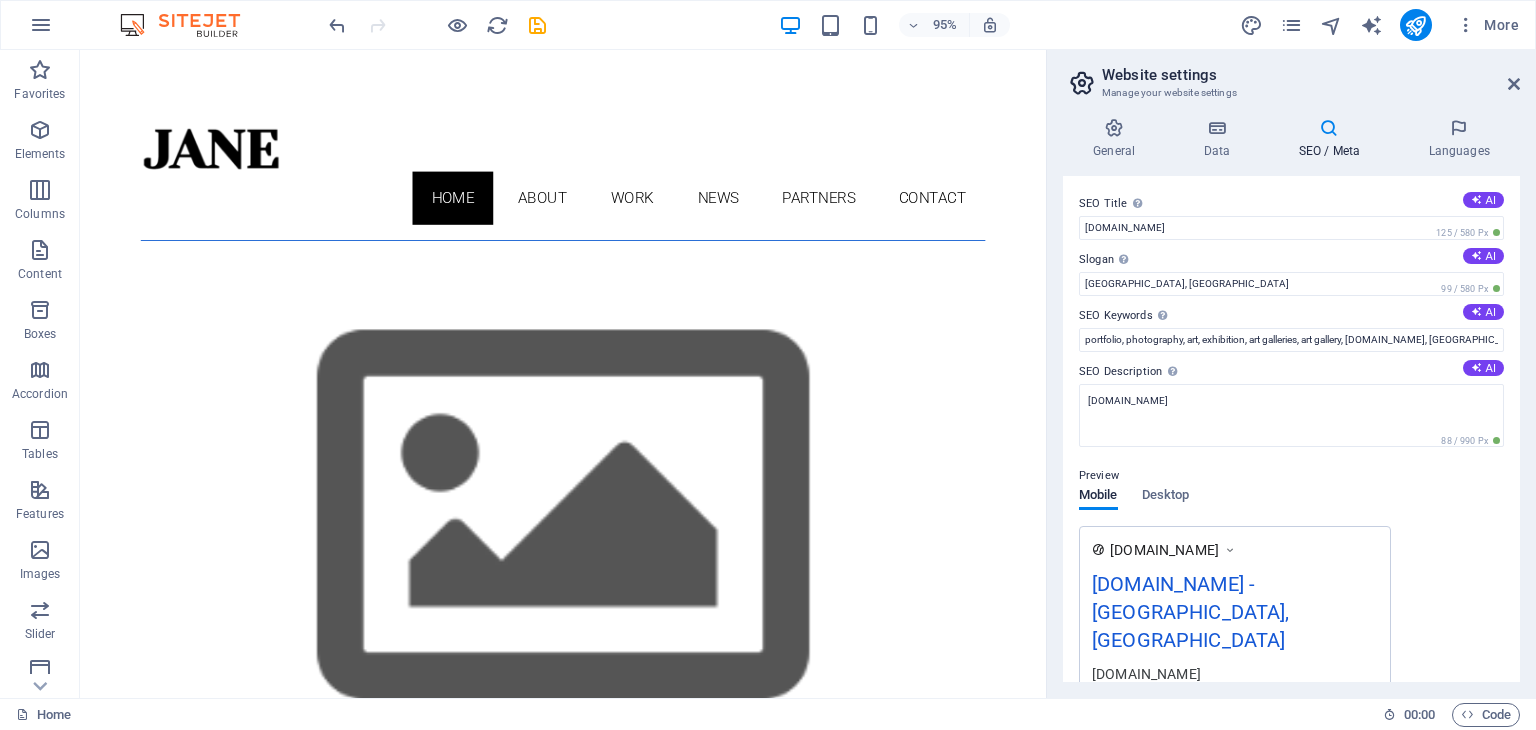 click on "General  Data  SEO / Meta  Languages Website name [DOMAIN_NAME] Logo Drag files here, click to choose files or select files from Files or our free stock photos & videos Select files from the file manager, stock photos, or upload file(s) Upload Favicon Set the favicon of your website here. A favicon is a small icon shown in the browser tab next to your website title. It helps visitors identify your website. Drag files here, click to choose files or select files from Files or our free stock photos & videos Select files from the file manager, stock photos, or upload file(s) Upload Preview Image (Open Graph) This image will be shown when the website is shared on social networks Drag files here, click to choose files or select files from Files or our free stock photos & videos Select files from the file manager, stock photos, or upload file(s) Upload Contact data for this website. This can be used everywhere on the website and will update automatically. Company [DOMAIN_NAME] First name Last name Street ZIP code Fax" at bounding box center (1291, 400) 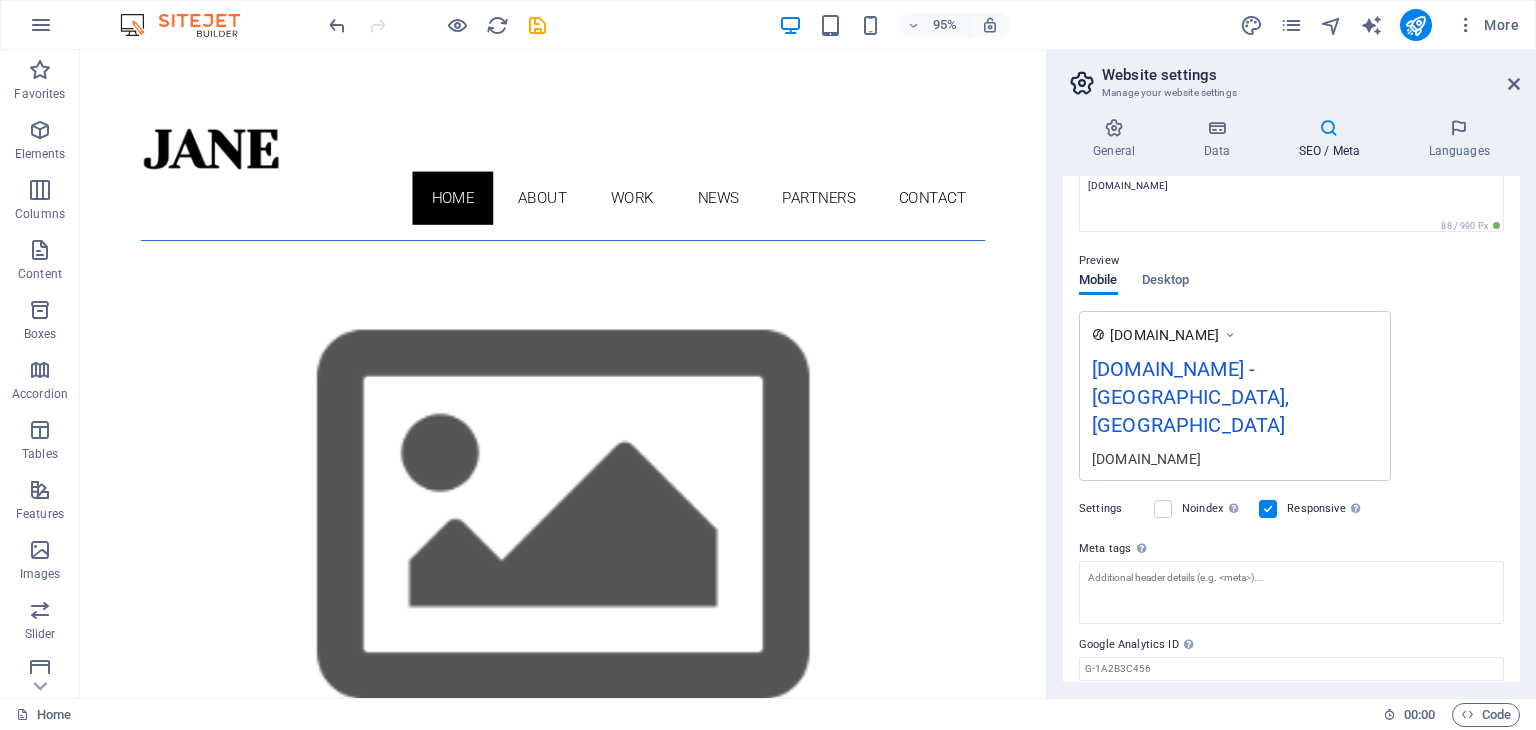 scroll, scrollTop: 228, scrollLeft: 0, axis: vertical 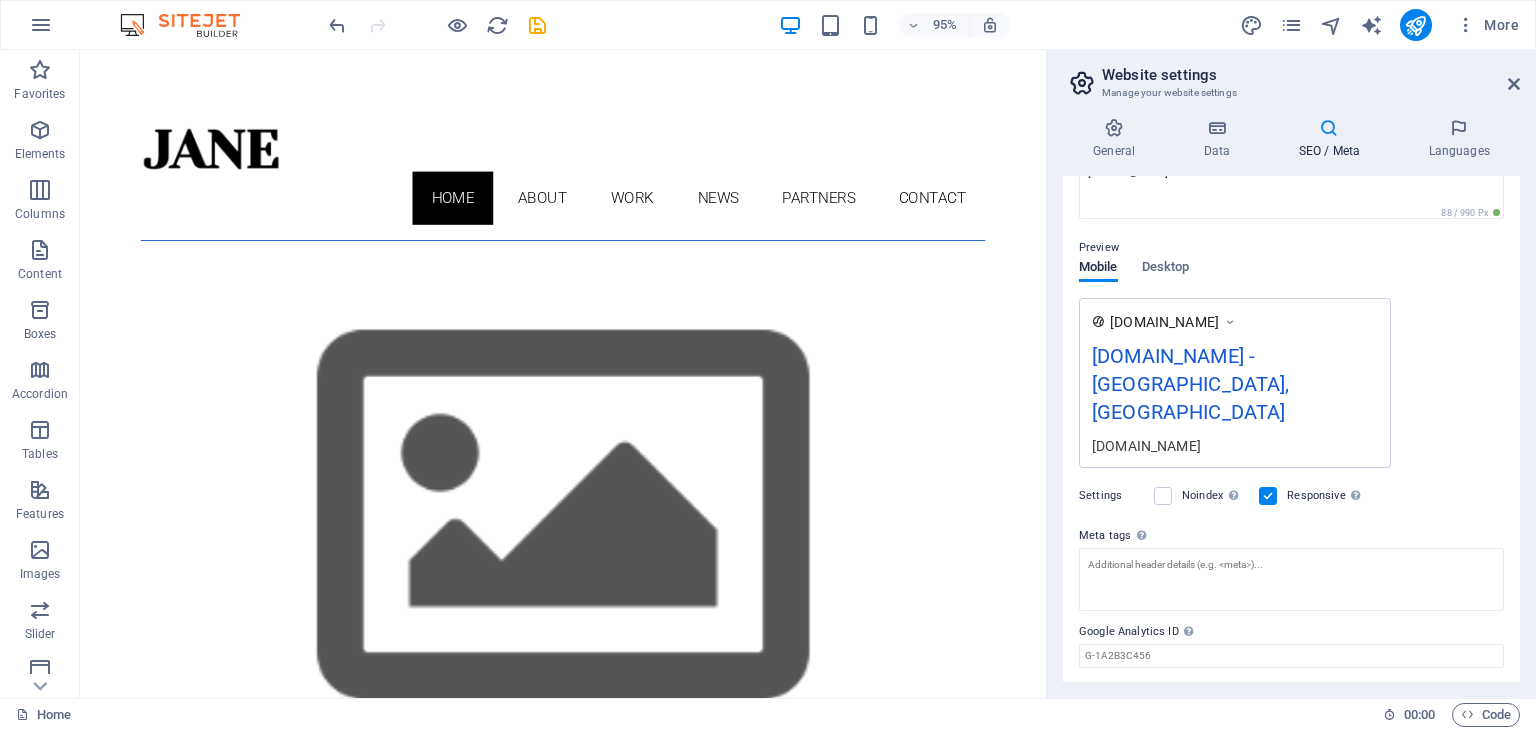 drag, startPoint x: 1522, startPoint y: 597, endPoint x: 1520, endPoint y: 494, distance: 103.01942 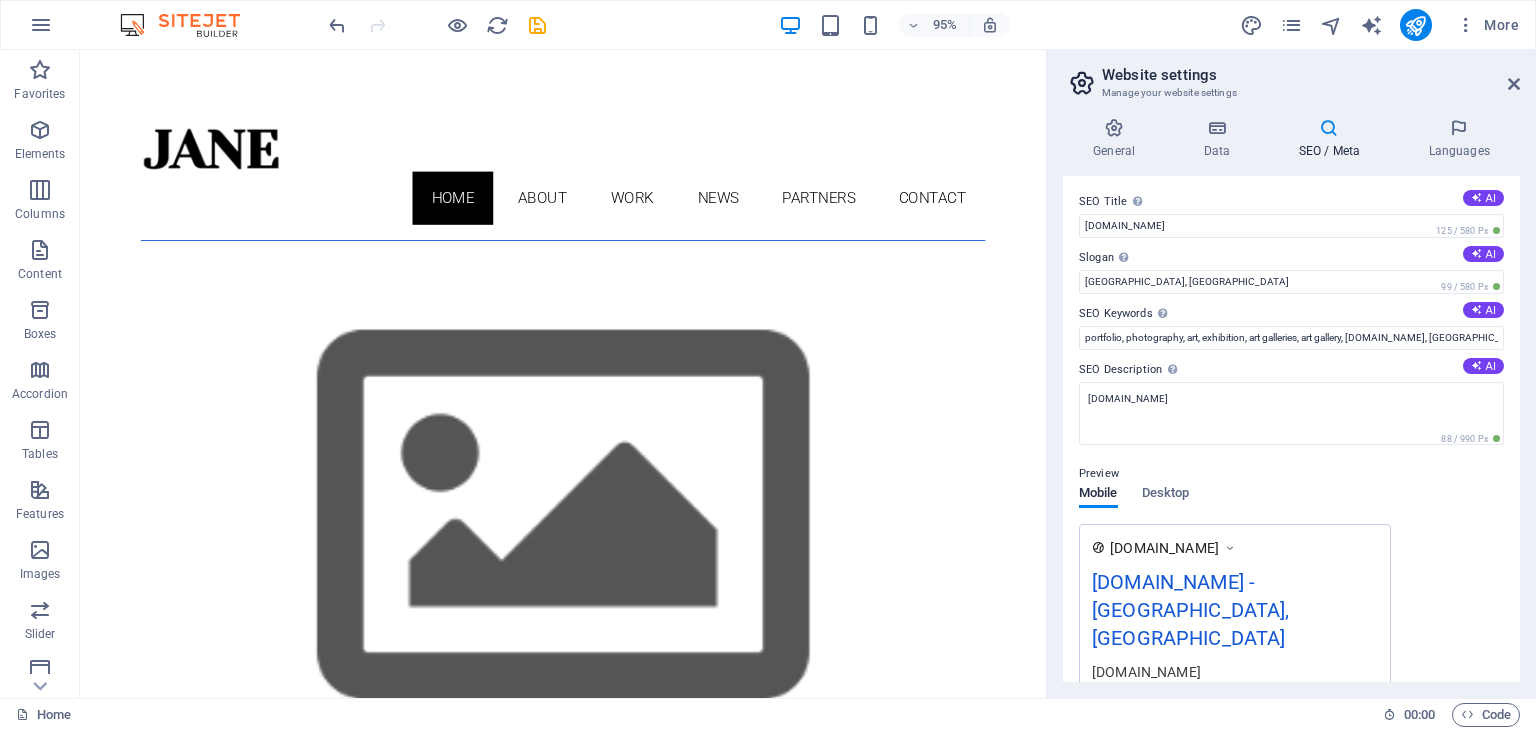 scroll, scrollTop: 0, scrollLeft: 0, axis: both 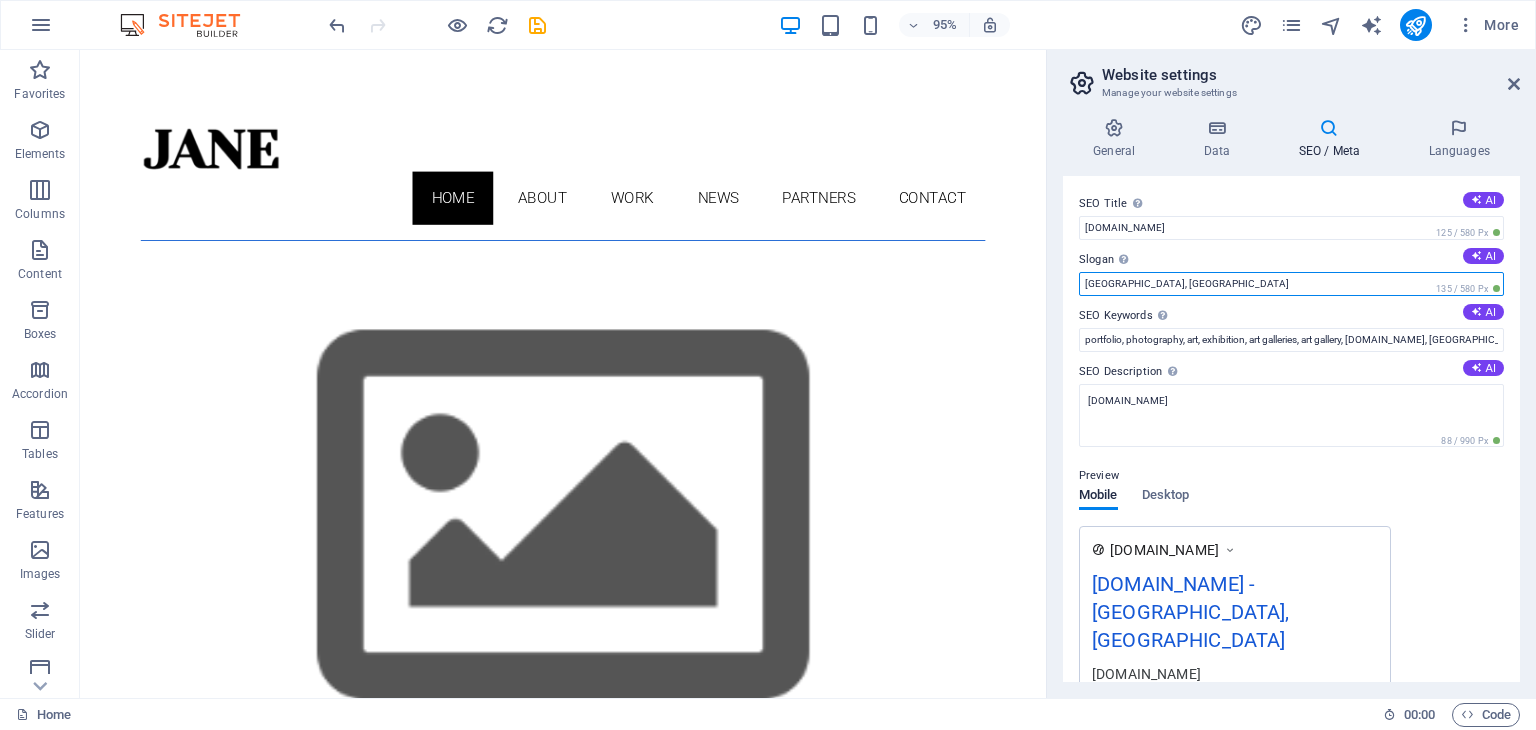 drag, startPoint x: 1232, startPoint y: 338, endPoint x: 1043, endPoint y: 287, distance: 195.76006 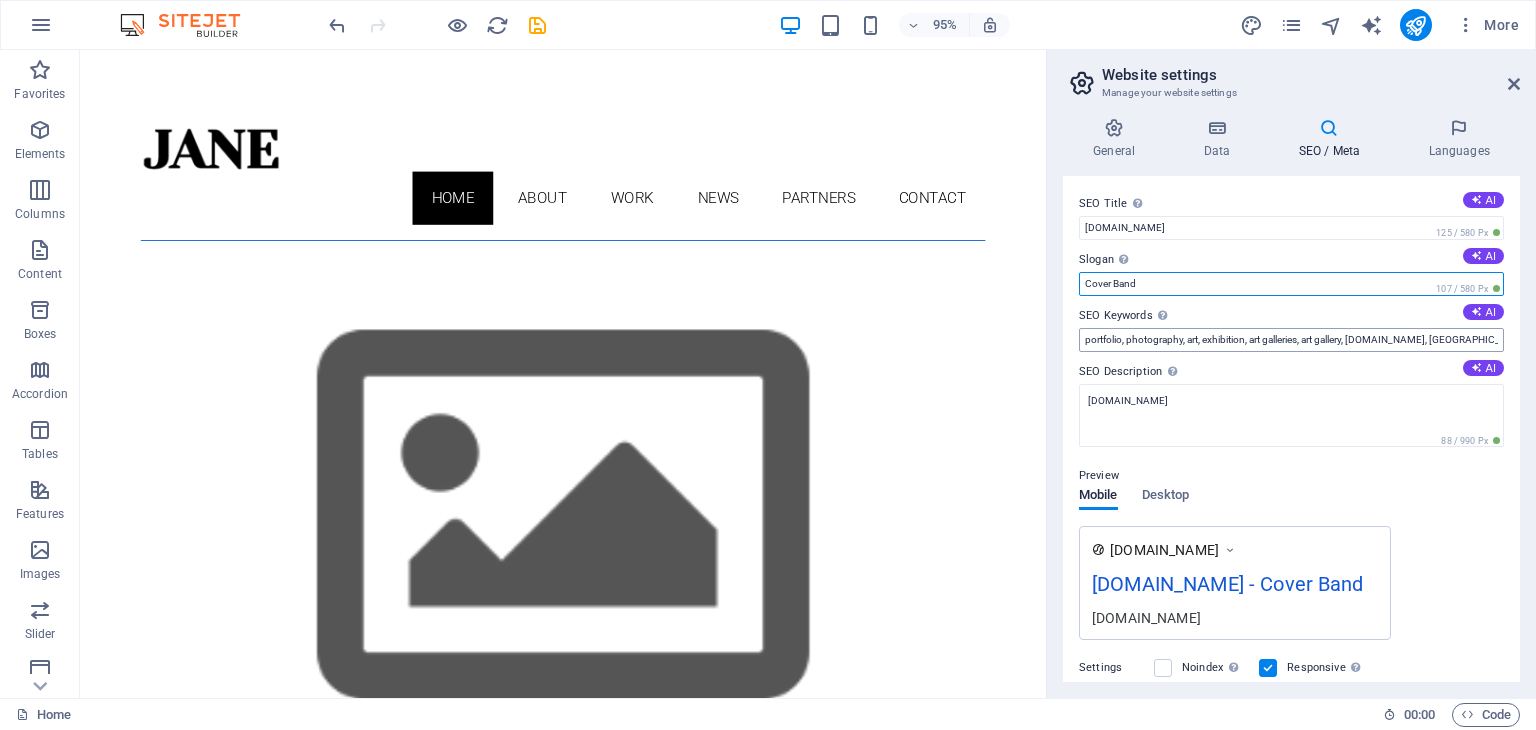 type on "Cover Band" 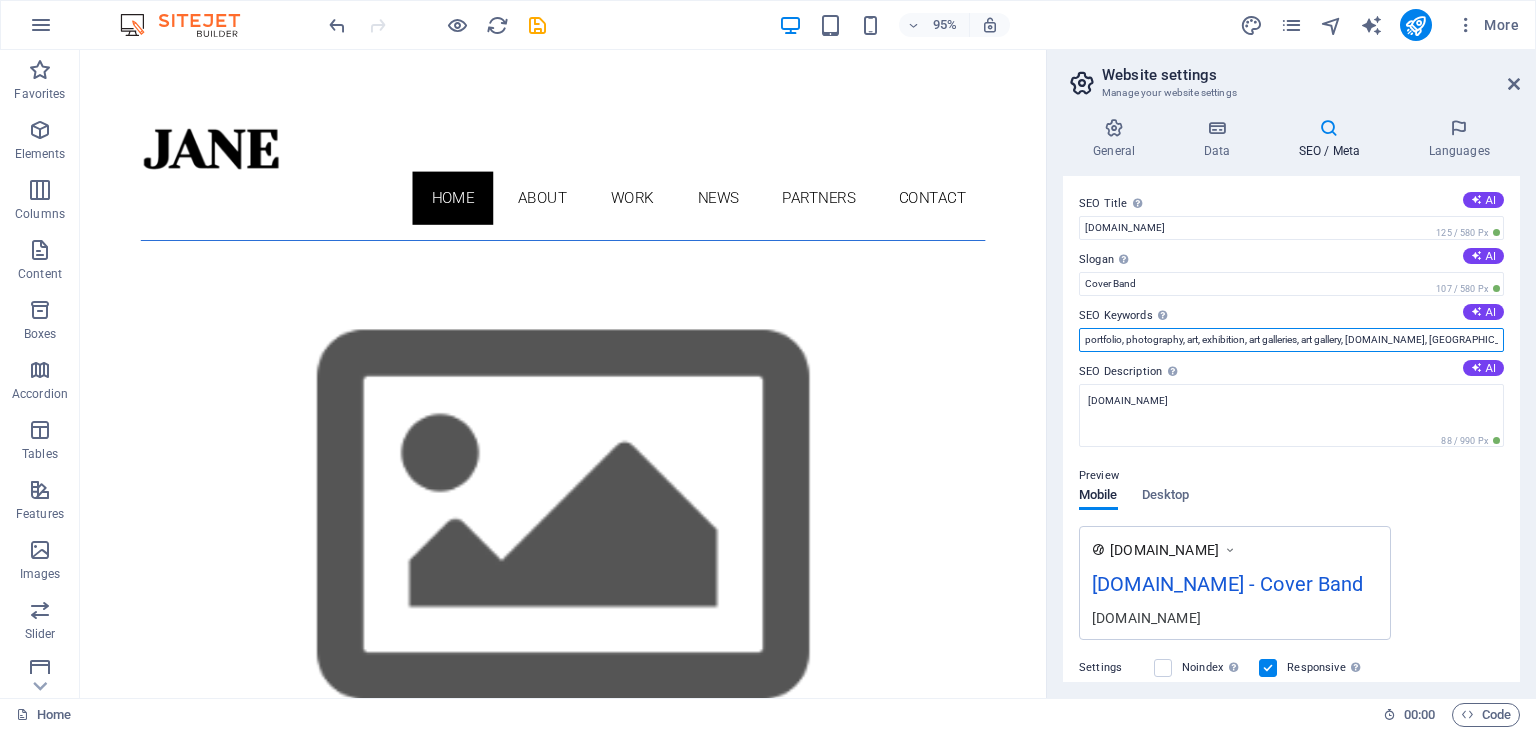 click on "portfolio, photography, art, exhibition, art galleries, art gallery, [DOMAIN_NAME], [GEOGRAPHIC_DATA], [GEOGRAPHIC_DATA]" at bounding box center [1291, 340] 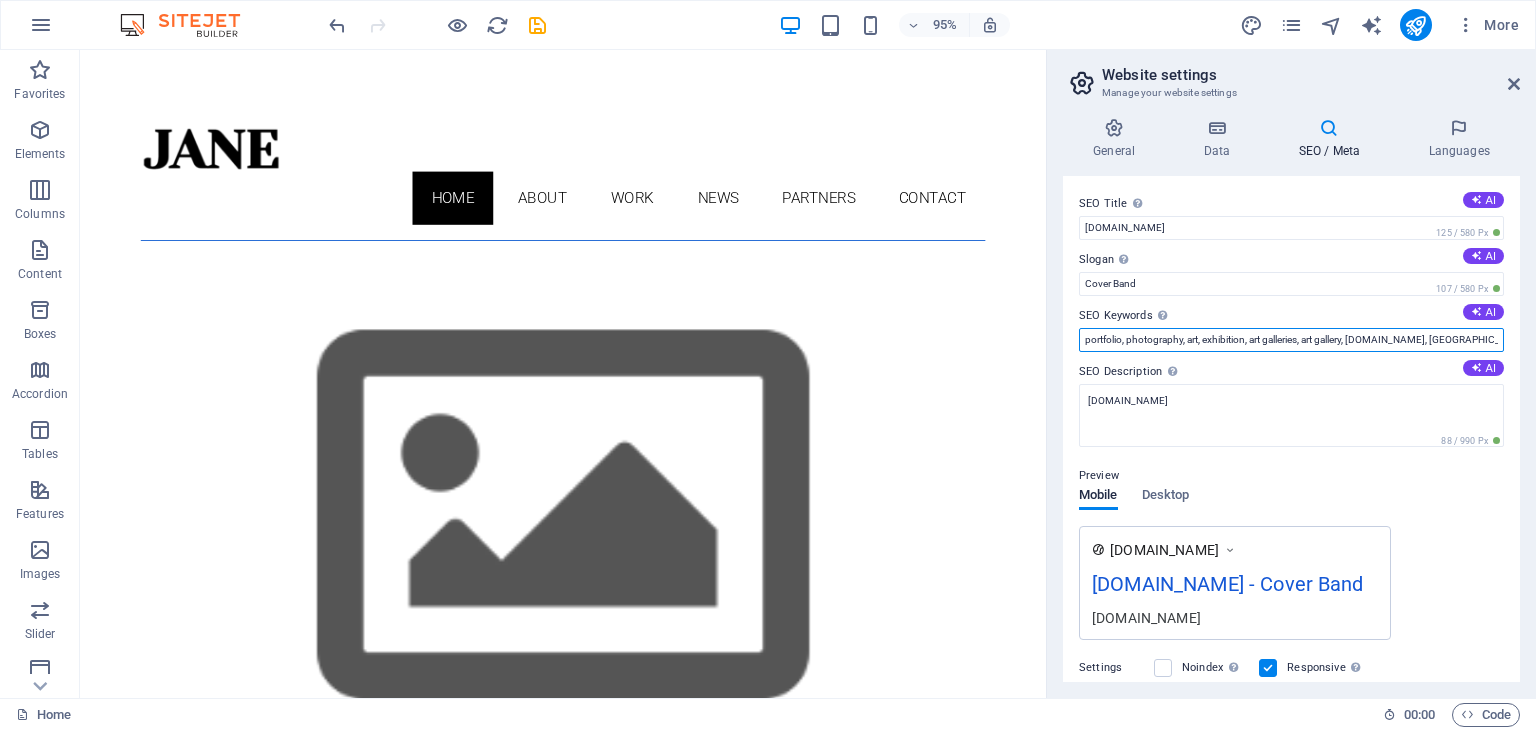 click on "portfolio, photography, art, exhibition, art galleries, art gallery, [DOMAIN_NAME], [GEOGRAPHIC_DATA], [GEOGRAPHIC_DATA]" at bounding box center (1291, 340) 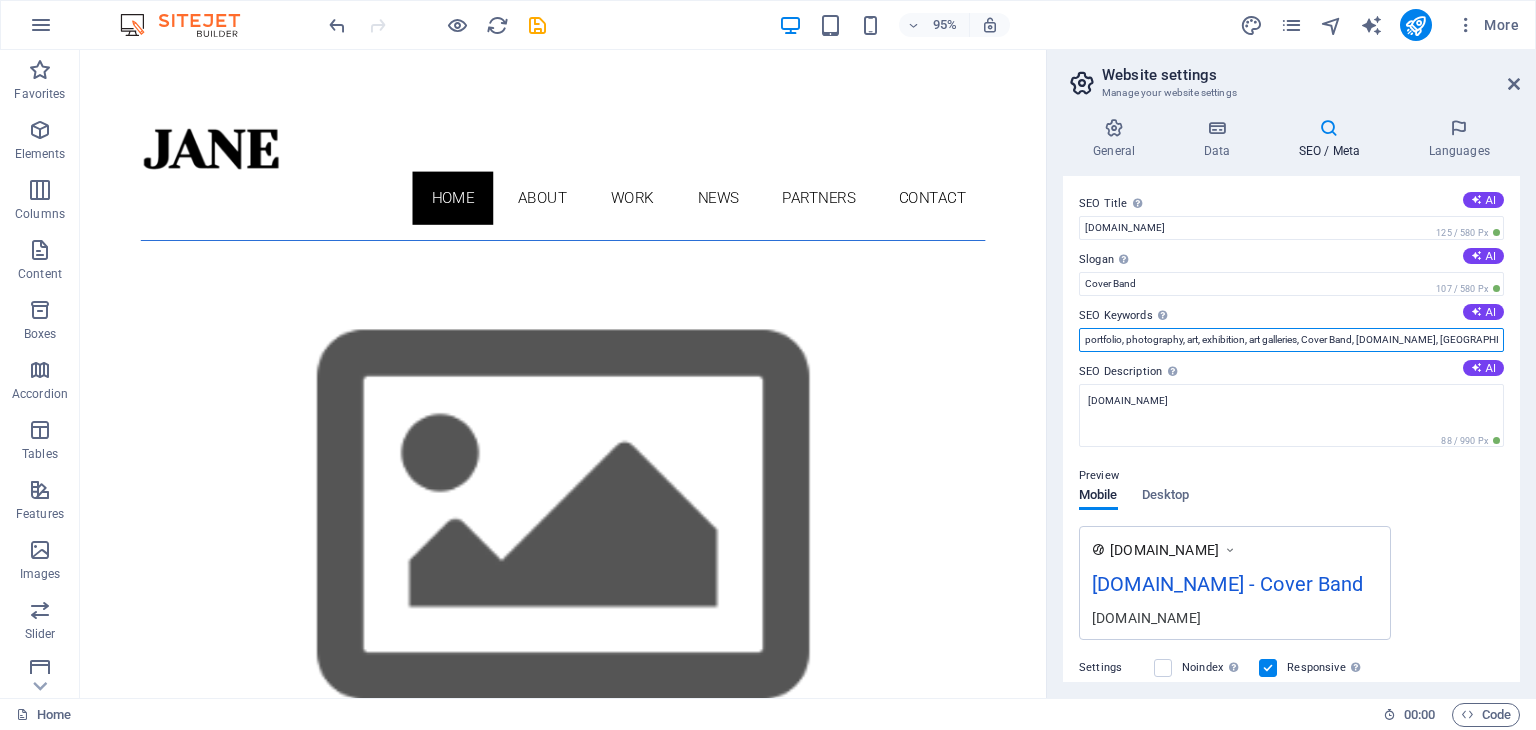 click on "portfolio, photography, art, exhibition, art galleries, Cover Band, [DOMAIN_NAME], [GEOGRAPHIC_DATA], [GEOGRAPHIC_DATA]" at bounding box center [1291, 340] 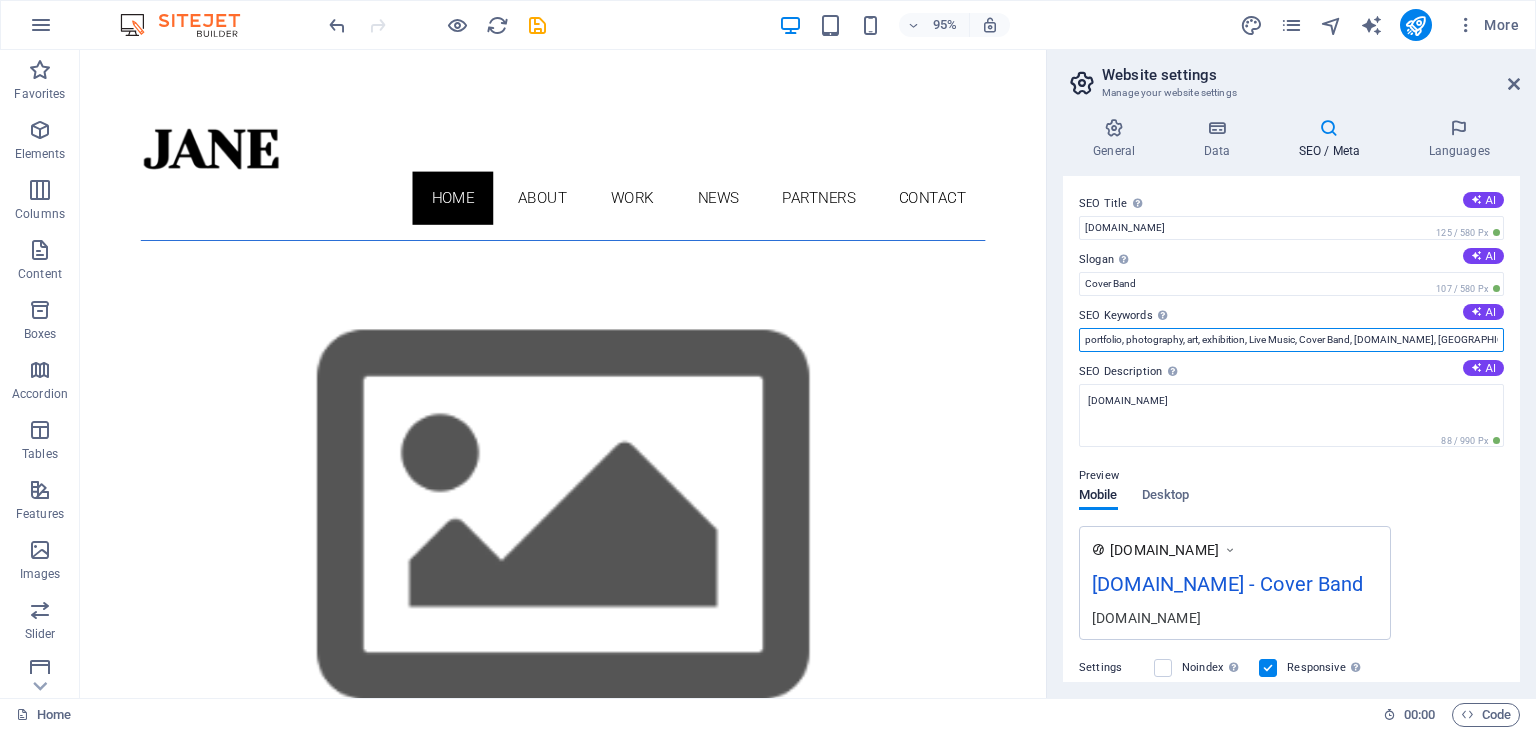 click on "portfolio, photography, art, exhibition, Live Music, Cover Band, [DOMAIN_NAME], [GEOGRAPHIC_DATA], [GEOGRAPHIC_DATA]" at bounding box center [1291, 340] 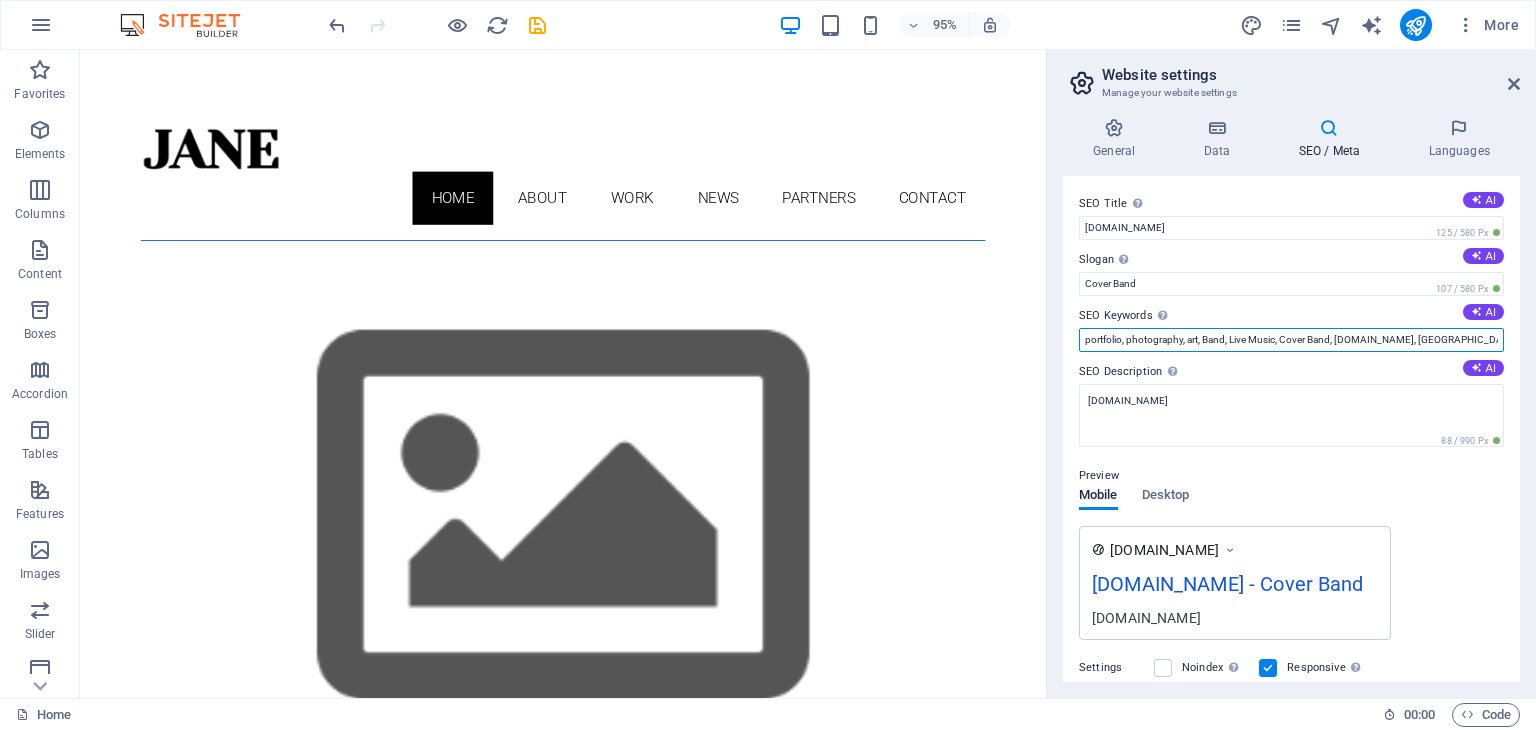 click on "portfolio, photography, art, Band, Live Music, Cover Band, [DOMAIN_NAME], [GEOGRAPHIC_DATA], [GEOGRAPHIC_DATA]" at bounding box center [1291, 340] 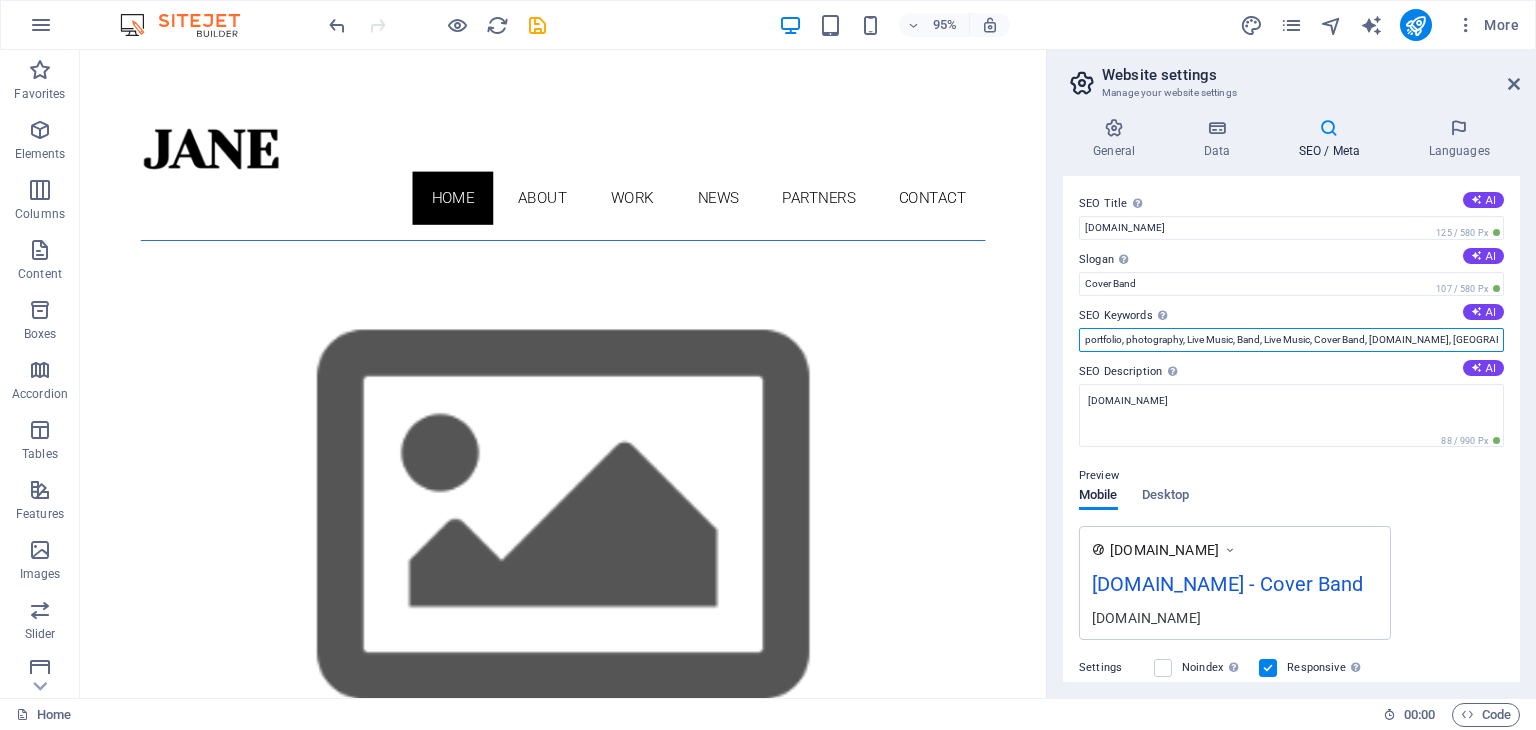 click on "portfolio, photography, Live Music, Band, Live Music, Cover Band, [DOMAIN_NAME], [GEOGRAPHIC_DATA], [GEOGRAPHIC_DATA]" at bounding box center (1291, 340) 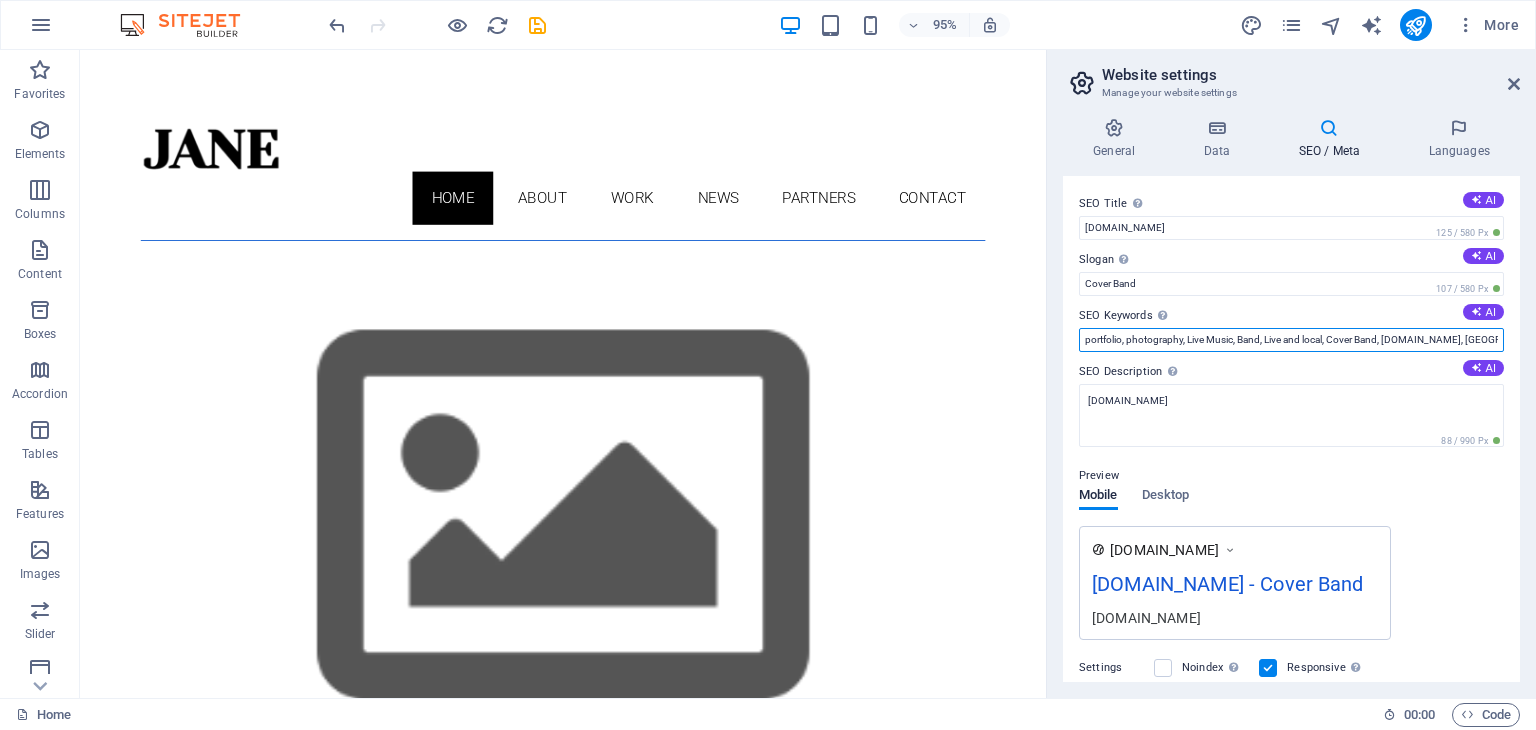 click on "portfolio, photography, Live Music, Band, Live and local, Cover Band, [DOMAIN_NAME], [GEOGRAPHIC_DATA], [GEOGRAPHIC_DATA]" at bounding box center [1291, 340] 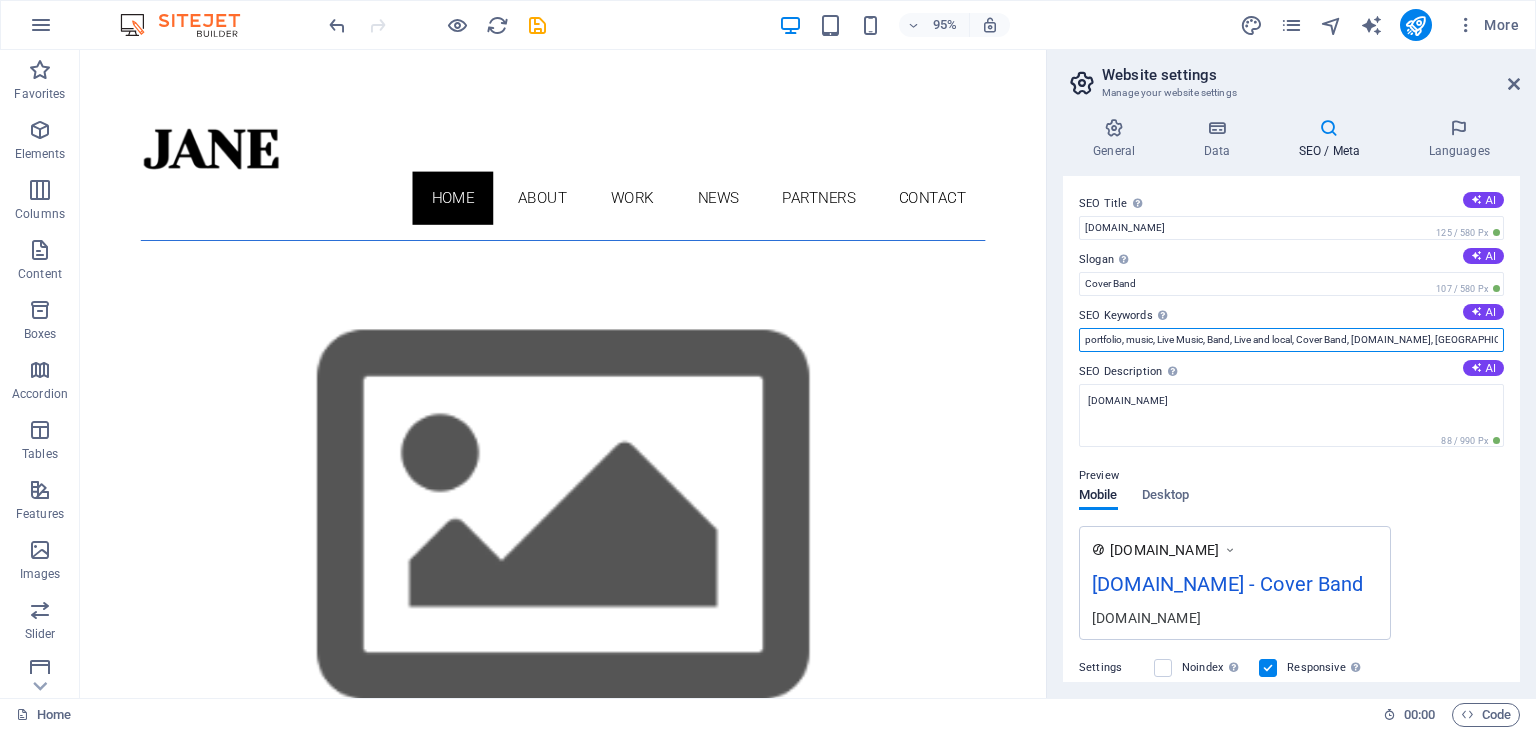 click on "portfolio, music, Live Music, Band, Live and local, Cover Band, [DOMAIN_NAME], [GEOGRAPHIC_DATA], [GEOGRAPHIC_DATA]" at bounding box center [1291, 340] 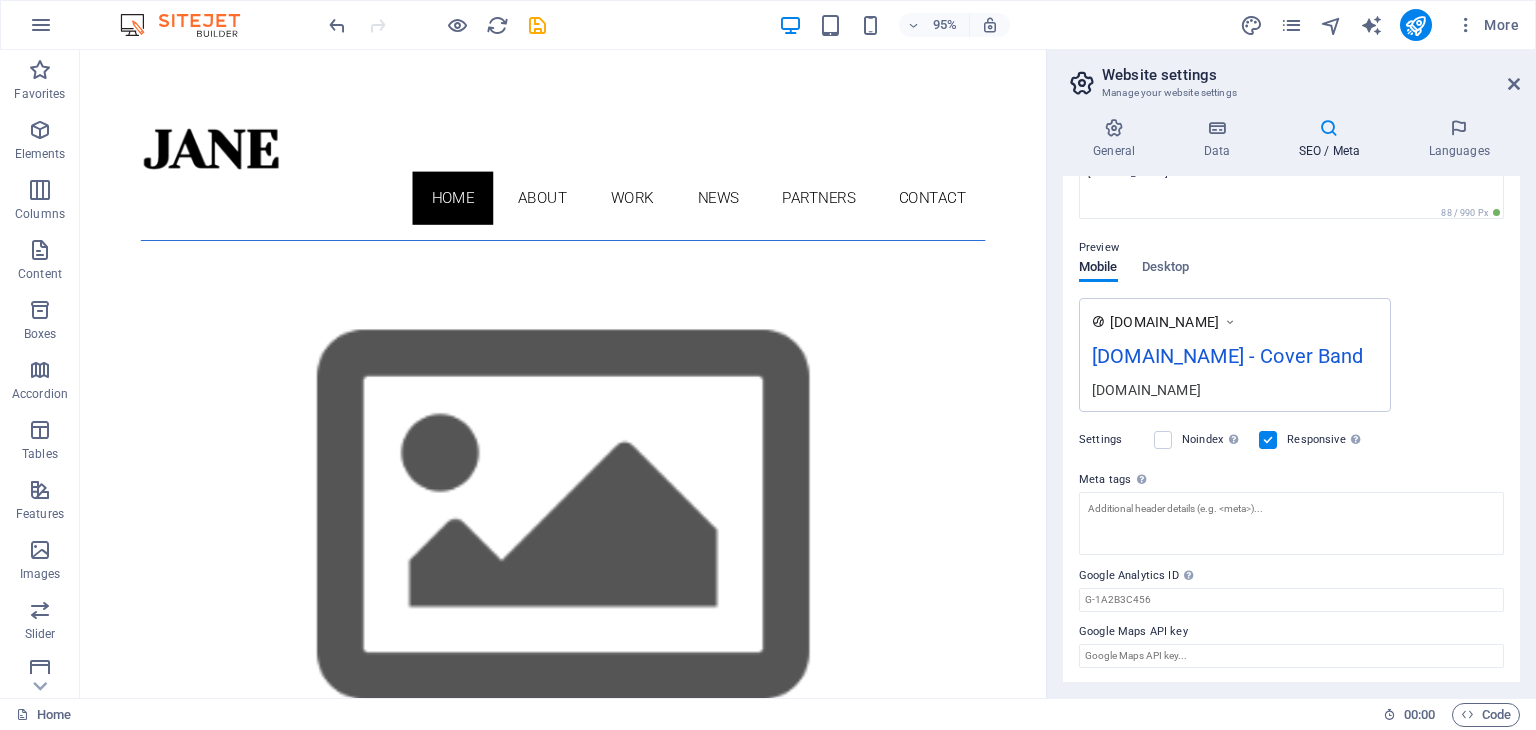 scroll, scrollTop: 0, scrollLeft: 0, axis: both 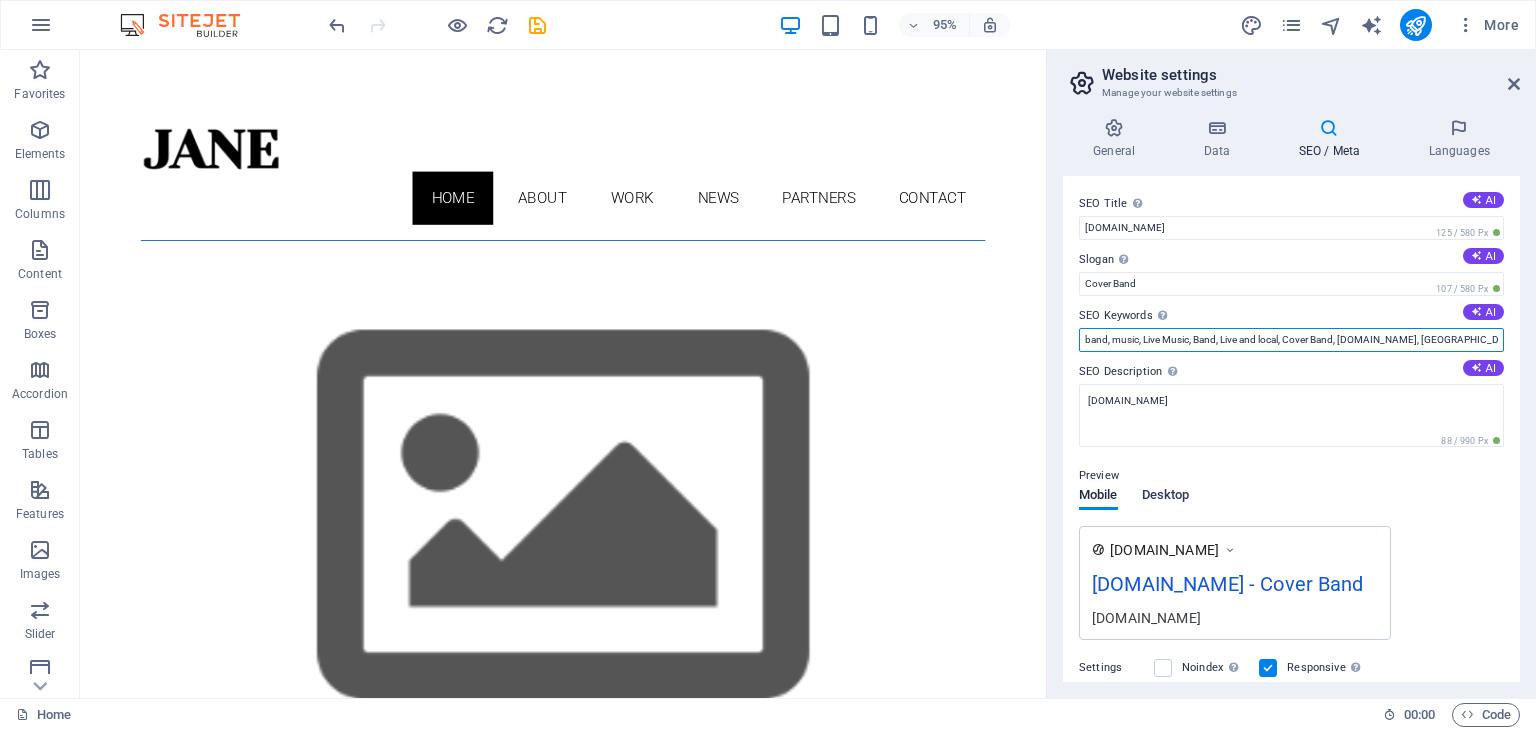 type on "band, music, Live Music, Band, Live and local, Cover Band, [DOMAIN_NAME], [GEOGRAPHIC_DATA], [GEOGRAPHIC_DATA]" 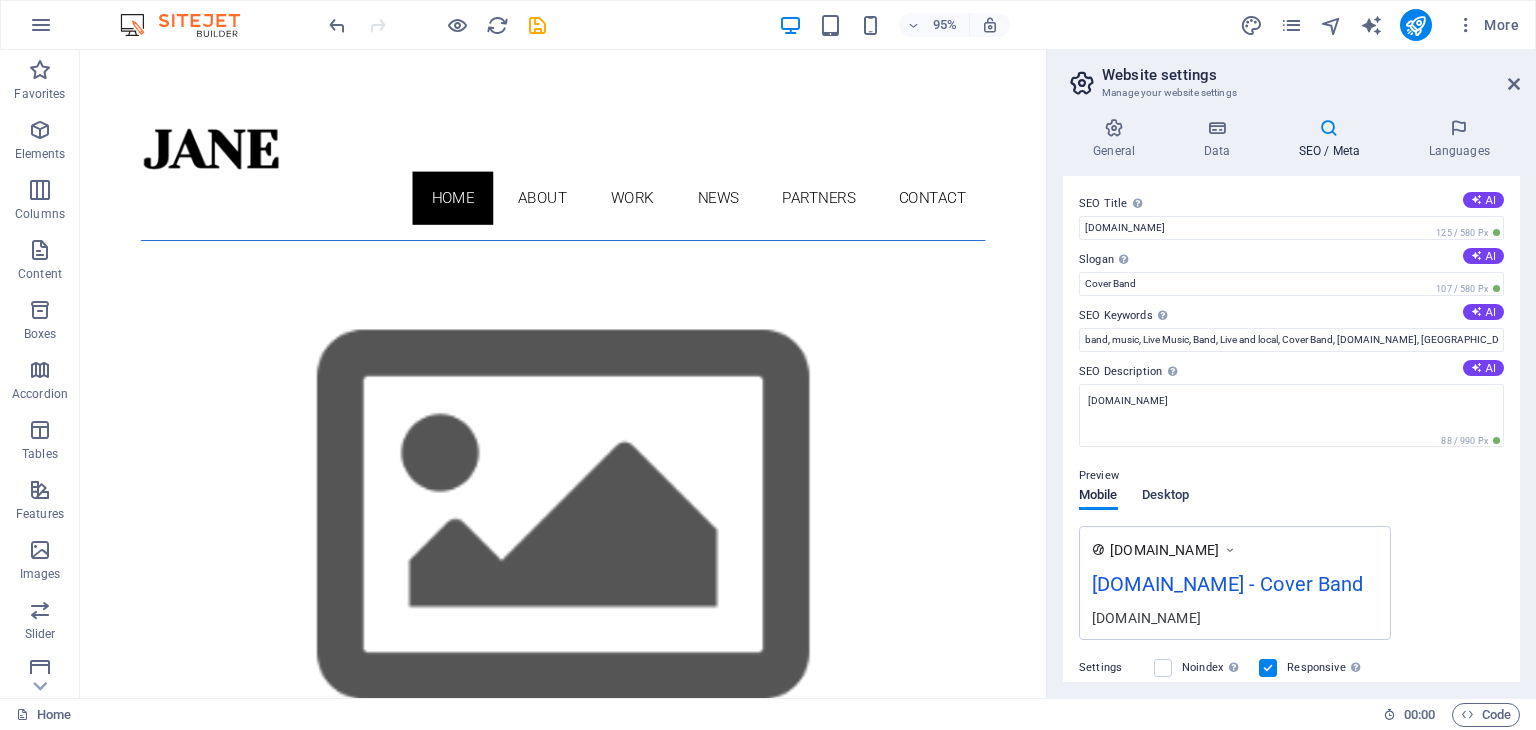 click on "Desktop" at bounding box center (1166, 497) 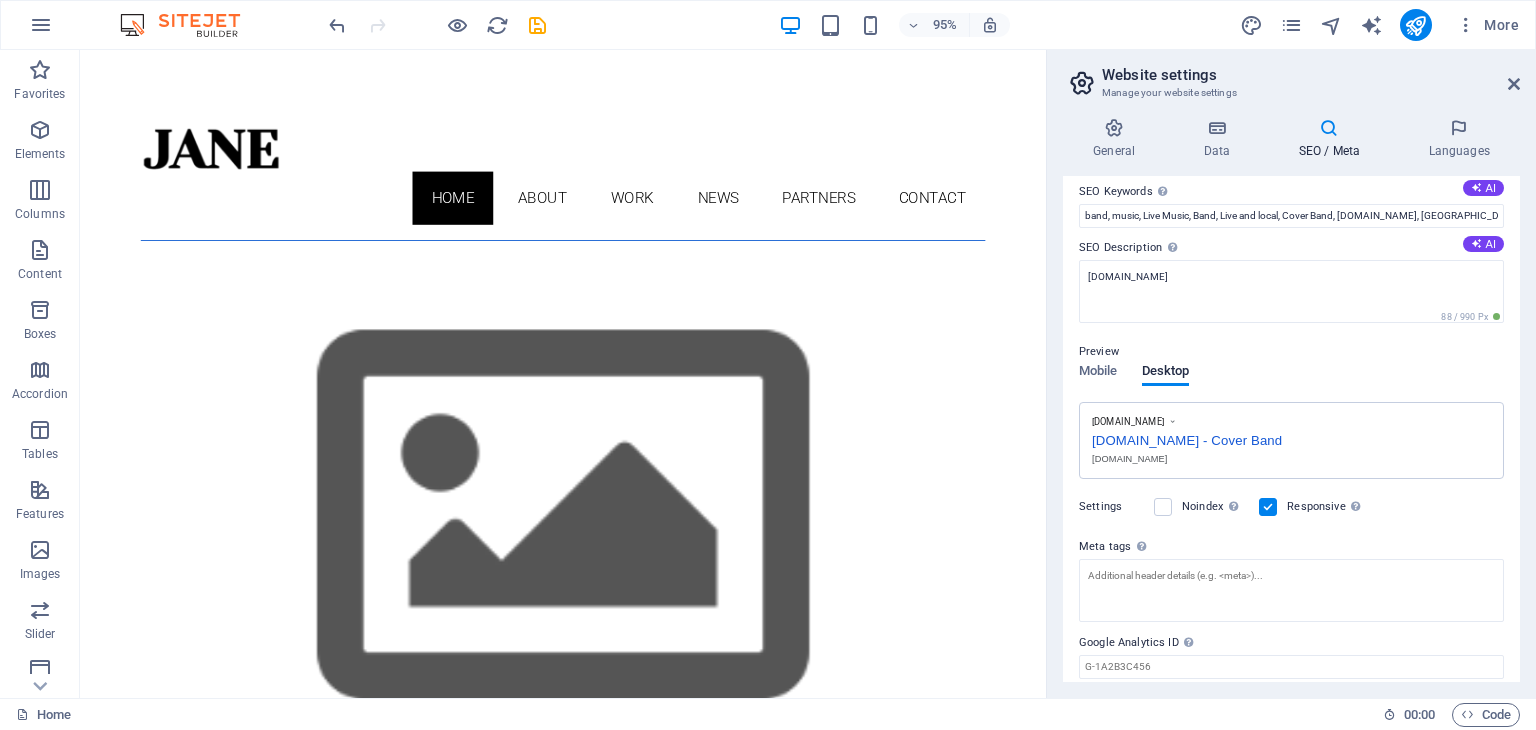 scroll, scrollTop: 0, scrollLeft: 0, axis: both 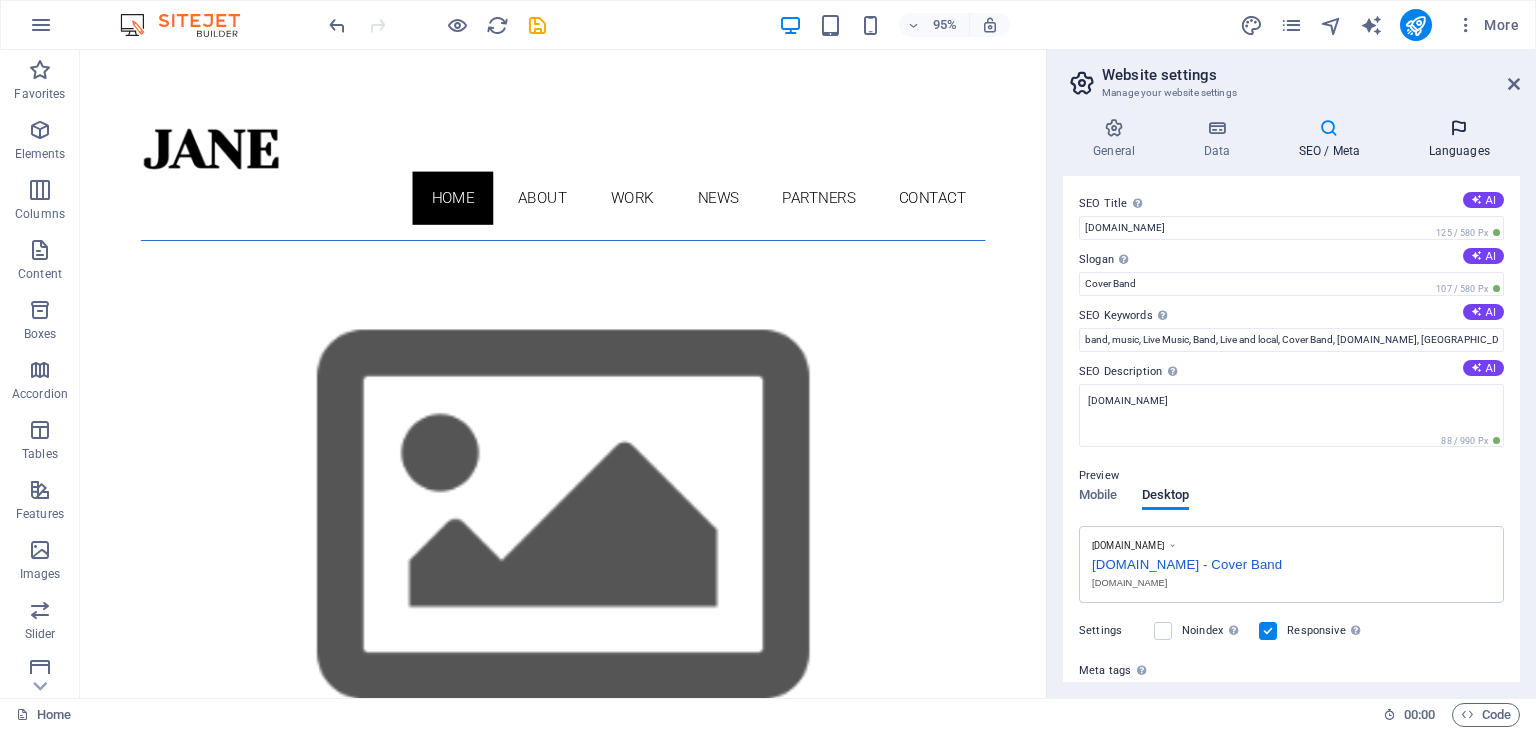 click on "Languages" at bounding box center [1459, 139] 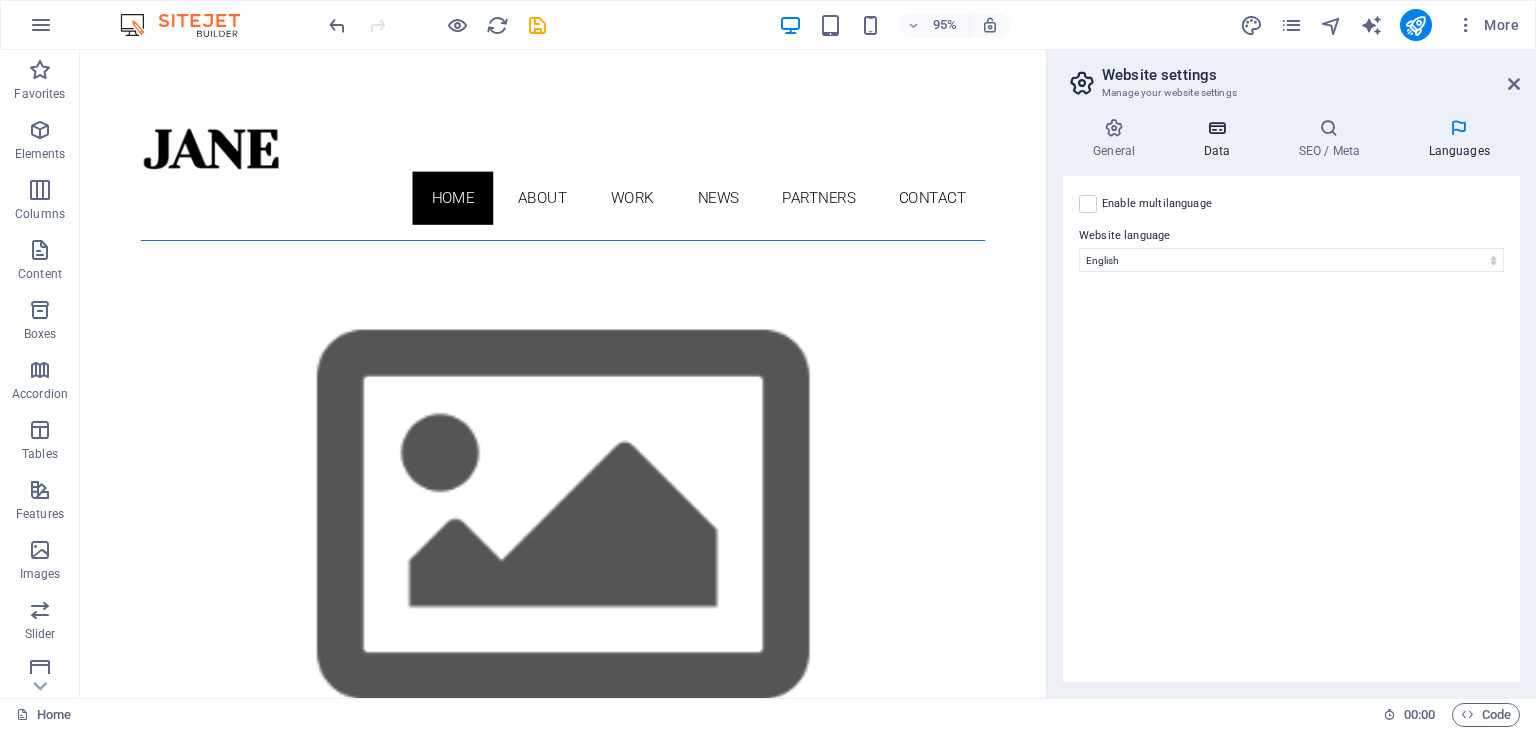click on "Data" at bounding box center [1220, 139] 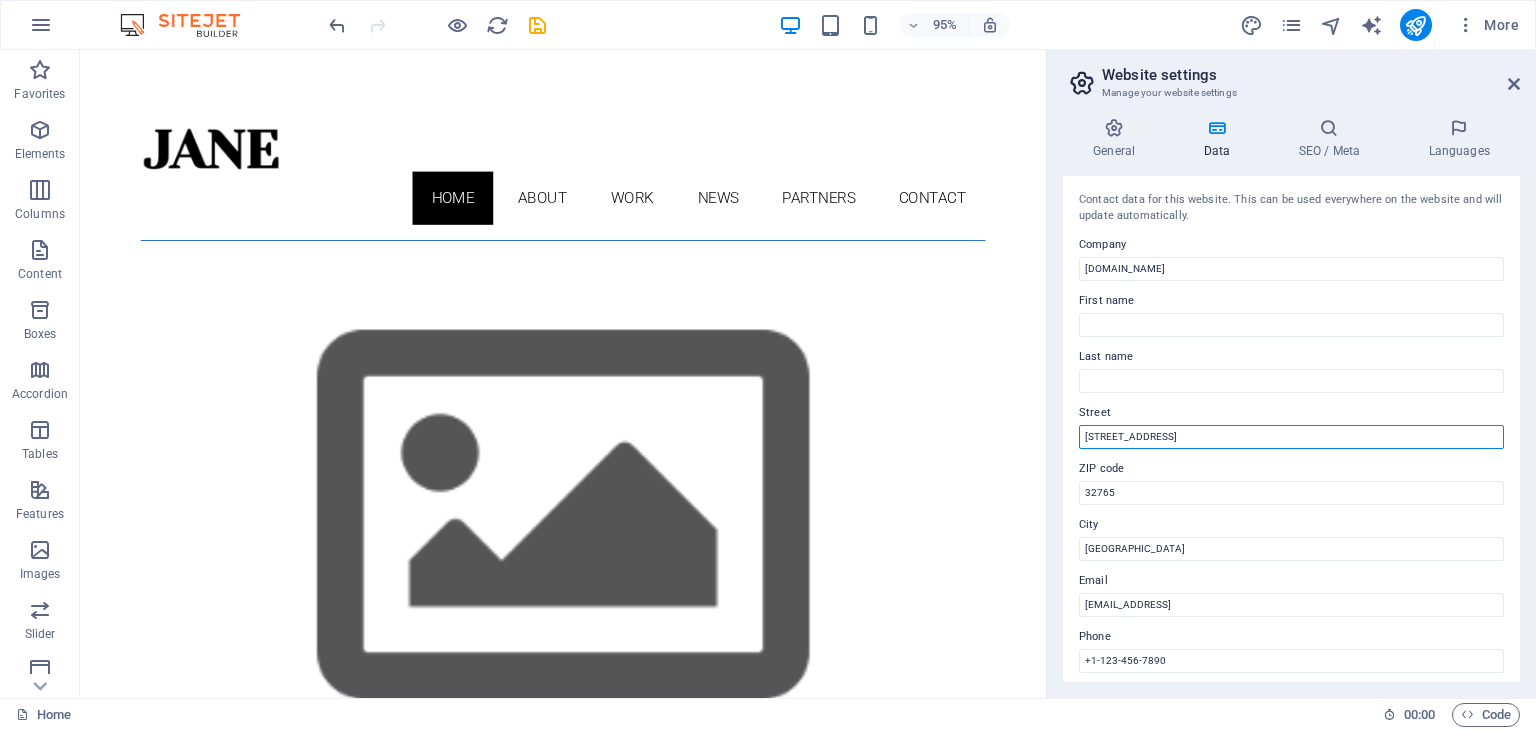 click on "[STREET_ADDRESS]" at bounding box center [1291, 437] 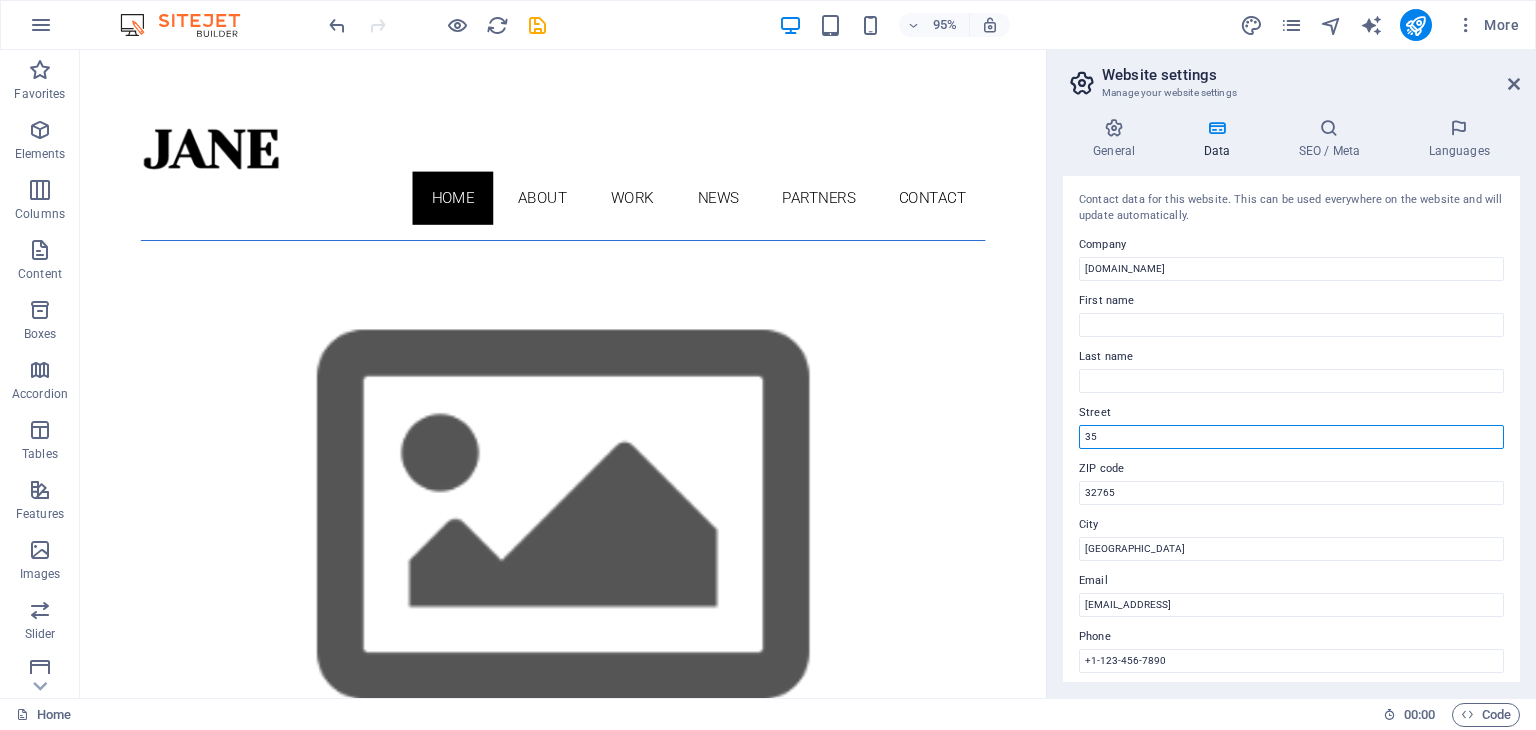 type on "3" 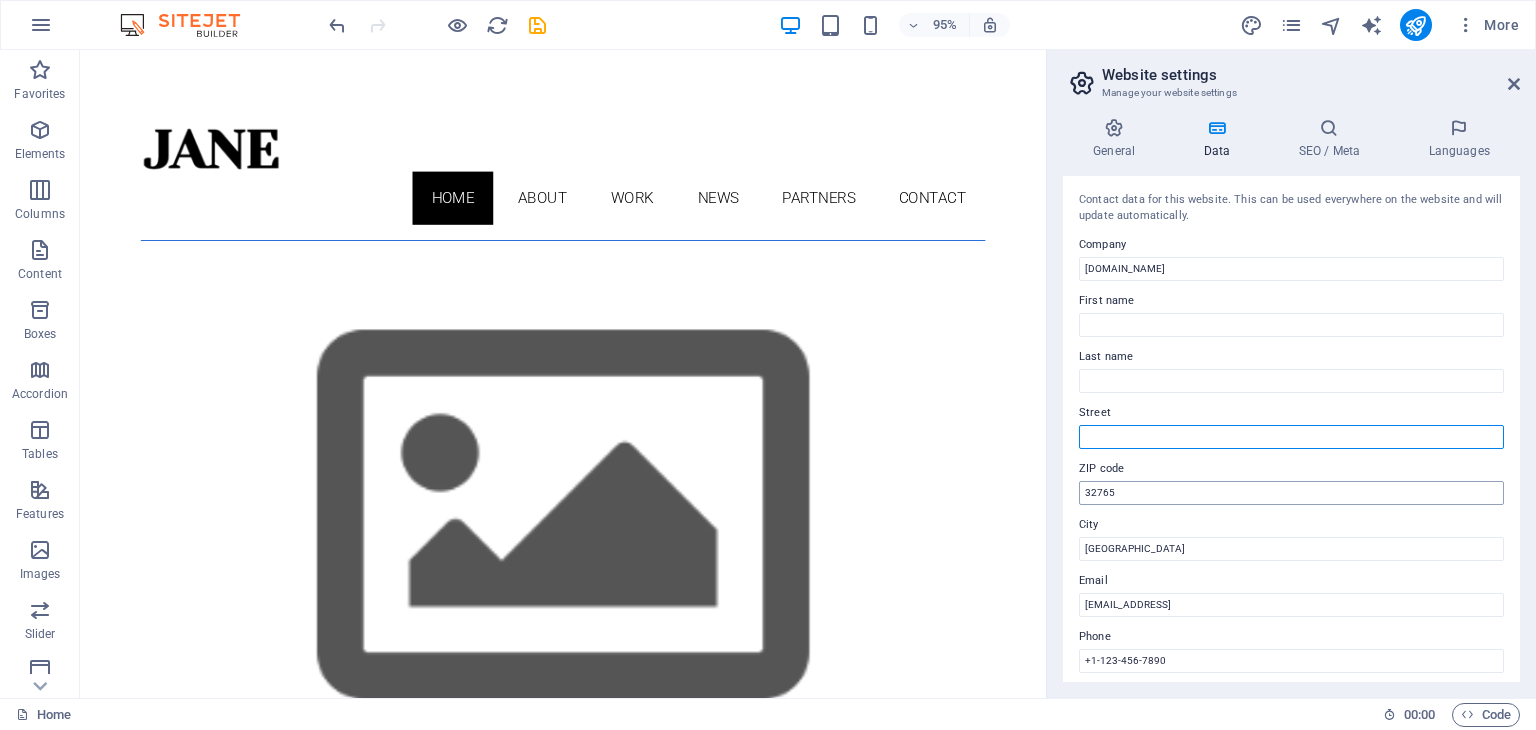 type 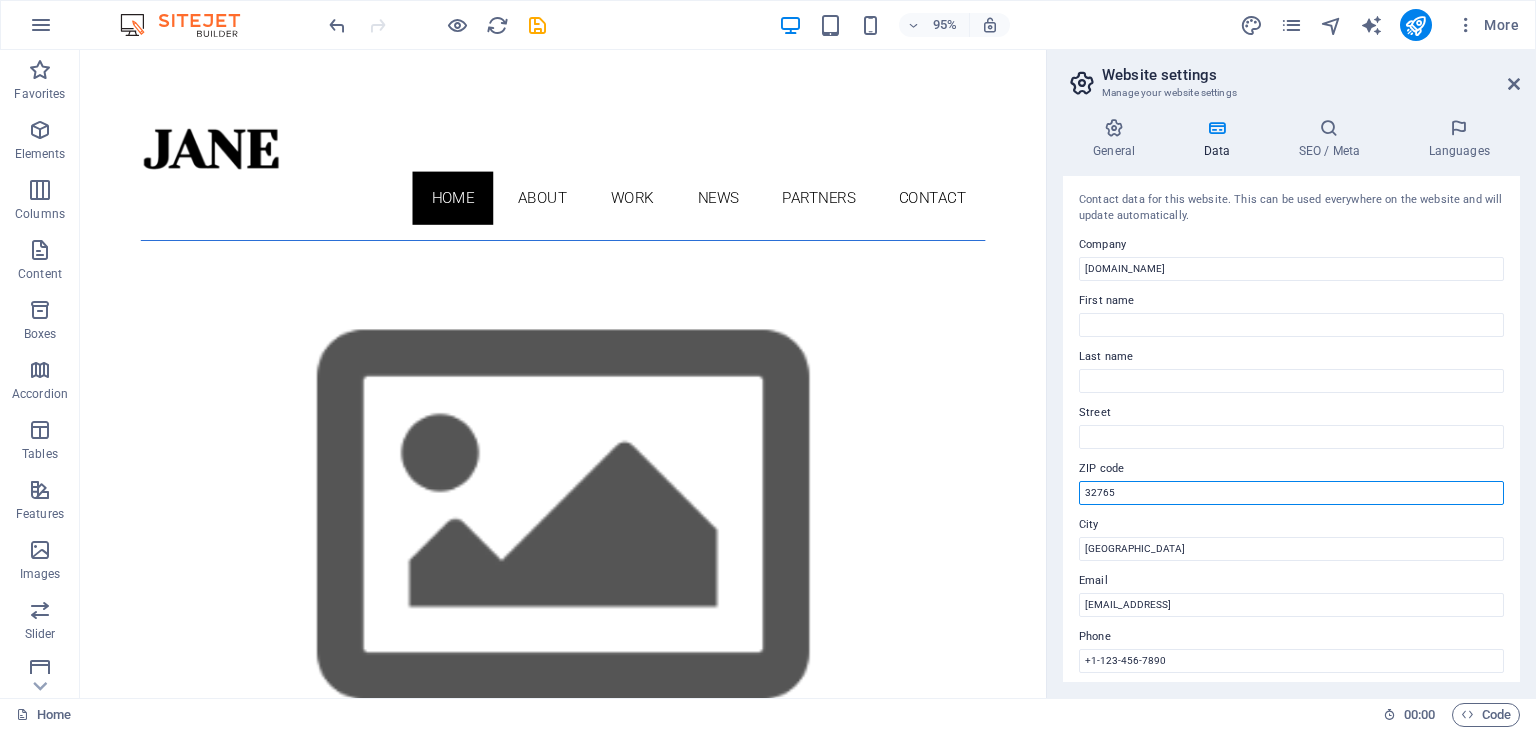 click on "32765" at bounding box center [1291, 493] 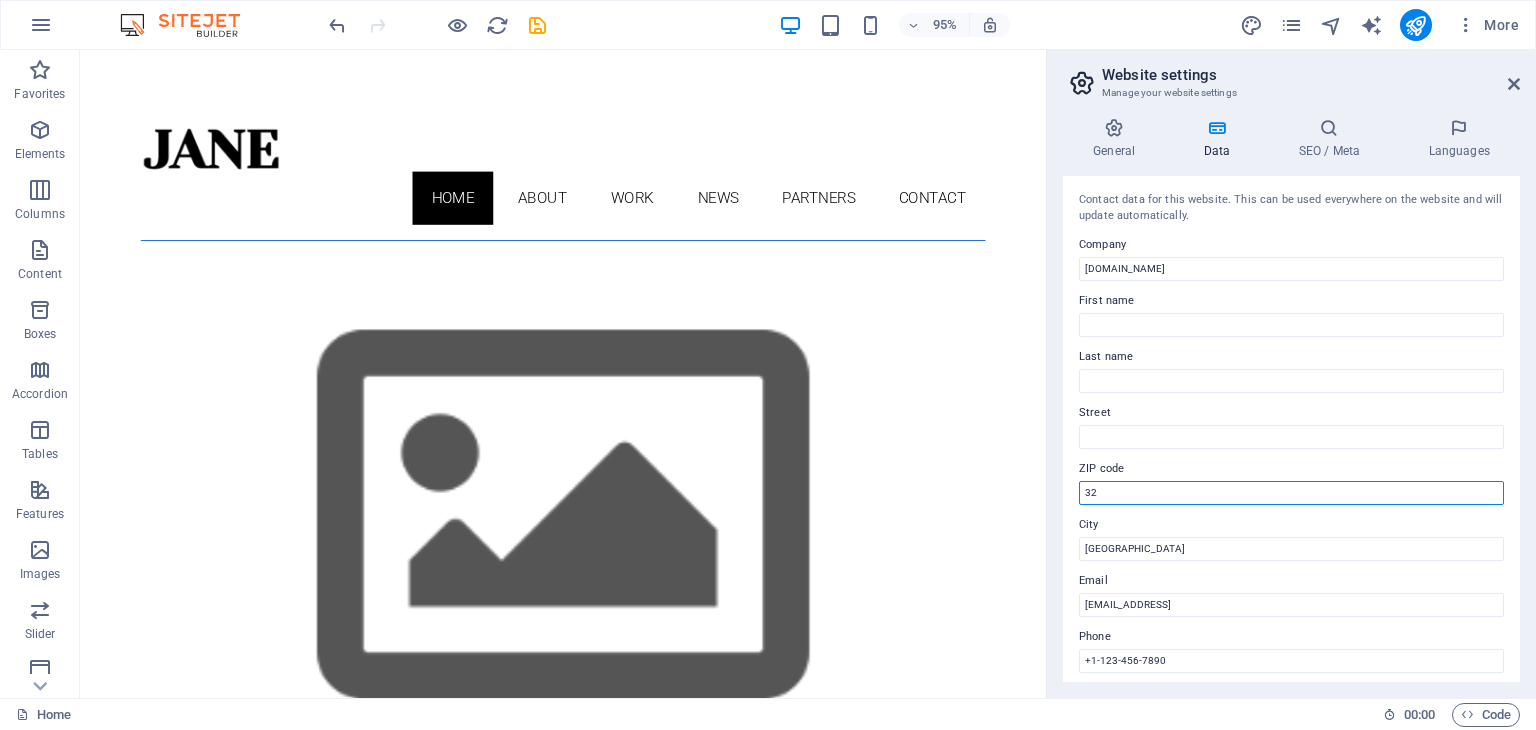 type on "3" 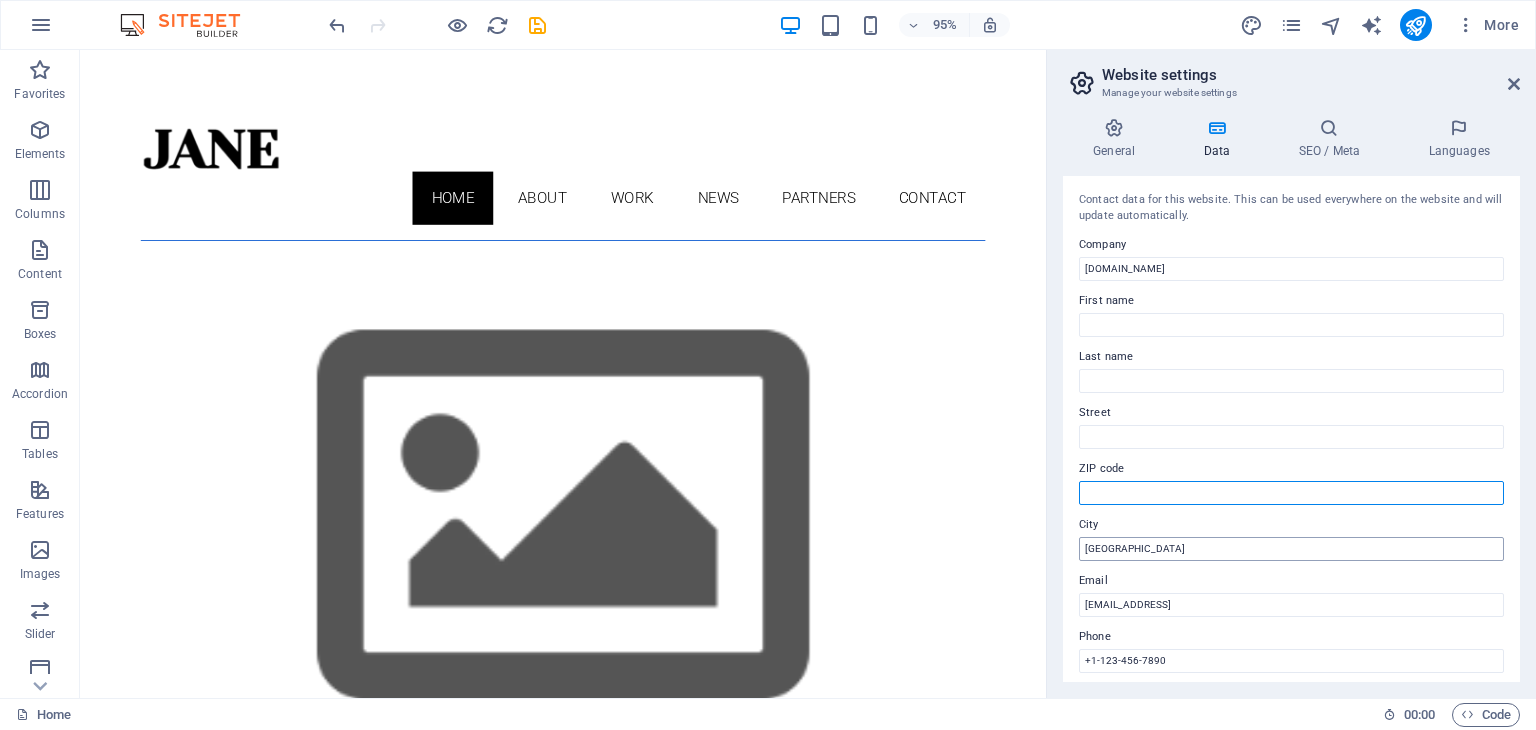 type 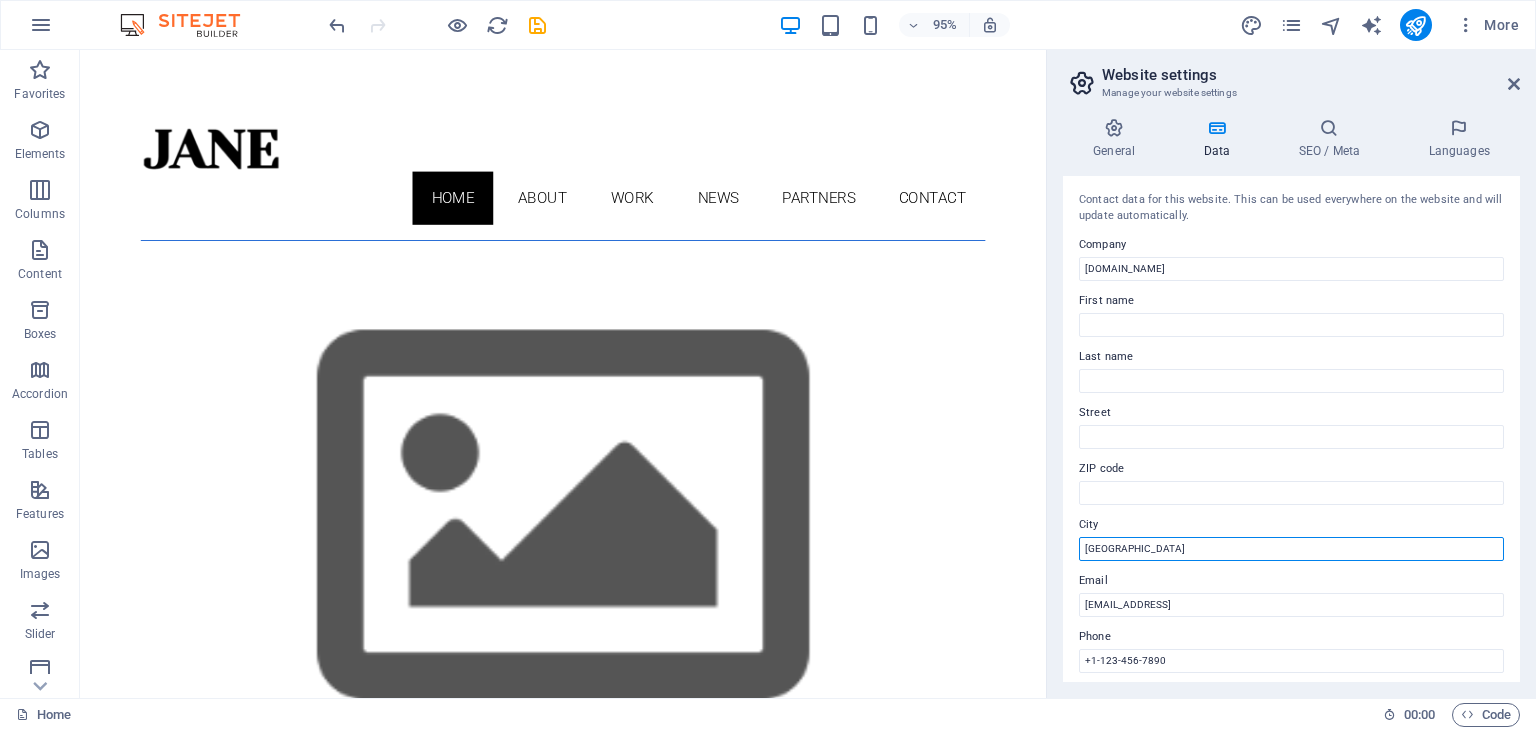 click on "[GEOGRAPHIC_DATA]" at bounding box center (1291, 549) 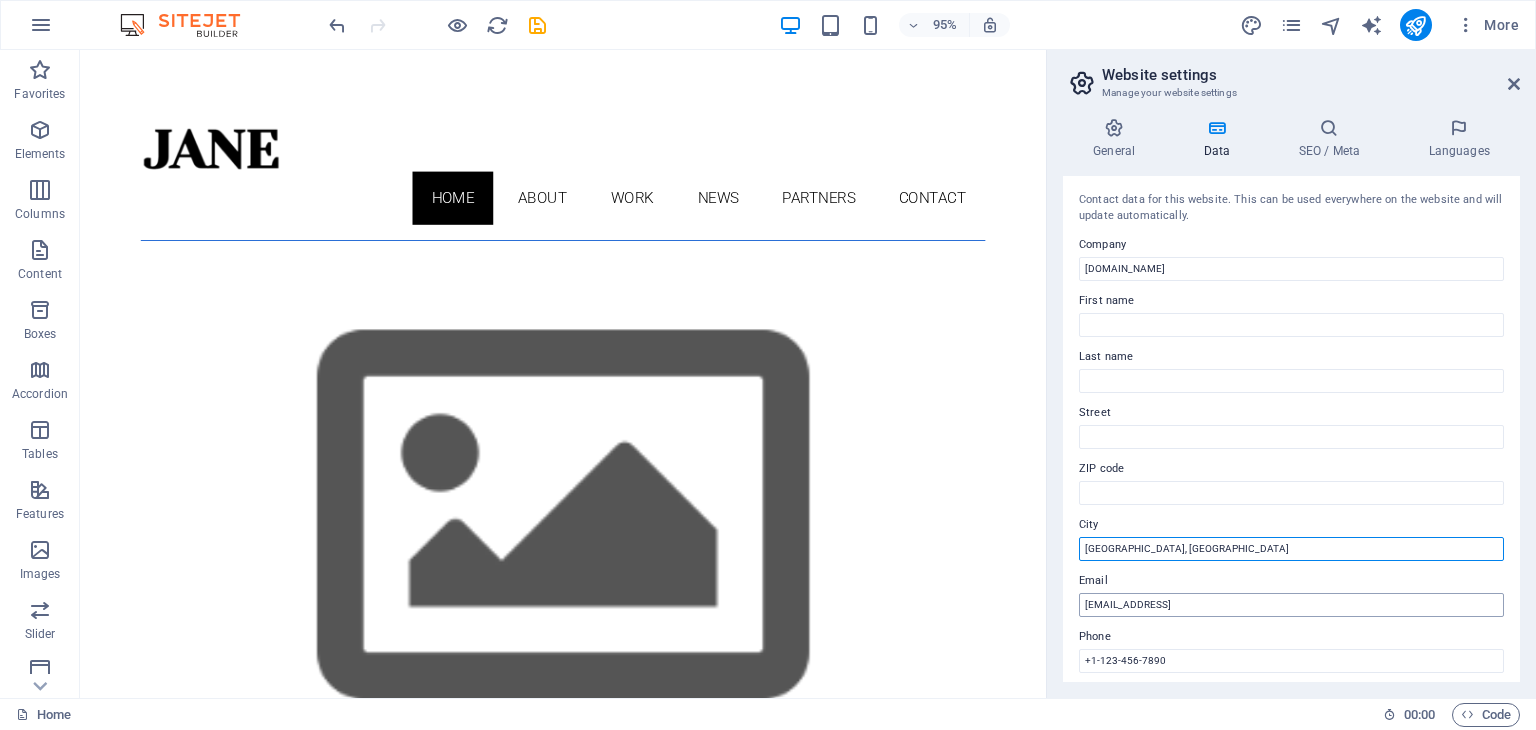 type on "[GEOGRAPHIC_DATA], [GEOGRAPHIC_DATA]" 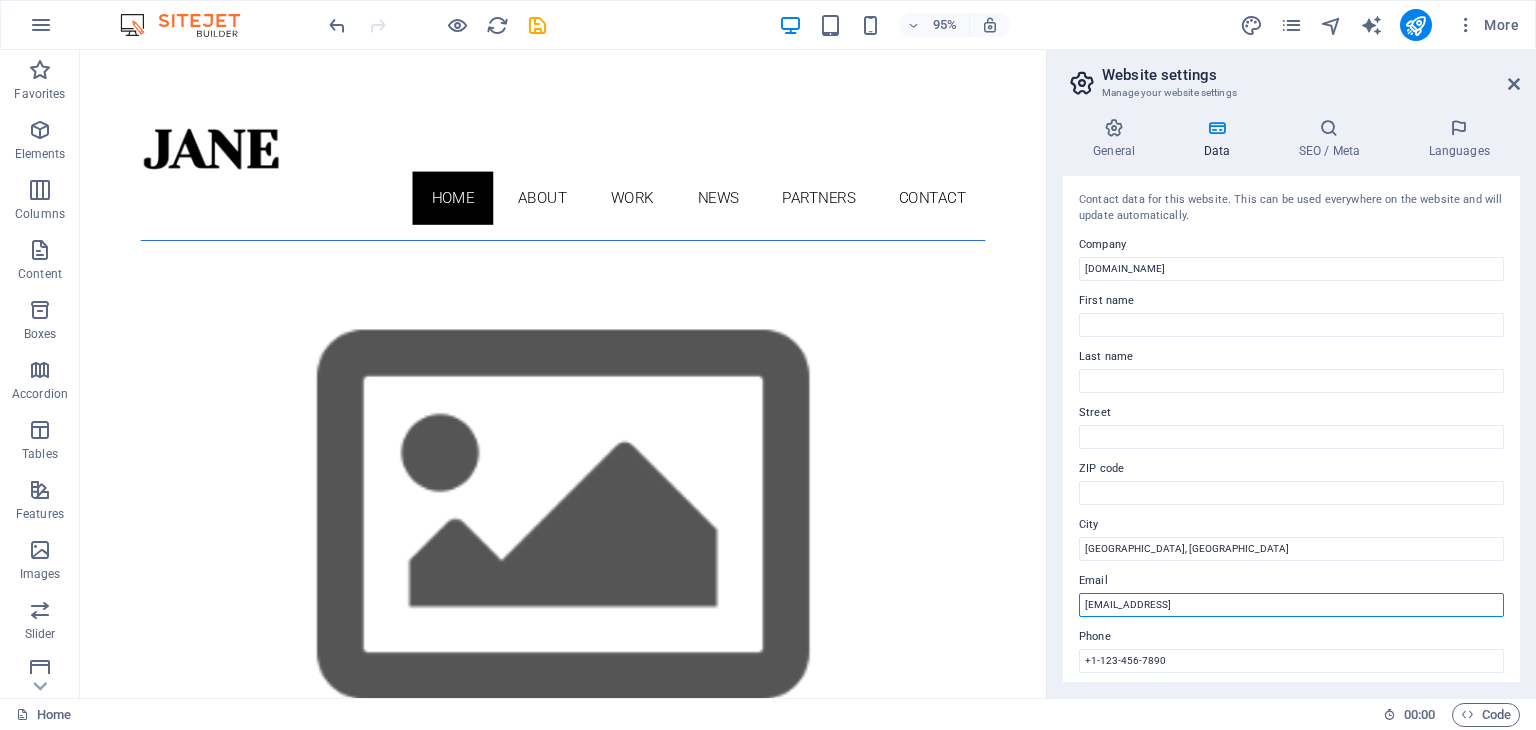 click on "[EMAIL_ADDRESS]" at bounding box center [1291, 605] 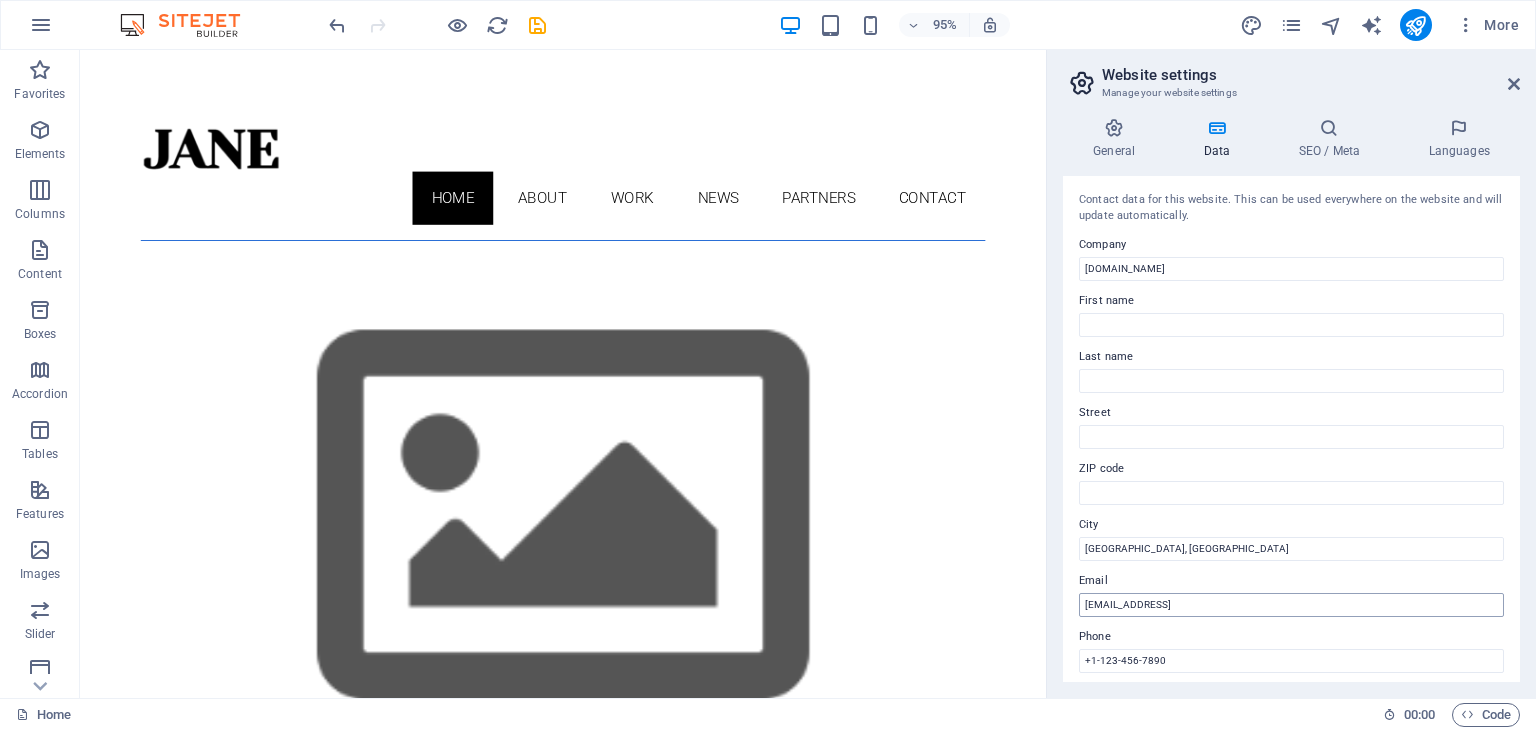 drag, startPoint x: 1170, startPoint y: 616, endPoint x: 1085, endPoint y: 612, distance: 85.09406 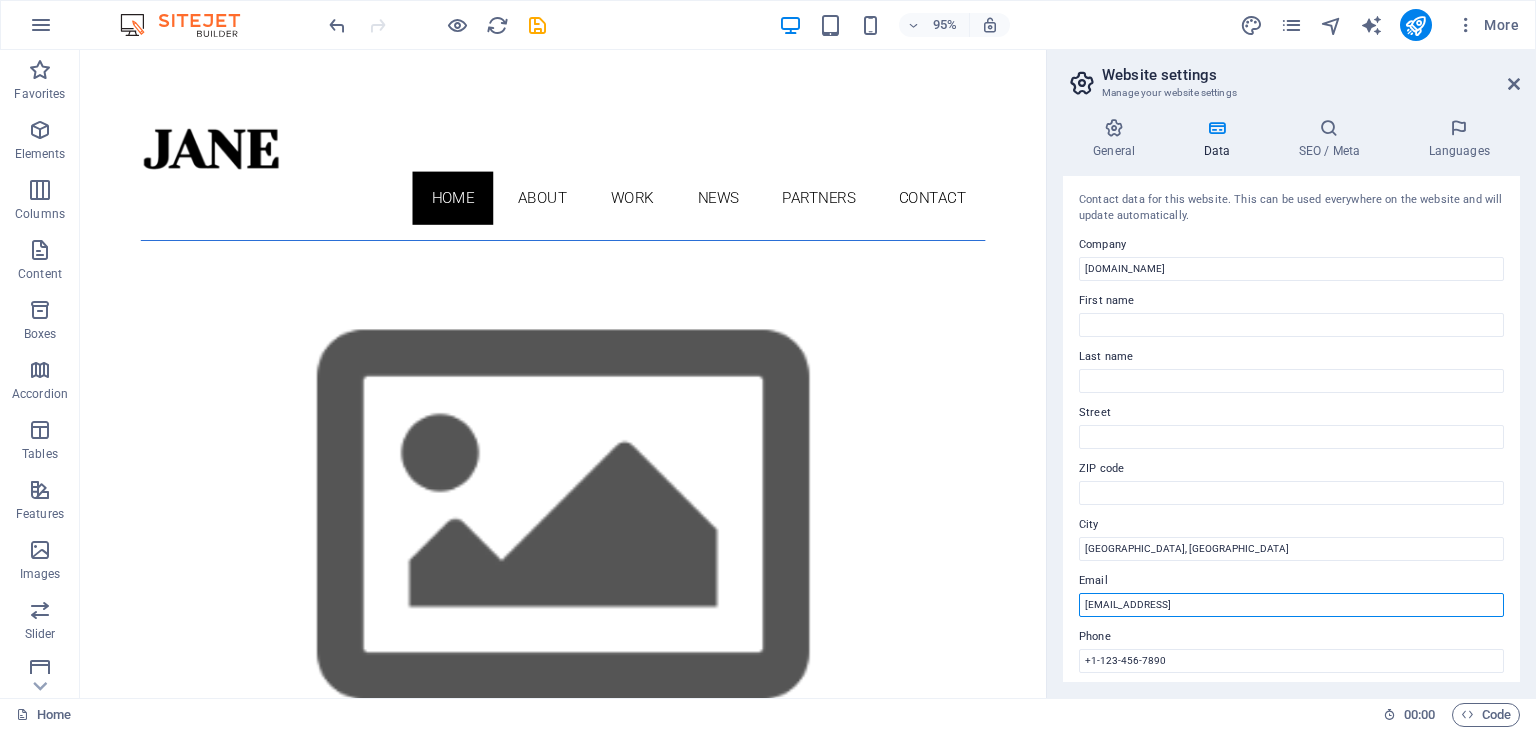 drag, startPoint x: 1346, startPoint y: 607, endPoint x: 1046, endPoint y: 606, distance: 300.00168 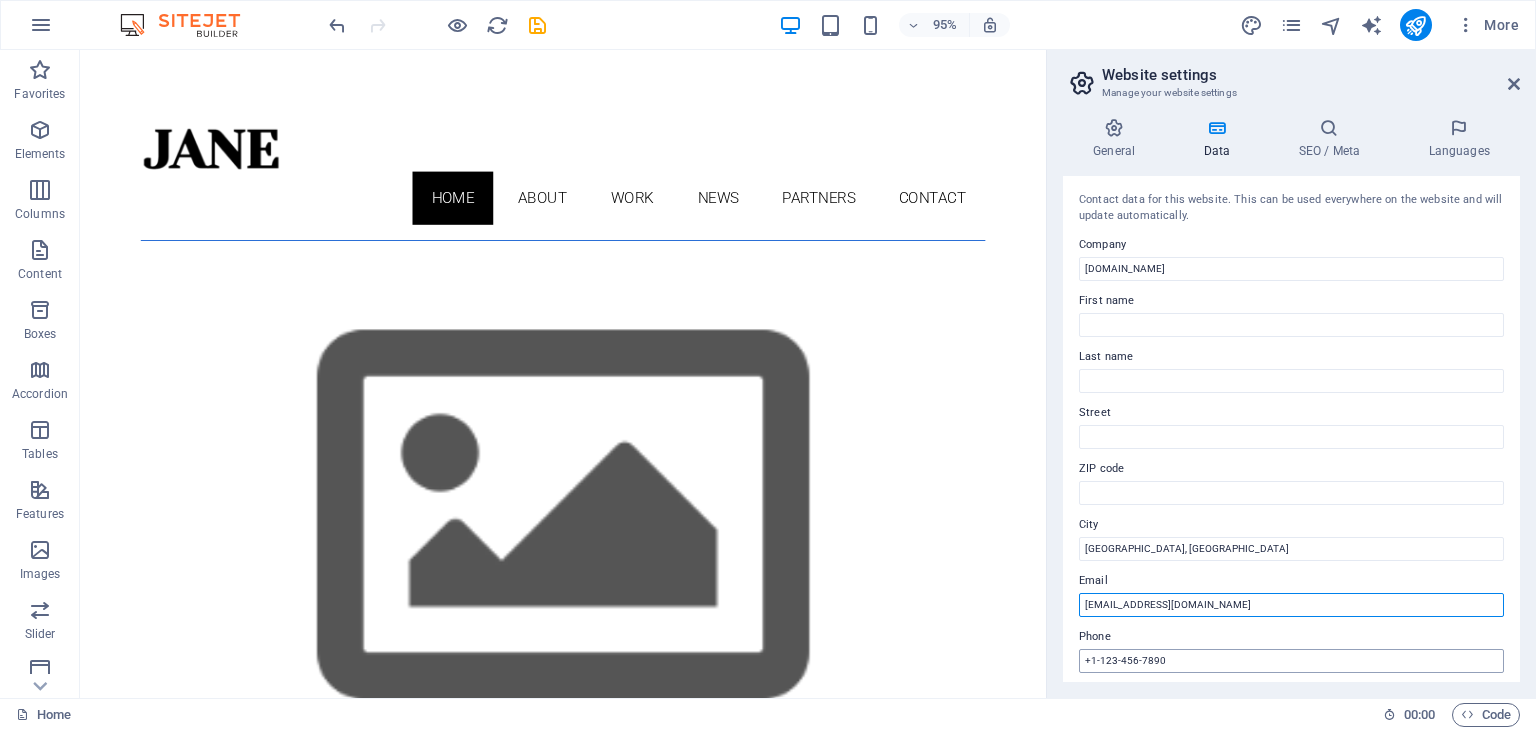 type on "[EMAIL_ADDRESS][DOMAIN_NAME]" 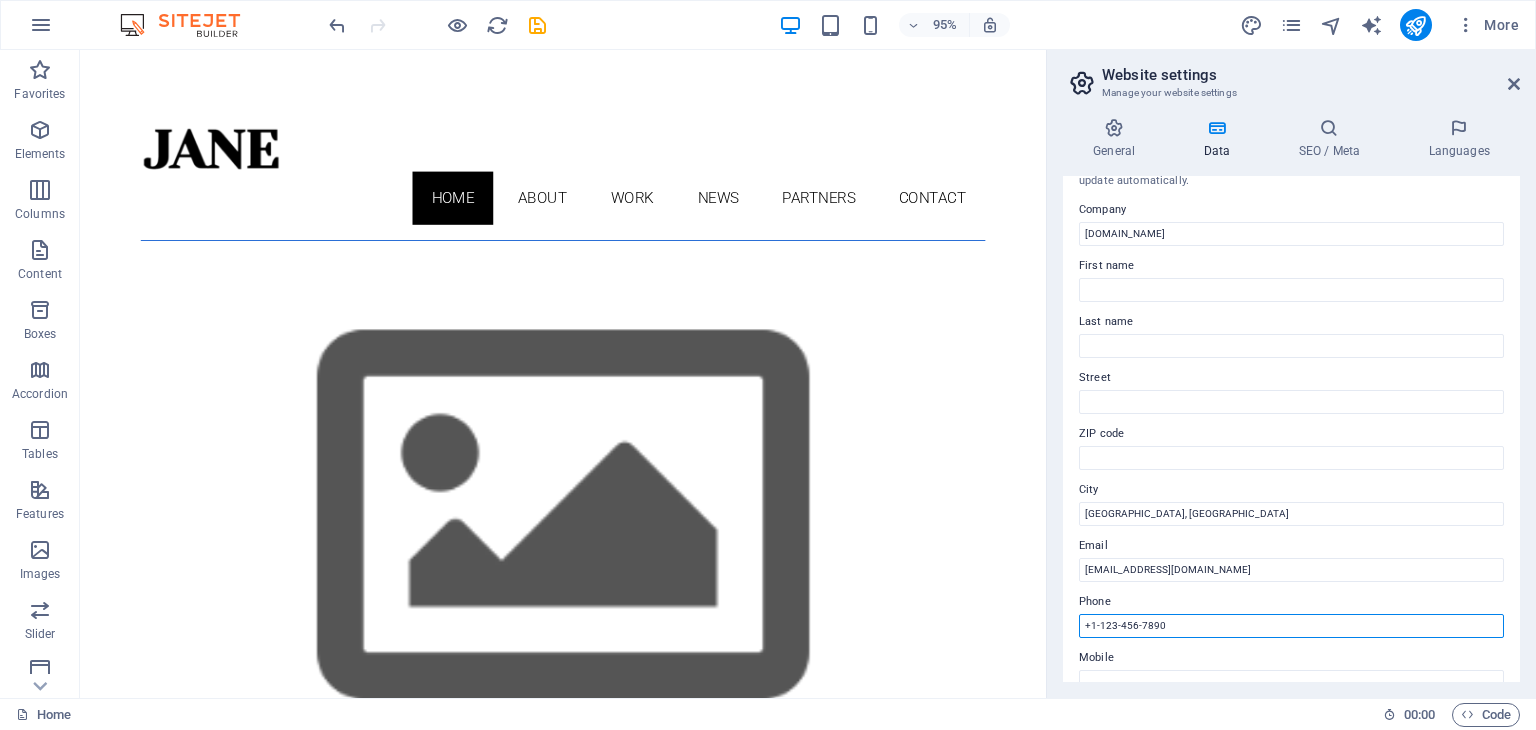 drag, startPoint x: 1279, startPoint y: 713, endPoint x: 1024, endPoint y: 704, distance: 255.15877 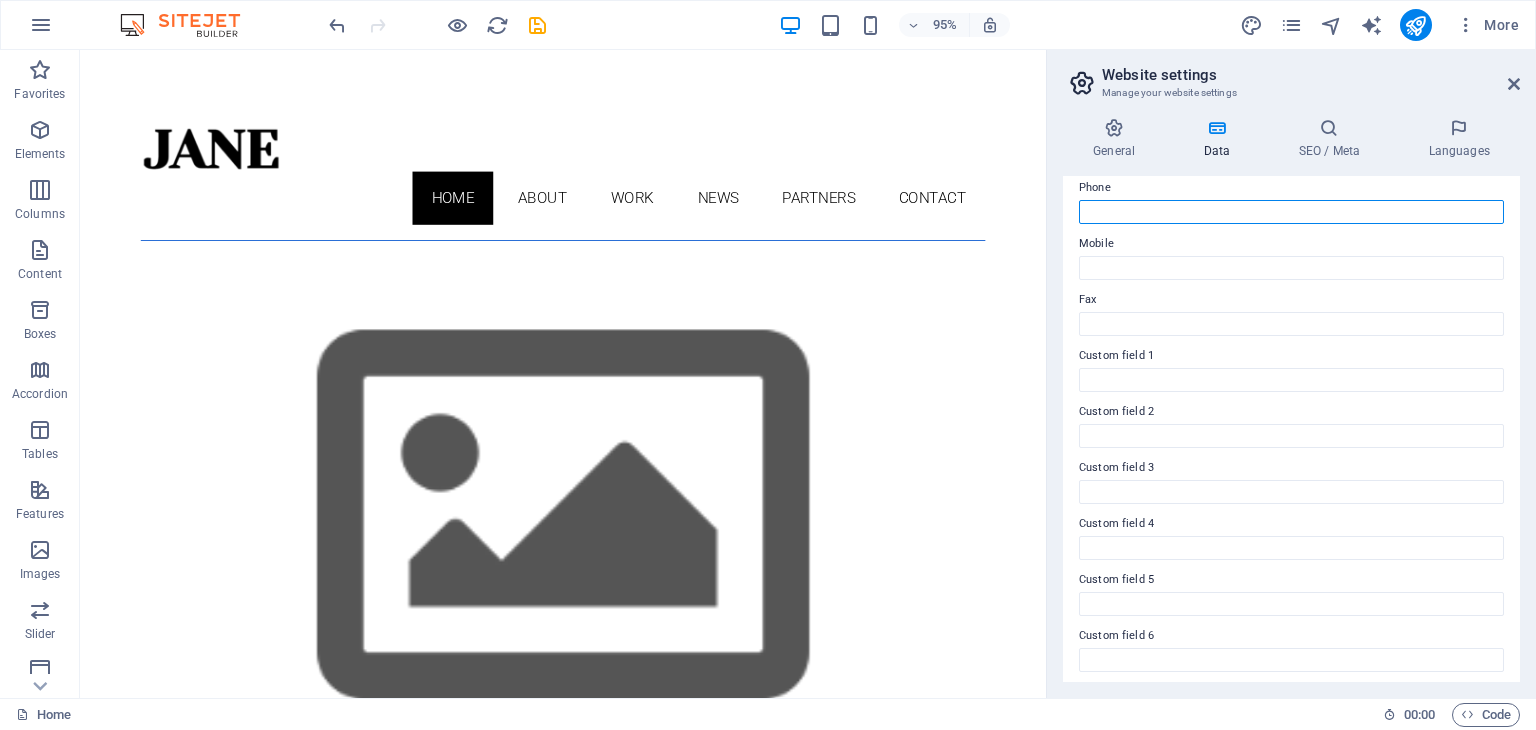 scroll, scrollTop: 454, scrollLeft: 0, axis: vertical 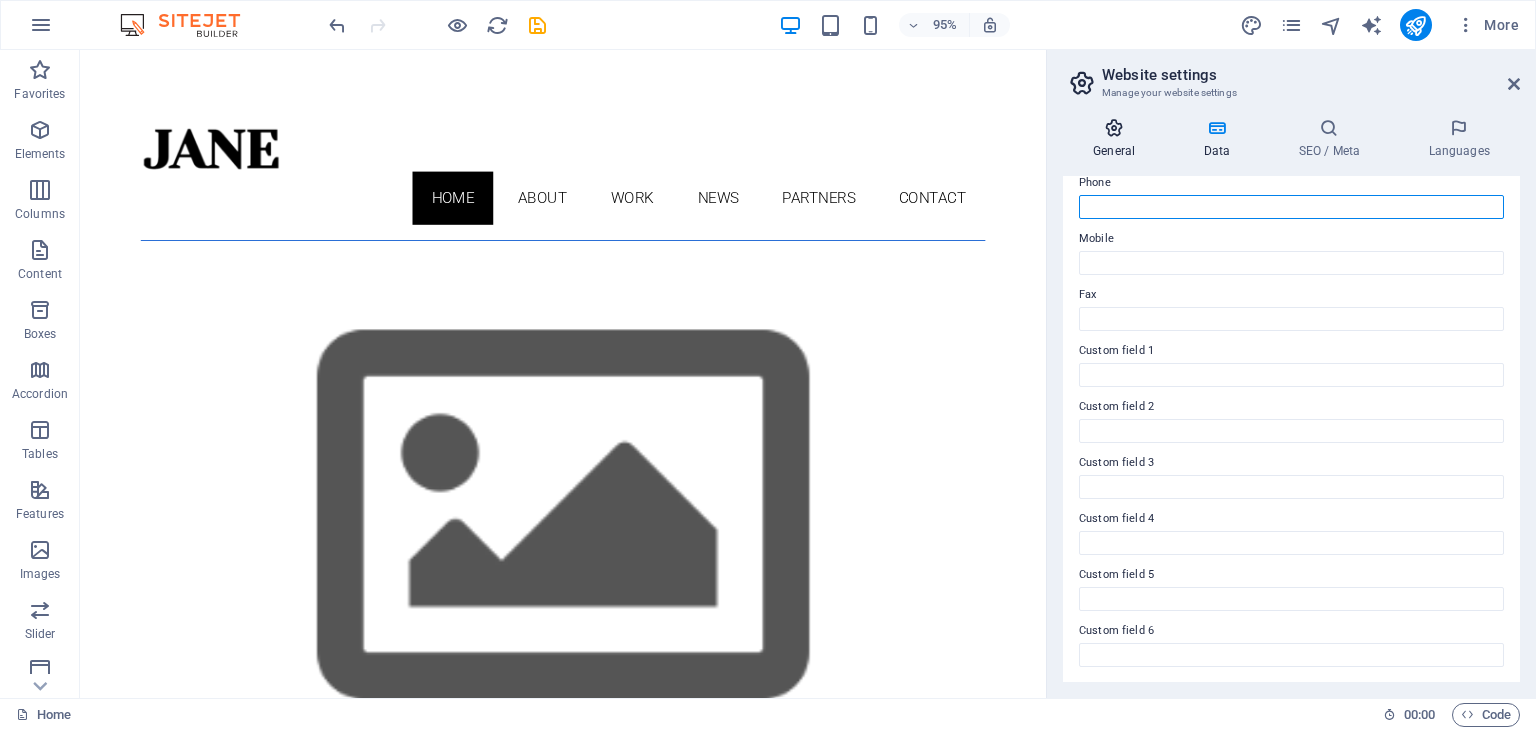 type 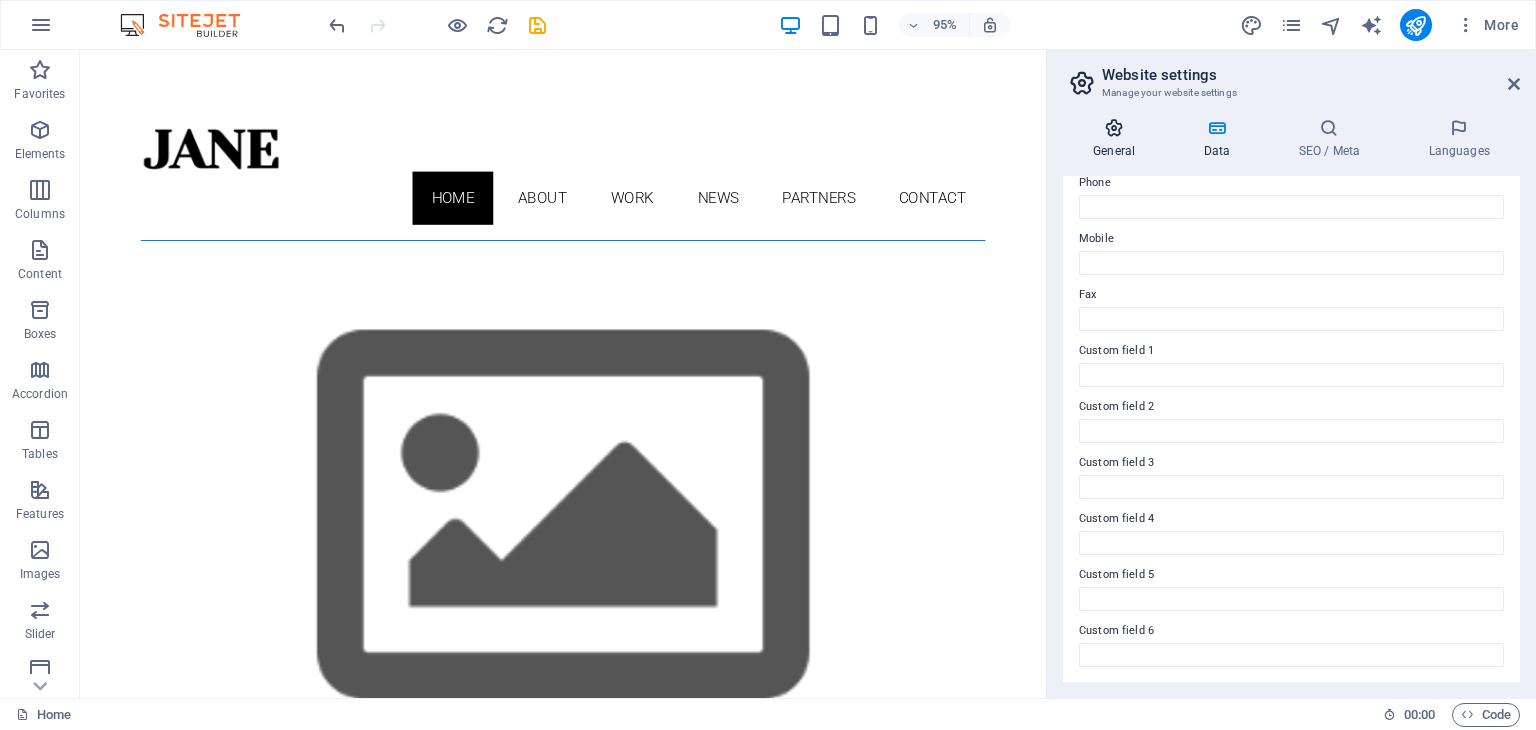 click at bounding box center (1114, 128) 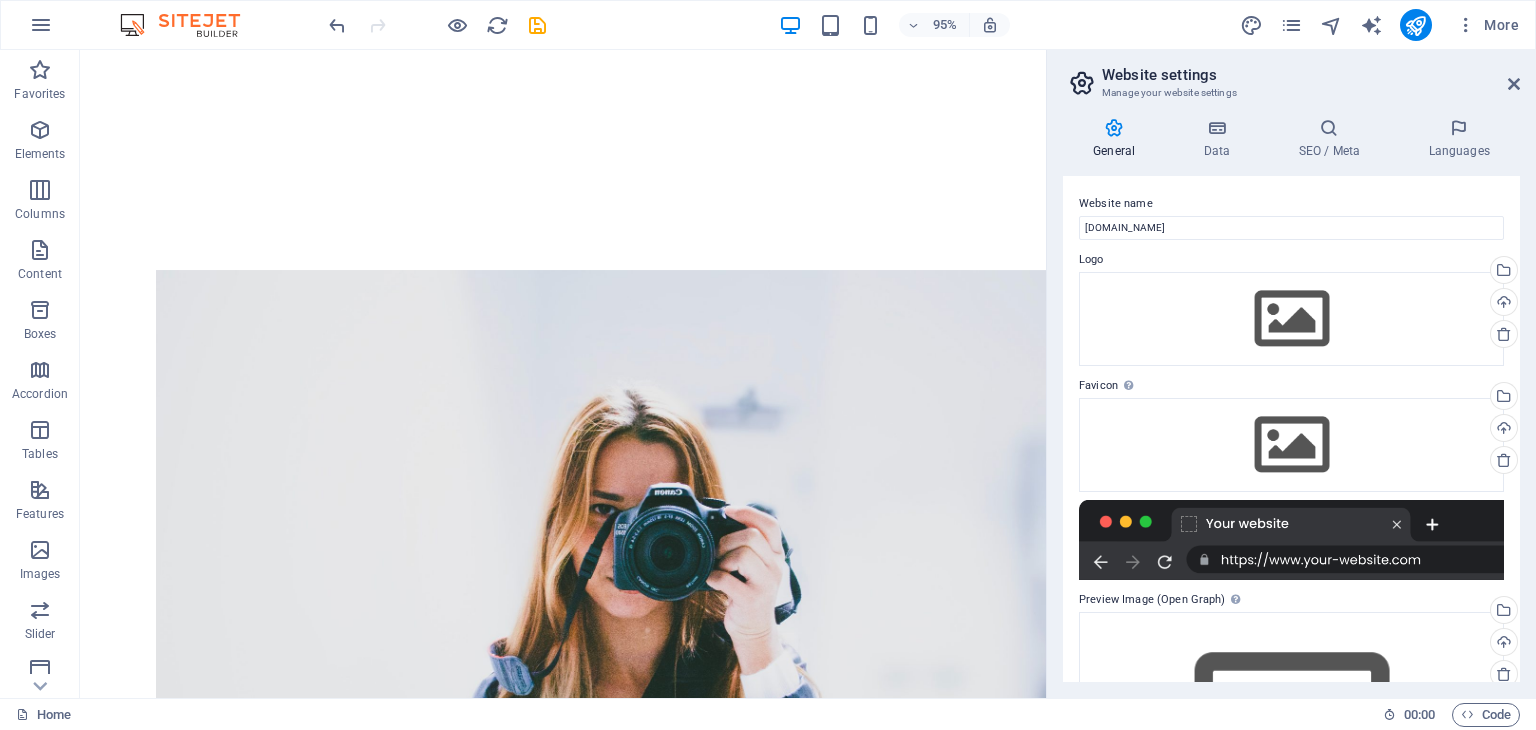 scroll, scrollTop: 944, scrollLeft: 0, axis: vertical 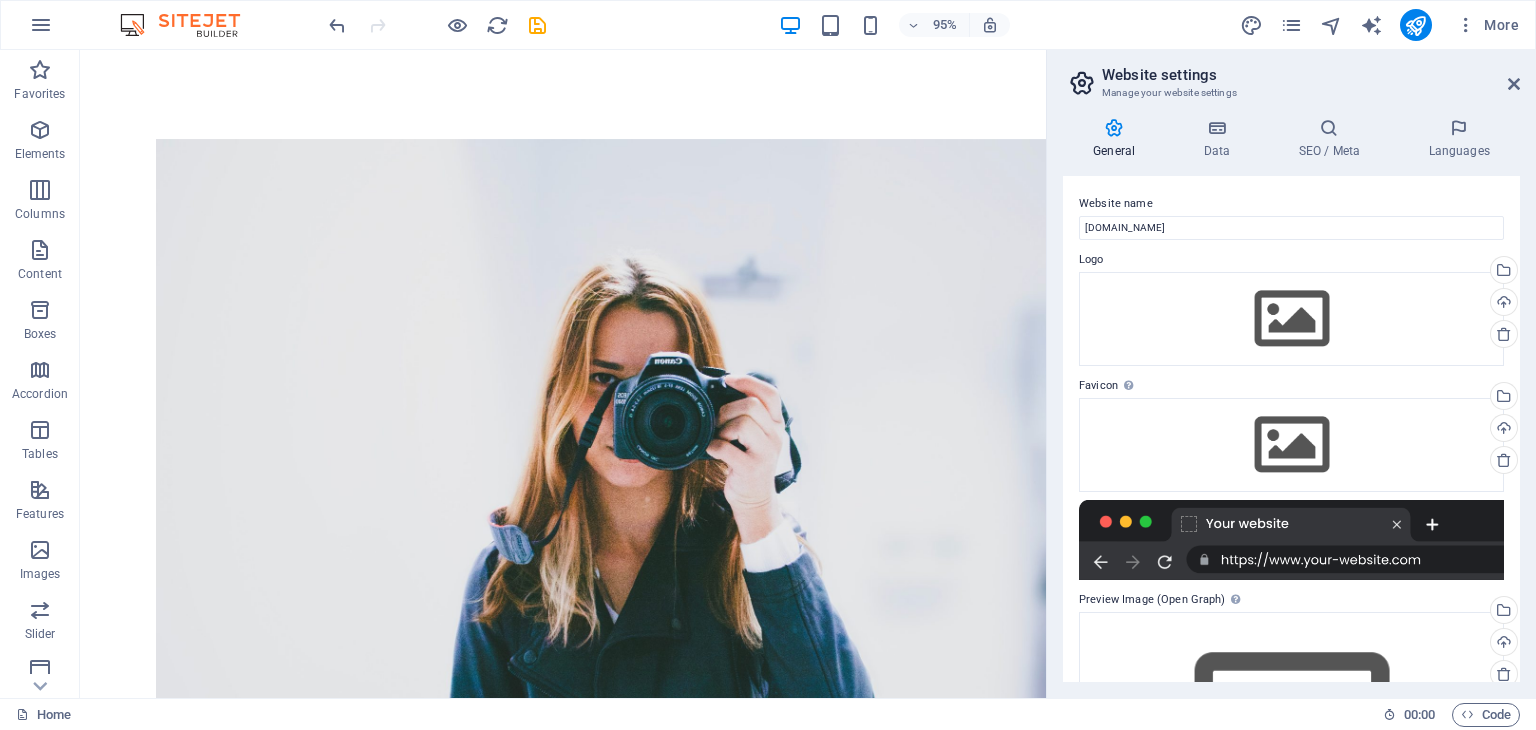 drag, startPoint x: 1086, startPoint y: 265, endPoint x: 1148, endPoint y: 676, distance: 415.6501 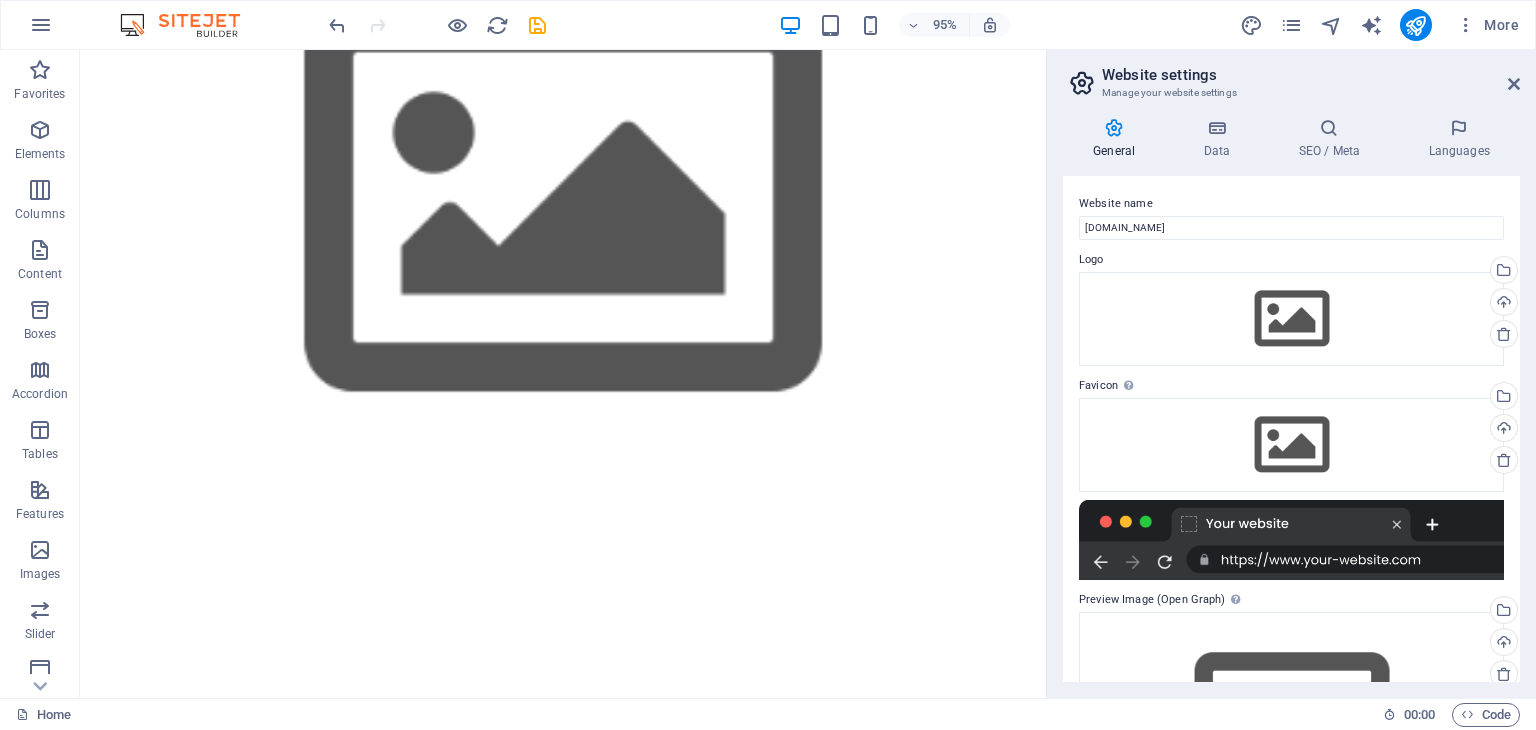 scroll, scrollTop: 0, scrollLeft: 0, axis: both 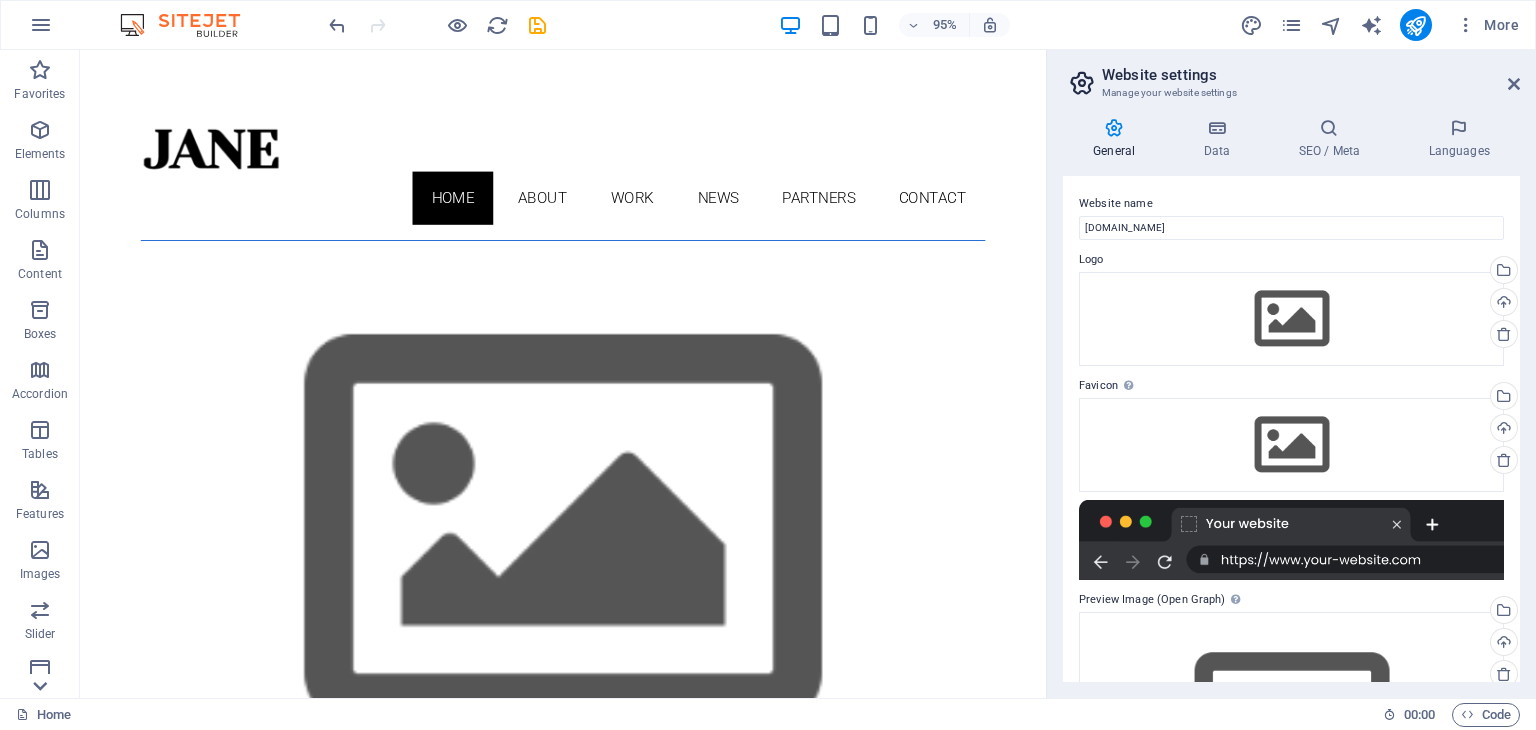 click 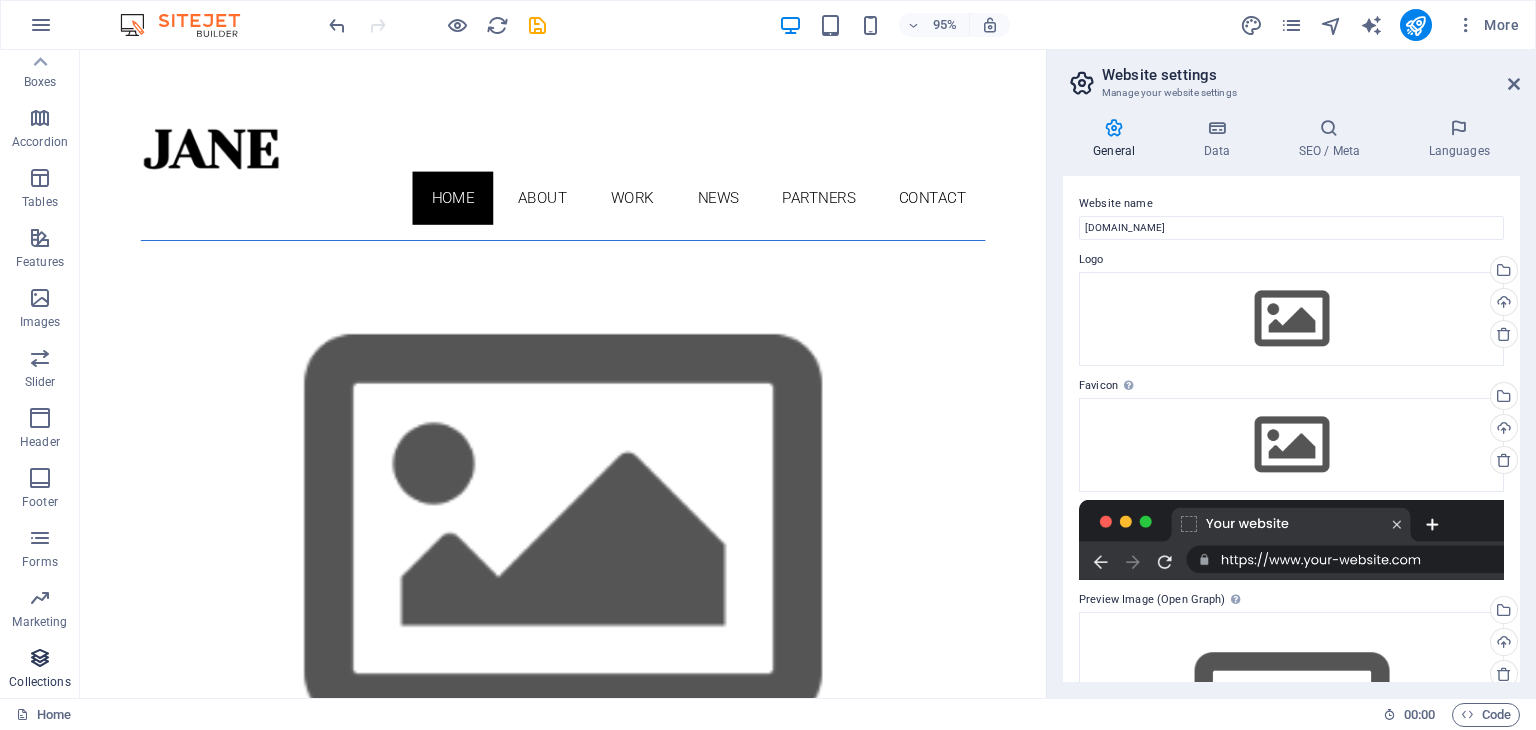 click at bounding box center (40, 658) 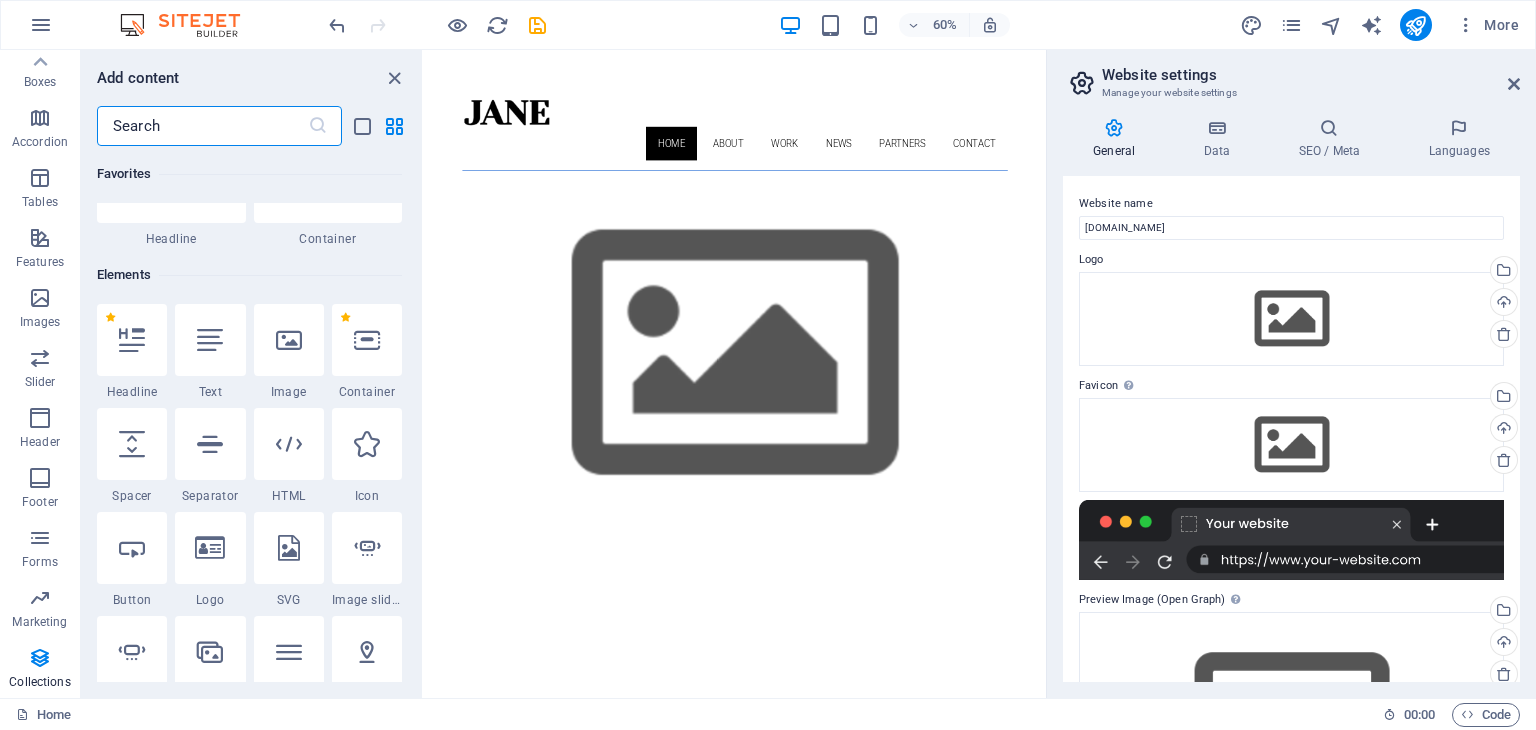 scroll, scrollTop: 18142, scrollLeft: 0, axis: vertical 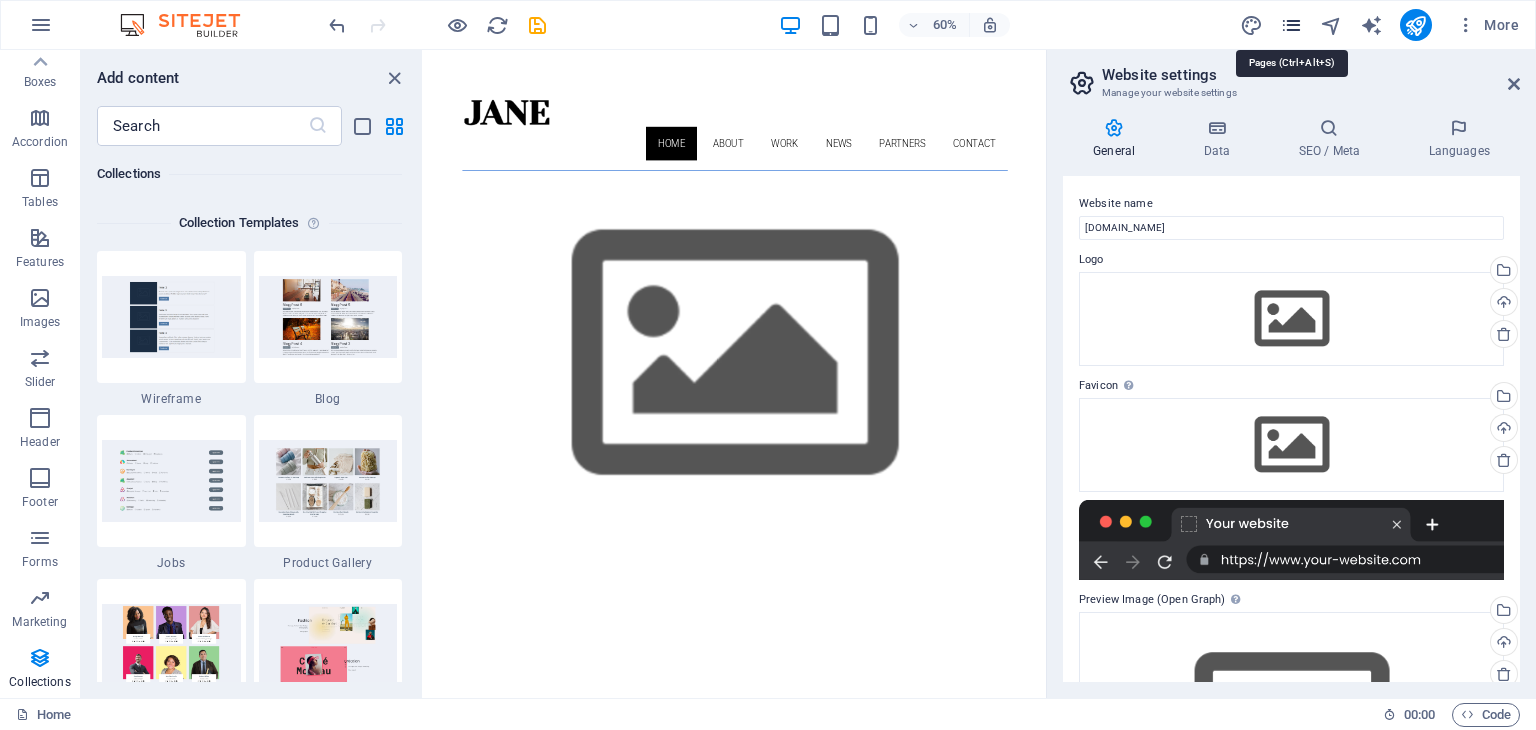click at bounding box center [1291, 25] 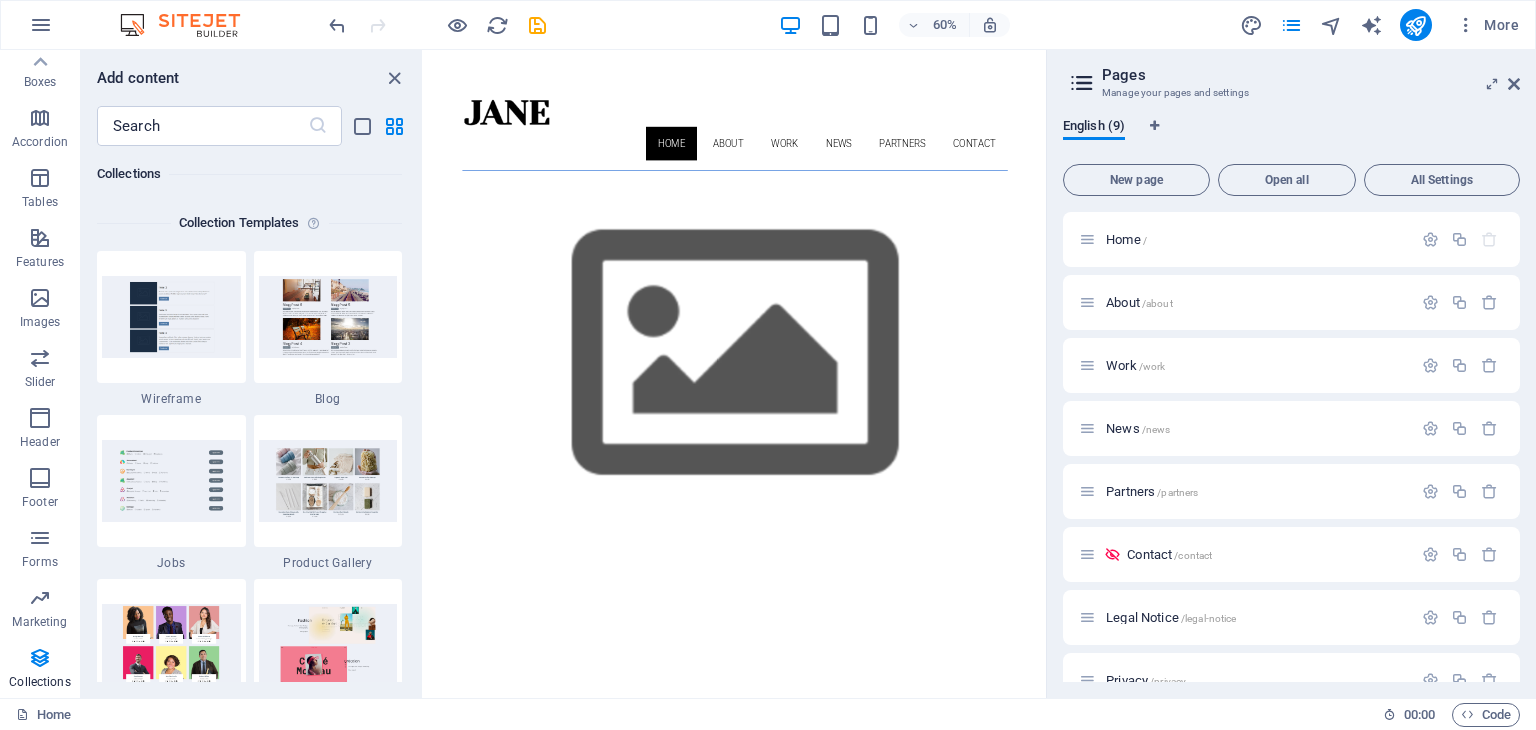 drag, startPoint x: 1520, startPoint y: 529, endPoint x: 1520, endPoint y: 573, distance: 44 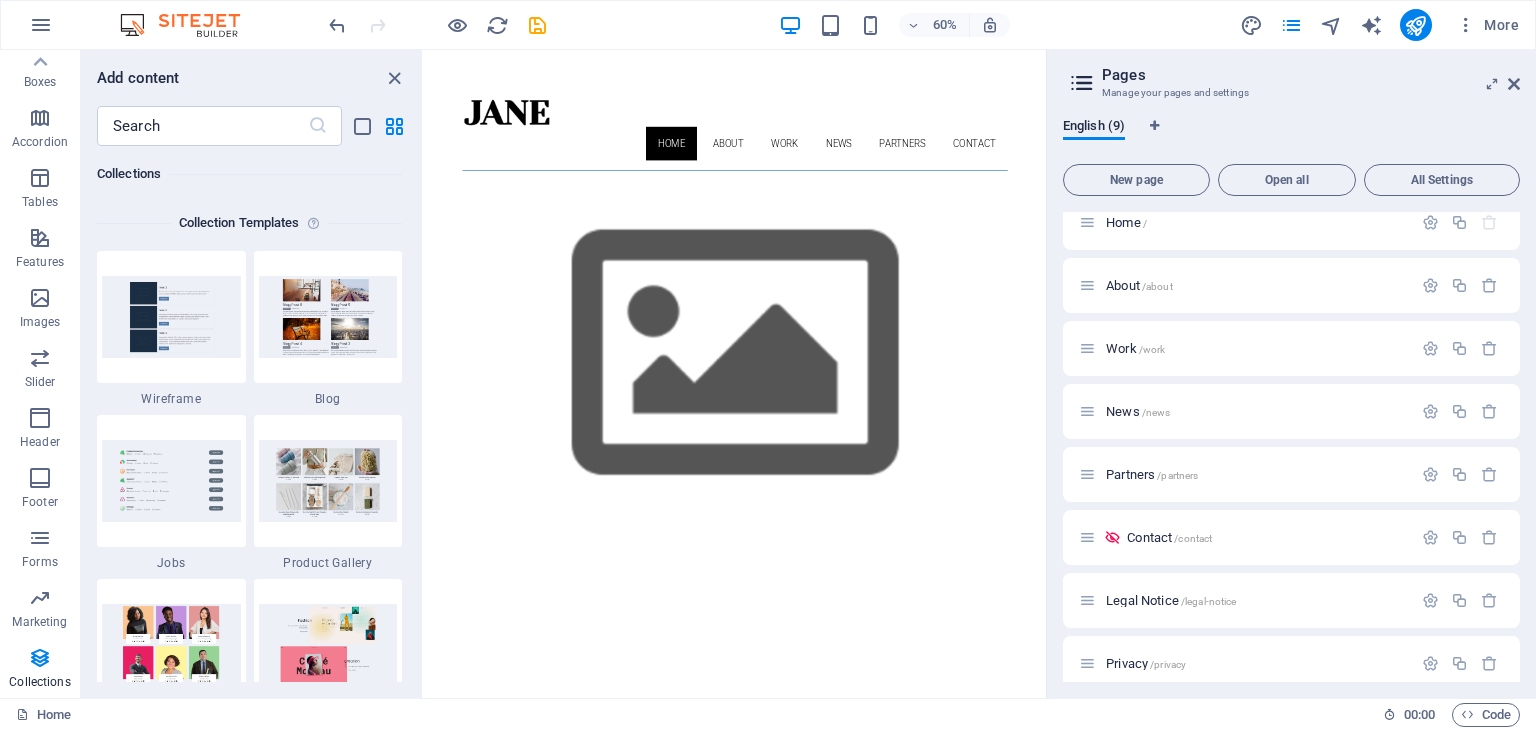 scroll, scrollTop: 0, scrollLeft: 0, axis: both 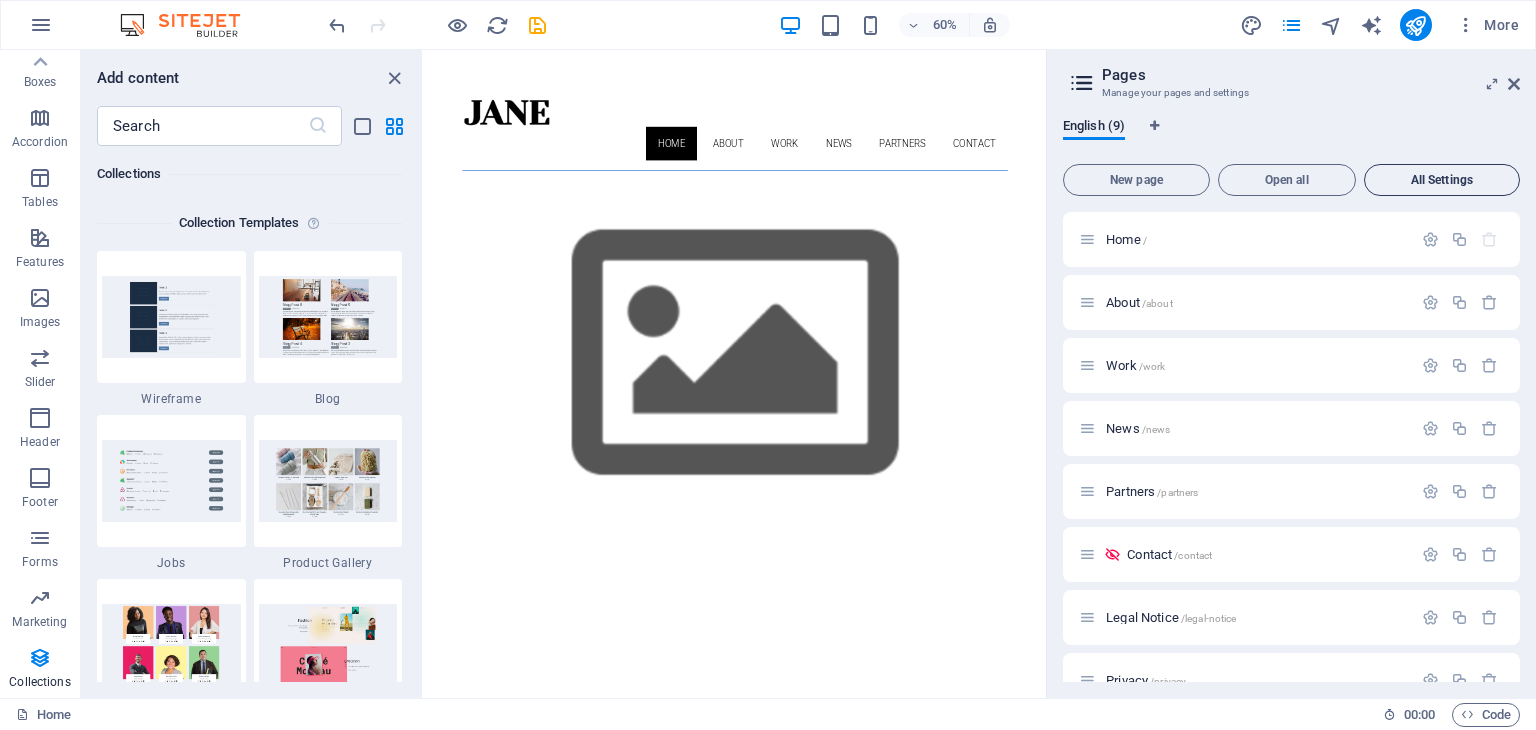 click on "All Settings" at bounding box center [1442, 180] 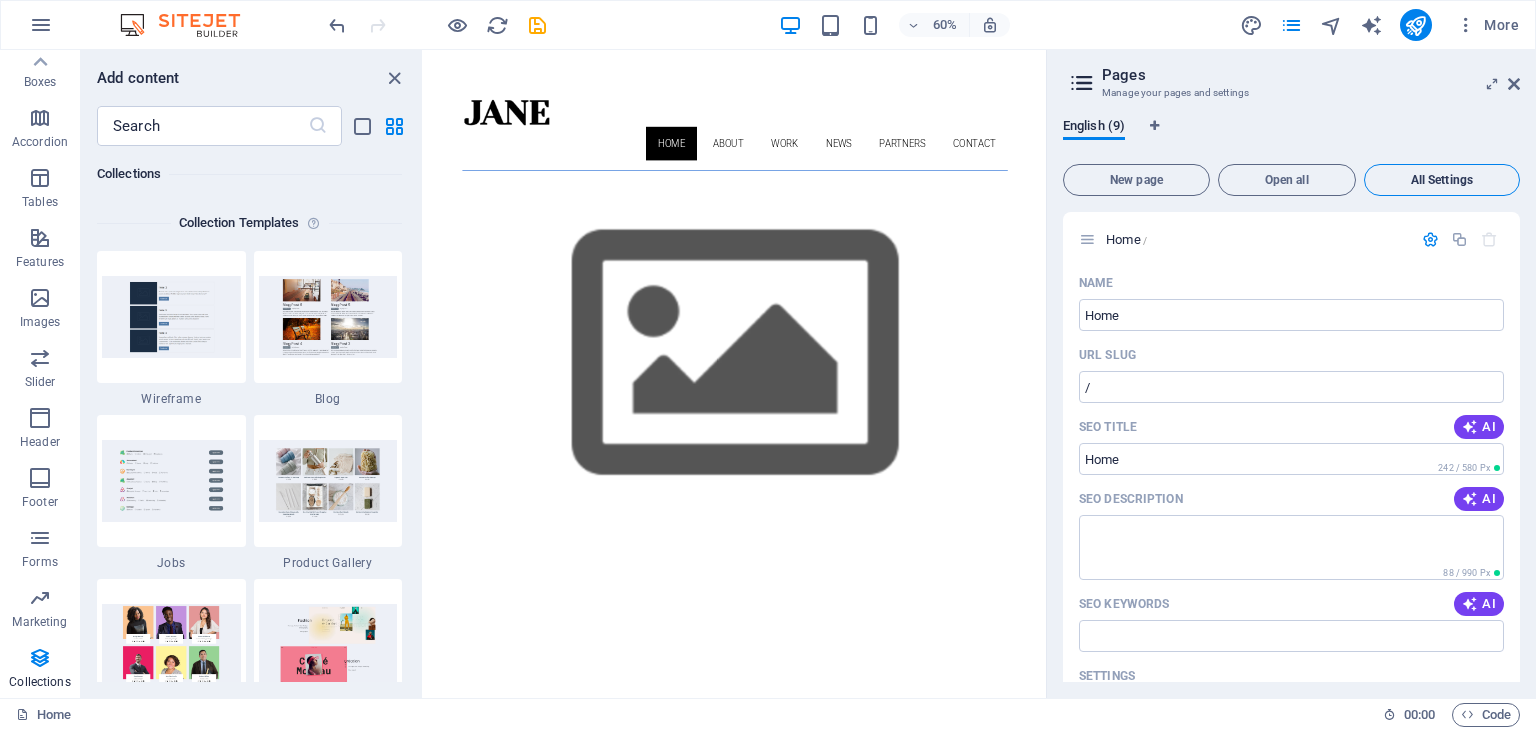 scroll, scrollTop: 6193, scrollLeft: 0, axis: vertical 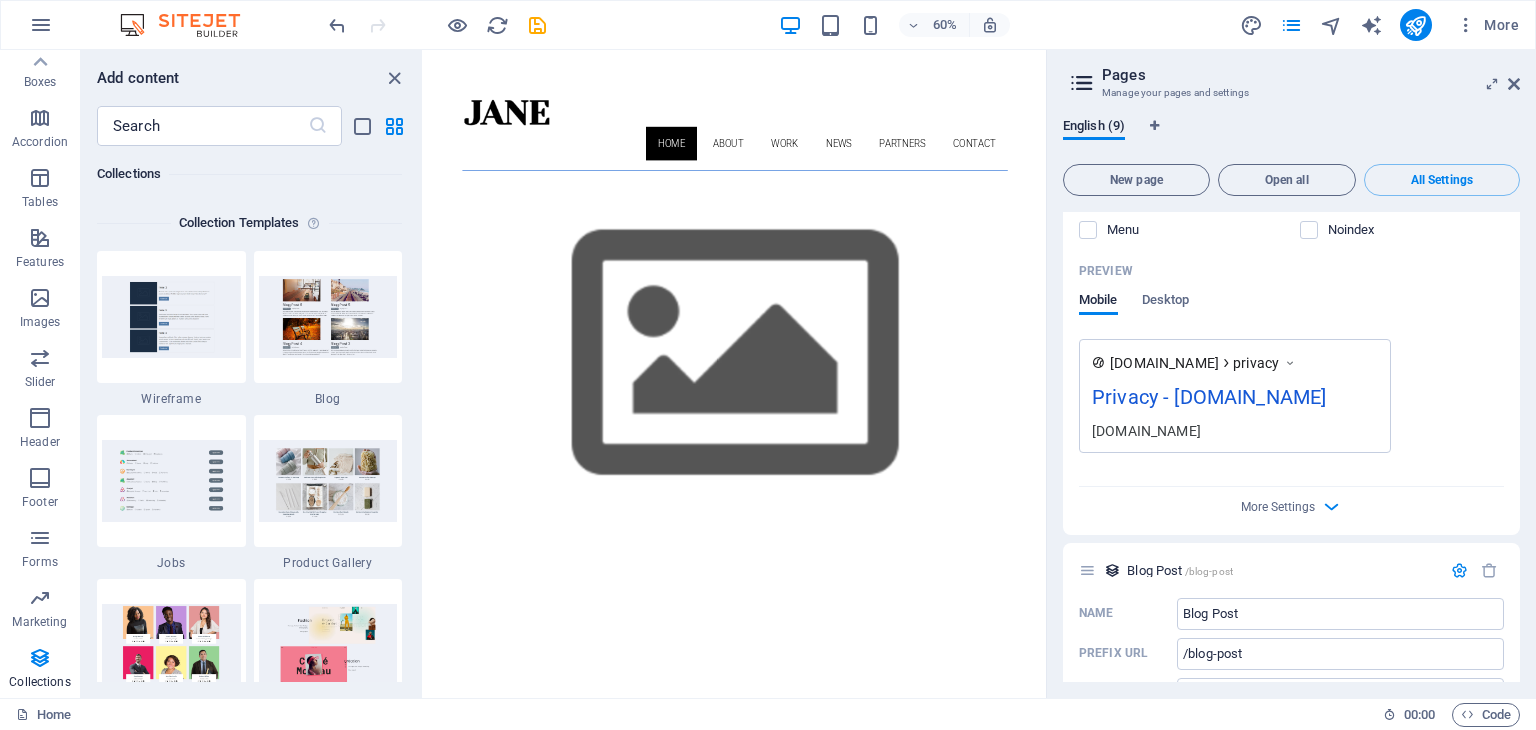 drag, startPoint x: 1522, startPoint y: 662, endPoint x: 1533, endPoint y: 605, distance: 58.0517 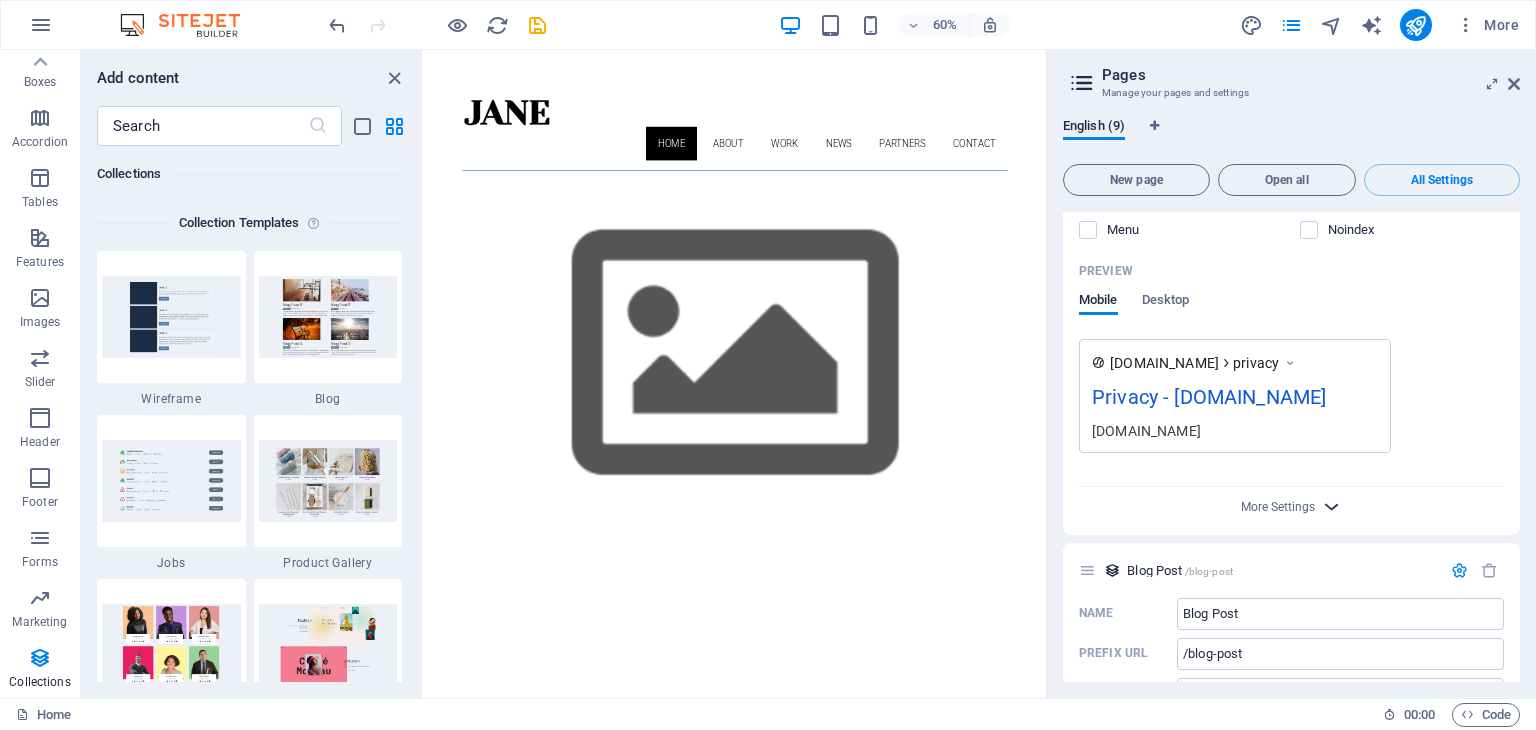 click at bounding box center (1331, 506) 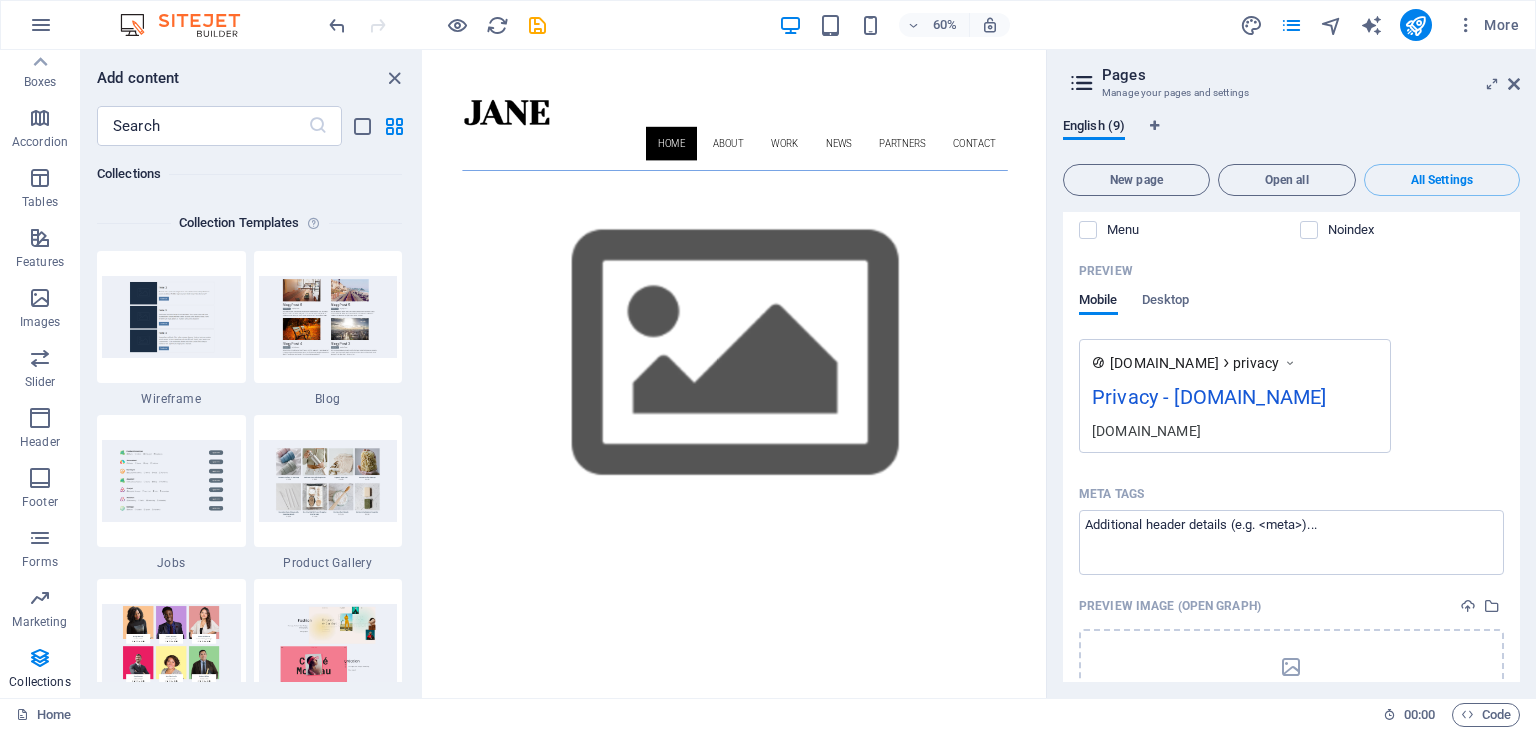 click at bounding box center (1290, 363) 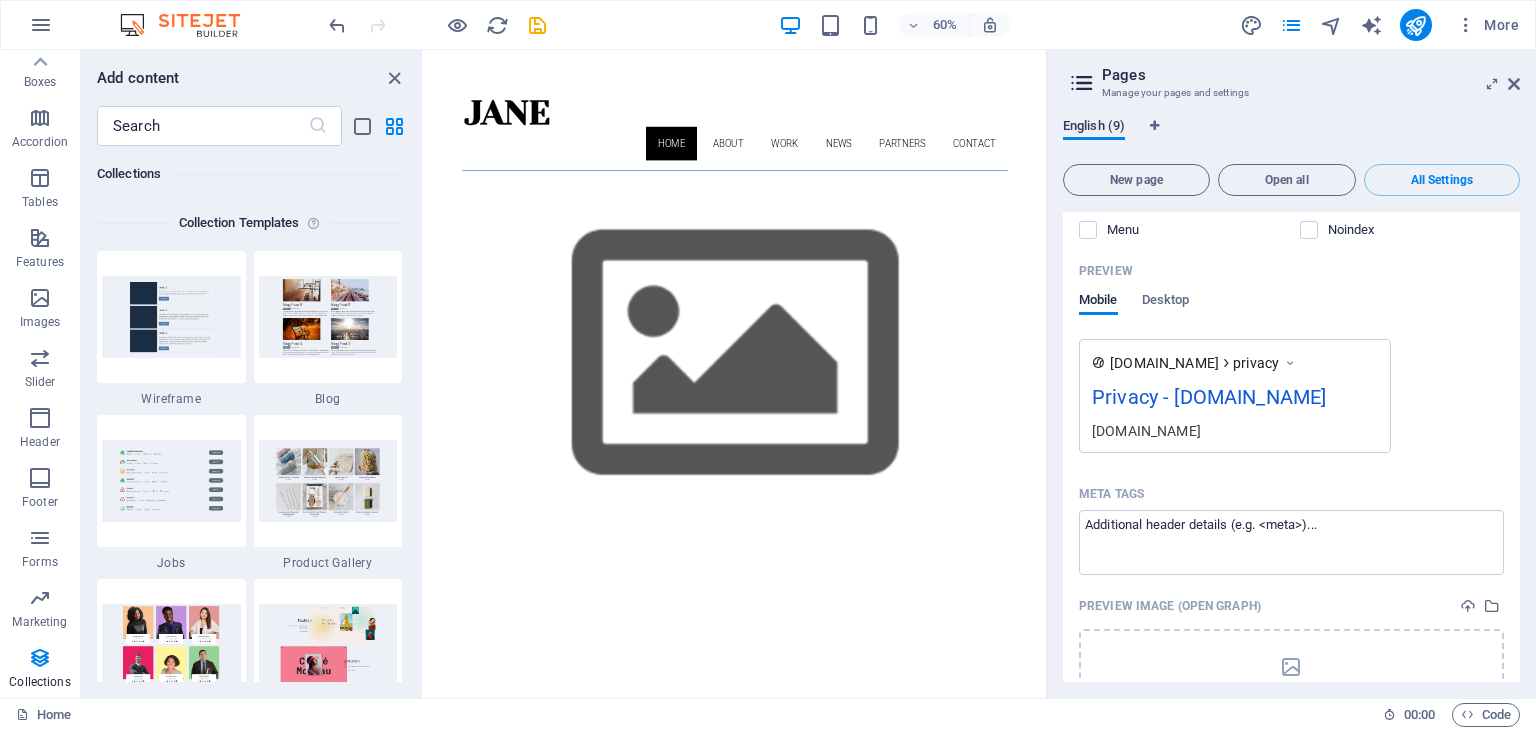 click on "English (9)" at bounding box center [1094, 128] 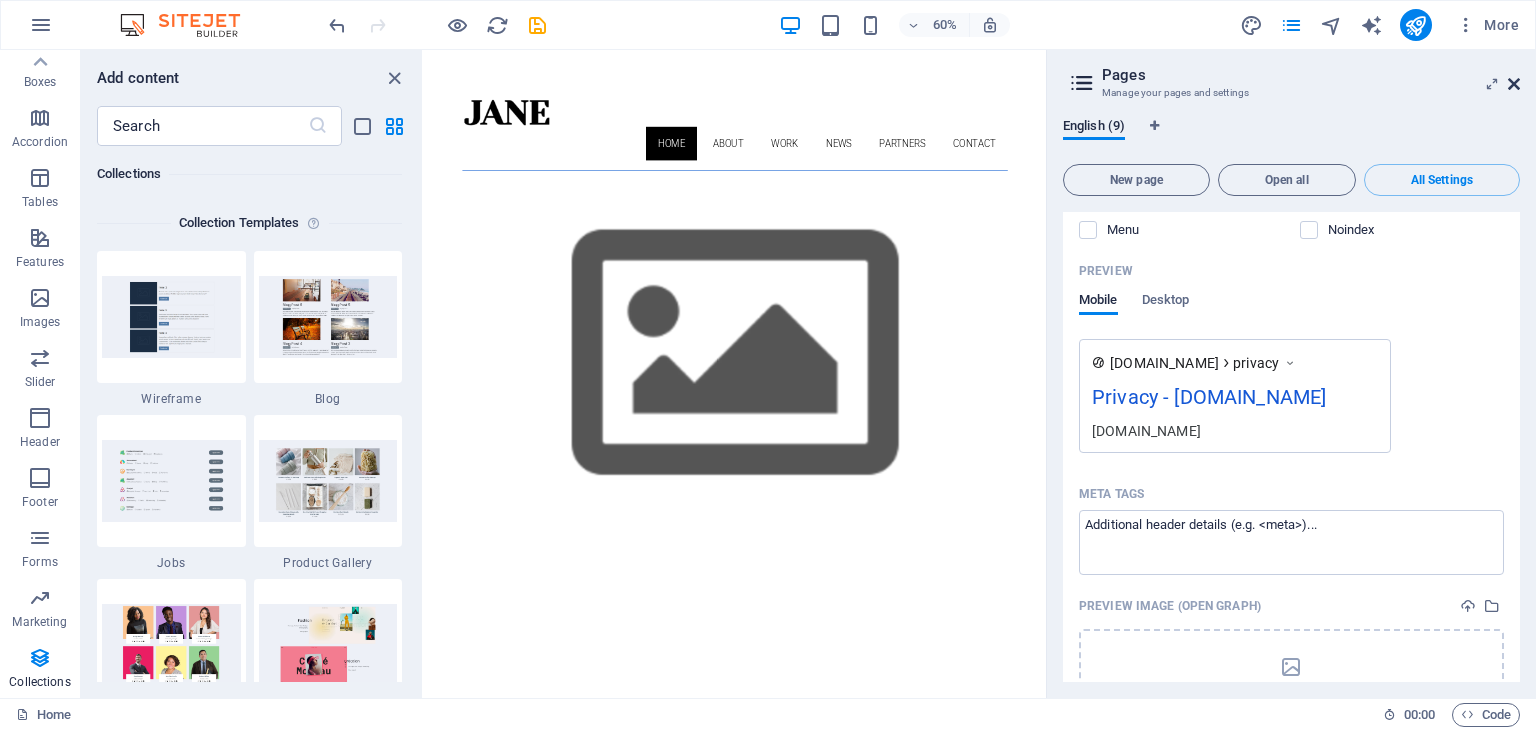 click at bounding box center [1514, 84] 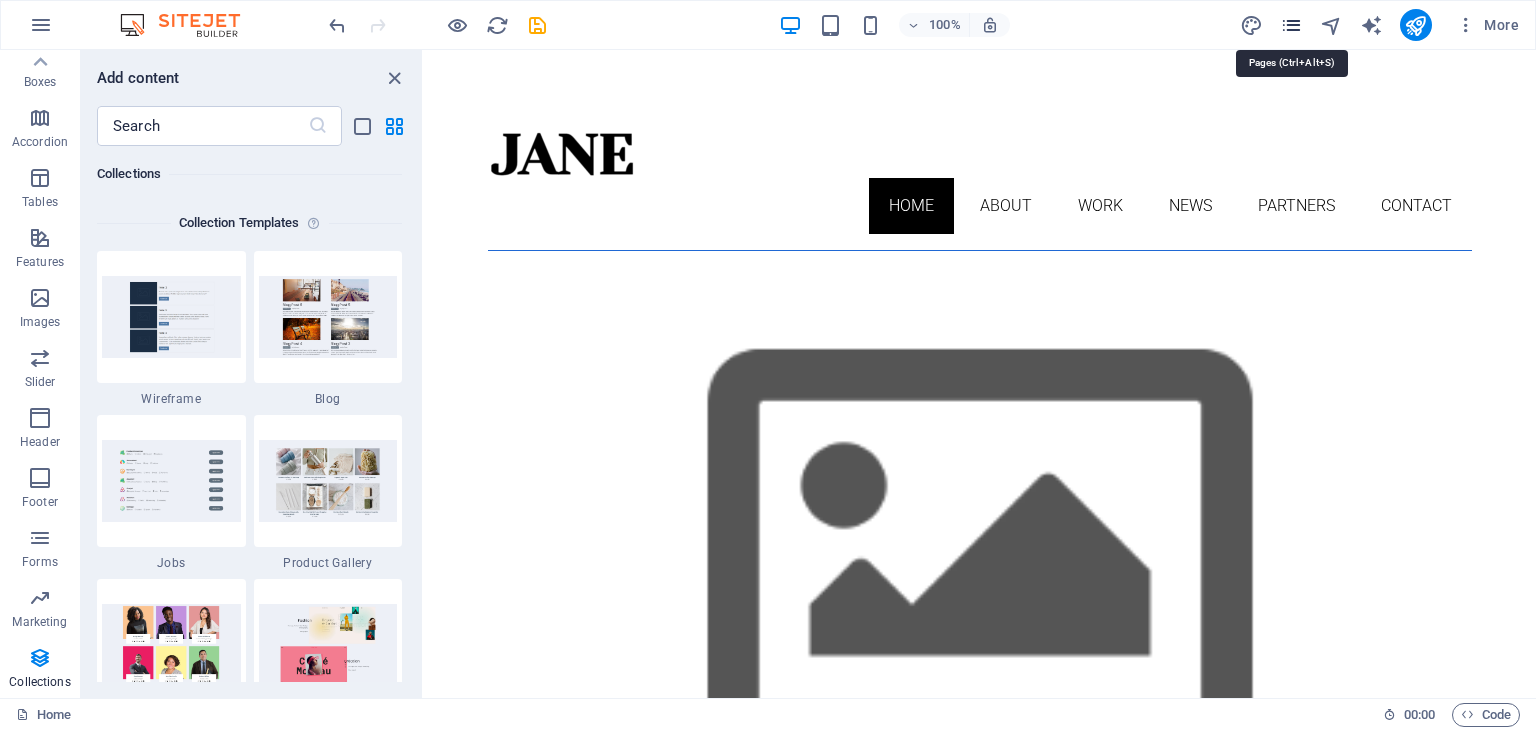 click at bounding box center [1291, 25] 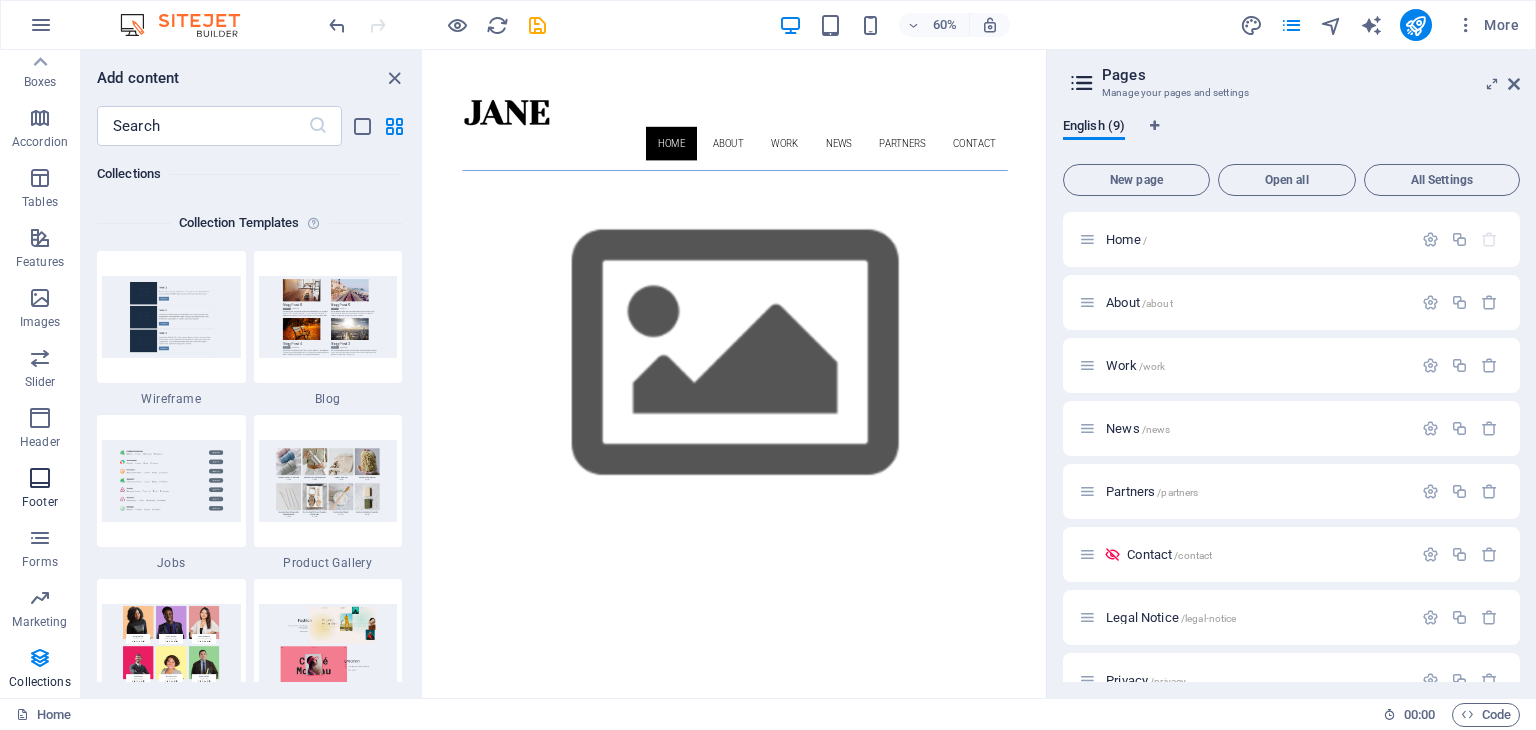 click on "Footer" at bounding box center (40, 502) 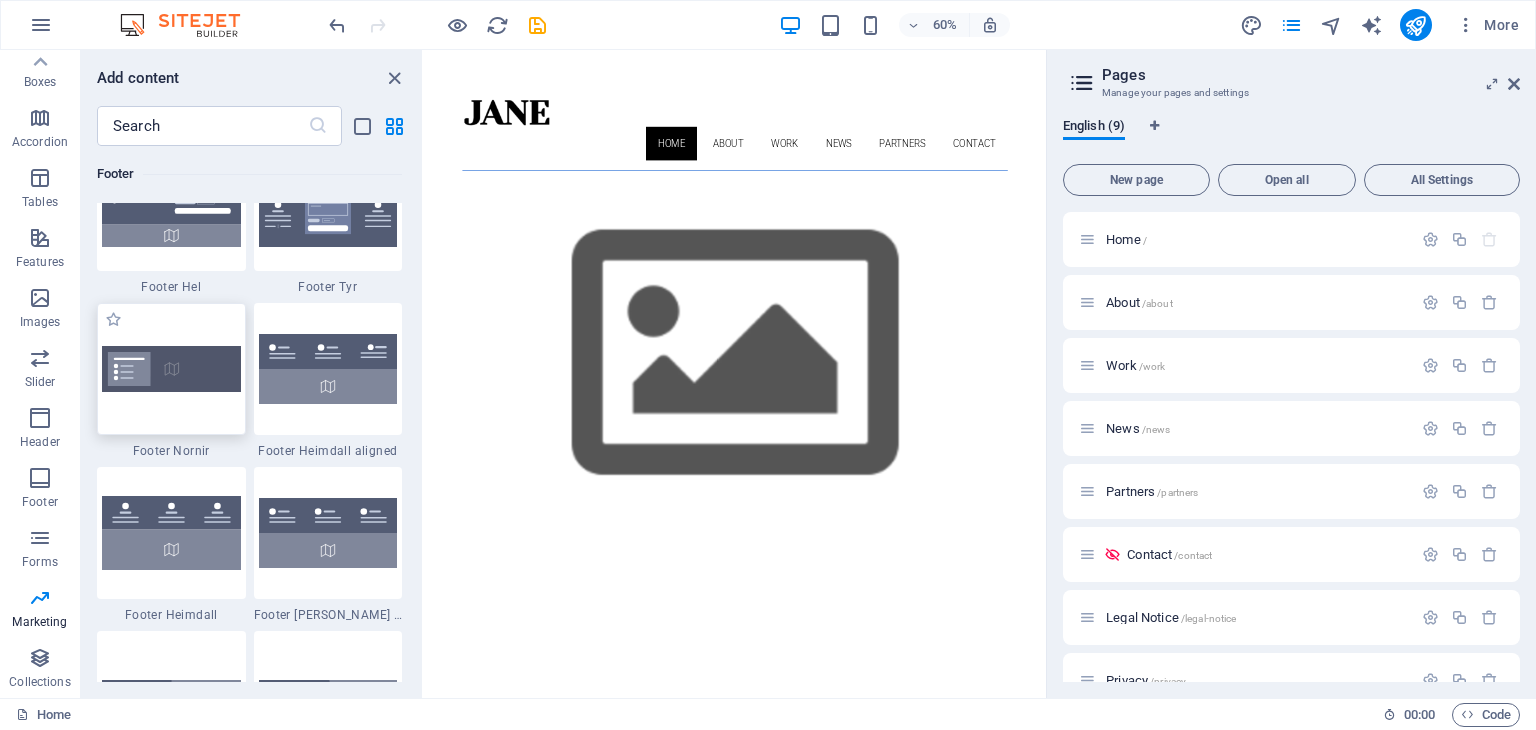 scroll, scrollTop: 13075, scrollLeft: 0, axis: vertical 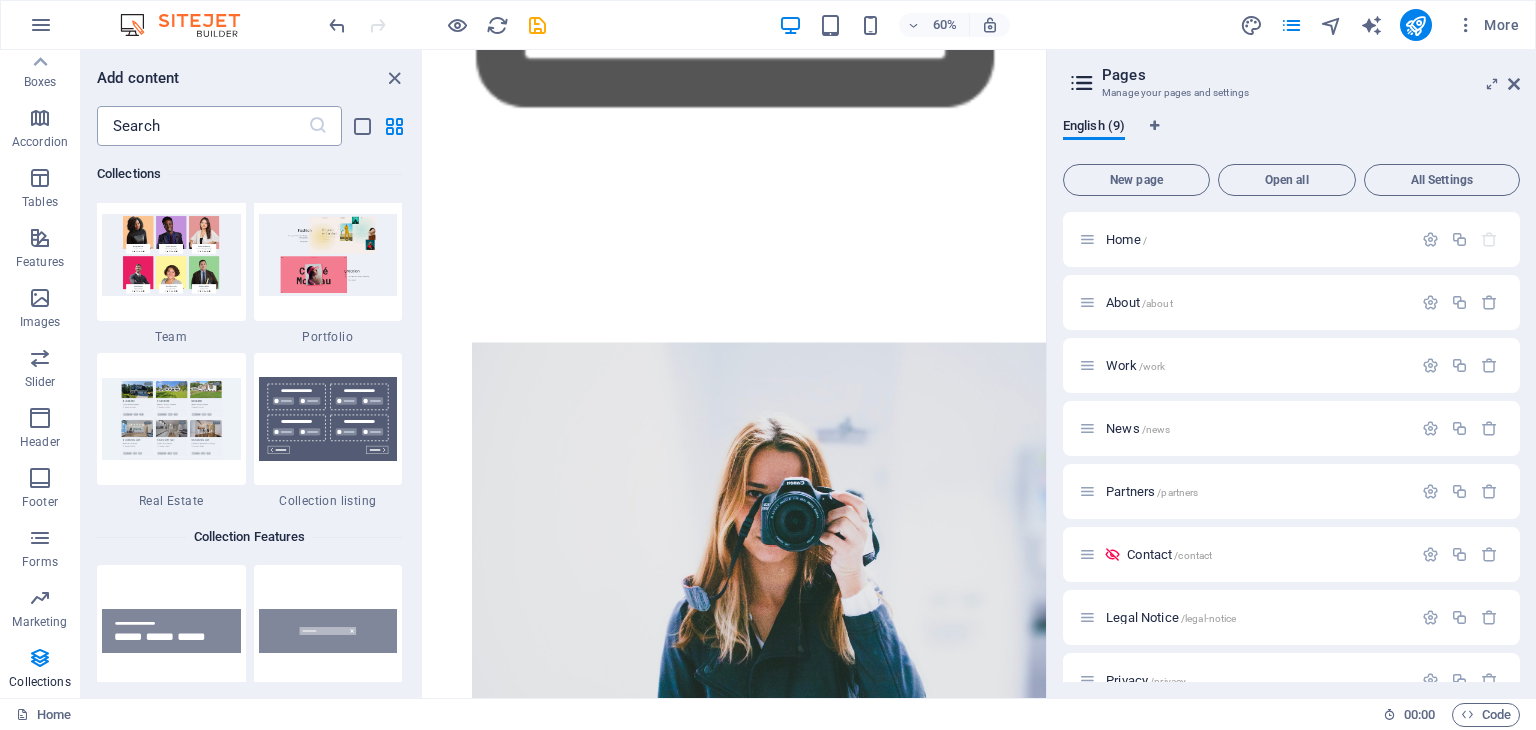 click at bounding box center (202, 126) 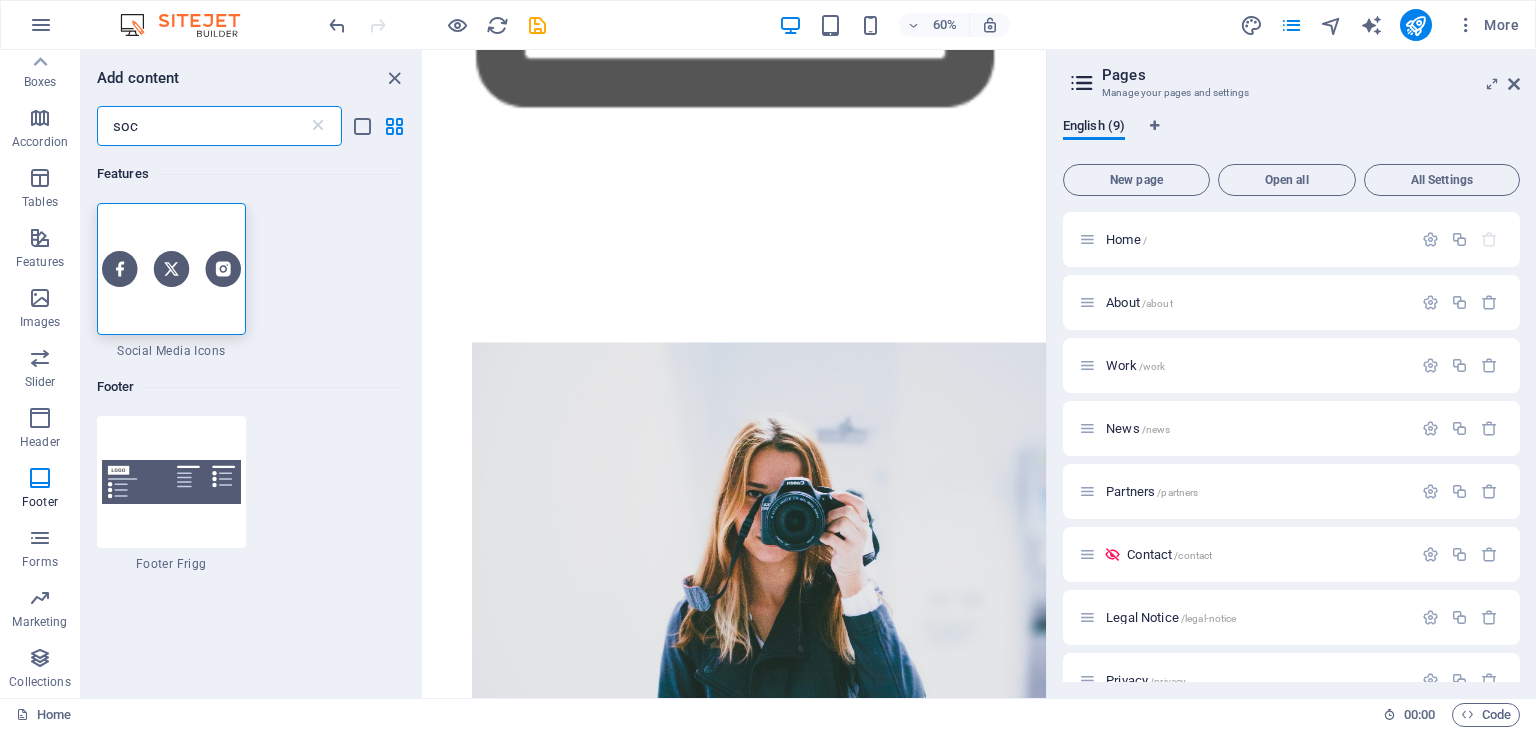 scroll, scrollTop: 0, scrollLeft: 0, axis: both 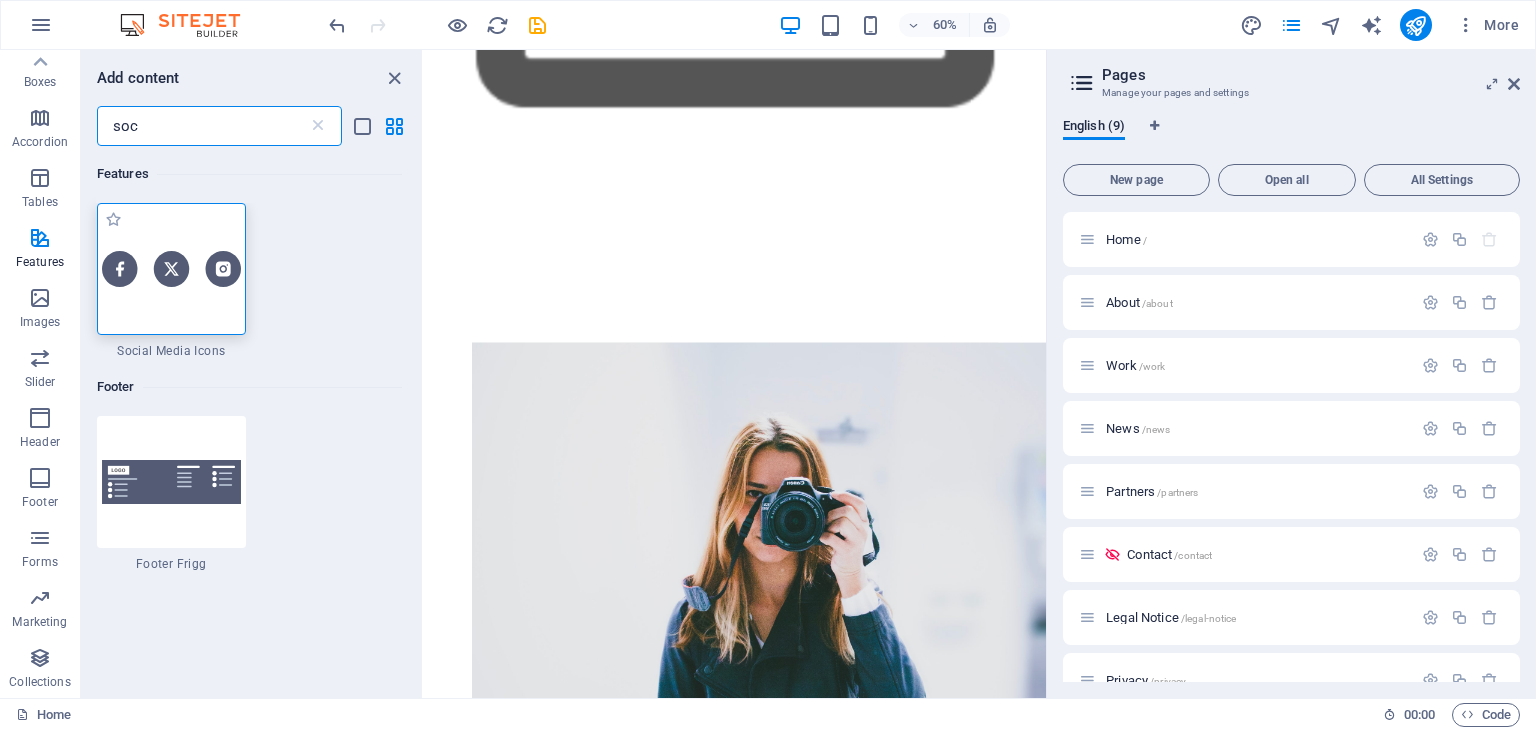 type on "soc" 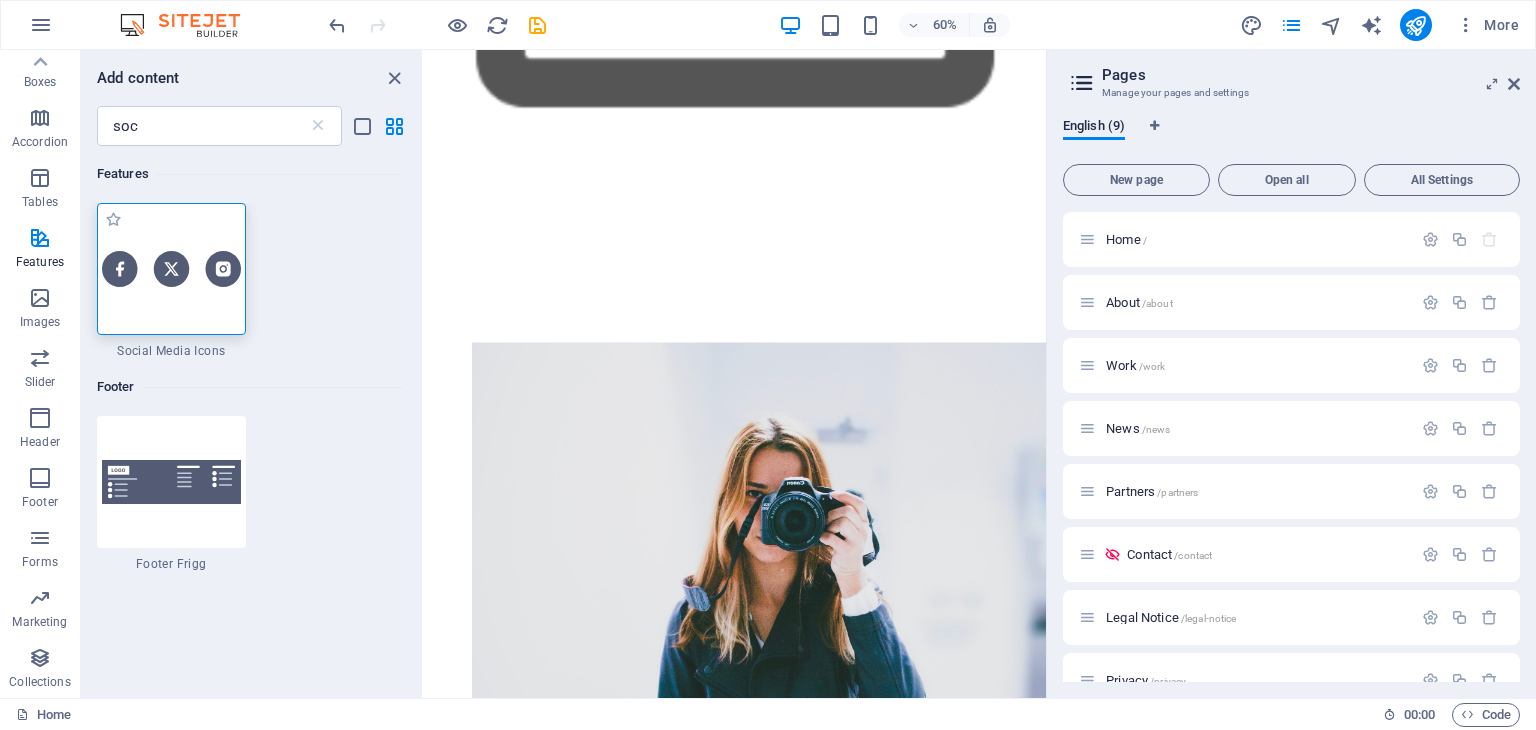 click at bounding box center (171, 268) 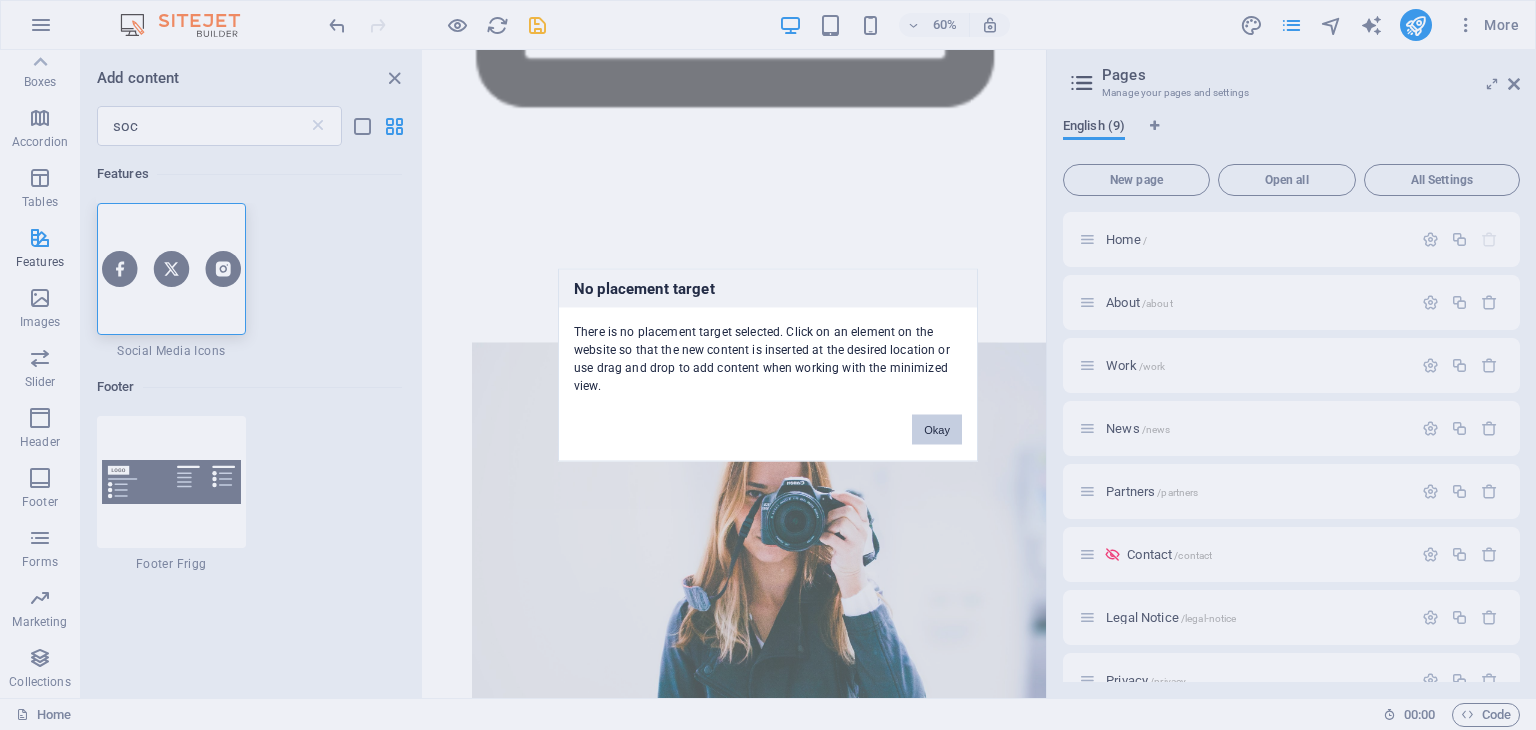 click on "Okay" at bounding box center [937, 430] 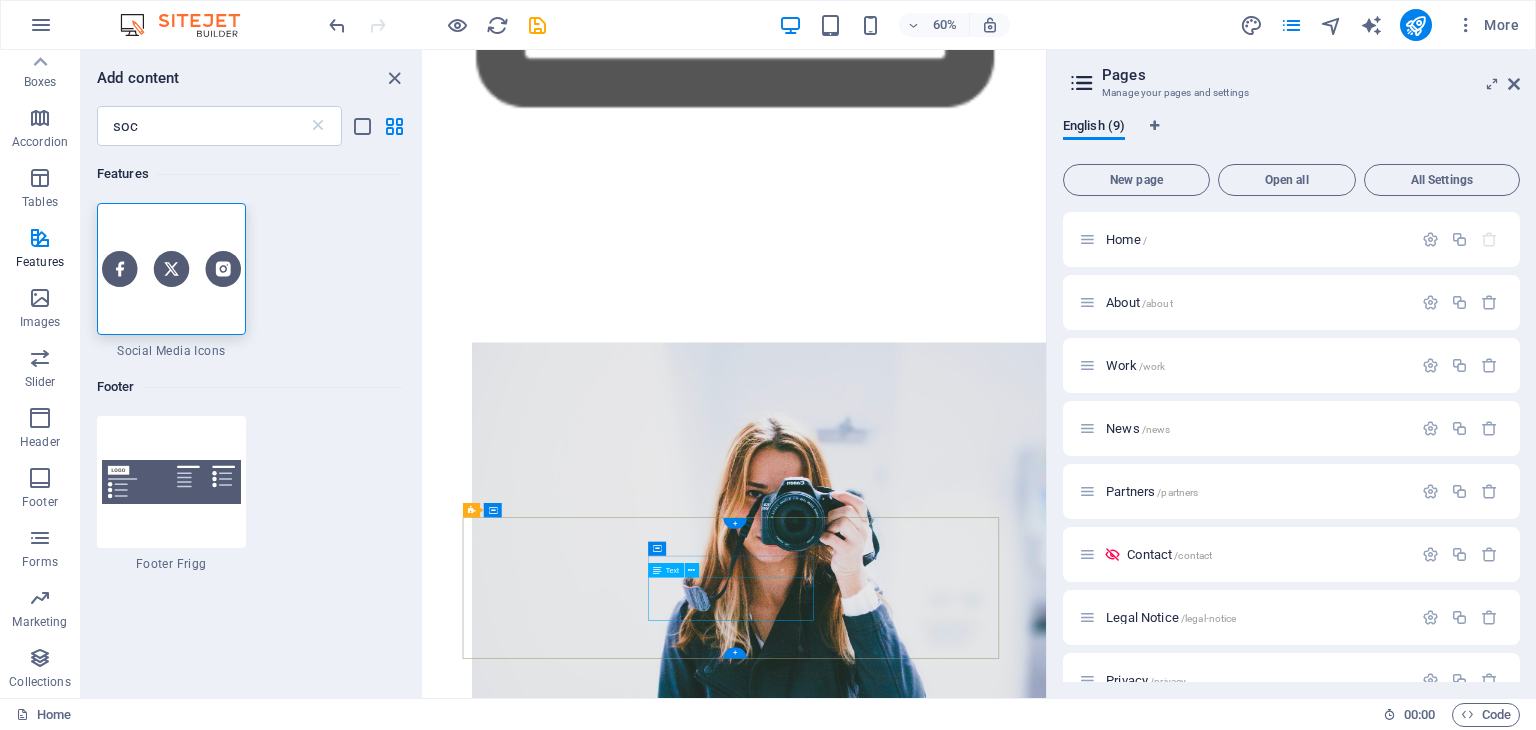 click on "Facebook Instagram Twitter" at bounding box center [942, 3454] 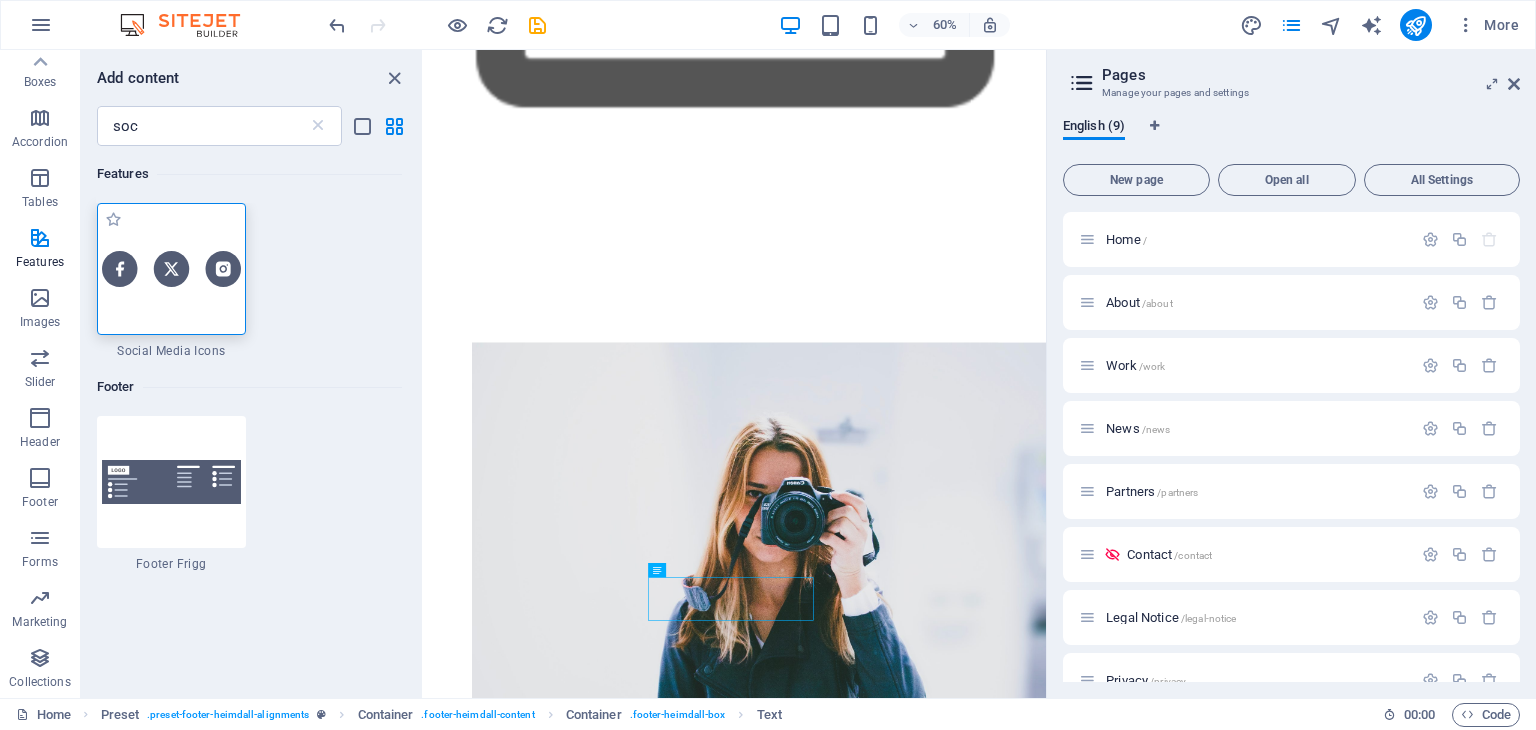 click at bounding box center (171, 269) 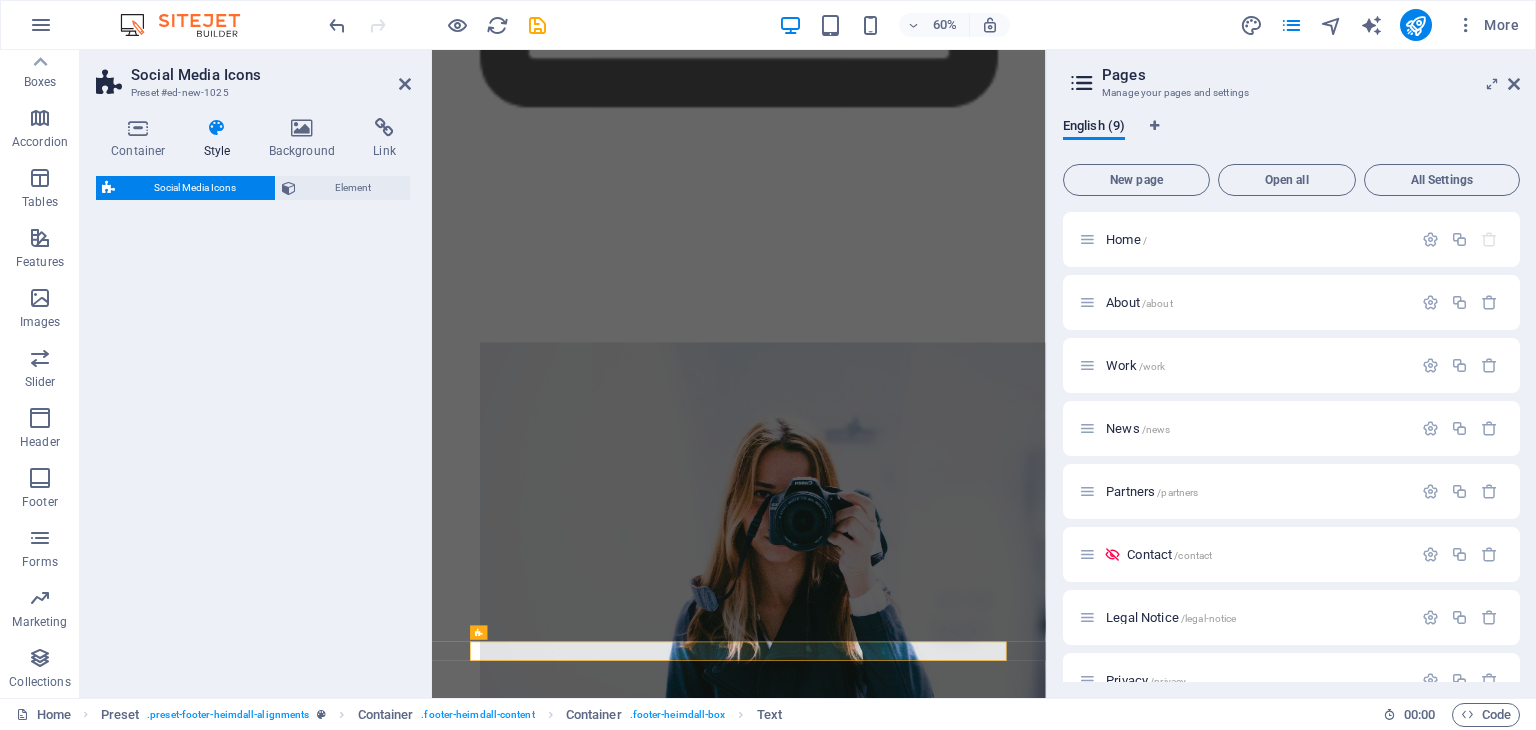select on "rem" 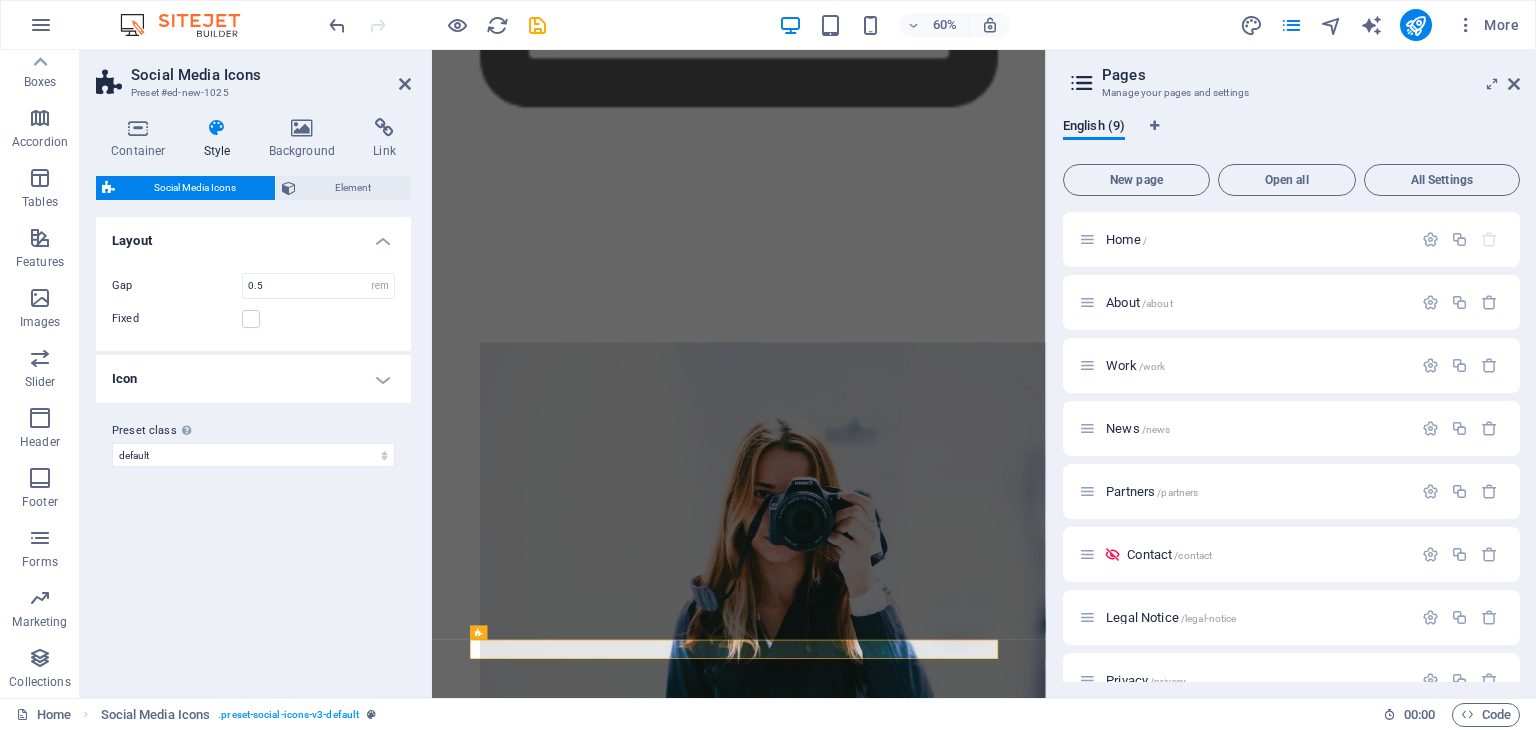 scroll, scrollTop: 937, scrollLeft: 0, axis: vertical 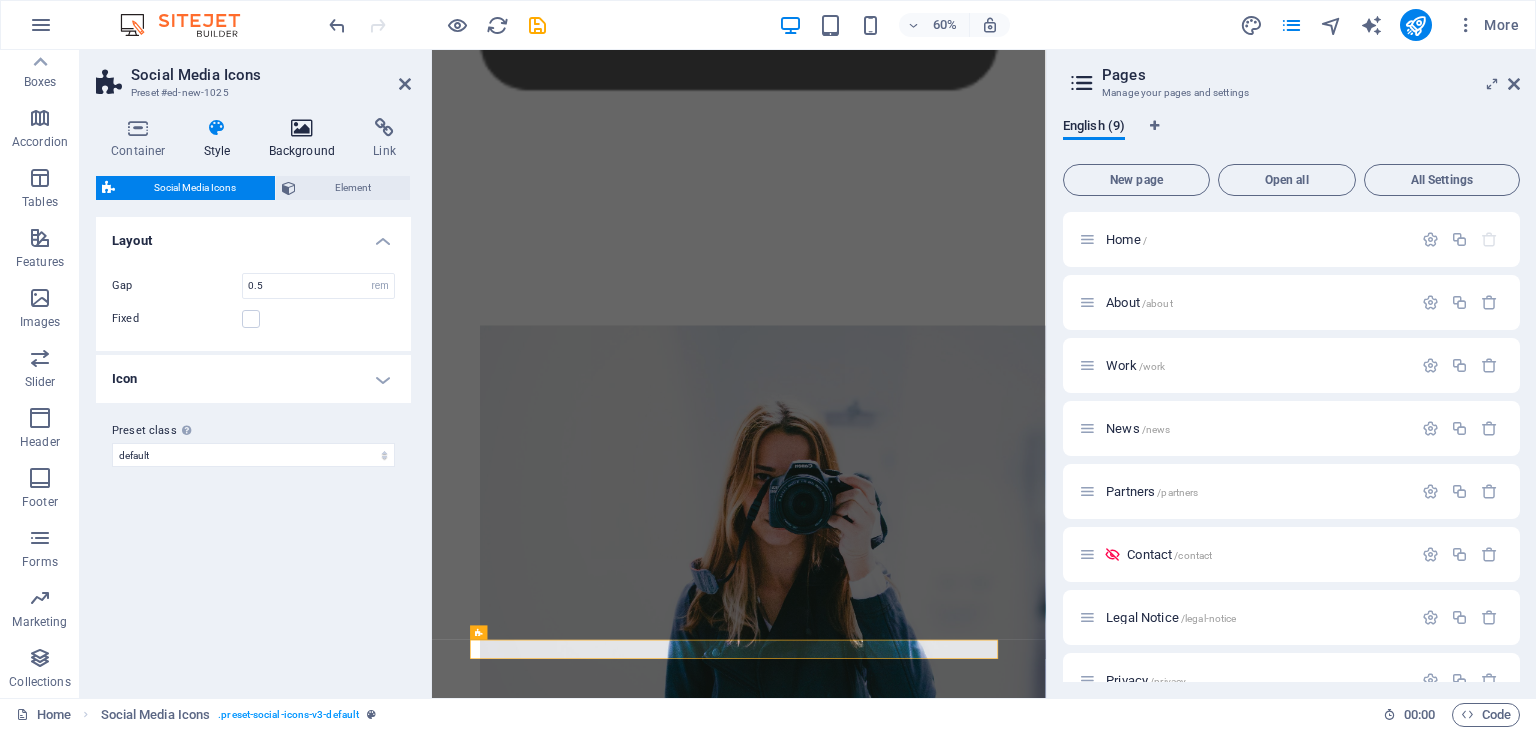 click at bounding box center [302, 128] 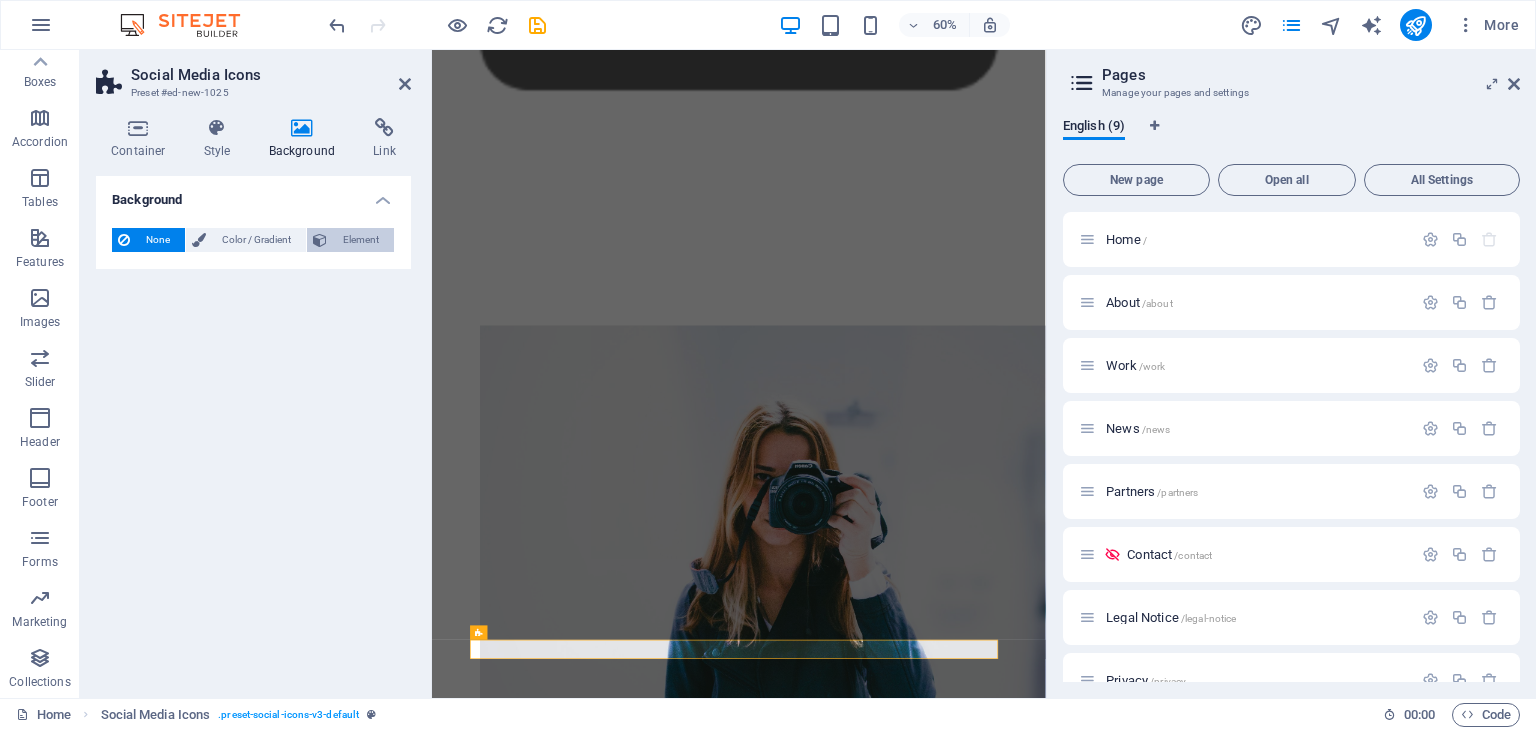 click on "Element" at bounding box center [360, 240] 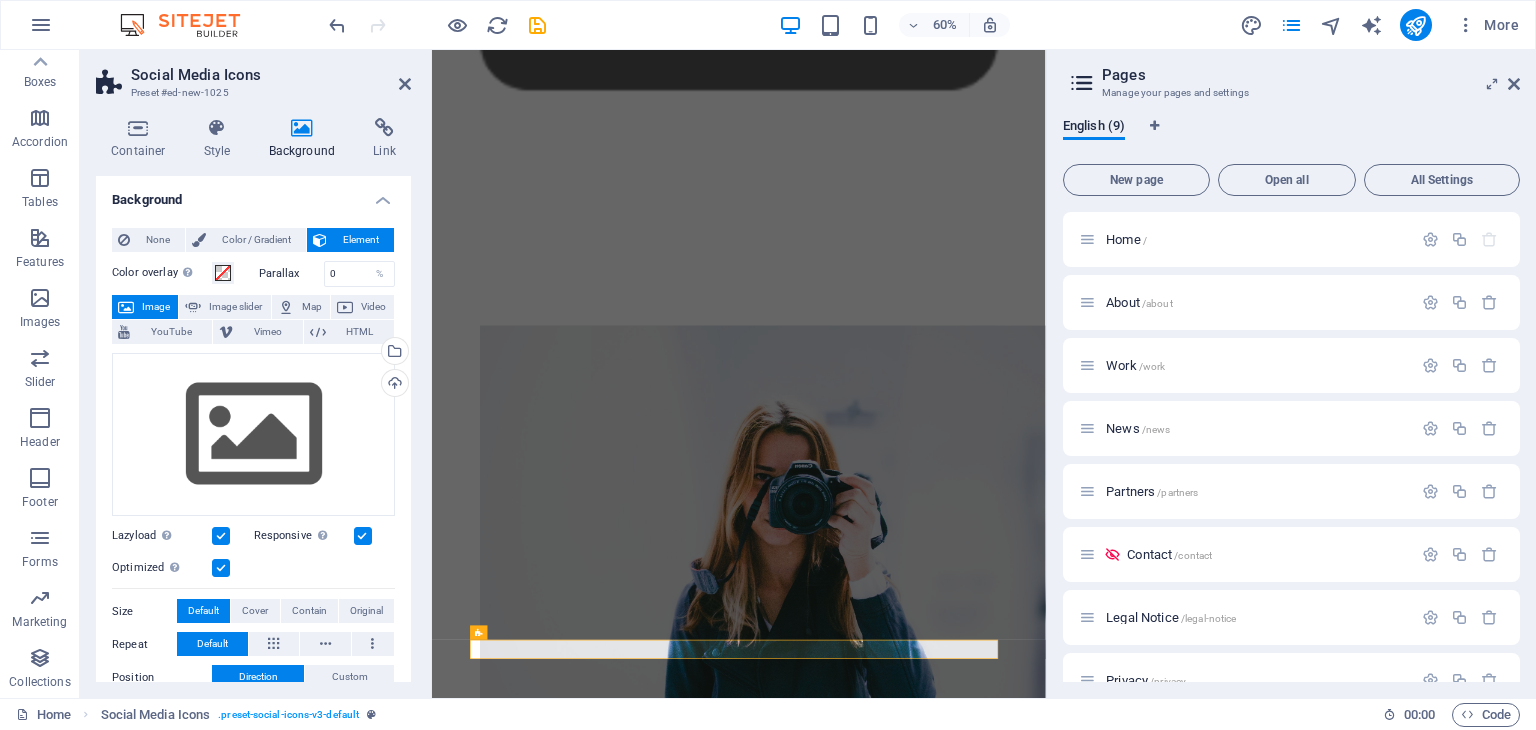 drag, startPoint x: 411, startPoint y: 310, endPoint x: 423, endPoint y: 405, distance: 95.7549 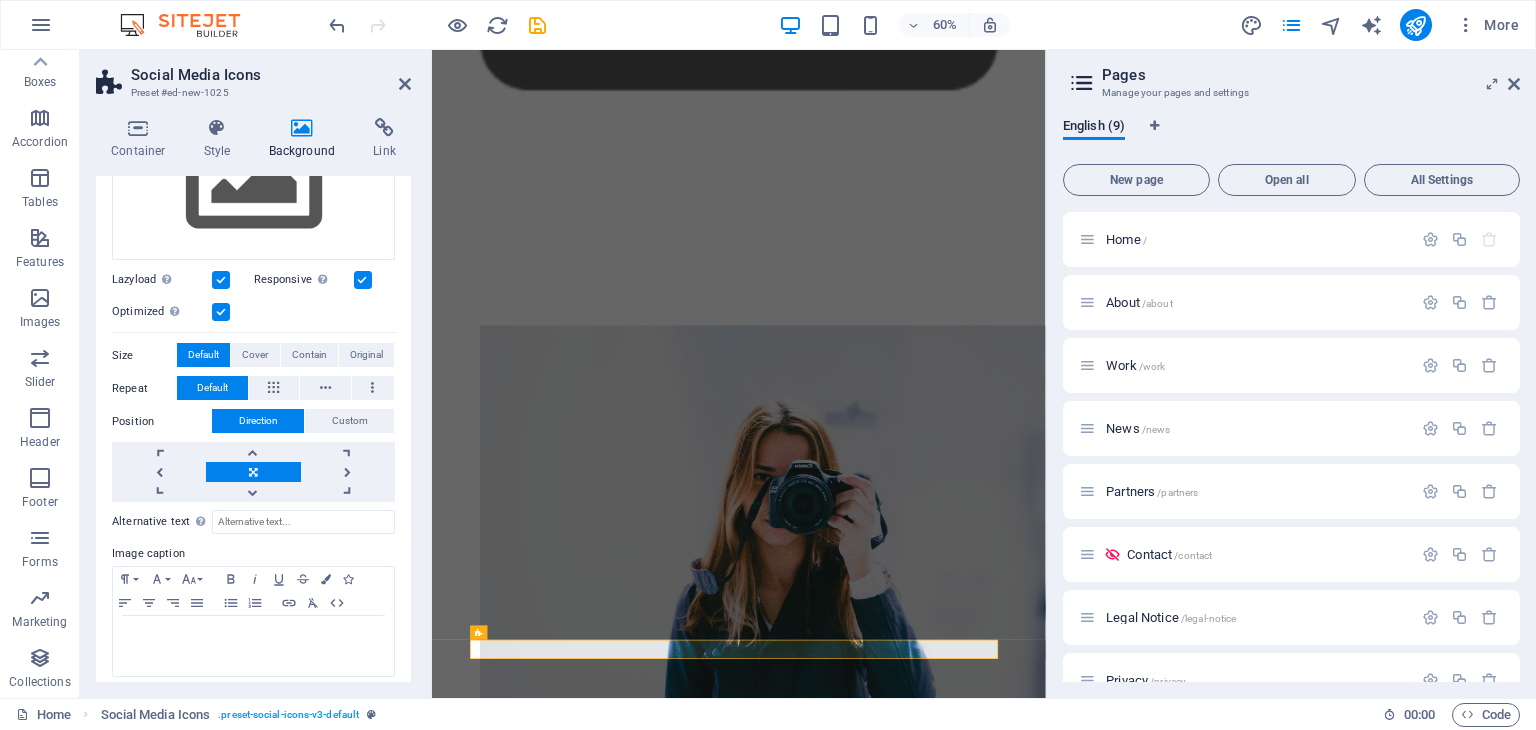 scroll, scrollTop: 265, scrollLeft: 0, axis: vertical 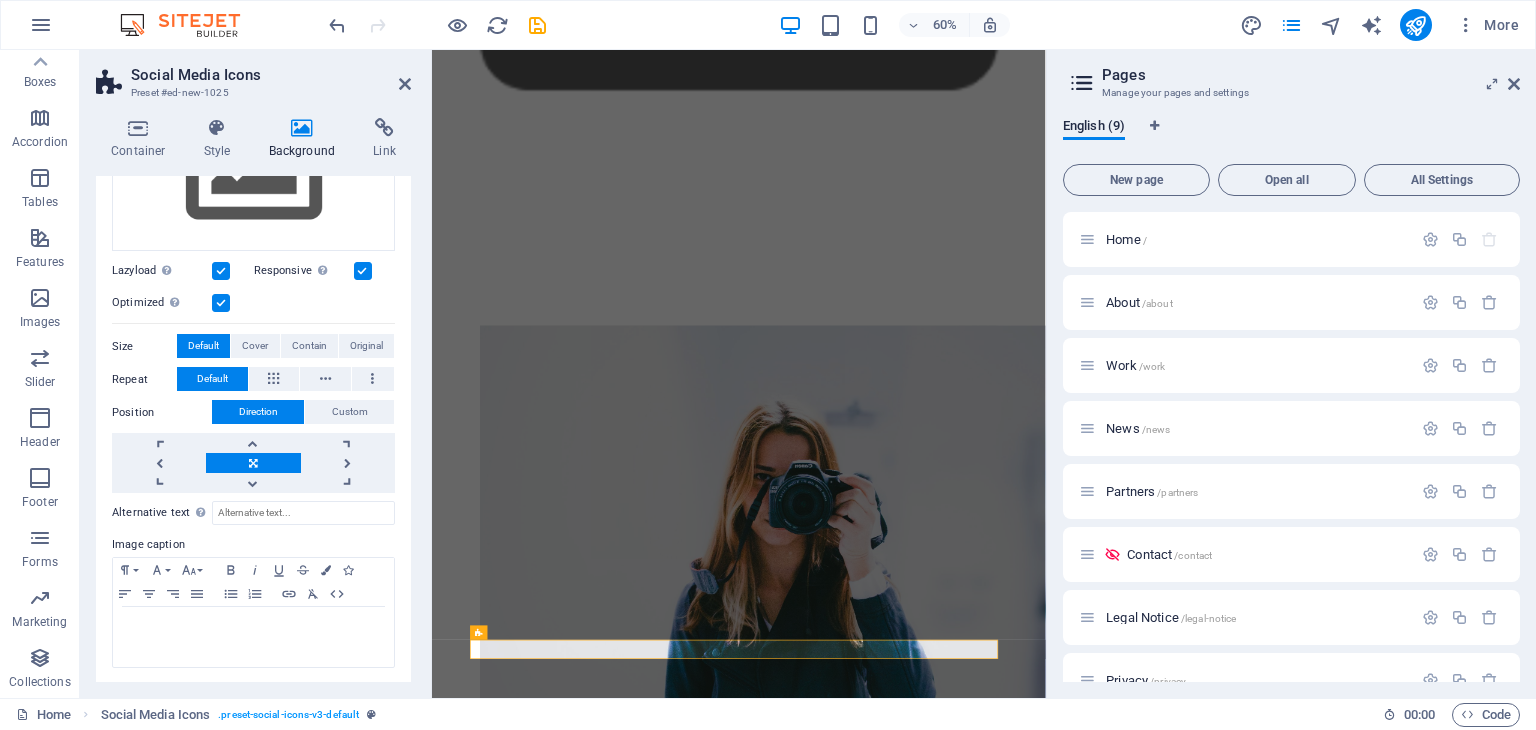 drag, startPoint x: 412, startPoint y: 549, endPoint x: 409, endPoint y: 389, distance: 160.02812 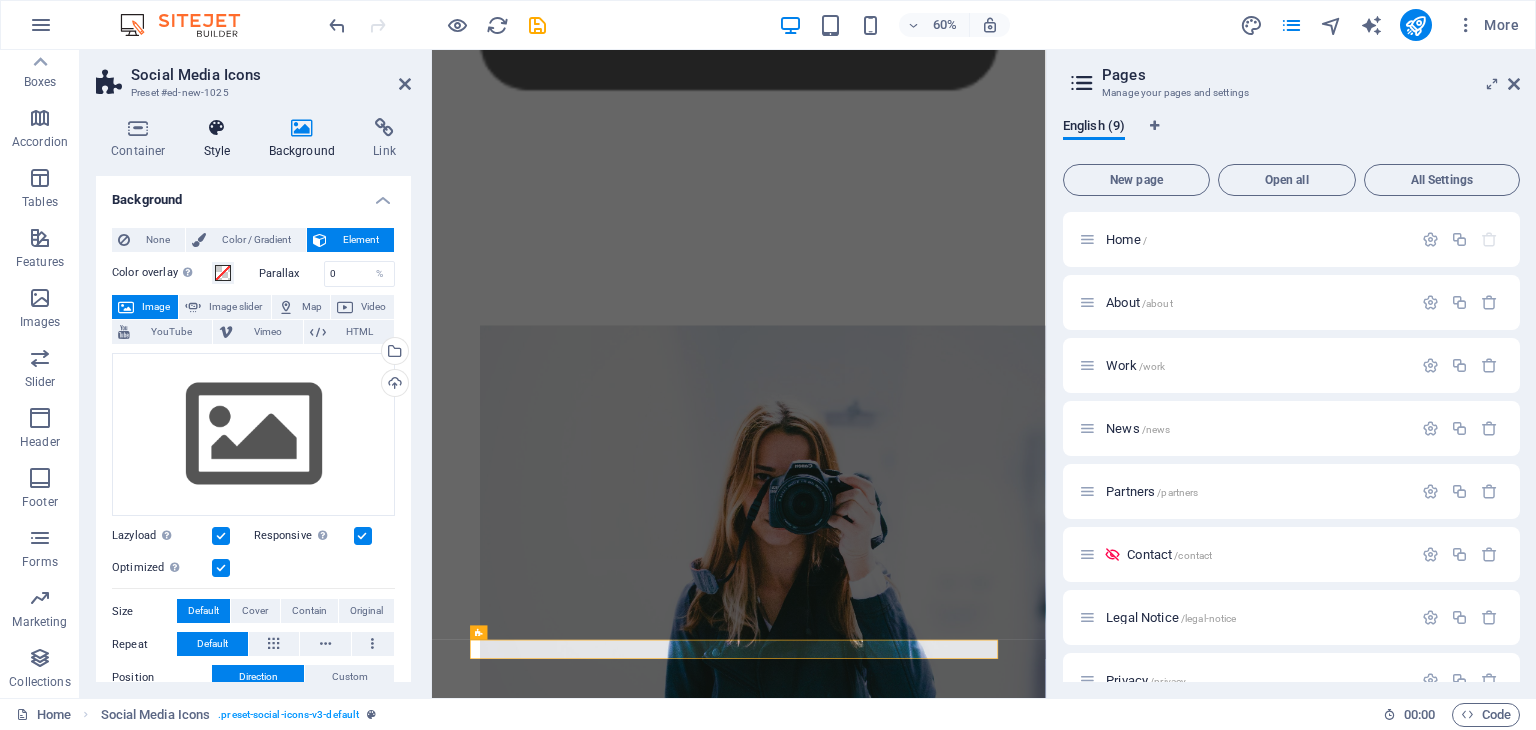 click at bounding box center (217, 128) 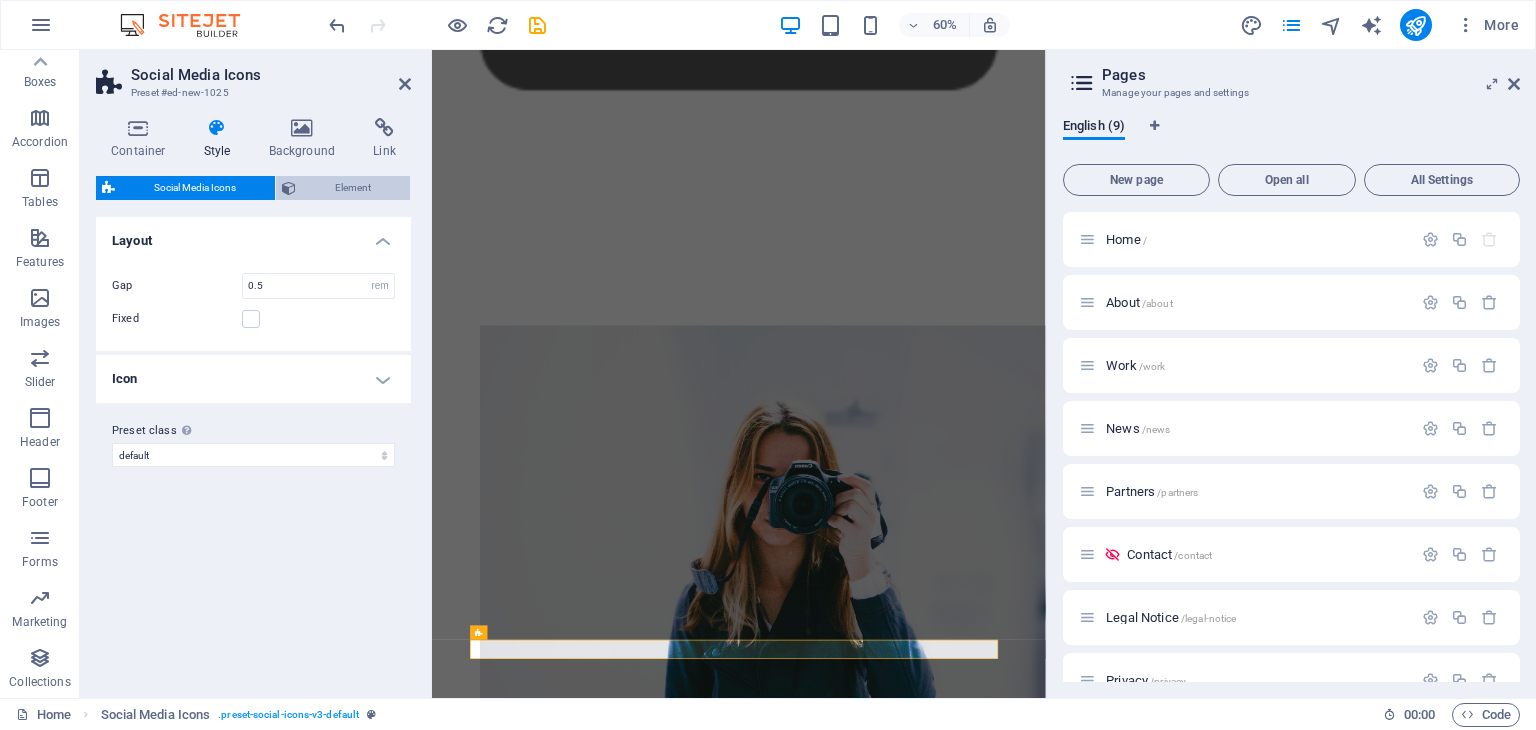 click on "Element" at bounding box center [353, 188] 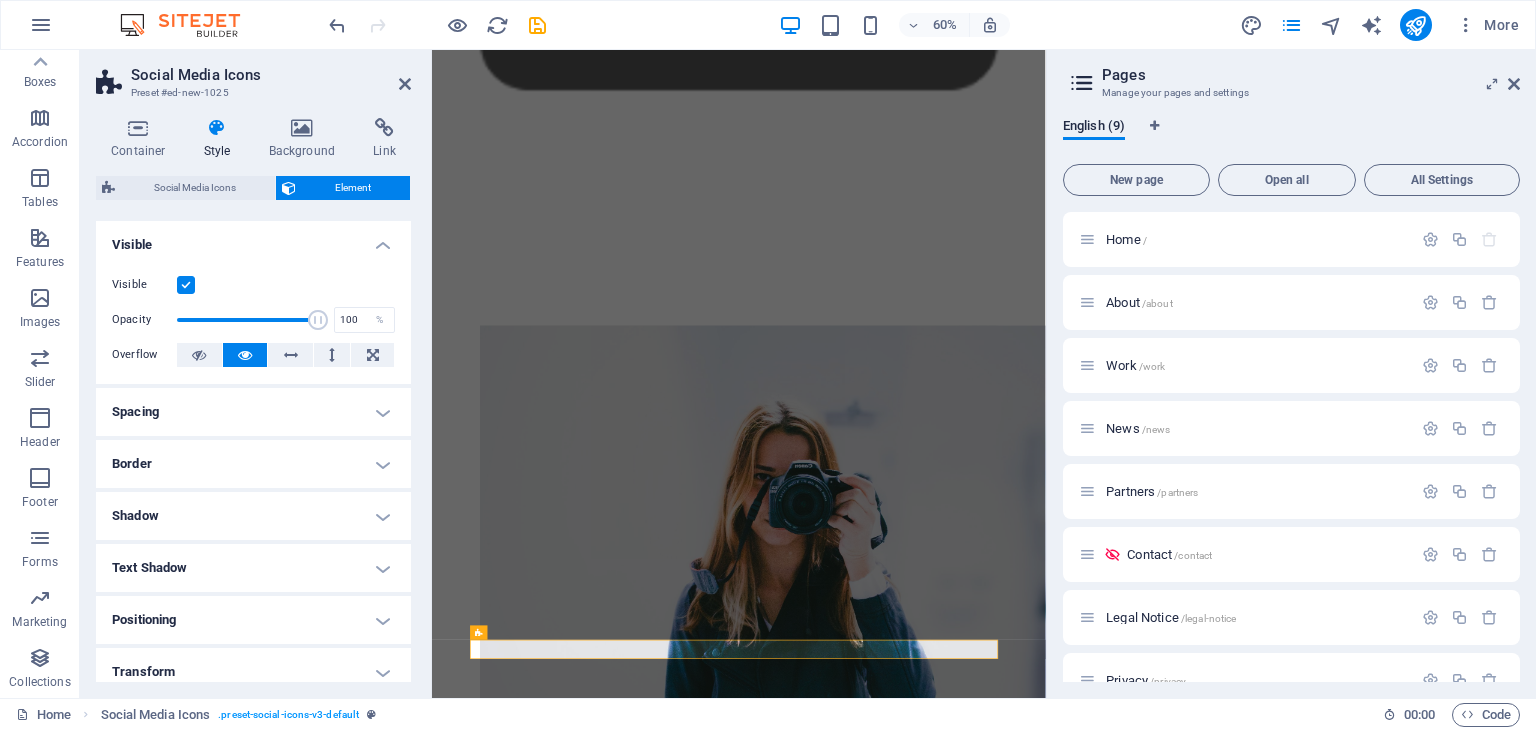 click on "Spacing" at bounding box center (253, 412) 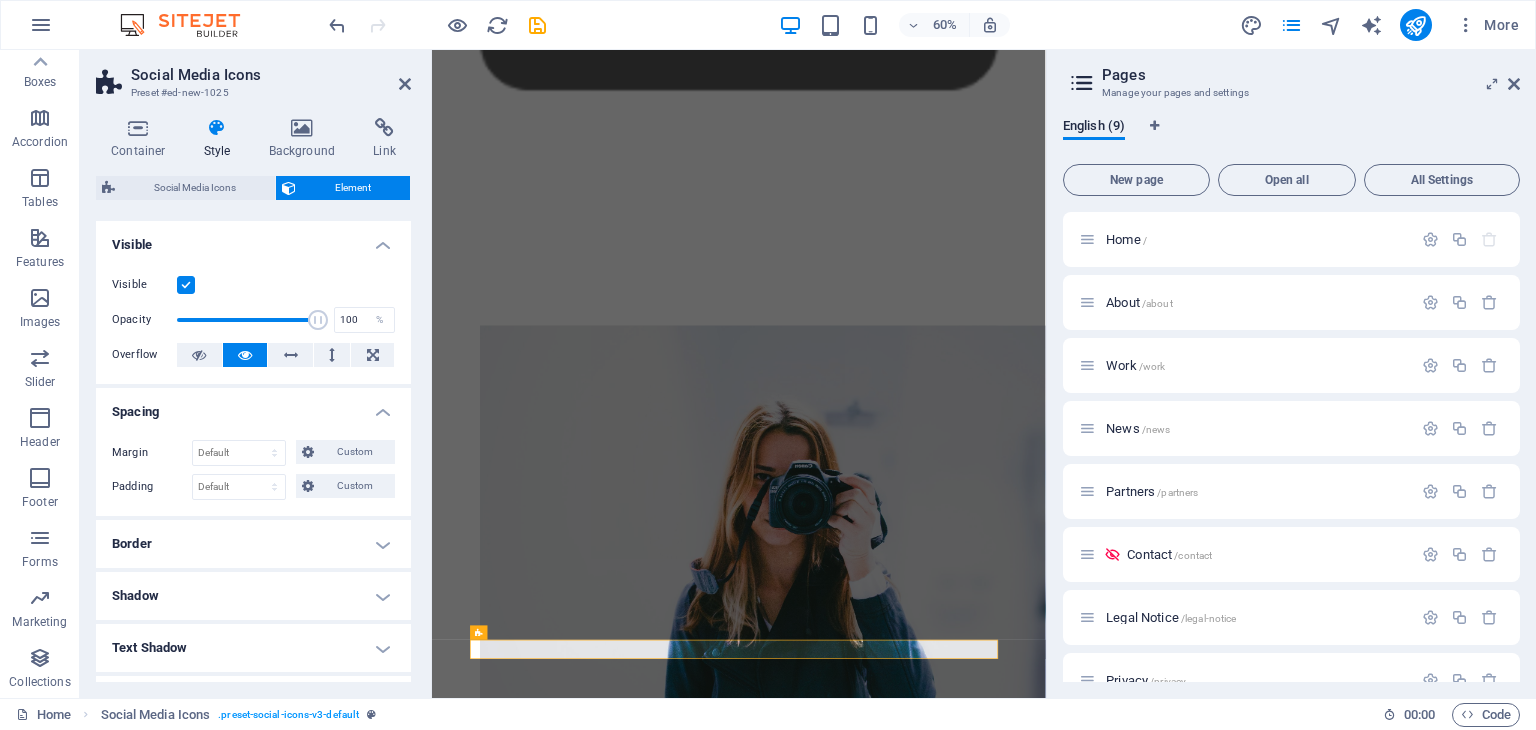 click on "Spacing" at bounding box center [253, 406] 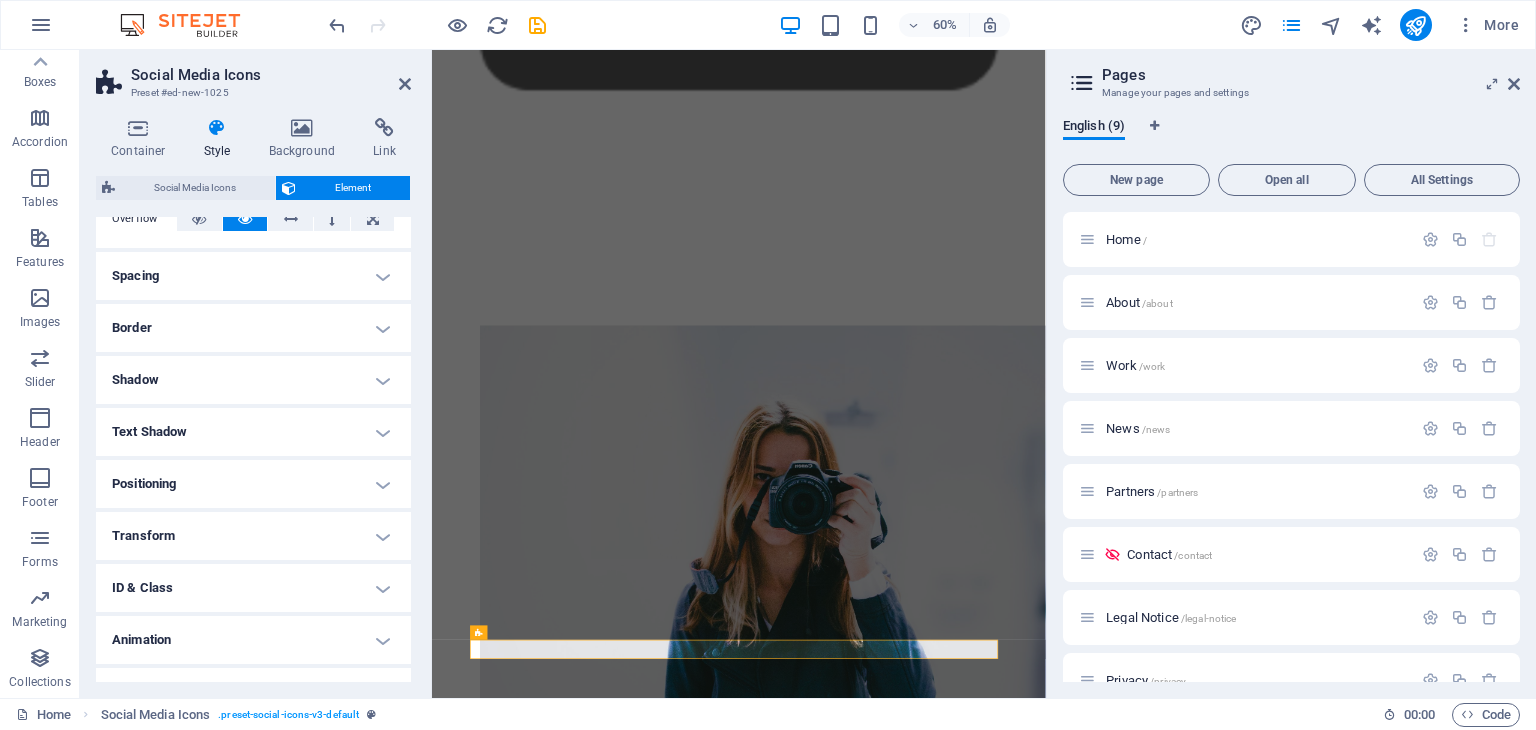 scroll, scrollTop: 170, scrollLeft: 0, axis: vertical 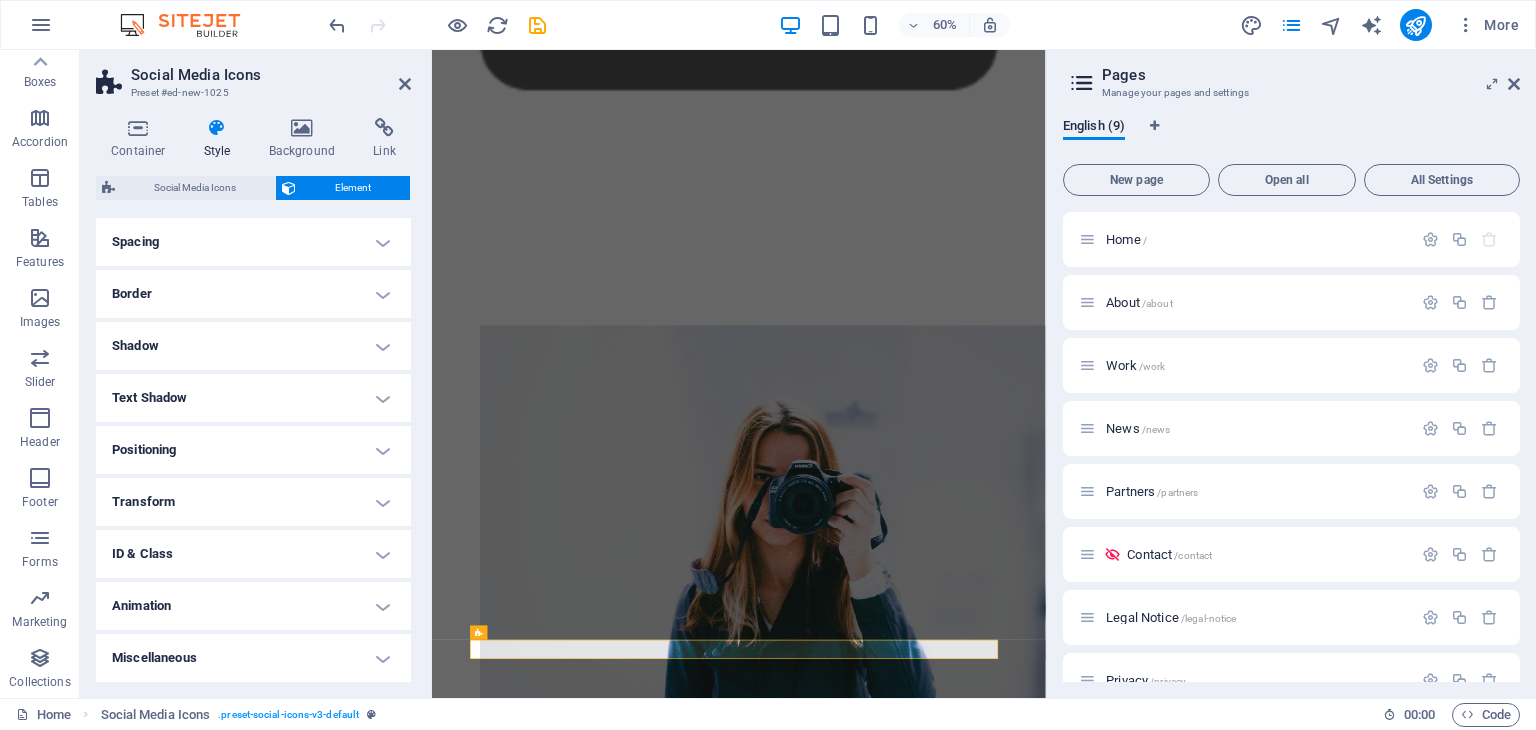 click on "Miscellaneous" at bounding box center (253, 658) 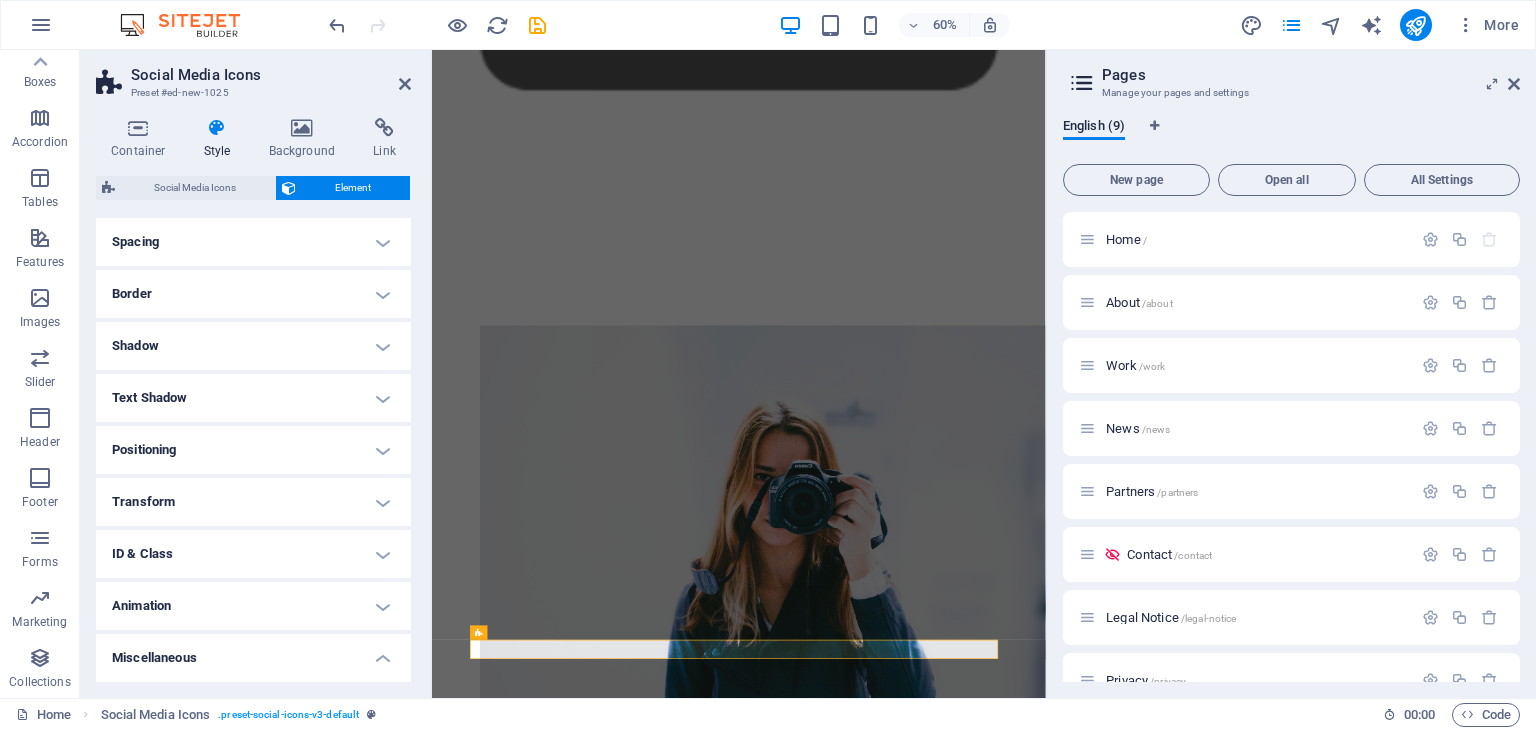 drag, startPoint x: 411, startPoint y: 570, endPoint x: 407, endPoint y: 601, distance: 31.257 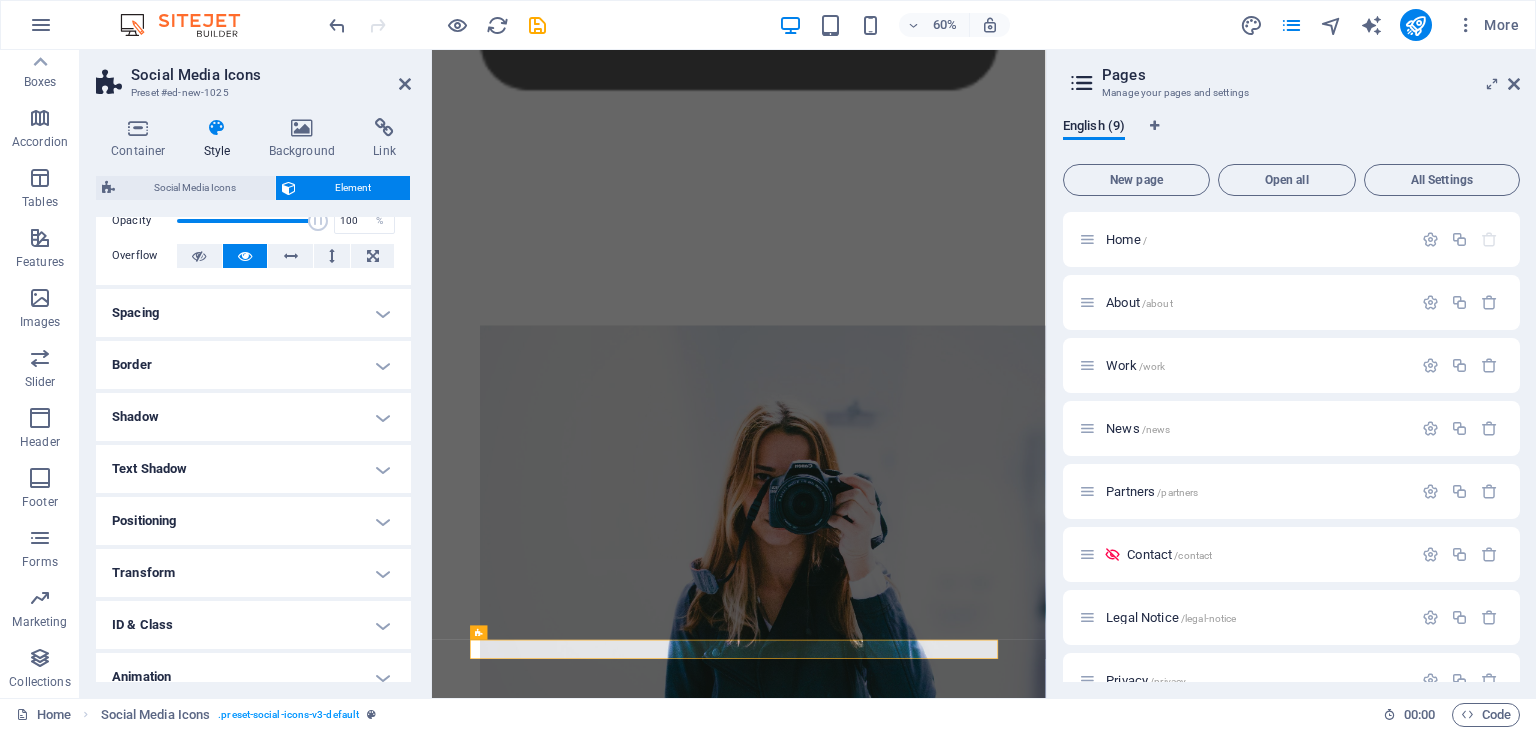 scroll, scrollTop: 0, scrollLeft: 0, axis: both 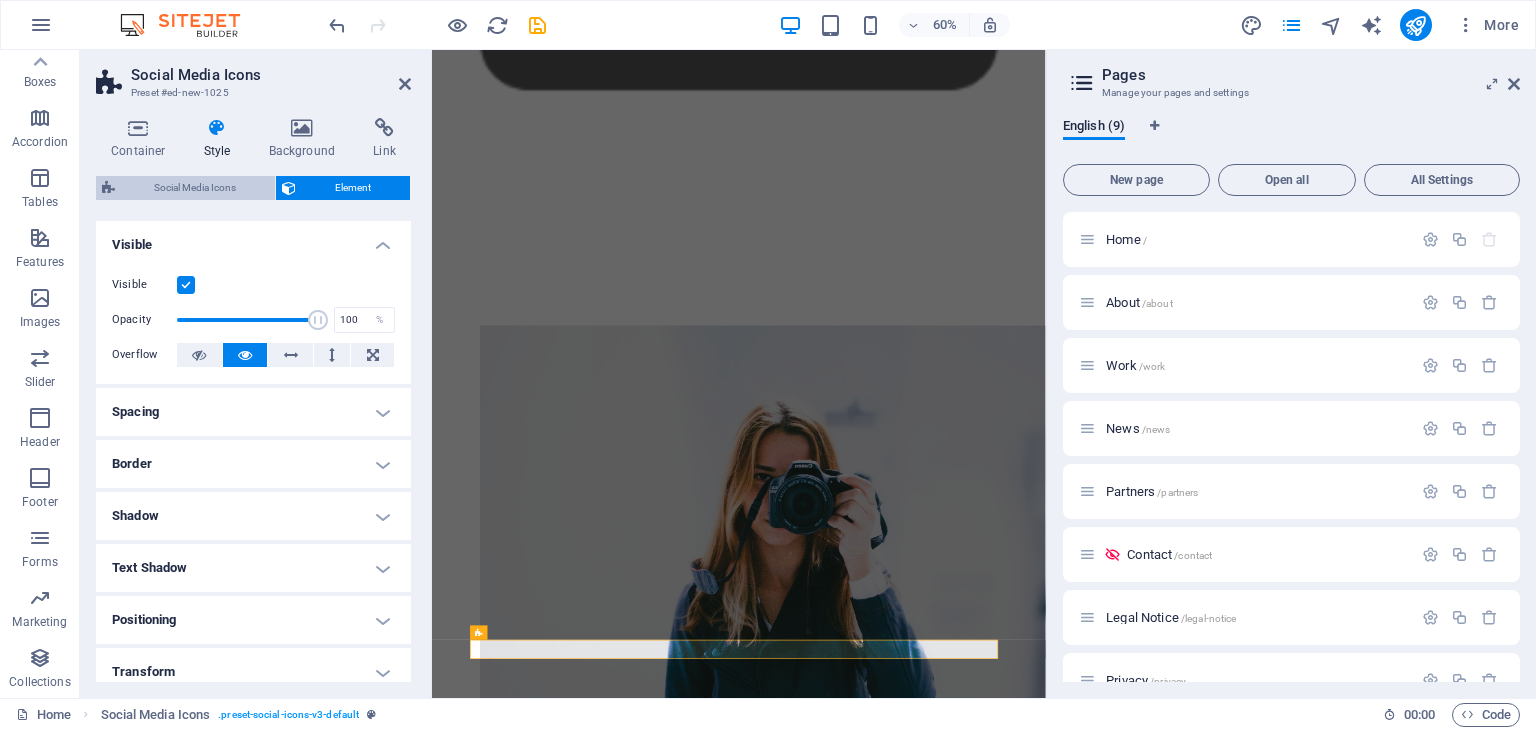 click on "Social Media Icons" at bounding box center (195, 188) 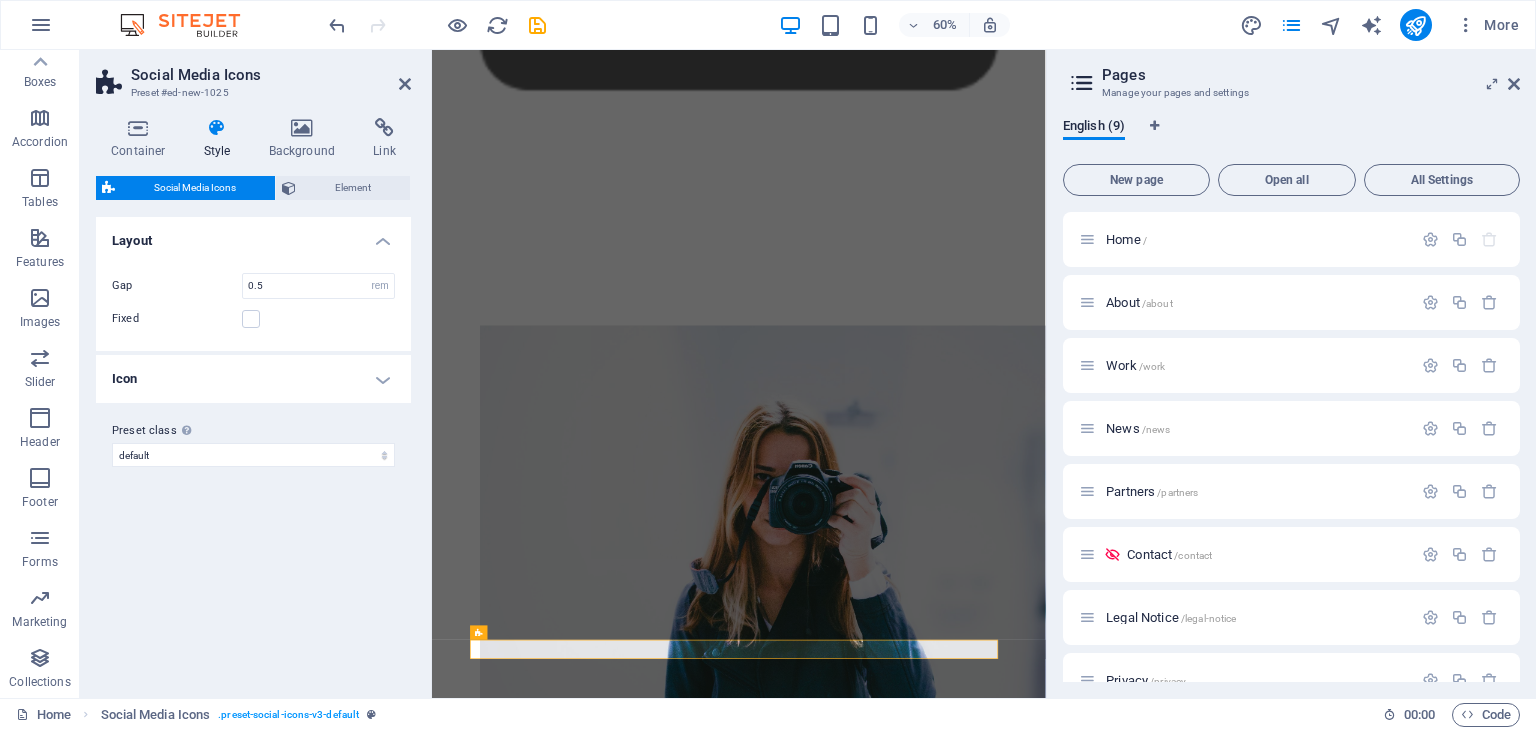 click on "Icon" at bounding box center (253, 379) 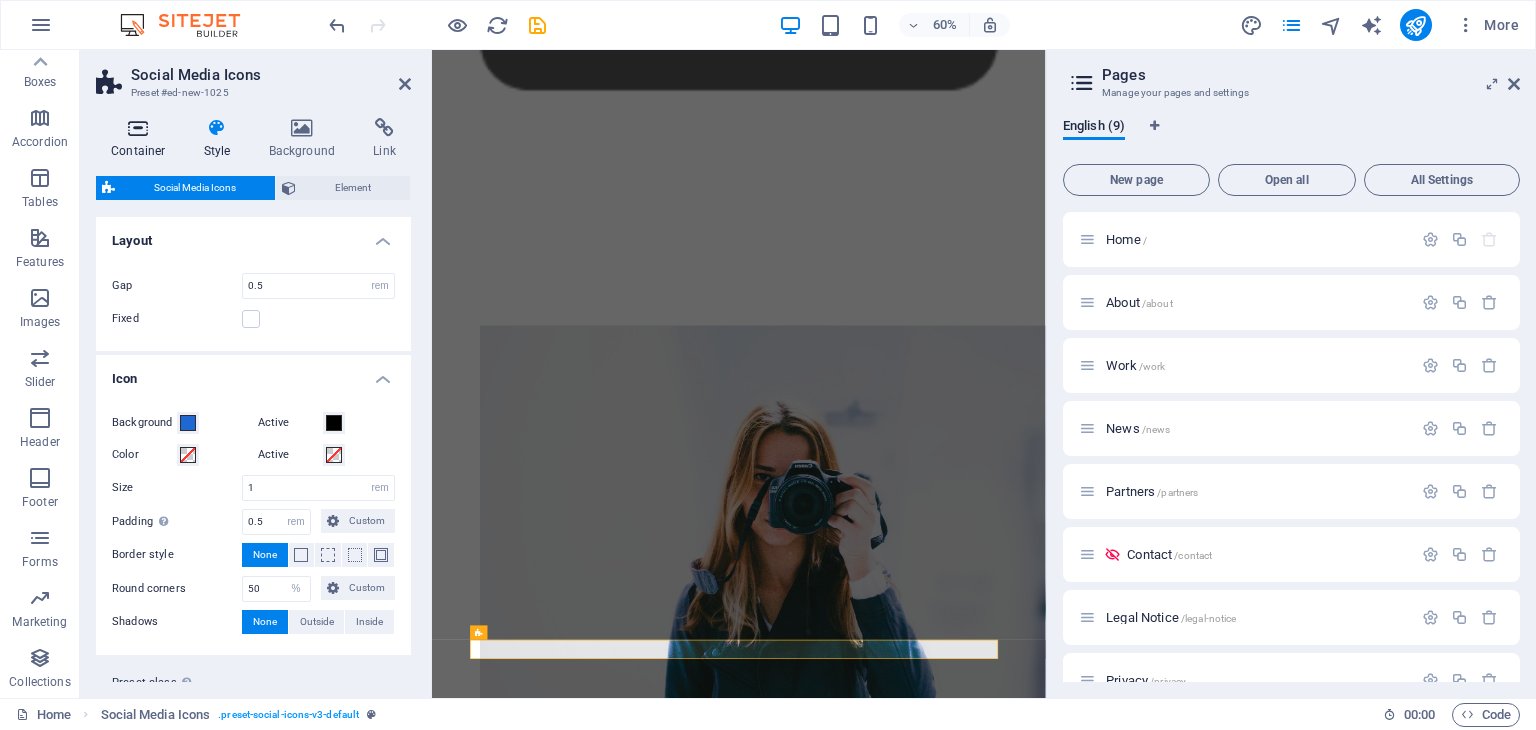 click at bounding box center (138, 128) 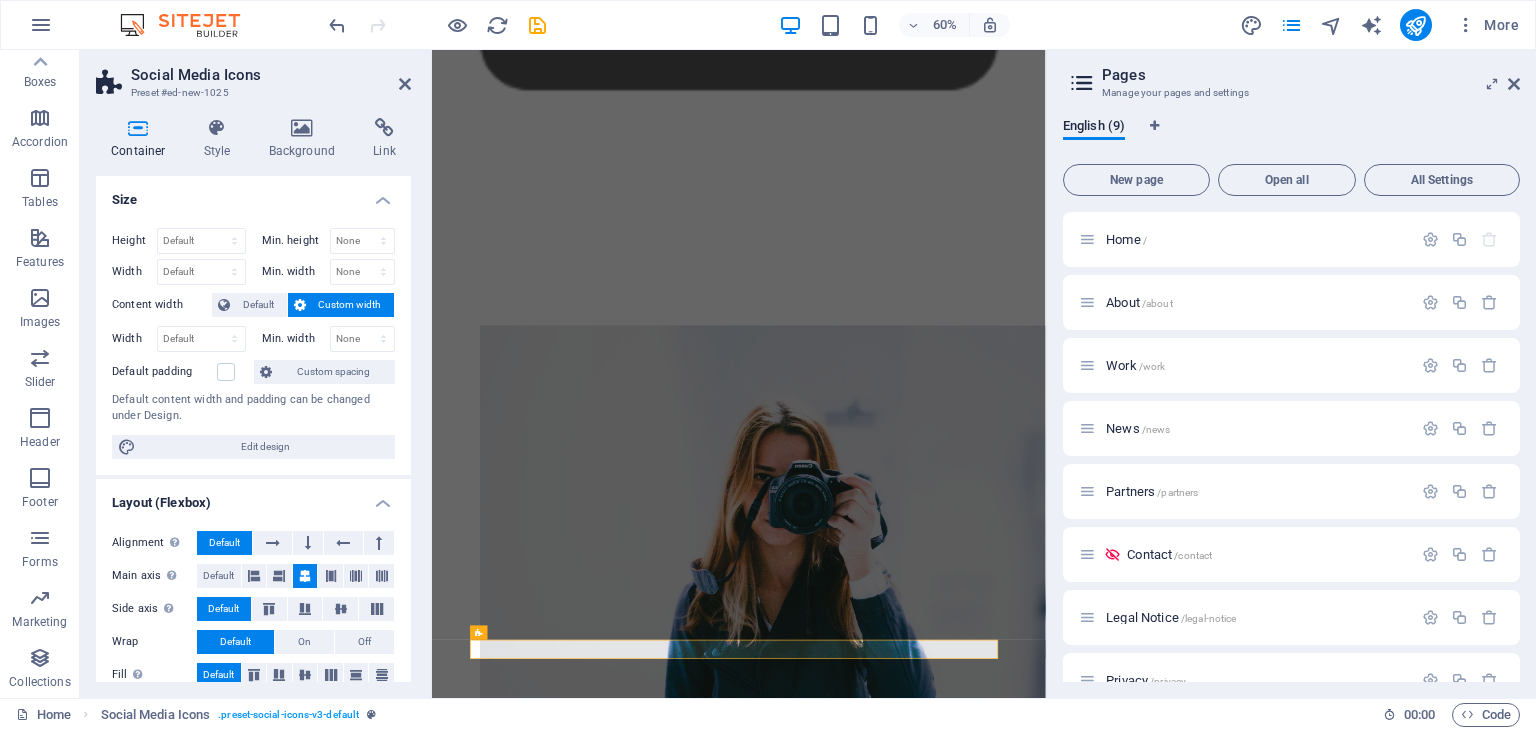 drag, startPoint x: 412, startPoint y: 452, endPoint x: 423, endPoint y: 502, distance: 51.1957 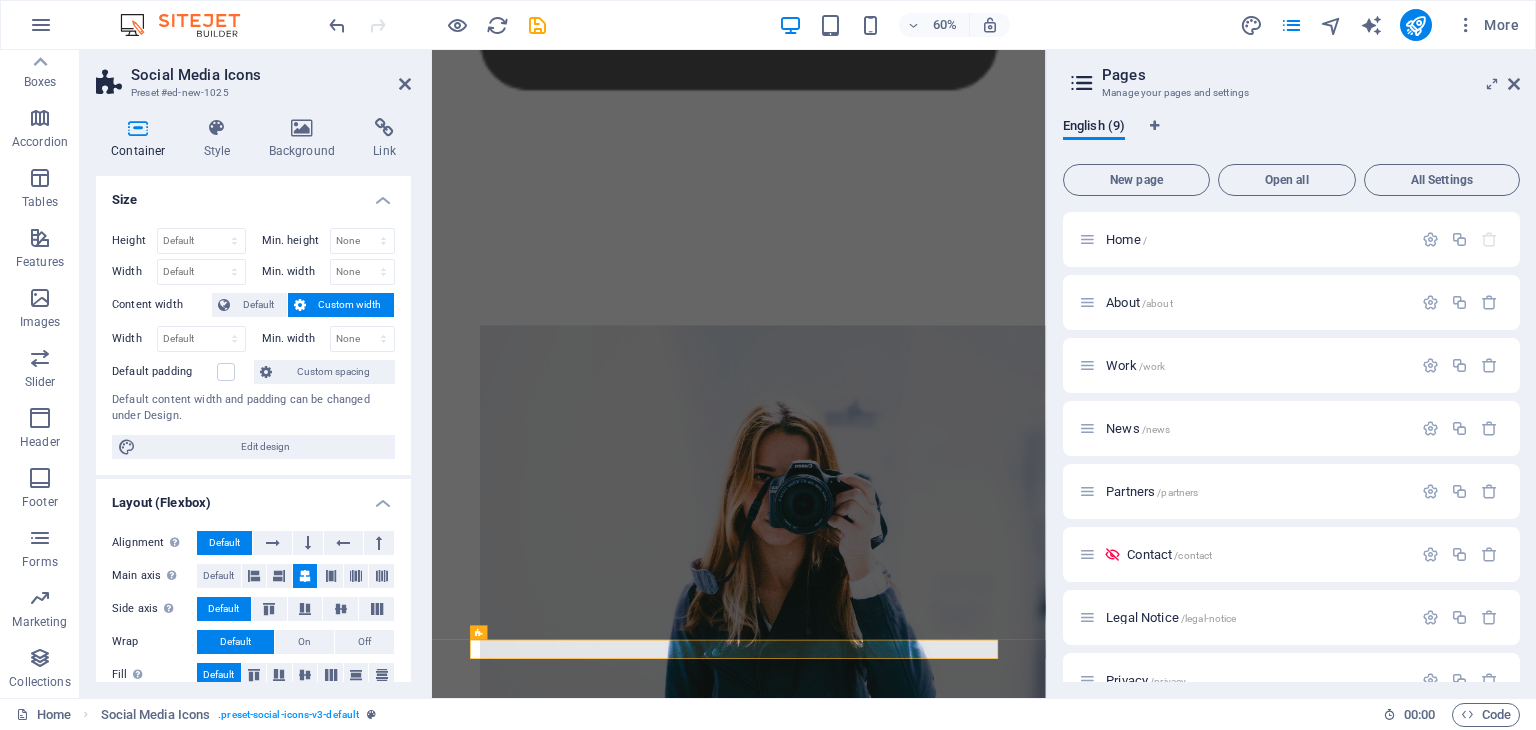 click on "Container Style Background Link Size Height Default px rem % vh vw Min. height None px rem % vh vw Width Default px rem % em vh vw Min. width None px rem % vh vw Content width Default Custom width Width Default px rem % em vh vw Min. width None px rem % vh vw Default padding Custom spacing Default content width and padding can be changed under Design. Edit design Layout (Flexbox) Alignment Determines the flex direction. Default Main axis Determine how elements should behave along the main axis inside this container (justify content). Default Side axis Control the vertical direction of the element inside of the container (align items). Default Wrap Default On Off Fill Controls the distances and direction of elements on the y-axis across several lines (align content). Default Accessibility ARIA helps assistive technologies (like screen readers) to understand the role, state, and behavior of web elements Role The ARIA role defines the purpose of an element.  None Alert Article Banner Comment Fan" at bounding box center [253, 400] 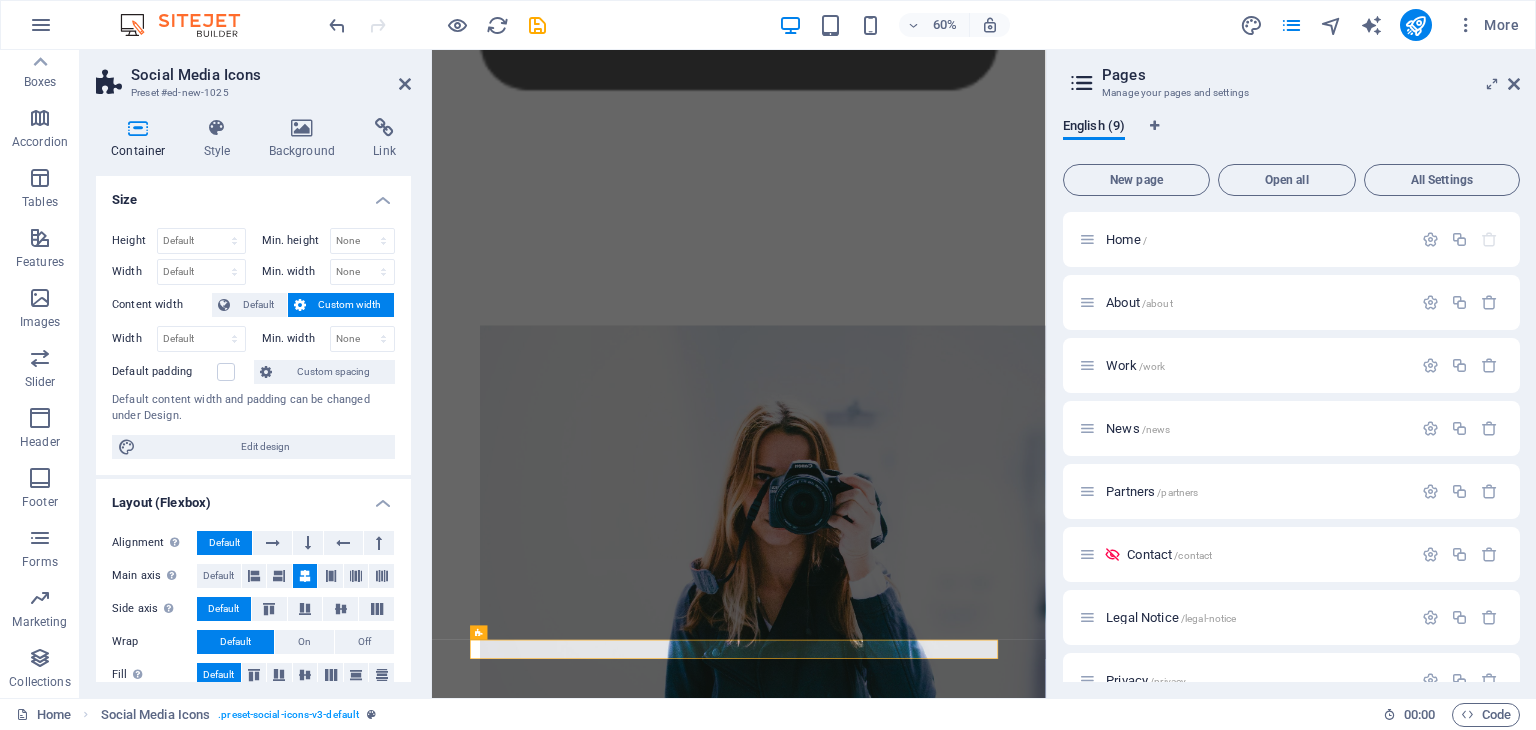scroll, scrollTop: 301, scrollLeft: 0, axis: vertical 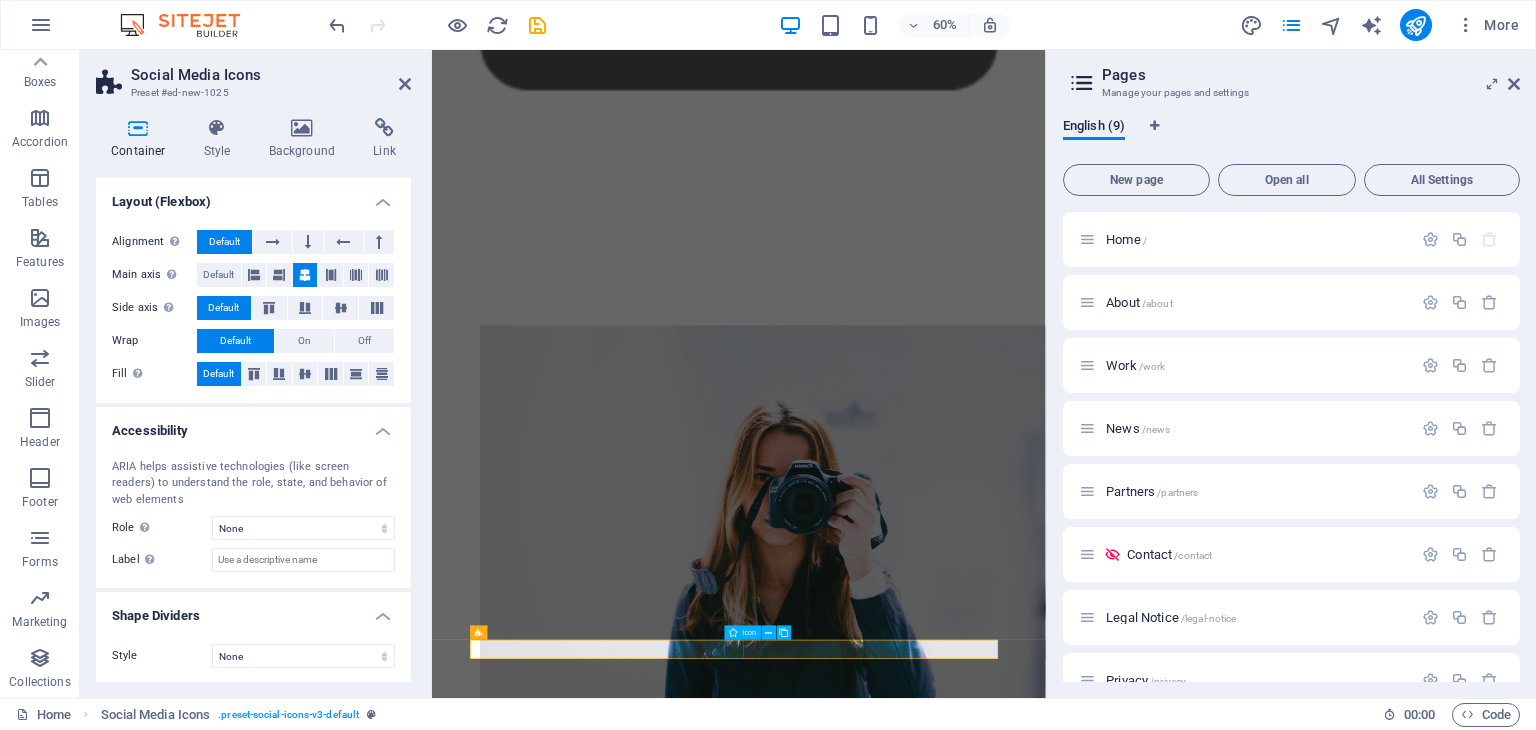 click at bounding box center [943, 3729] 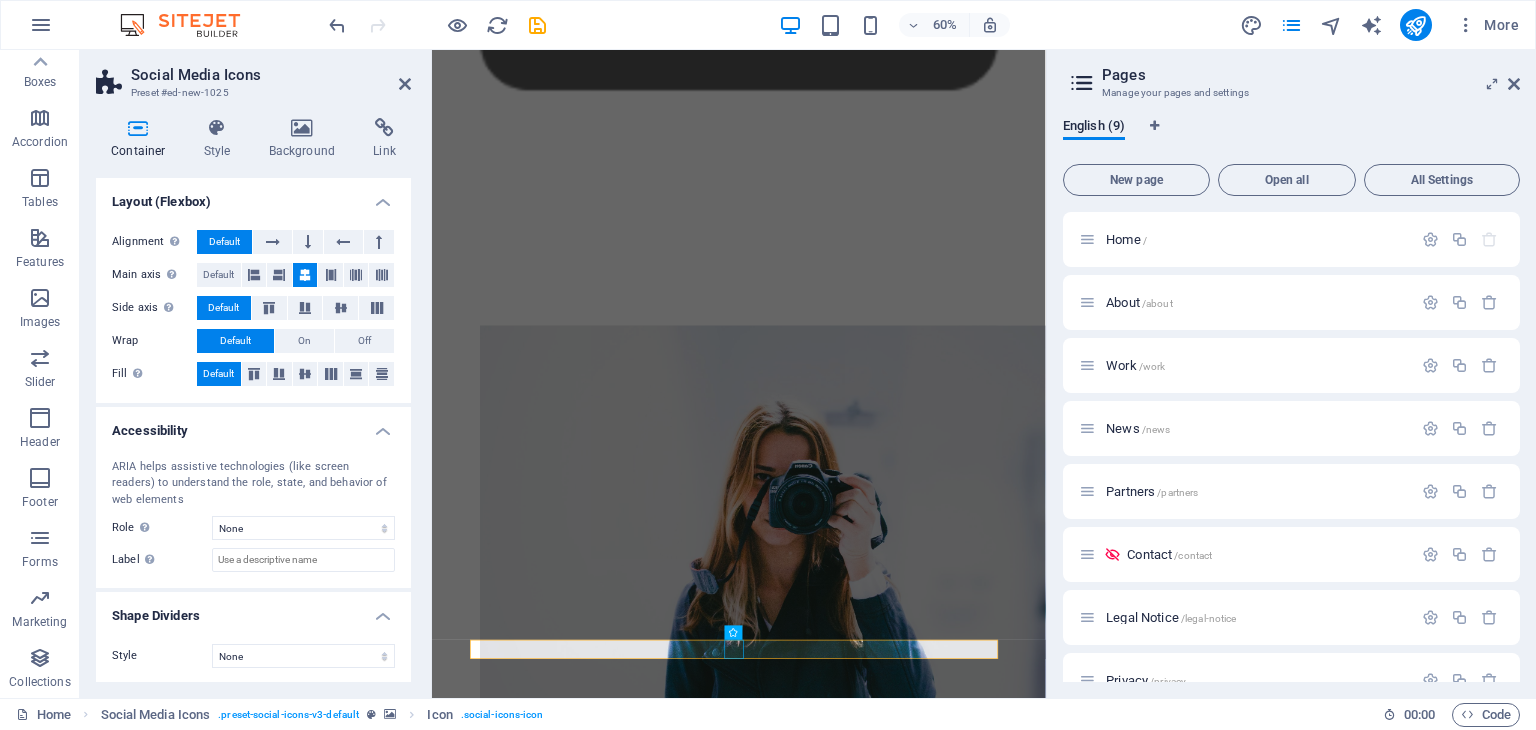 click on "Container Style Background Link Size Height Default px rem % vh vw Min. height None px rem % vh vw Width Default px rem % em vh vw Min. width None px rem % vh vw Content width Default Custom width Width Default px rem % em vh vw Min. width None px rem % vh vw Default padding Custom spacing Default content width and padding can be changed under Design. Edit design Layout (Flexbox) Alignment Determines the flex direction. Default Main axis Determine how elements should behave along the main axis inside this container (justify content). Default Side axis Control the vertical direction of the element inside of the container (align items). Default Wrap Default On Off Fill Controls the distances and direction of elements on the y-axis across several lines (align content). Default Accessibility ARIA helps assistive technologies (like screen readers) to understand the role, state, and behavior of web elements Role The ARIA role defines the purpose of an element.  None Alert Article Banner Comment Fan" at bounding box center (253, 400) 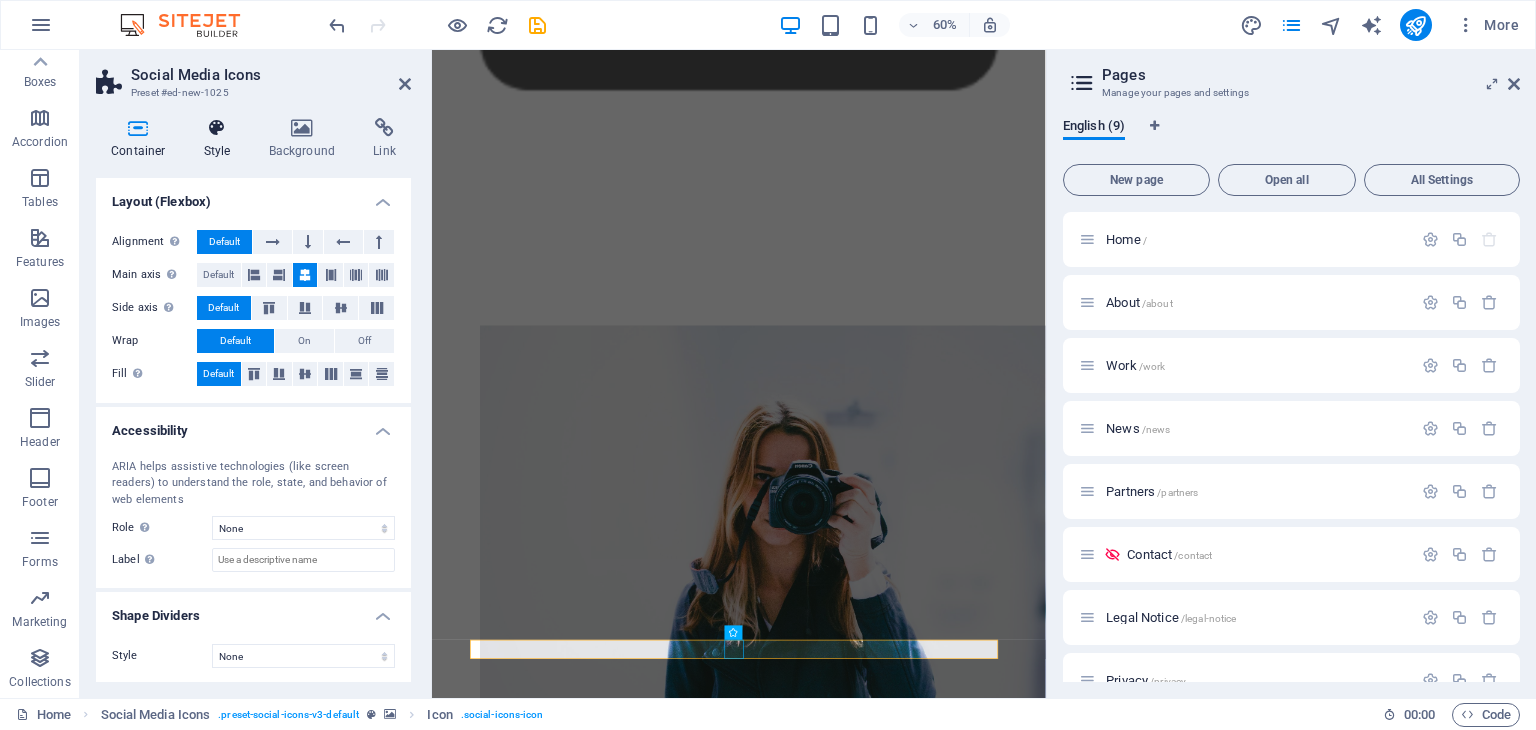 click at bounding box center (217, 128) 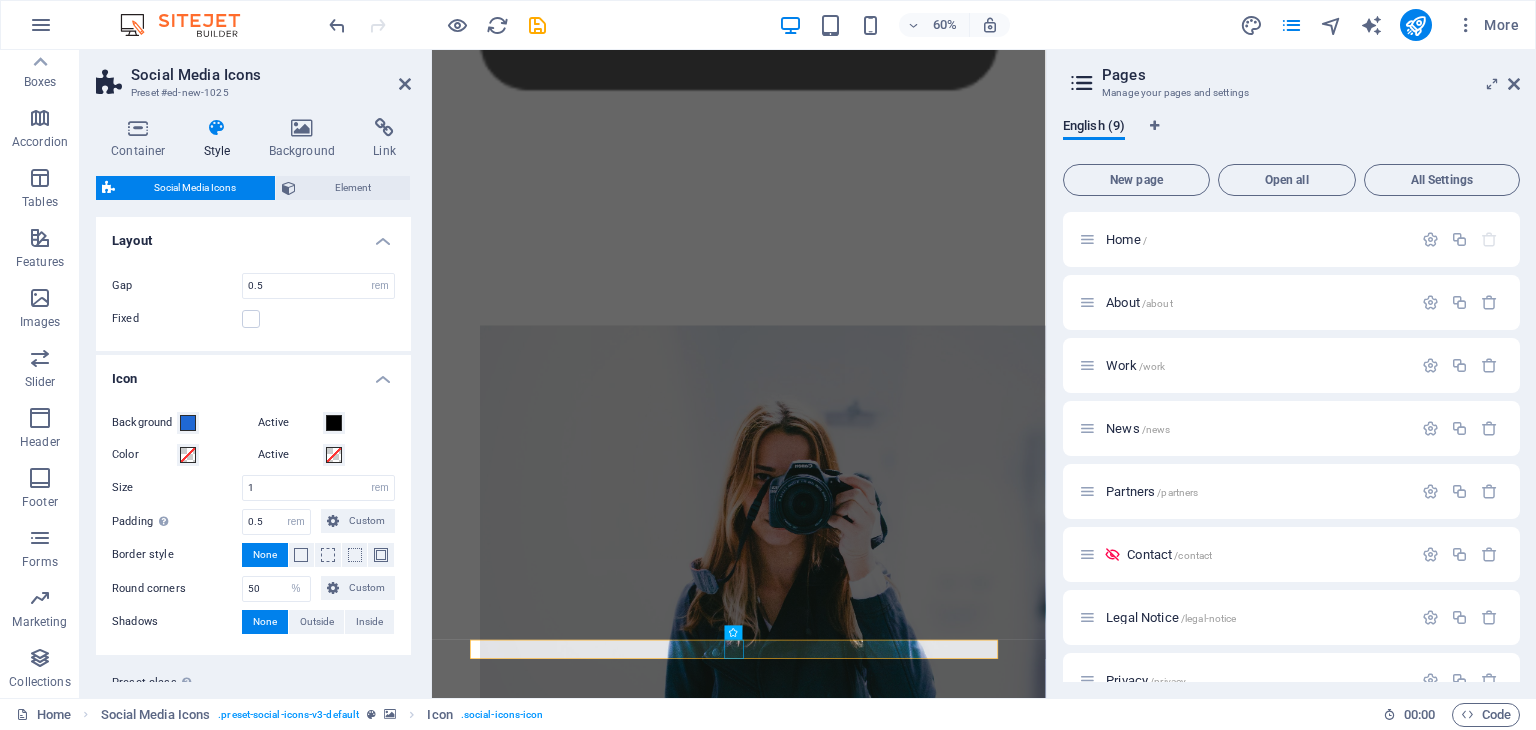drag, startPoint x: 411, startPoint y: 309, endPoint x: 428, endPoint y: 419, distance: 111.305885 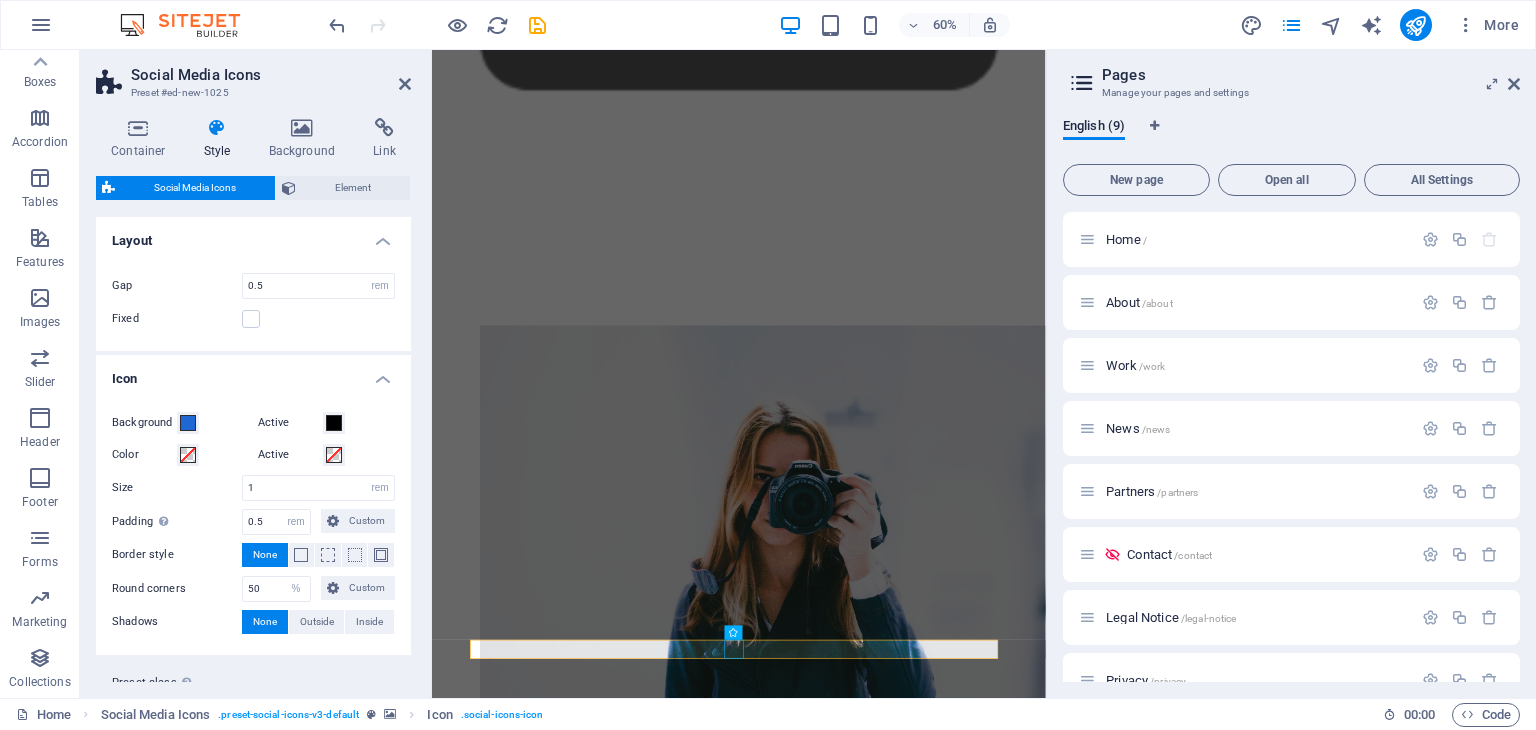 drag, startPoint x: 407, startPoint y: 209, endPoint x: 389, endPoint y: 205, distance: 18.439089 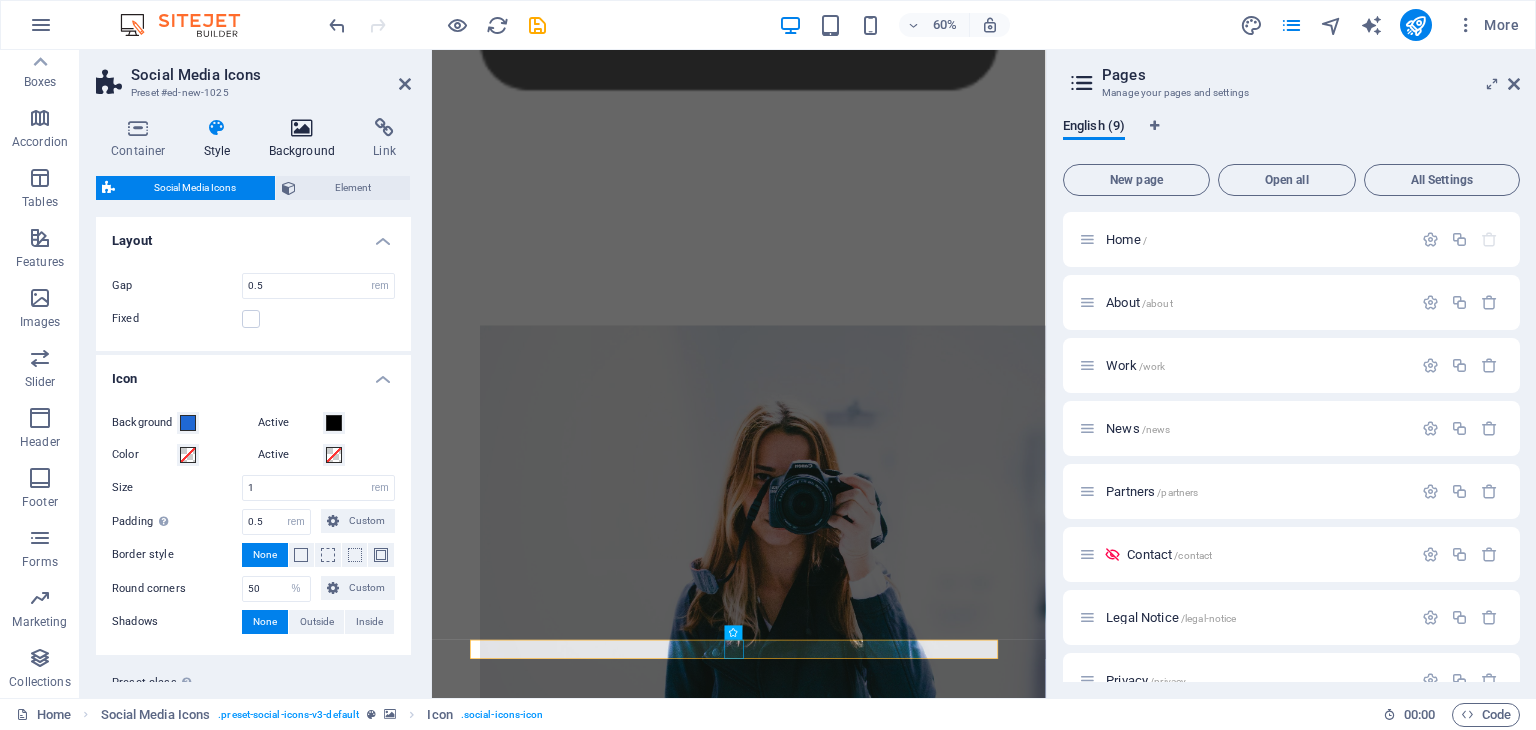 click on "Background" at bounding box center (306, 139) 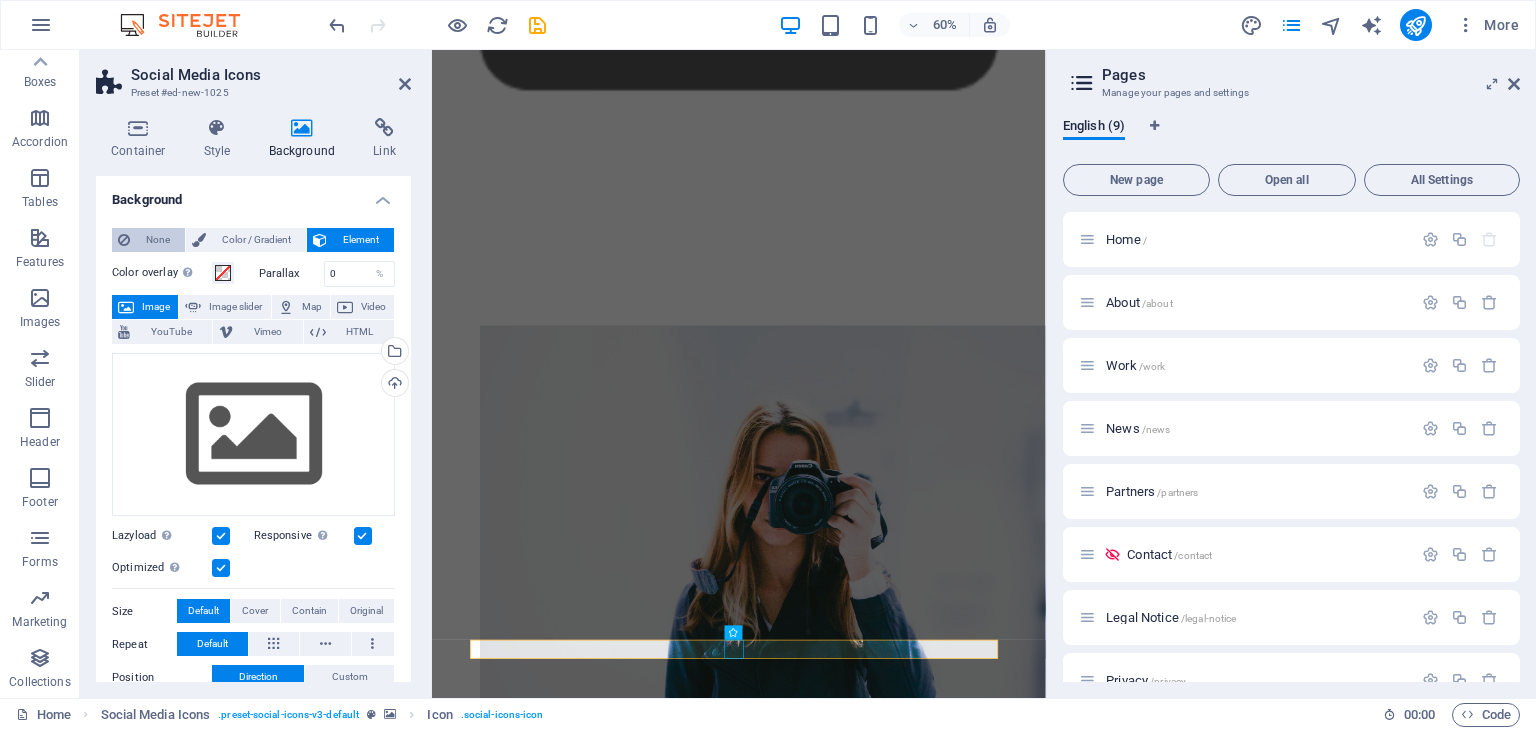 click on "None" at bounding box center (157, 240) 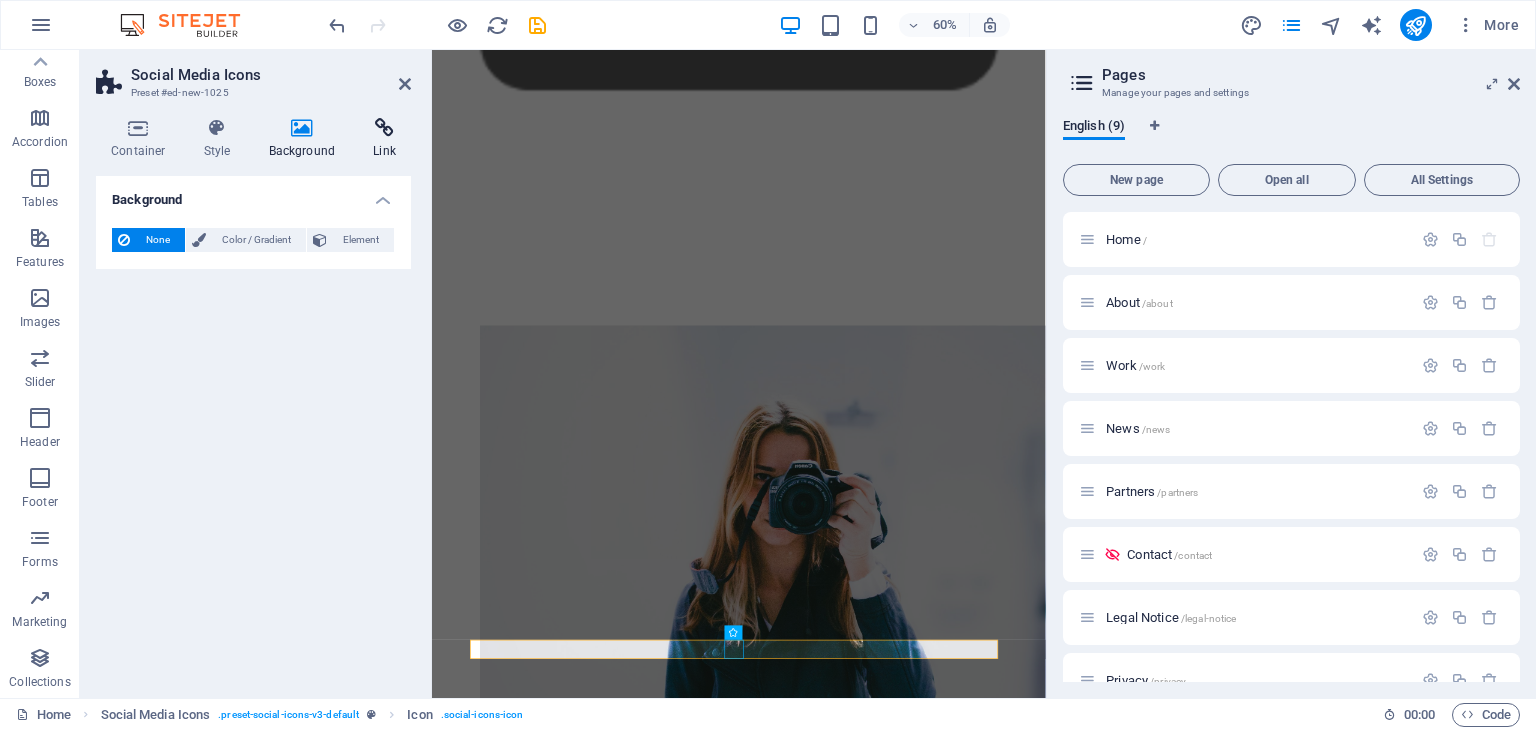 click on "Link" at bounding box center [384, 139] 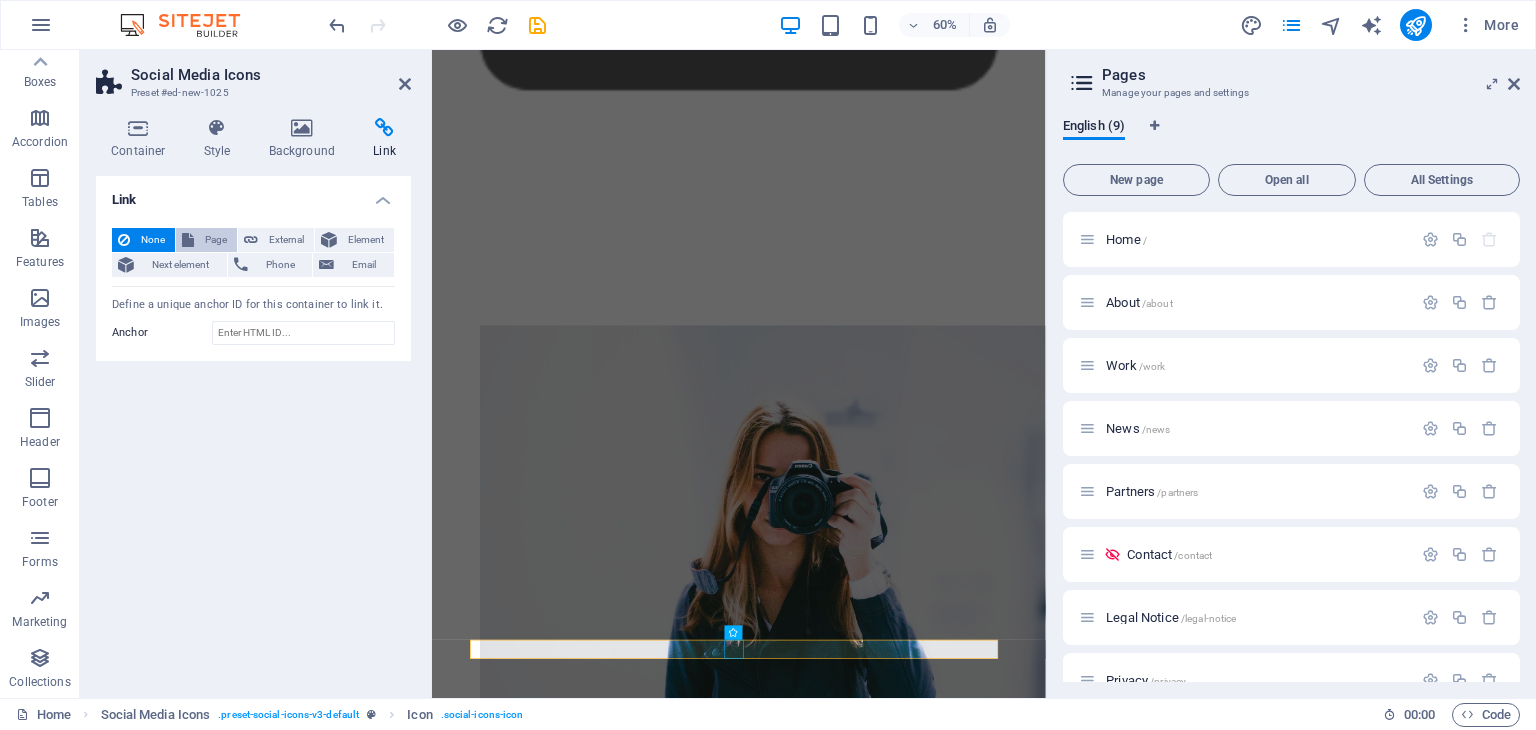 click on "Page" at bounding box center [215, 240] 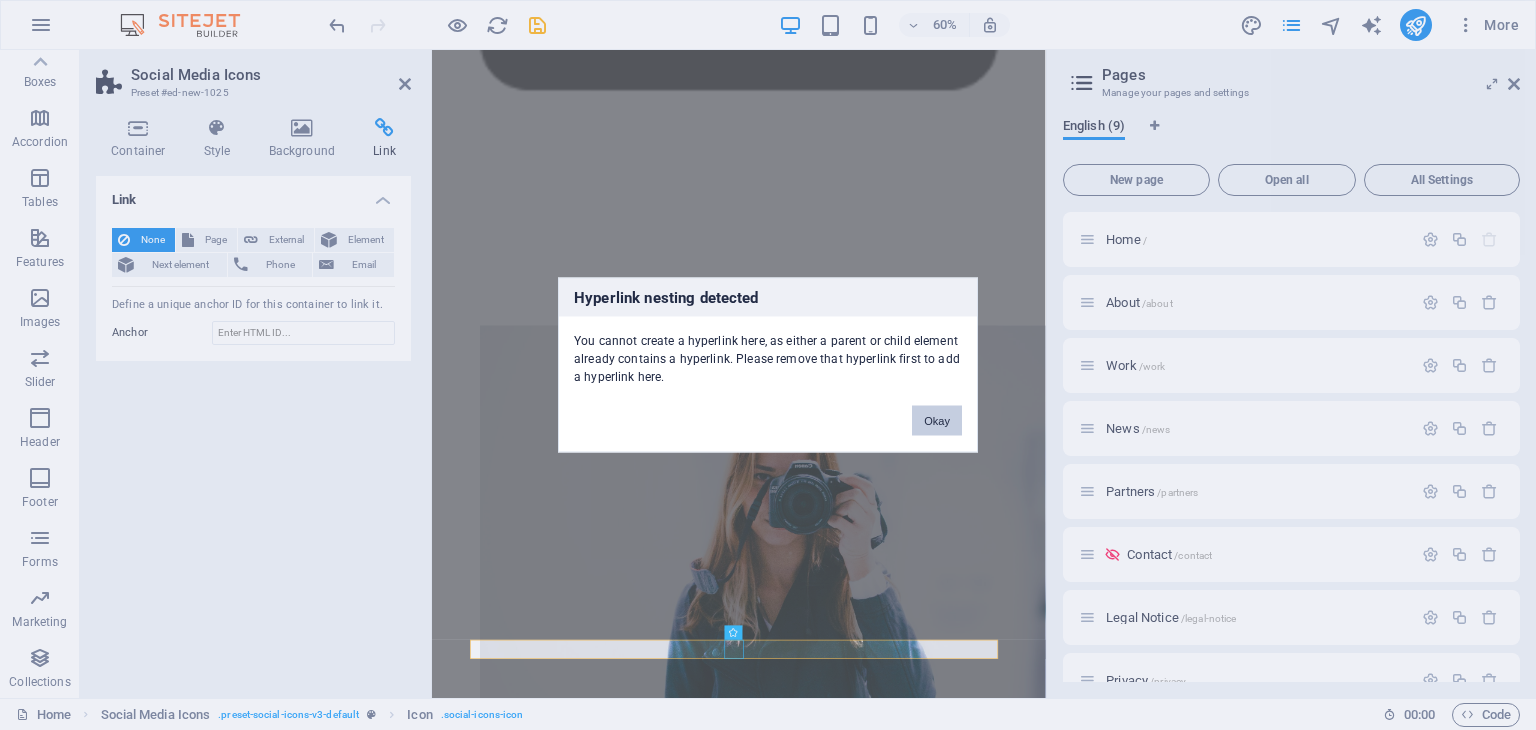 click on "Okay" at bounding box center [937, 421] 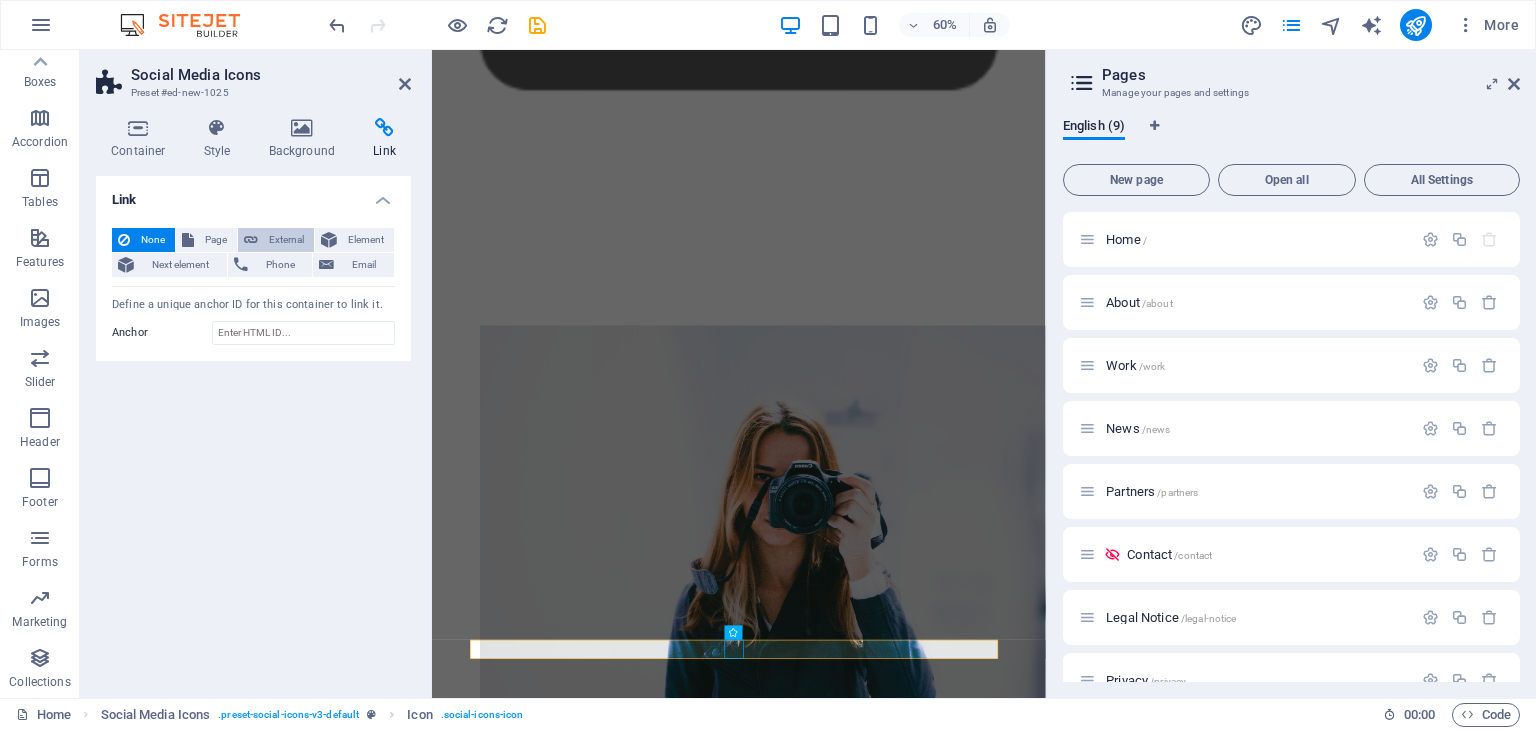 click on "External" at bounding box center [286, 240] 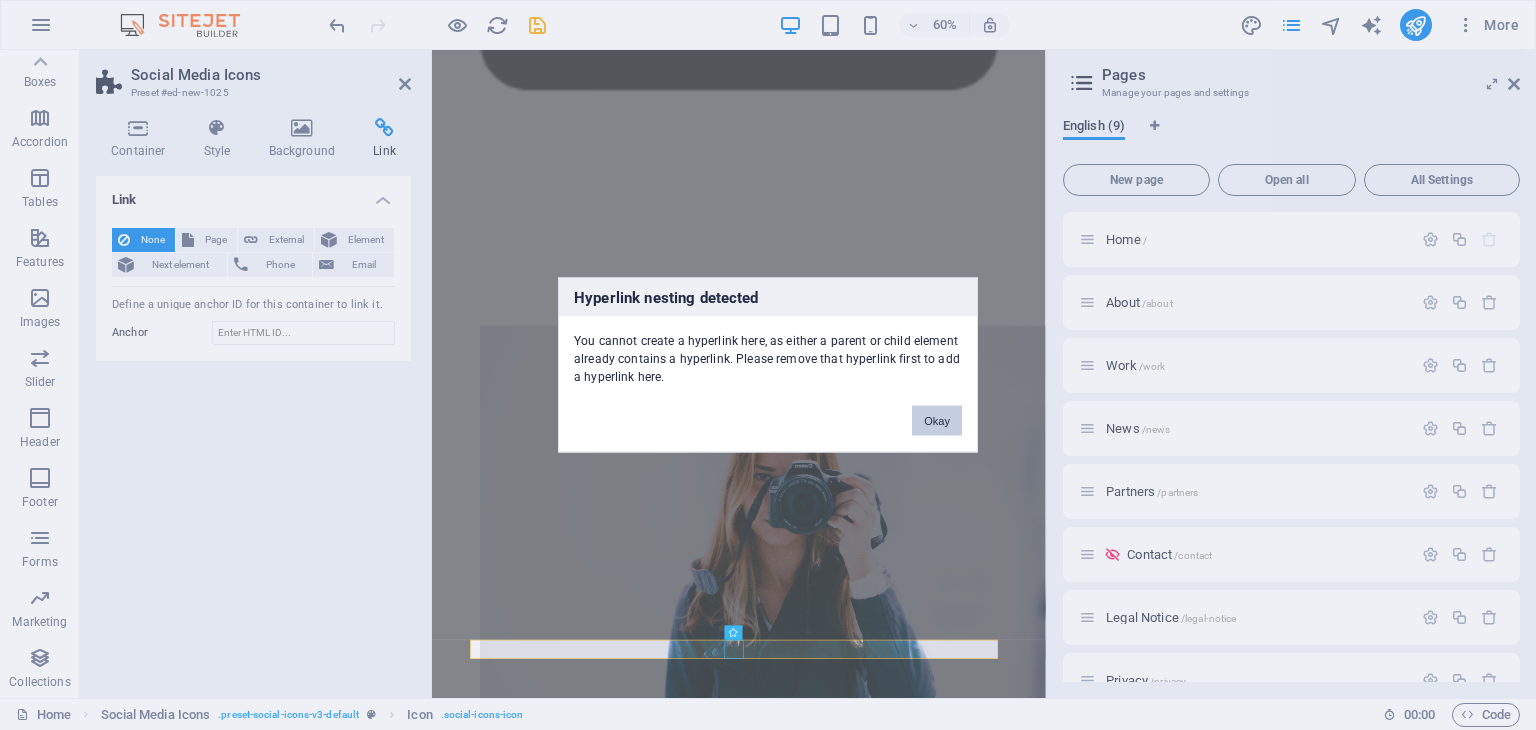 click on "Okay" at bounding box center (937, 421) 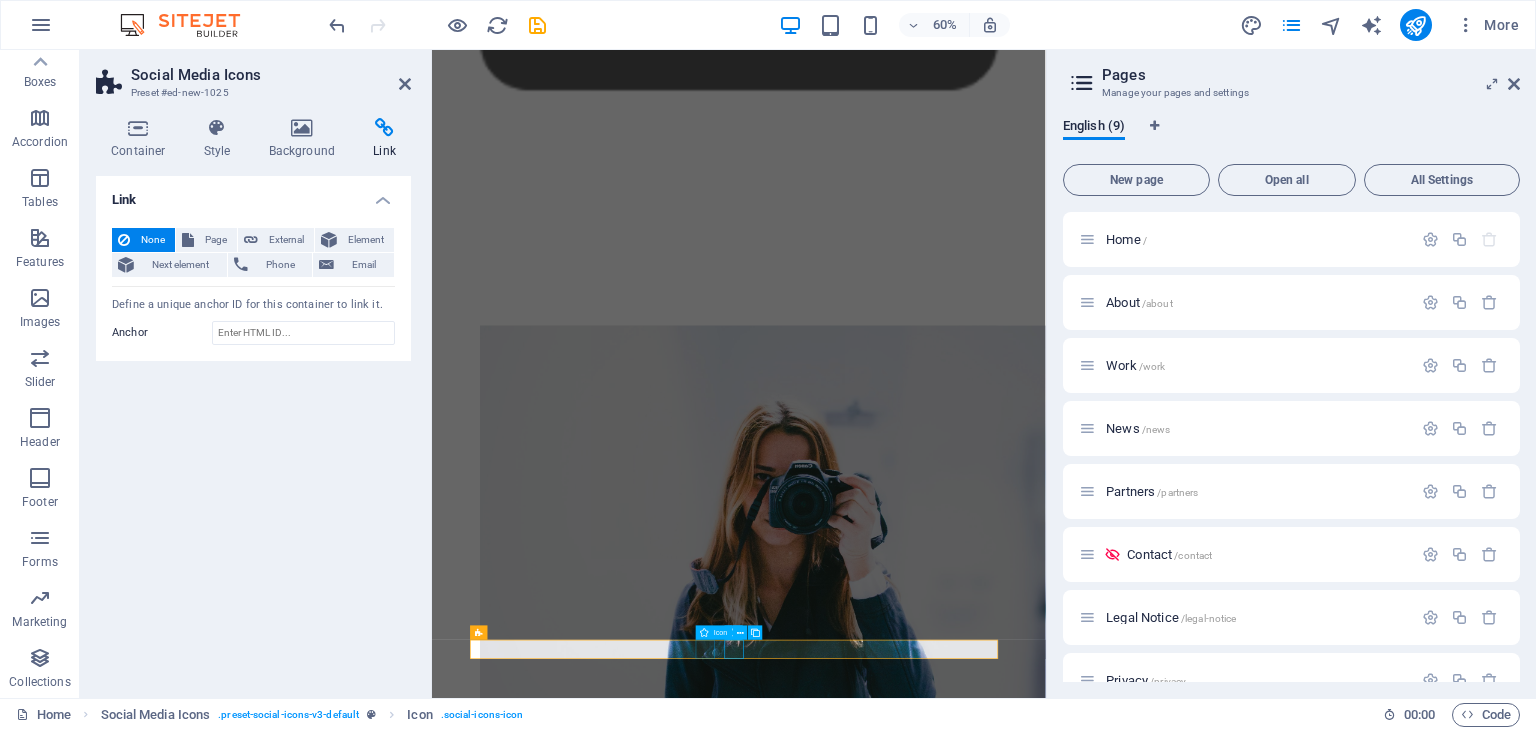 click at bounding box center [943, 3657] 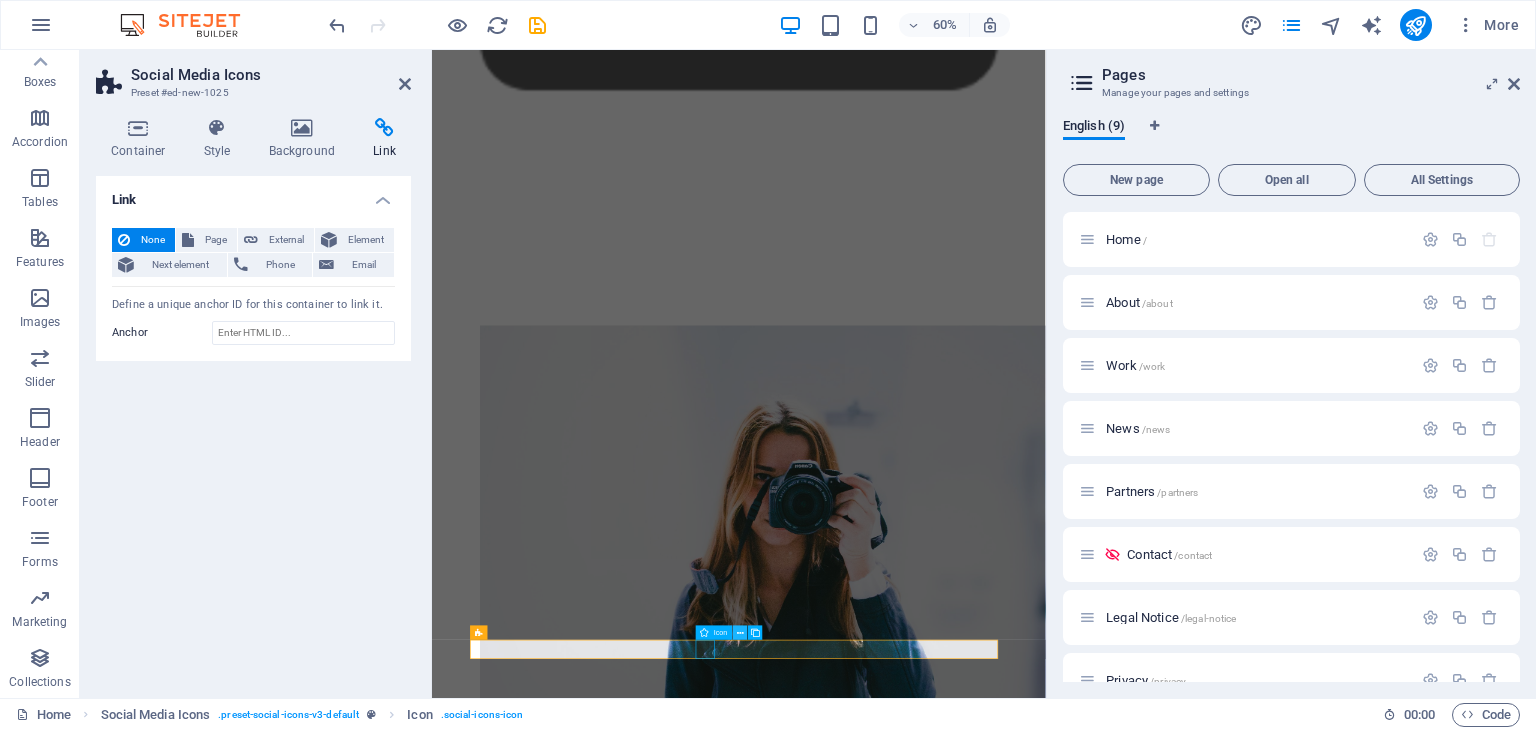 click at bounding box center (740, 632) 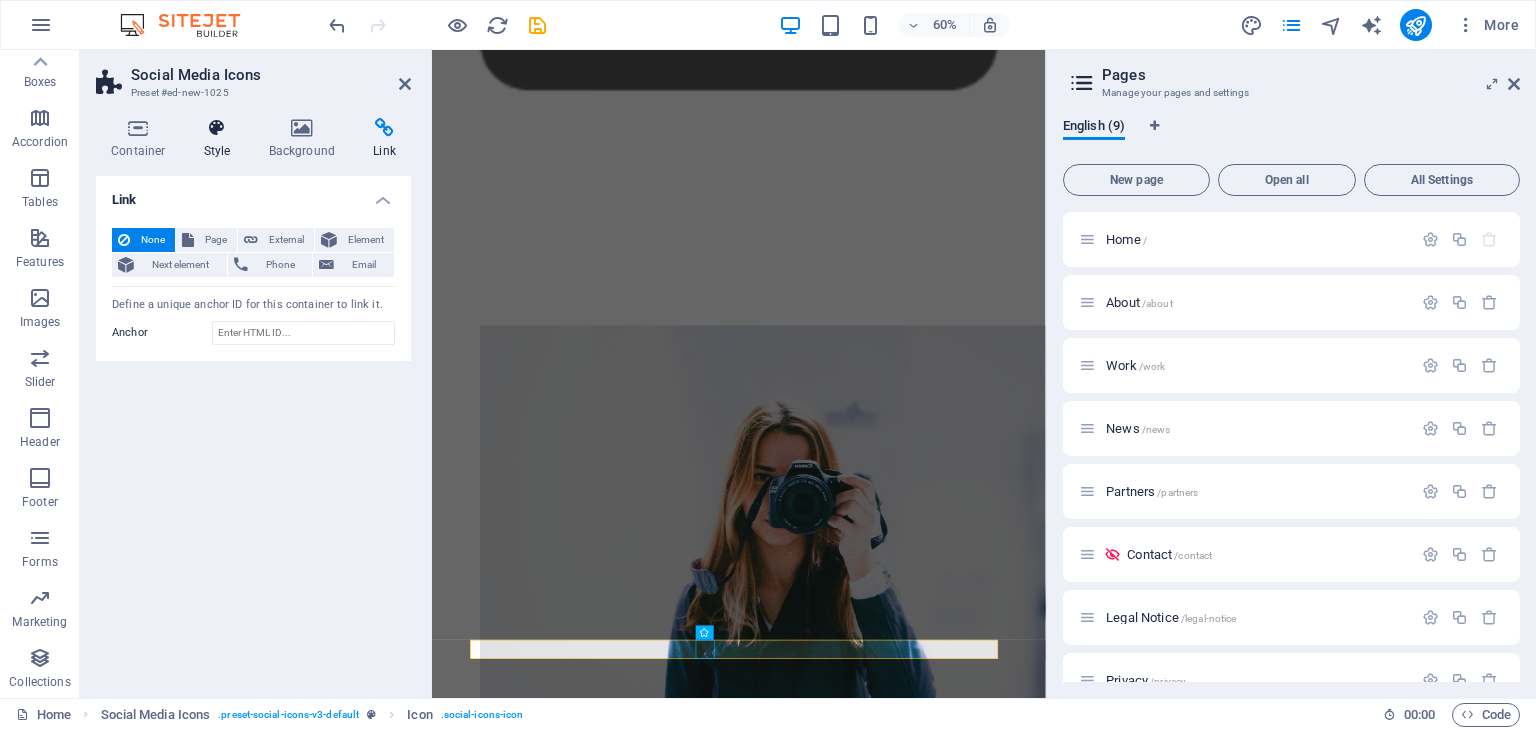 click on "Style" at bounding box center [221, 139] 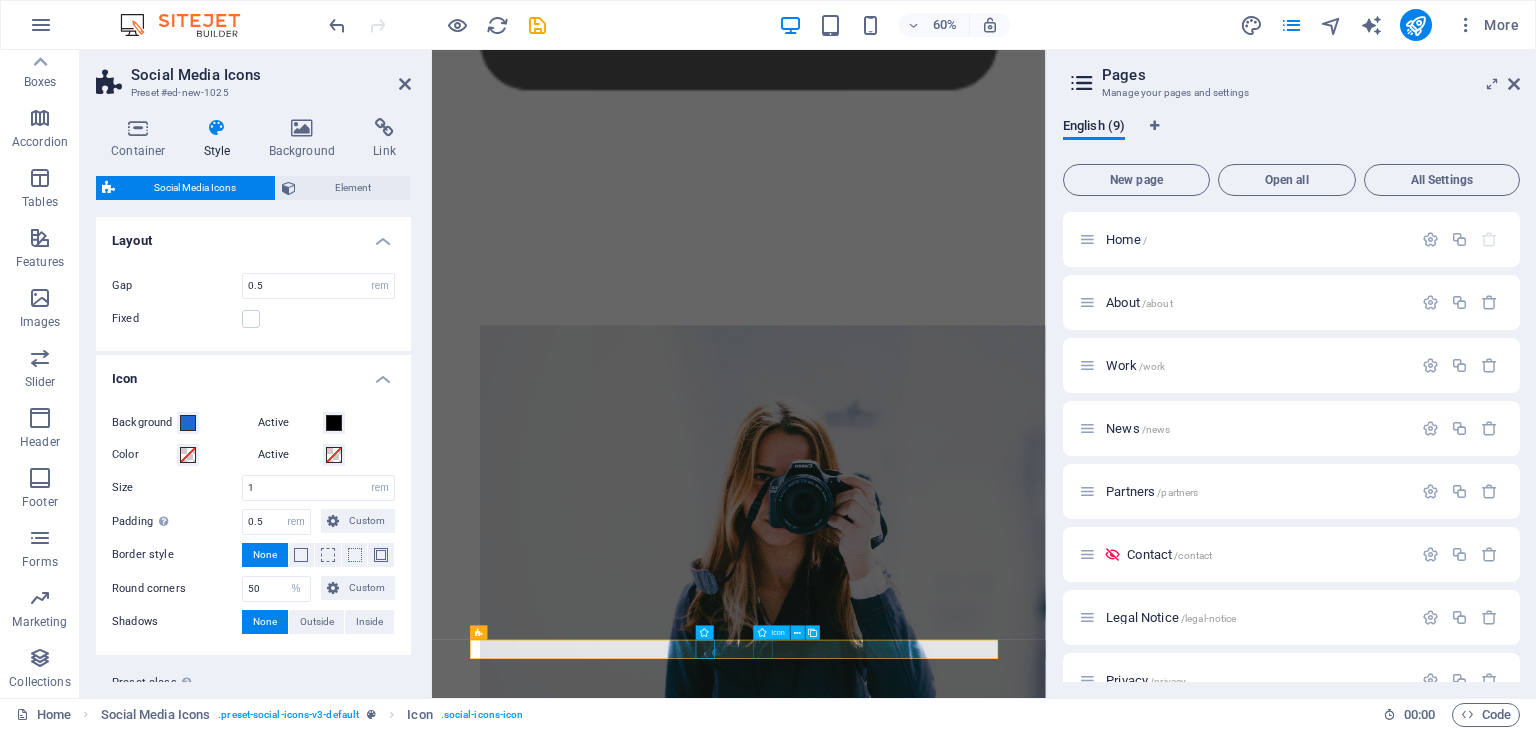 click at bounding box center (943, 3737) 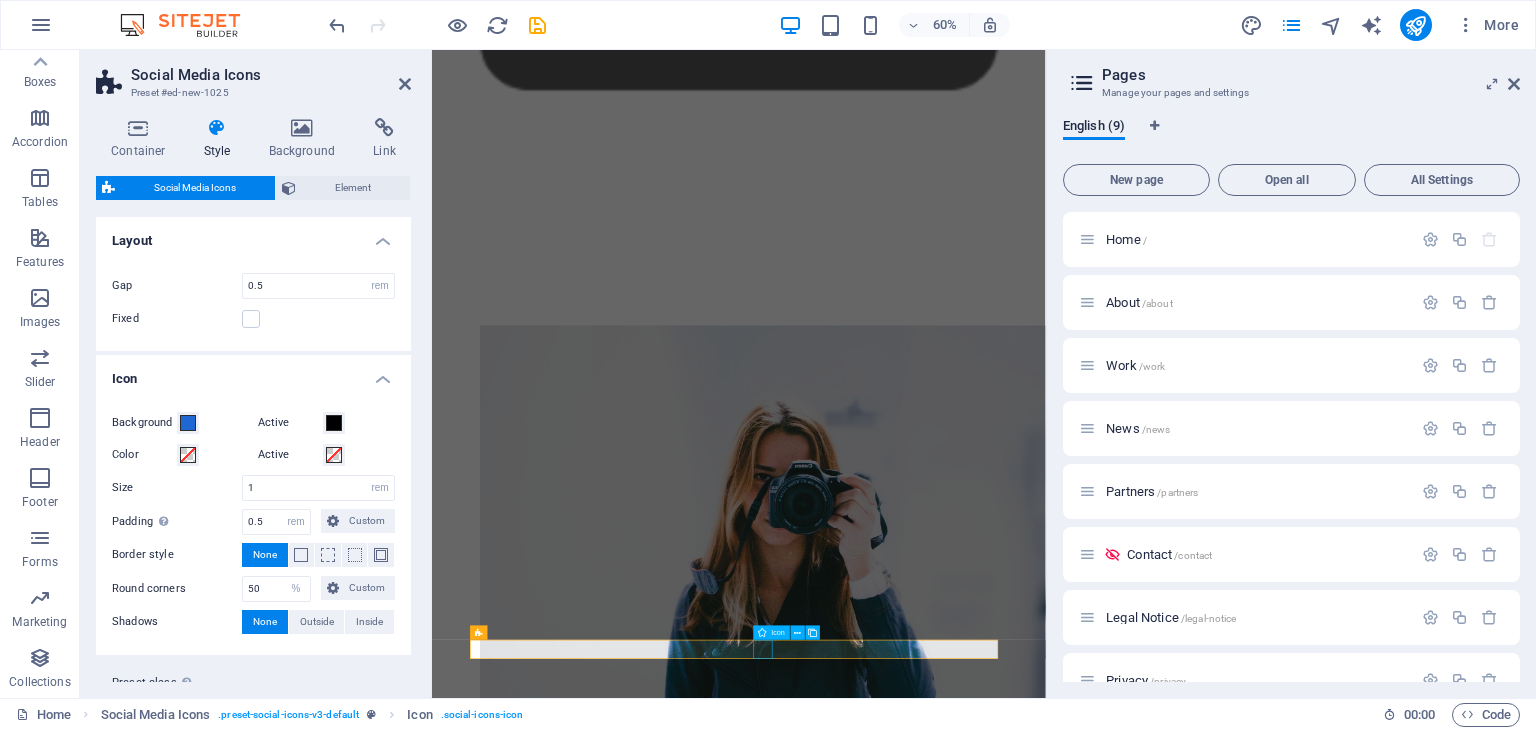 click at bounding box center (943, 3737) 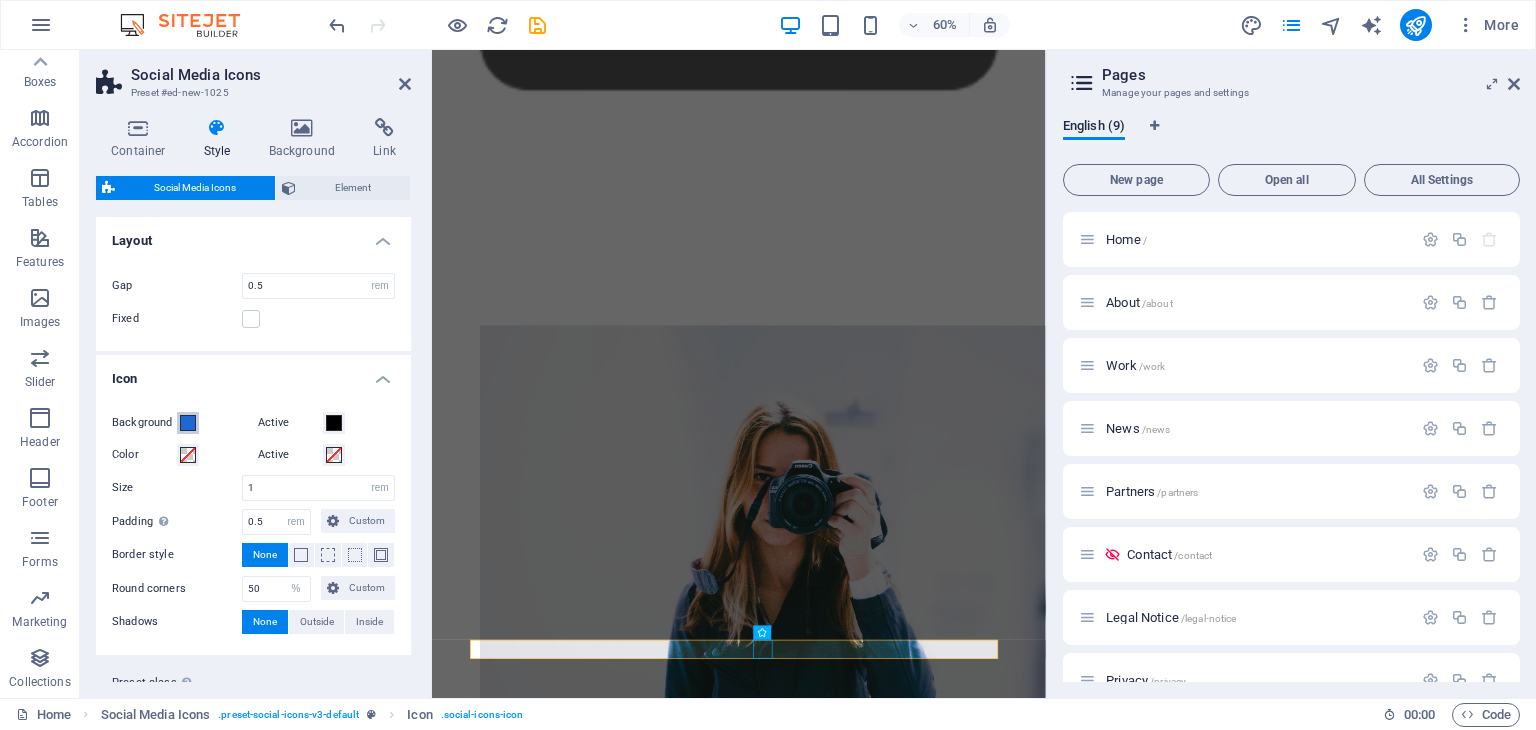 click at bounding box center [188, 423] 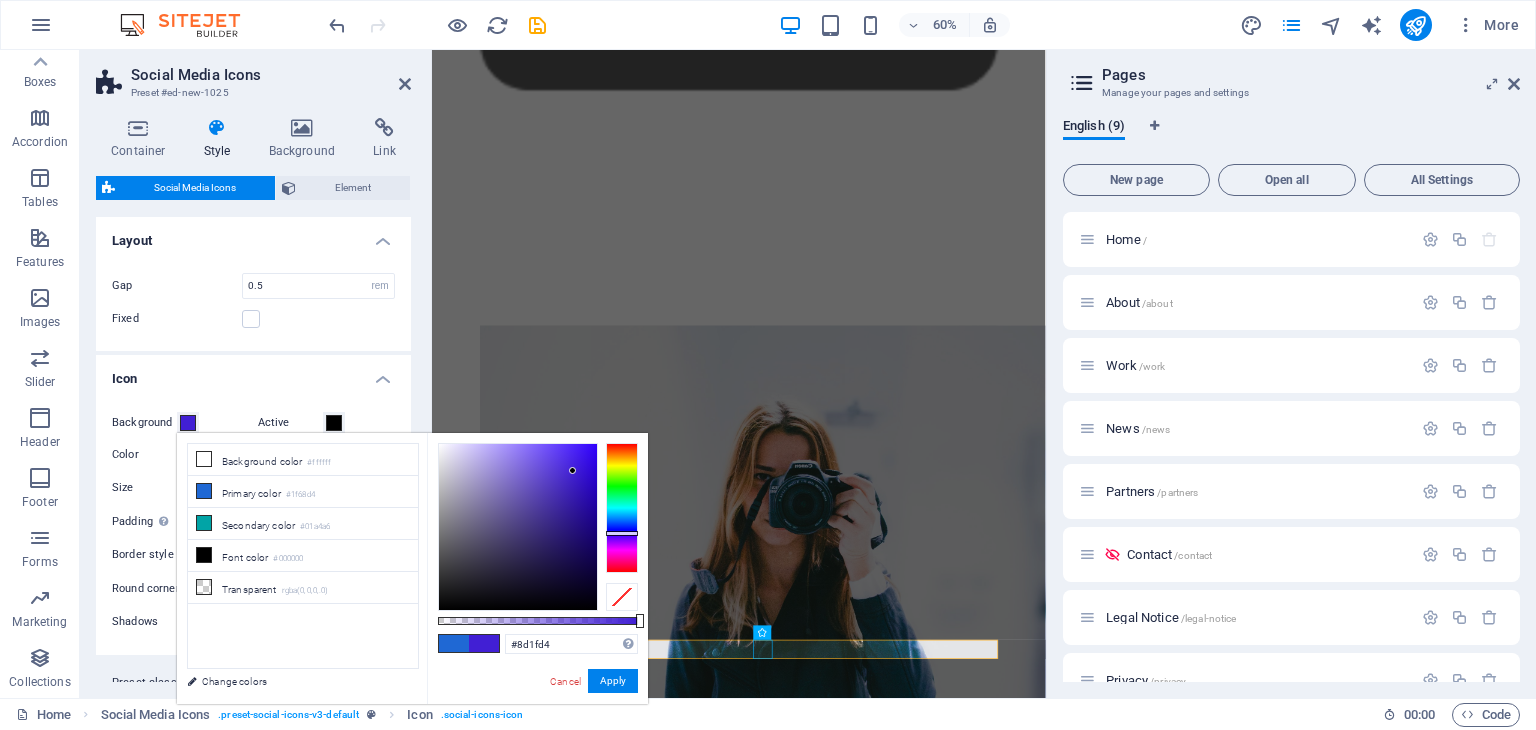 type on "#961fd4" 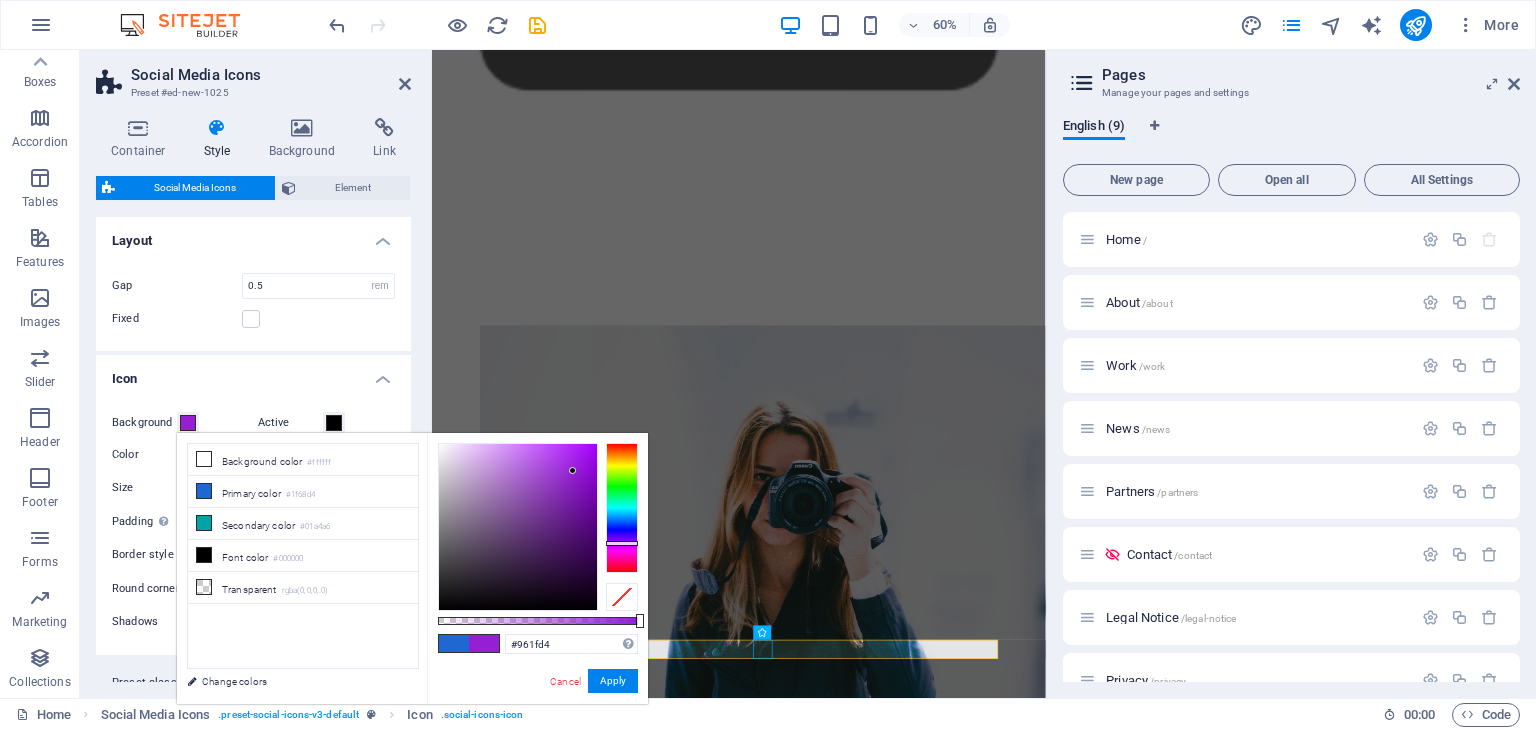 drag, startPoint x: 622, startPoint y: 520, endPoint x: 623, endPoint y: 543, distance: 23.021729 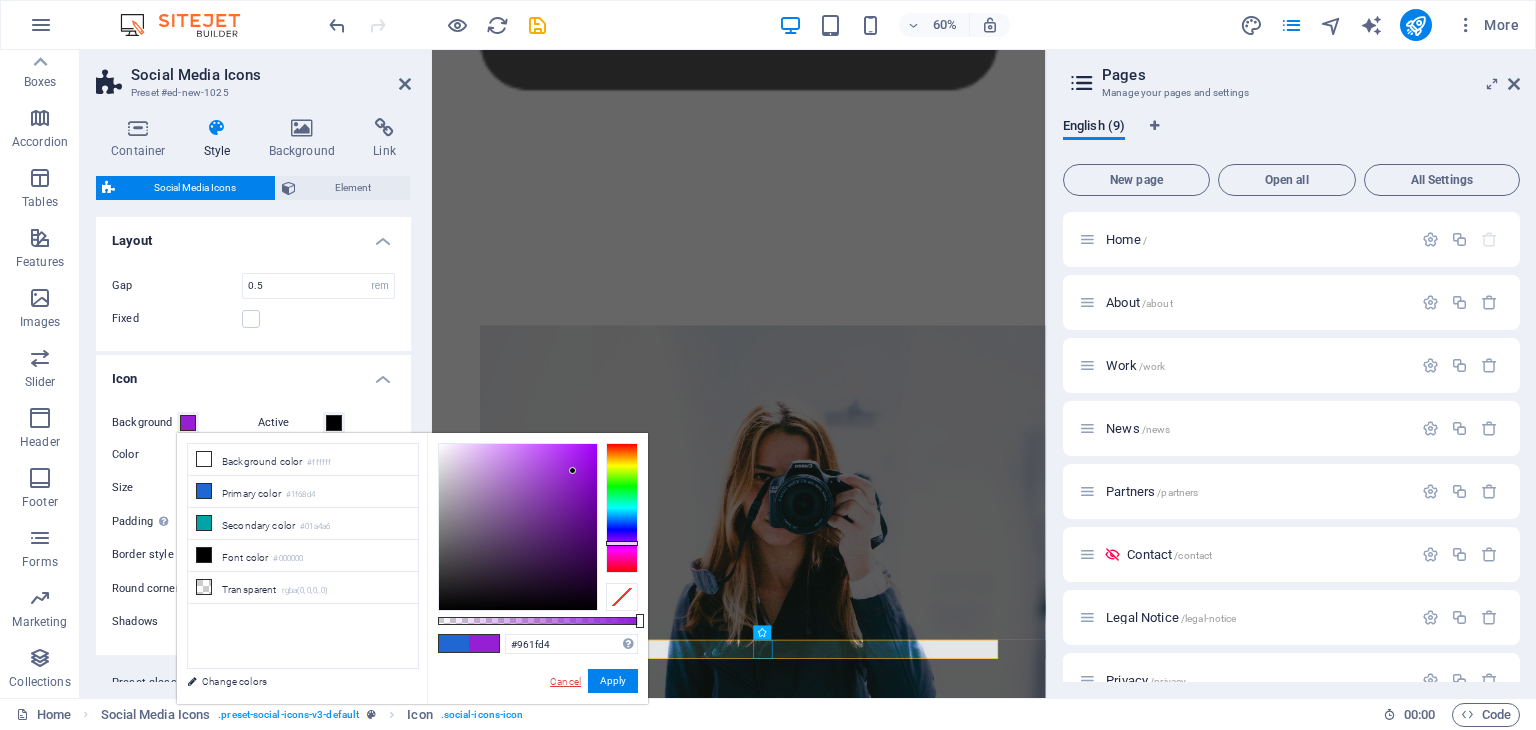 click on "Cancel" at bounding box center (565, 681) 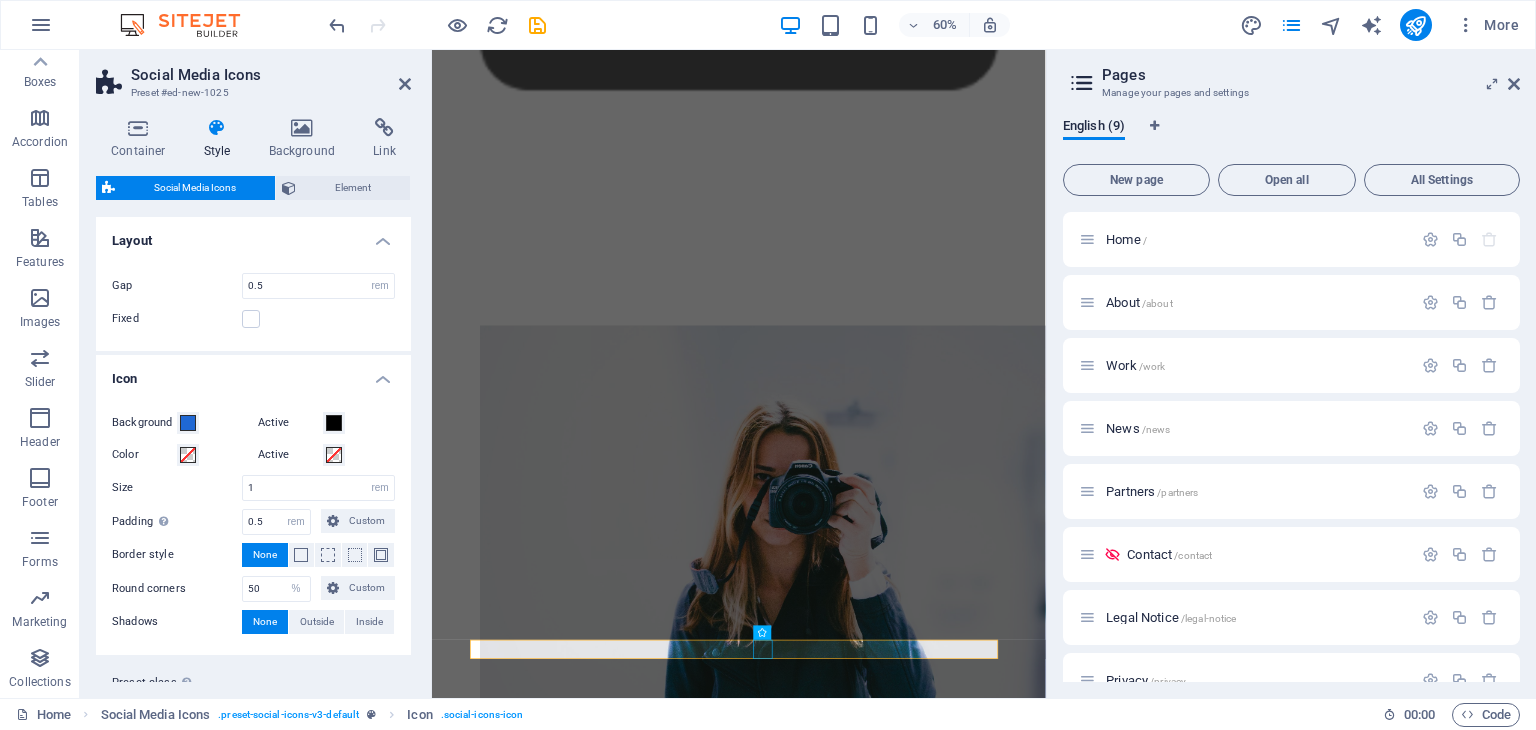 click on "Icon" at bounding box center [253, 373] 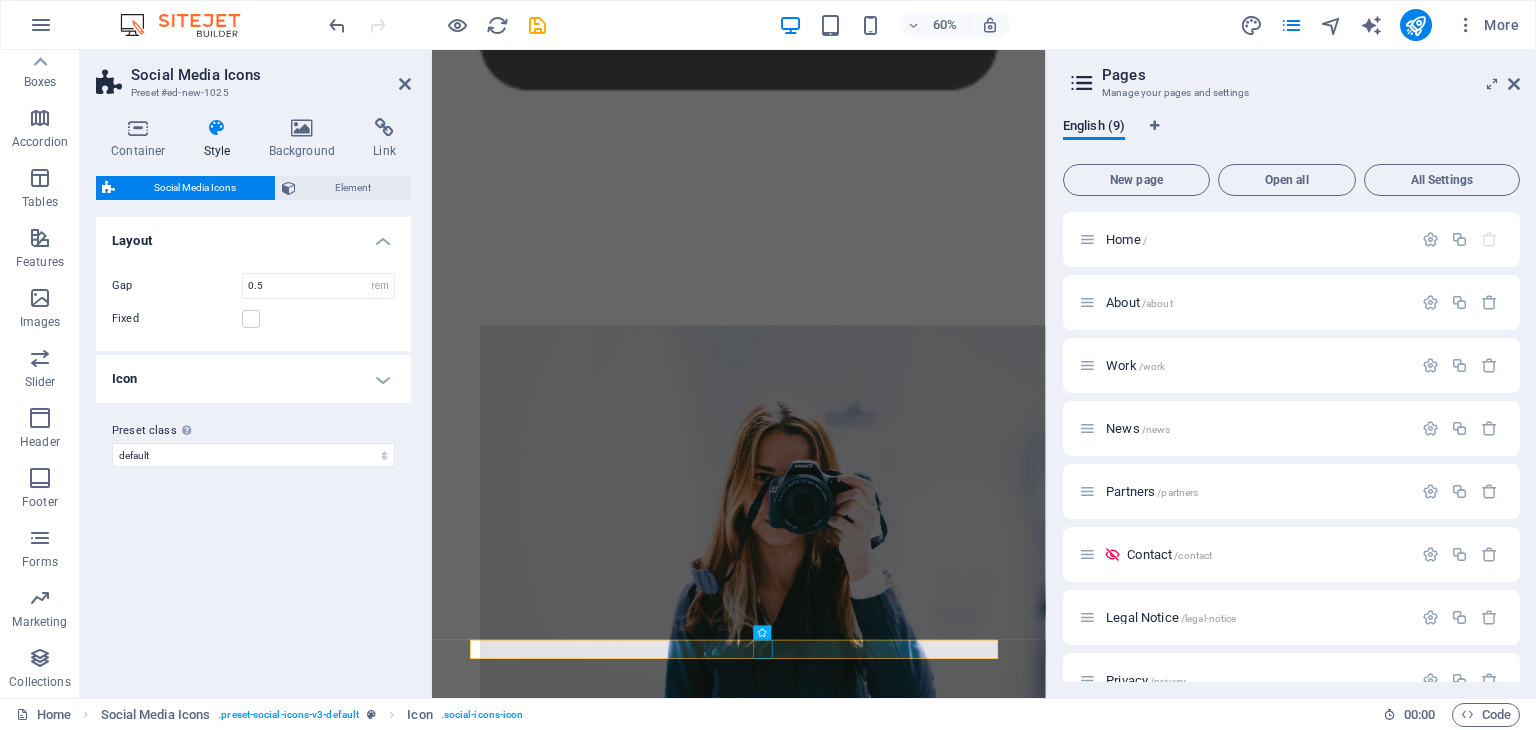 click on "Icon" at bounding box center (253, 379) 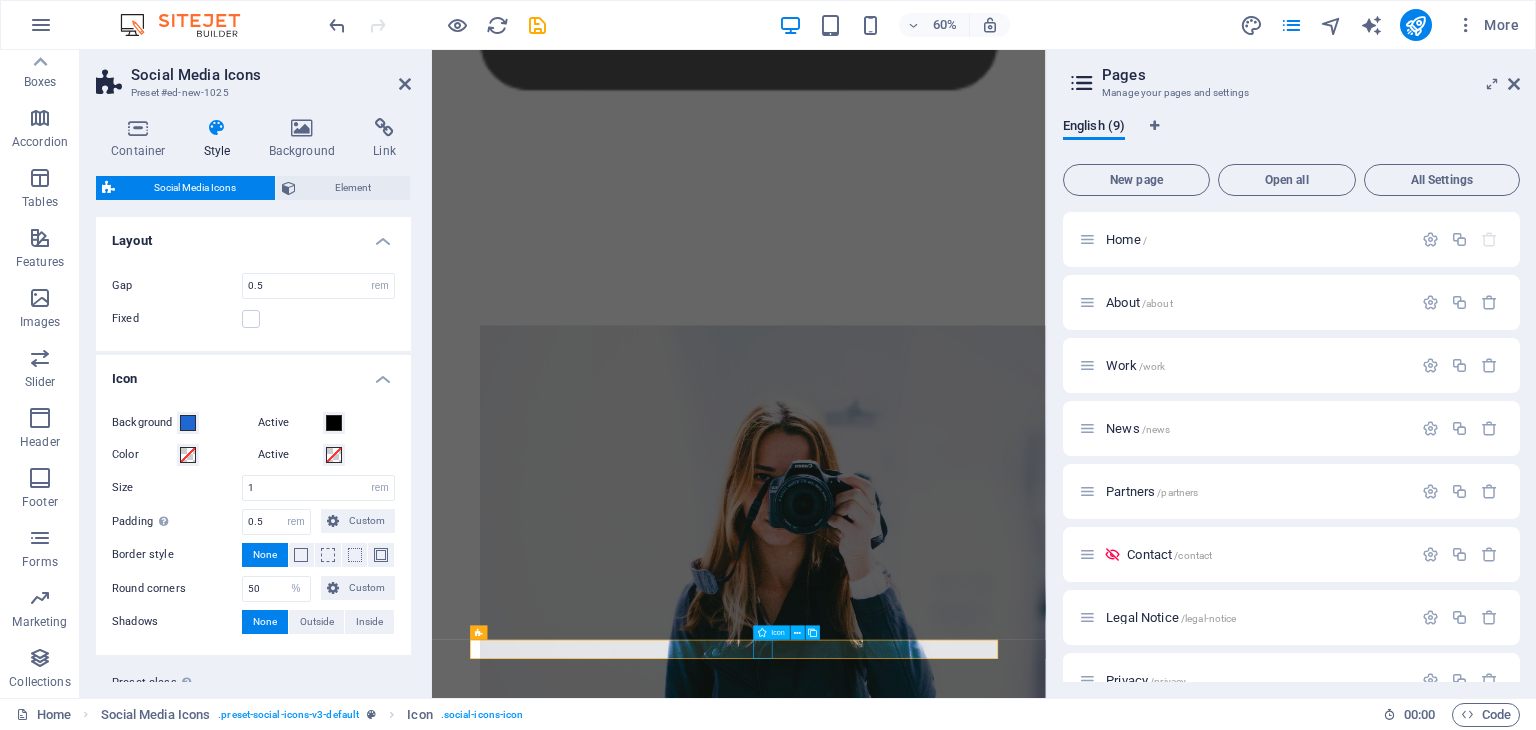 click at bounding box center (943, 3737) 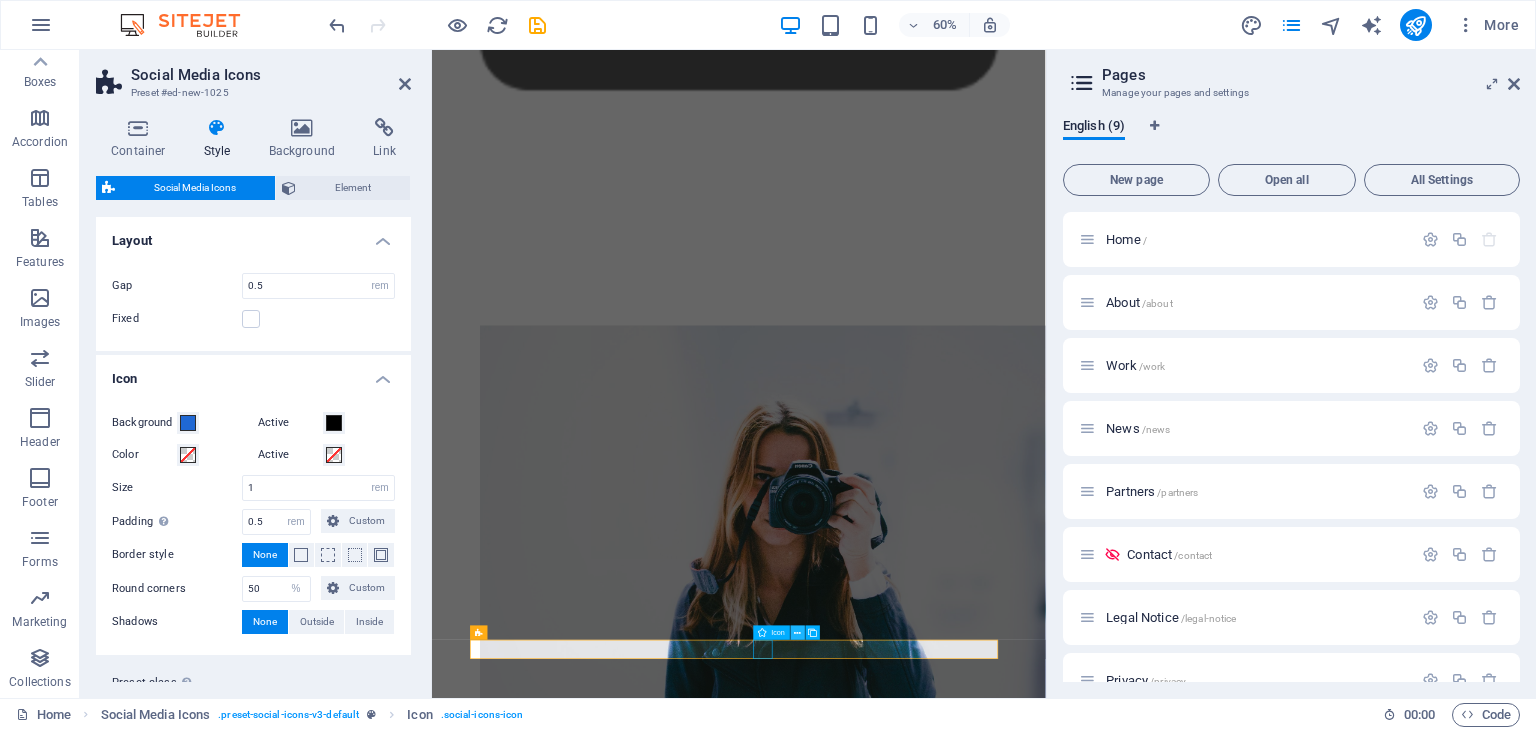 click at bounding box center (798, 632) 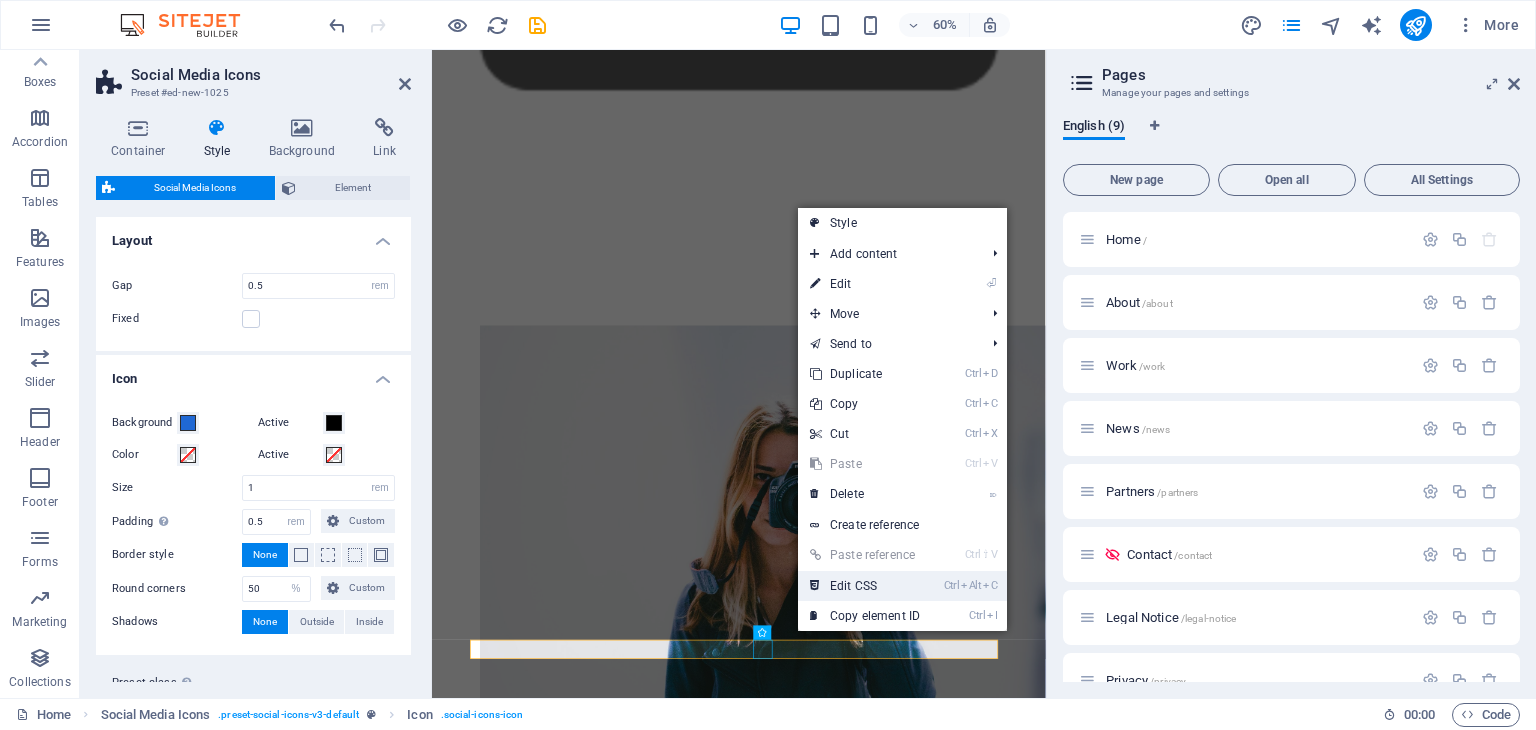 click on "Ctrl Alt C  Edit CSS" at bounding box center (865, 586) 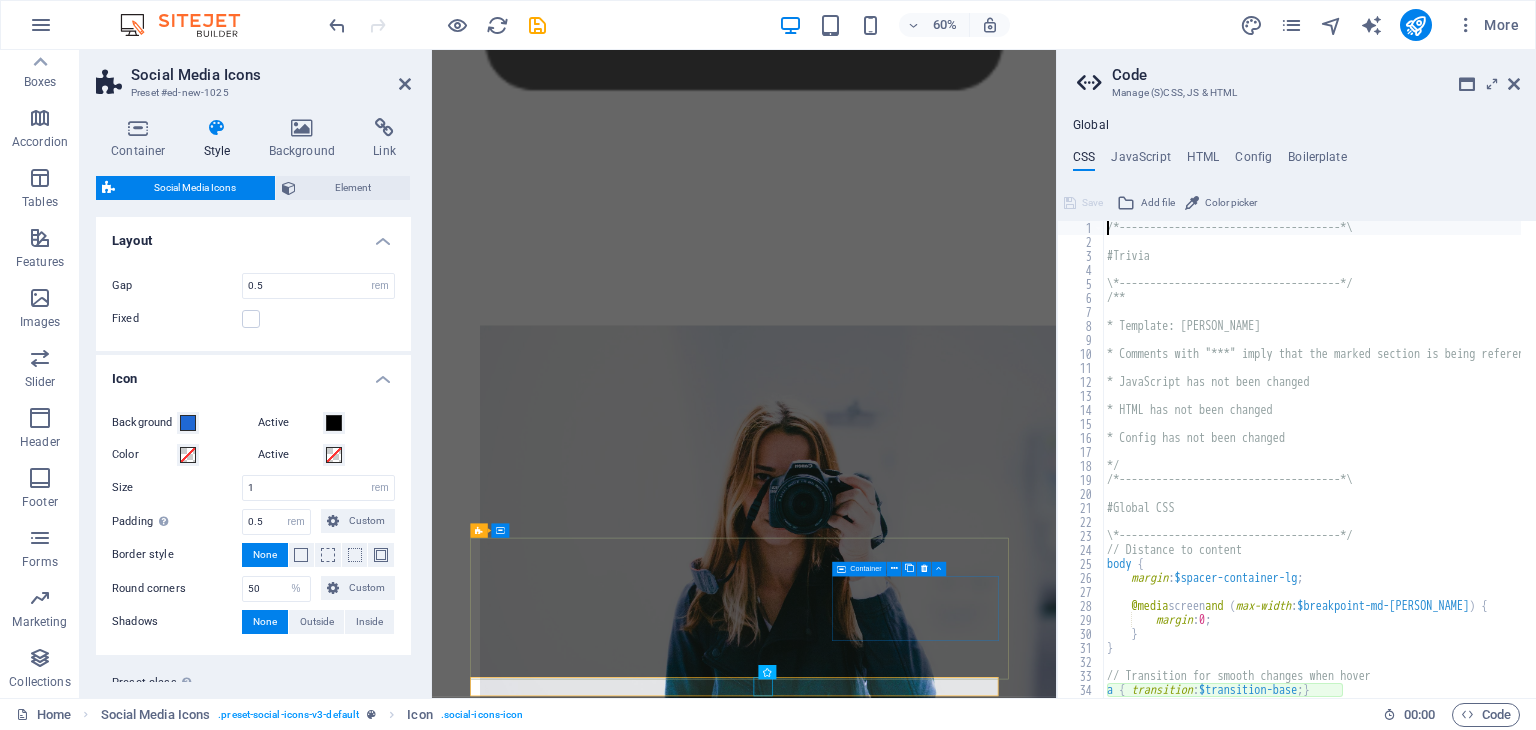 type on "a { transition: $transition-base; }" 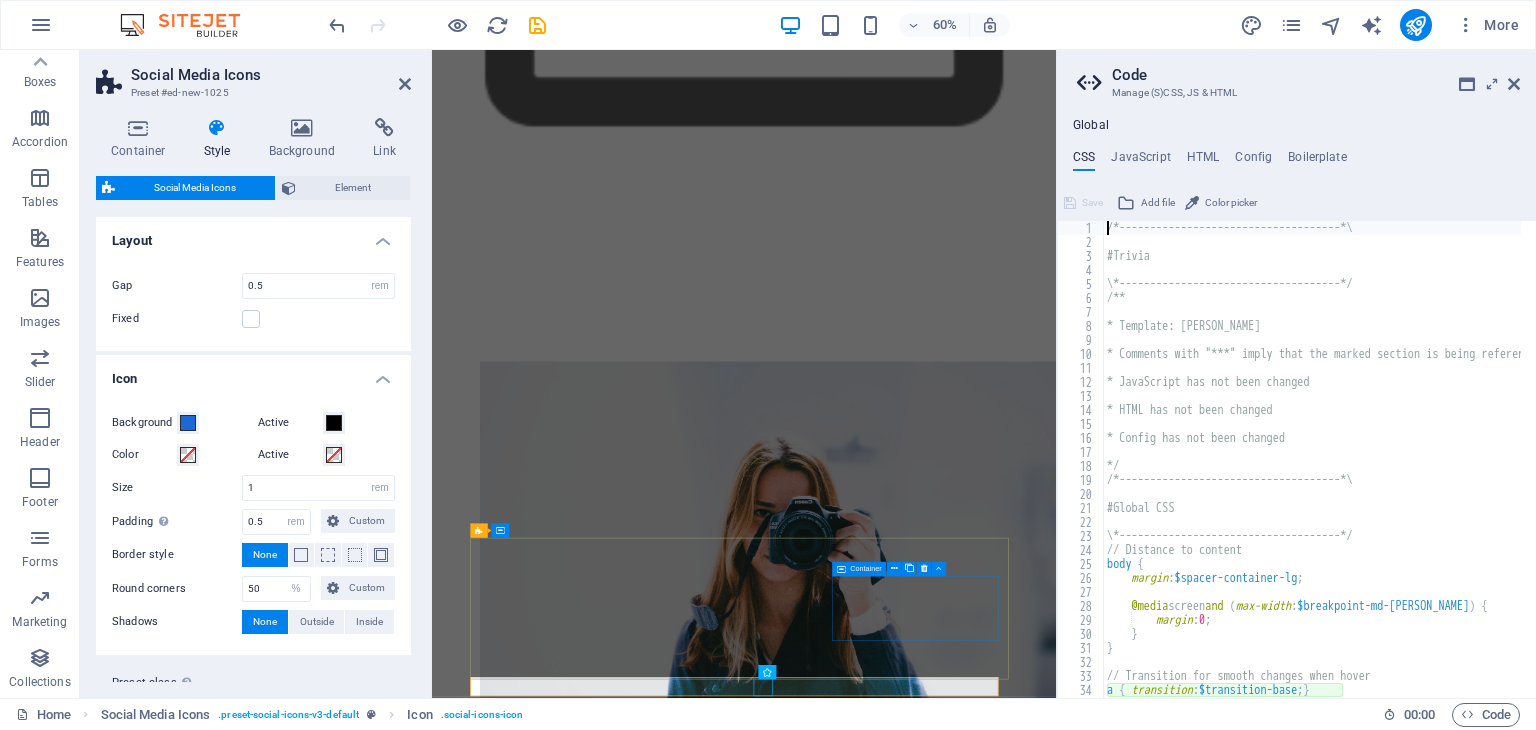 scroll, scrollTop: 244, scrollLeft: 0, axis: vertical 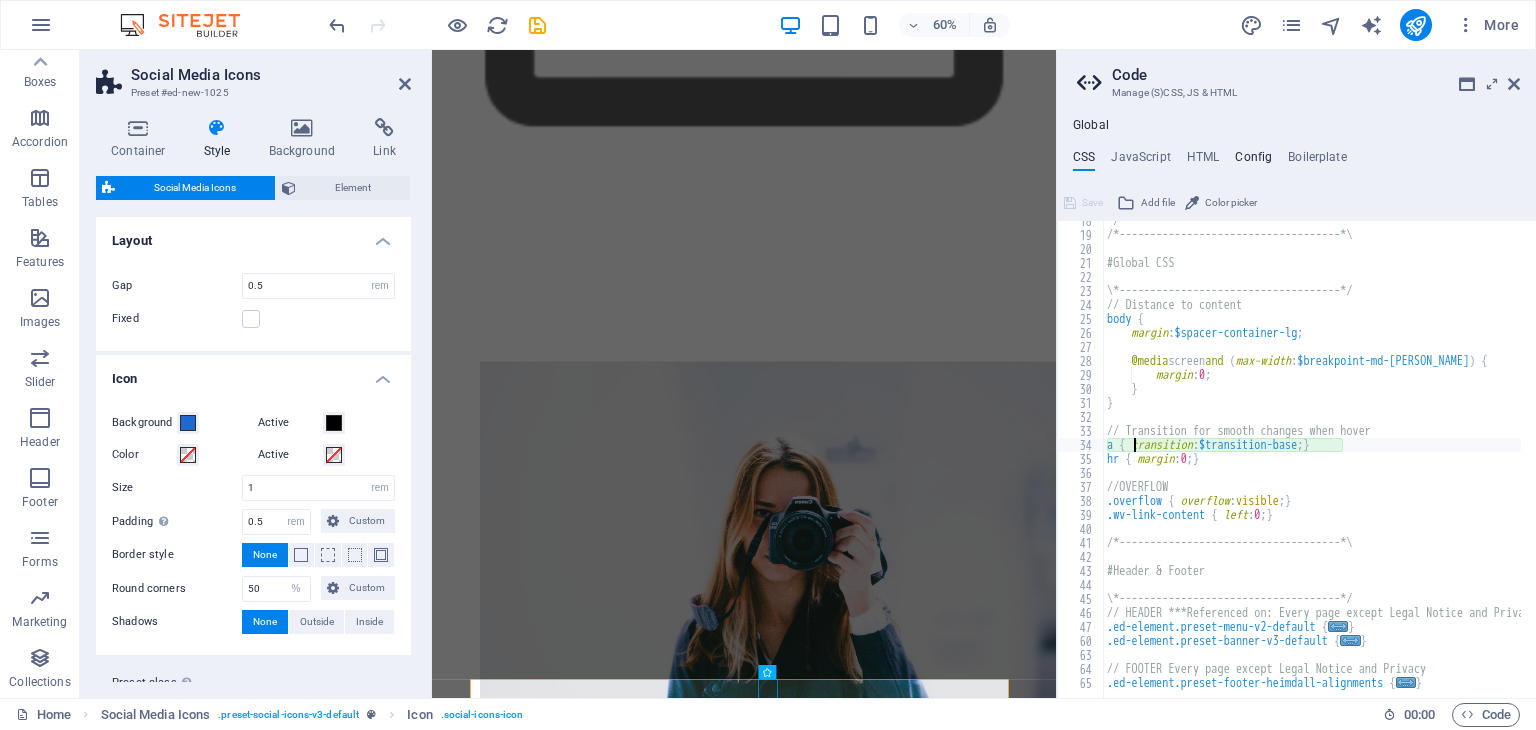 click on "Config" at bounding box center (1253, 161) 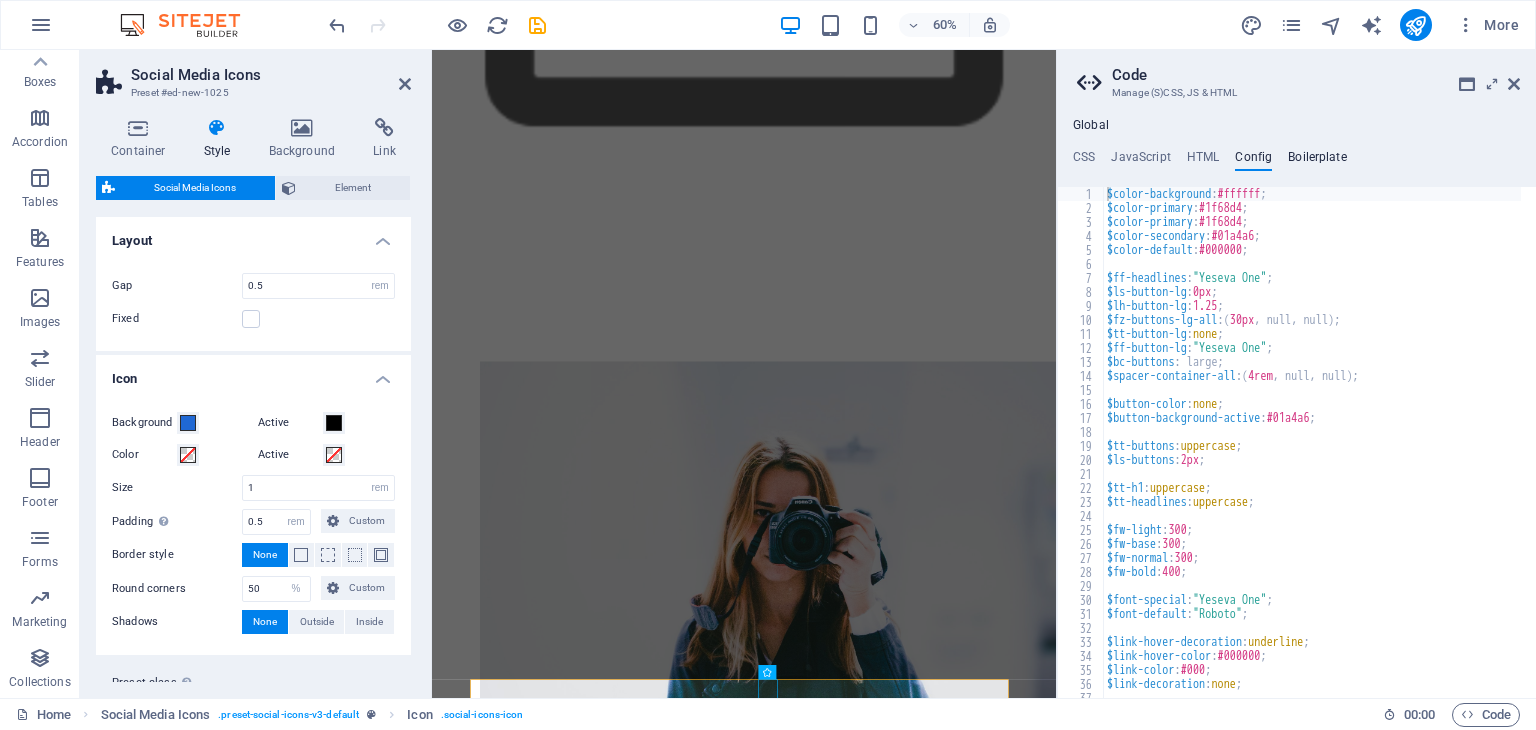 click on "Boilerplate" at bounding box center (1317, 161) 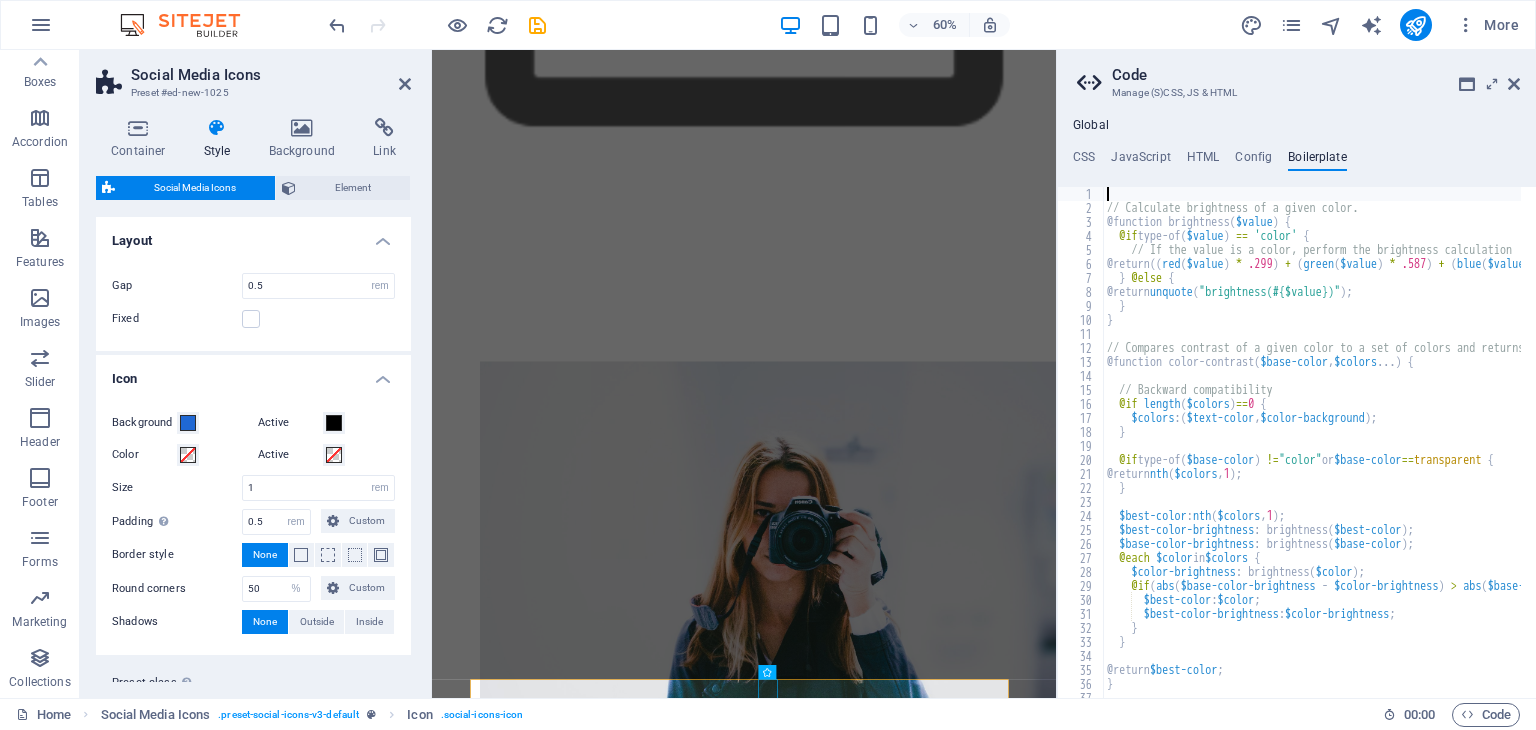 click on "CSS JavaScript HTML Config Boilerplate" at bounding box center [1296, 161] 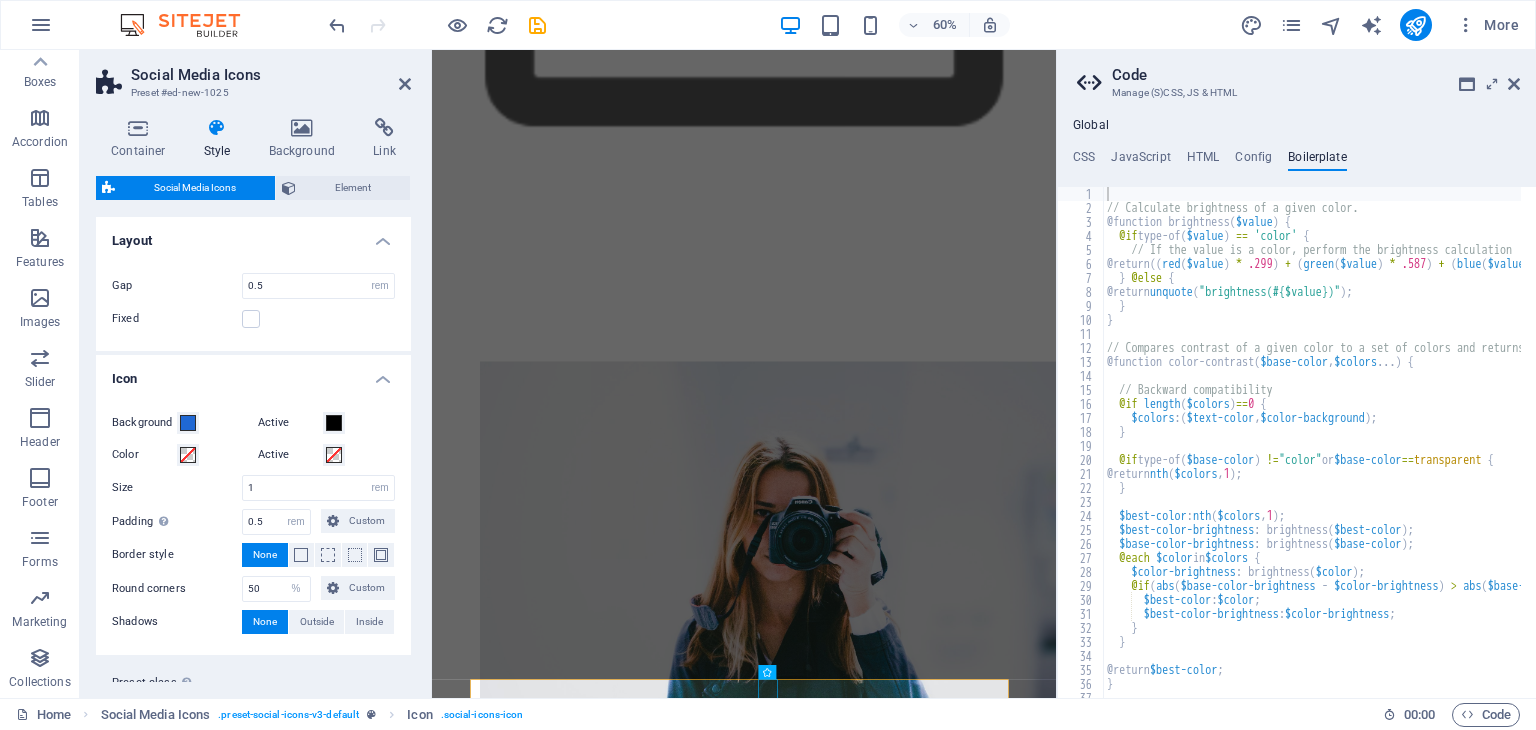 click on "CSS JavaScript HTML Config Boilerplate" at bounding box center [1296, 161] 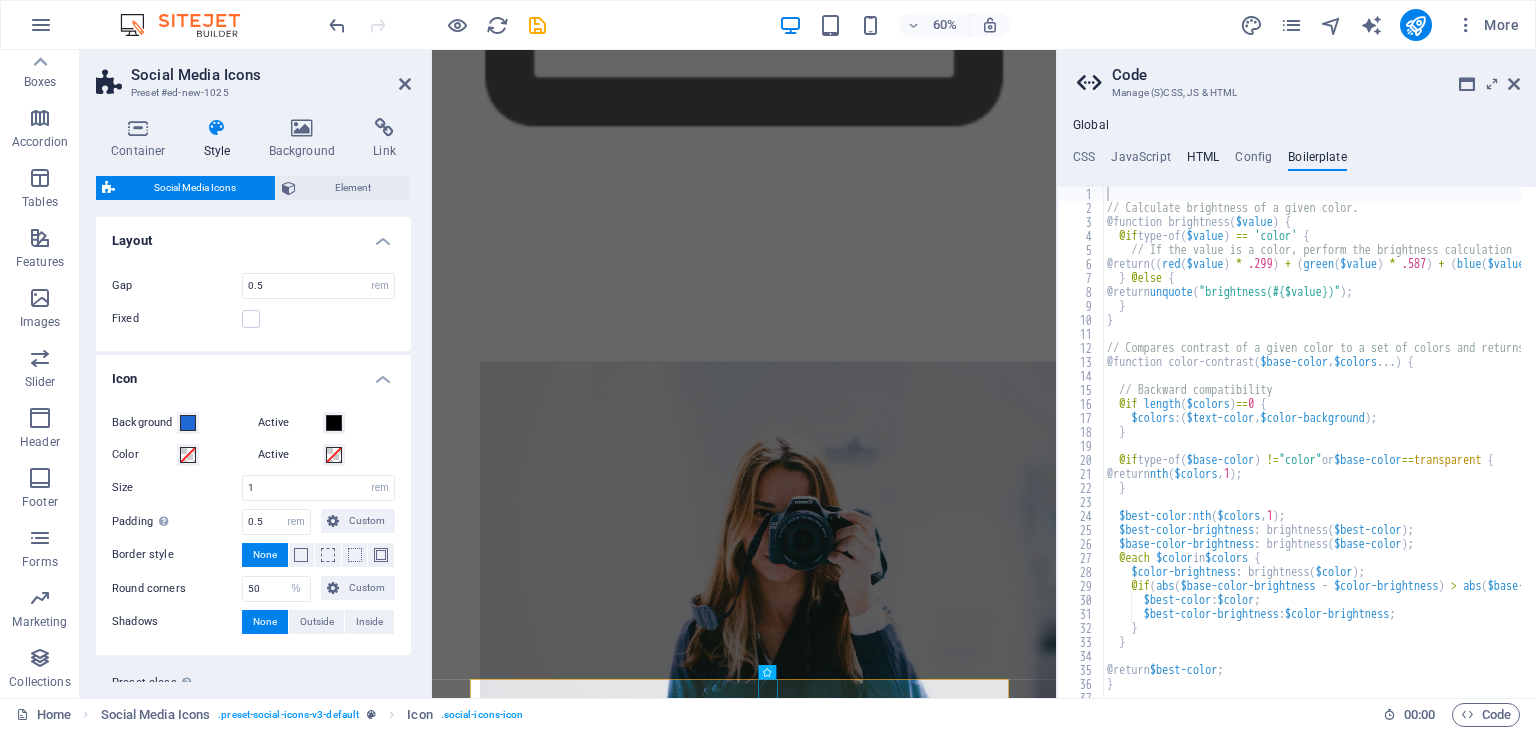 click on "HTML" at bounding box center (1203, 161) 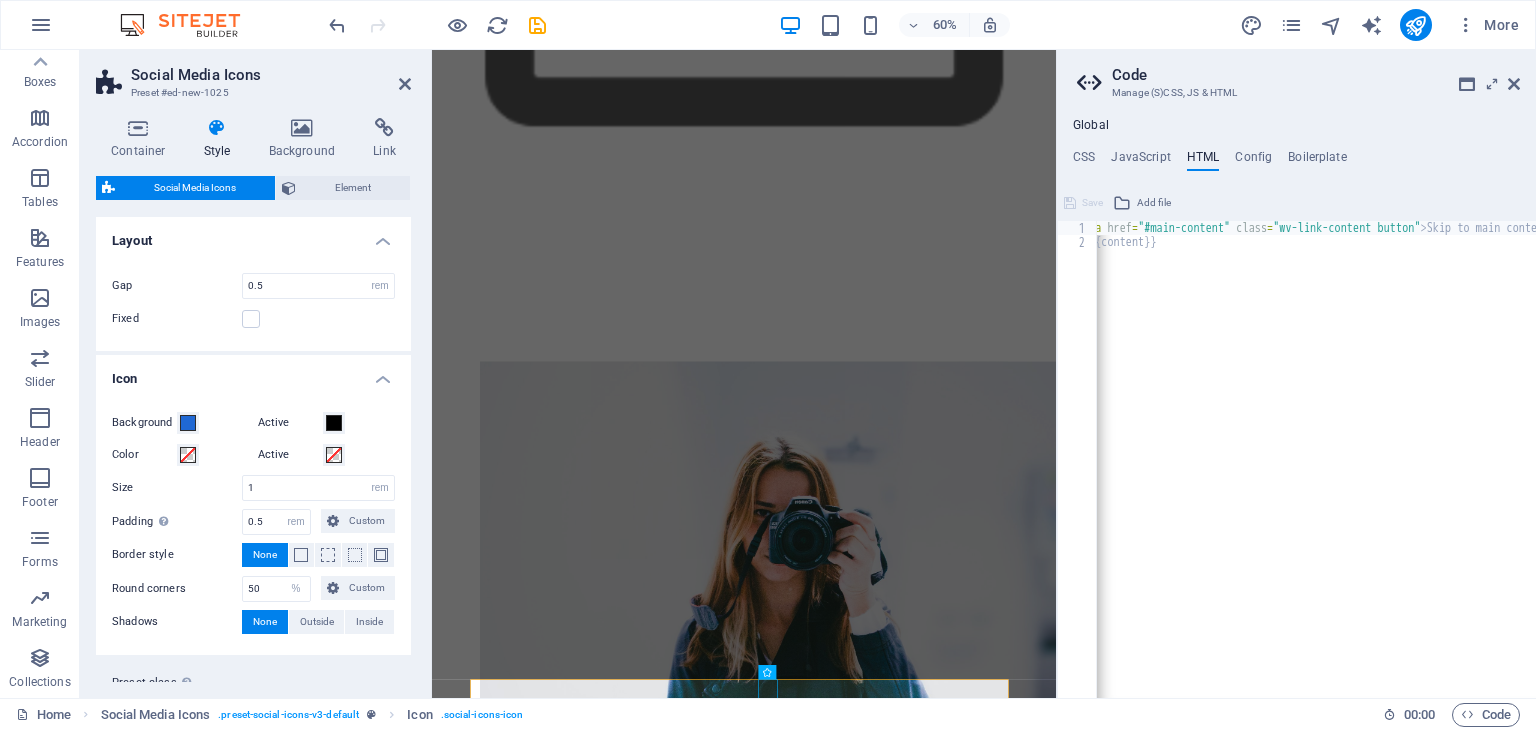 scroll, scrollTop: 0, scrollLeft: 0, axis: both 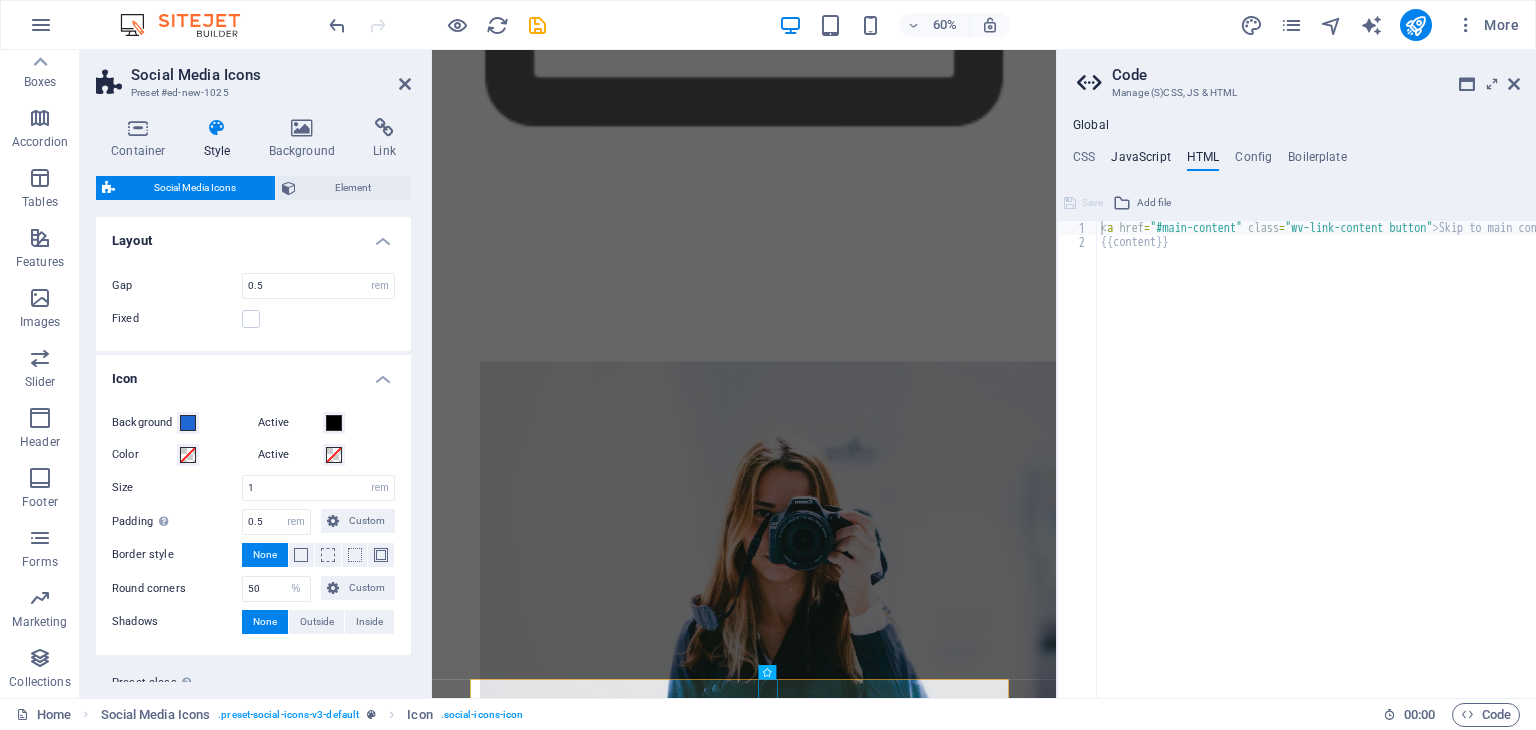 click on "JavaScript" at bounding box center [1140, 161] 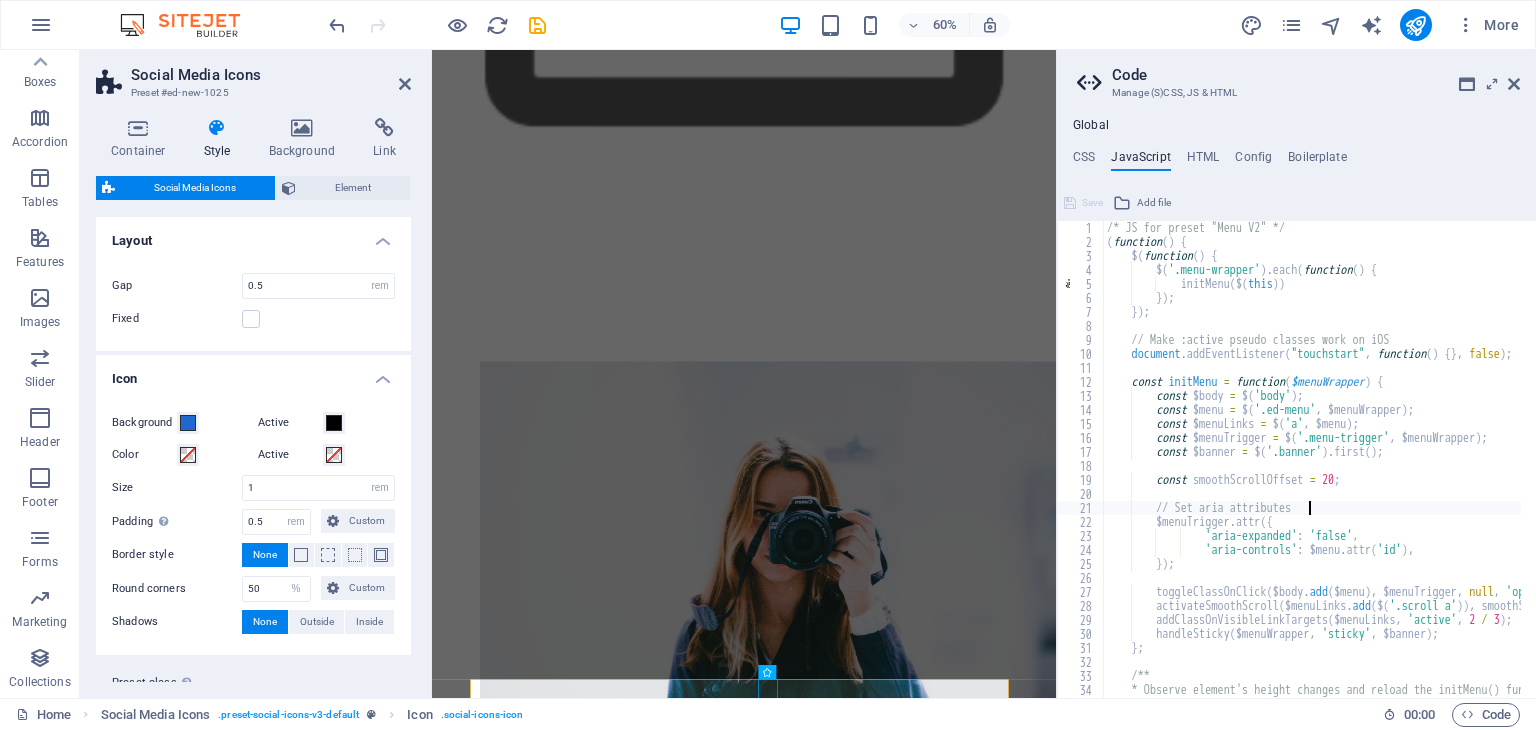 click on "/* JS for preset "Menu V2" */ ( function ( )   {      $ ( function ( )   {           $ ( '.menu-wrapper' ) . each ( function ( )   {                initMenu ( $ ( this ))           }) ;      }) ;      // Make :active pseudo classes work on iOS      document . addEventListener ( "touchstart" ,   function ( )   { } ,   false ) ;      const   initMenu   =   function ( $menuWrapper )   {           const   $body   =   $ ( 'body' ) ;           const   $menu   =   $ ( '.ed-menu' ,   $menuWrapper ) ;           const   $menuLinks   =   $ ( 'a' ,   $menu ) ;           const   $menuTrigger   =   $ ( '.menu-trigger' ,   $menuWrapper ) ;           const   $banner   =   $ ( '.banner' ) . first ( ) ;           const   smoothScrollOffset   =   20 ;                     // Set aria attributes           $menuTrigger . attr ({                     'aria-expanded' :   'false' ,                     'aria-controls' :   $menu . attr ( 'id' ) ,           }) ;           toggleClassOnClick ( $body . add ( $menu ) ,   $menuTrigger ,   ," at bounding box center (1562, 466) 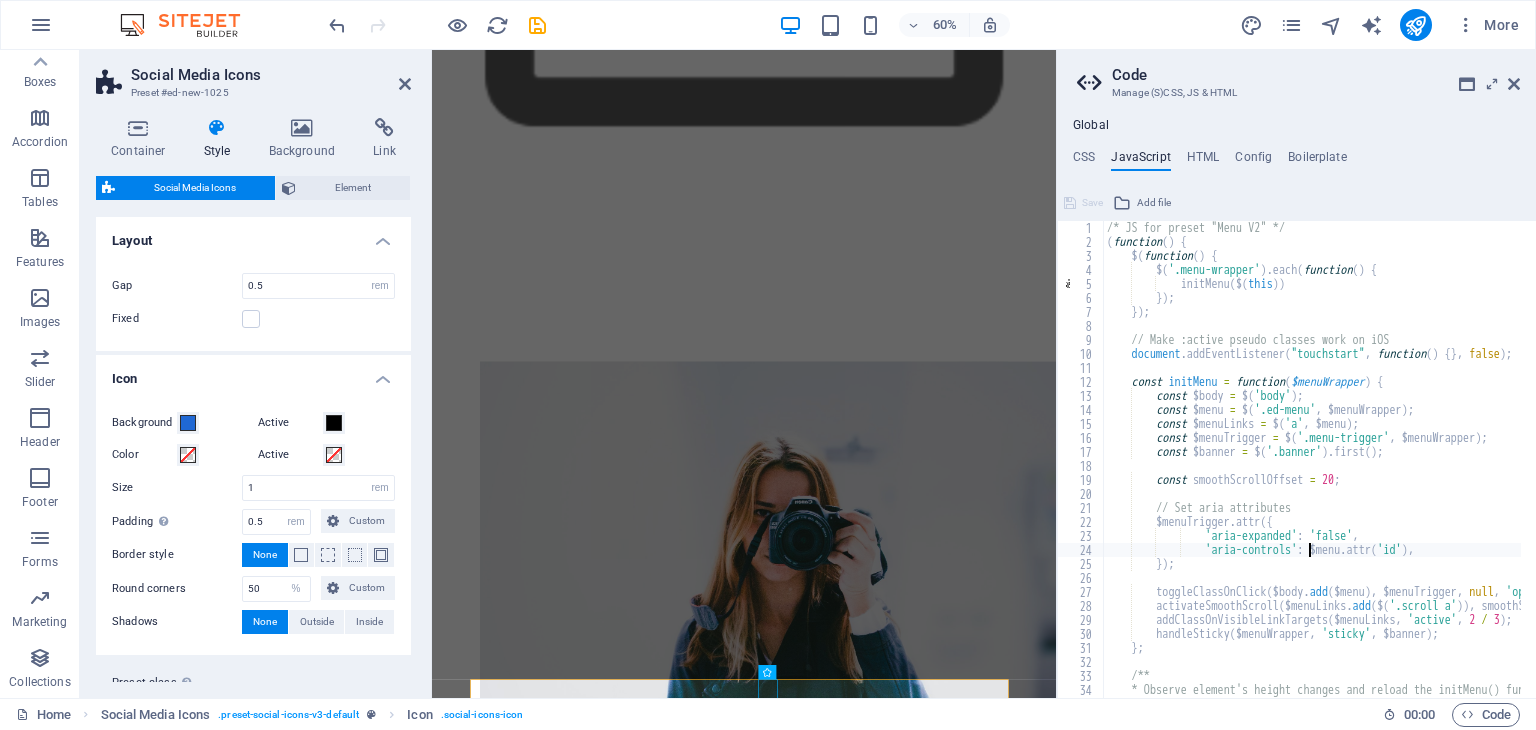 type on "});" 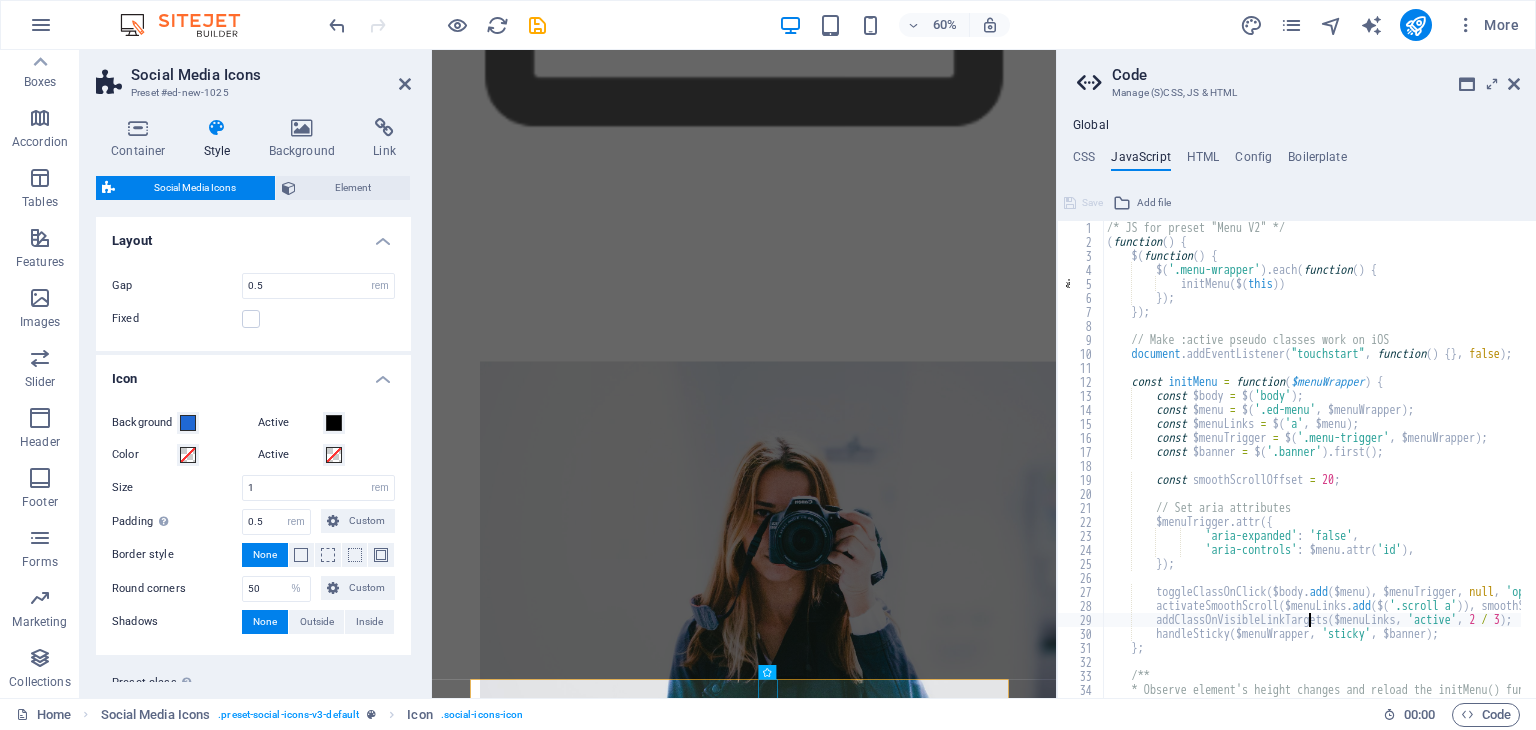 type on "};" 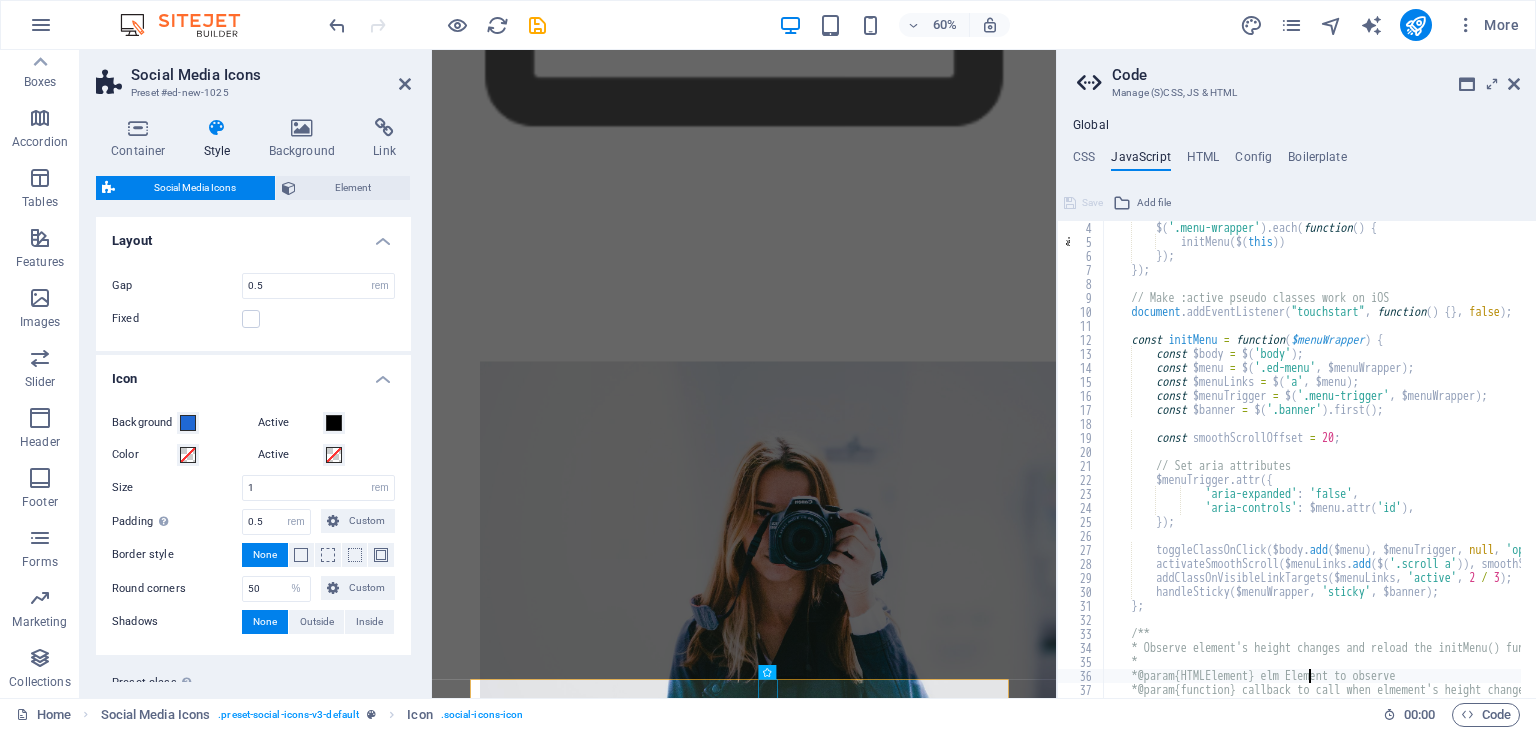 type on "if (!('ResizeObserver' in window) || elm == null) return;" 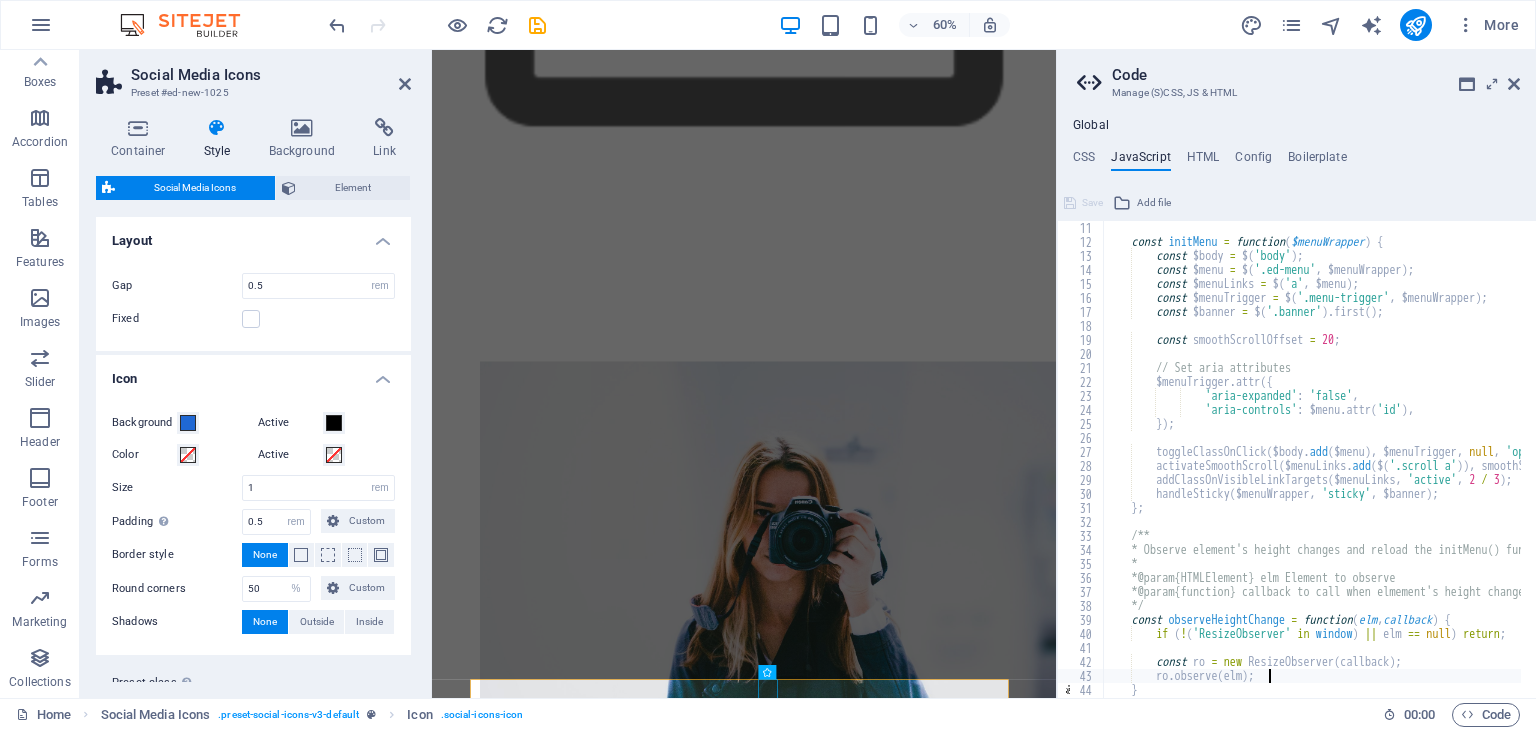 type on "}" 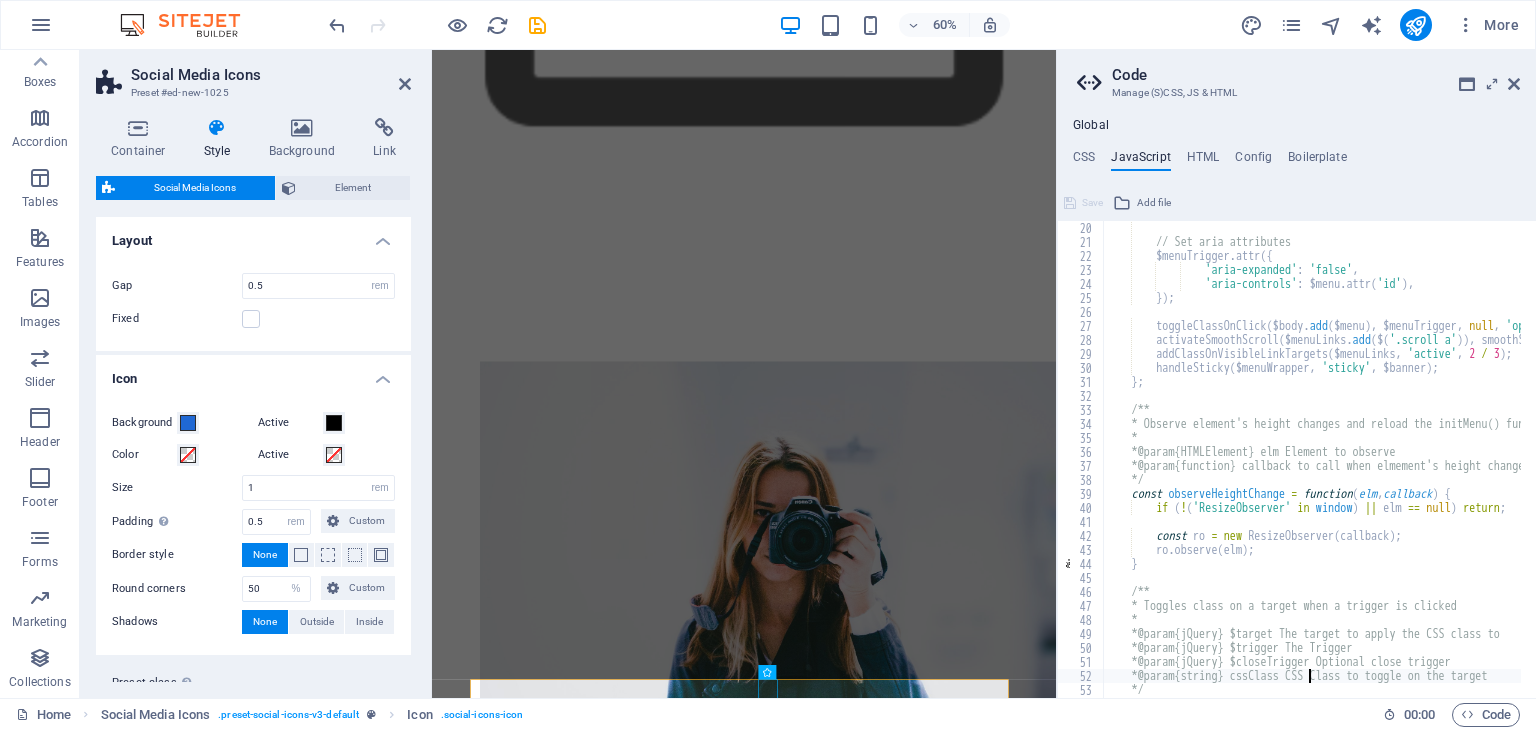 type on "const toggleClassOnClick = function($target, $trigger, $closeTrigger, cssClass) {" 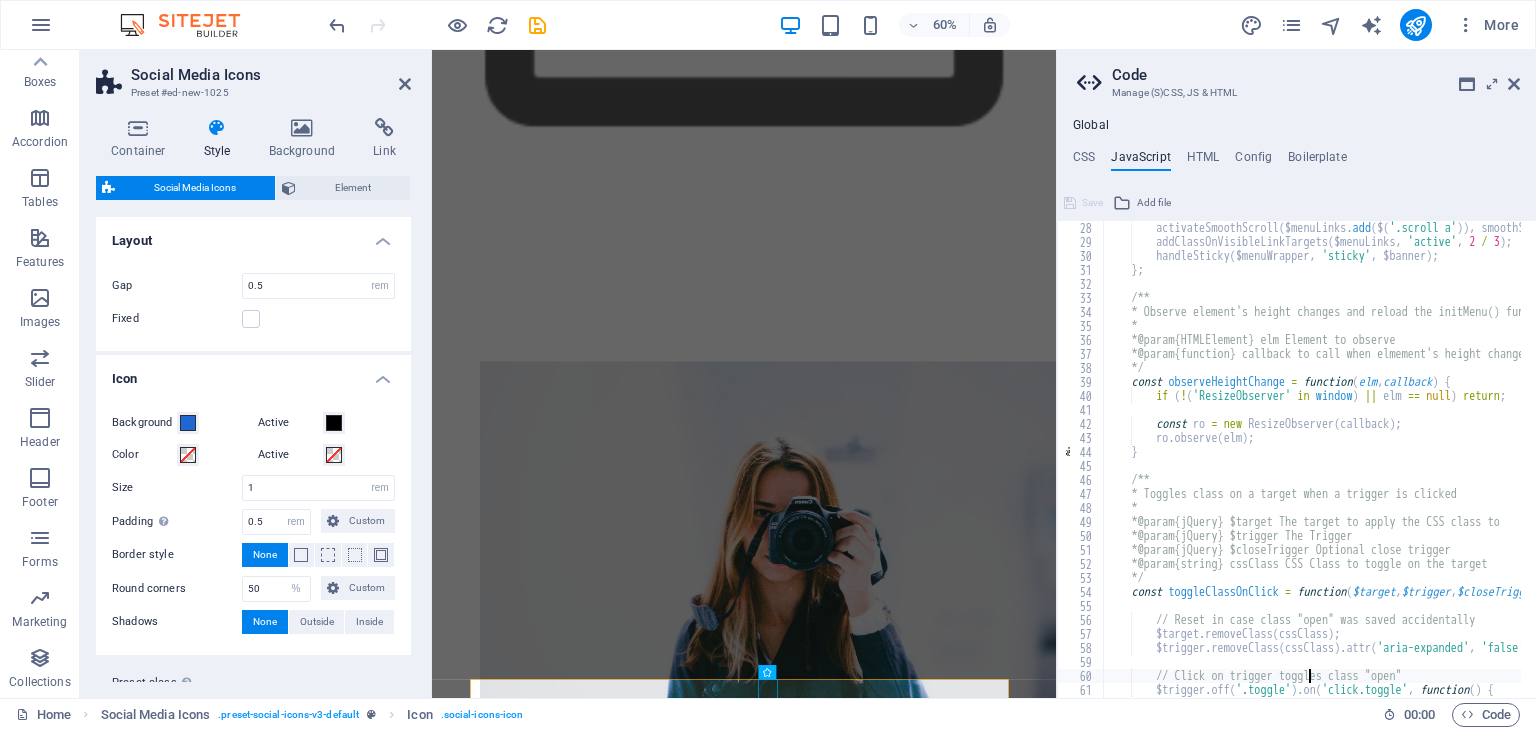 type on "});" 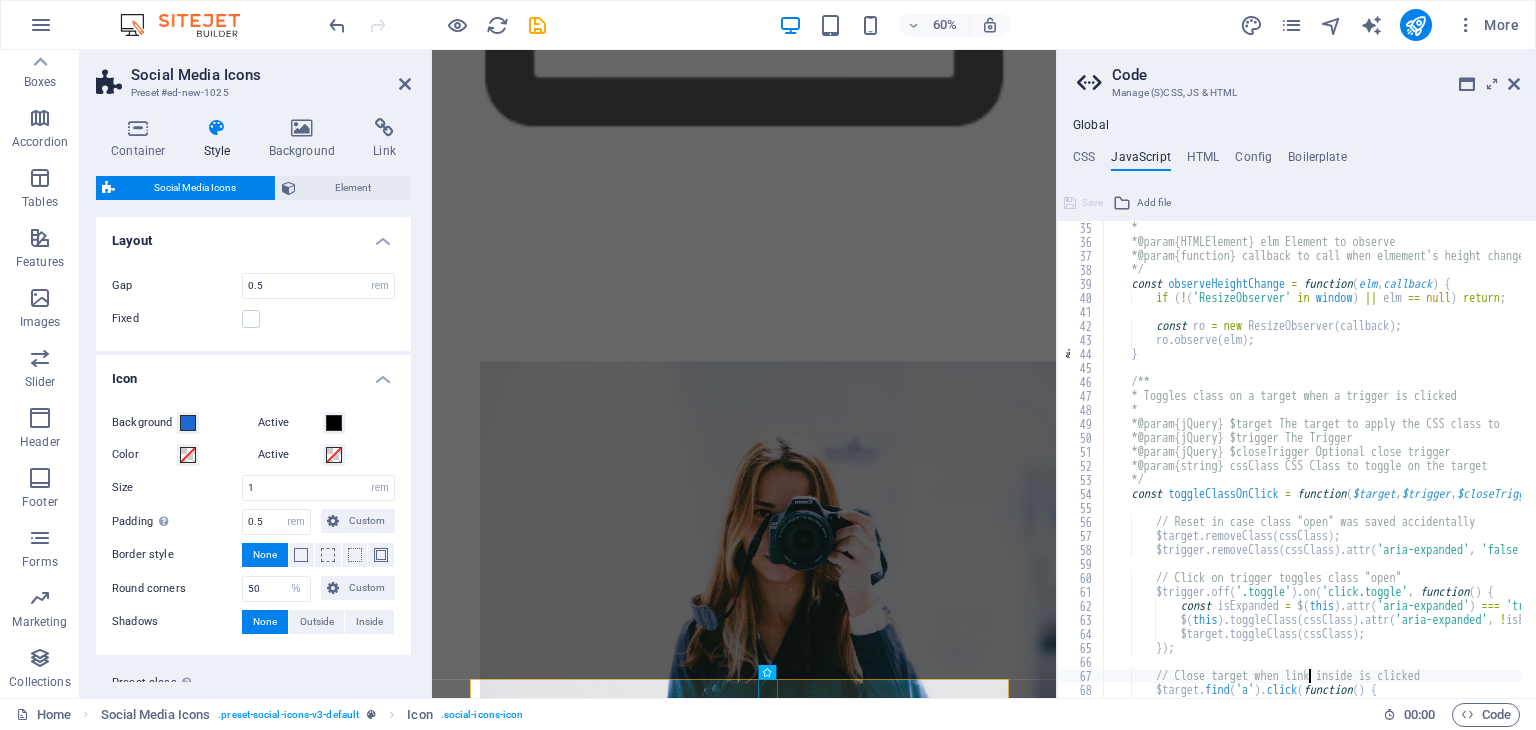 type on "});" 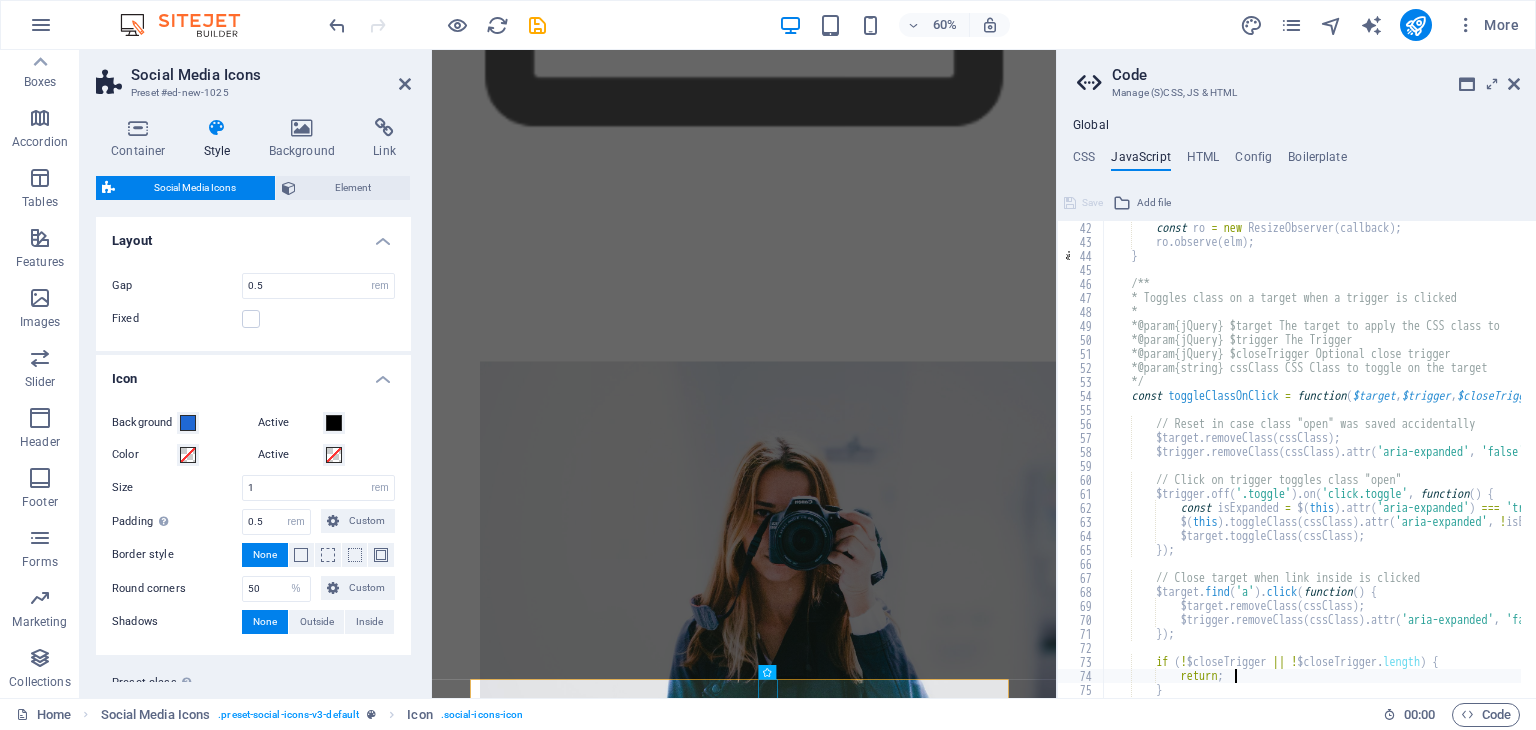 scroll, scrollTop: 574, scrollLeft: 0, axis: vertical 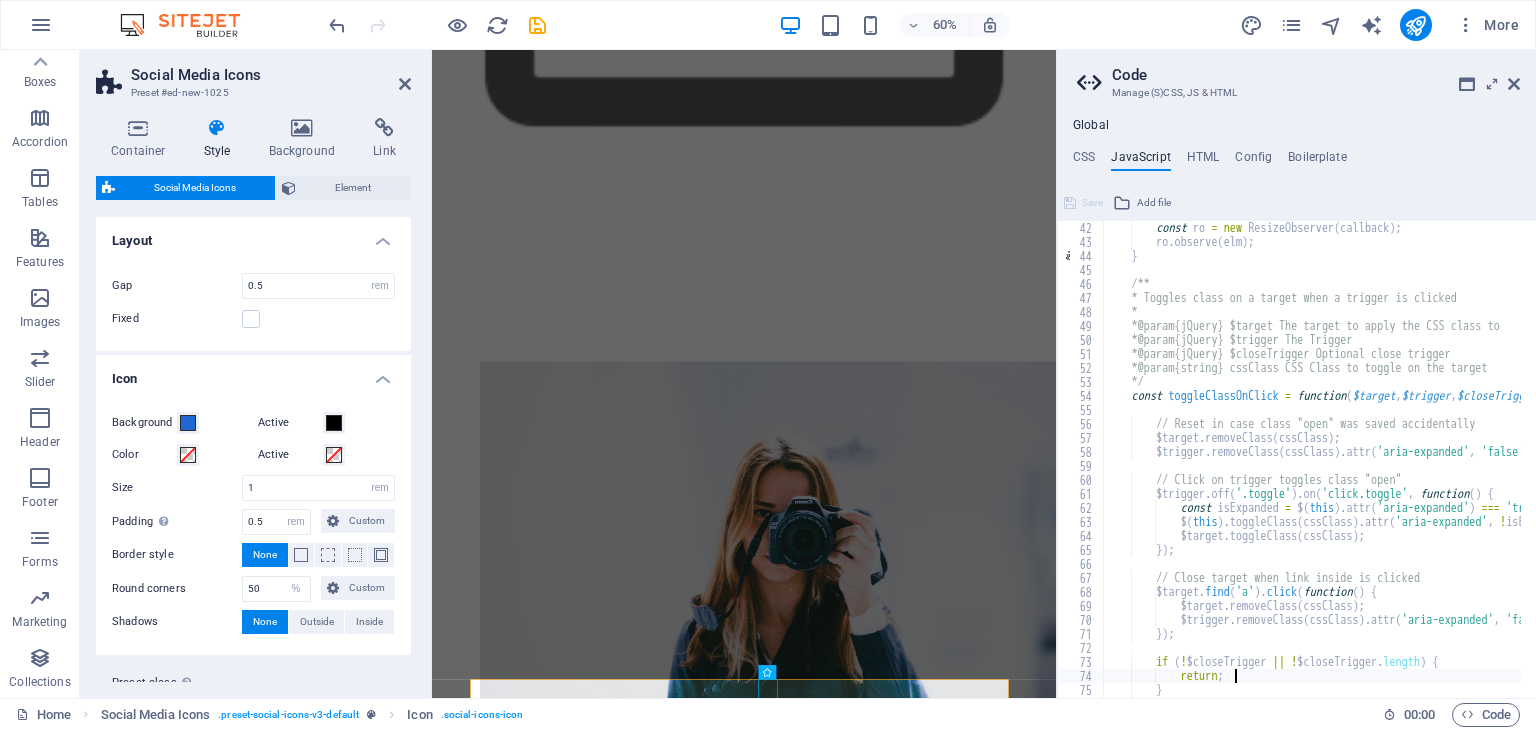 type on "}" 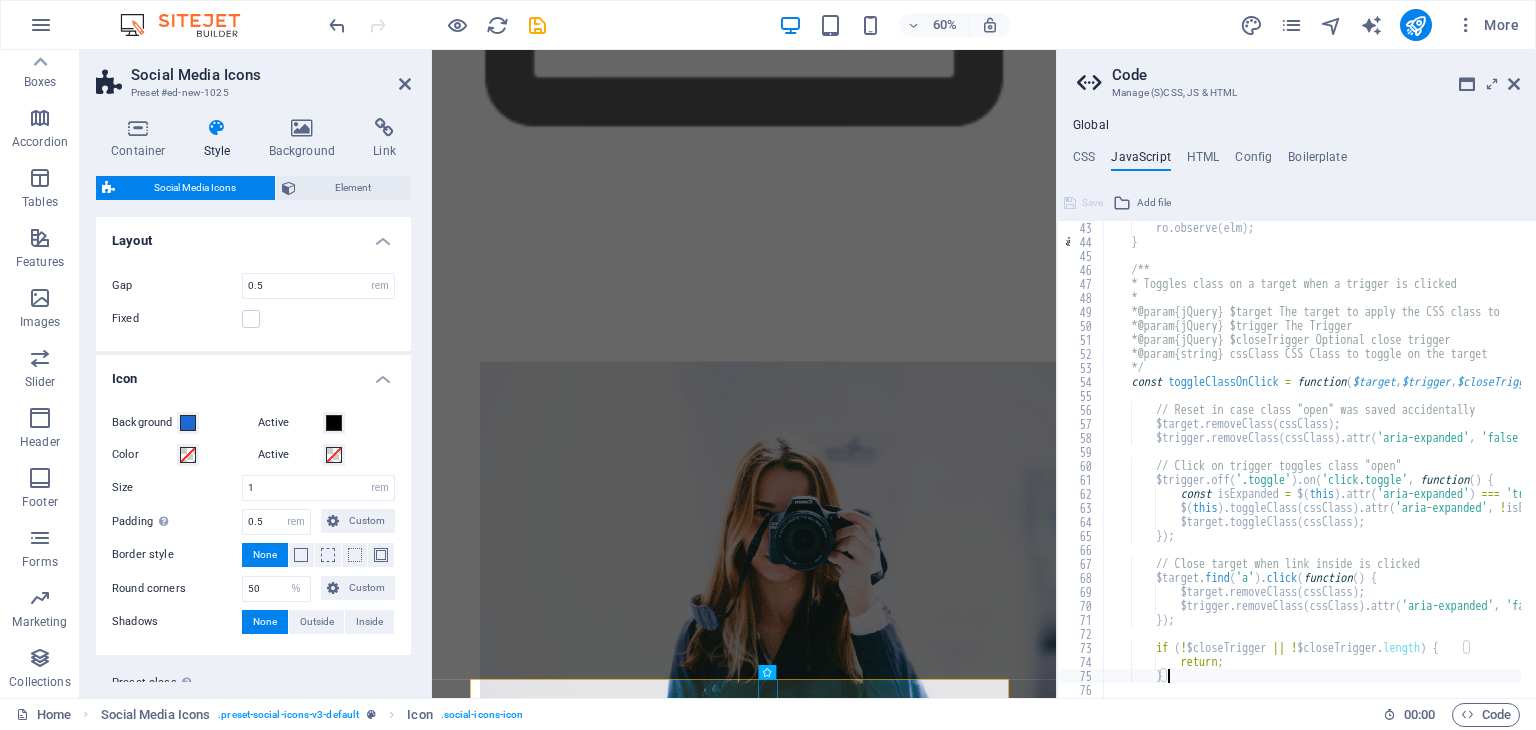 type on "};" 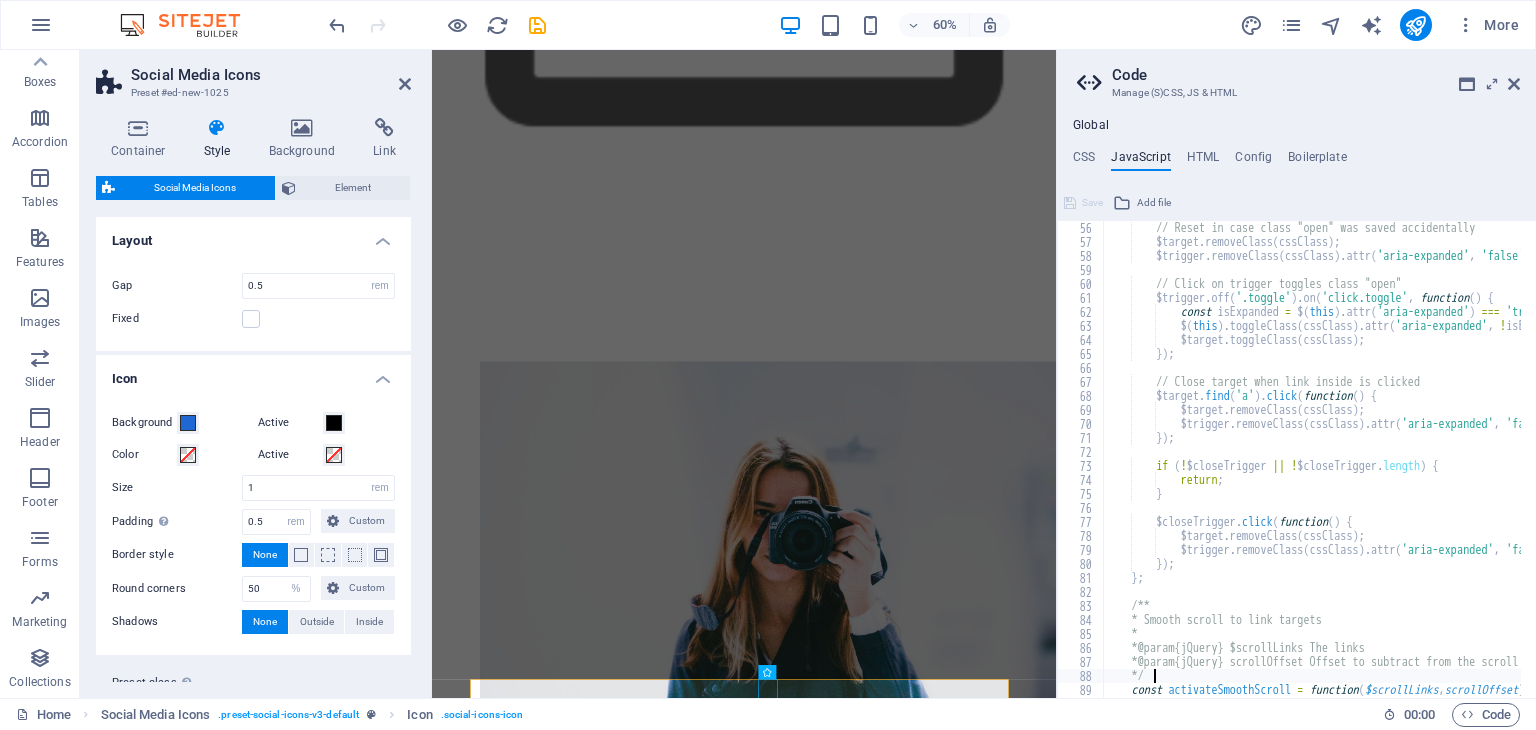 type on "}" 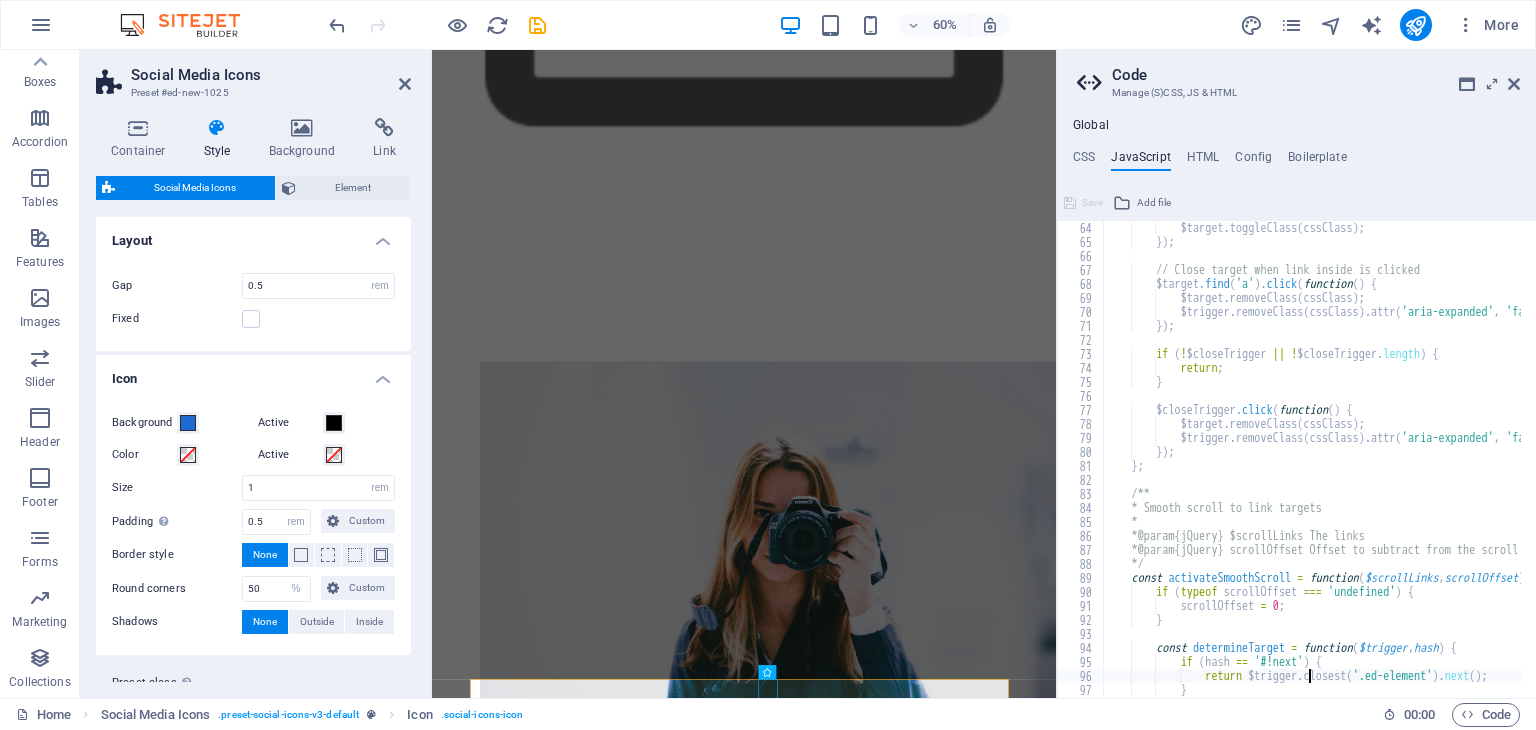 type on "}" 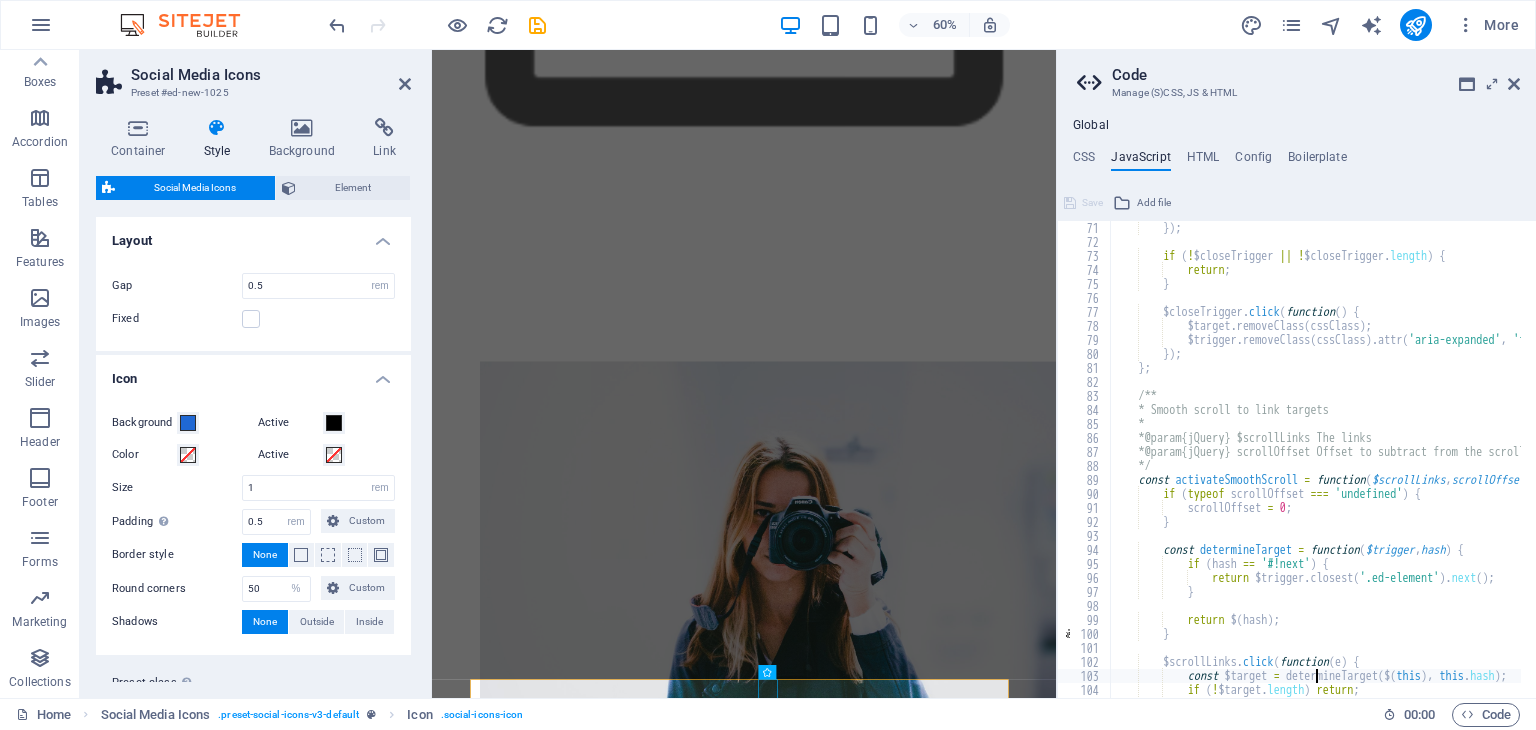 type on "e.preventDefault();" 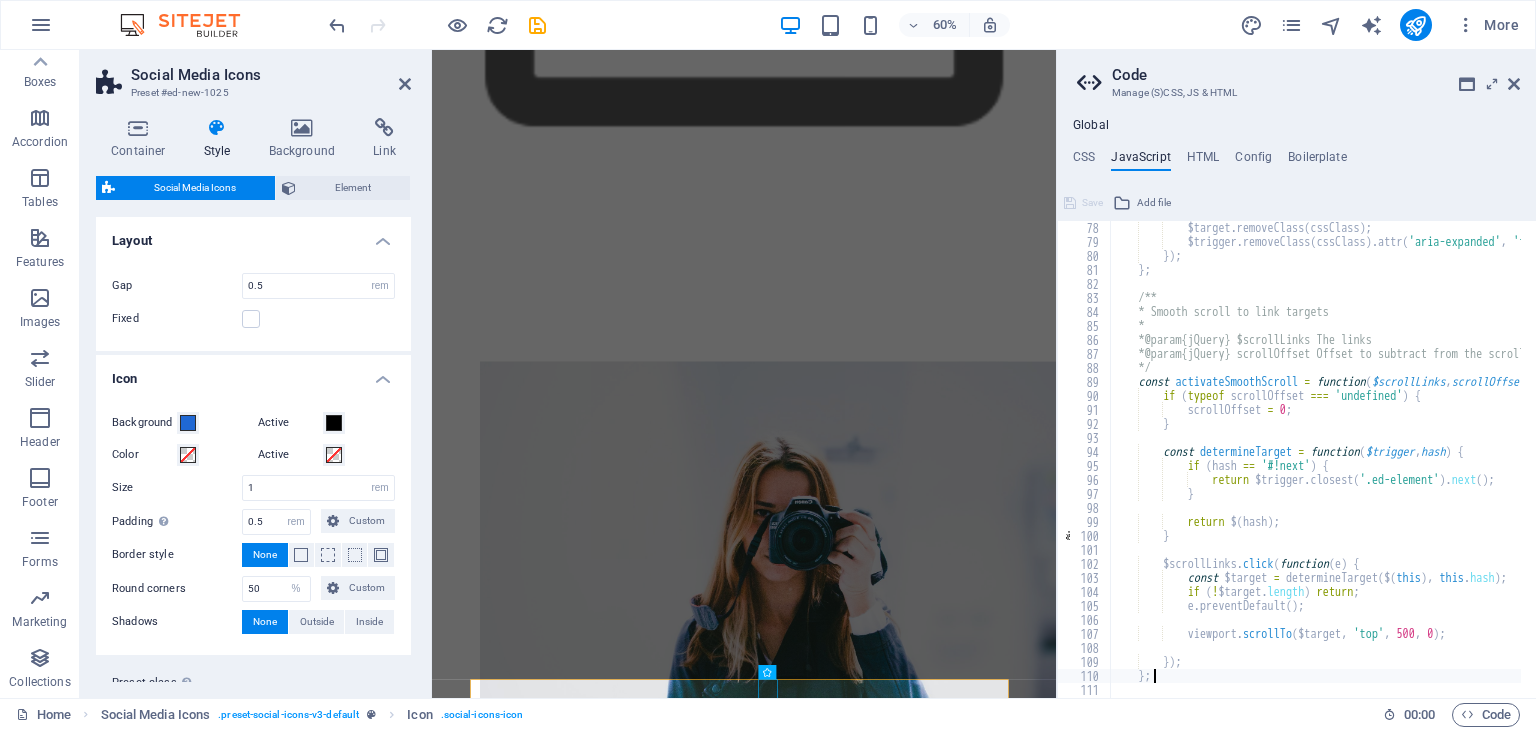 type on "const fillValue = getComputedStyle($element[0]).fill;" 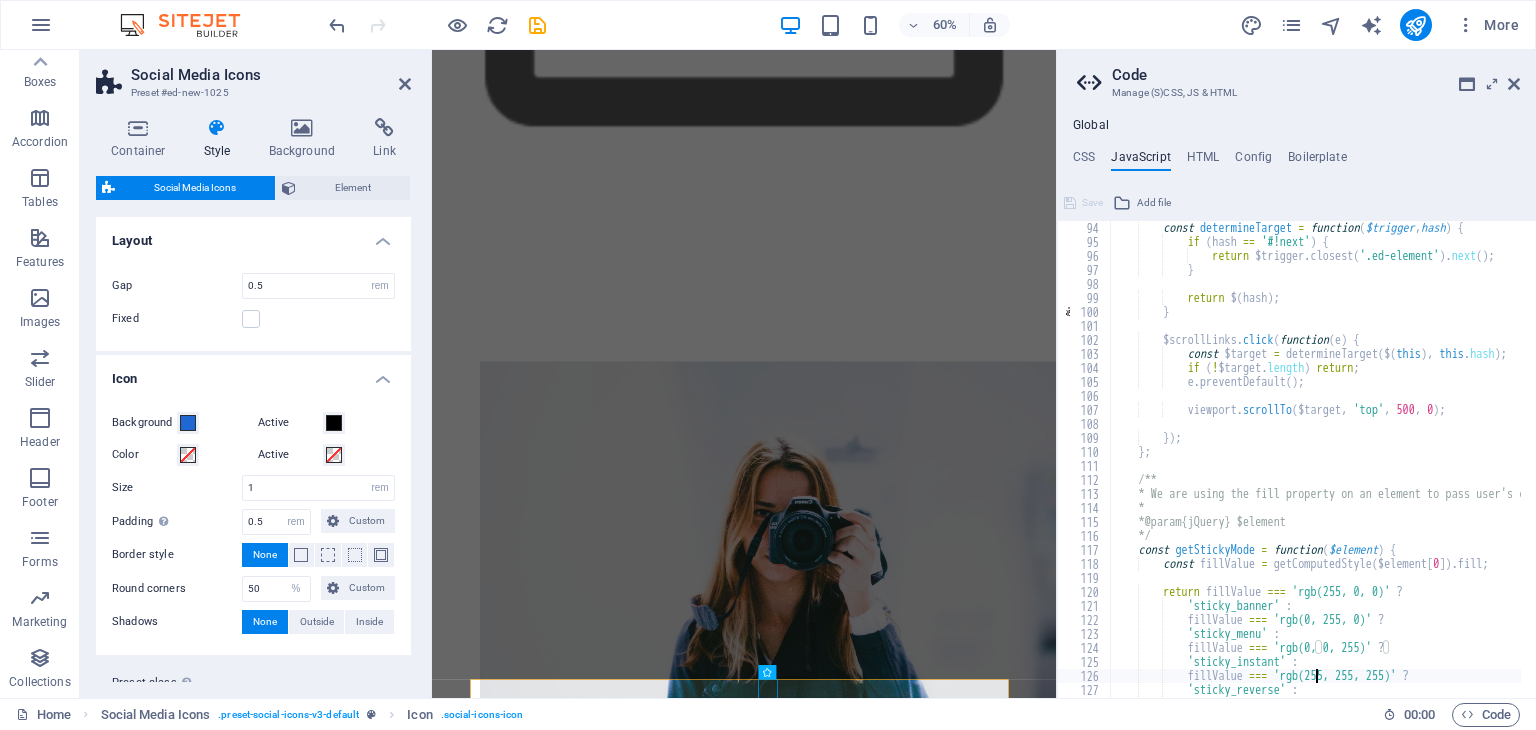 type on "};" 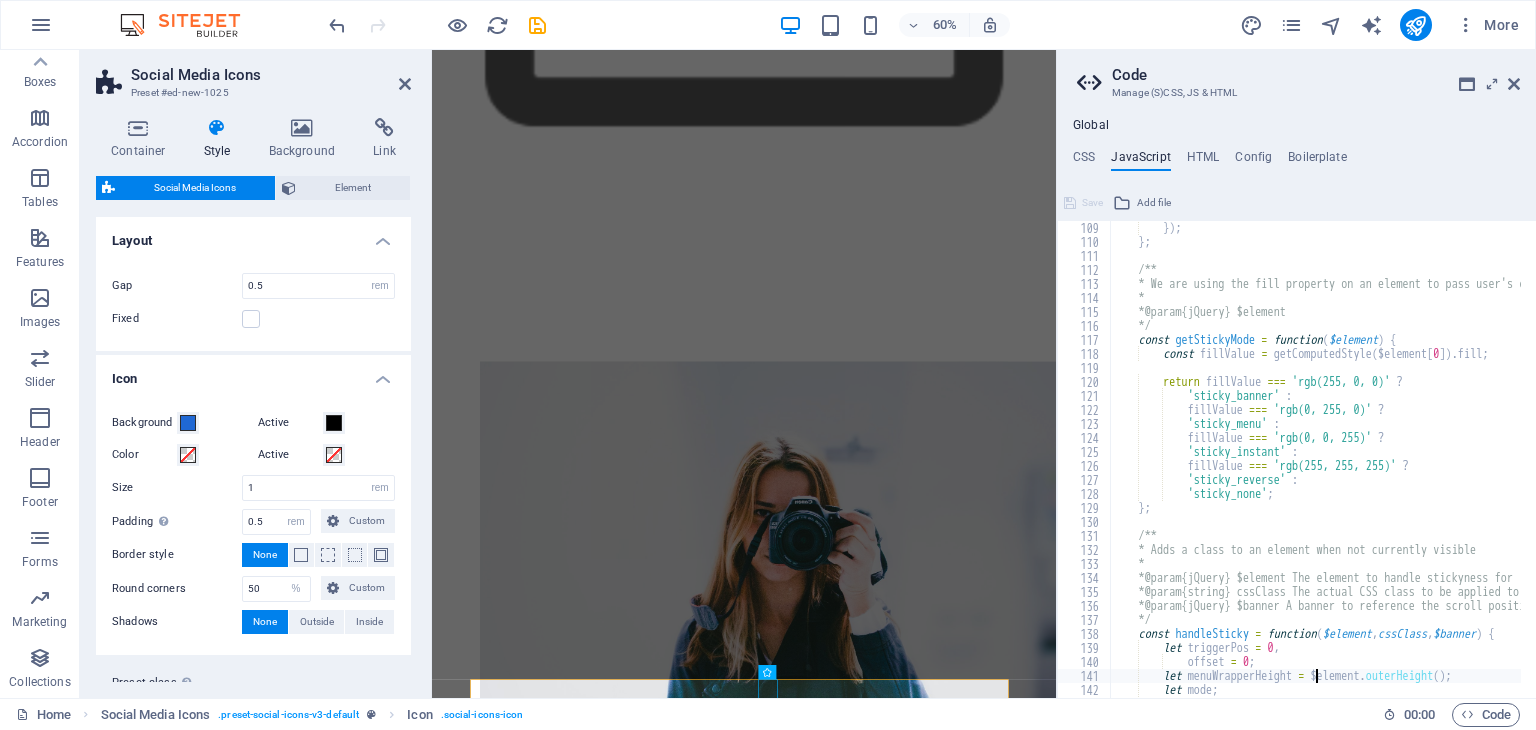 type on "$element.removeClass(cssClass);" 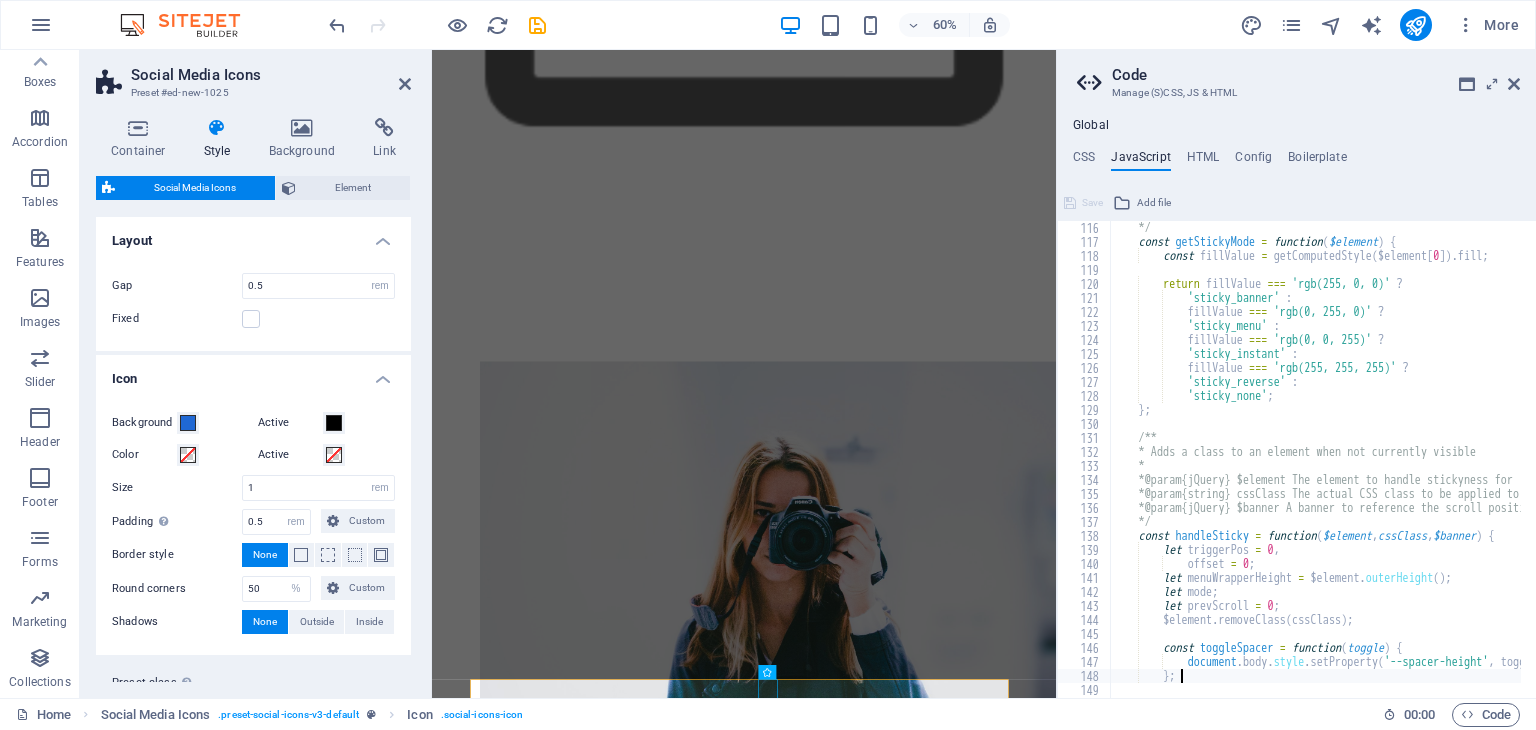 type on "//if (!$element.length || mode === 'sticky_none' || mode === 'sticky_instant') return;" 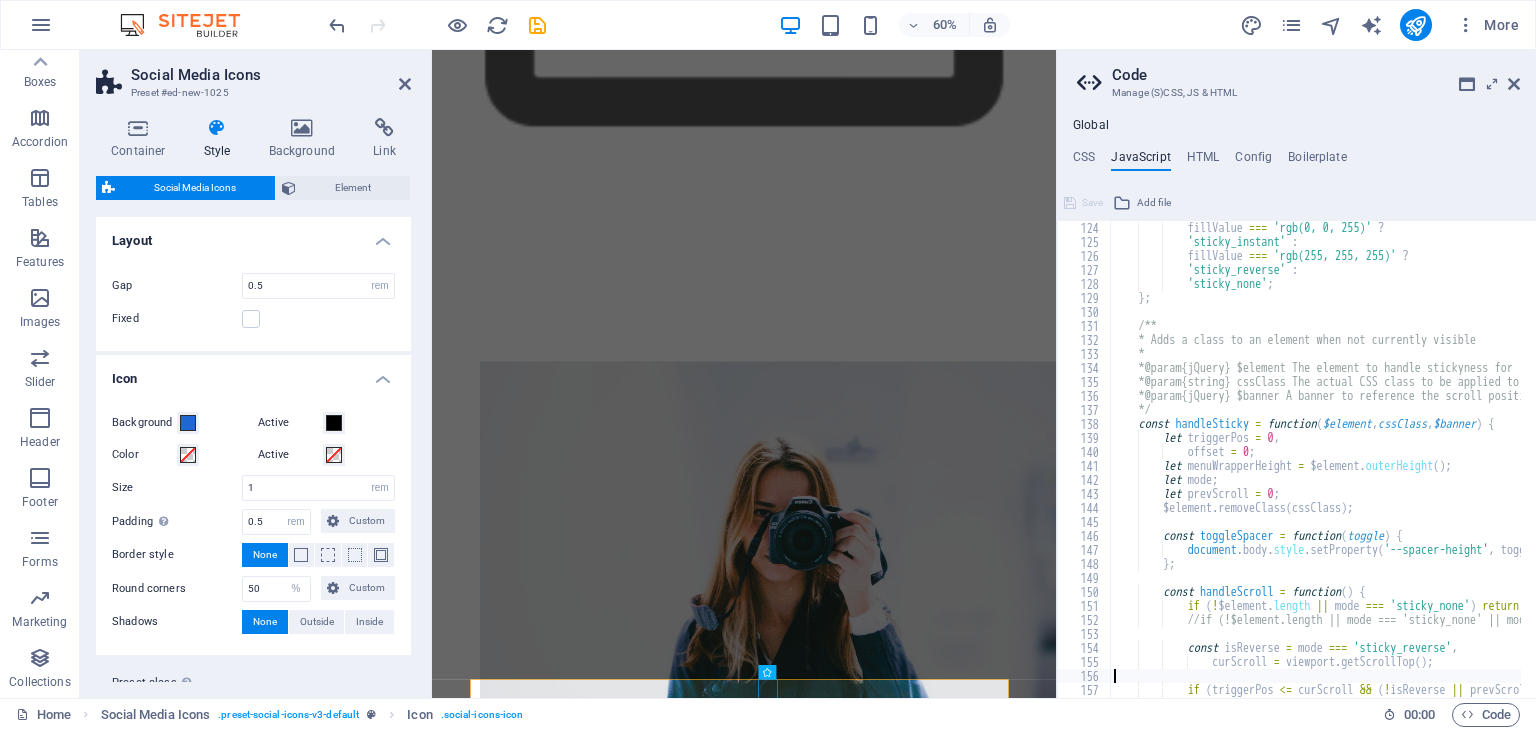 type on "}" 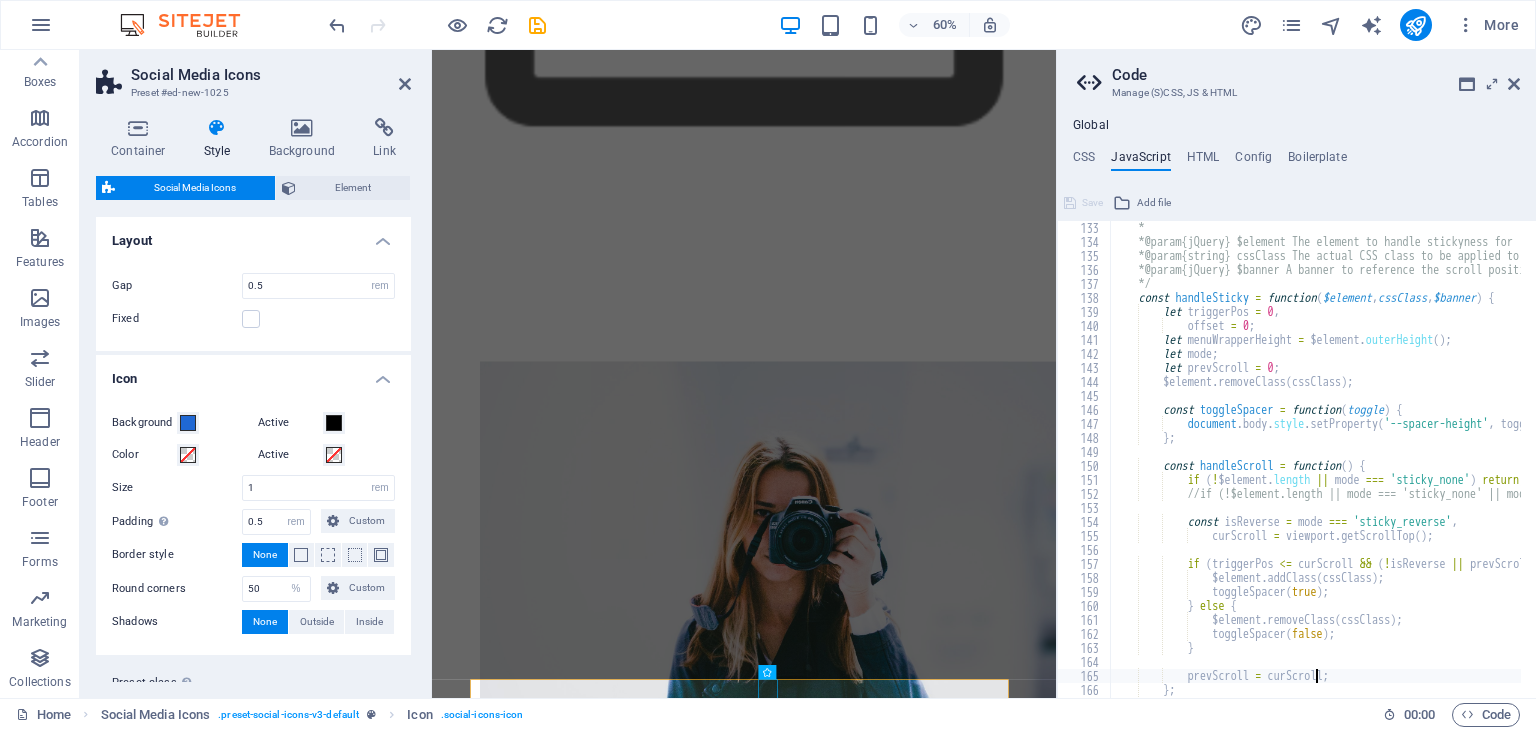 type on "};" 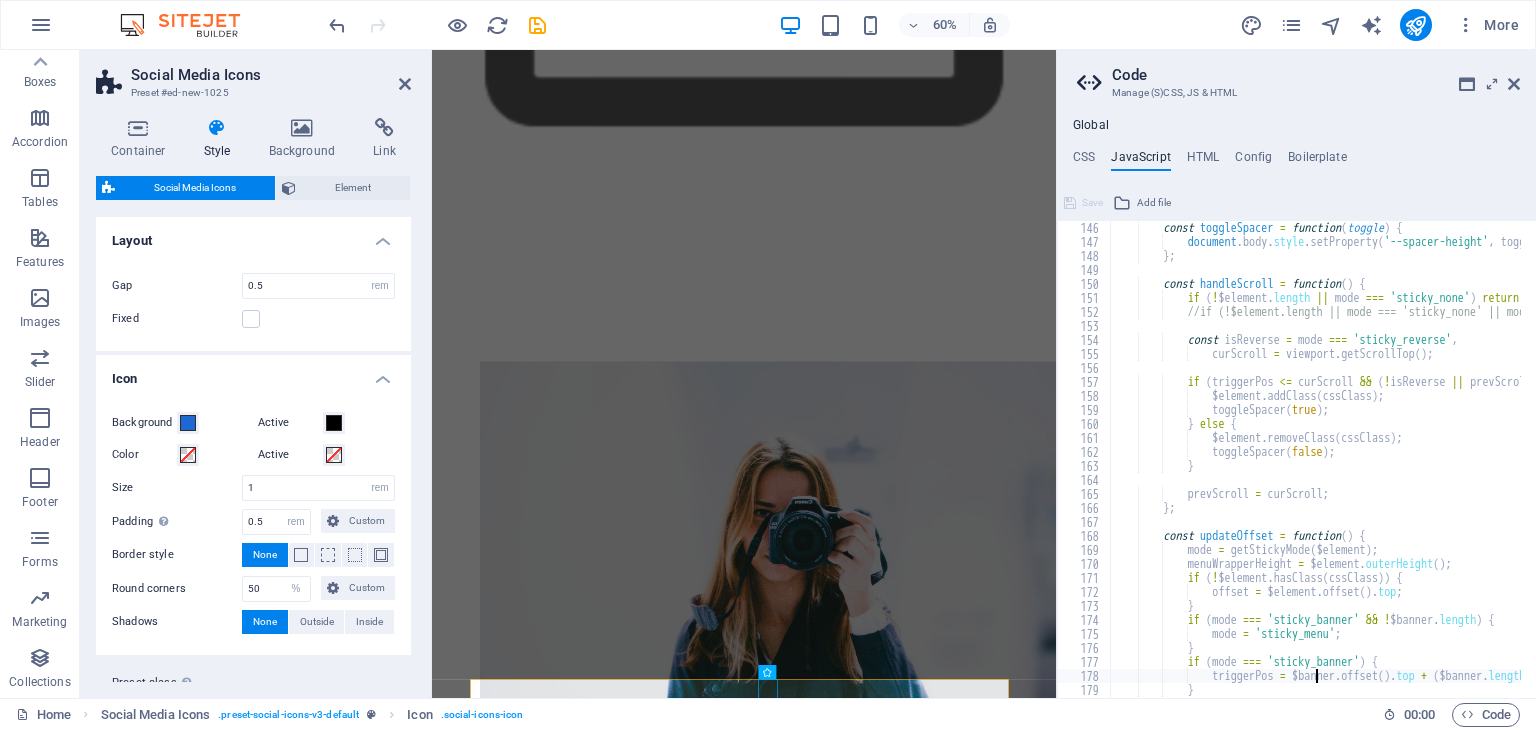 type on "}" 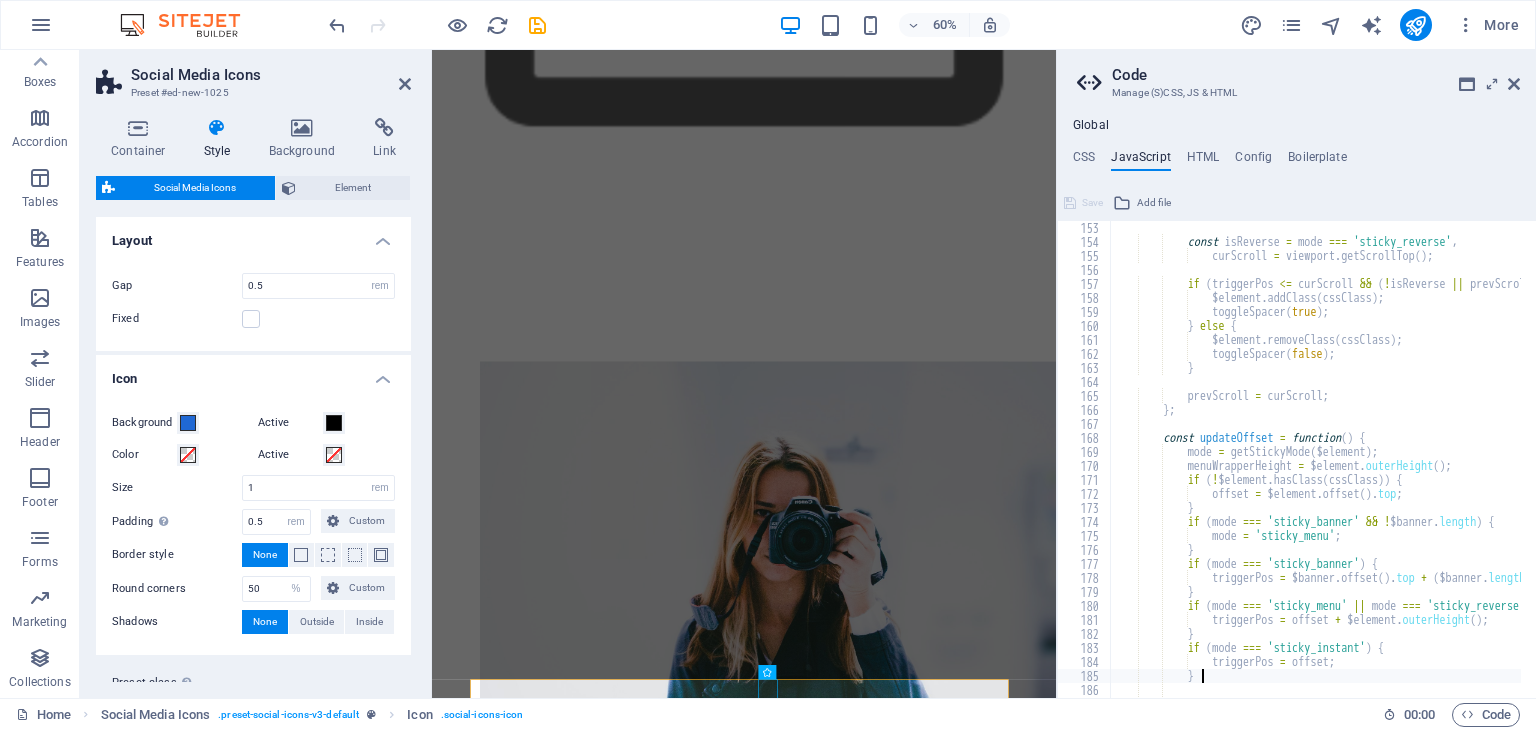 type on "}" 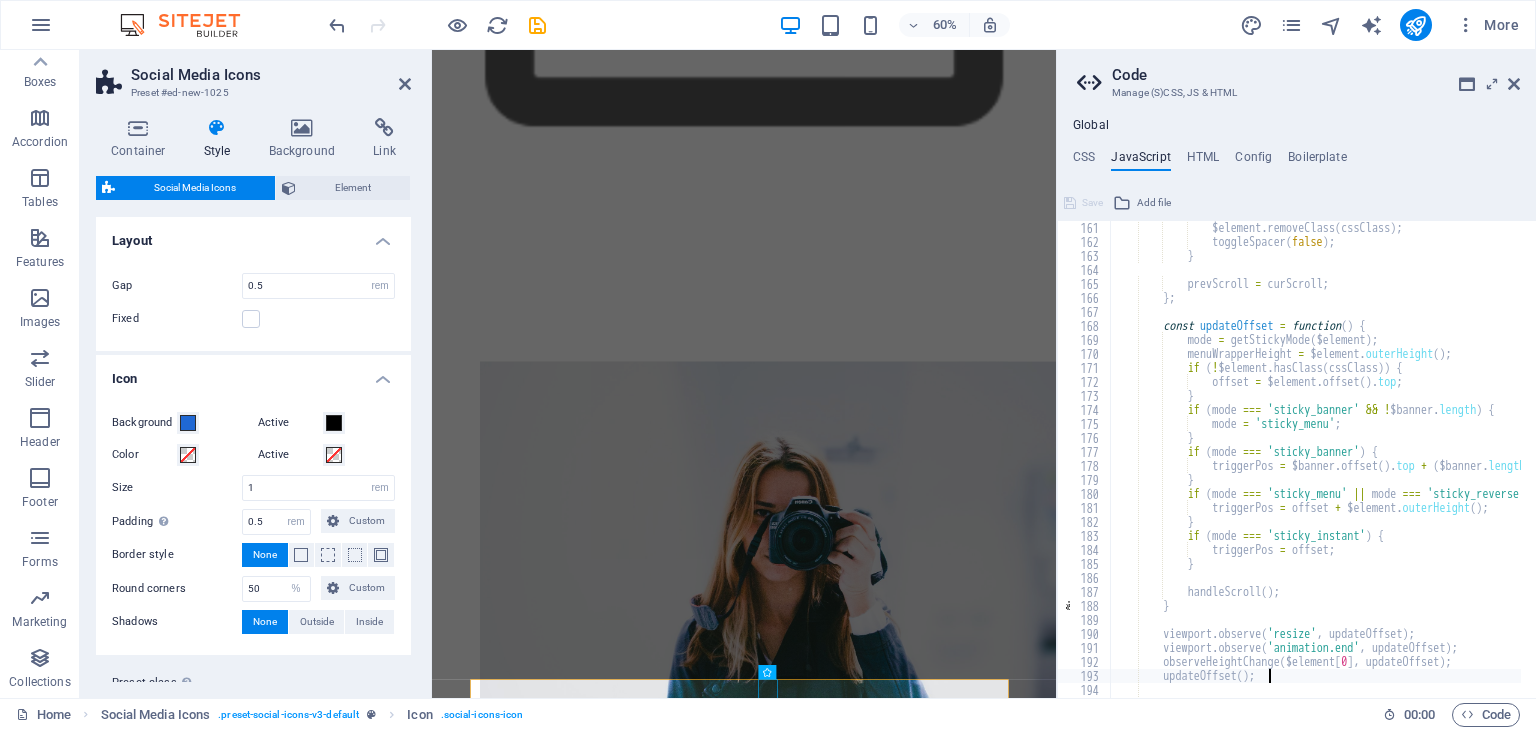 type on "};" 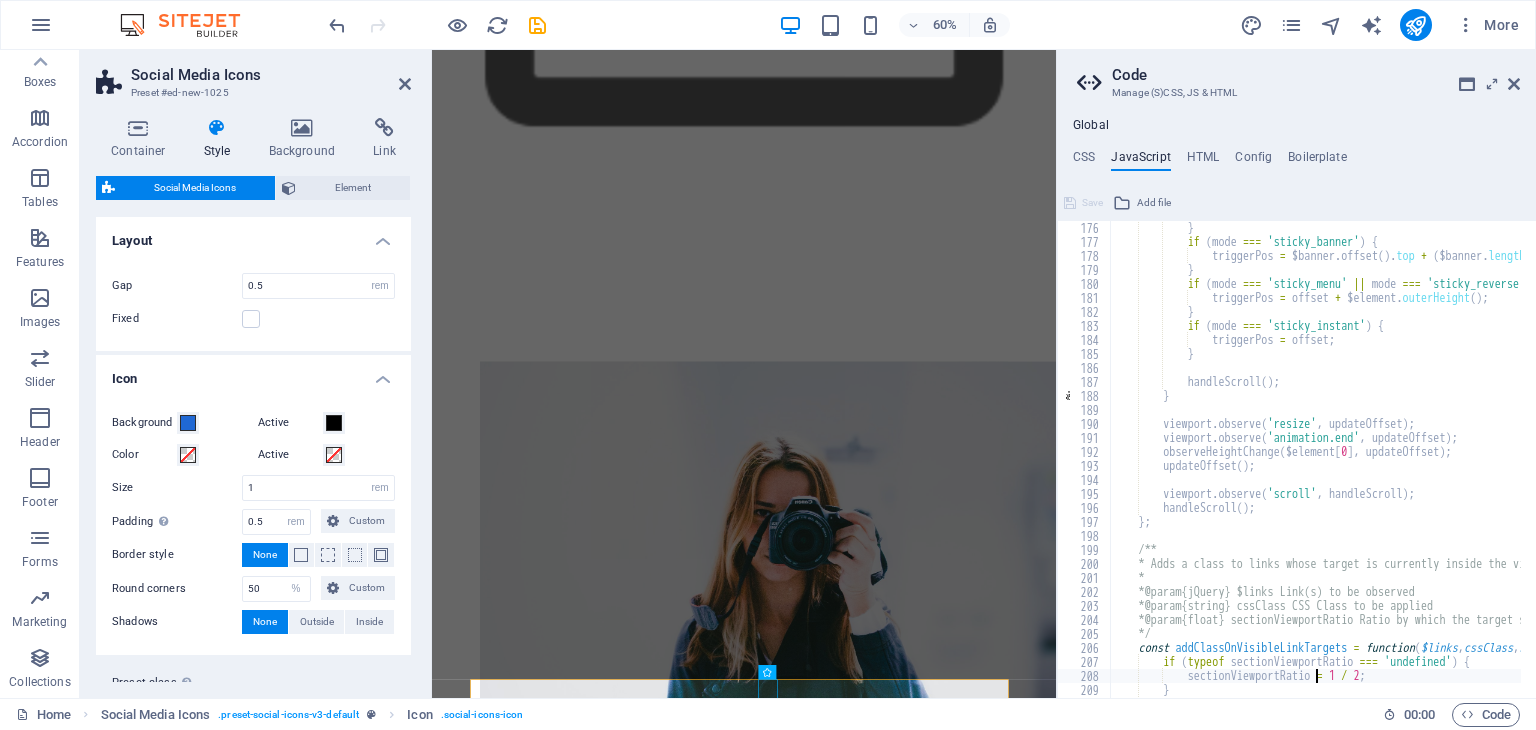 type on "}" 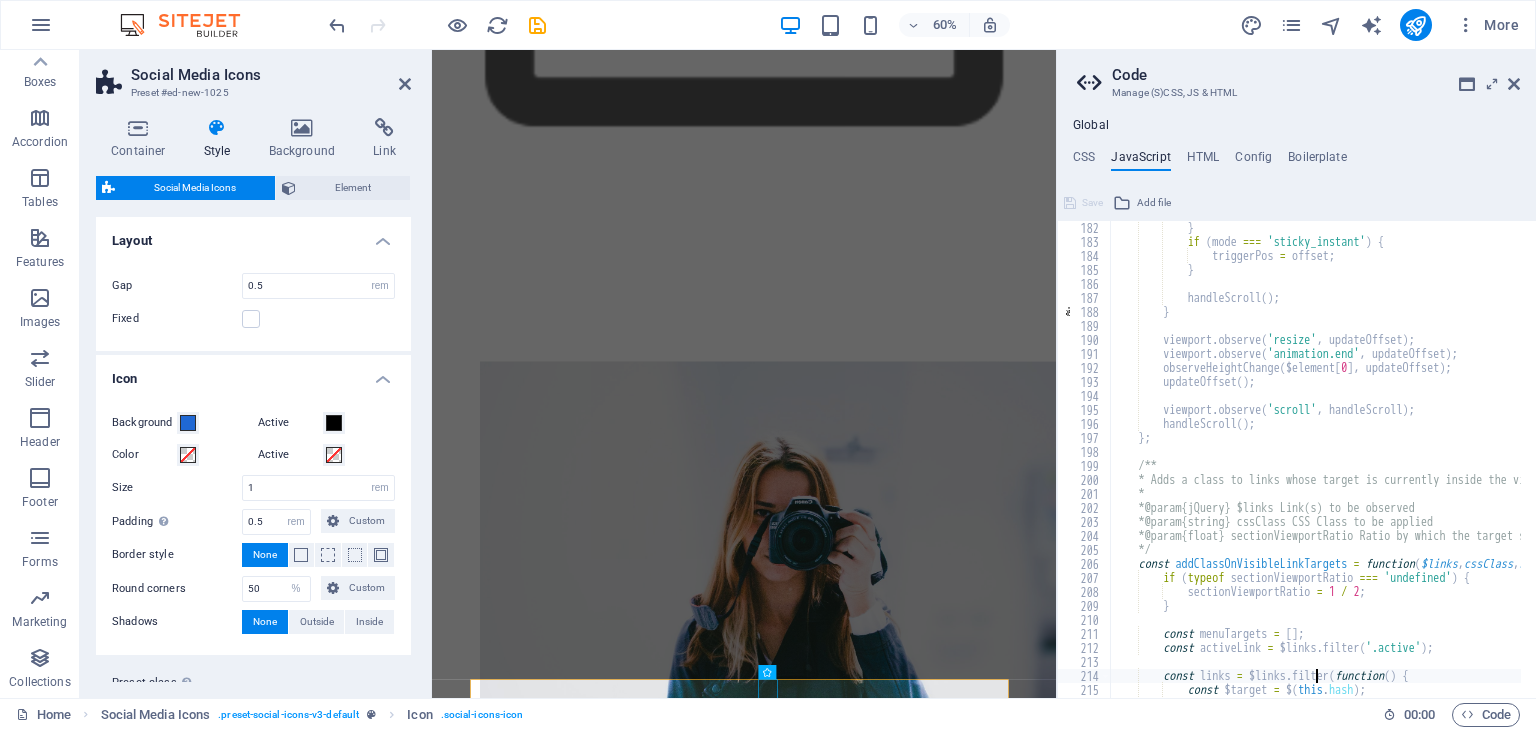scroll, scrollTop: 2534, scrollLeft: 0, axis: vertical 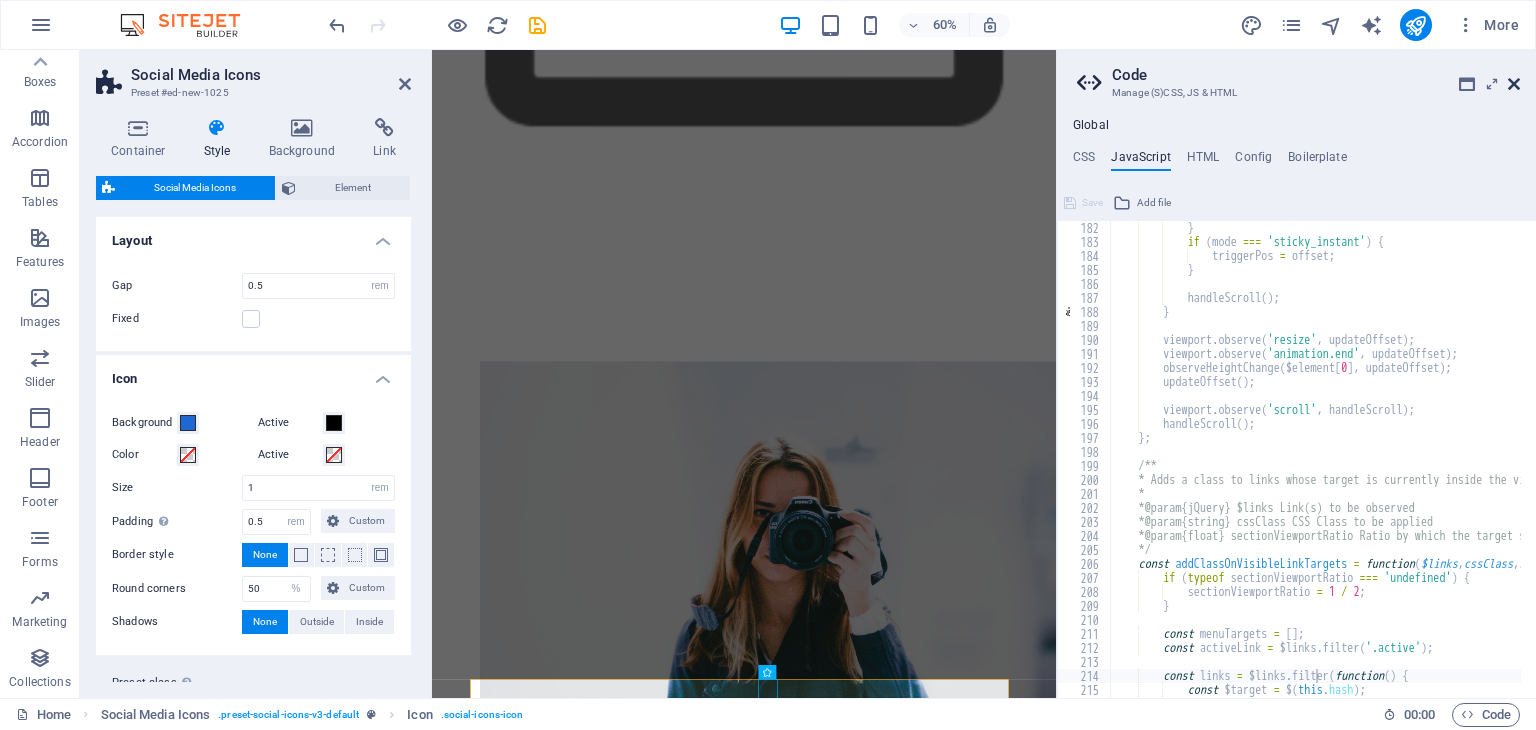click at bounding box center [1514, 84] 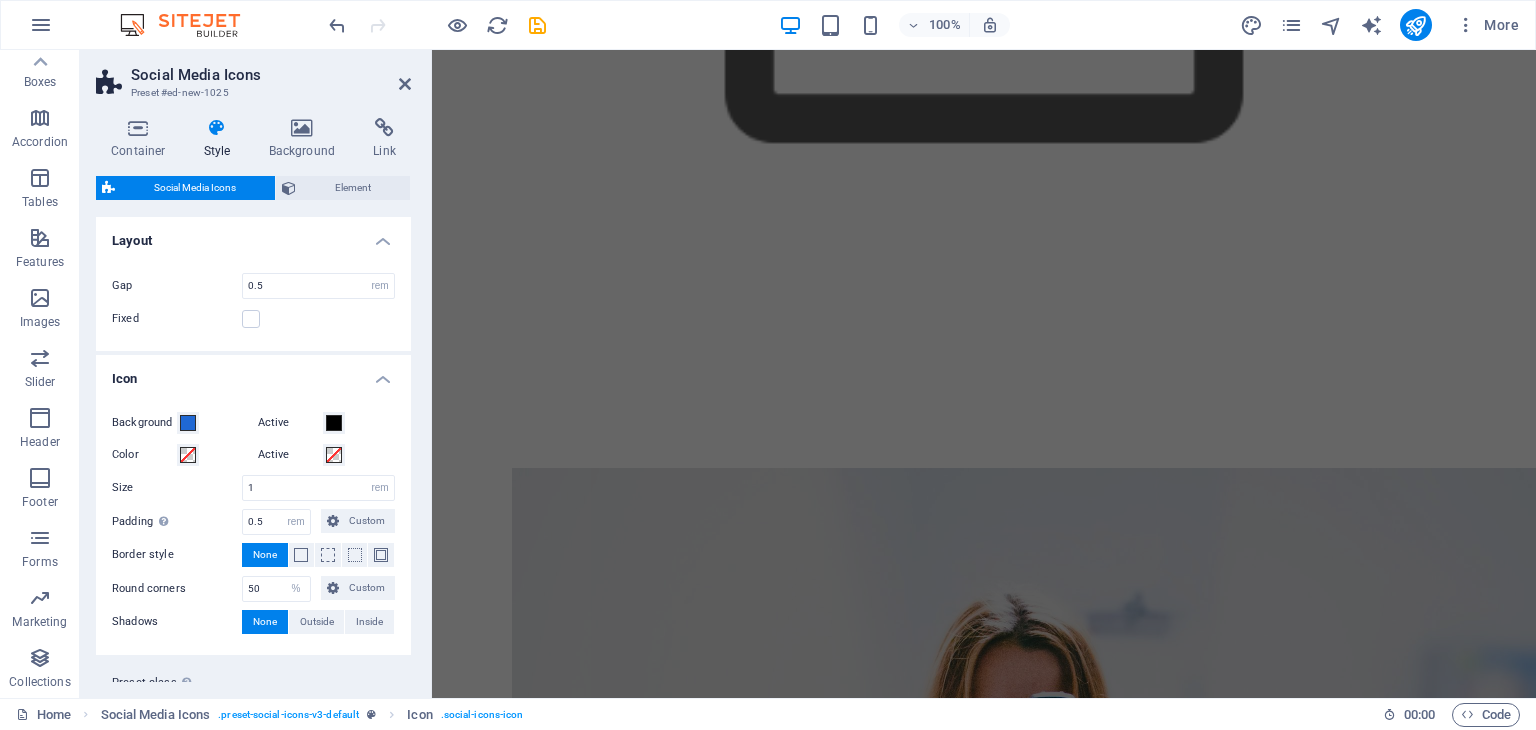 scroll, scrollTop: 591, scrollLeft: 0, axis: vertical 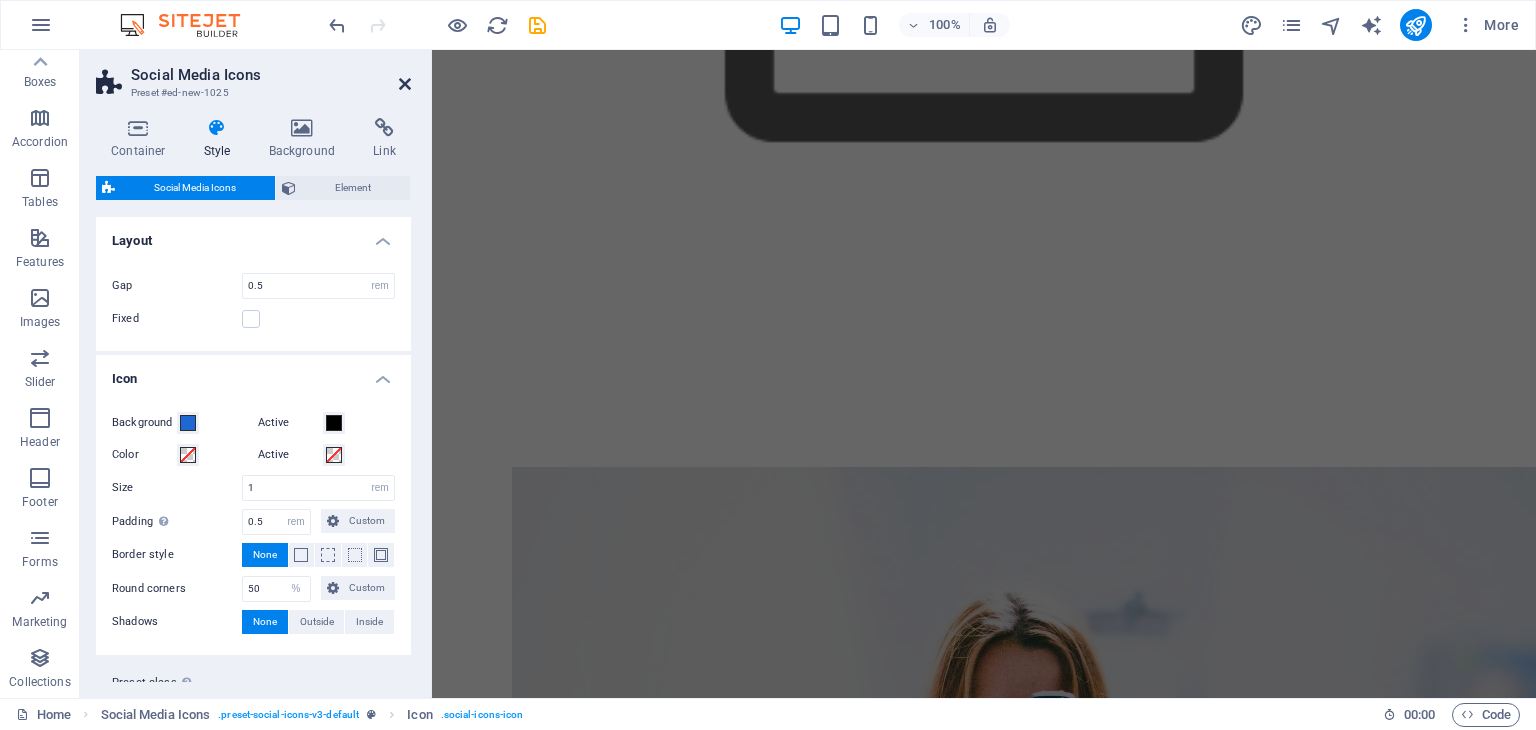 click at bounding box center [405, 84] 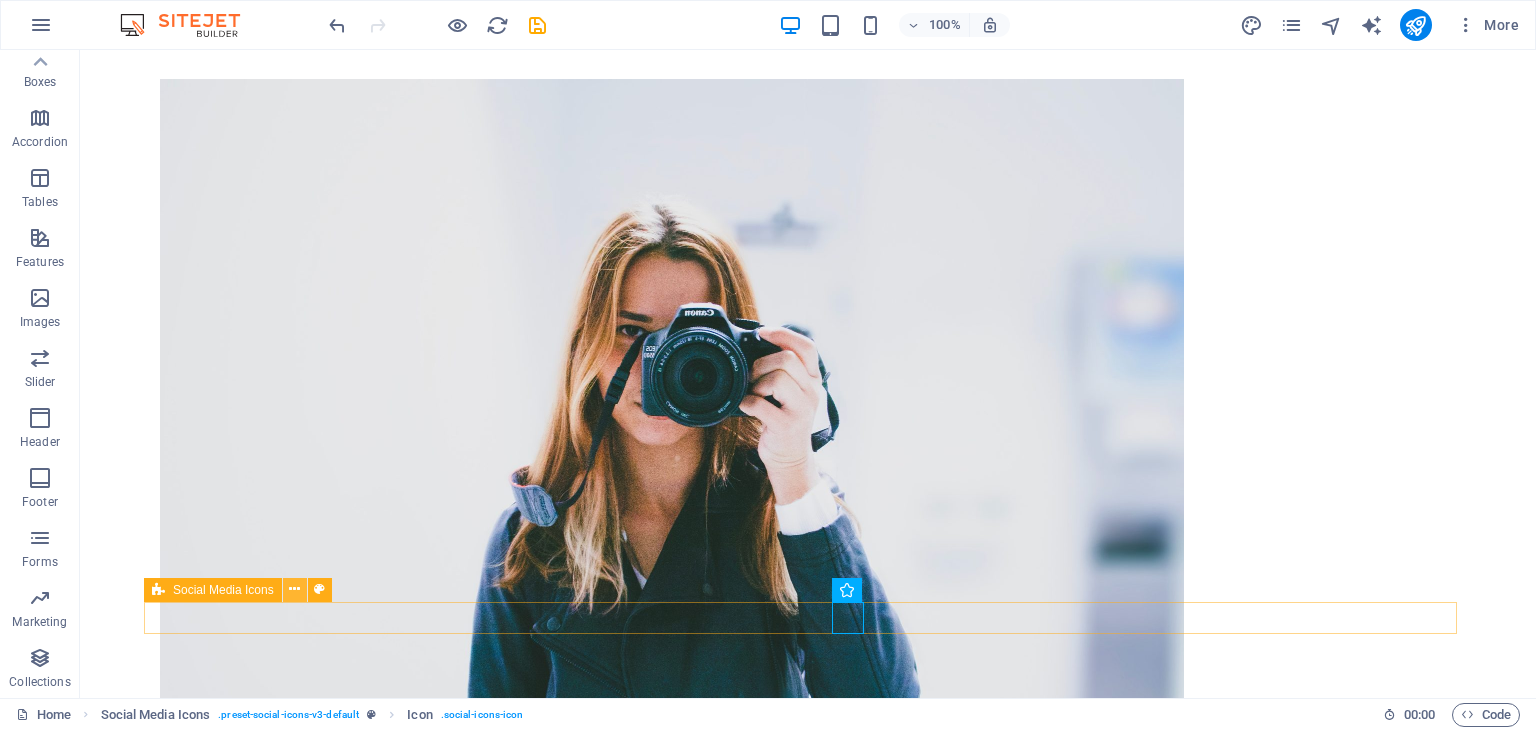 click at bounding box center (295, 590) 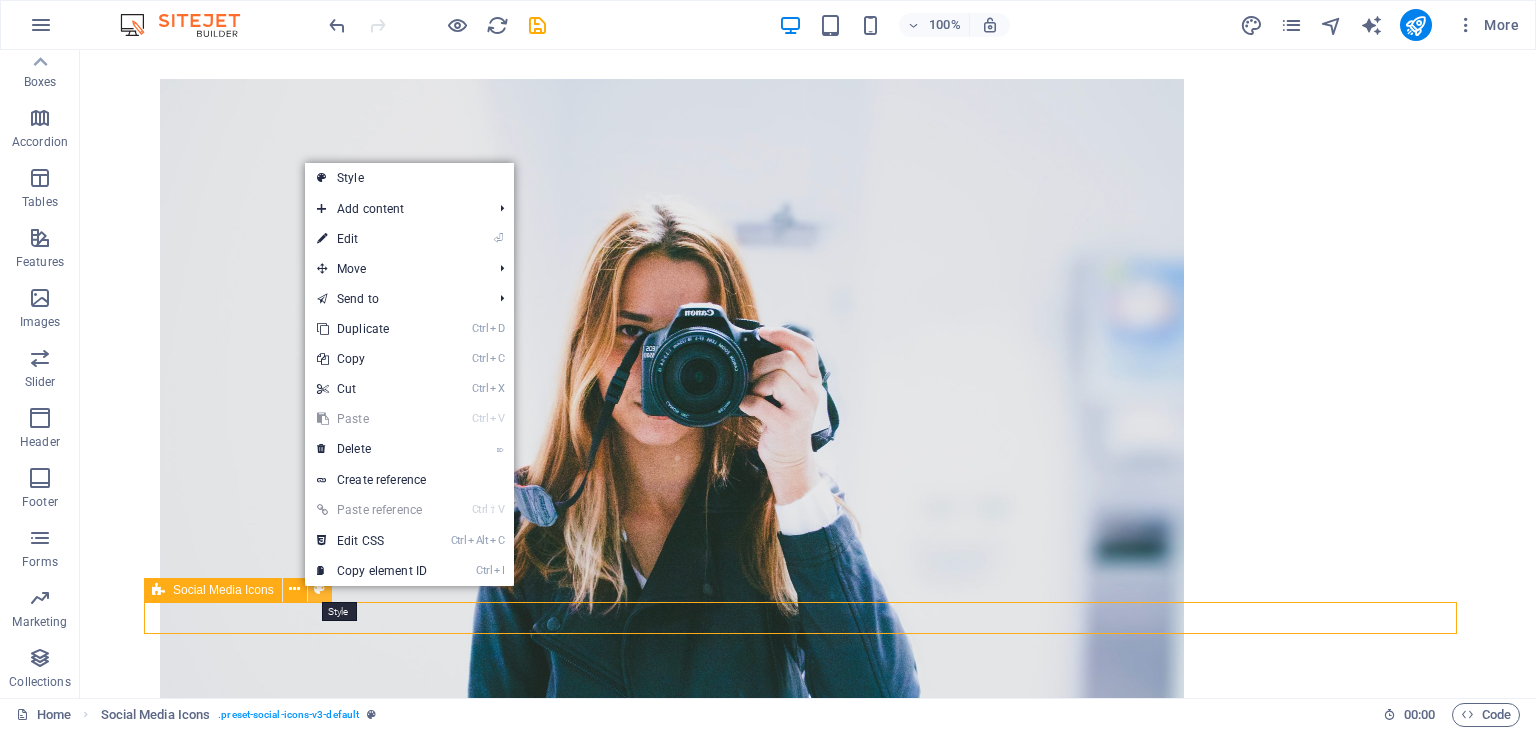 click at bounding box center [319, 589] 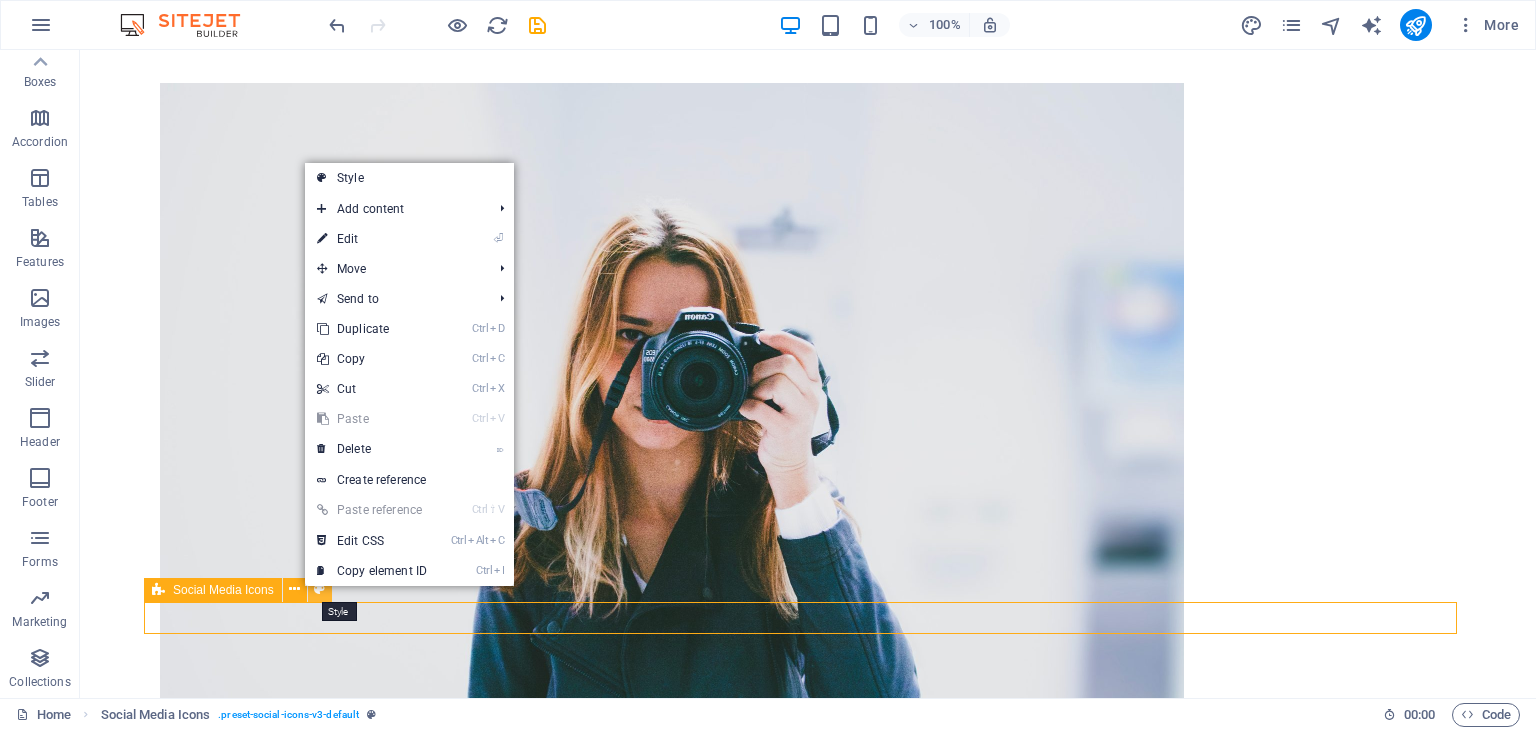 select on "rem" 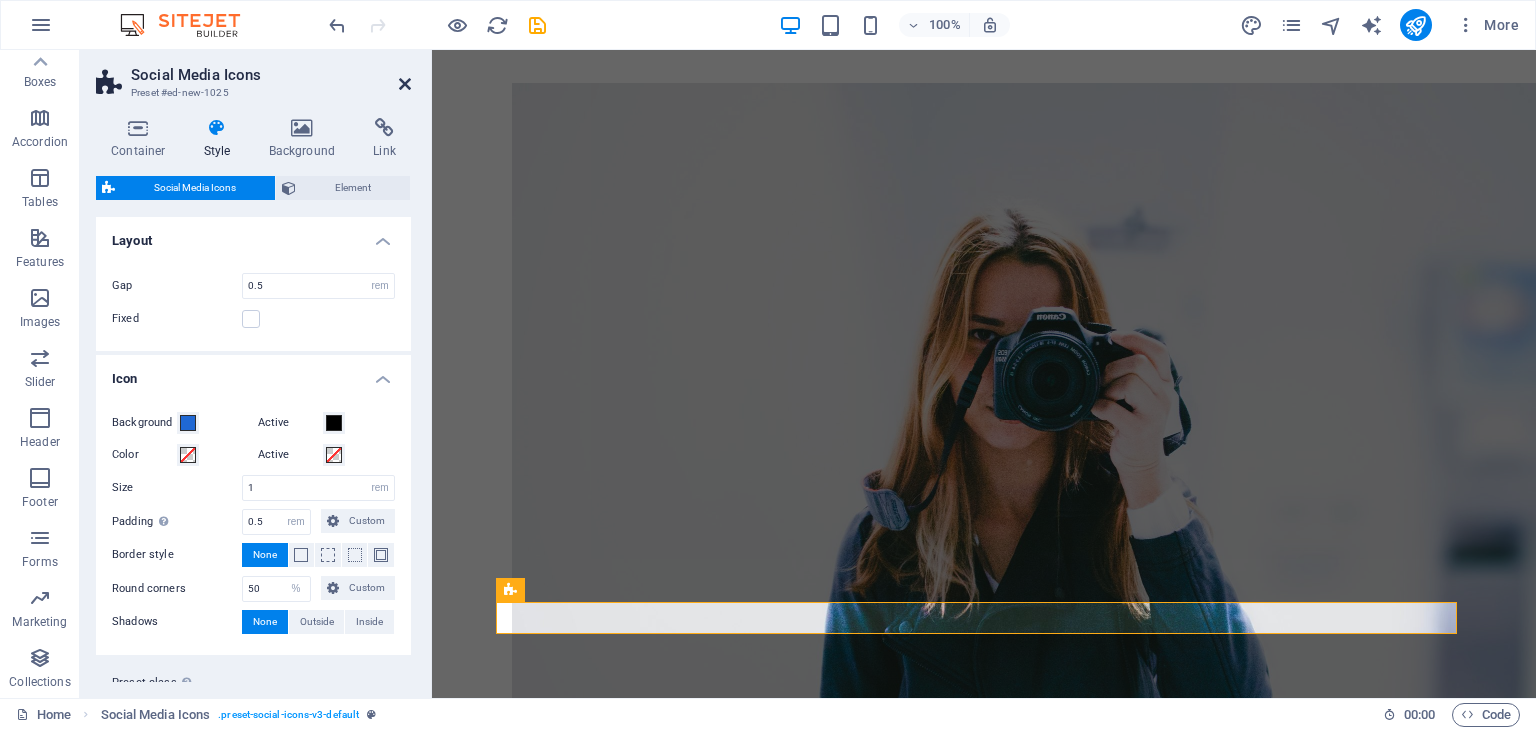 click at bounding box center [405, 84] 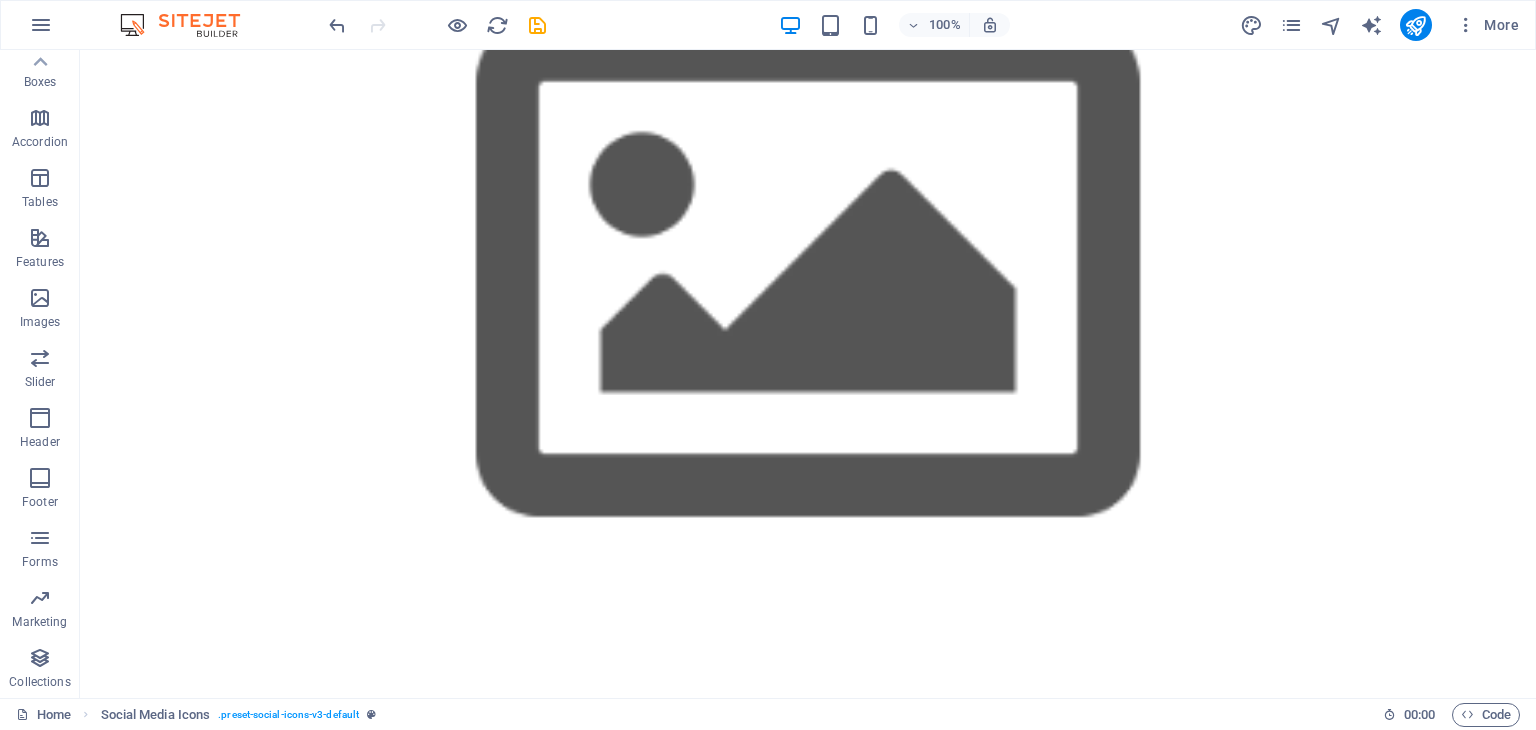 scroll, scrollTop: 0, scrollLeft: 0, axis: both 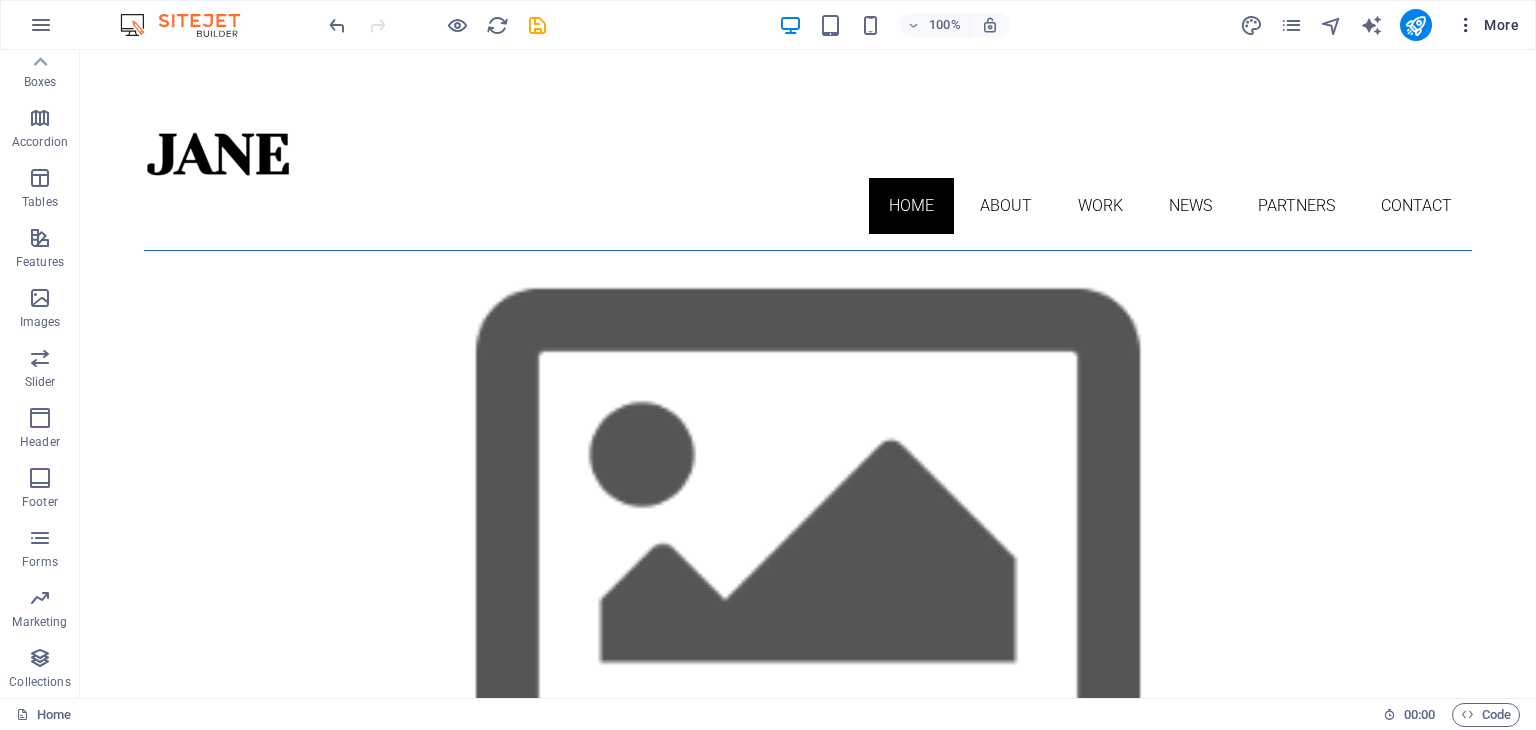click on "More" at bounding box center (1487, 25) 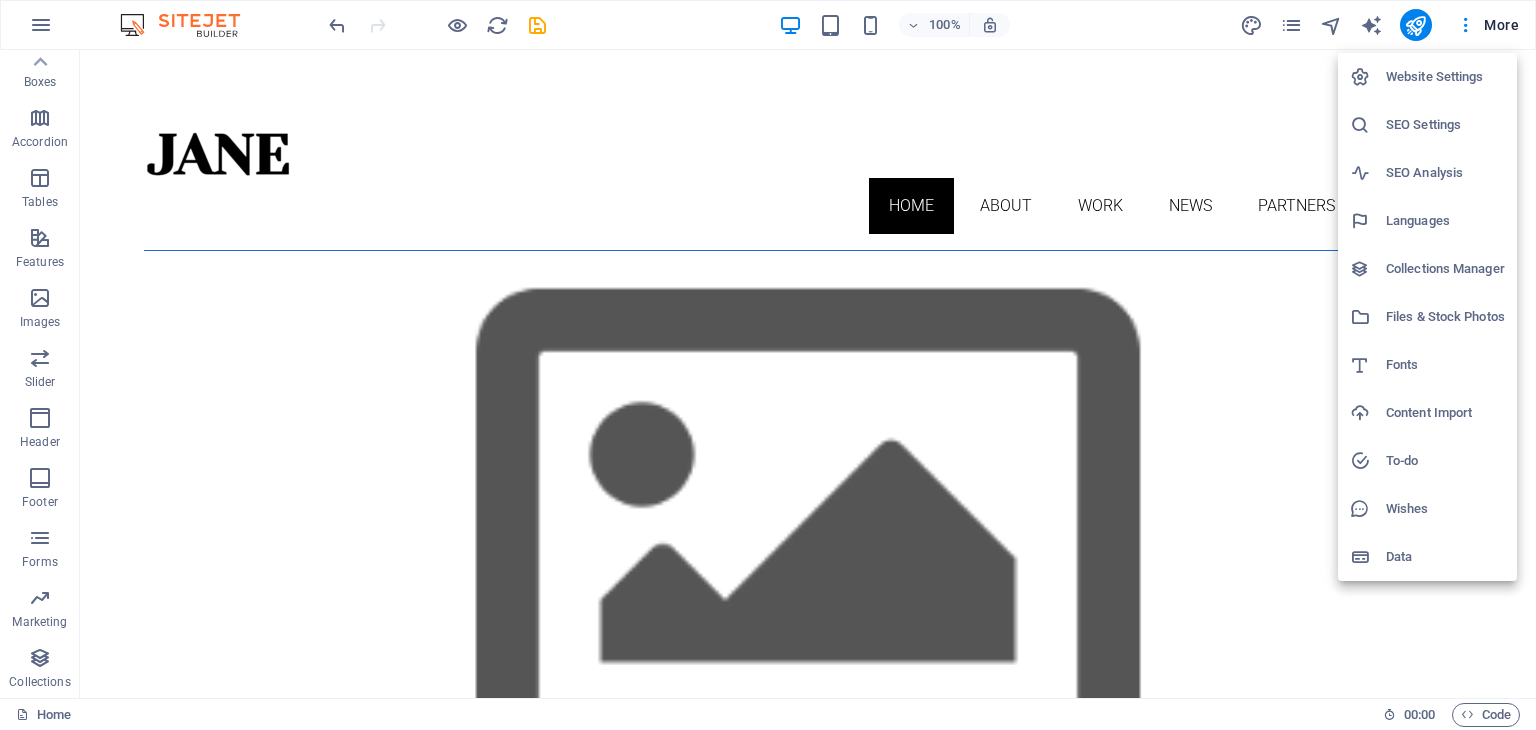 click at bounding box center (768, 365) 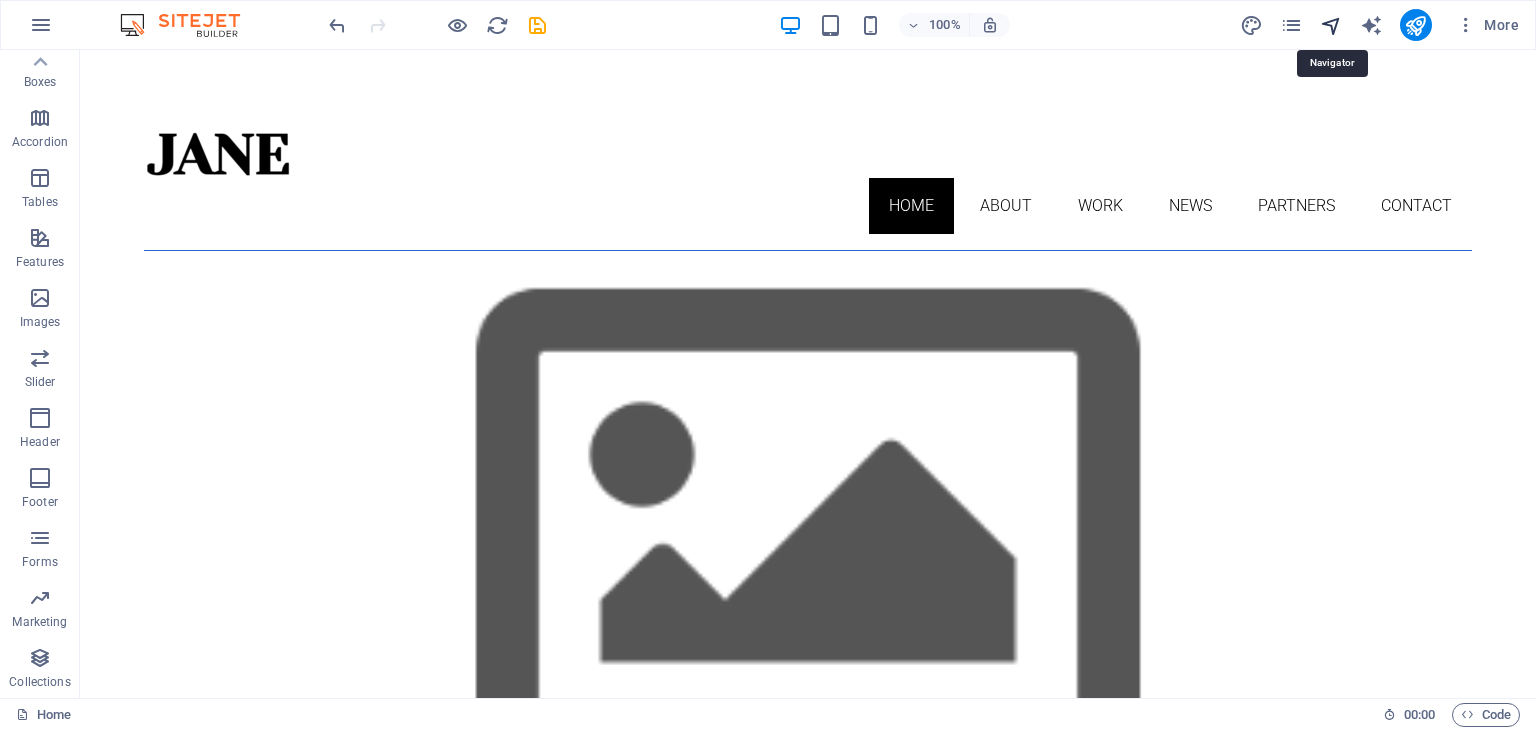 click at bounding box center [1331, 25] 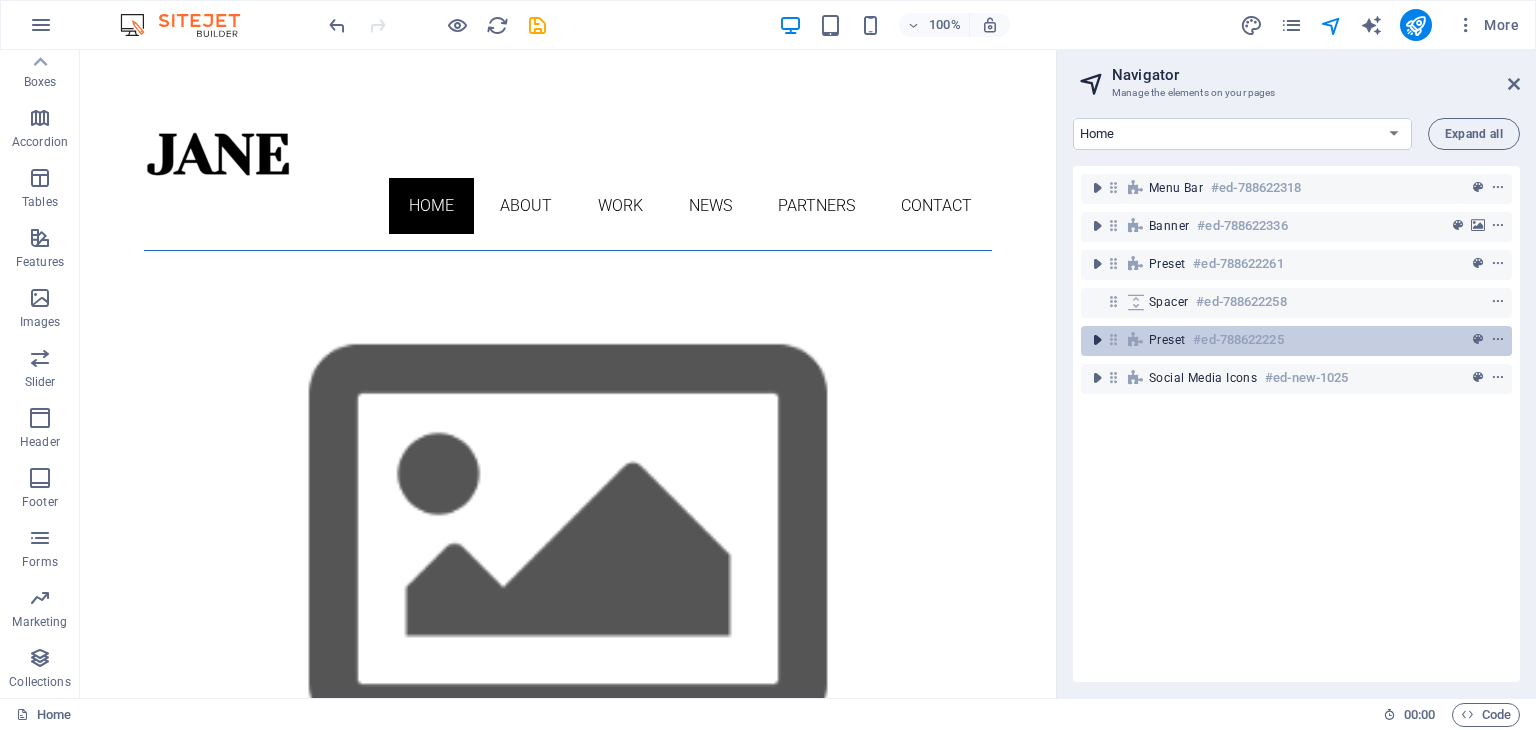click at bounding box center [1097, 340] 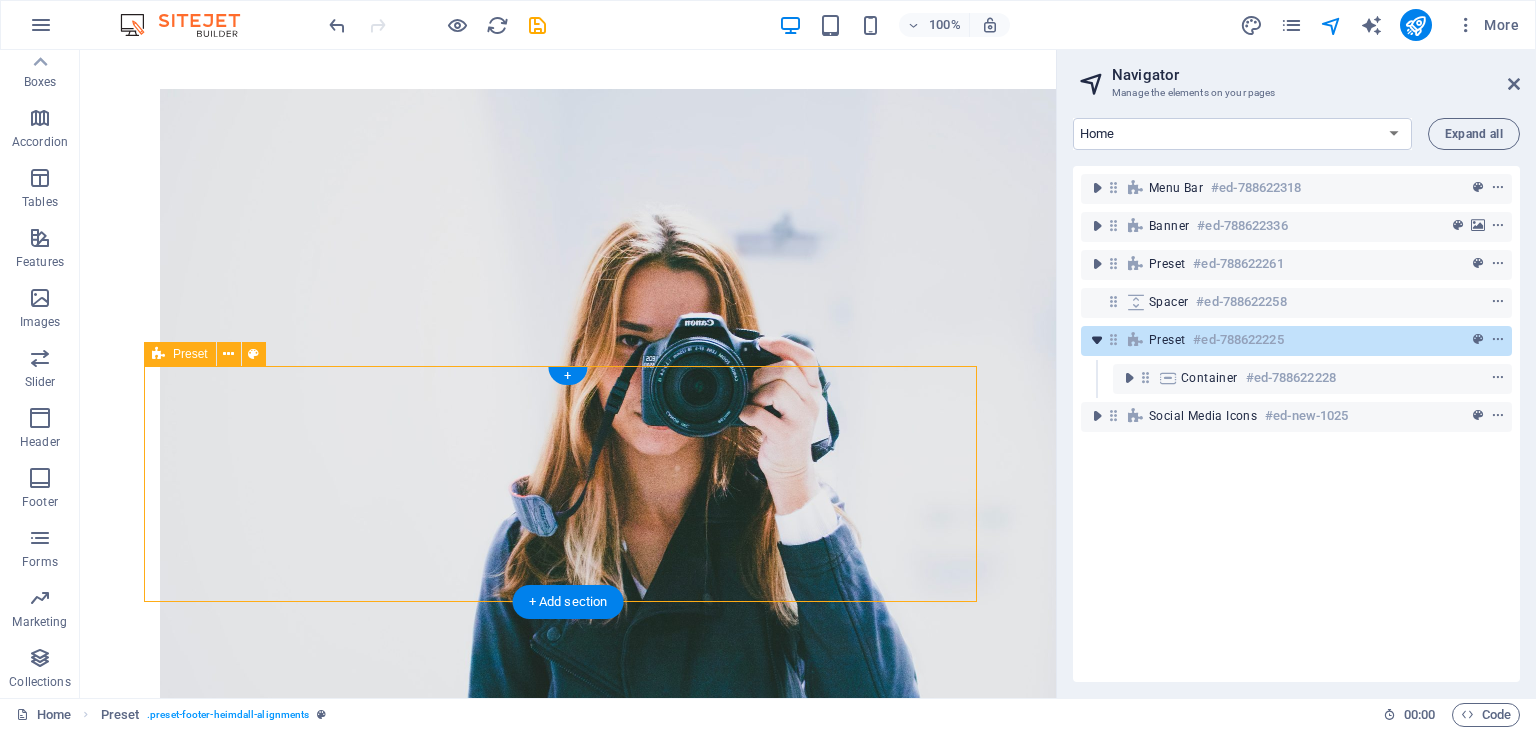 click at bounding box center (1097, 340) 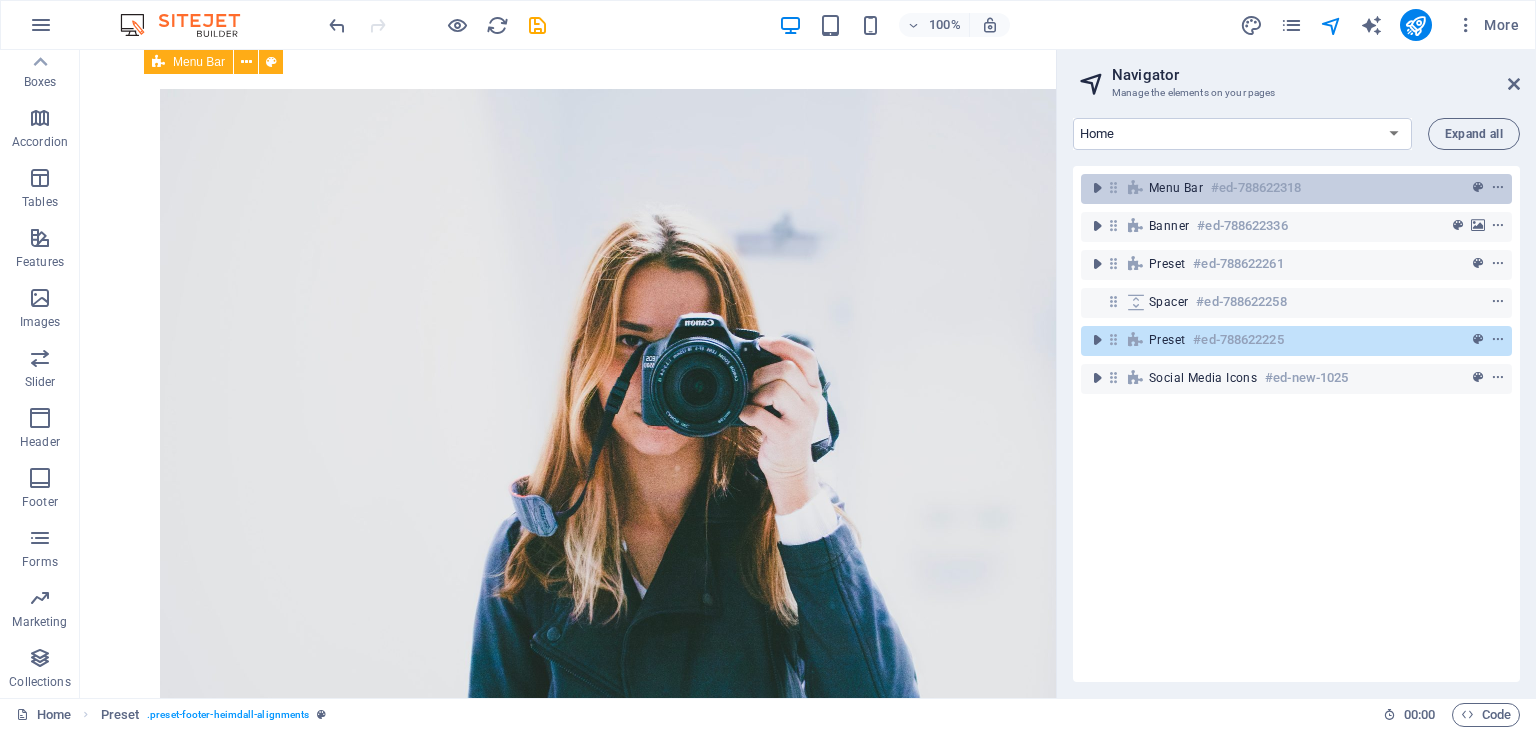 click at bounding box center [1113, 187] 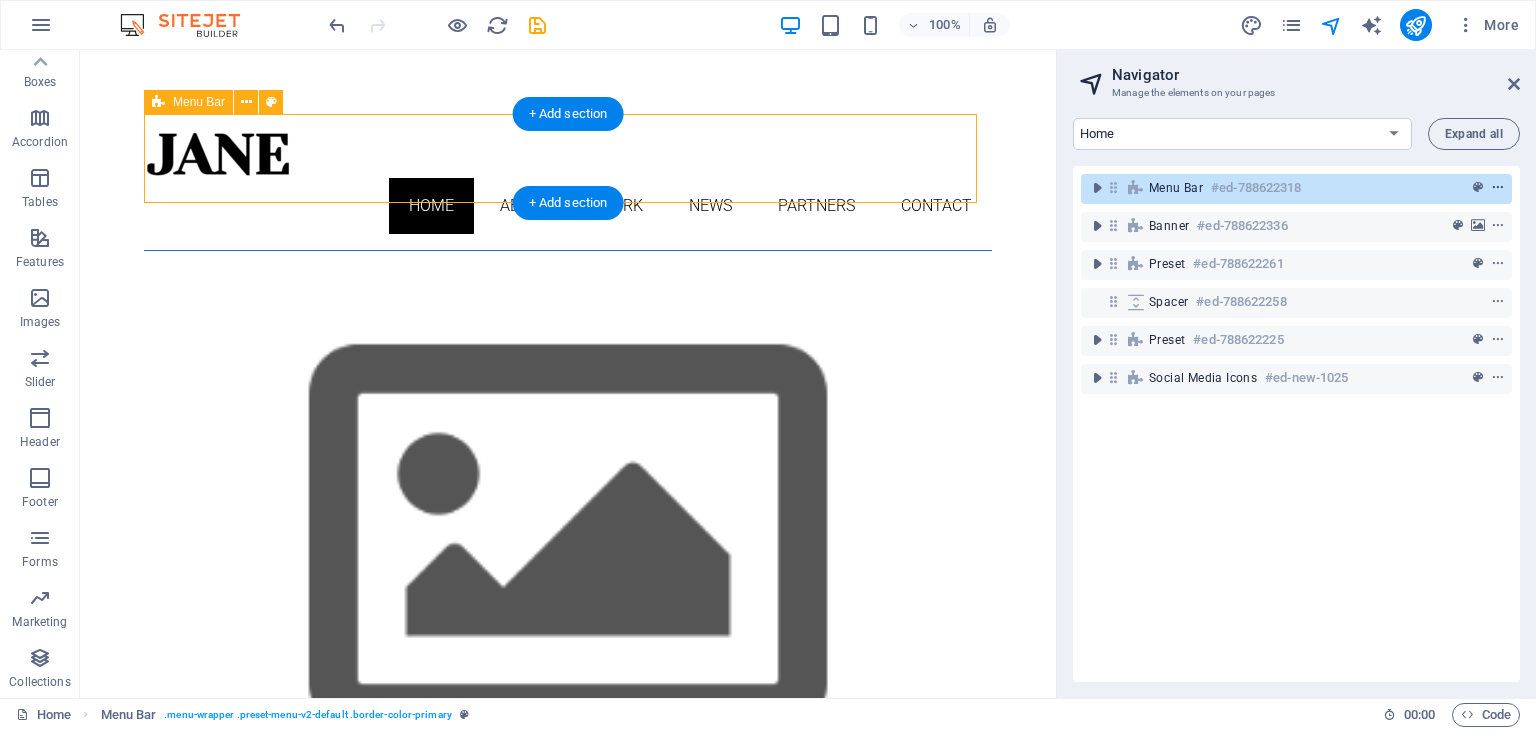 click at bounding box center (1498, 188) 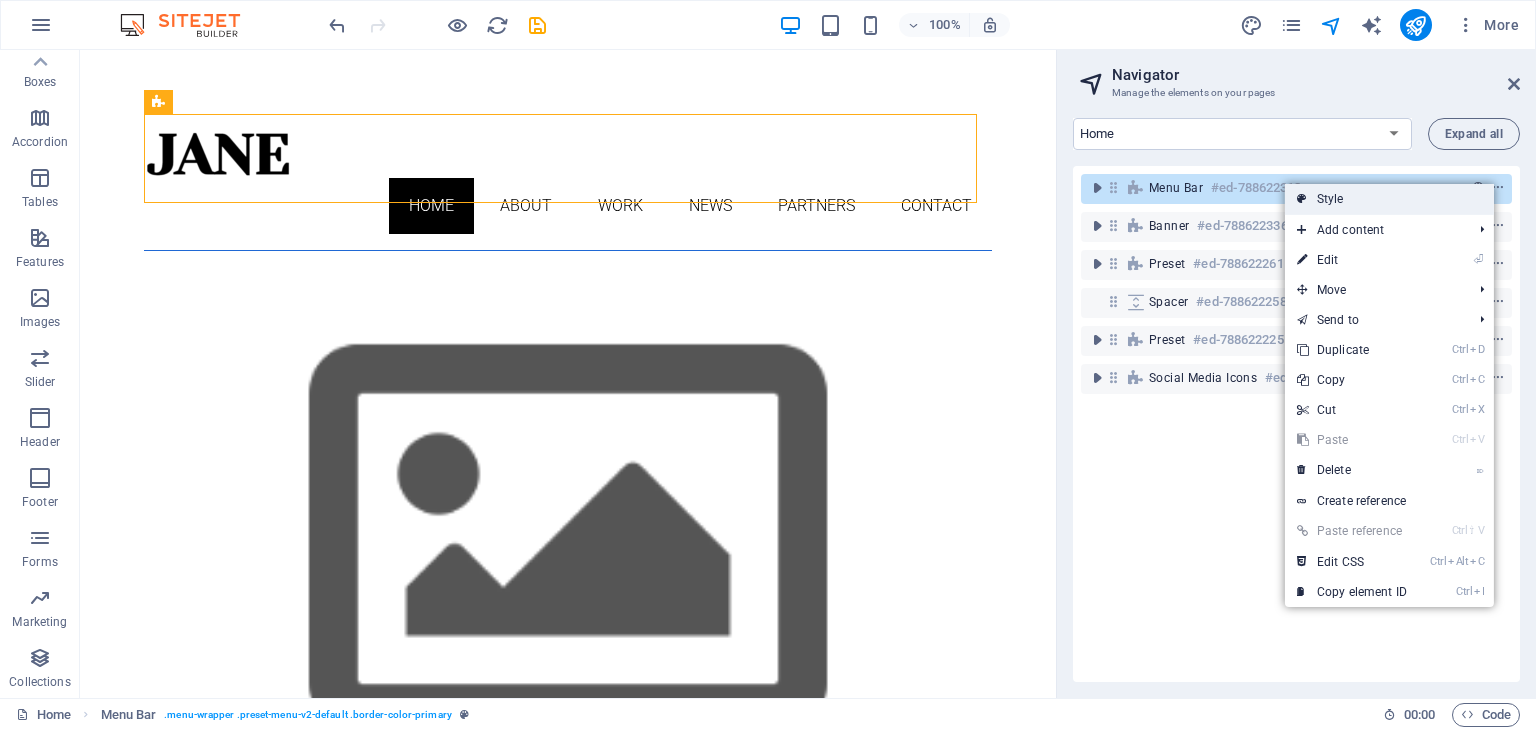 click on "Style" at bounding box center (1389, 199) 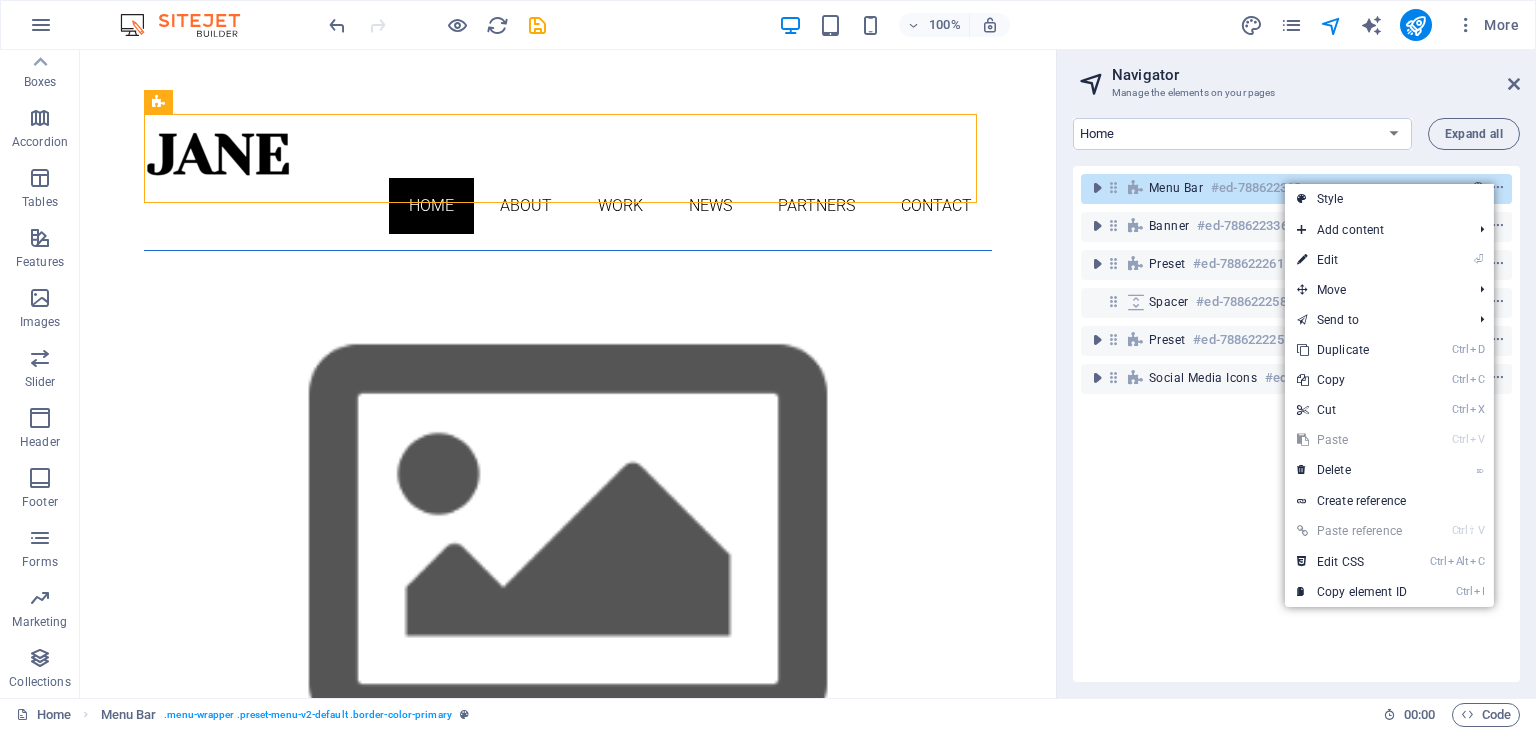 select on "rem" 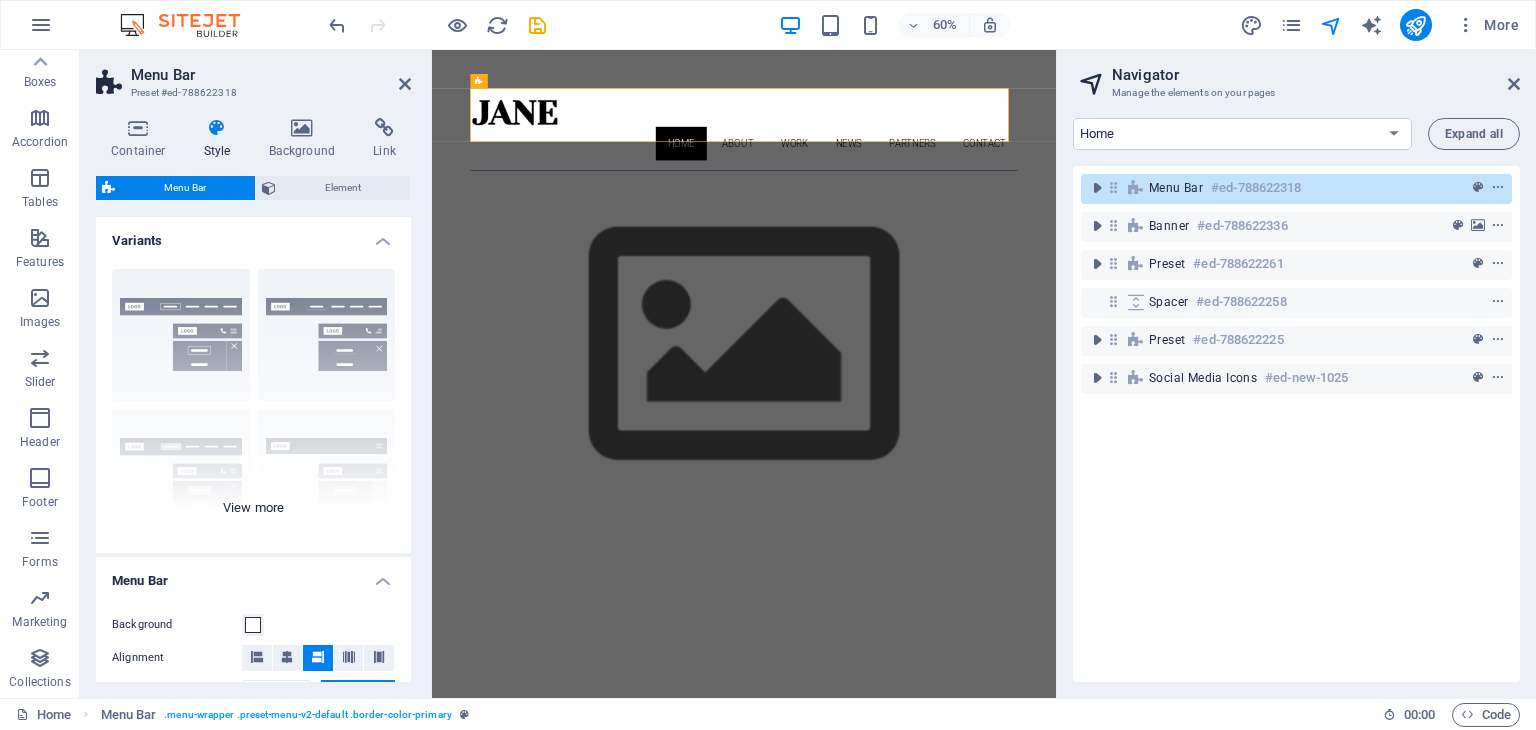 click on "Border Centered Default Fixed Loki Trigger Wide XXL" at bounding box center [253, 403] 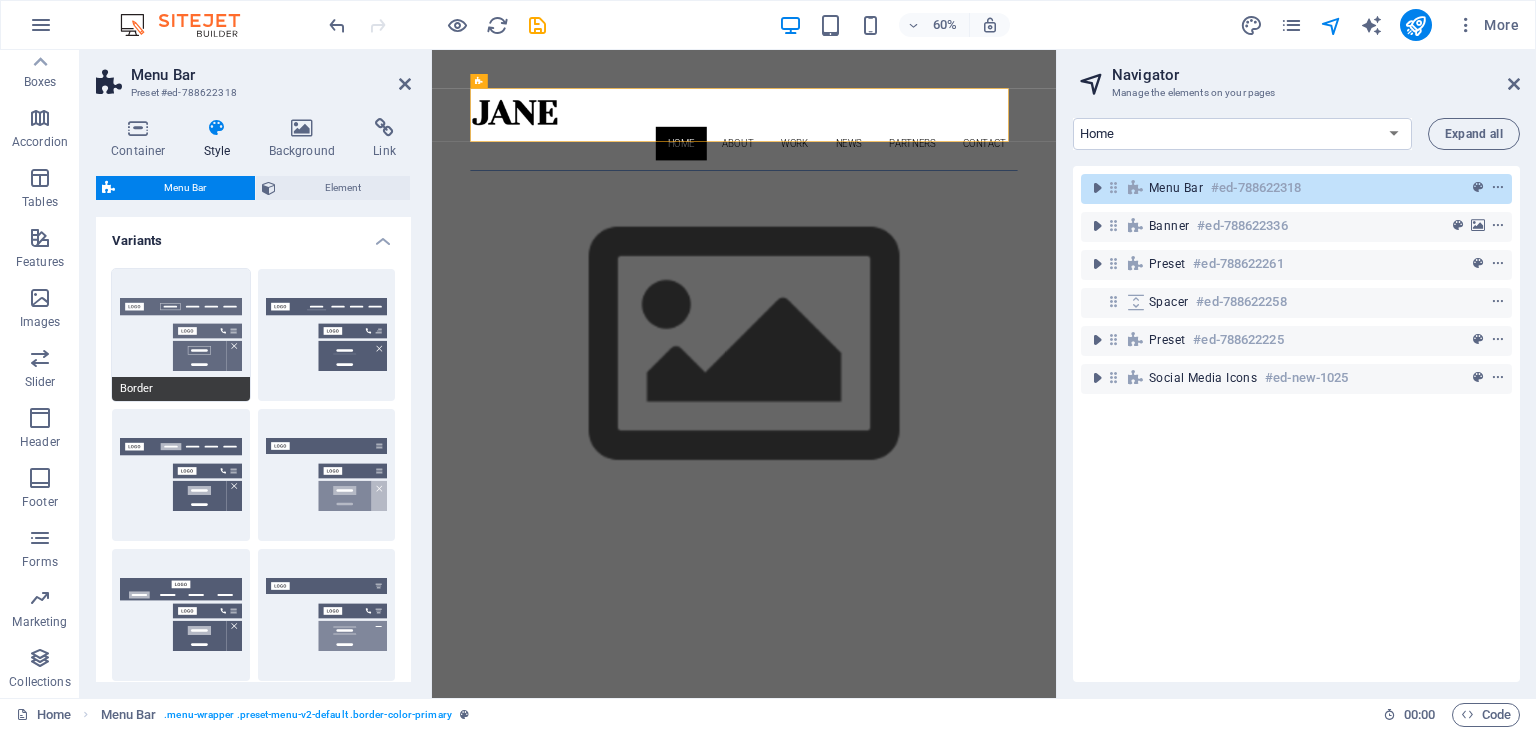 click on "Border" at bounding box center [181, 335] 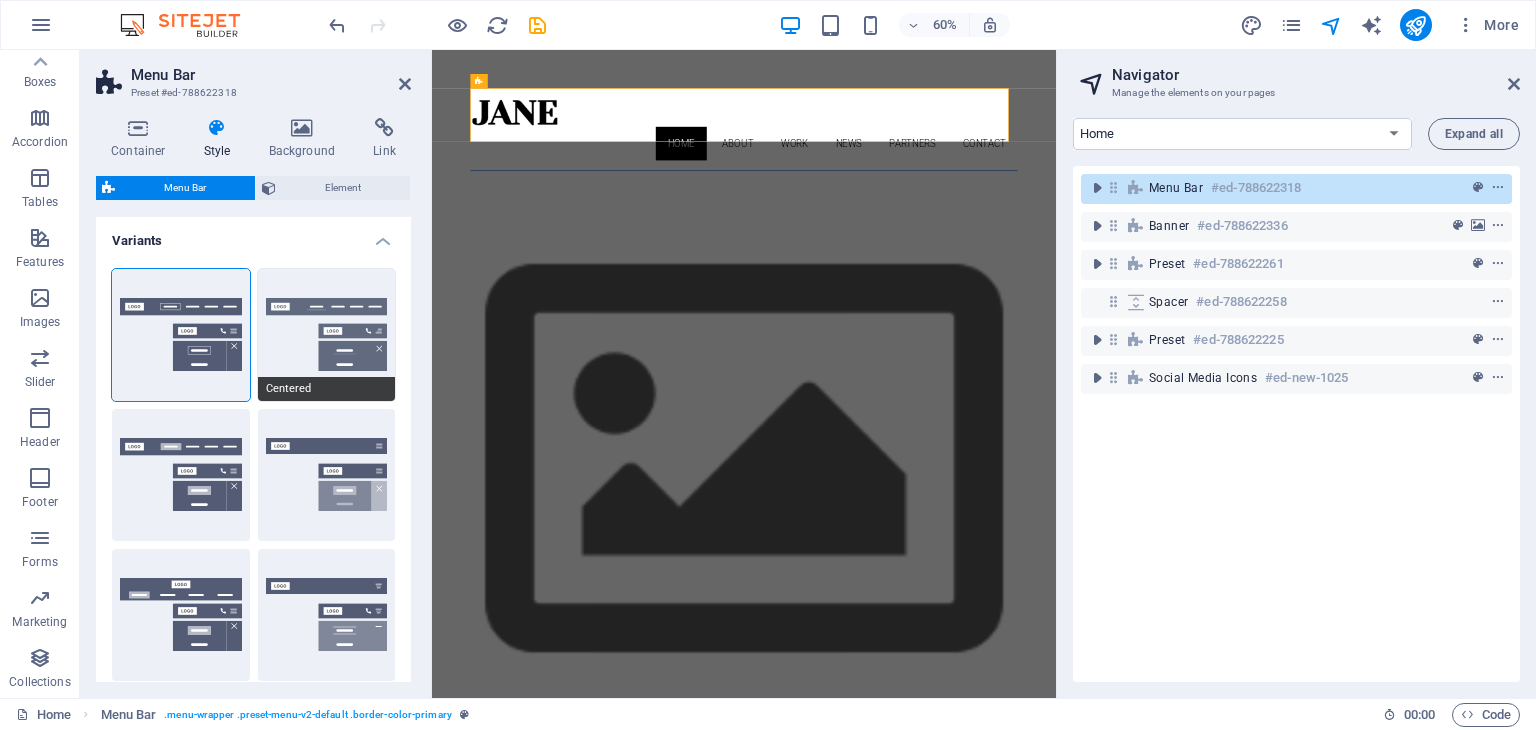 click on "Centered" at bounding box center [327, 335] 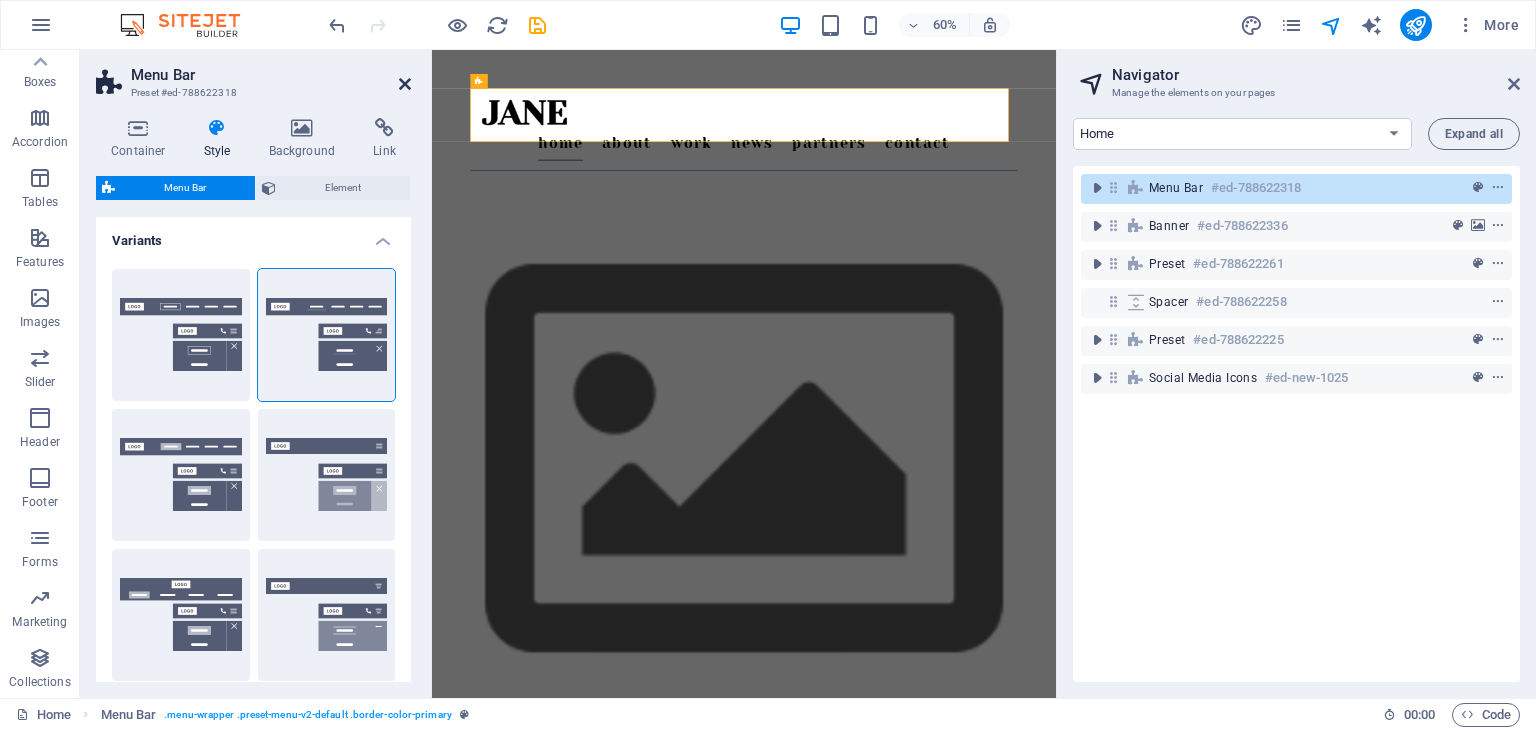 click at bounding box center (405, 84) 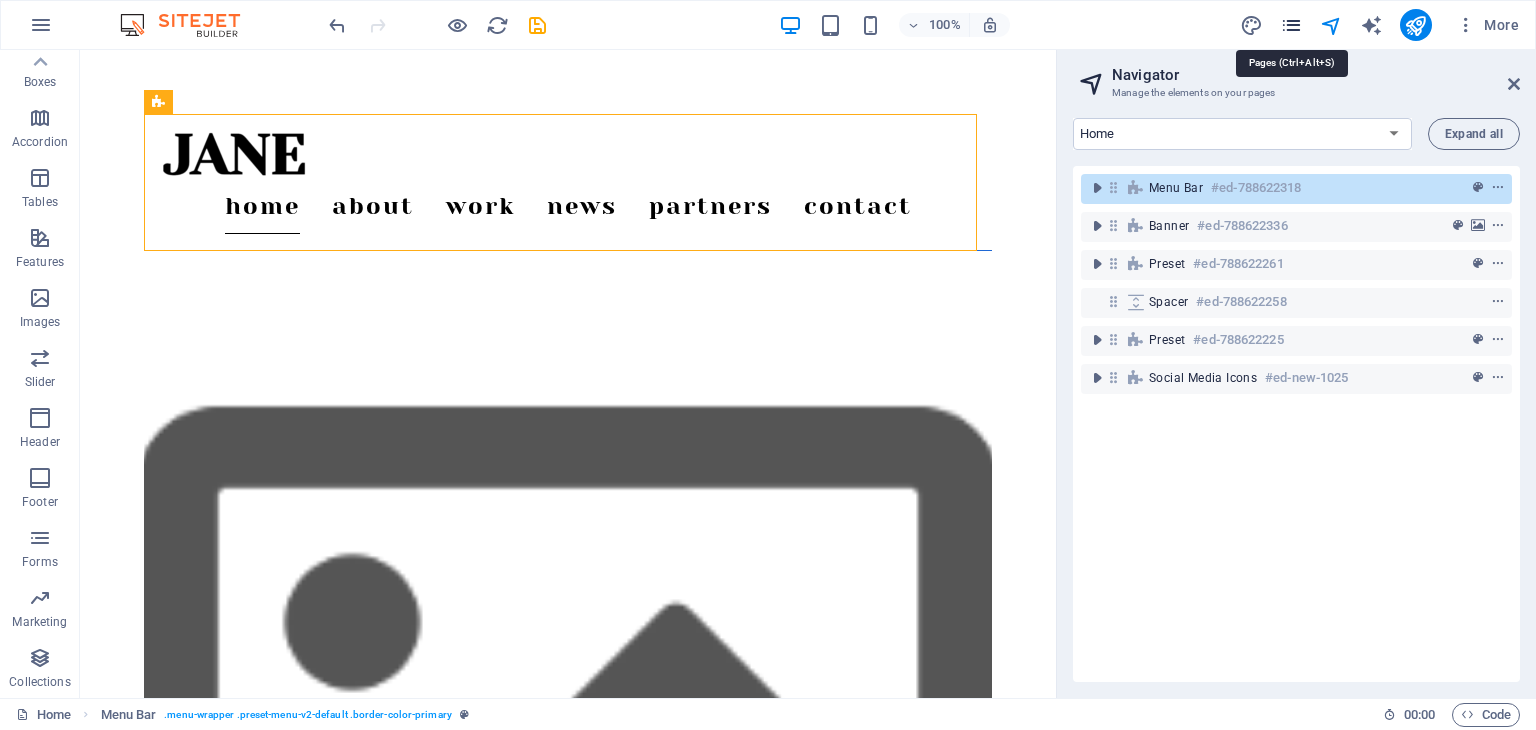 click at bounding box center (1291, 25) 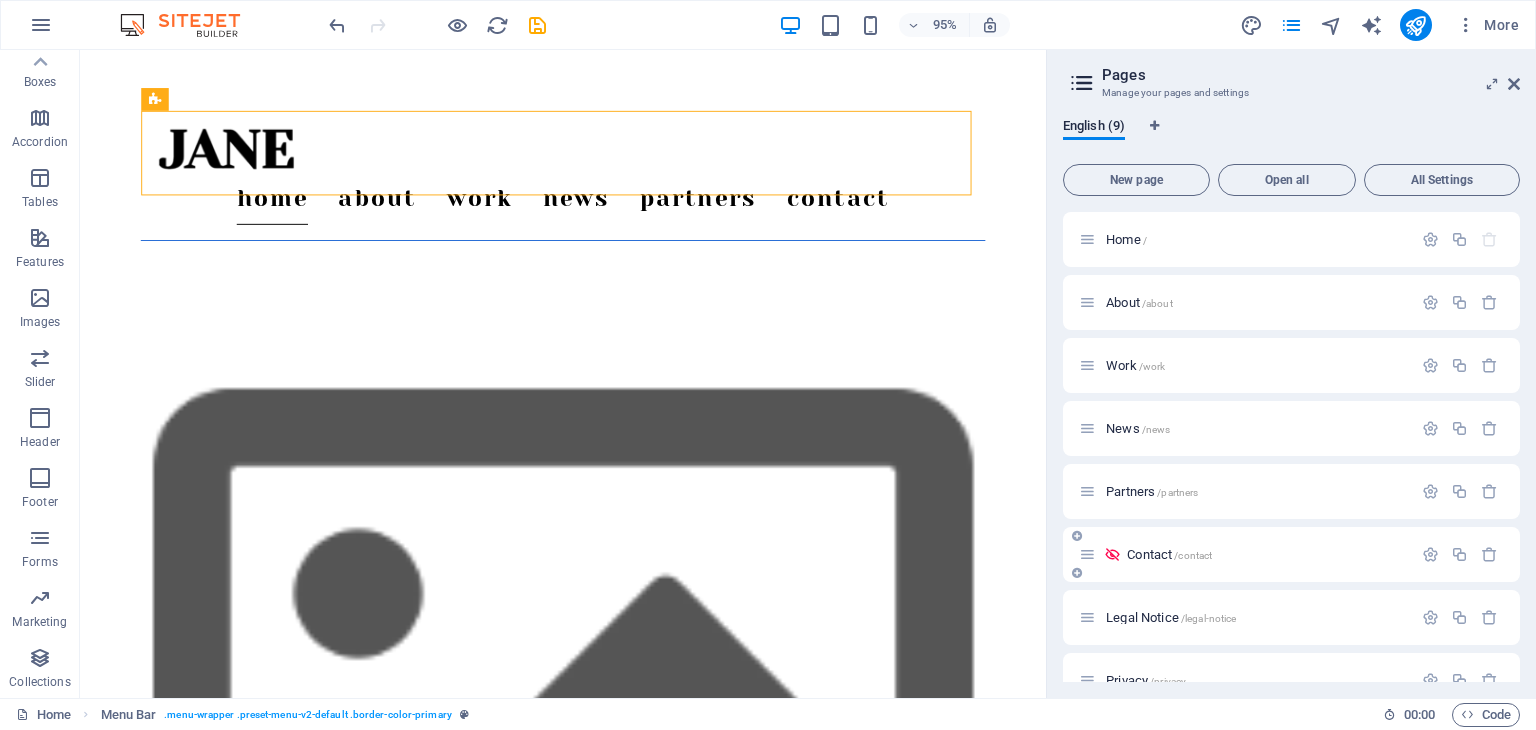 click at bounding box center (1112, 554) 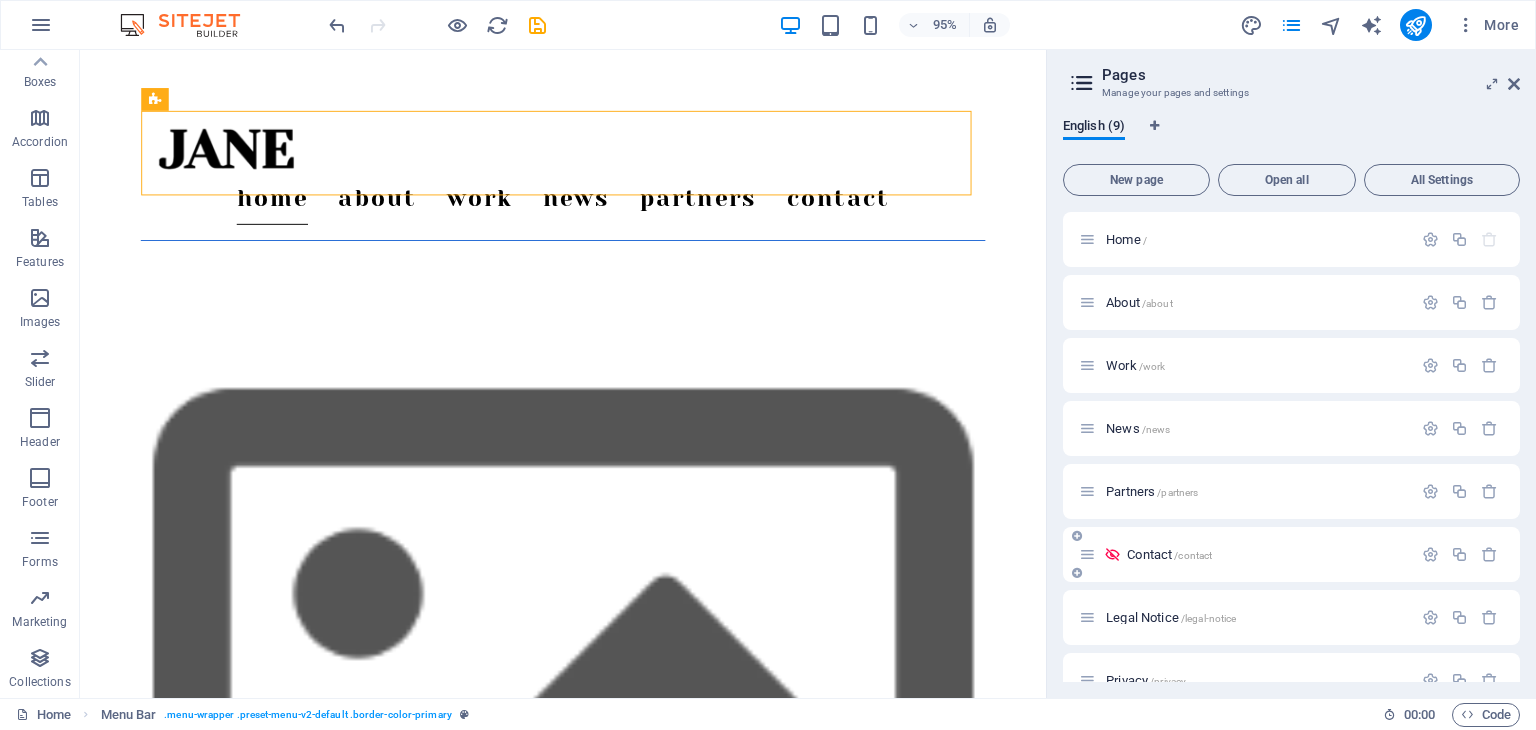 click on "Contact /contact" at bounding box center (1169, 554) 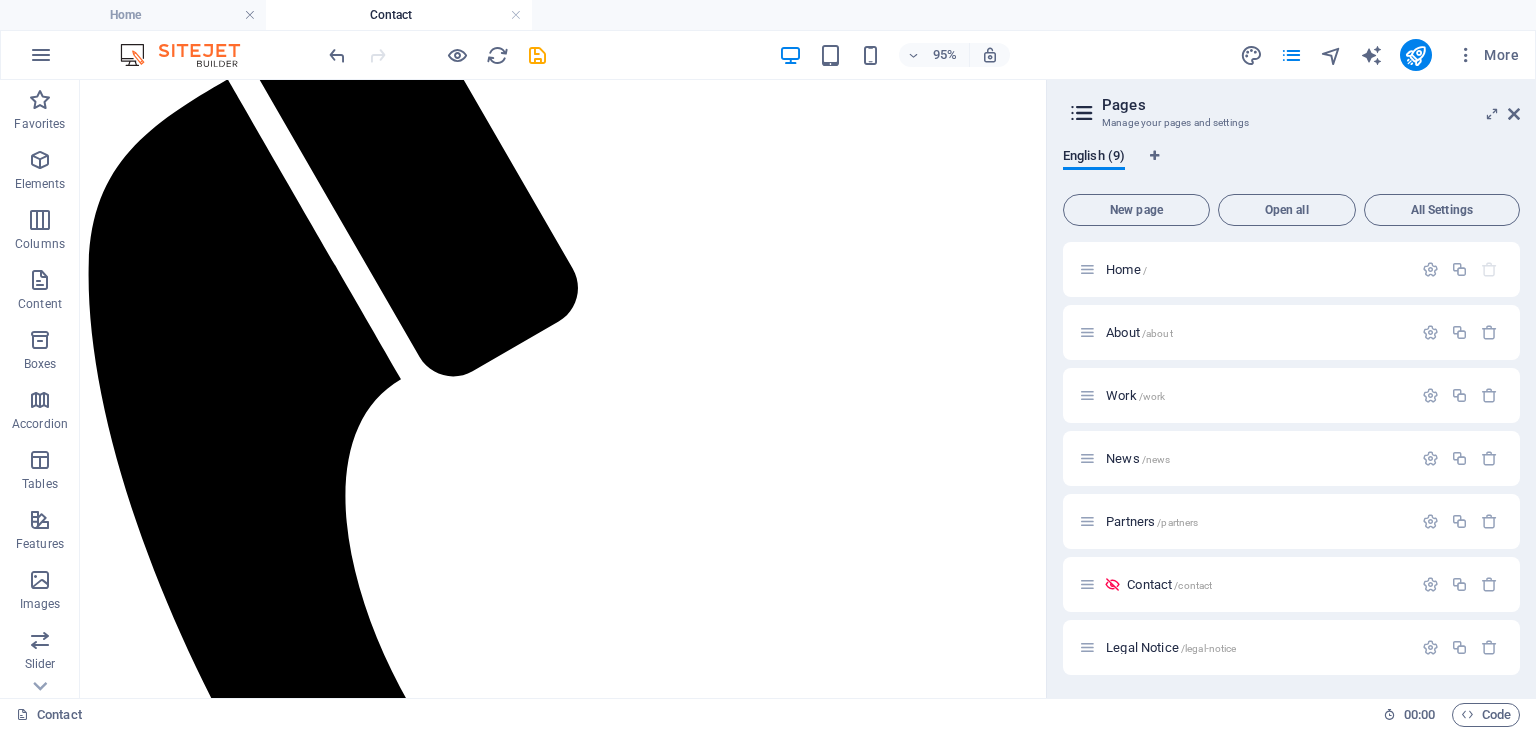scroll, scrollTop: 346, scrollLeft: 0, axis: vertical 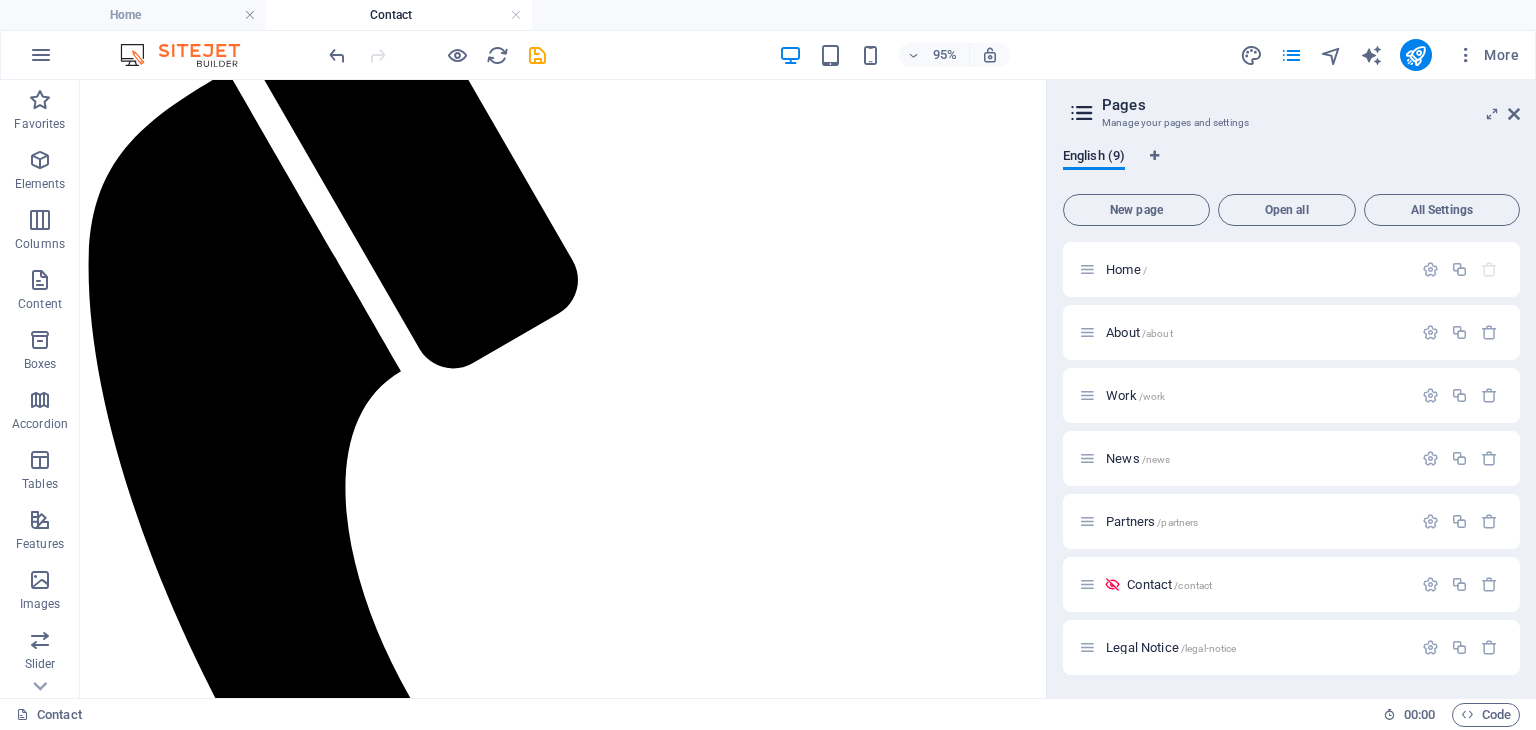 drag, startPoint x: 1089, startPoint y: 382, endPoint x: 1169, endPoint y: 665, distance: 294.09012 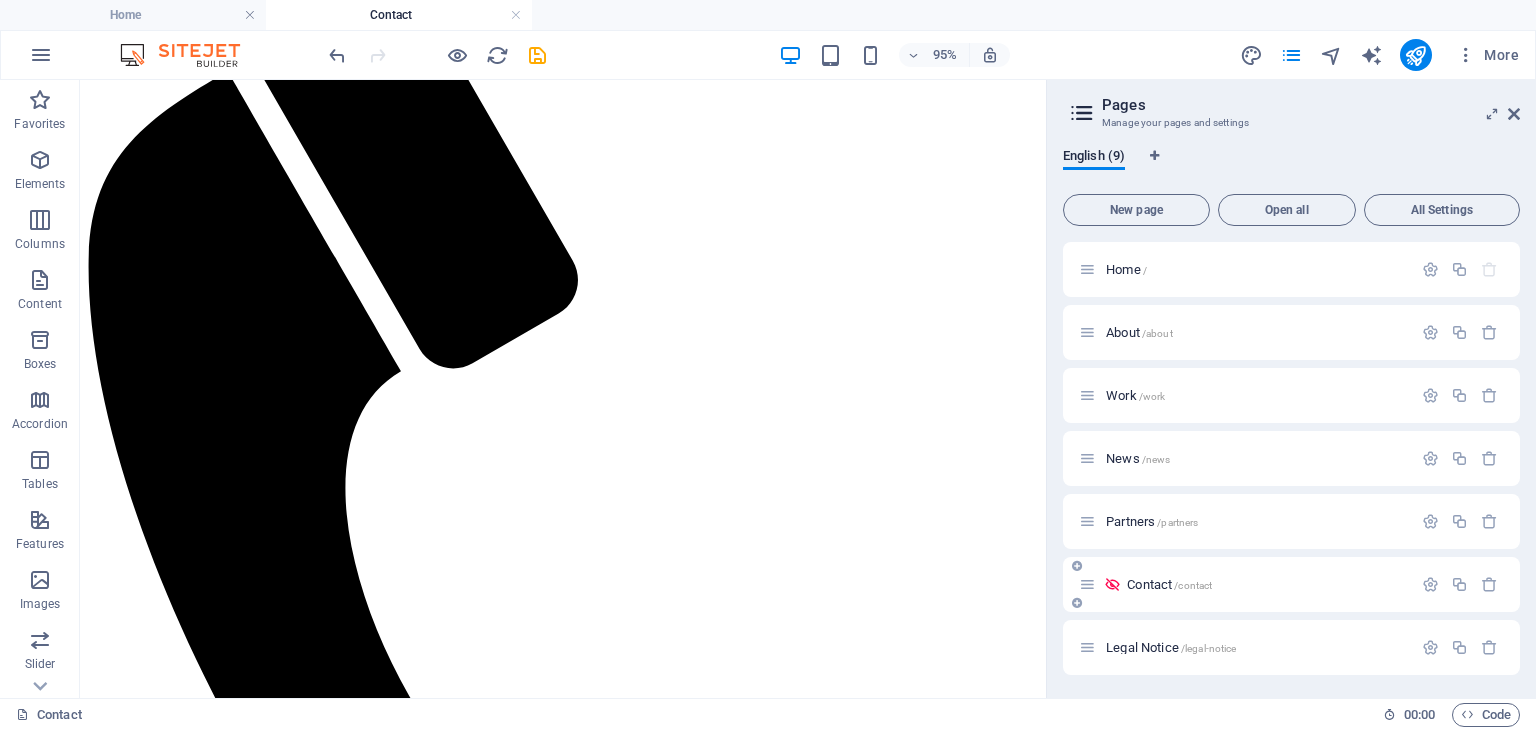 click at bounding box center [1112, 584] 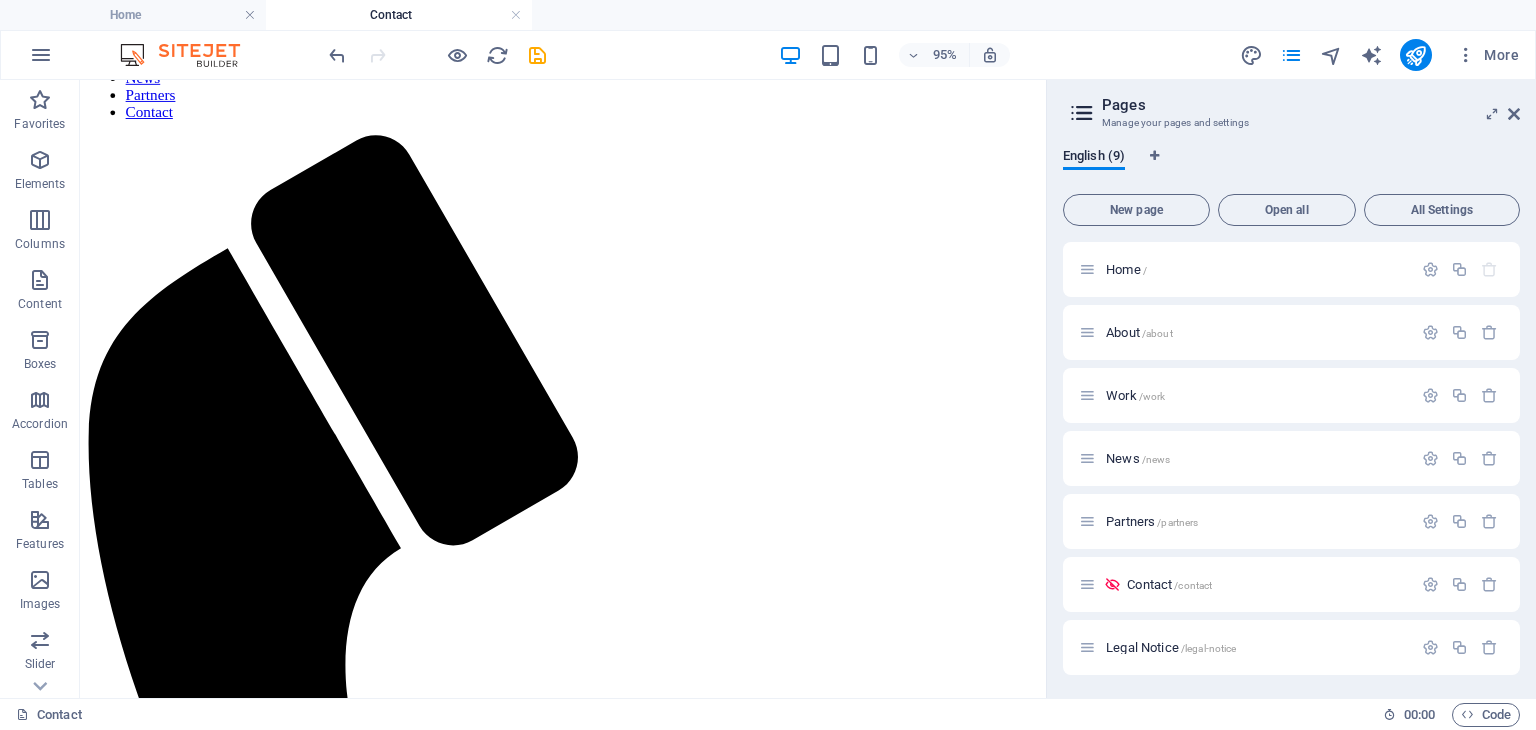 scroll, scrollTop: 141, scrollLeft: 0, axis: vertical 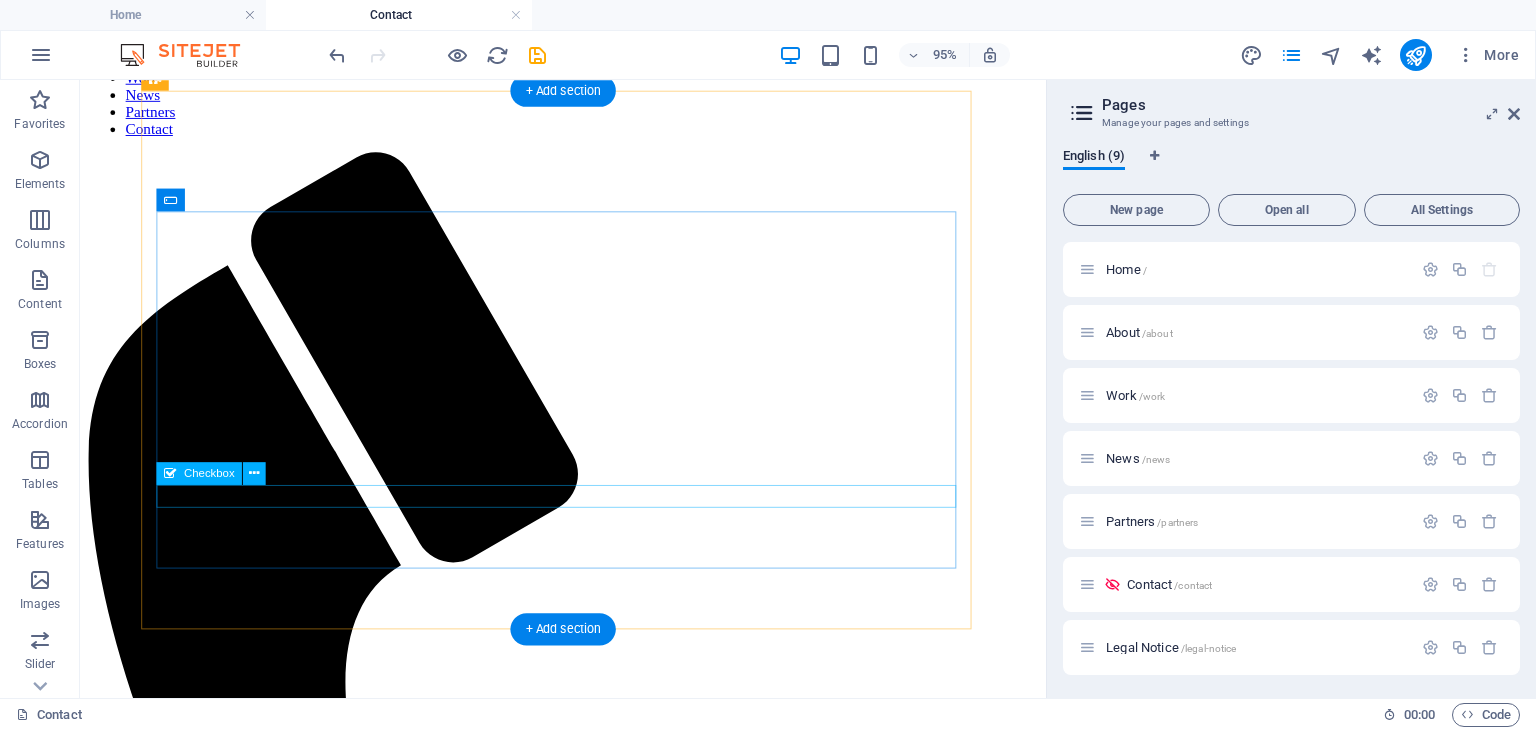 click on "I have read and understand the privacy policy." at bounding box center (588, 1758) 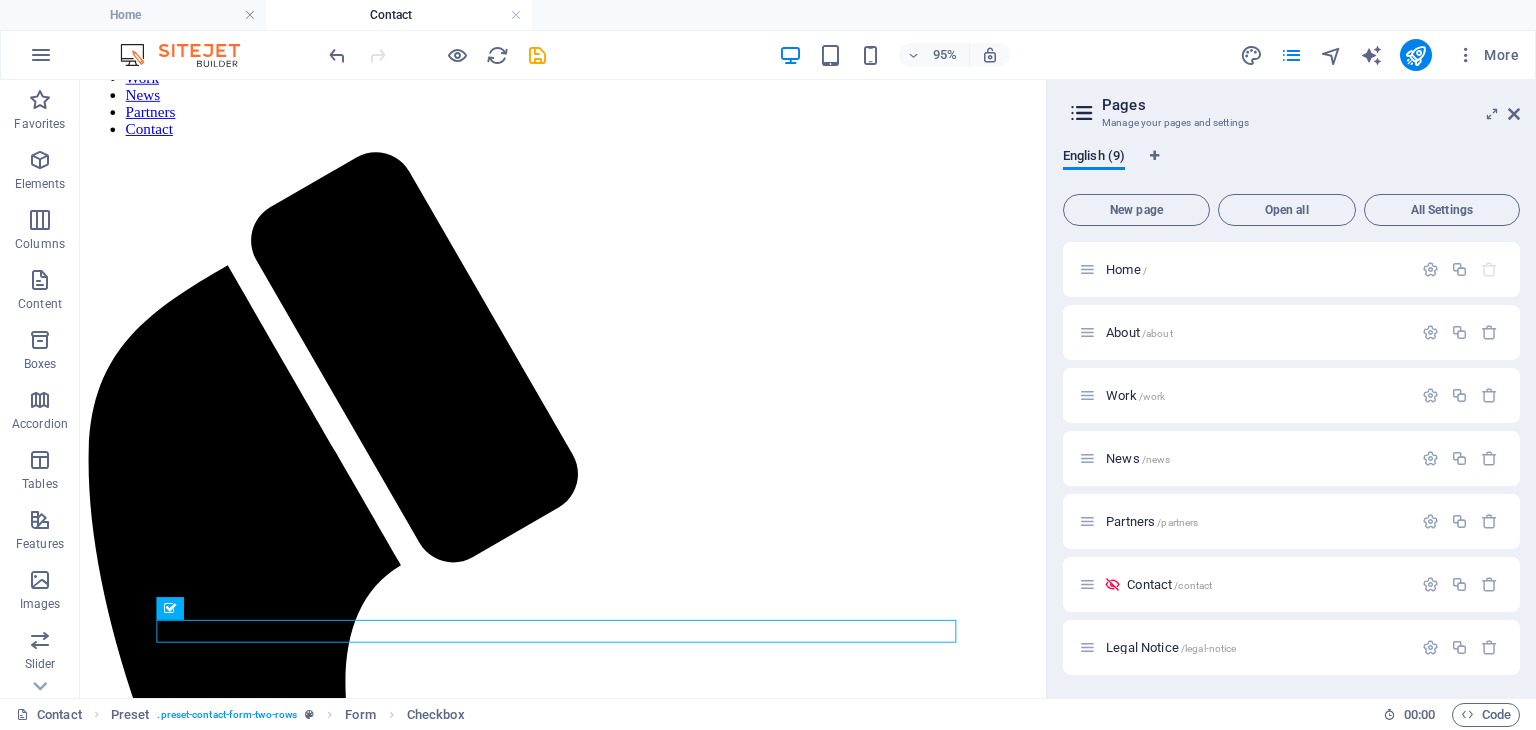 scroll, scrollTop: 0, scrollLeft: 0, axis: both 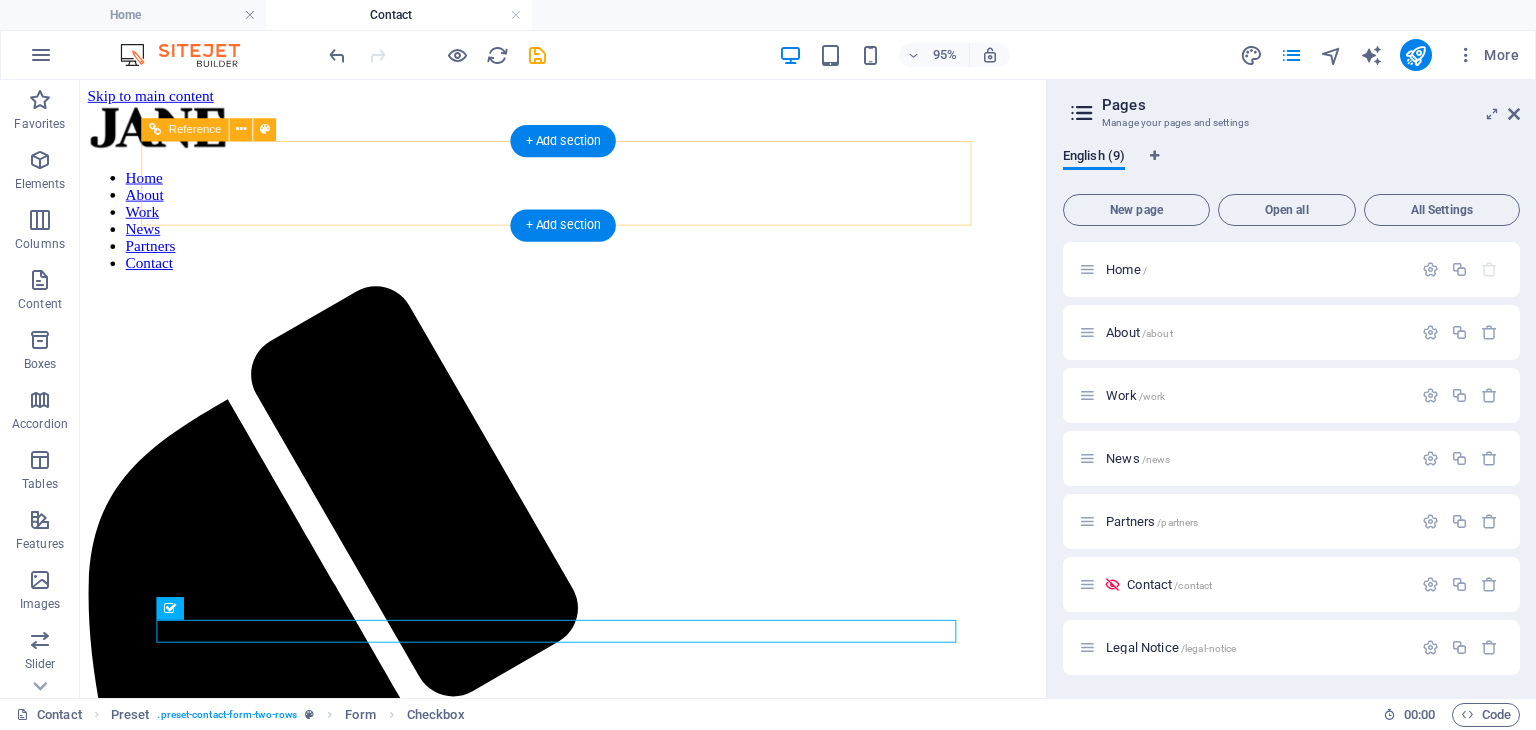 click at bounding box center [588, 132] 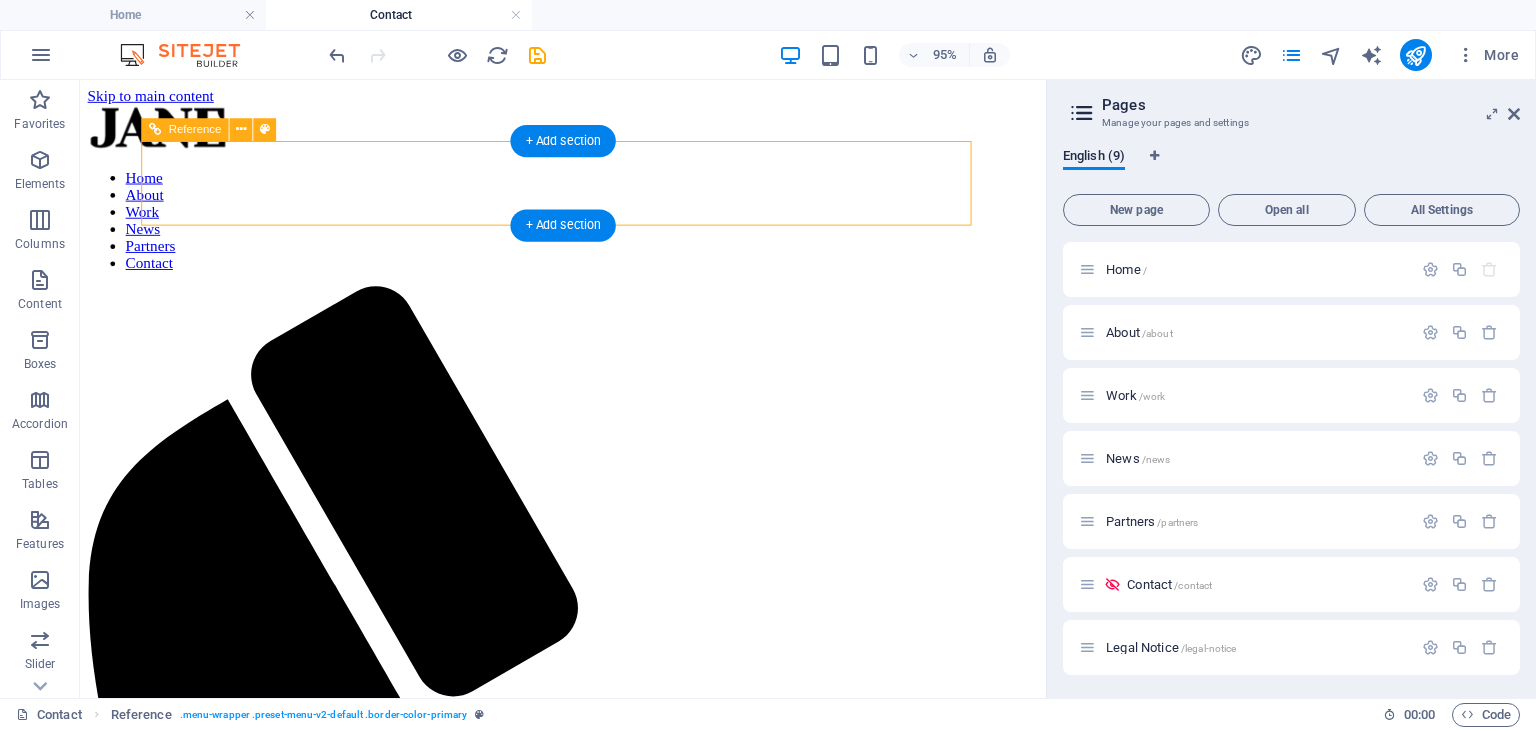 click at bounding box center (588, 132) 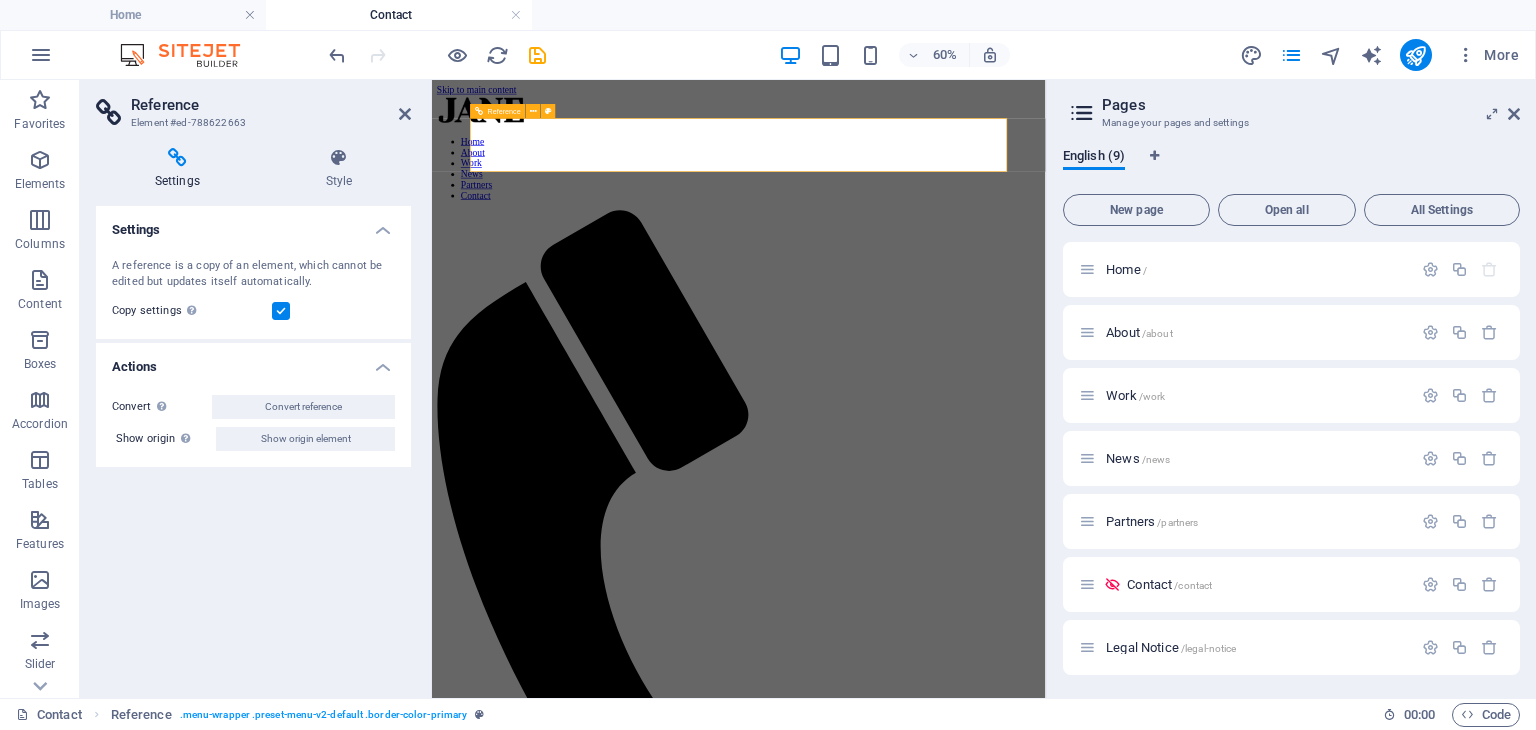 click at bounding box center (943, 132) 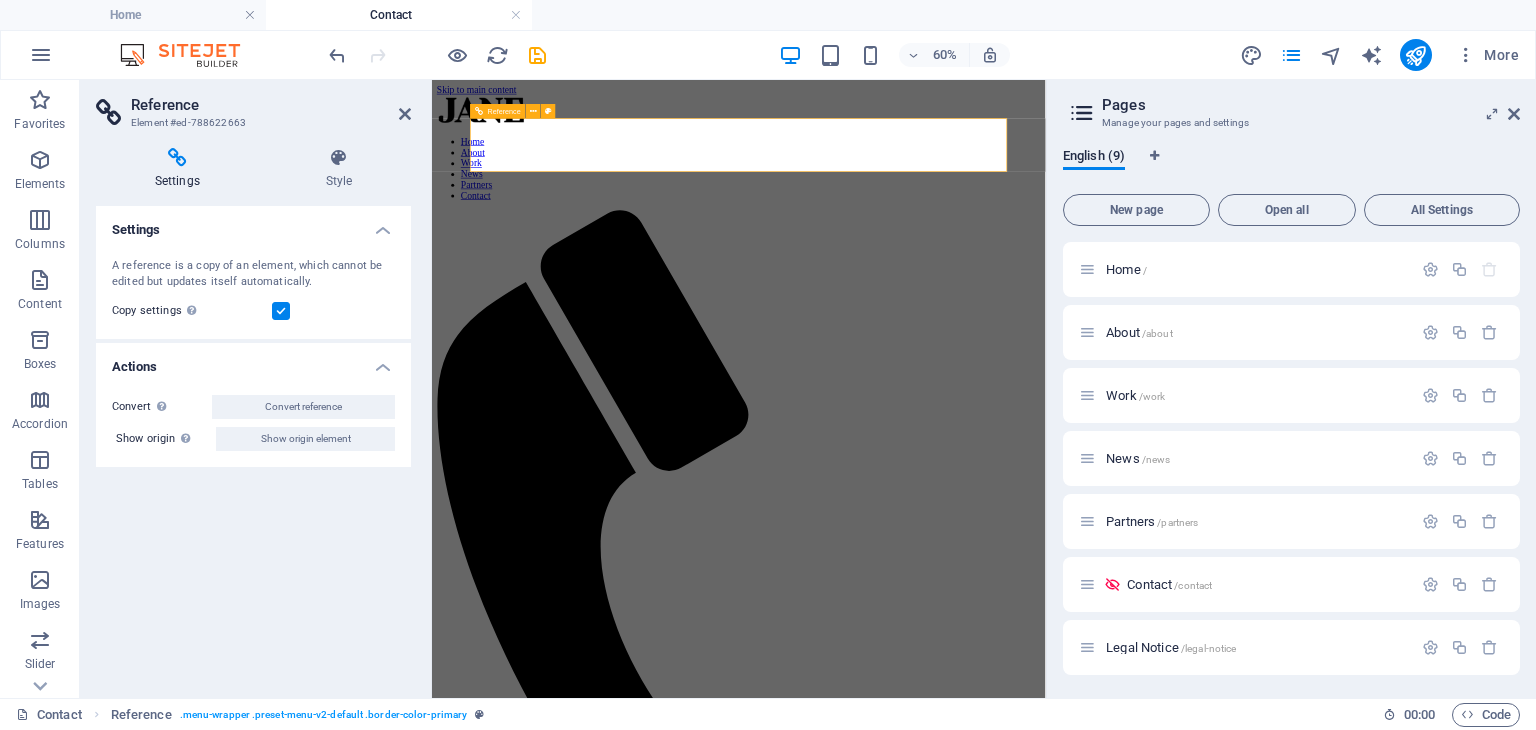 click at bounding box center (943, 132) 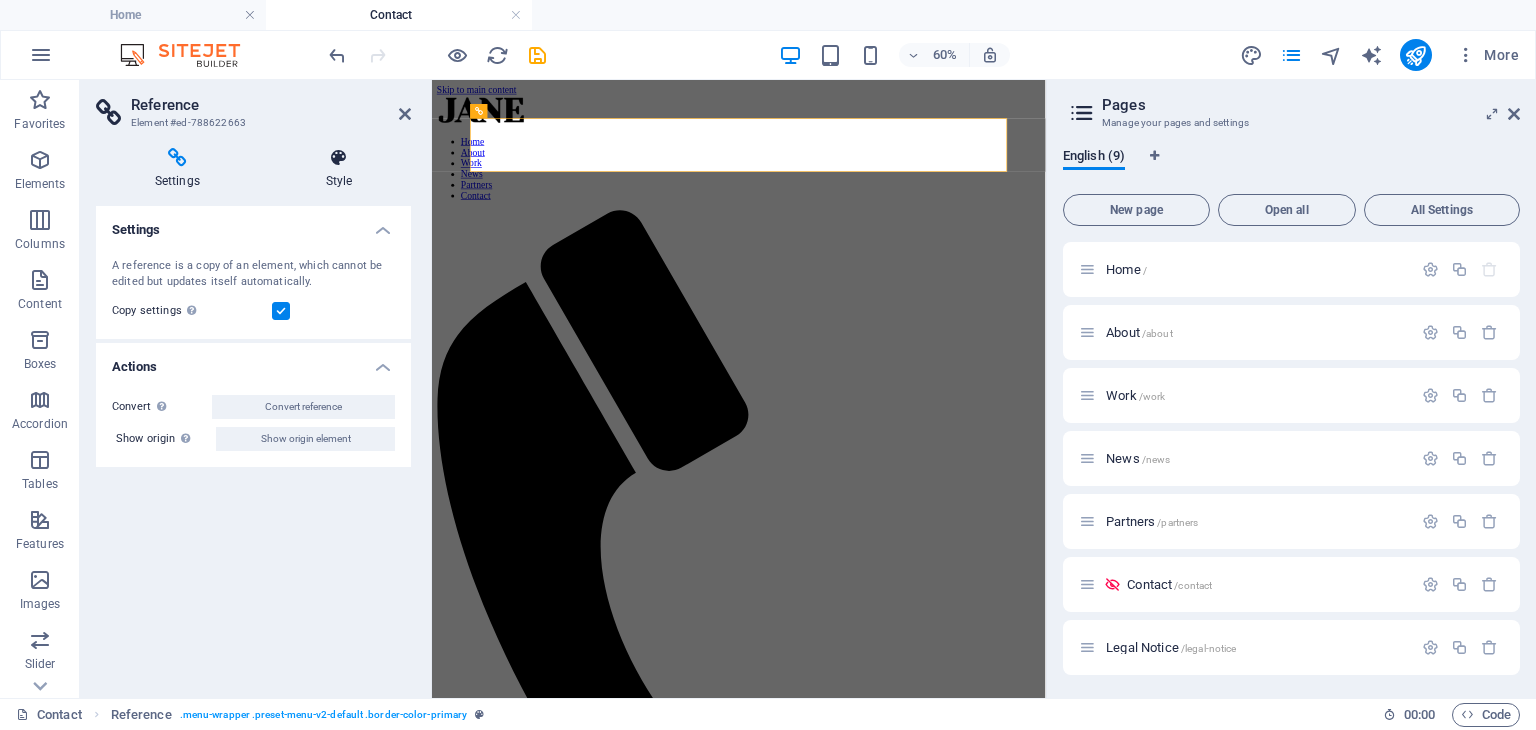 click at bounding box center (339, 158) 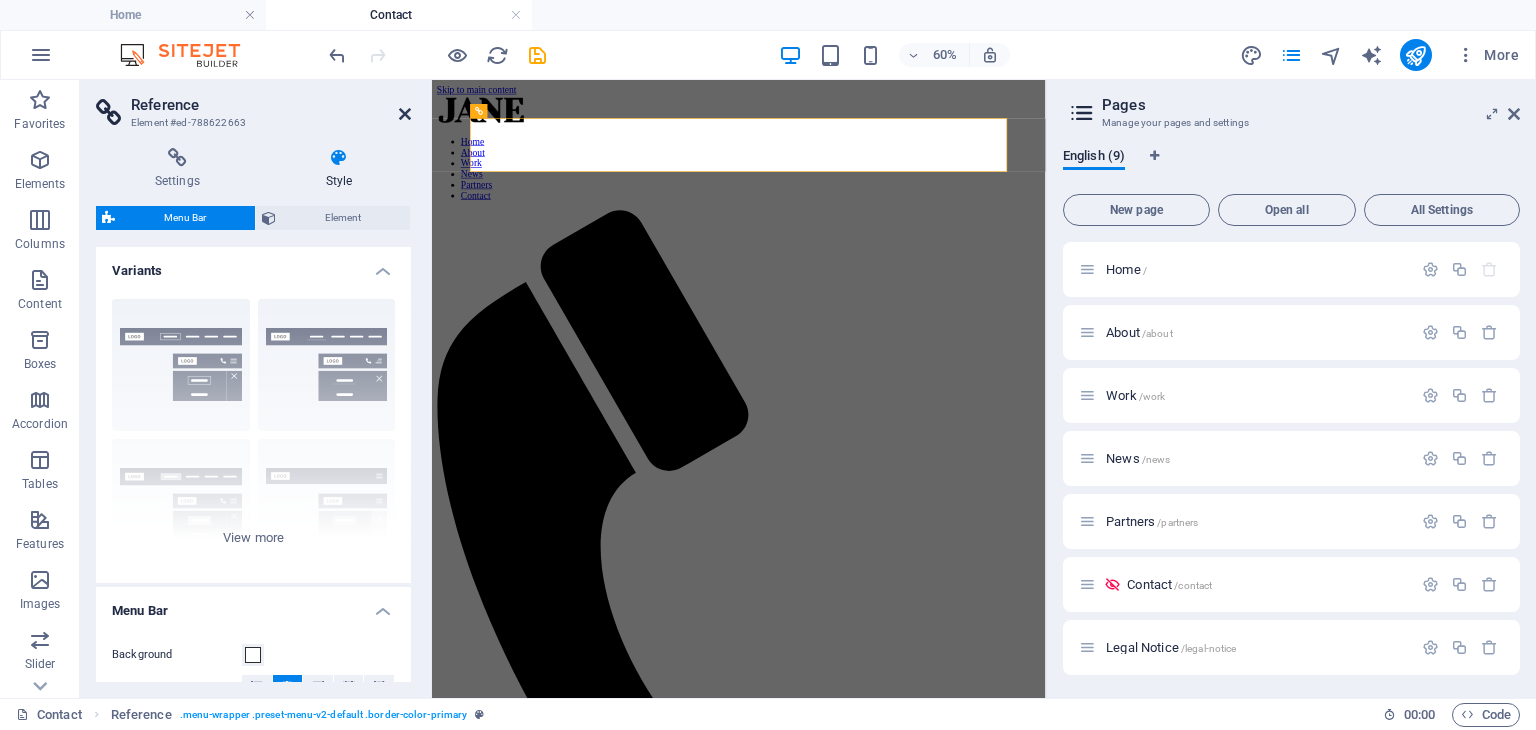 click at bounding box center [405, 114] 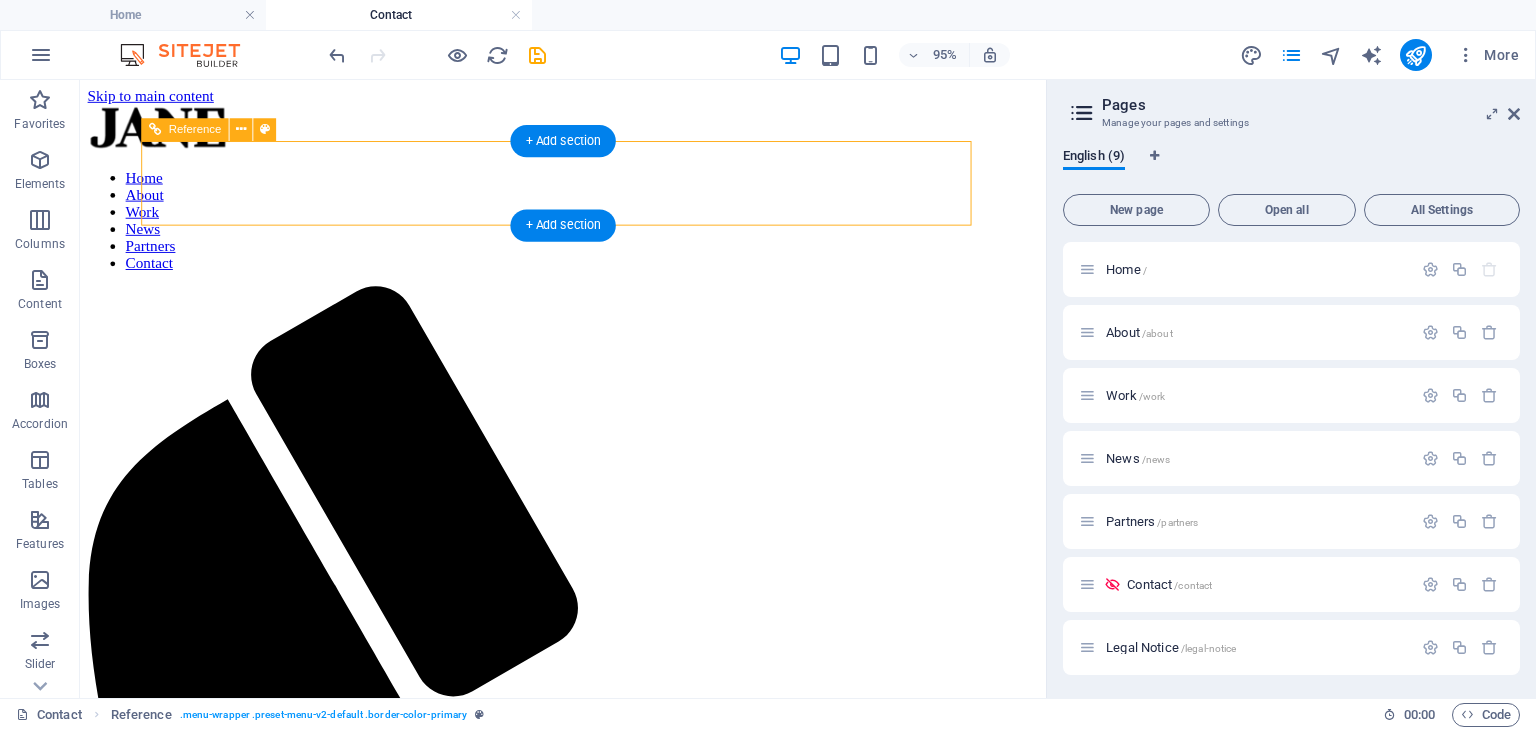 click at bounding box center (588, 132) 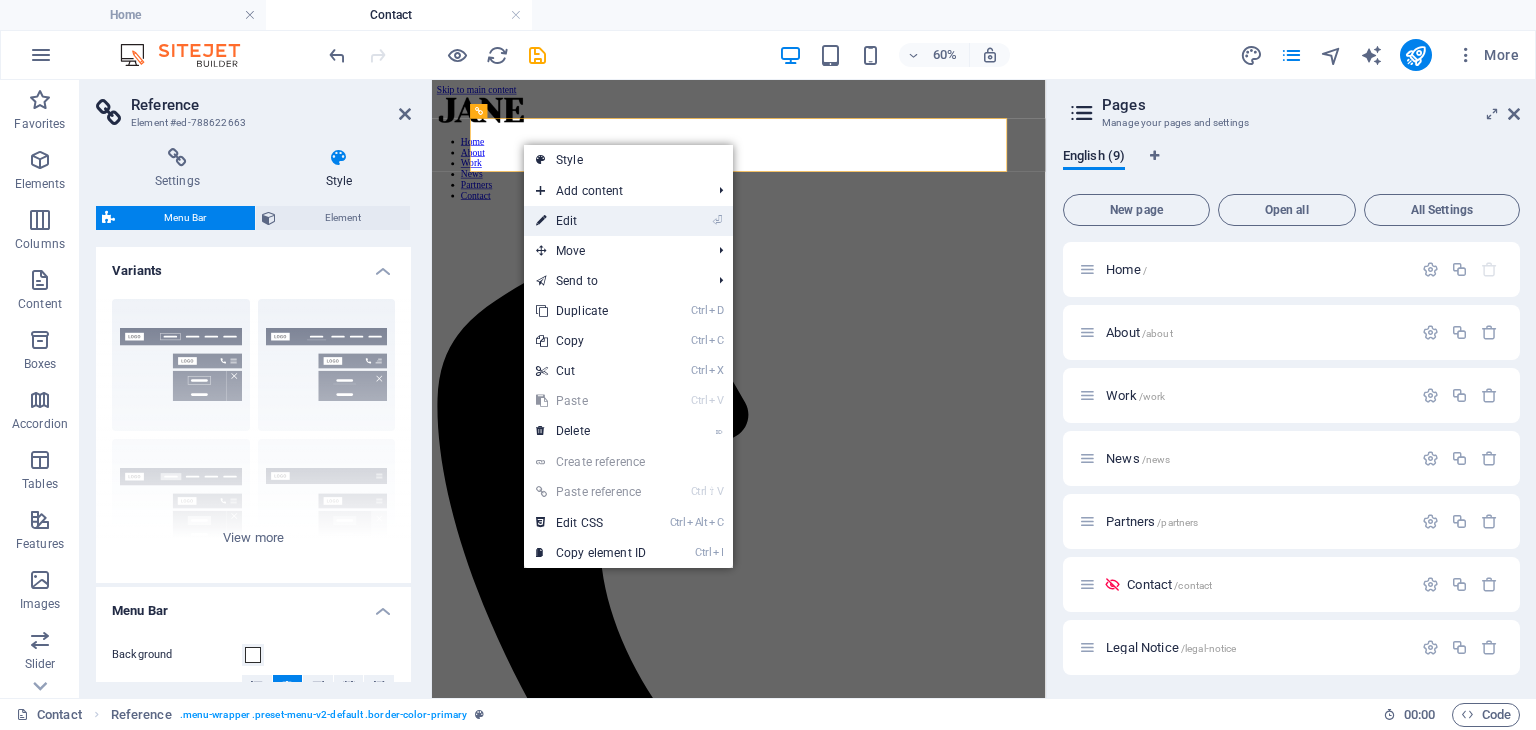 click on "⏎  Edit" at bounding box center [591, 221] 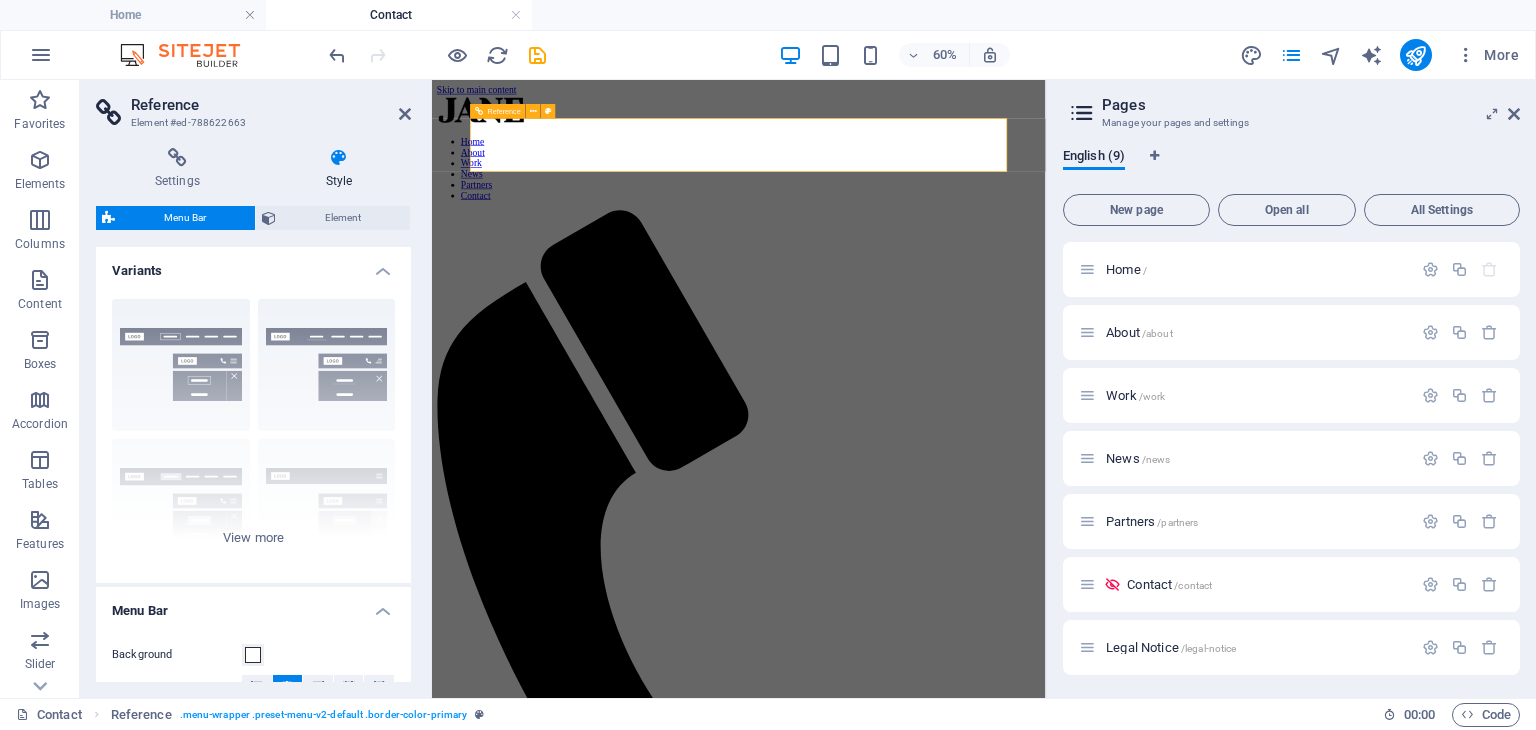 click at bounding box center [943, 132] 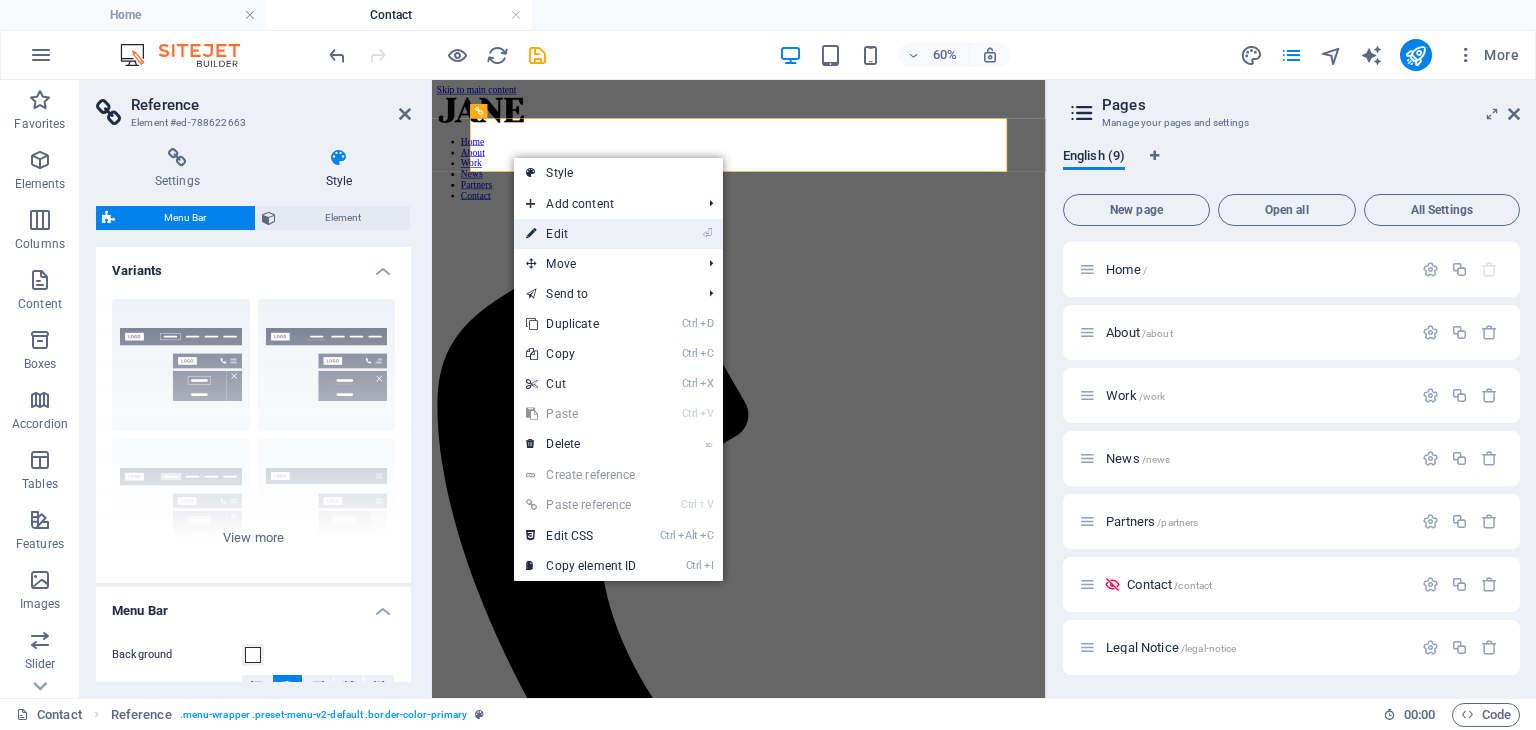 click on "⏎  Edit" at bounding box center (581, 234) 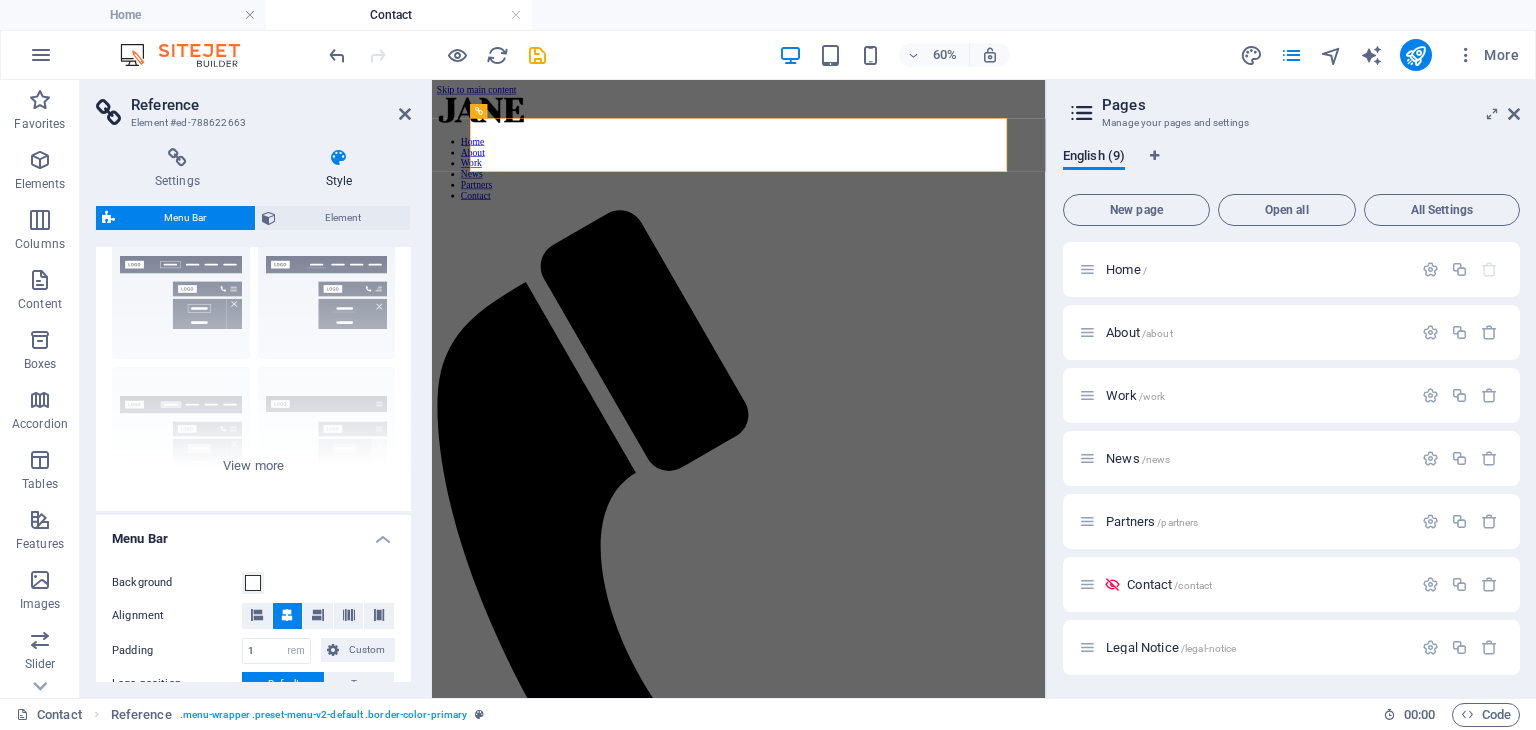 scroll, scrollTop: 105, scrollLeft: 0, axis: vertical 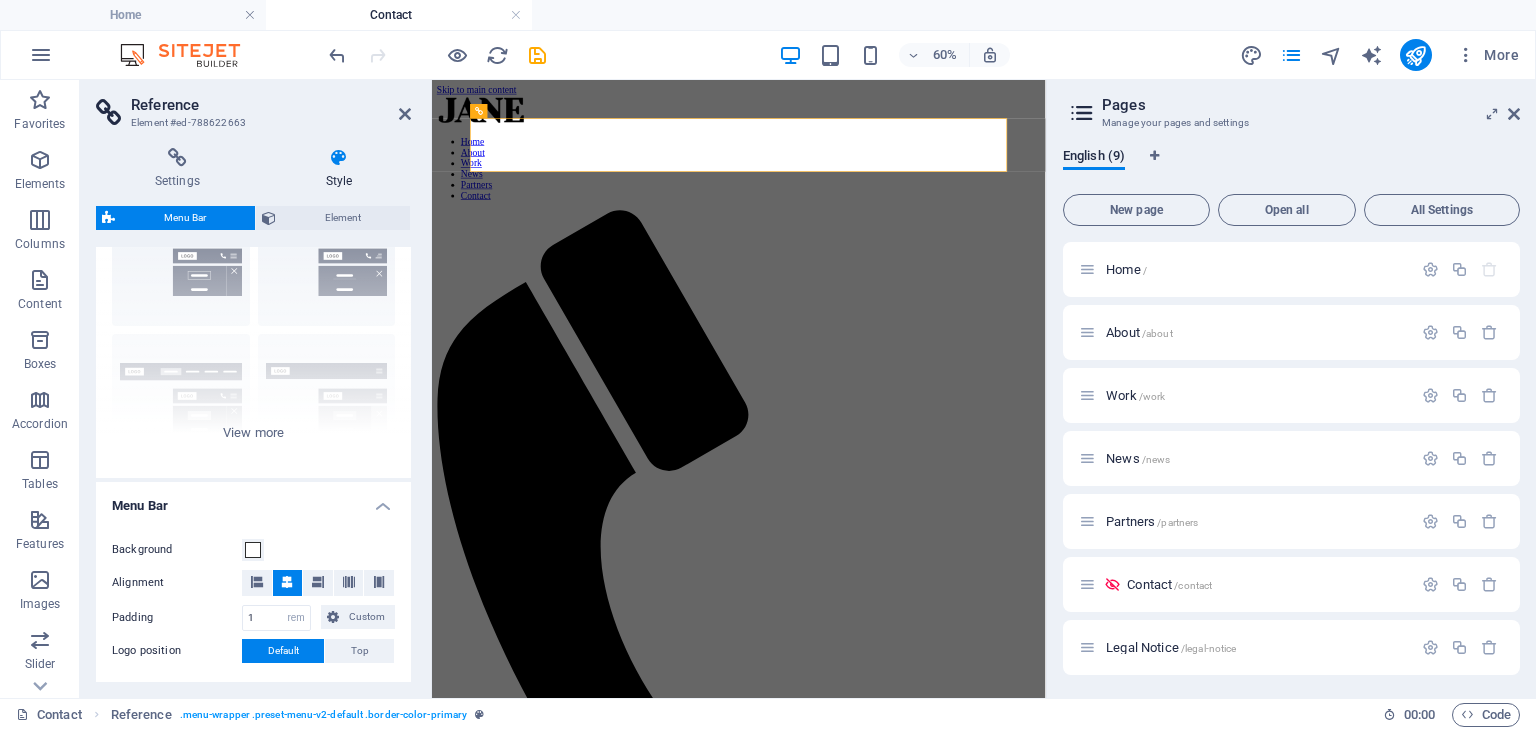 drag, startPoint x: 415, startPoint y: 389, endPoint x: 417, endPoint y: 485, distance: 96.02083 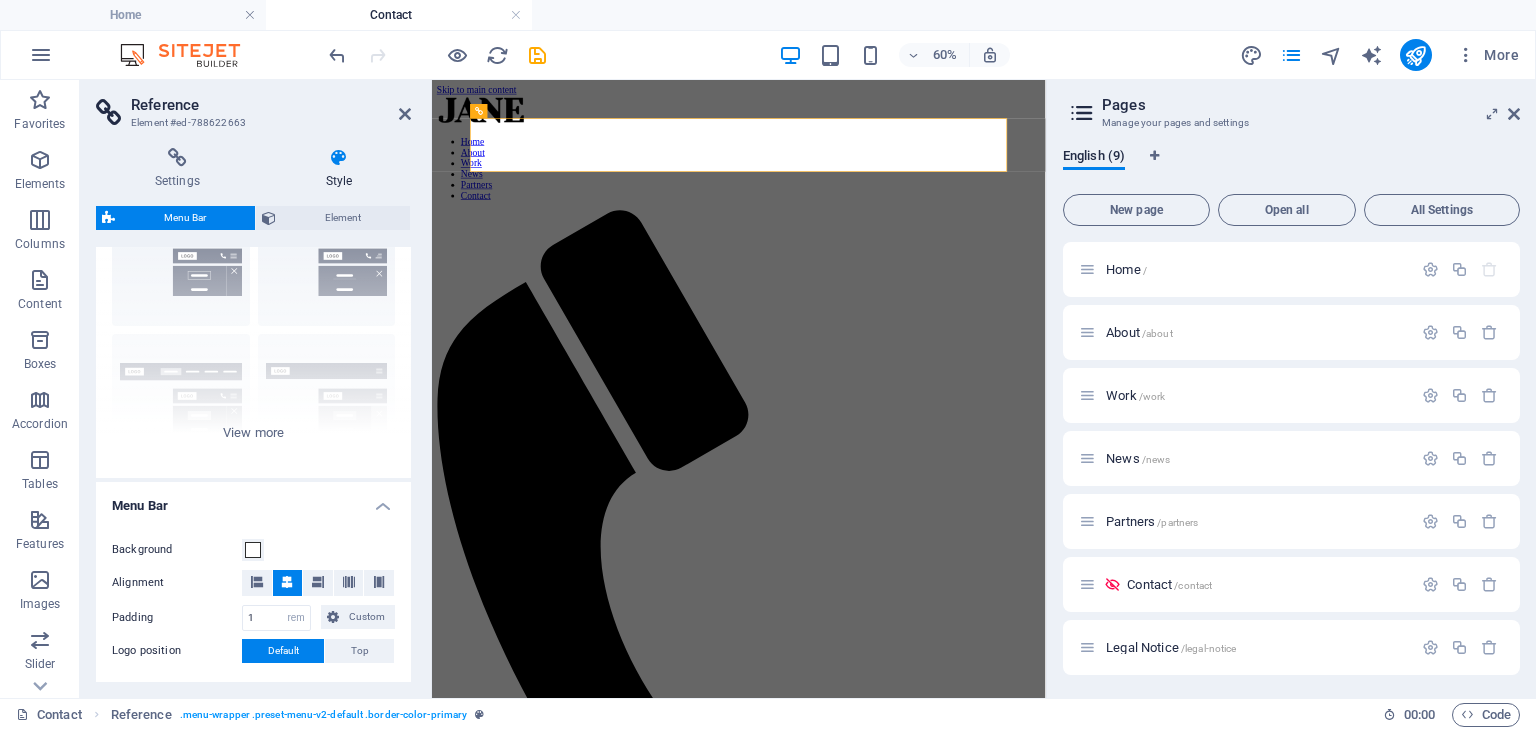drag, startPoint x: 411, startPoint y: 499, endPoint x: 424, endPoint y: 585, distance: 86.977005 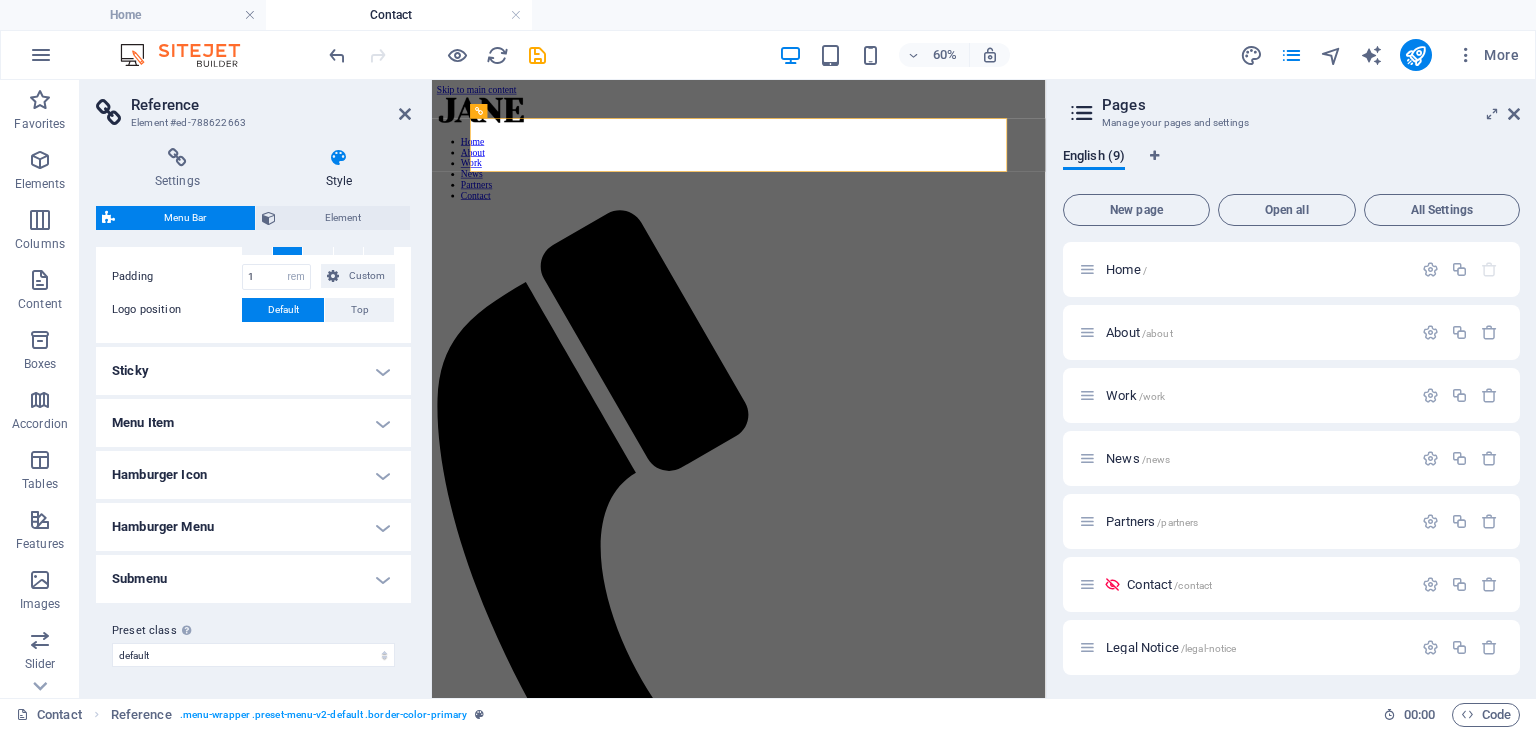 click on "Sticky" at bounding box center (253, 371) 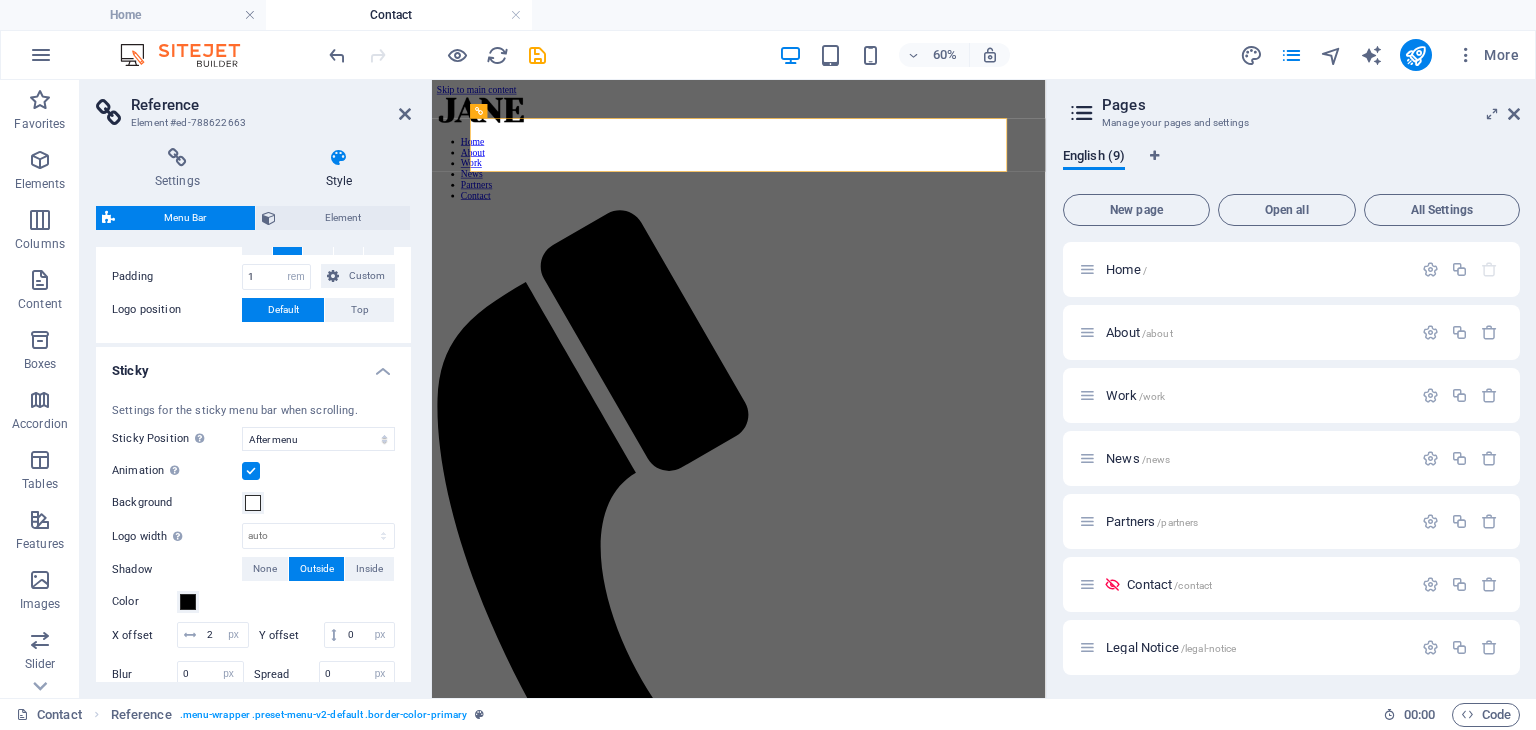 click on "Sticky" at bounding box center [253, 365] 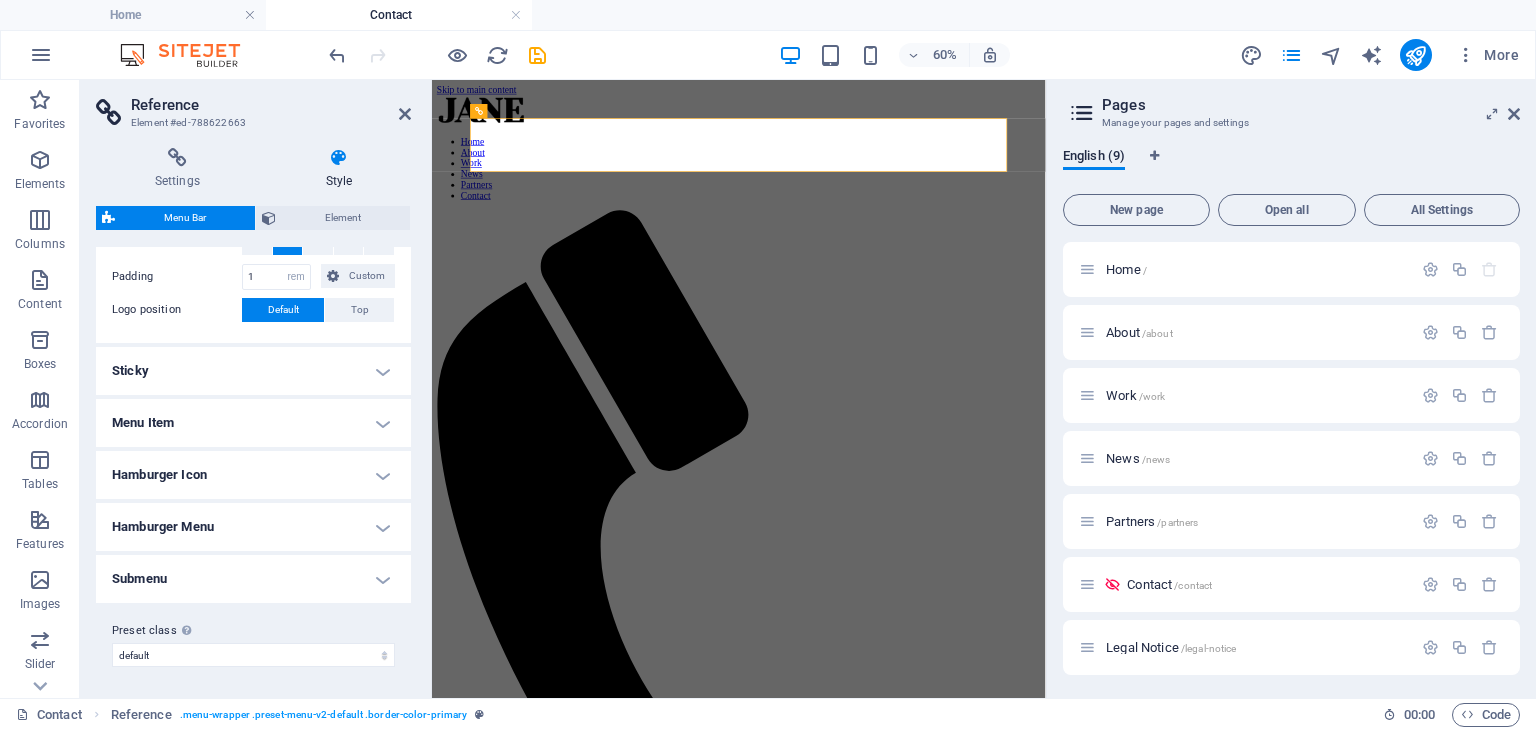 click on "Menu Item" at bounding box center (253, 423) 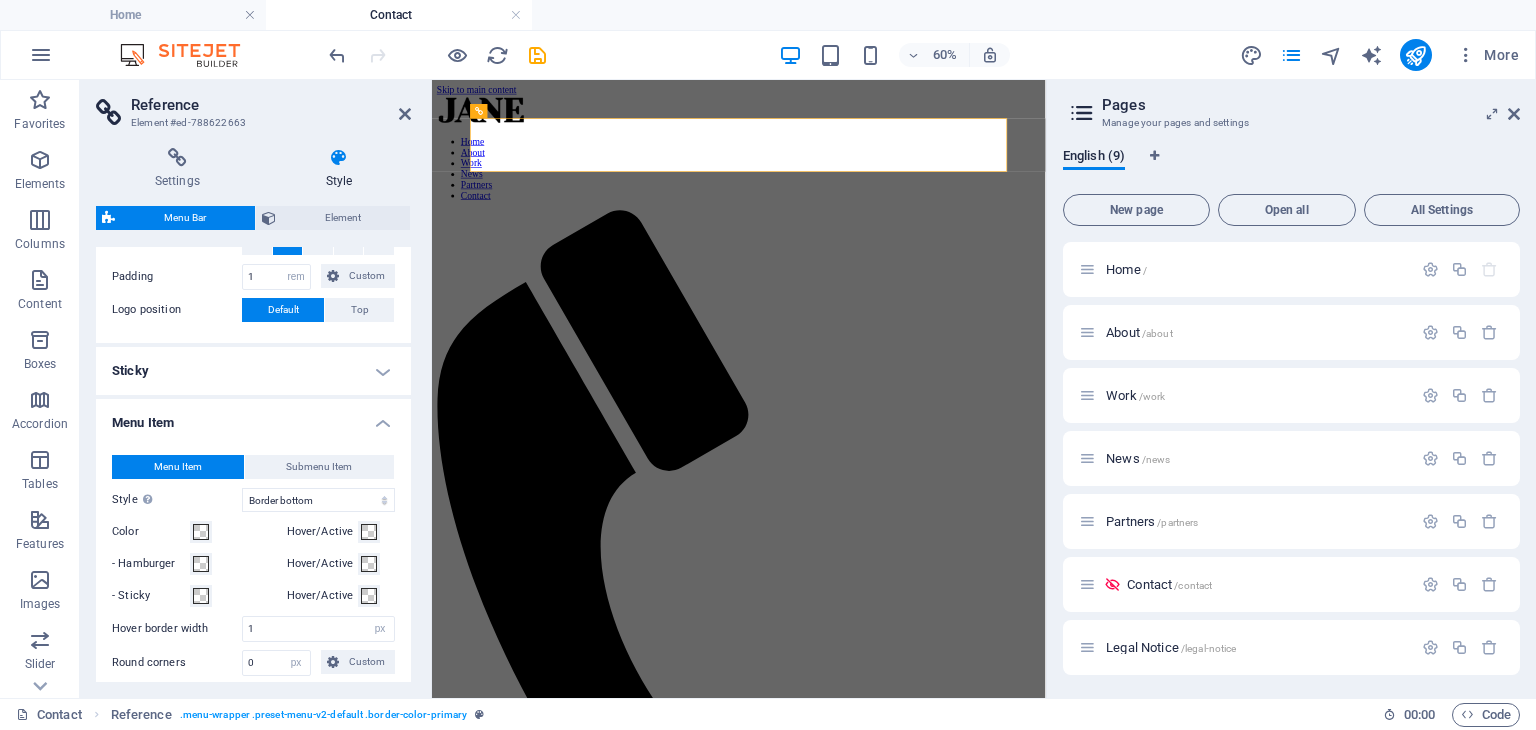 click on "Menu Item" at bounding box center (253, 417) 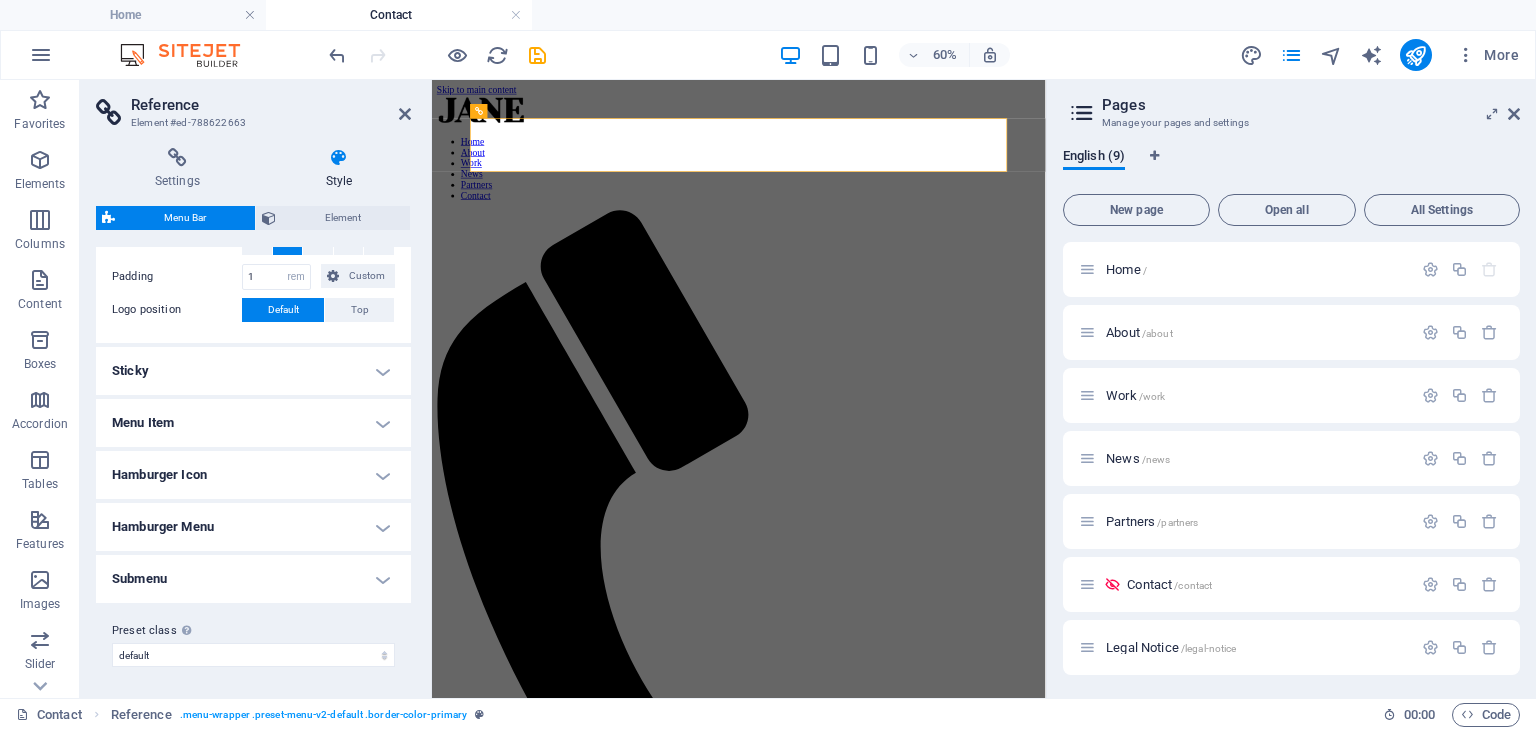 click on "Hamburger Icon" at bounding box center [253, 475] 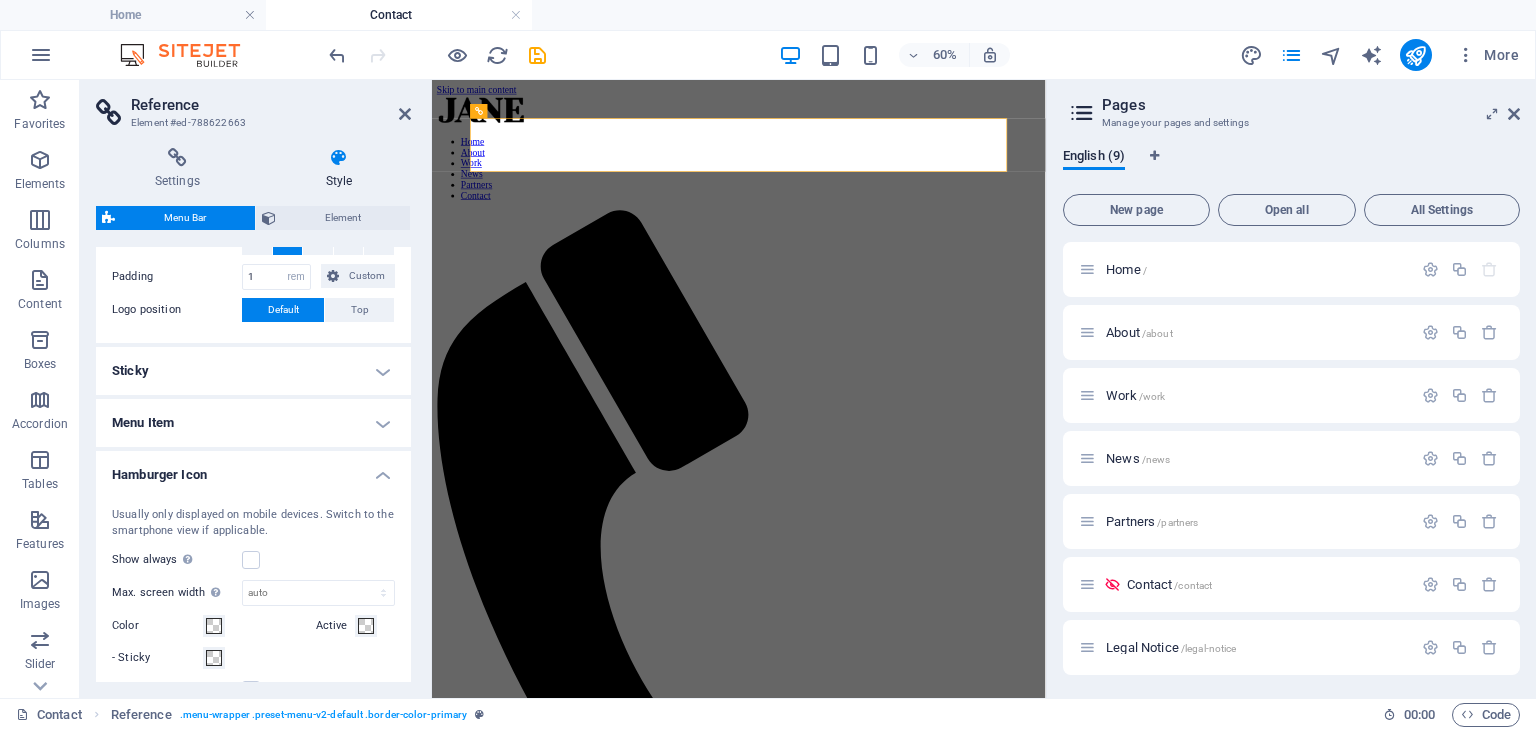 click on "Hamburger Icon" at bounding box center (253, 469) 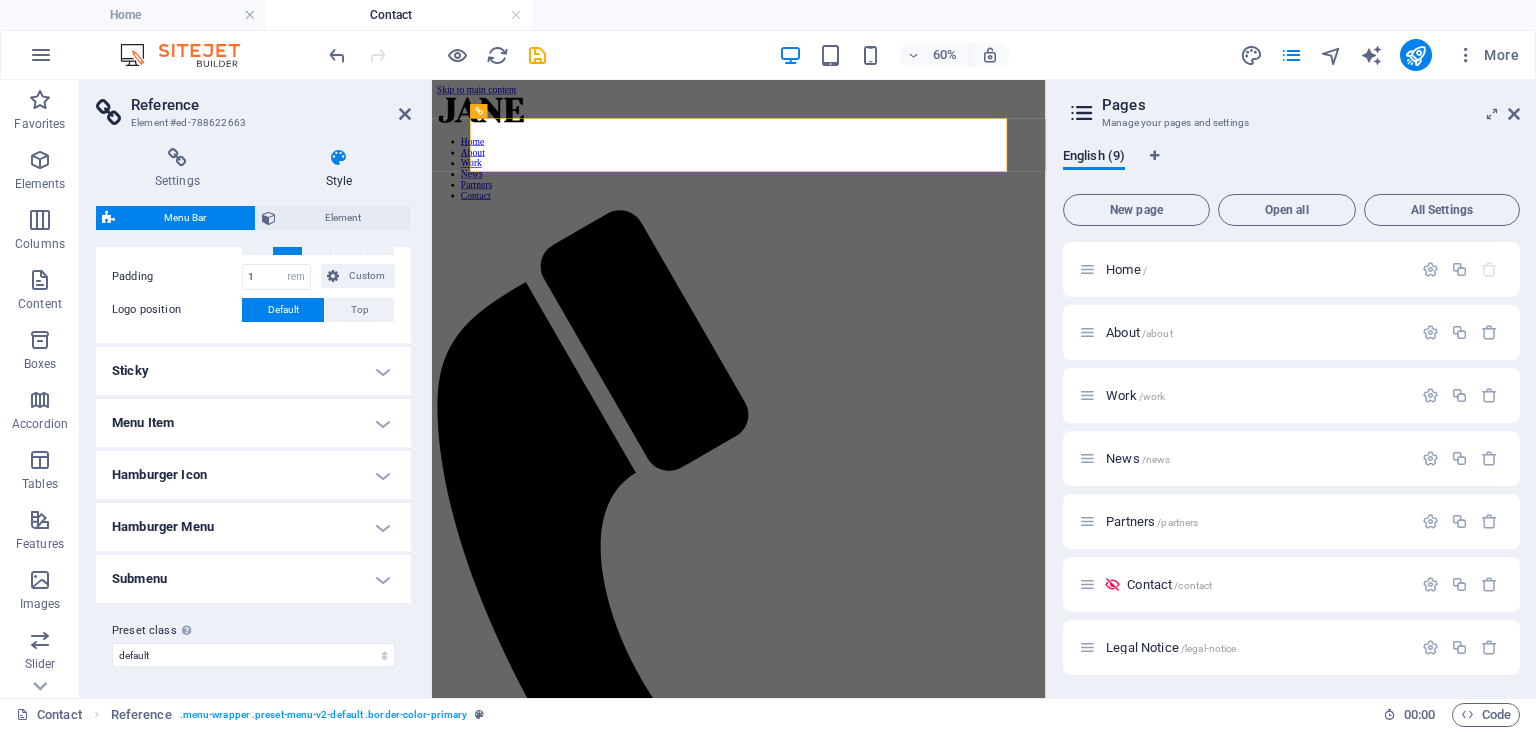 drag, startPoint x: 331, startPoint y: 551, endPoint x: 316, endPoint y: 531, distance: 25 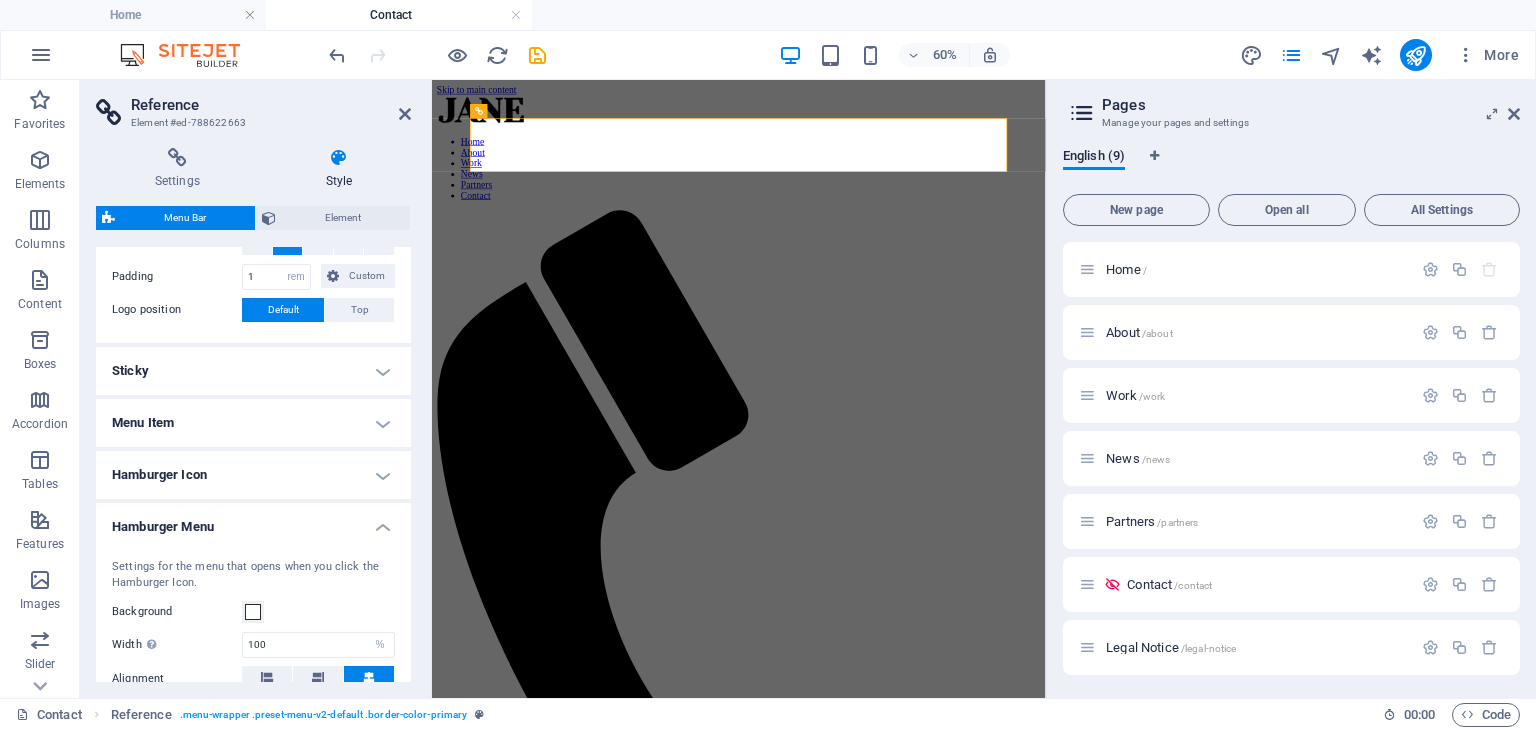 click on "Hamburger Menu" at bounding box center (253, 521) 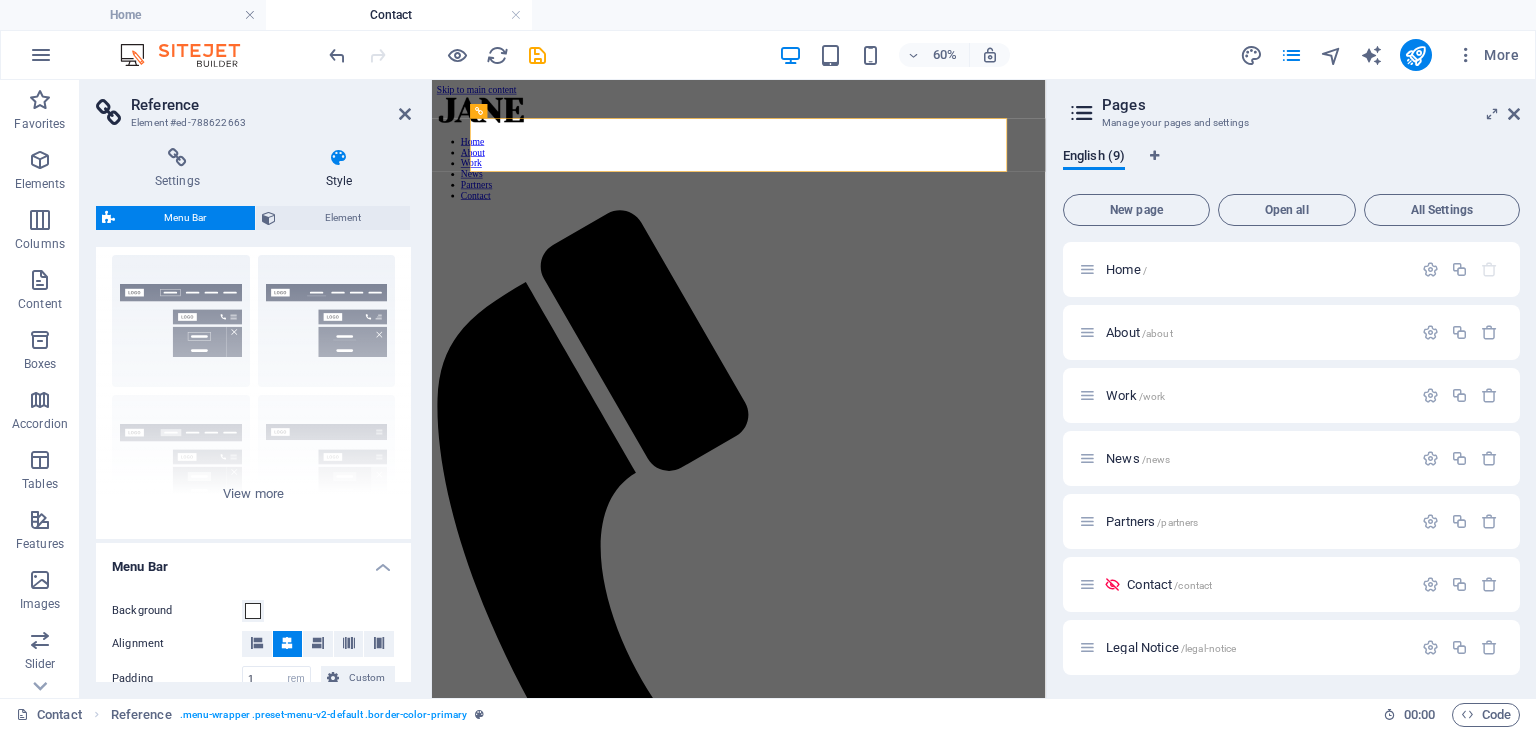 scroll, scrollTop: 0, scrollLeft: 0, axis: both 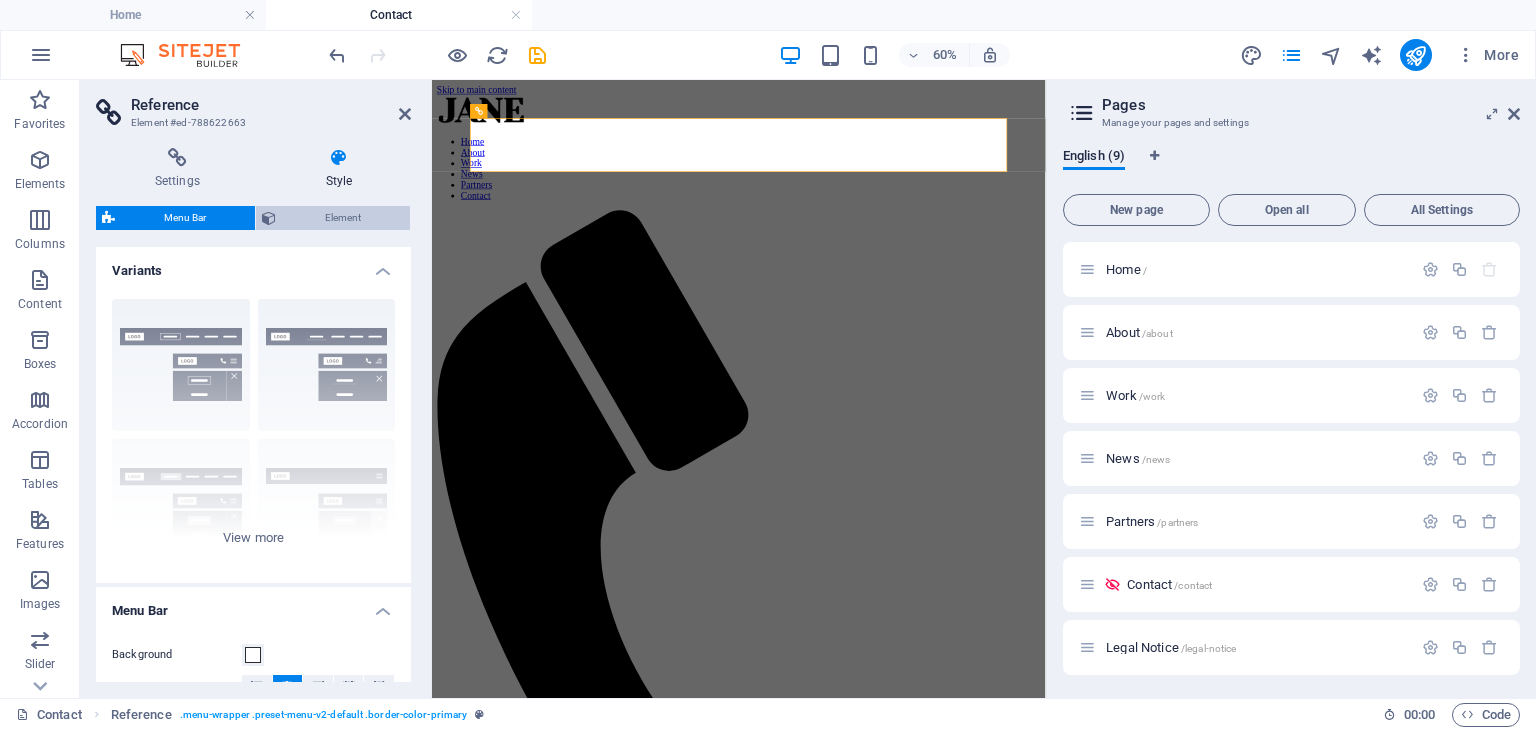 click on "Element" at bounding box center (343, 218) 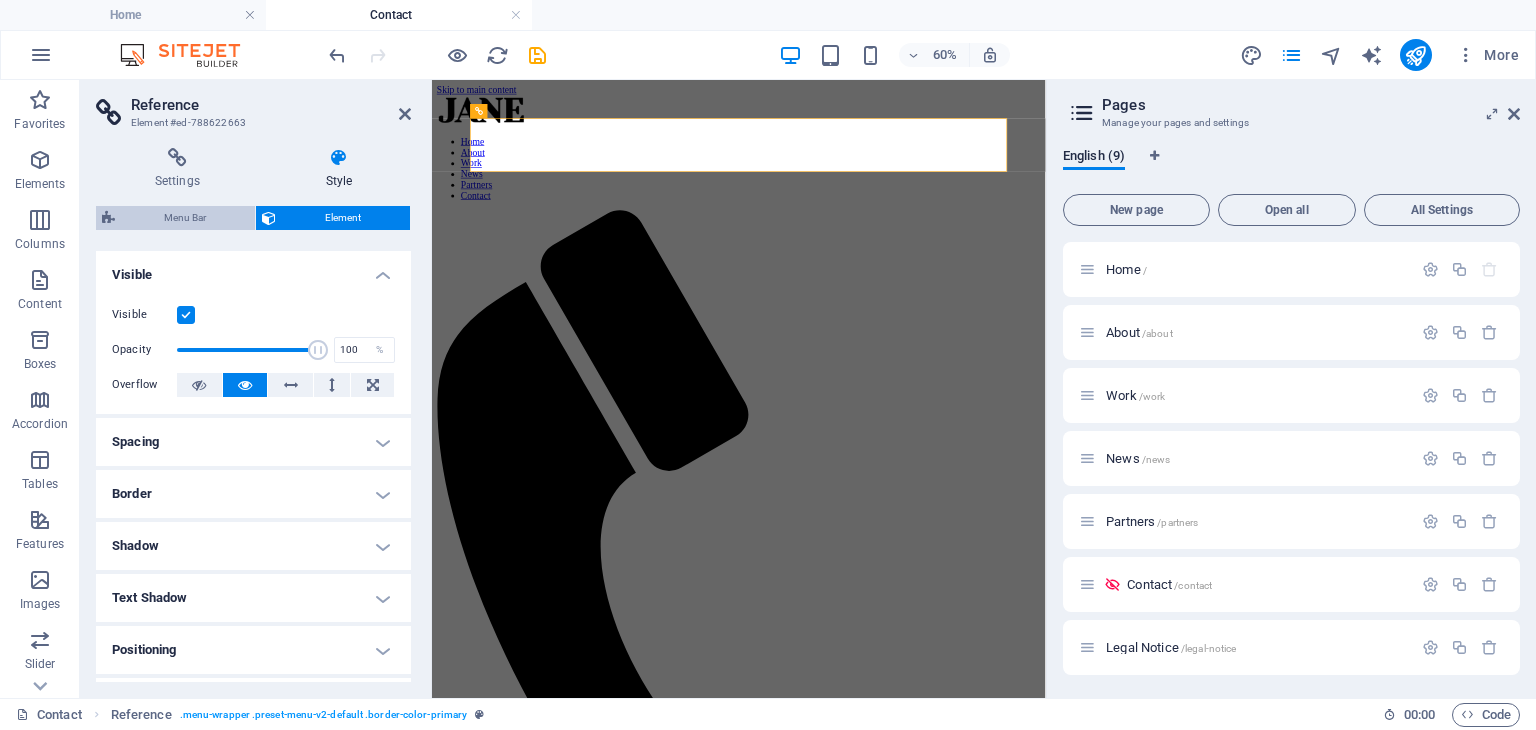 click on "Menu Bar" at bounding box center (185, 218) 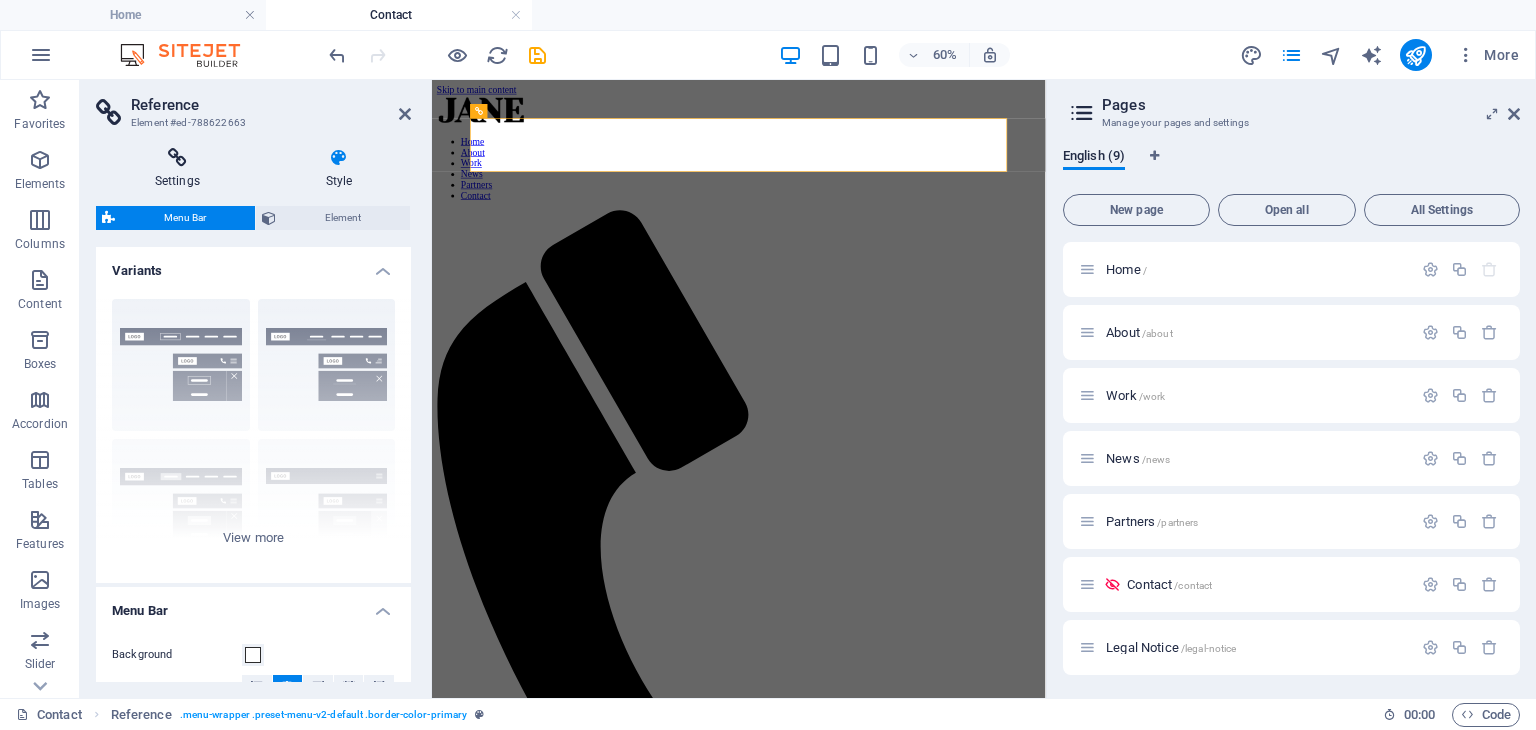 click at bounding box center (177, 158) 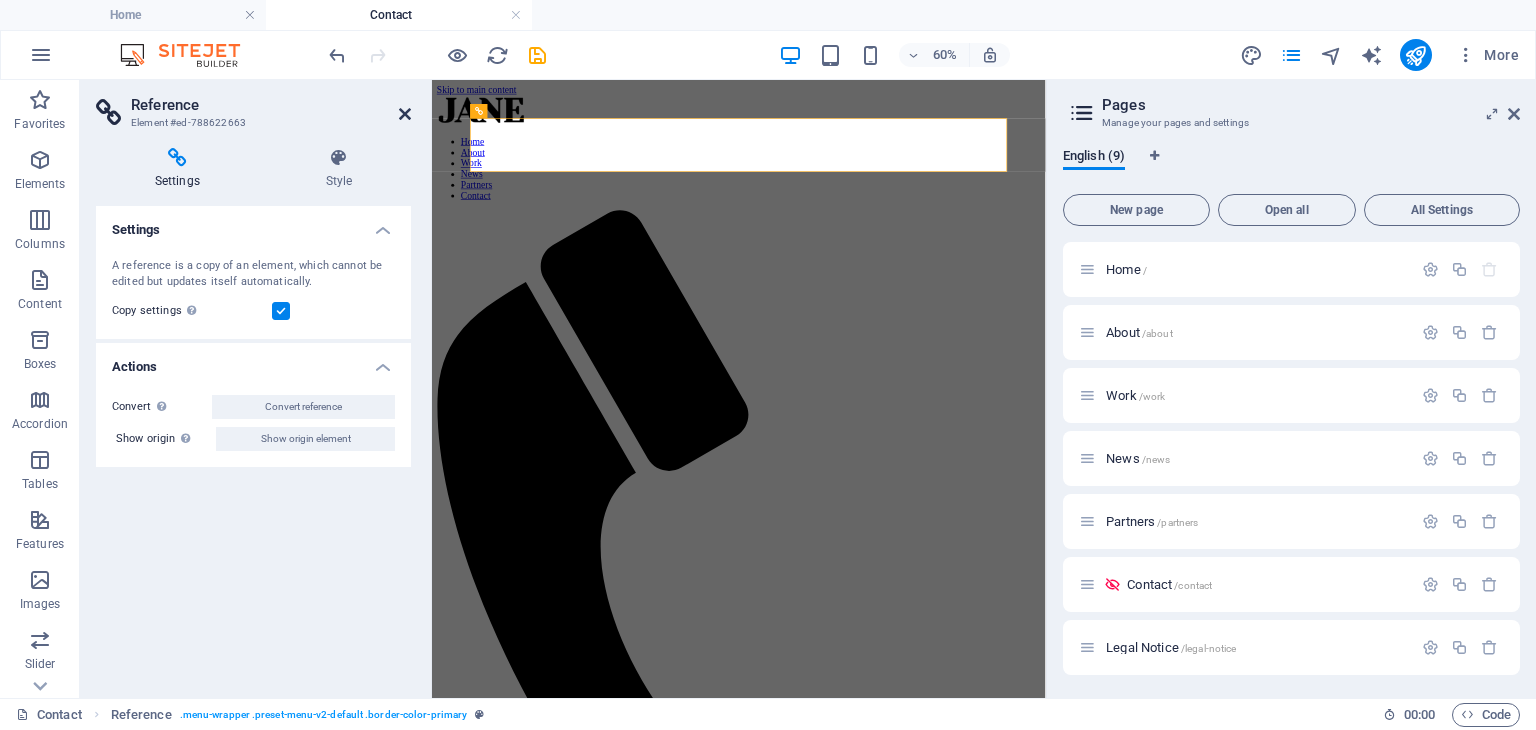 click at bounding box center [405, 114] 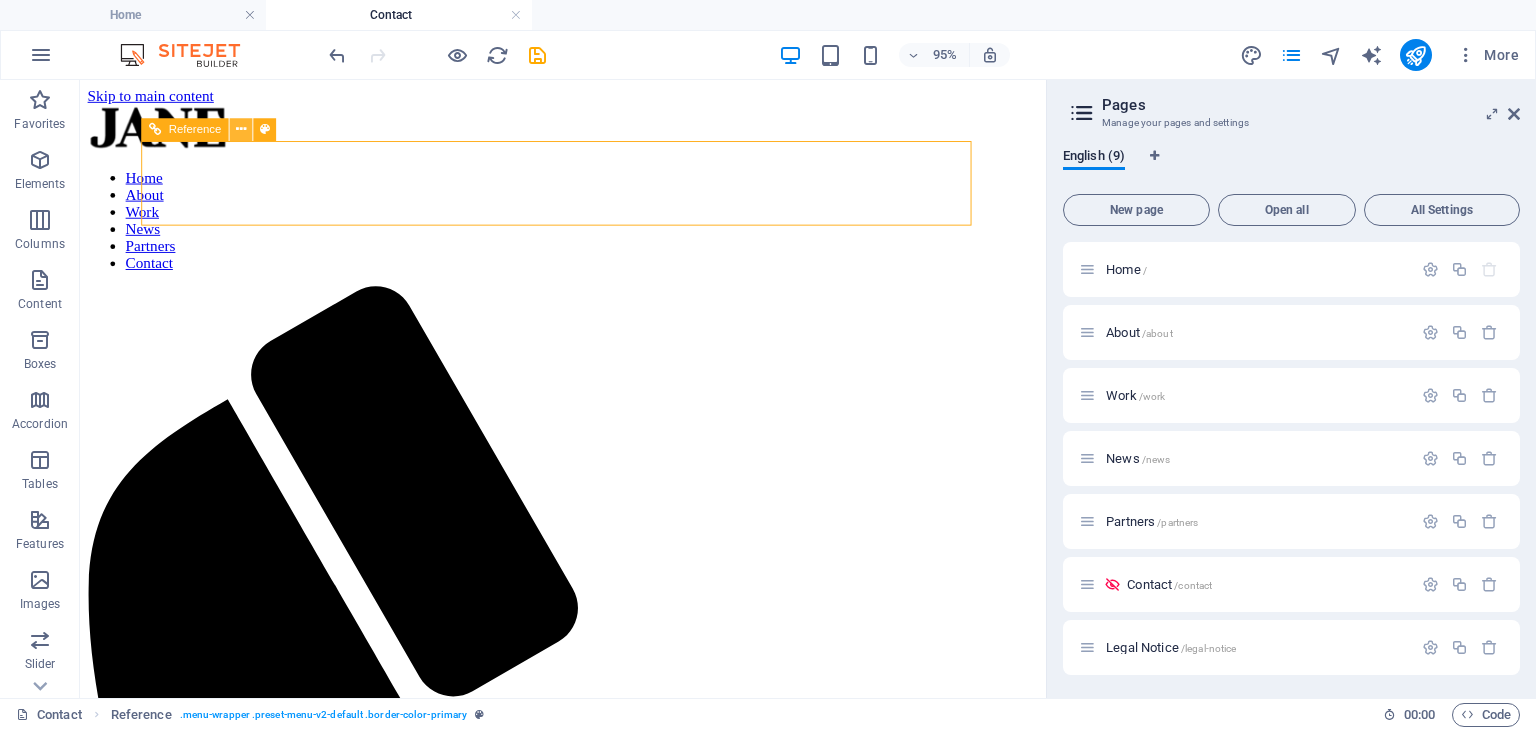 click at bounding box center [241, 129] 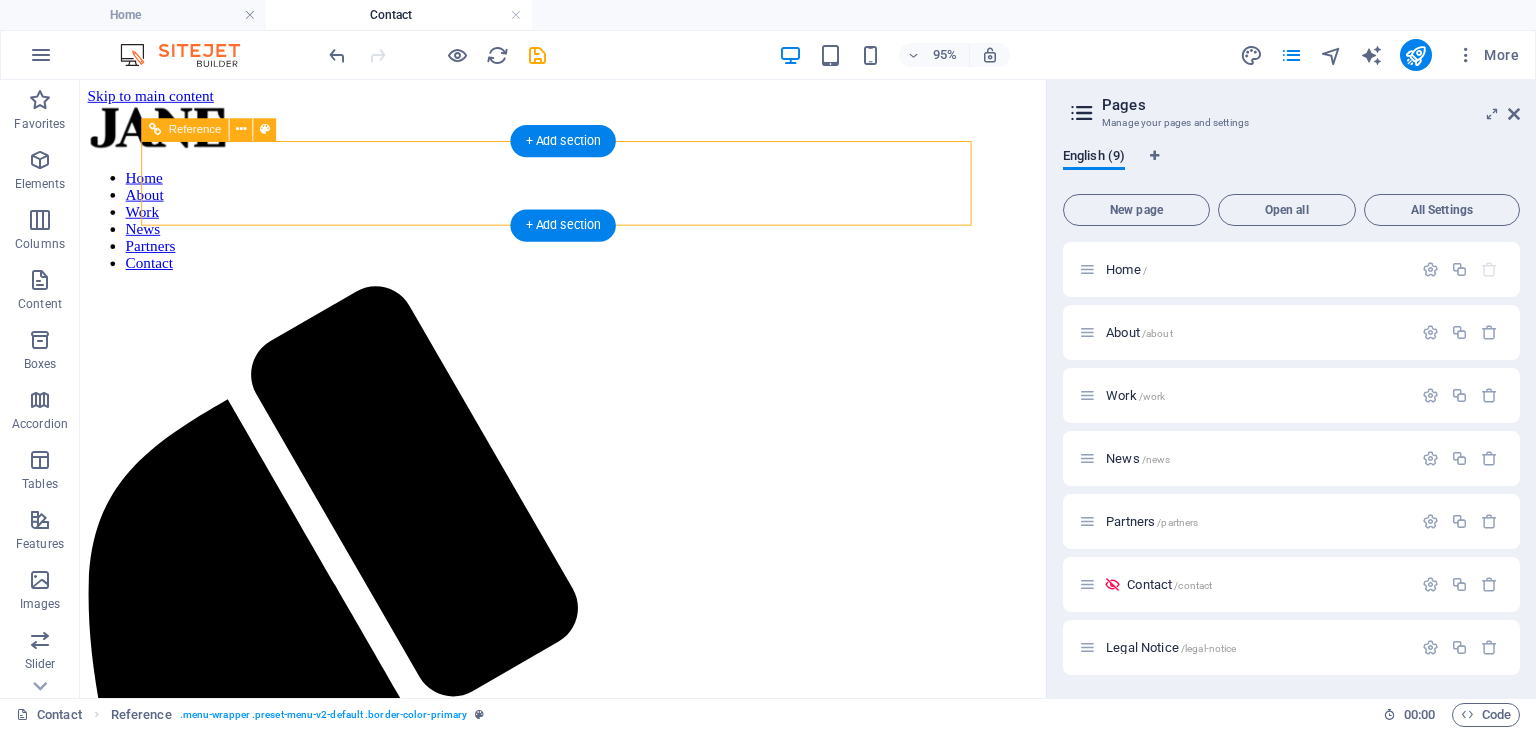 click at bounding box center [588, 132] 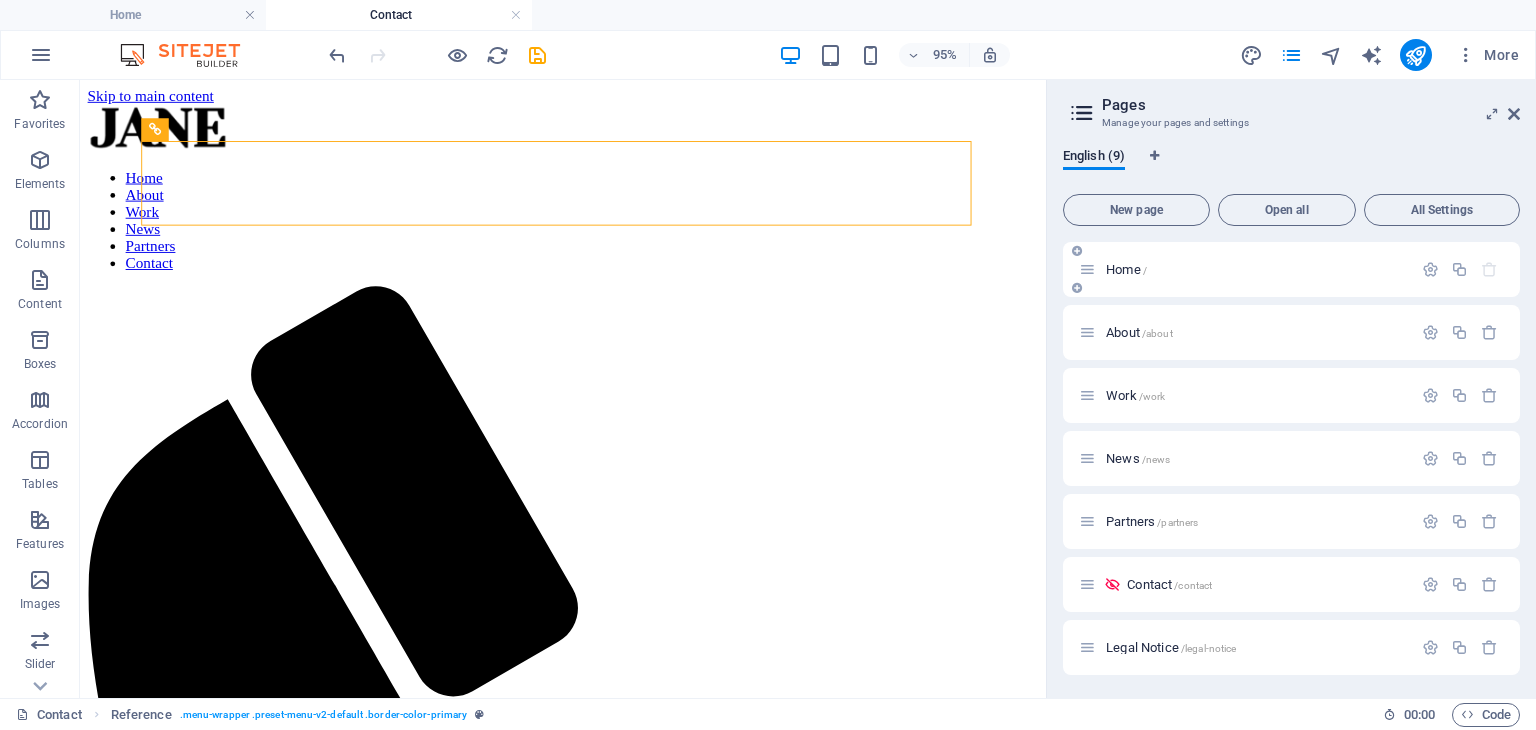click on "Home /" at bounding box center (1256, 269) 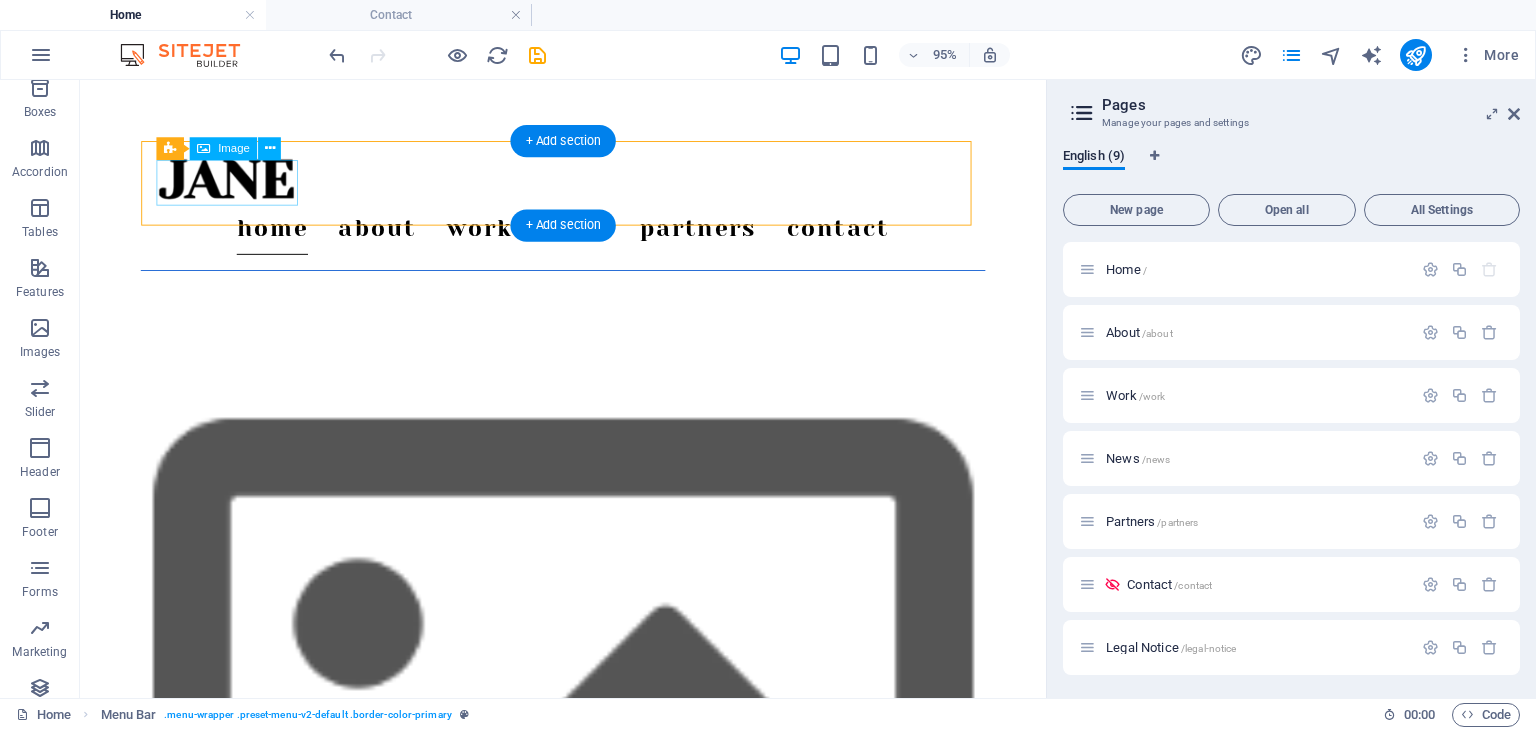 click at bounding box center (588, 184) 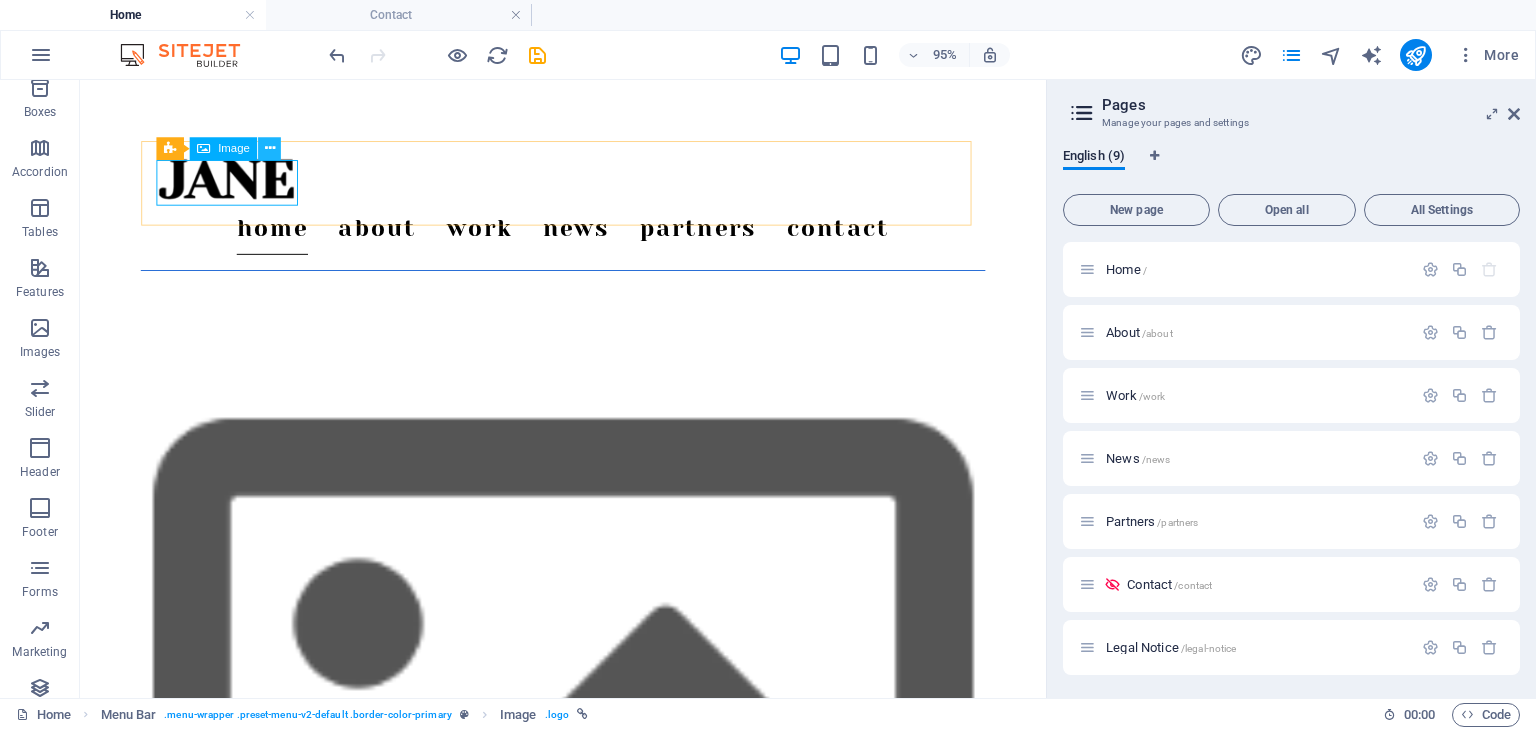 click at bounding box center (269, 148) 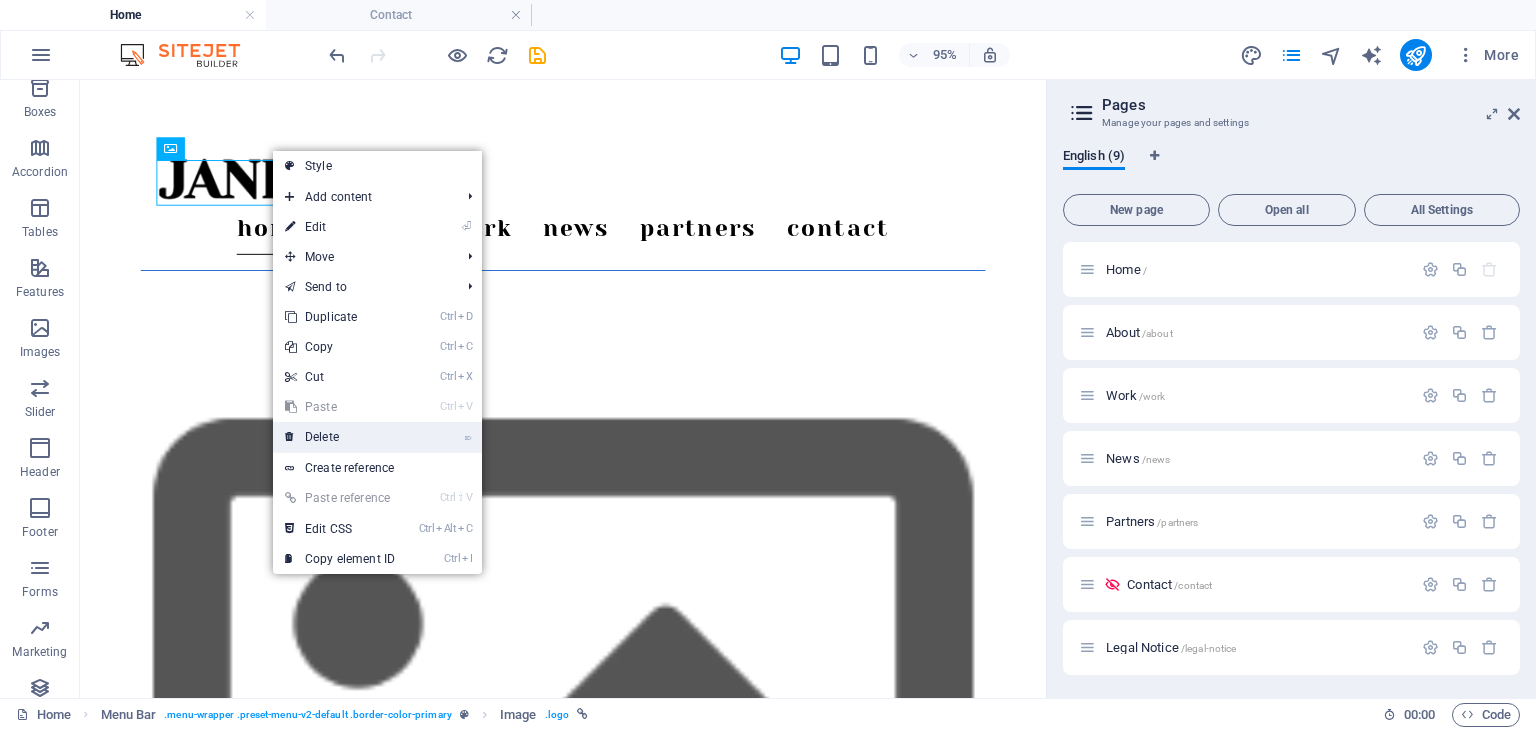 click on "⌦  Delete" at bounding box center [340, 437] 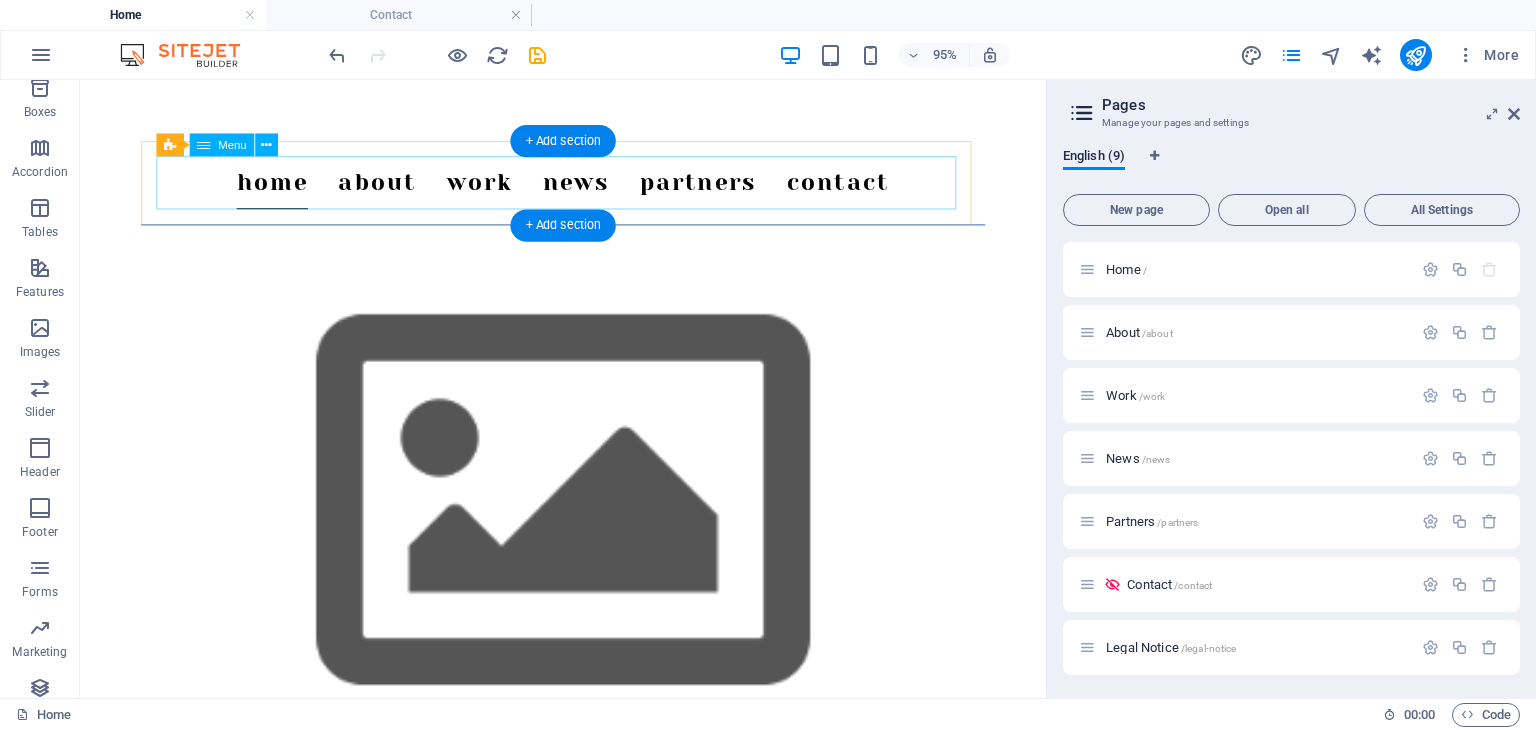 click on "Home About Work News Partners Contact" at bounding box center [588, 188] 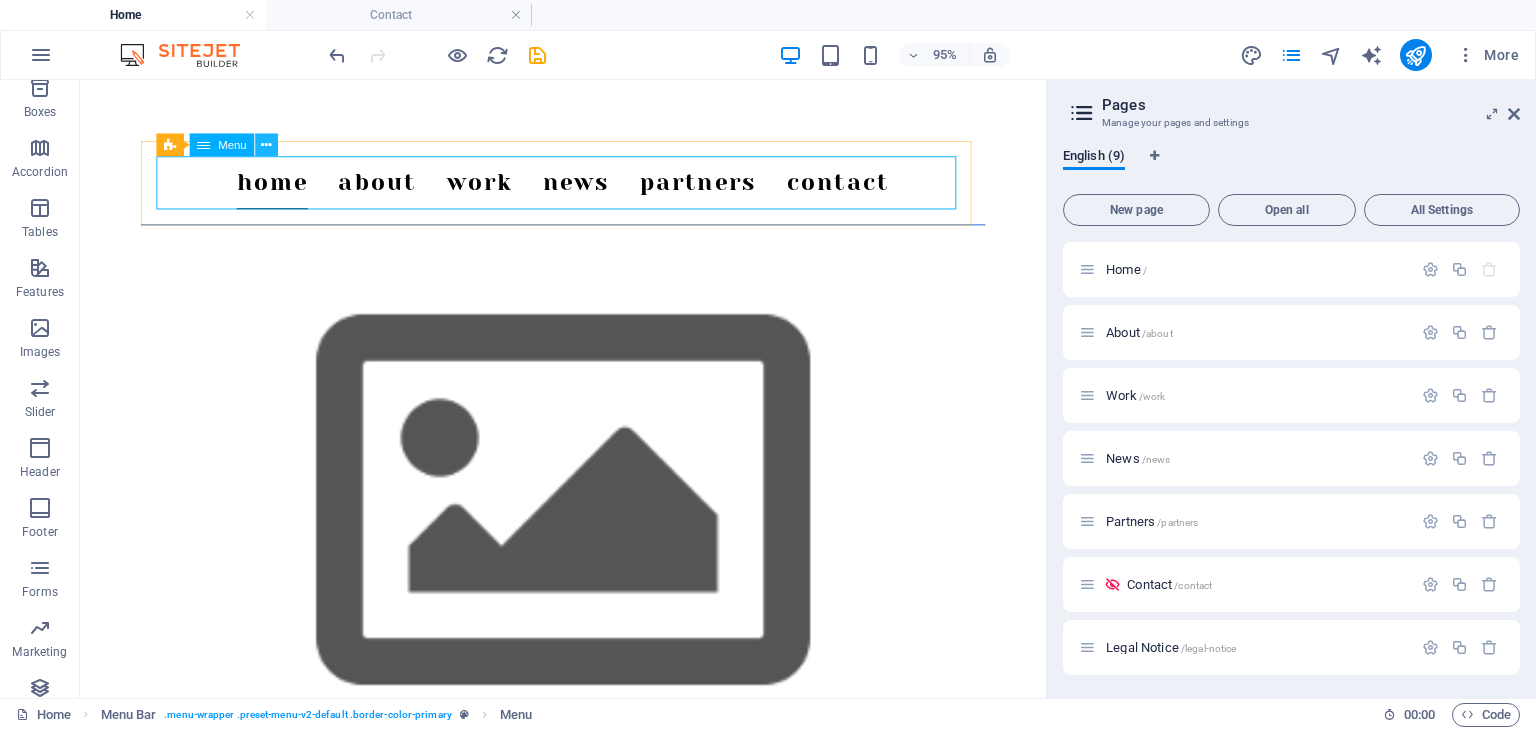 click at bounding box center [266, 145] 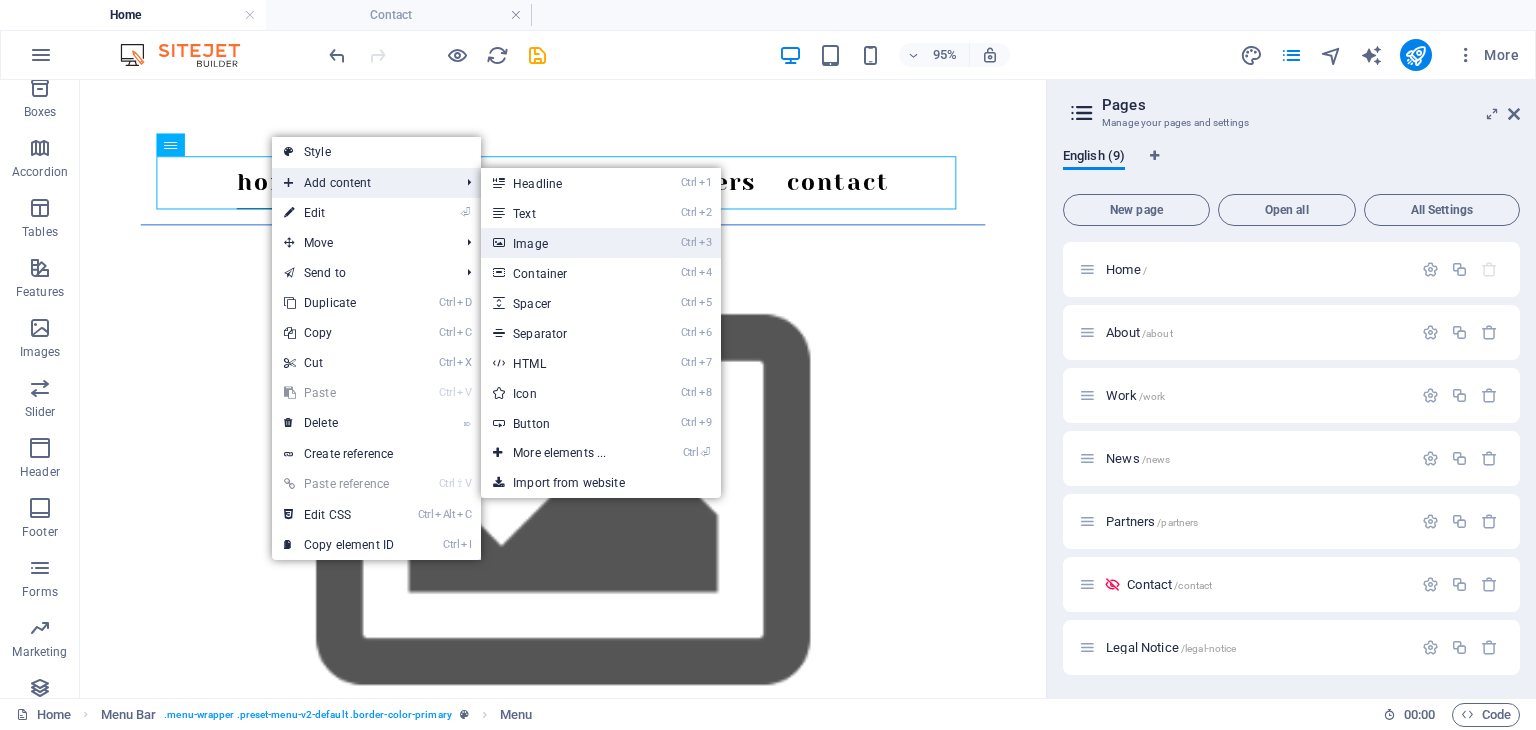 click on "Ctrl 3  Image" at bounding box center (563, 243) 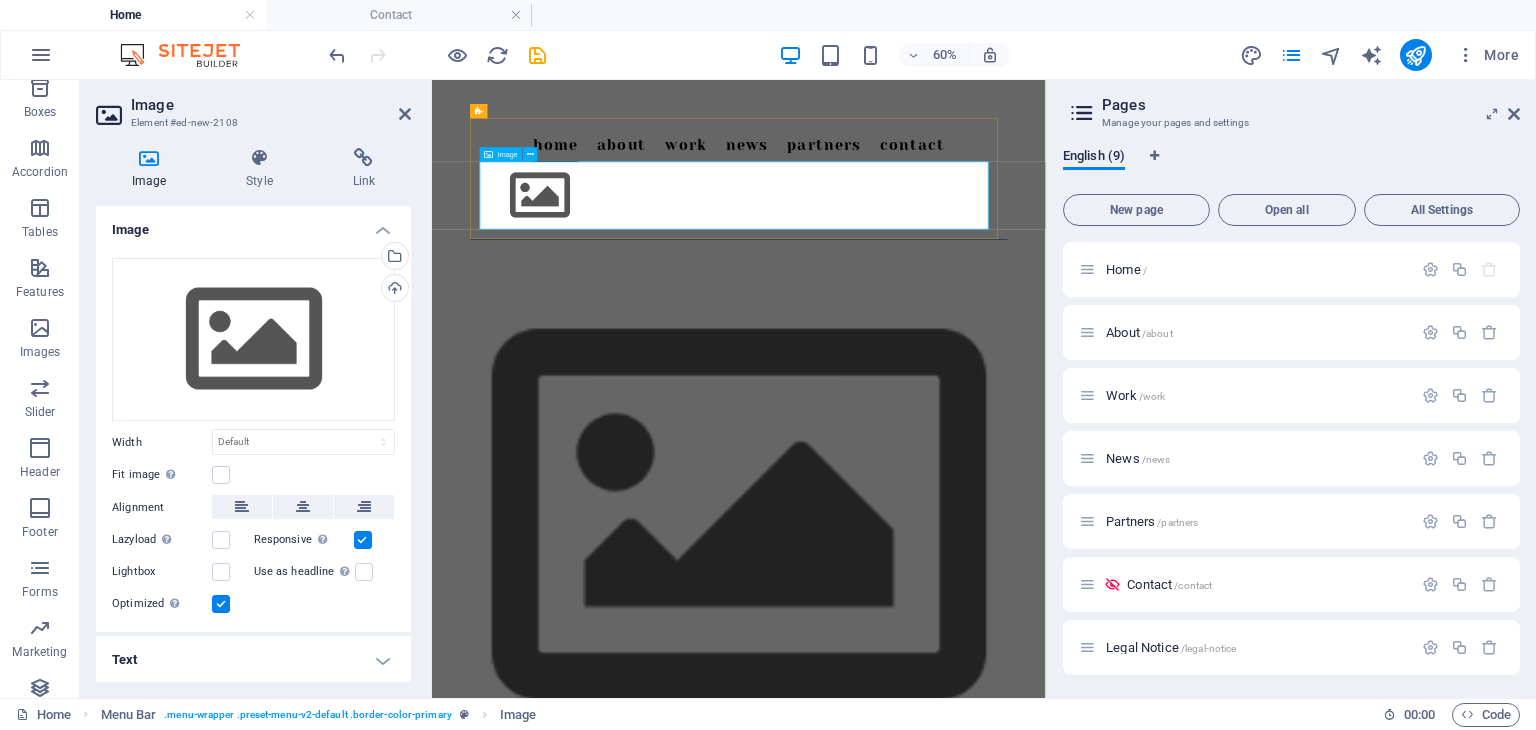 click at bounding box center [943, 272] 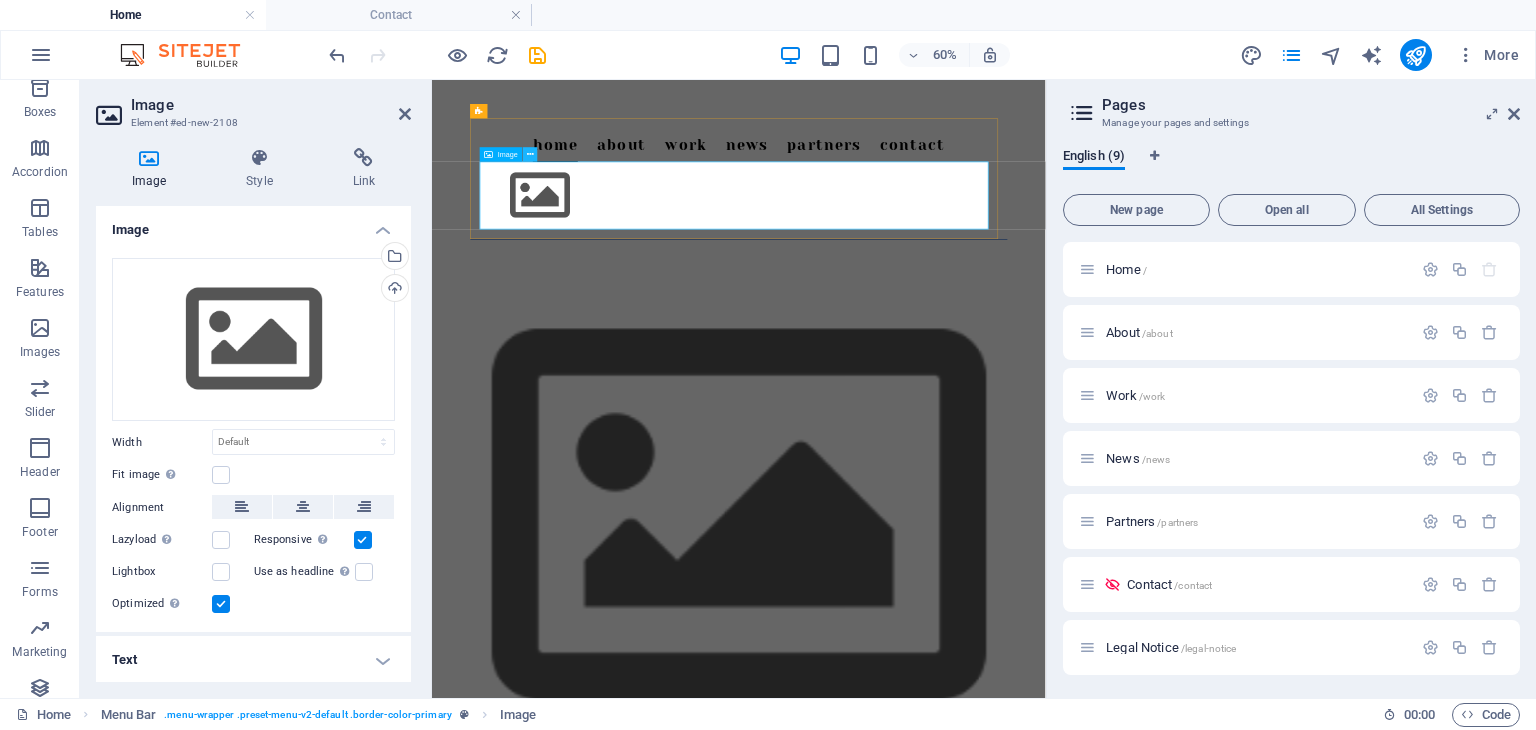 click at bounding box center (530, 154) 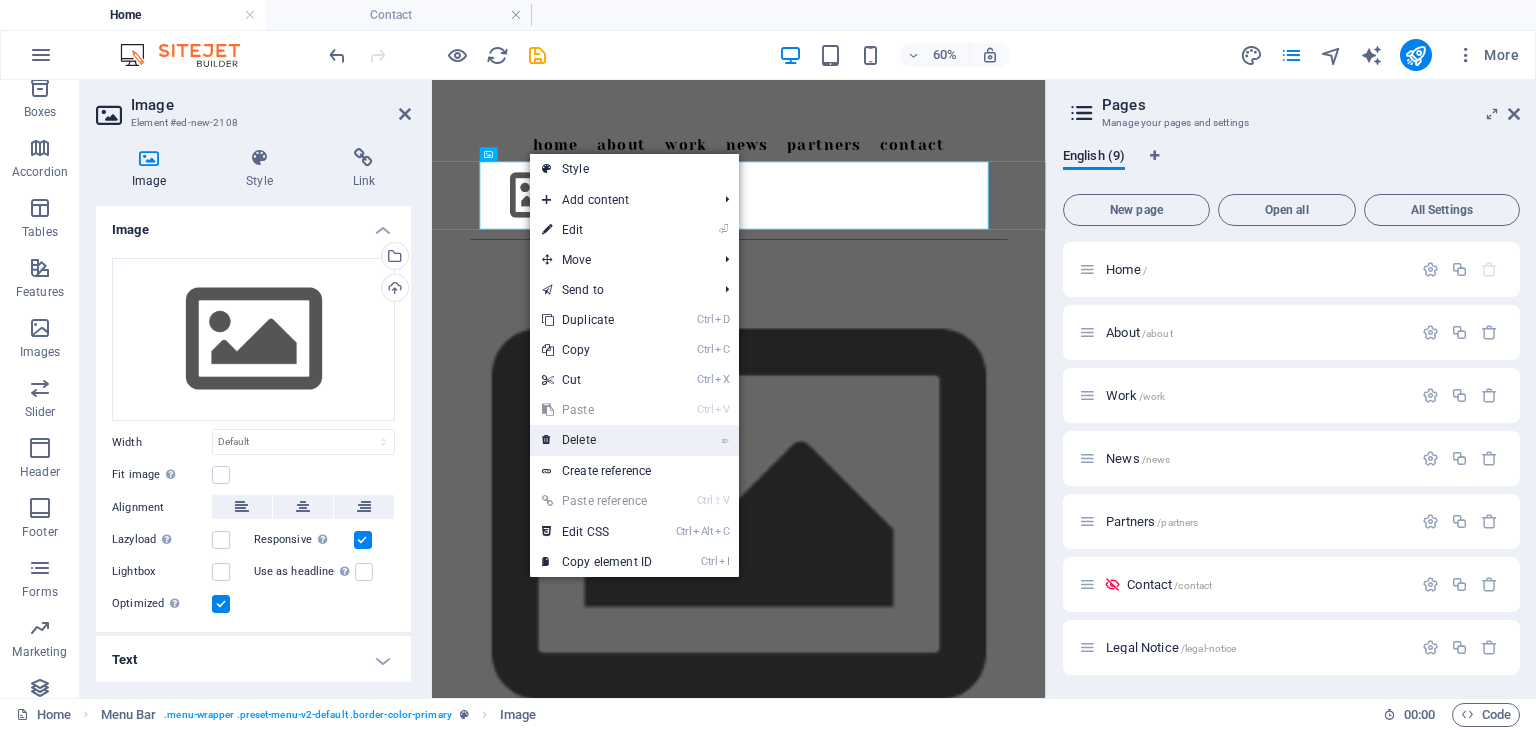 click on "⌦  Delete" at bounding box center [597, 440] 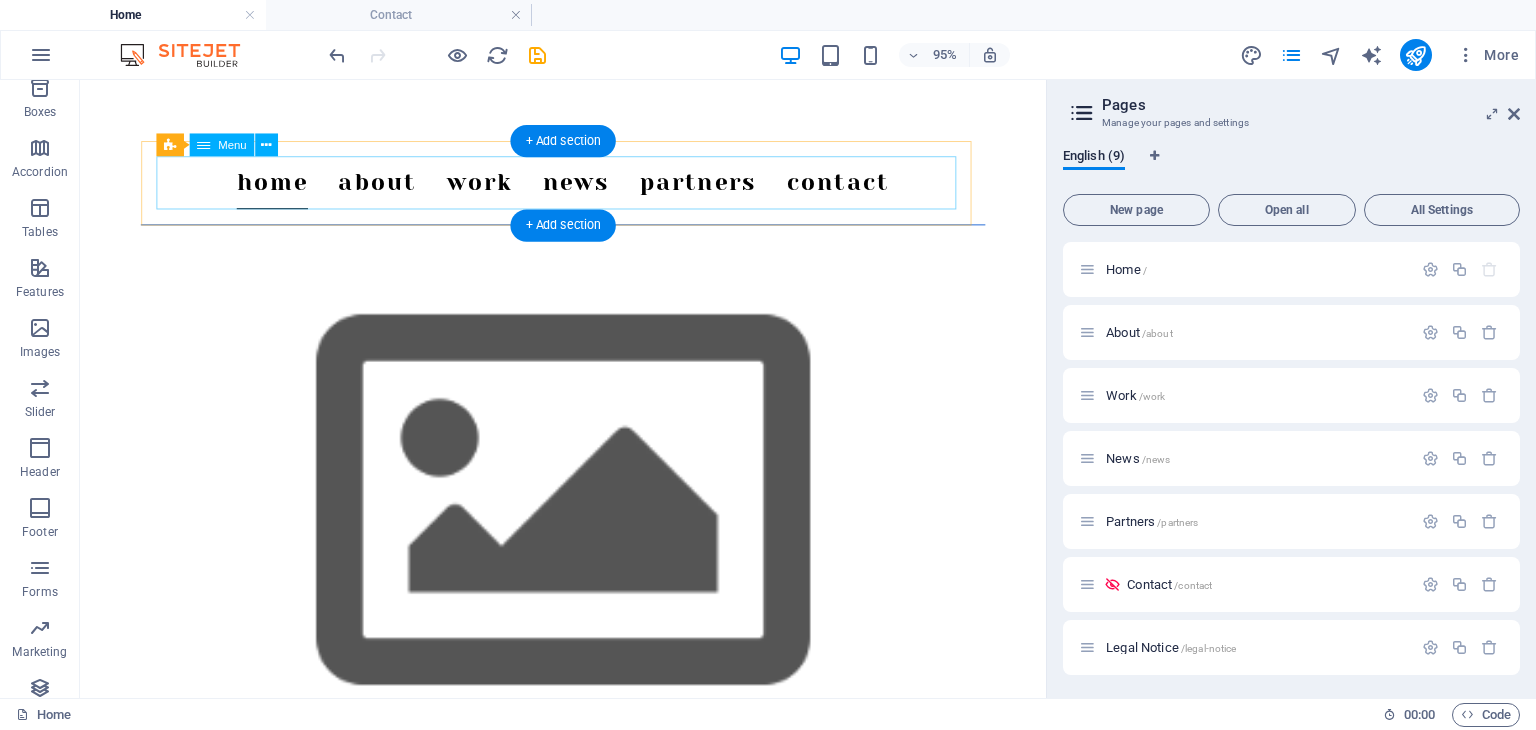 click on "Home About Work News Partners Contact" at bounding box center [588, 188] 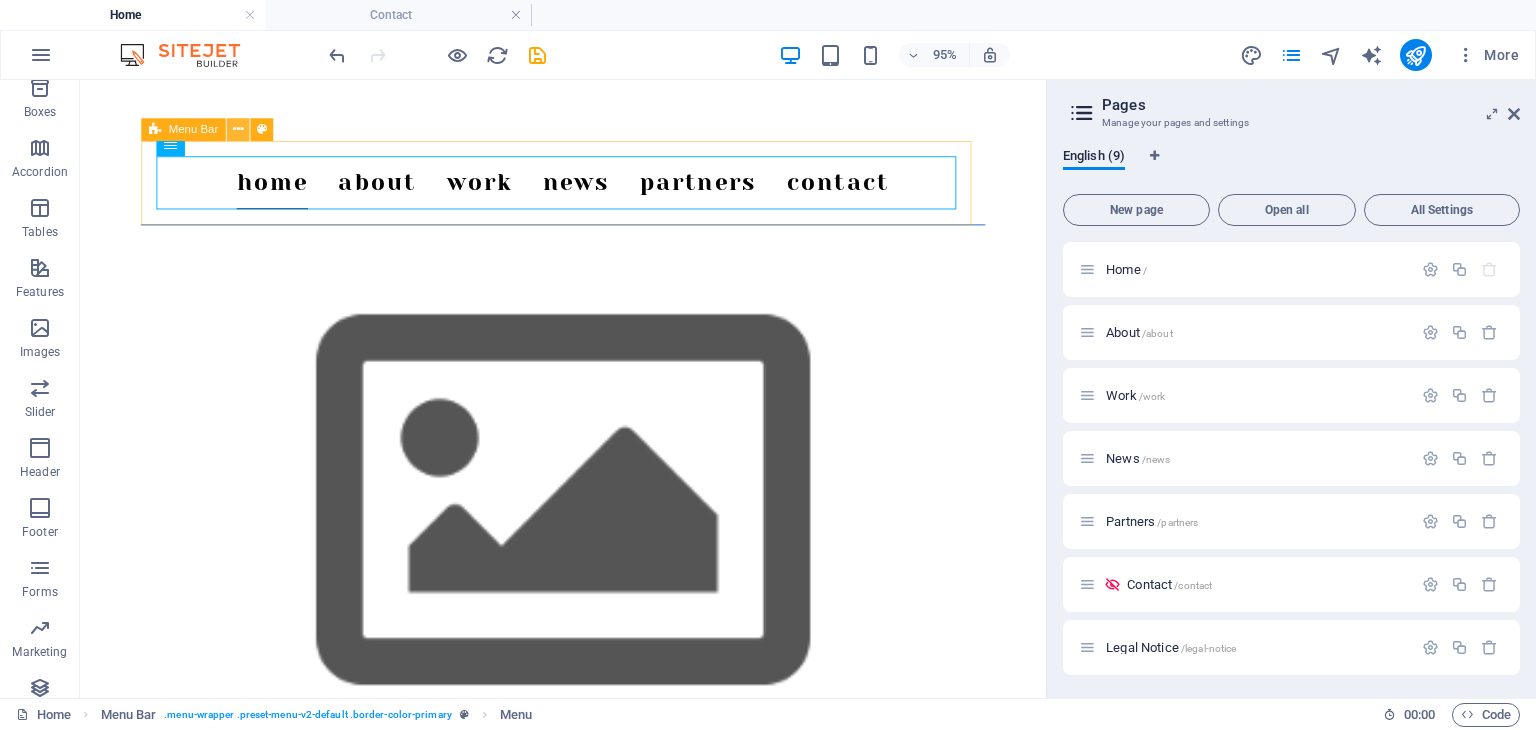 click at bounding box center [237, 129] 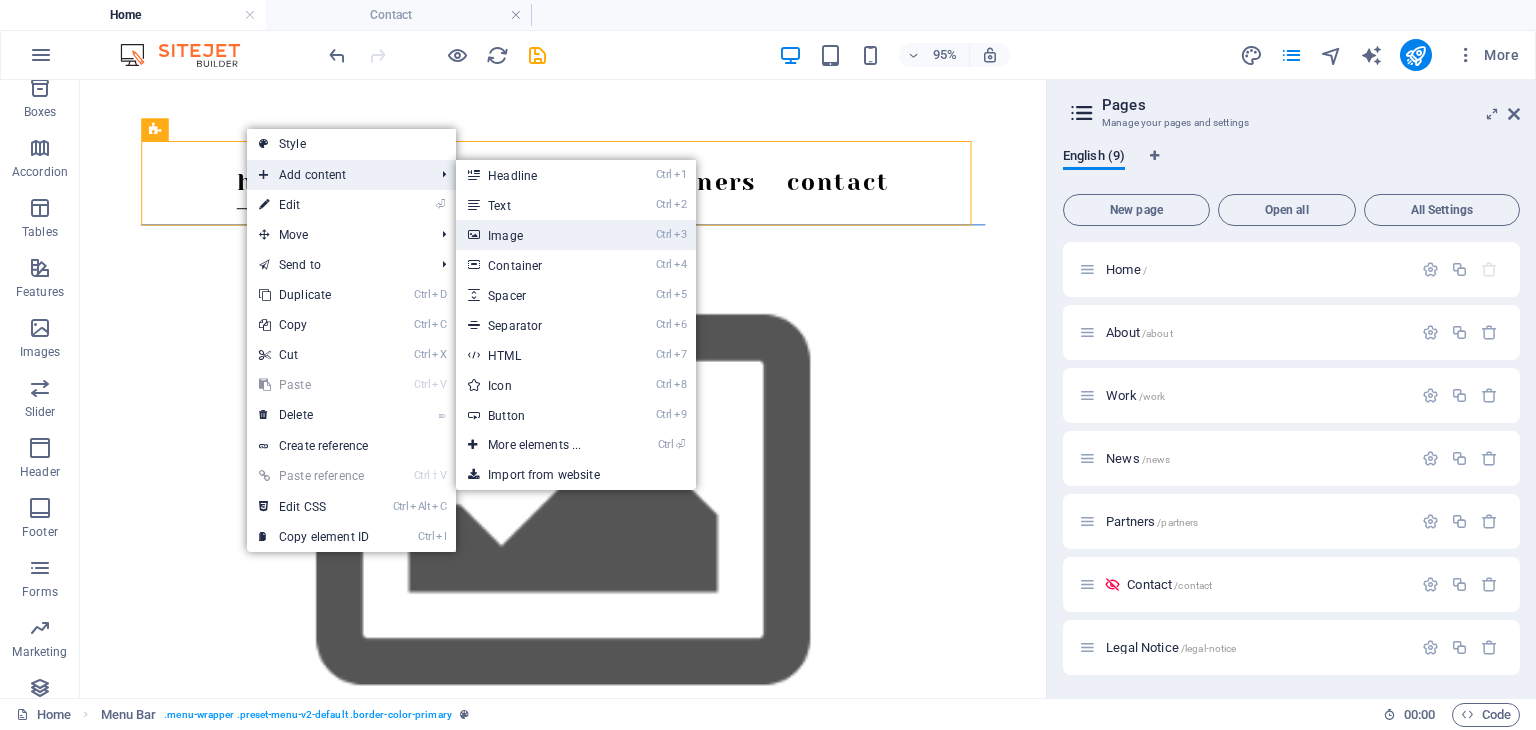 click on "Ctrl 3  Image" at bounding box center [538, 235] 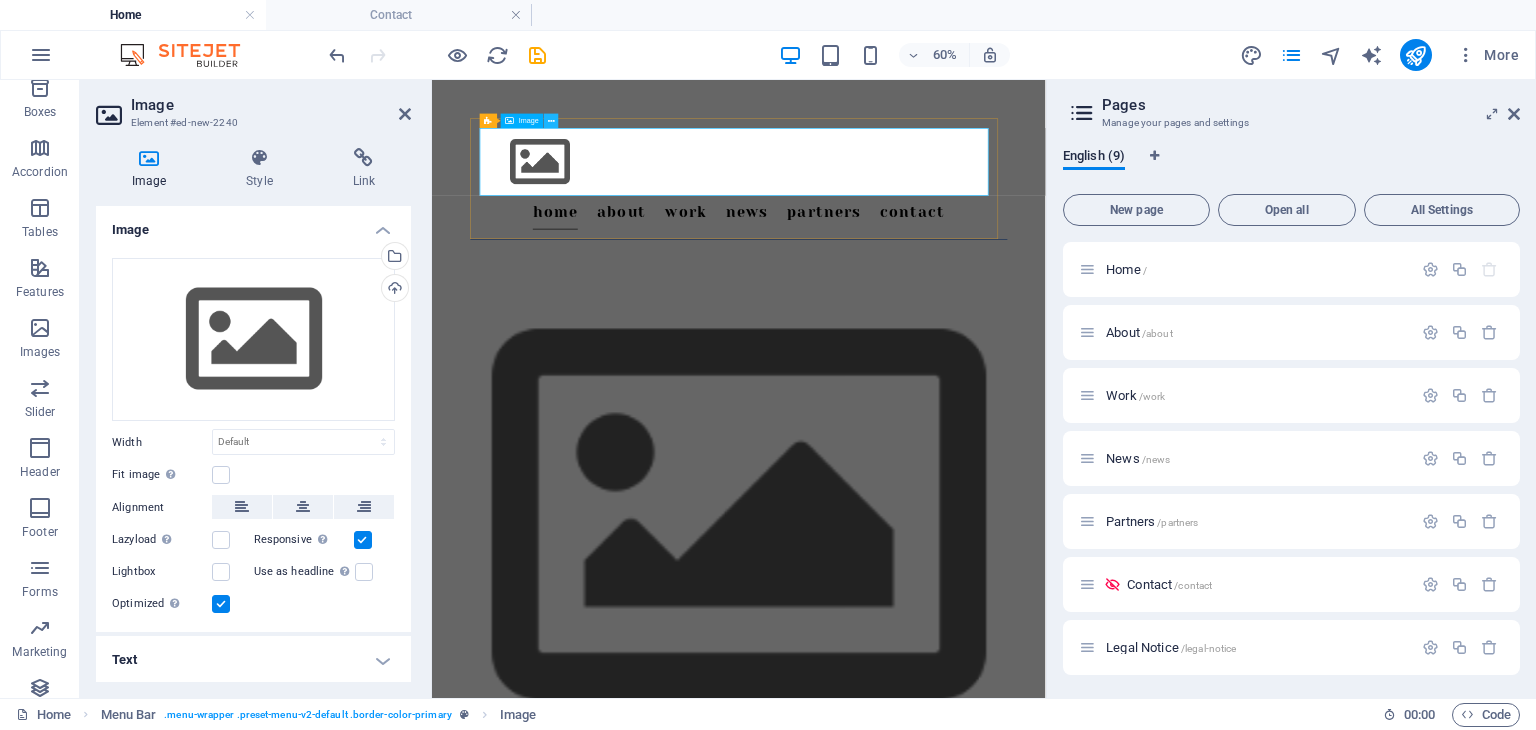 click at bounding box center [551, 121] 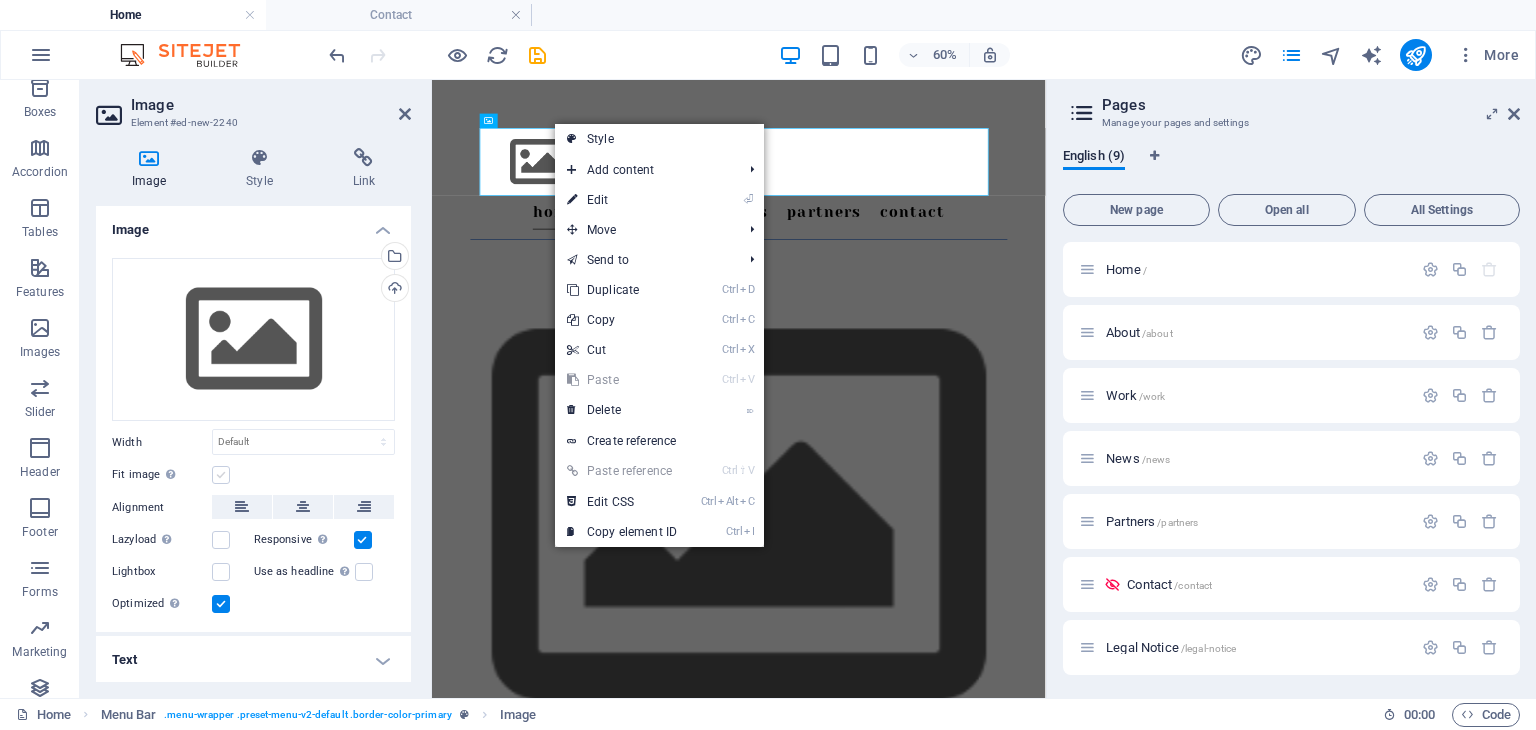 click at bounding box center (221, 475) 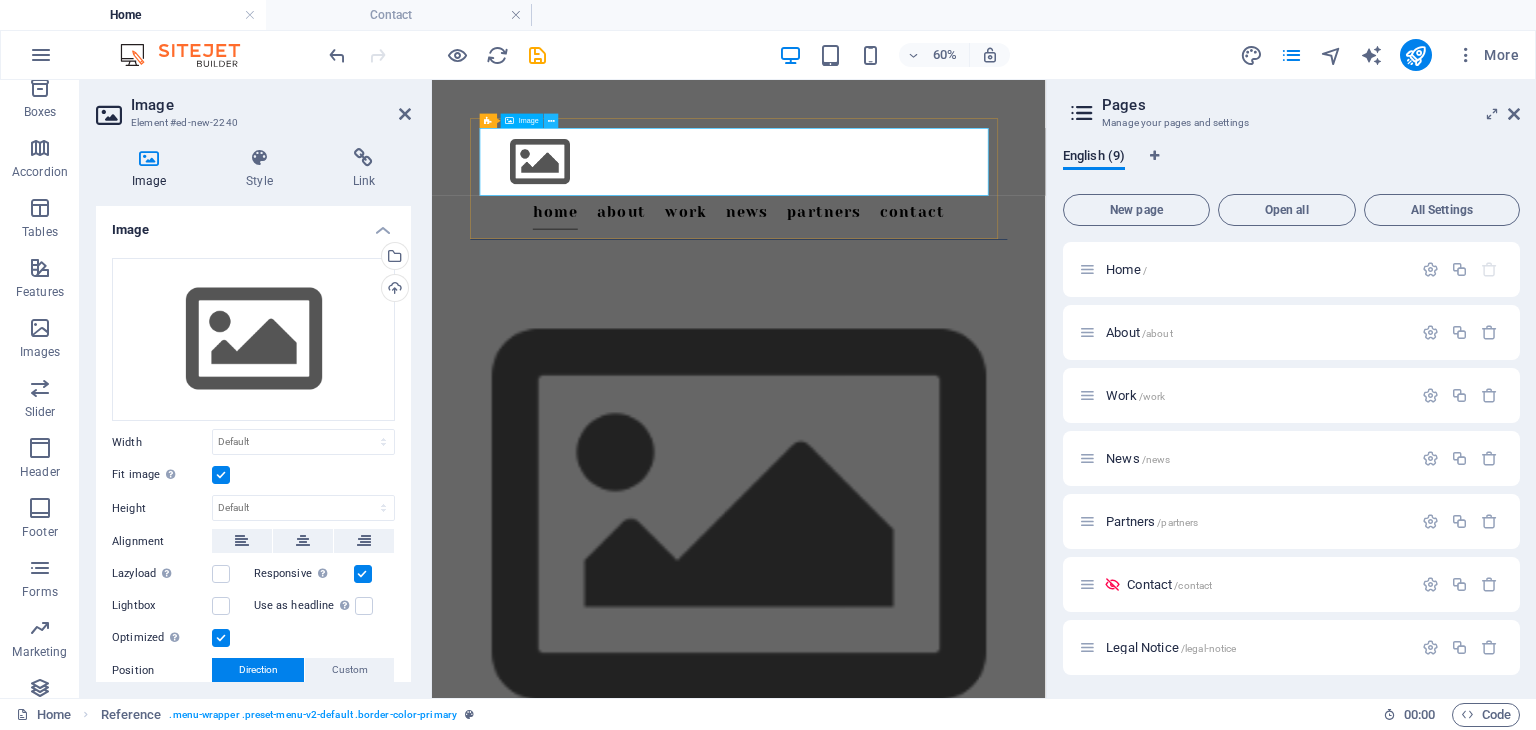 click at bounding box center [551, 121] 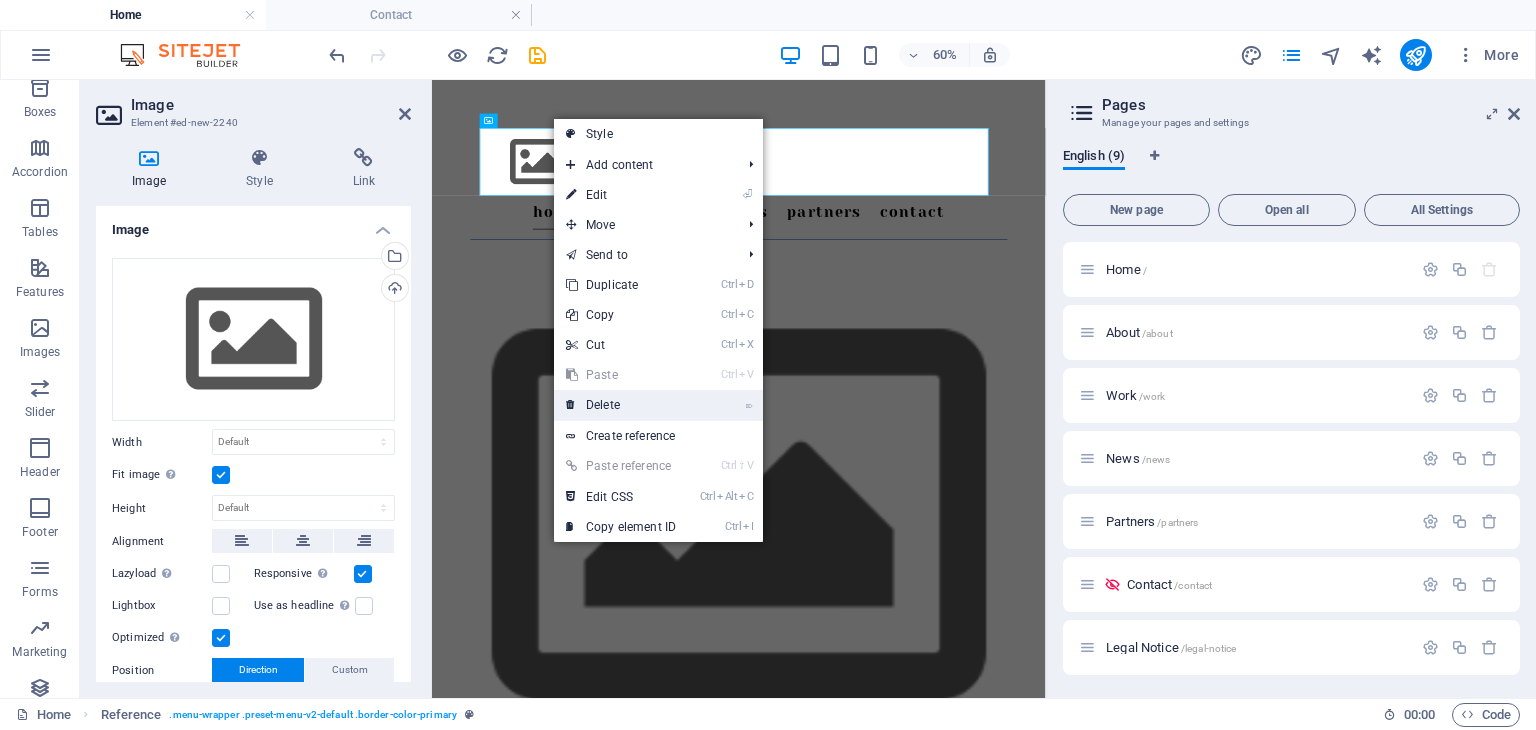 click on "⌦  Delete" at bounding box center [621, 405] 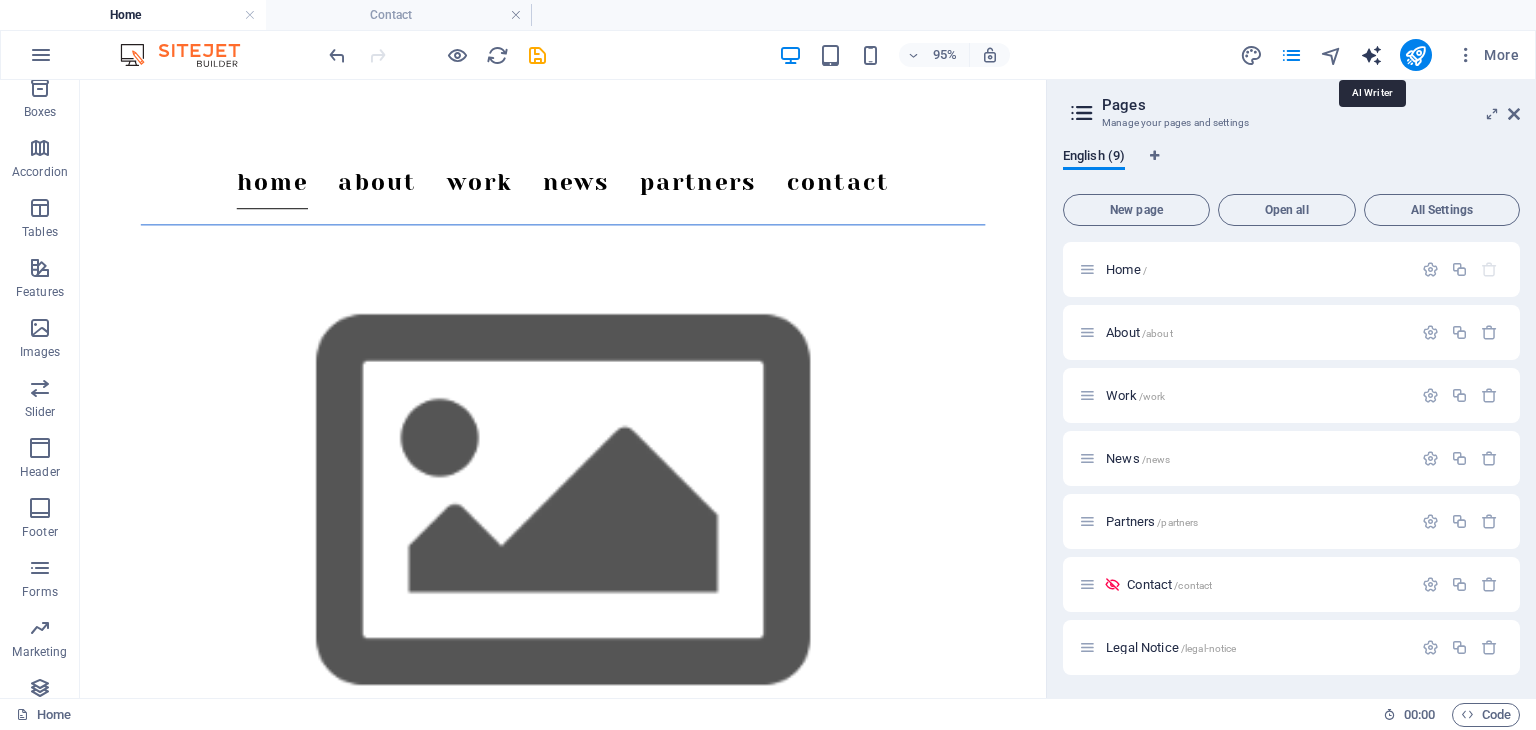 click at bounding box center [1371, 55] 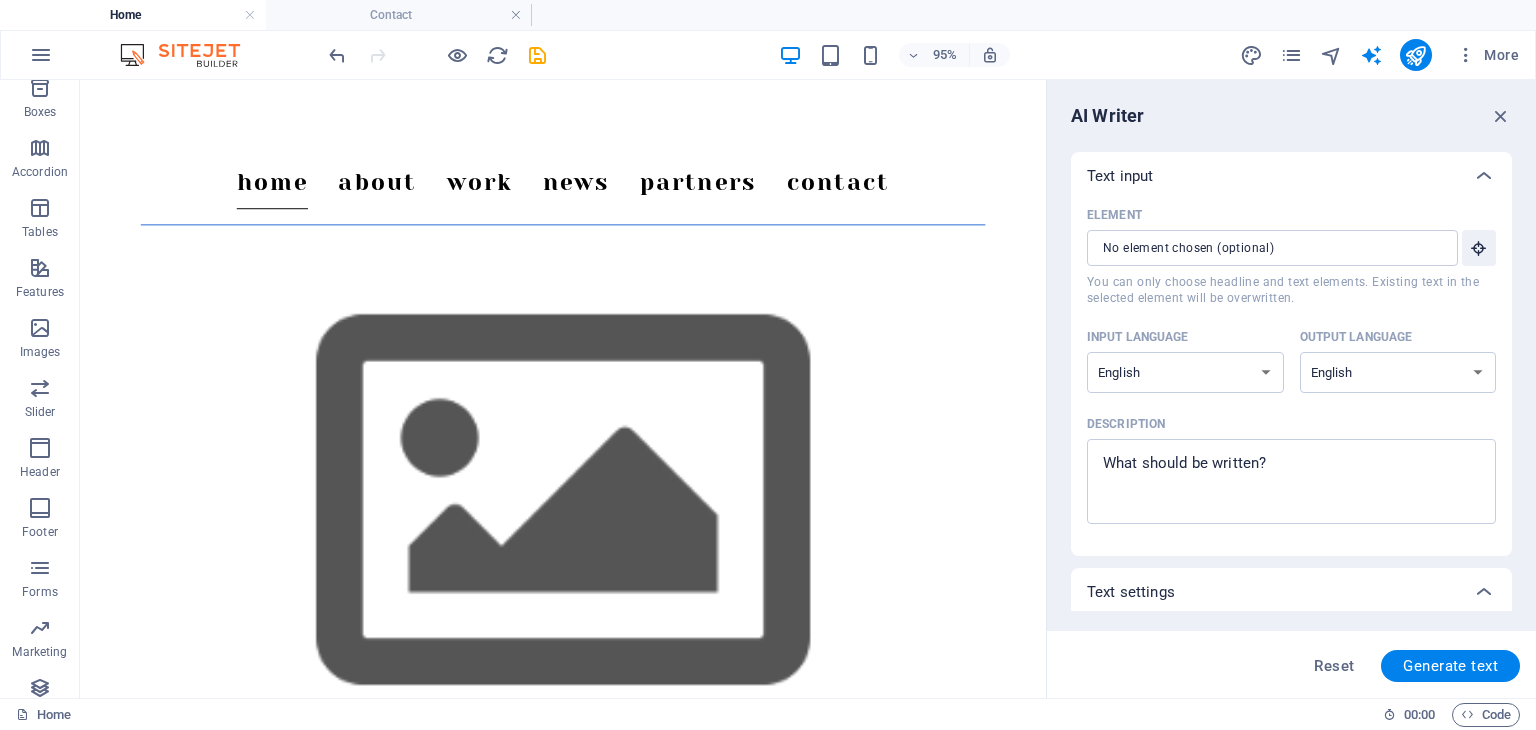 drag, startPoint x: 1507, startPoint y: 353, endPoint x: 1503, endPoint y: 421, distance: 68.117546 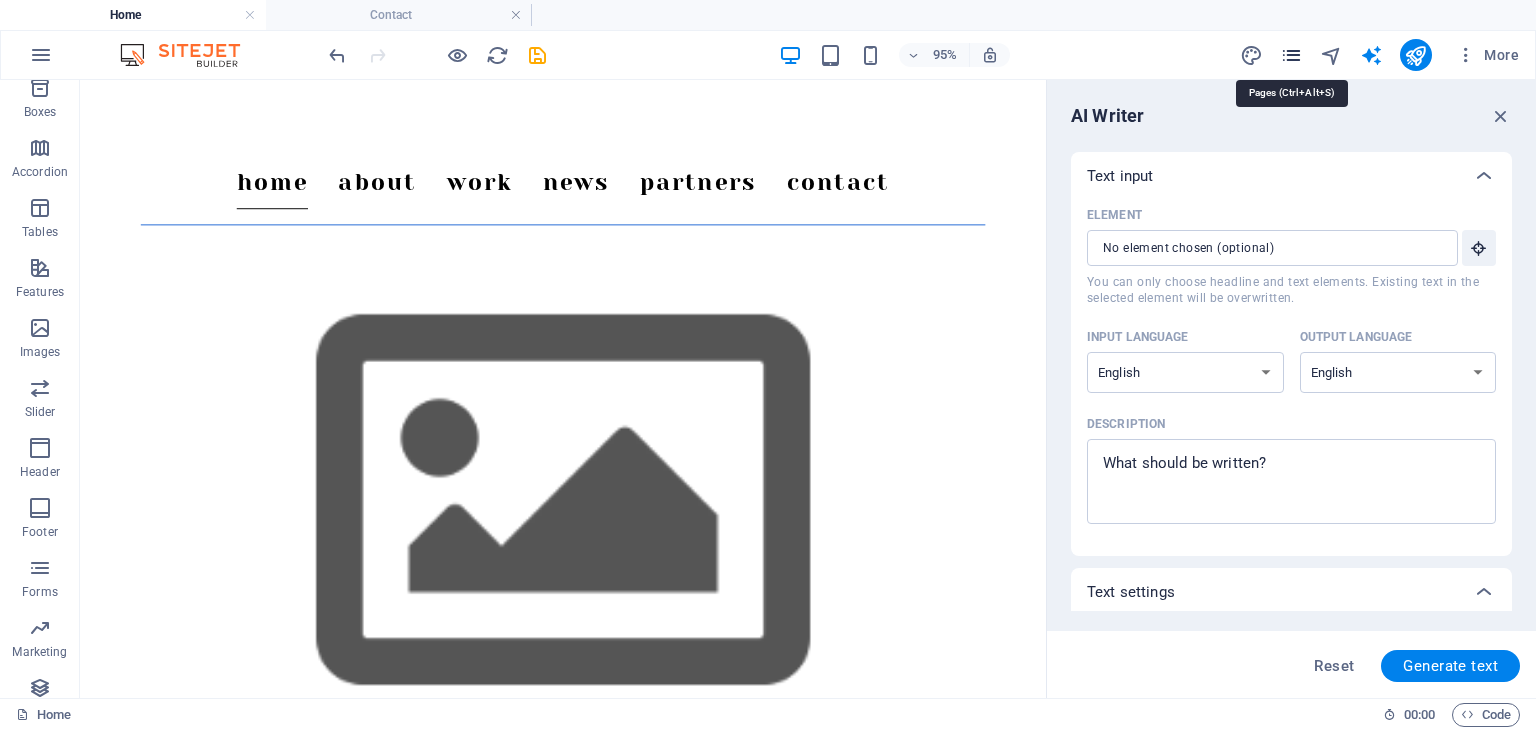 click at bounding box center (1291, 55) 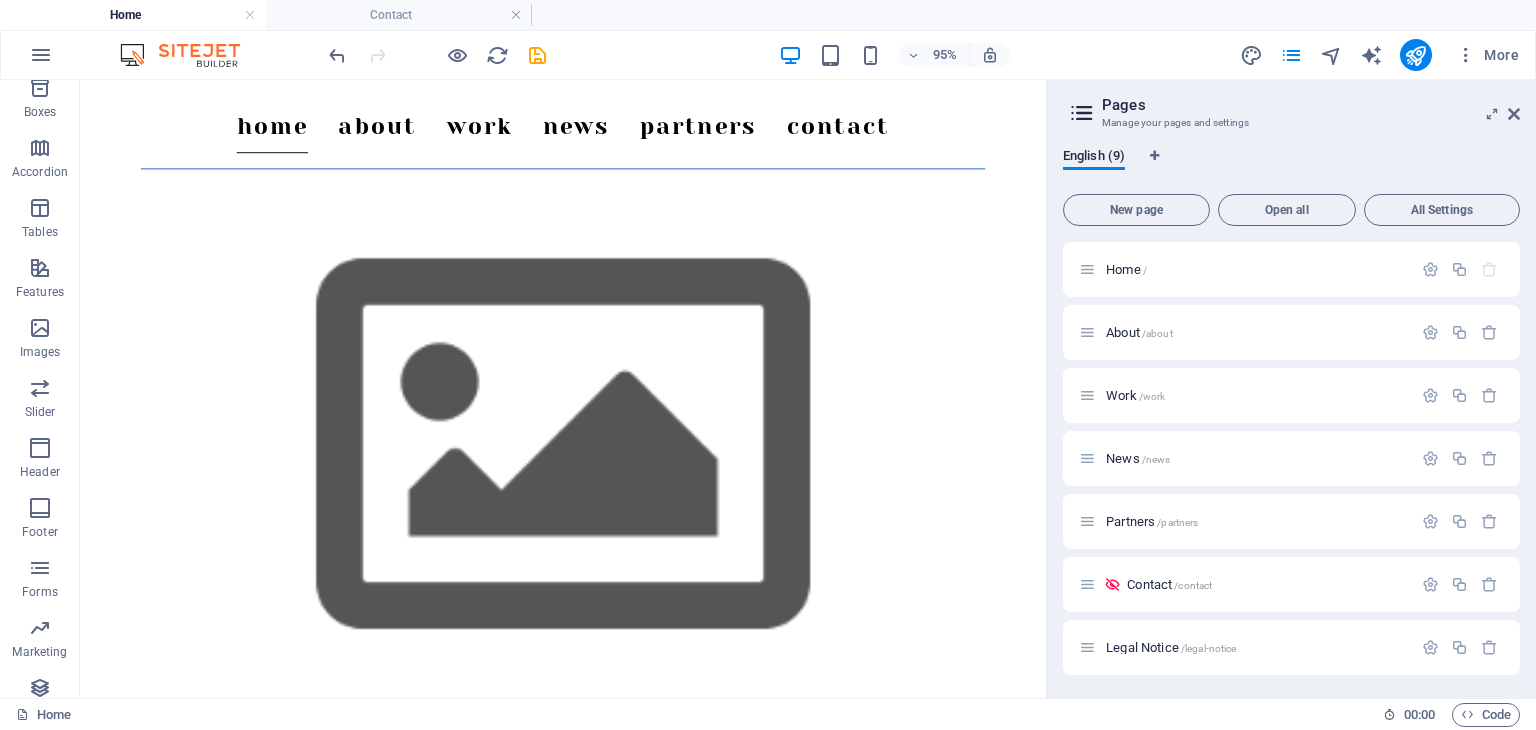 scroll, scrollTop: 0, scrollLeft: 0, axis: both 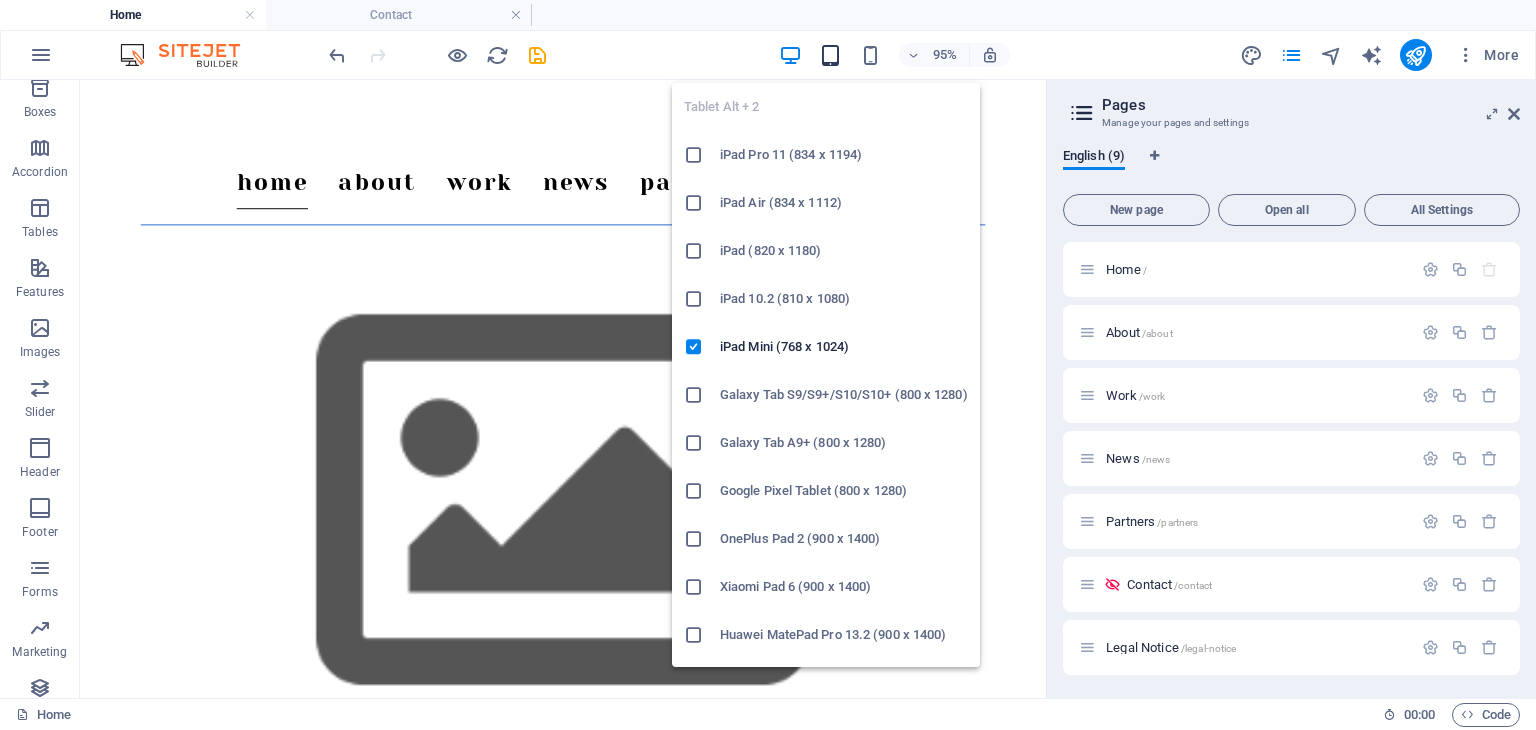 click at bounding box center [830, 55] 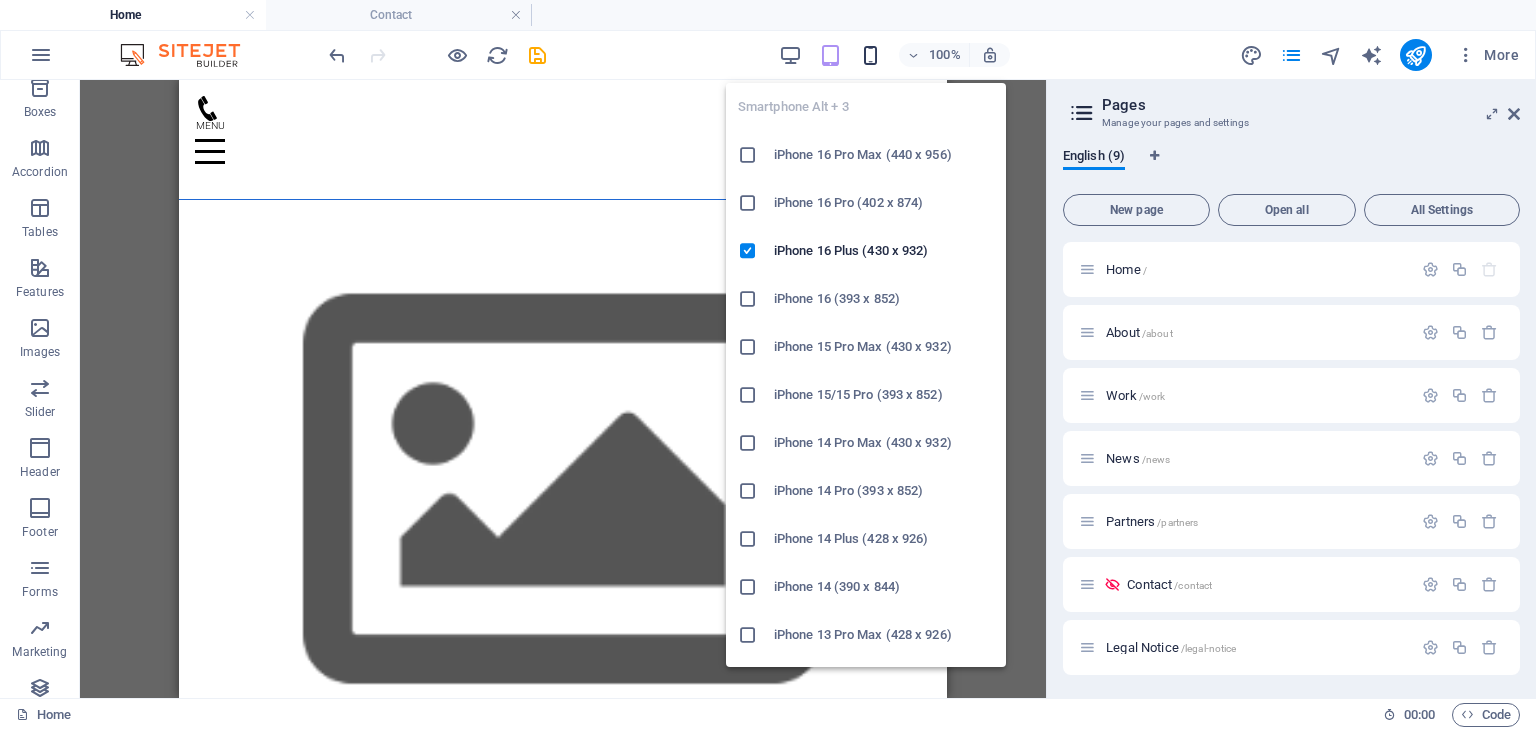 click at bounding box center [870, 55] 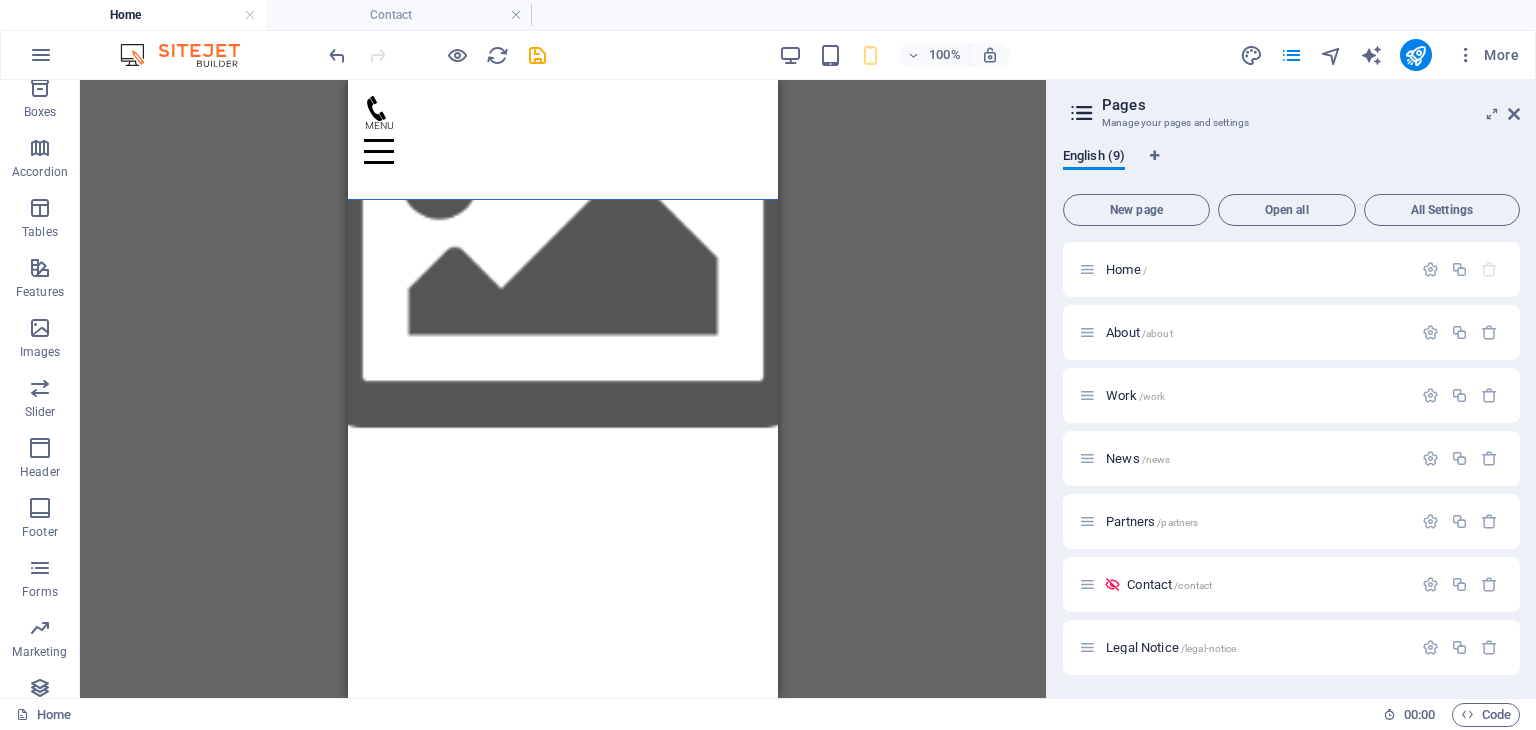 scroll, scrollTop: 0, scrollLeft: 0, axis: both 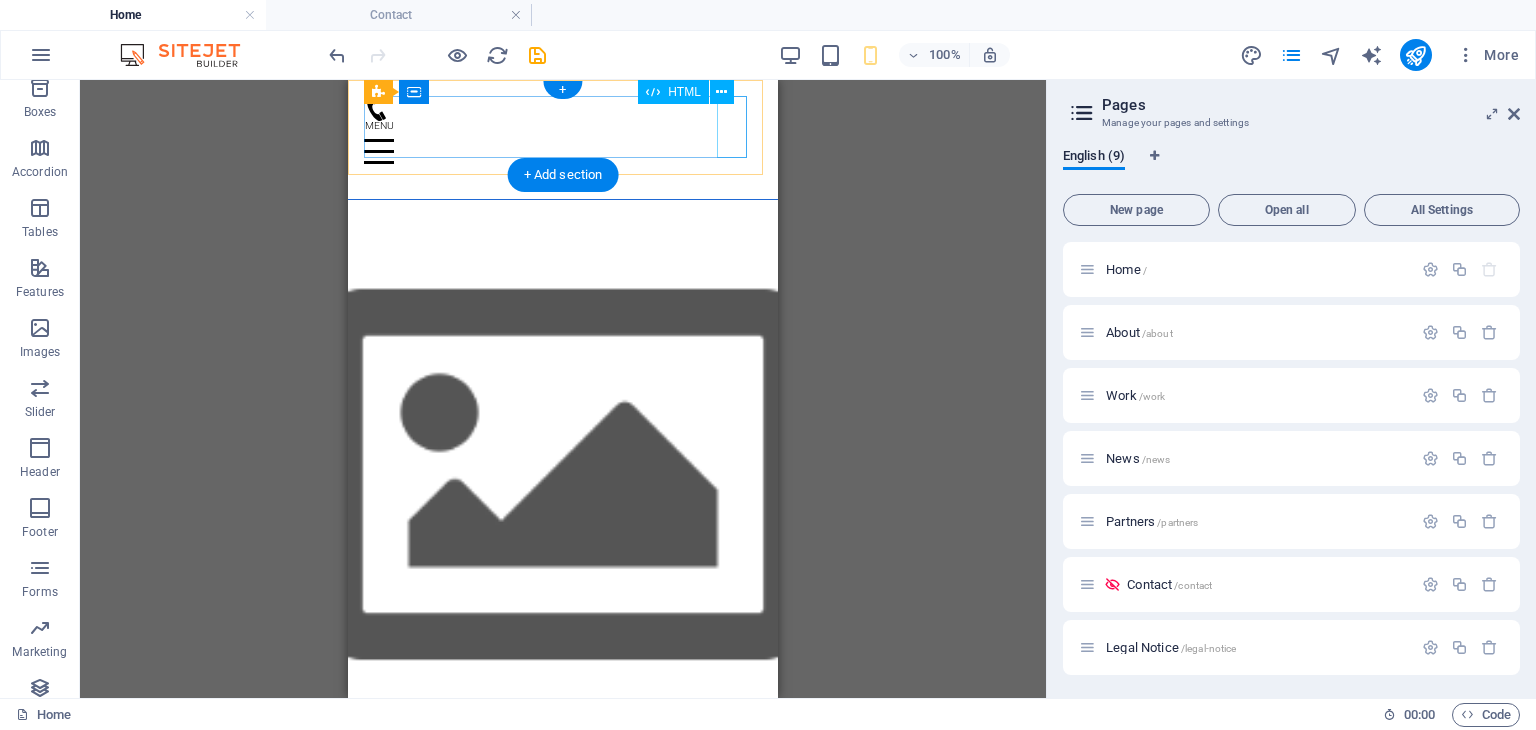 click at bounding box center (563, 152) 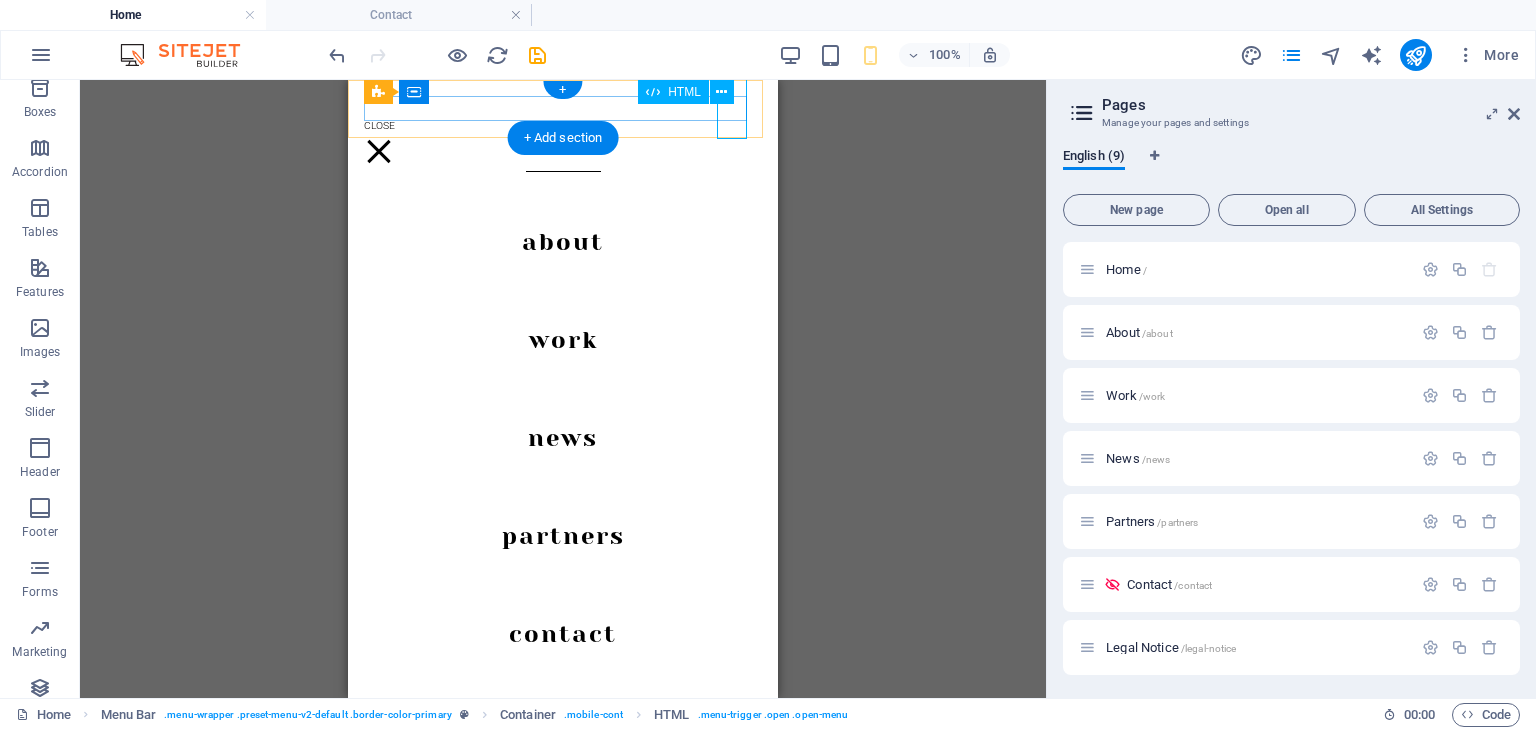 click at bounding box center [379, 152] 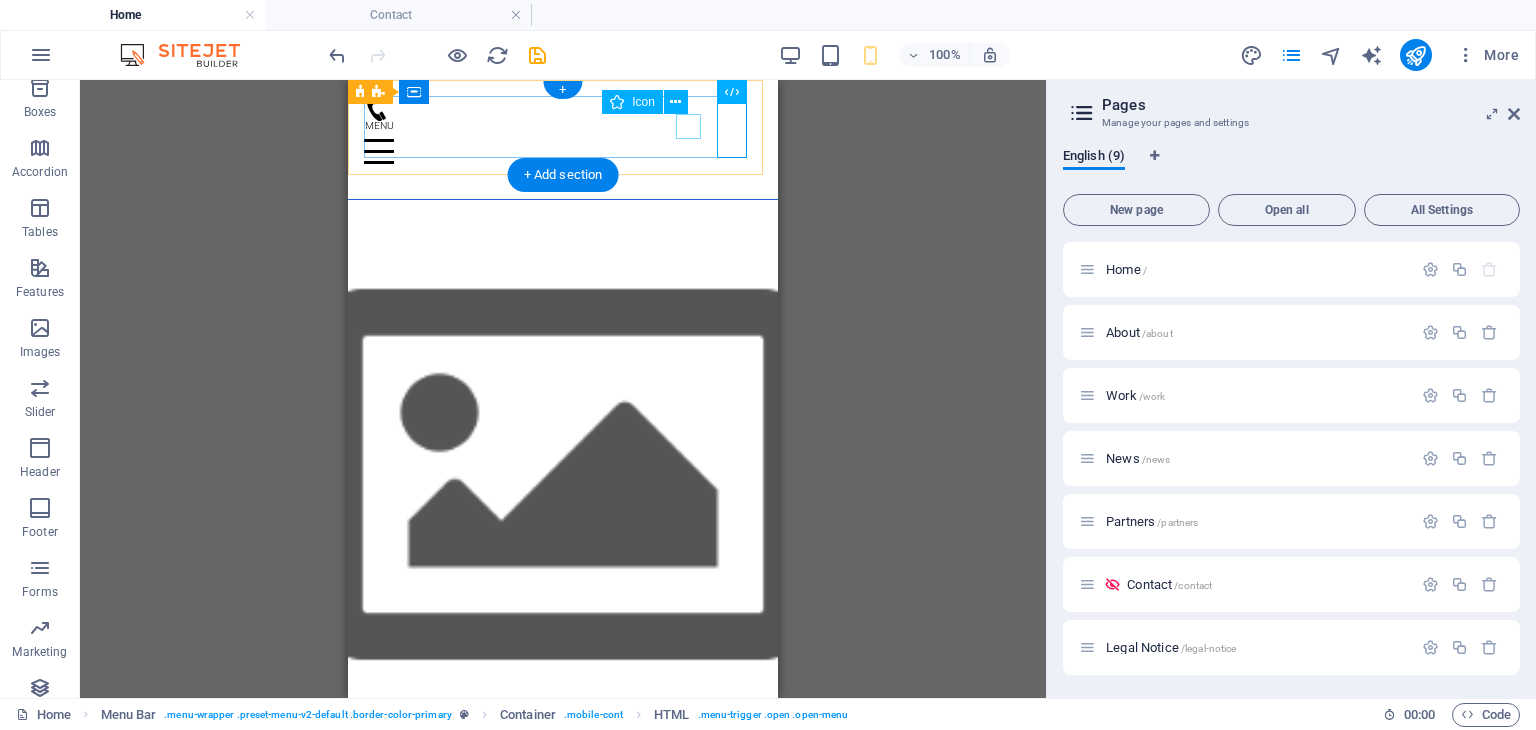 click at bounding box center (555, 108) 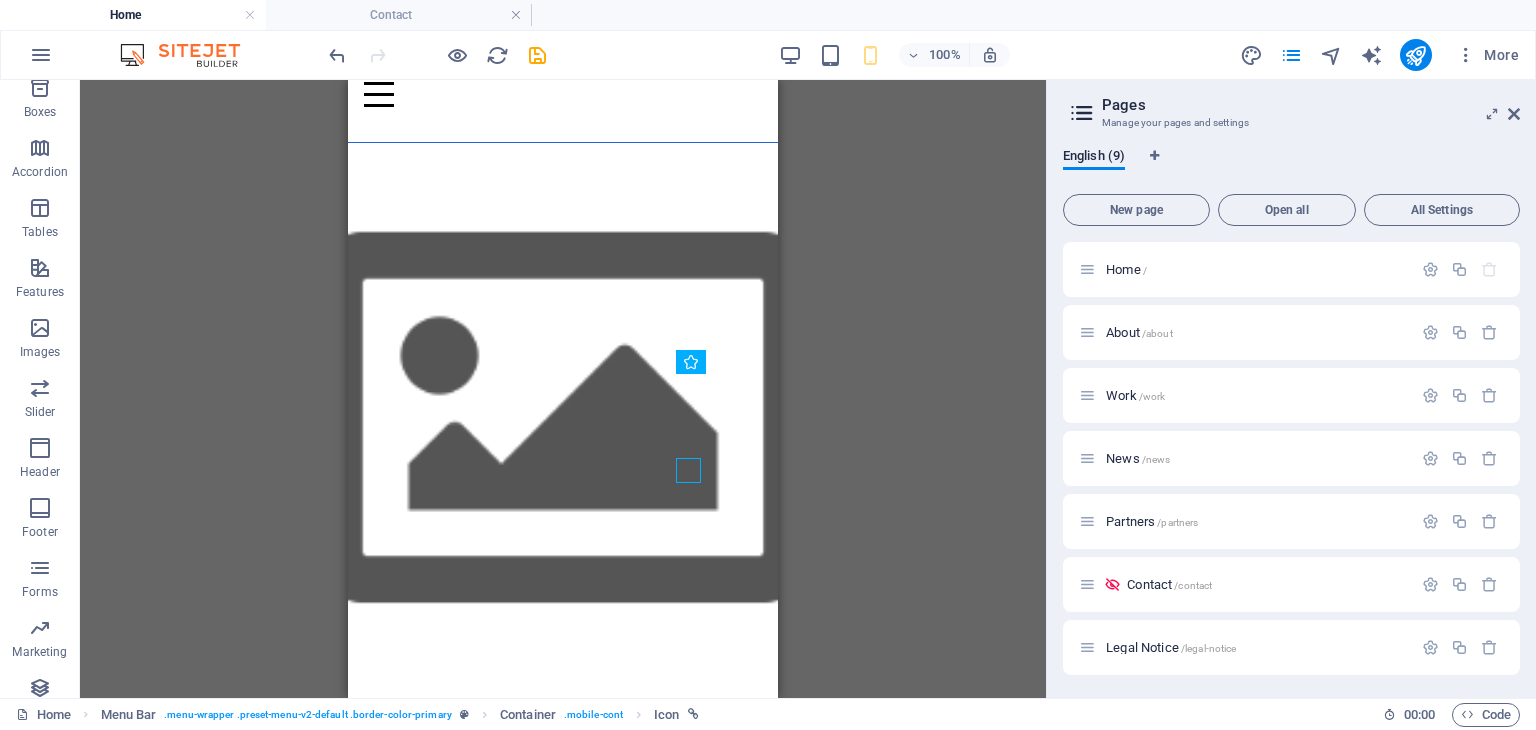 scroll, scrollTop: 0, scrollLeft: 0, axis: both 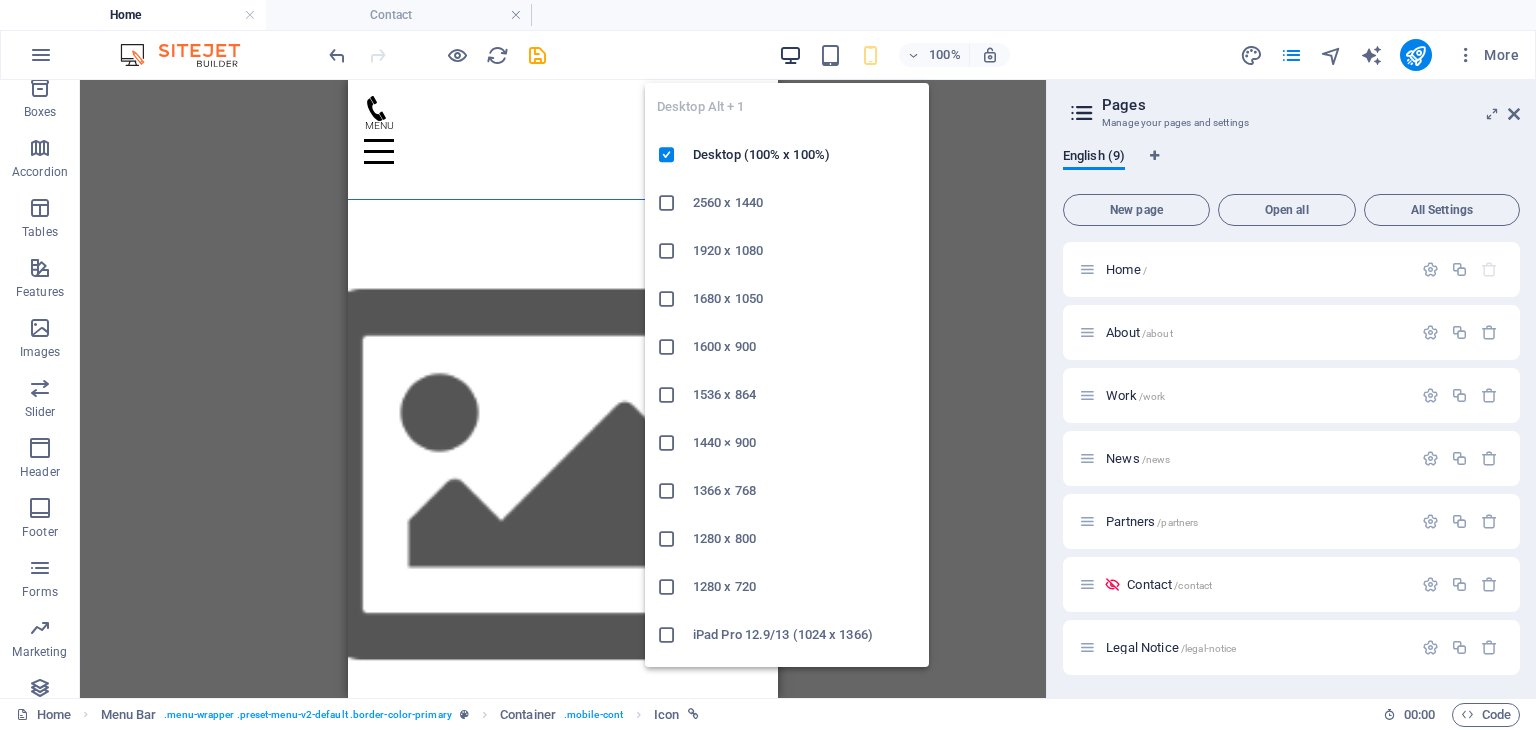 click at bounding box center [790, 55] 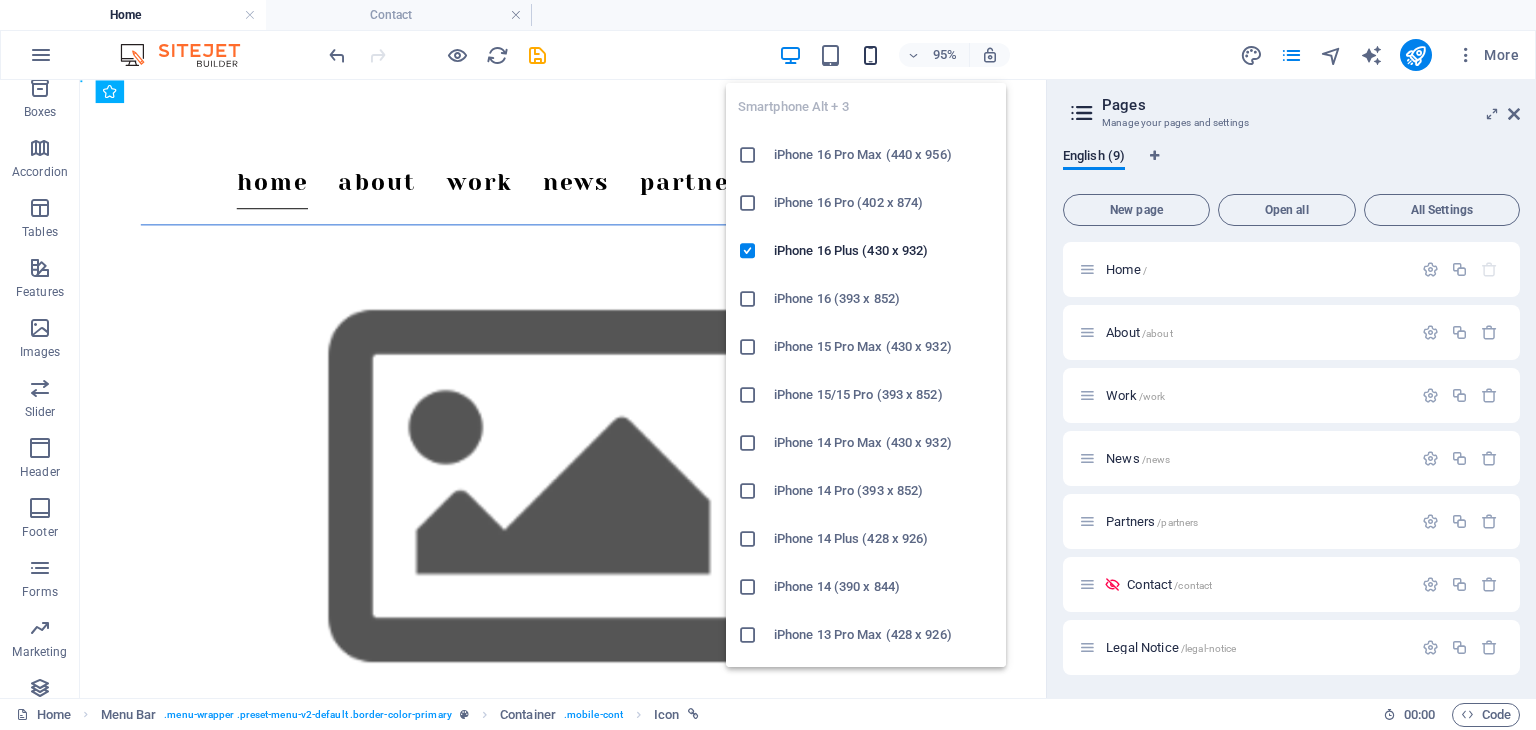 click at bounding box center (870, 55) 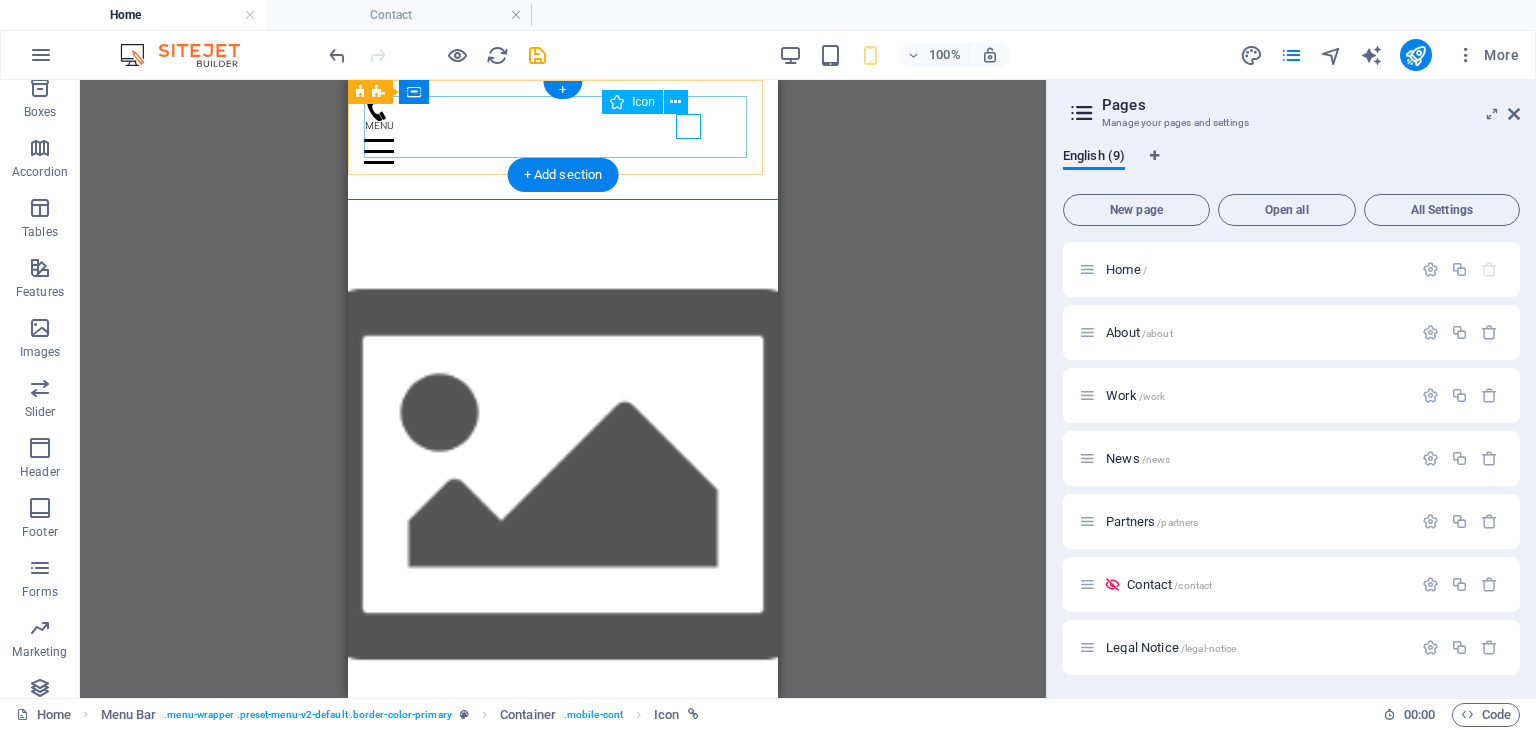 click at bounding box center [555, 108] 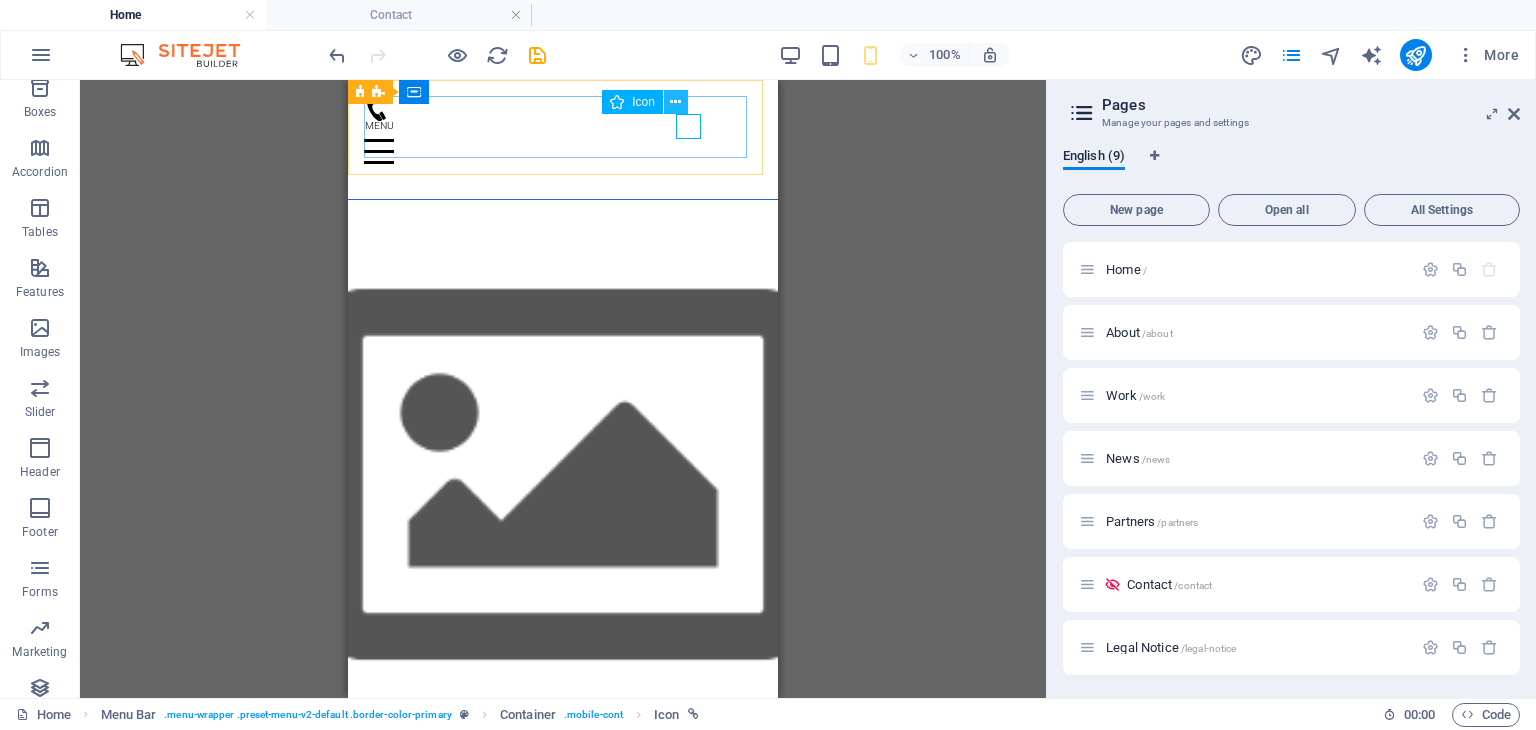click at bounding box center (675, 102) 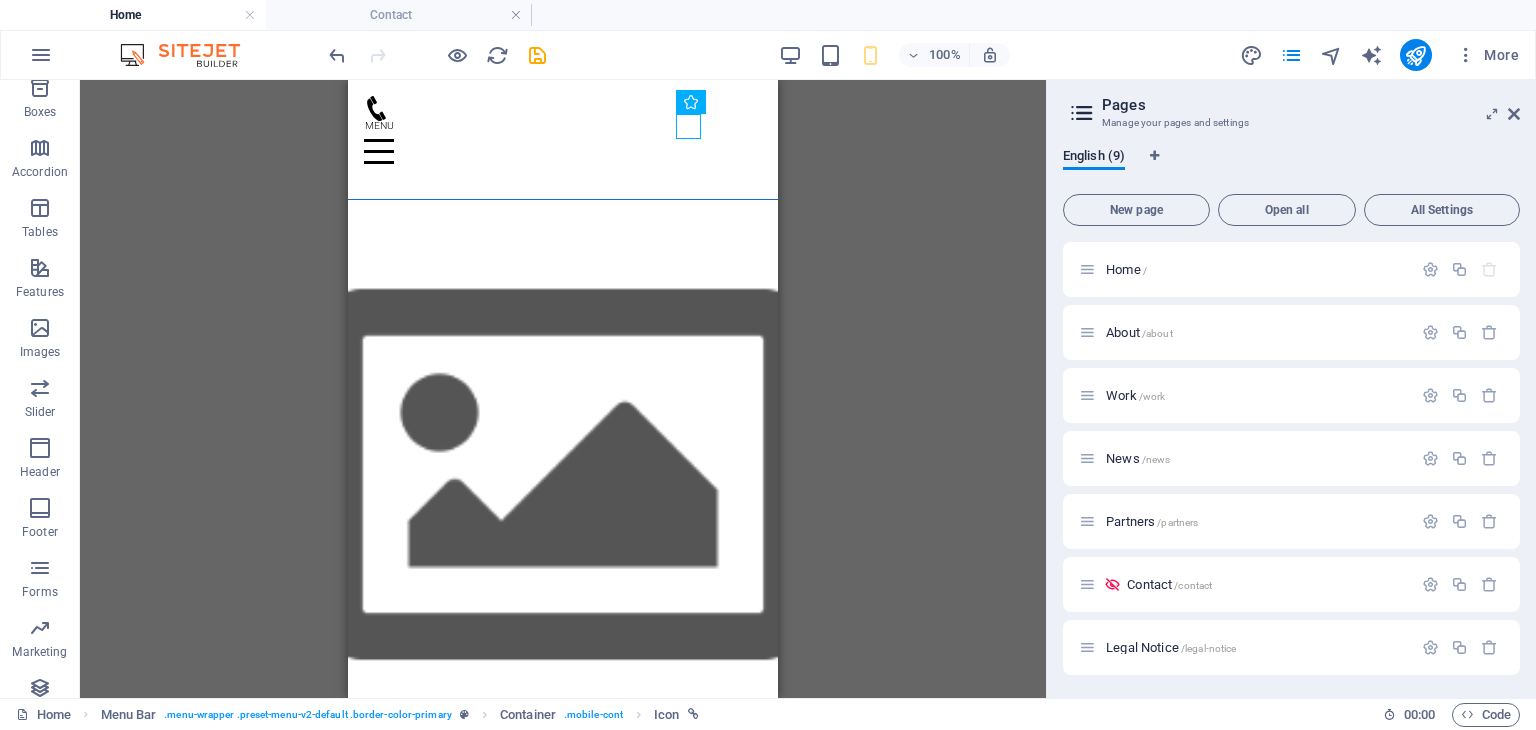 click on "H3   Preset   Container   Container   Preset   Container   Container   Text   H3   Text   Text   Container   Banner   Container   Banner   Menu Bar   Menu   Button   Container   H3   Container   Image   Slider   Button   Container   Button   Container   Button   Container   Placeholder   Button   Container   Placeholder   Placeholder   H3   Spacer   Text   Social Media Icons   Button   Icon   Icon   Icon   Text   Container   Text   Container   Image   Container   Image   Spacer   H3   H3   Button   Spacer   Image   Image   Menu Bar   Image   HTML   Menu Bar   Container   Icon" at bounding box center (563, 389) 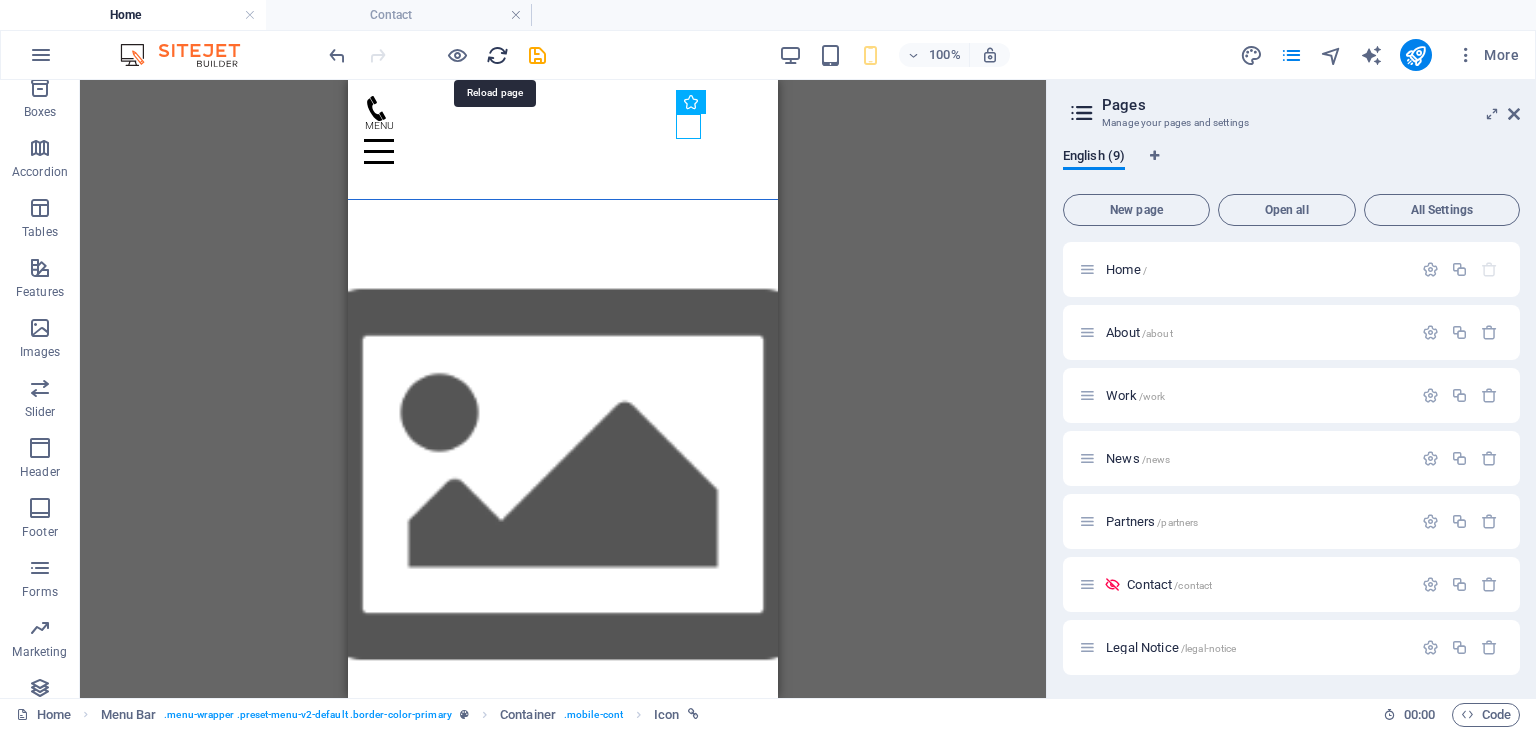 click at bounding box center (497, 55) 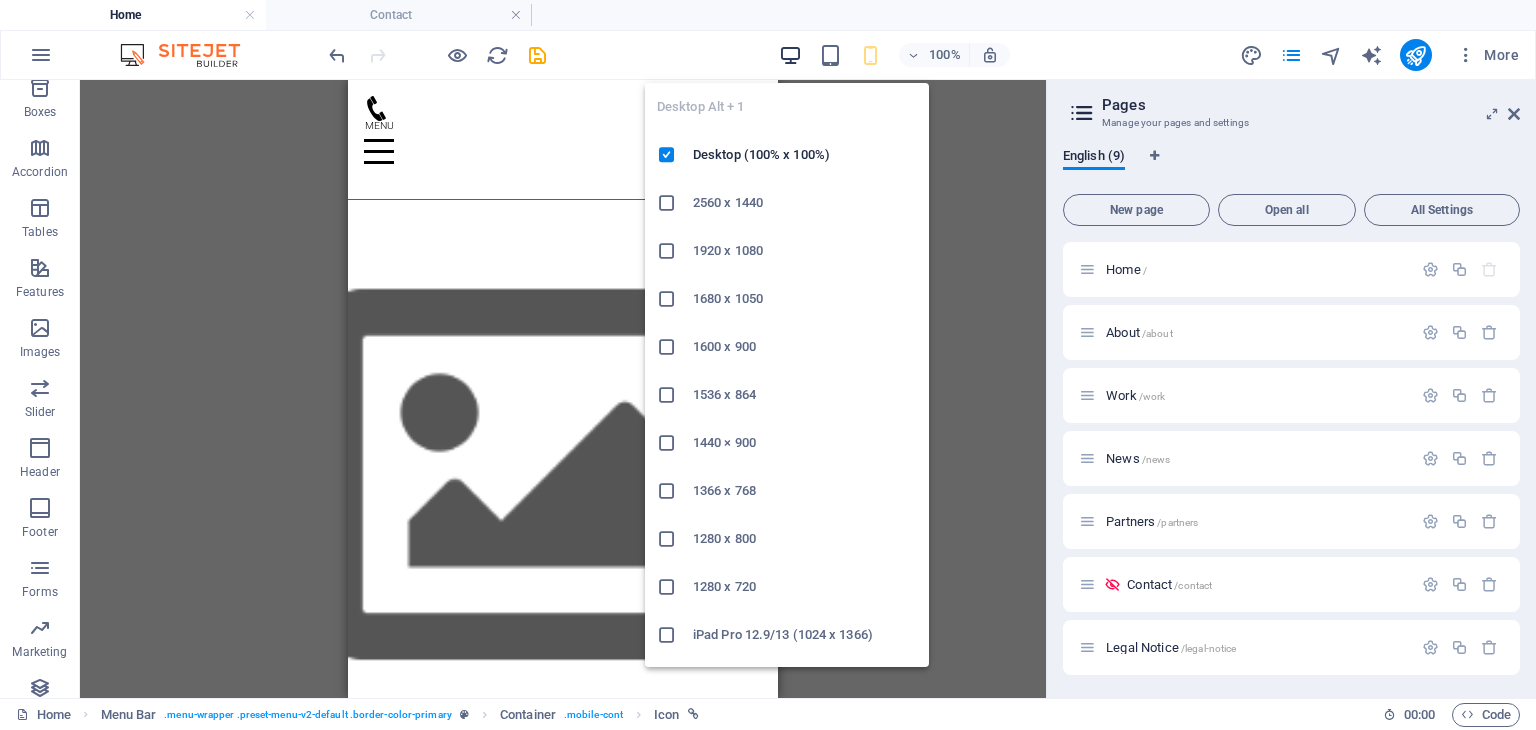click at bounding box center [790, 55] 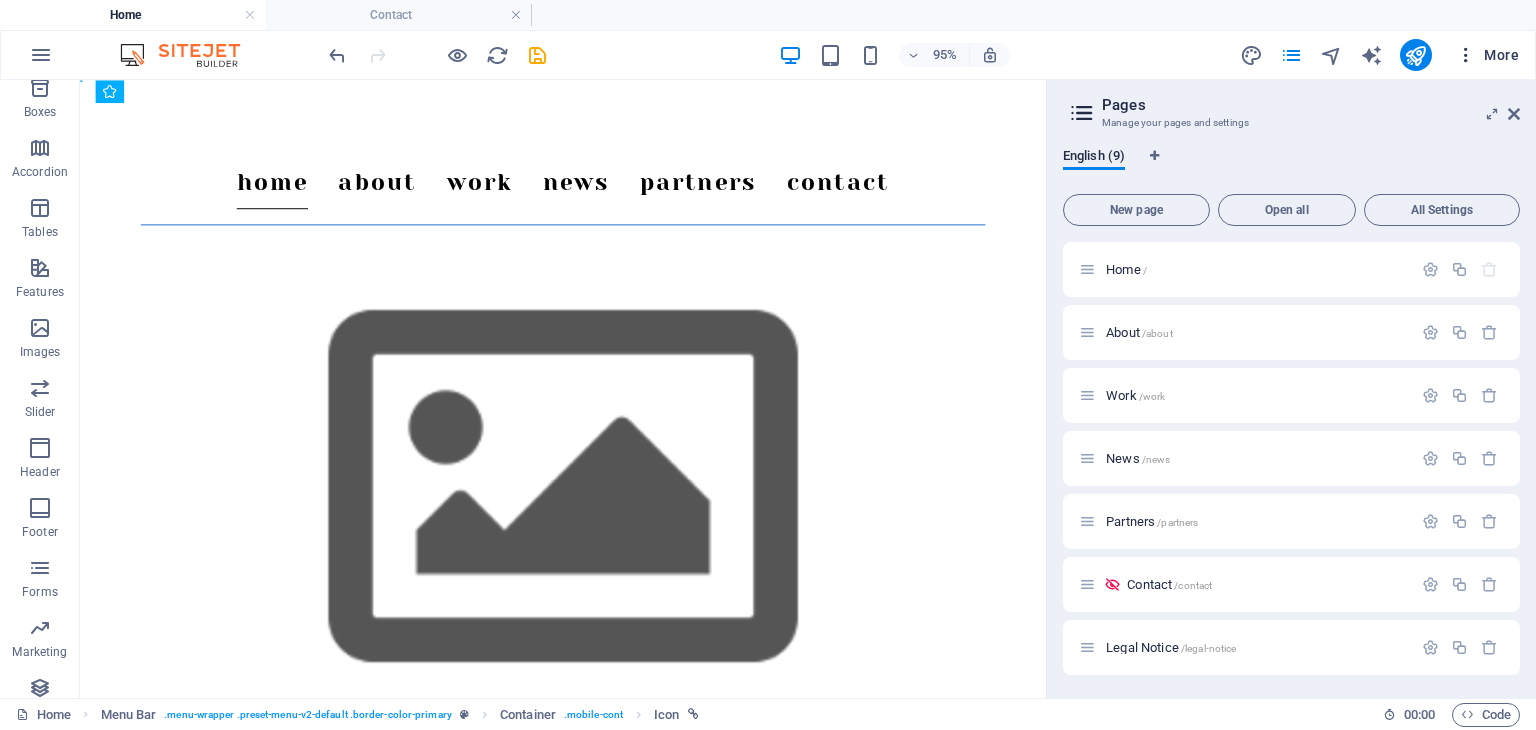 click on "More" at bounding box center (1487, 55) 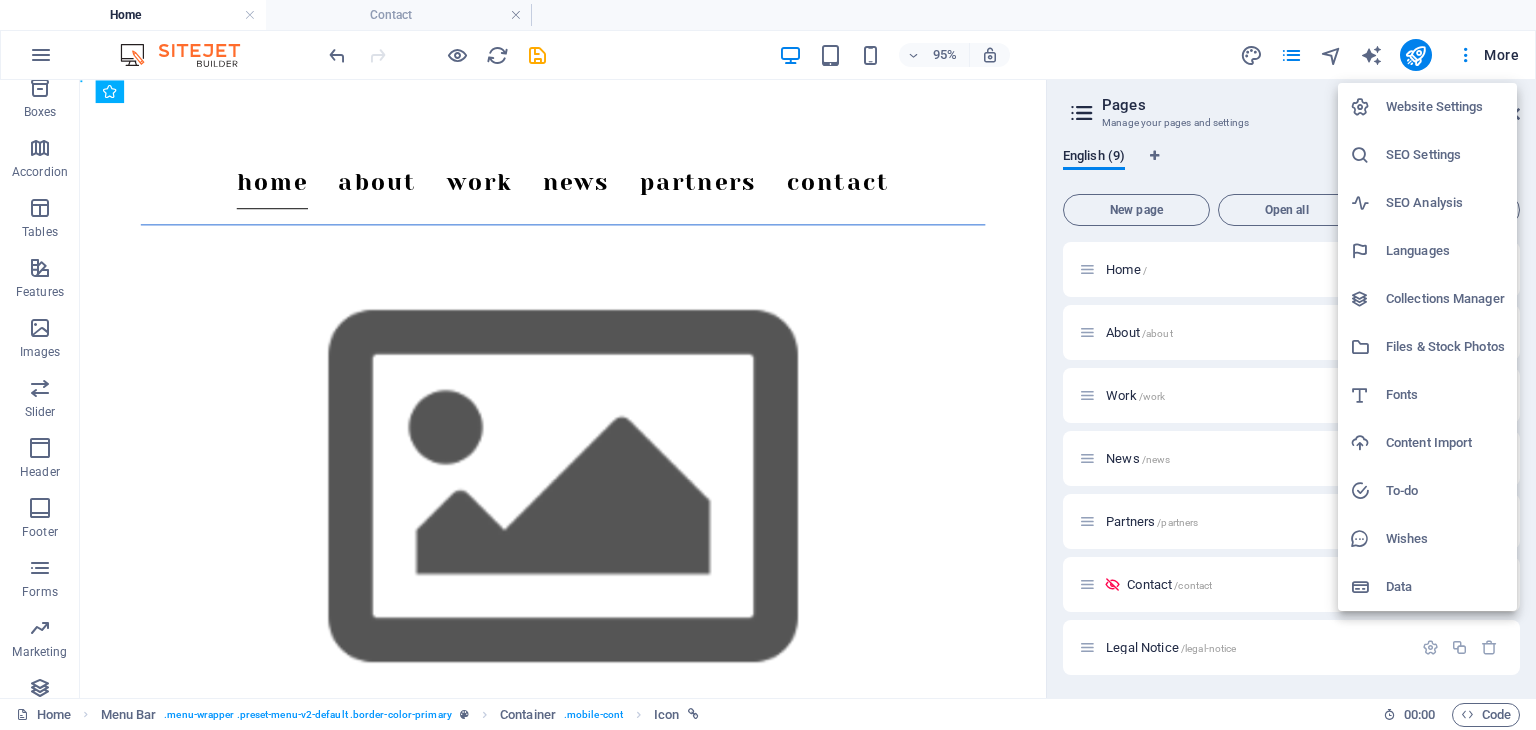 click on "Data" at bounding box center [1427, 587] 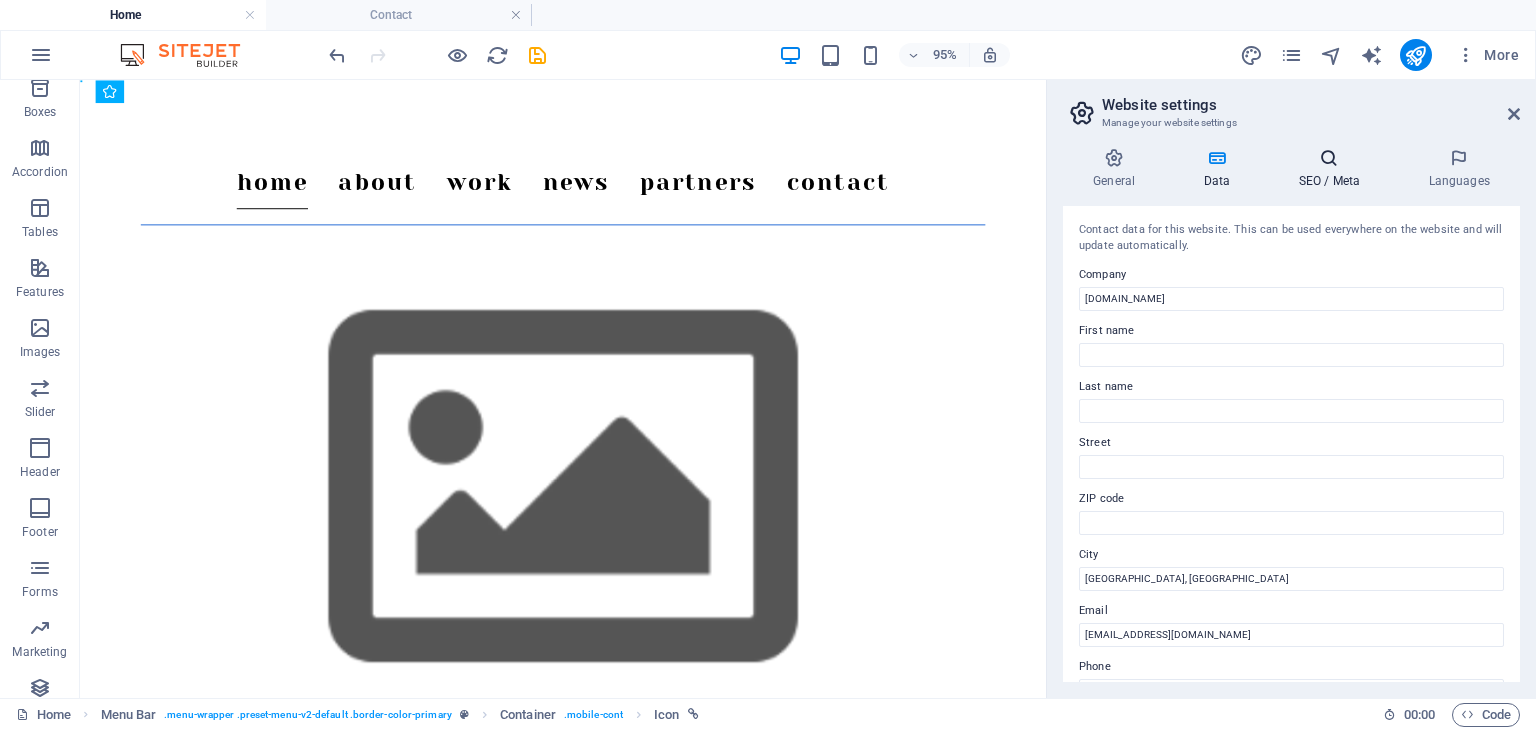 click at bounding box center [1329, 158] 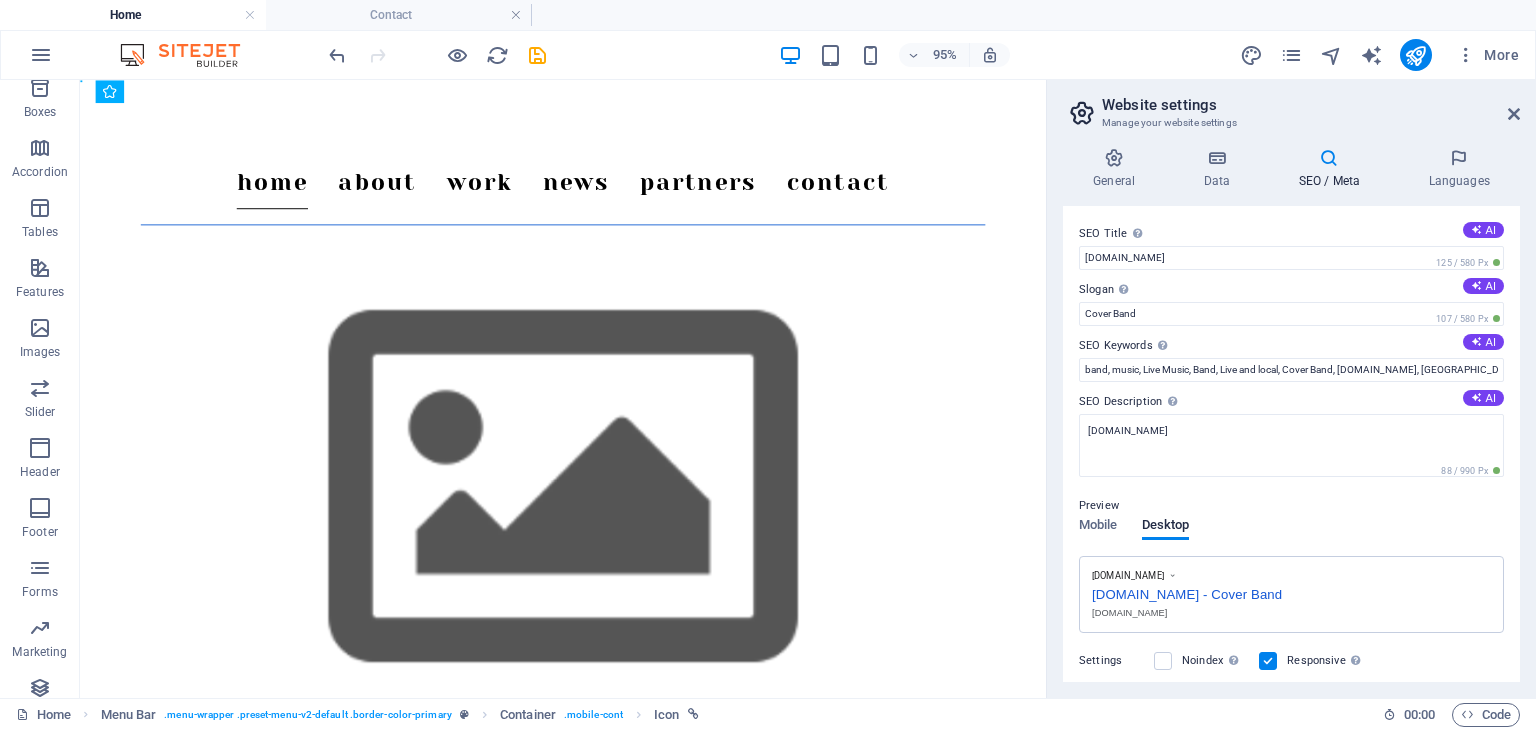 drag, startPoint x: 1521, startPoint y: 352, endPoint x: 1524, endPoint y: 480, distance: 128.03516 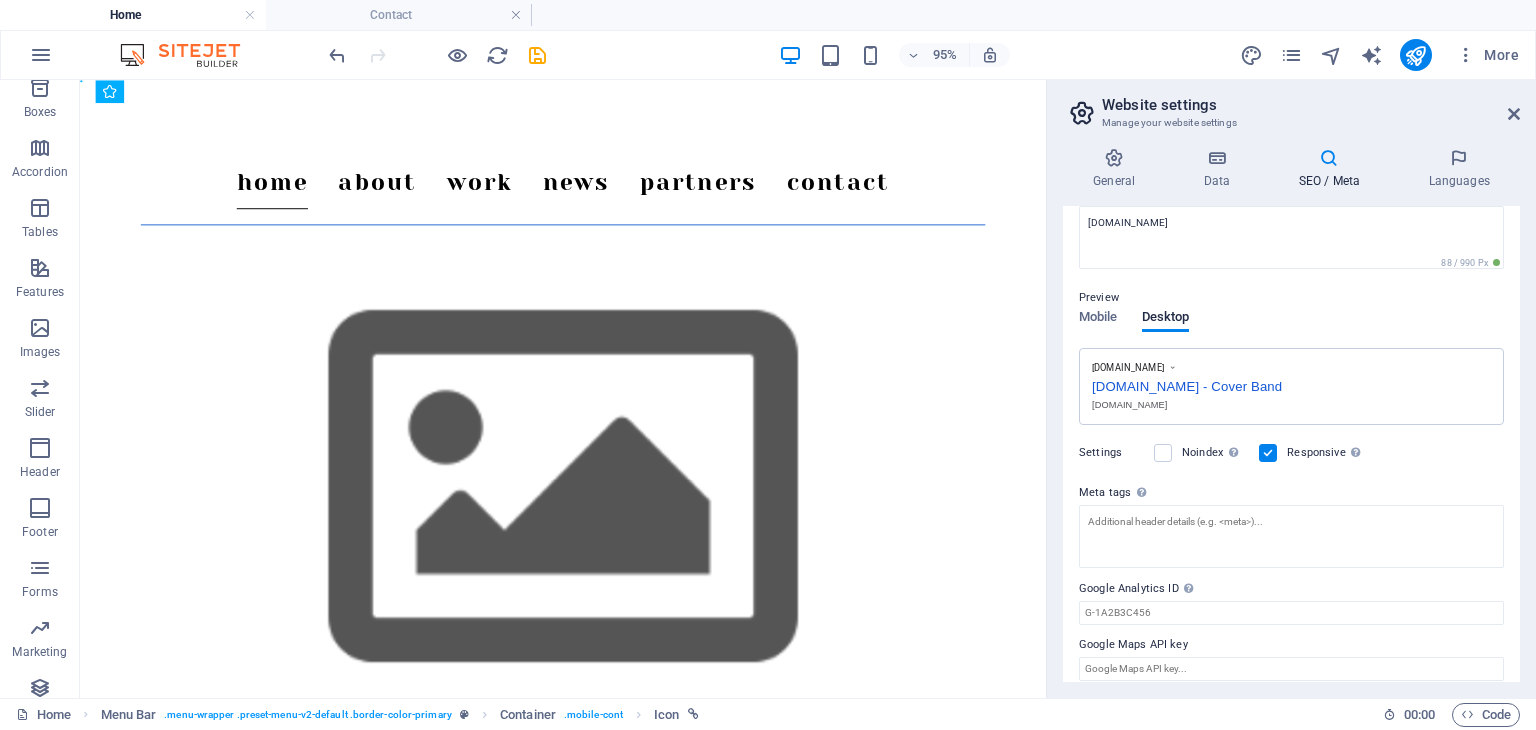 scroll, scrollTop: 222, scrollLeft: 0, axis: vertical 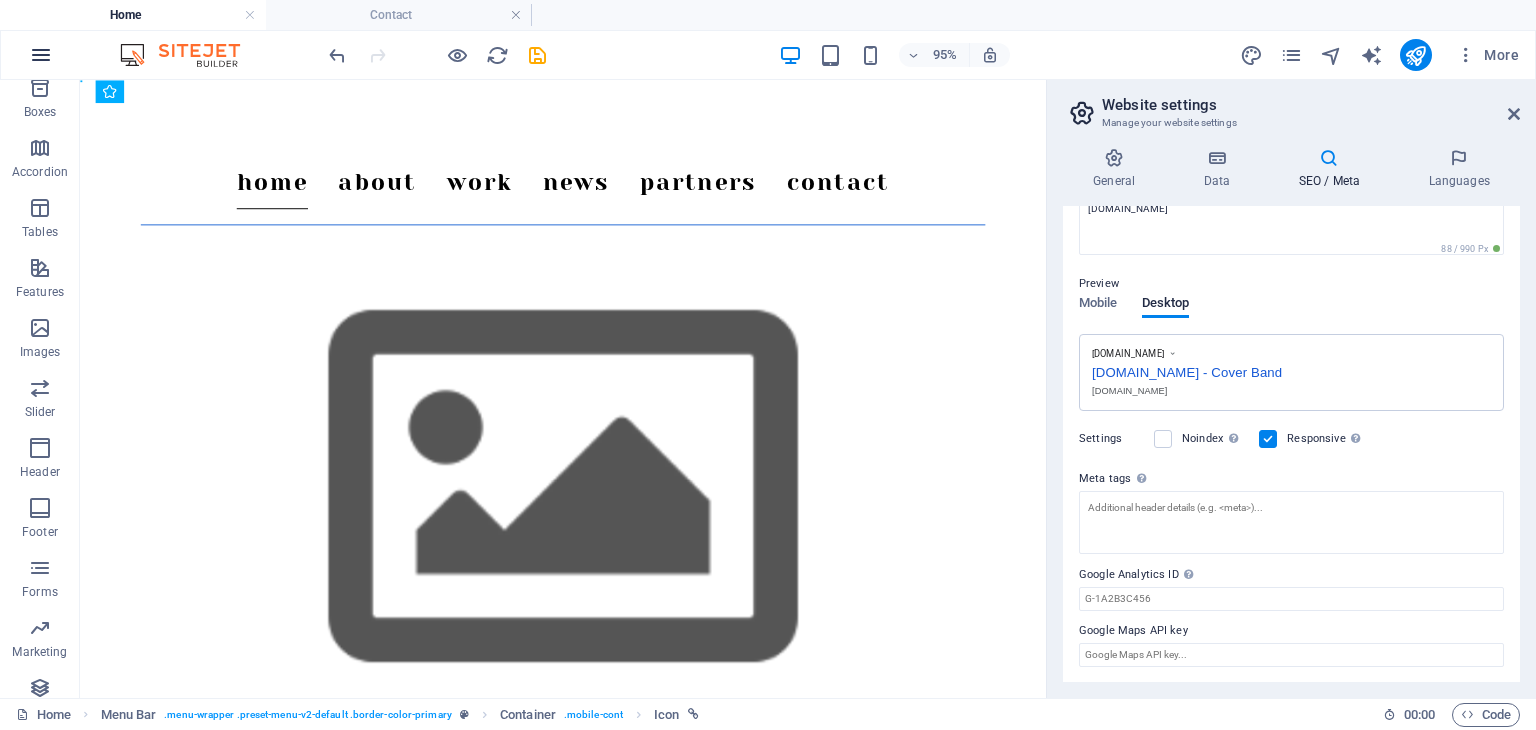 click at bounding box center [41, 55] 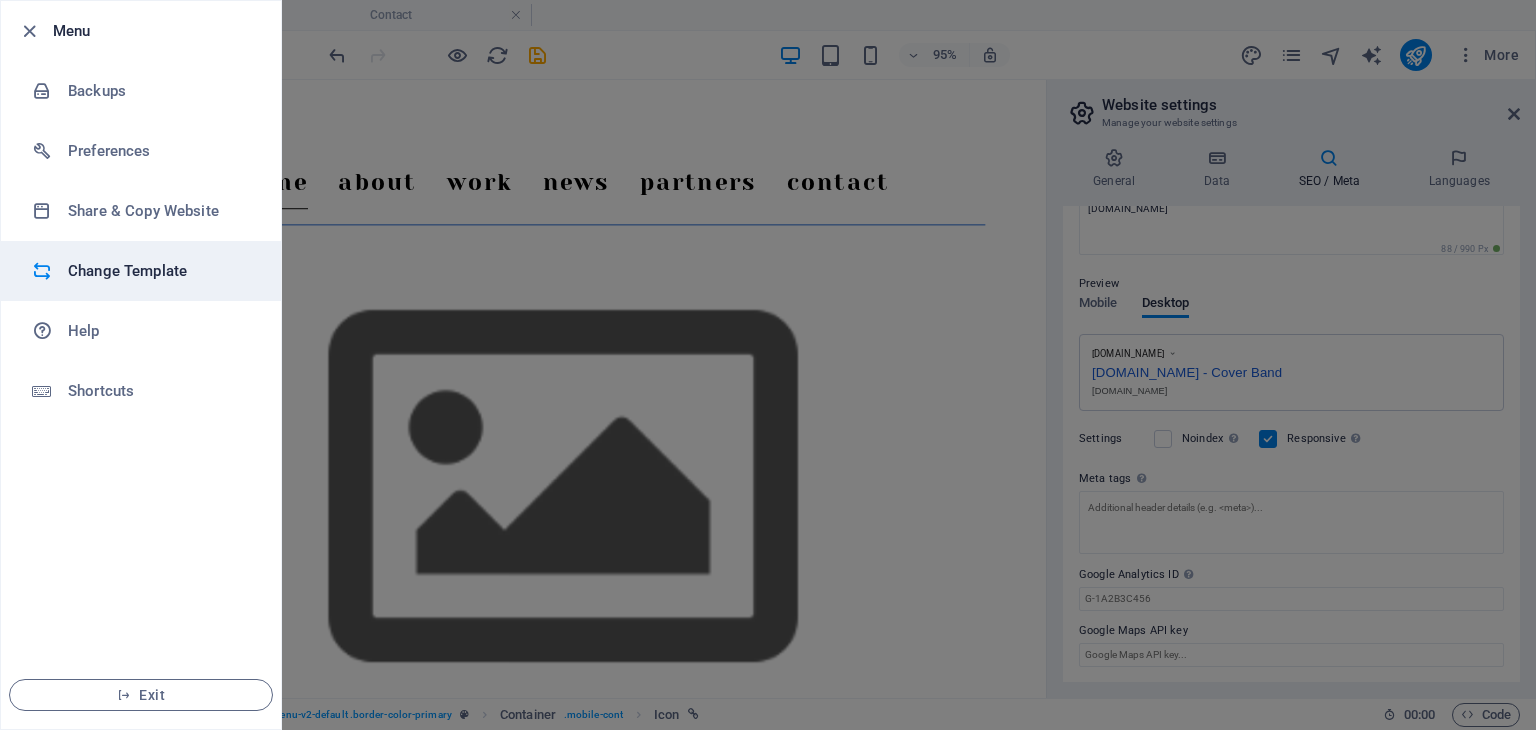click on "Change Template" at bounding box center [160, 271] 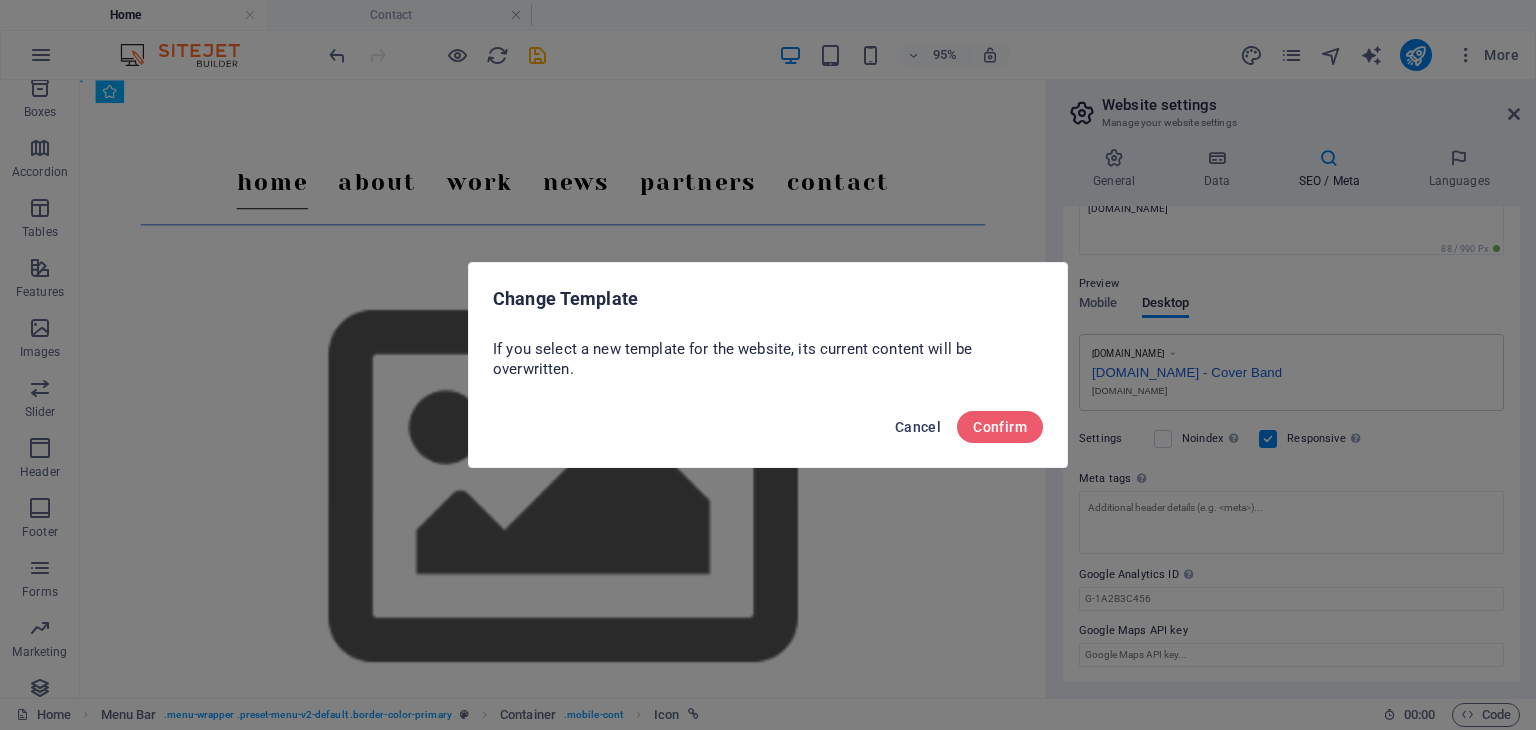 click on "Cancel" at bounding box center (918, 427) 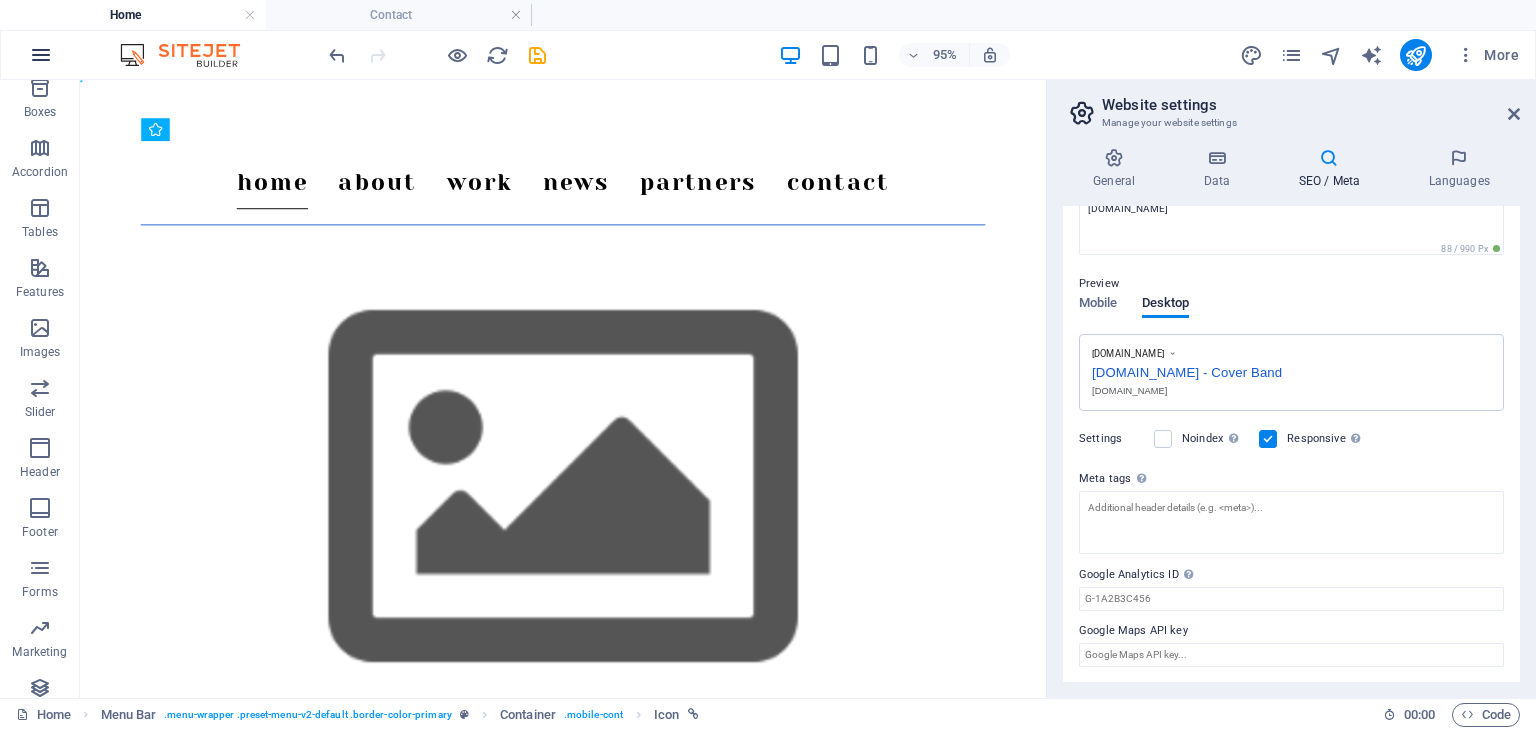 click at bounding box center [41, 55] 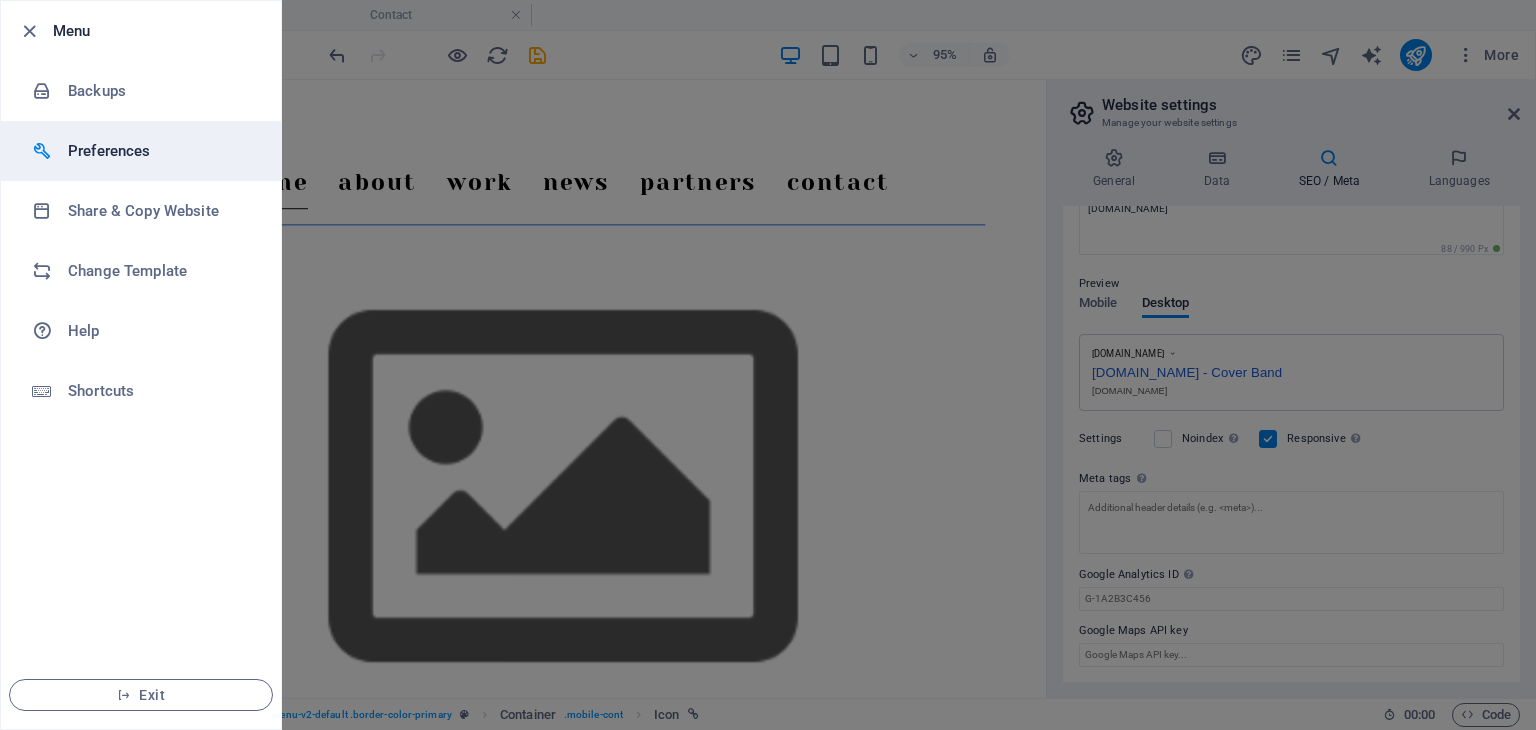 click on "Preferences" at bounding box center [141, 151] 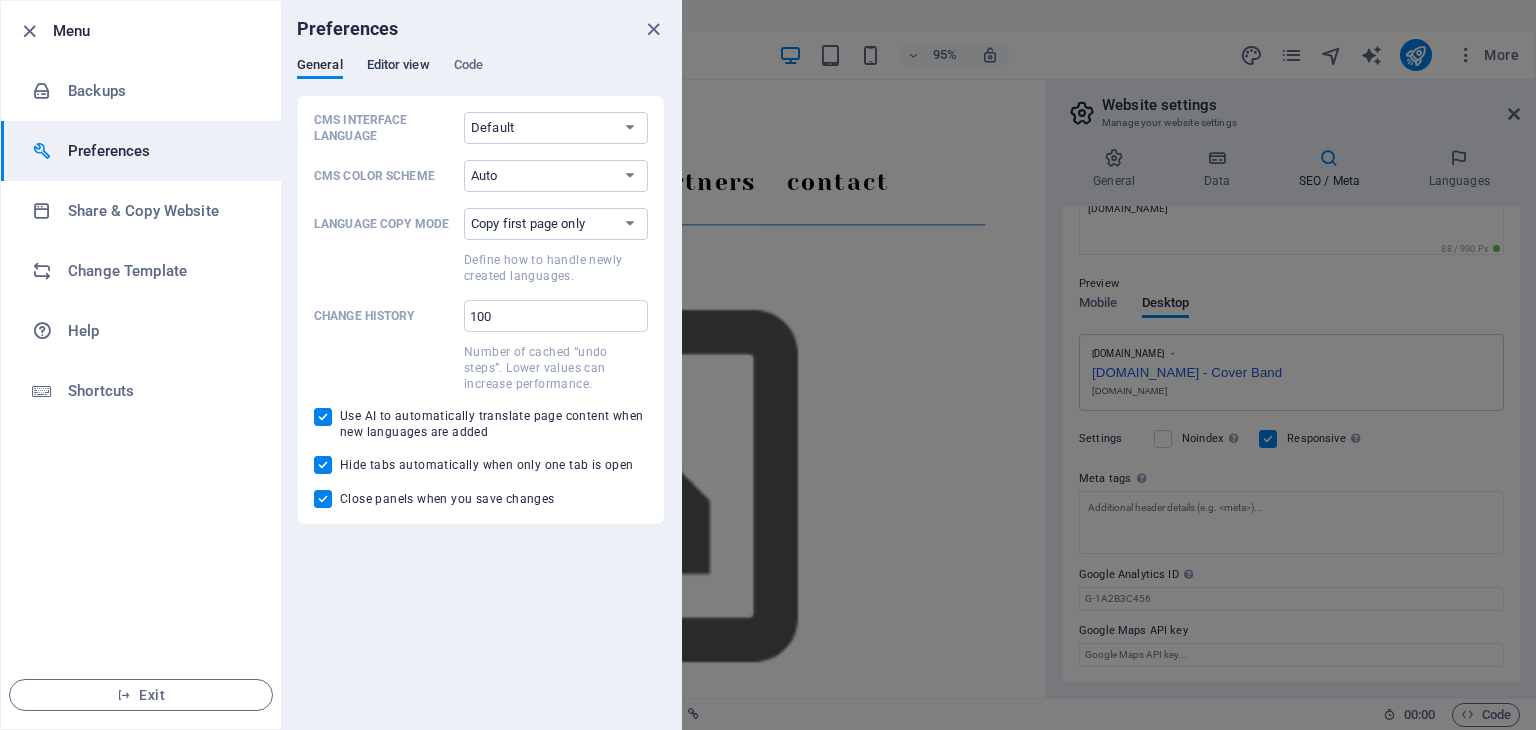 click on "Editor view" at bounding box center (398, 67) 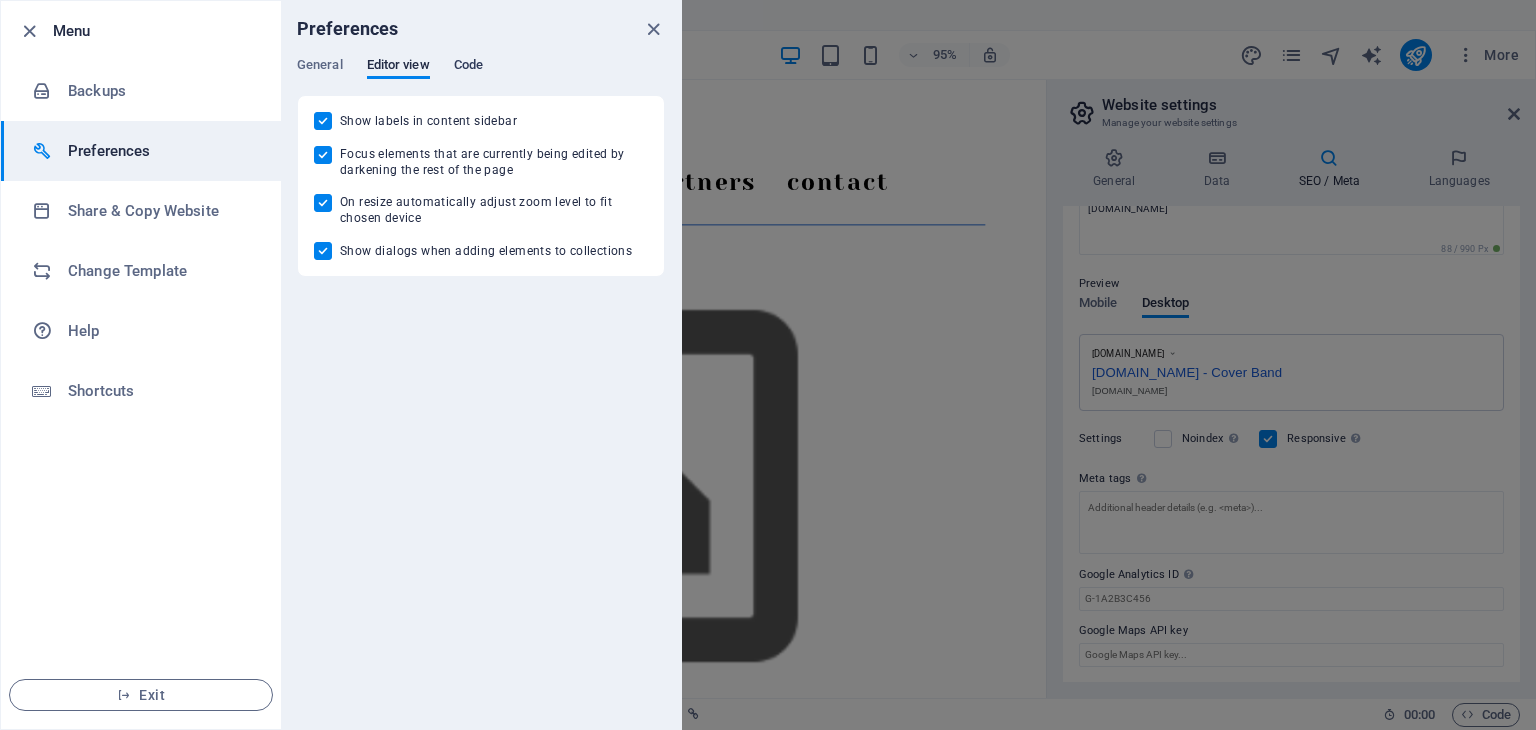 click on "Code" at bounding box center (468, 67) 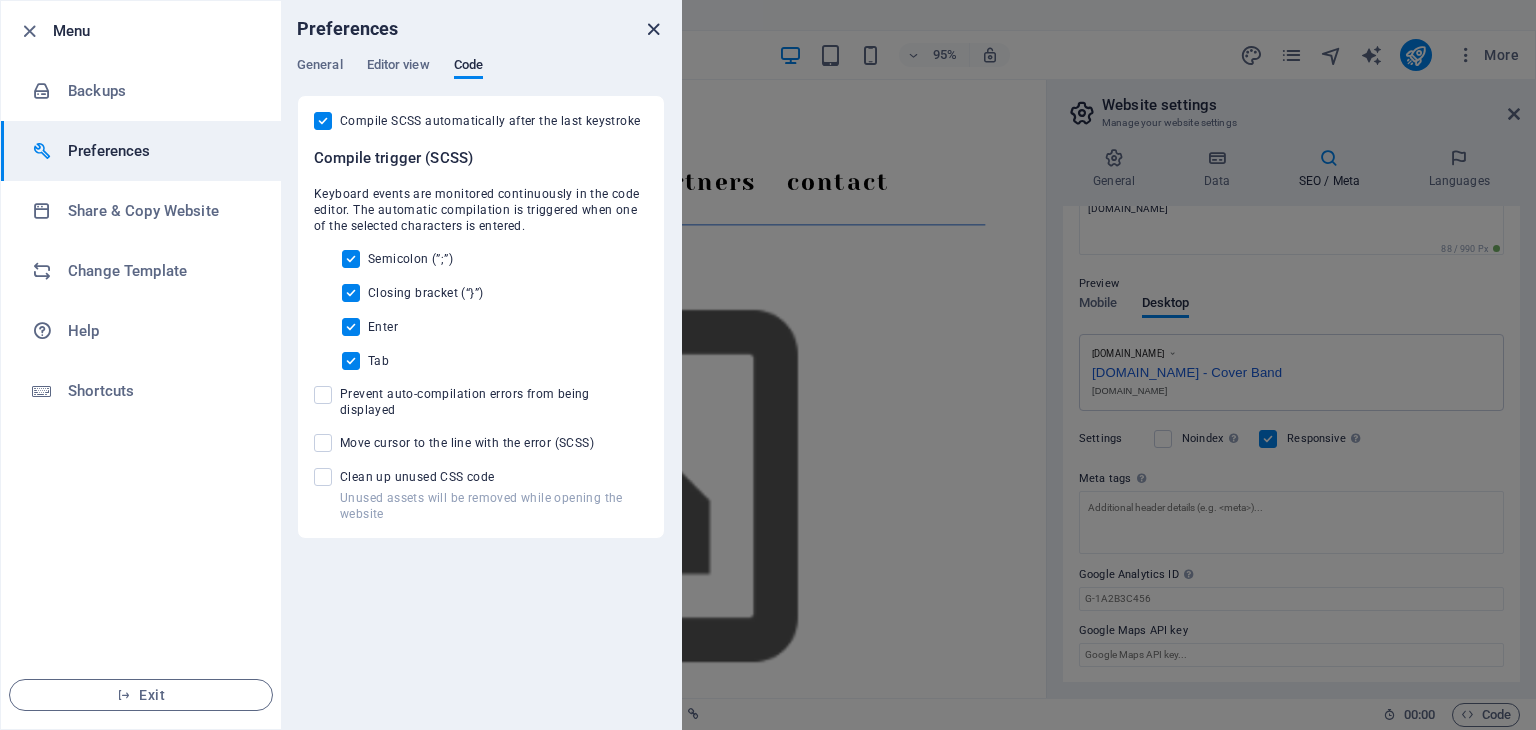 click at bounding box center [653, 29] 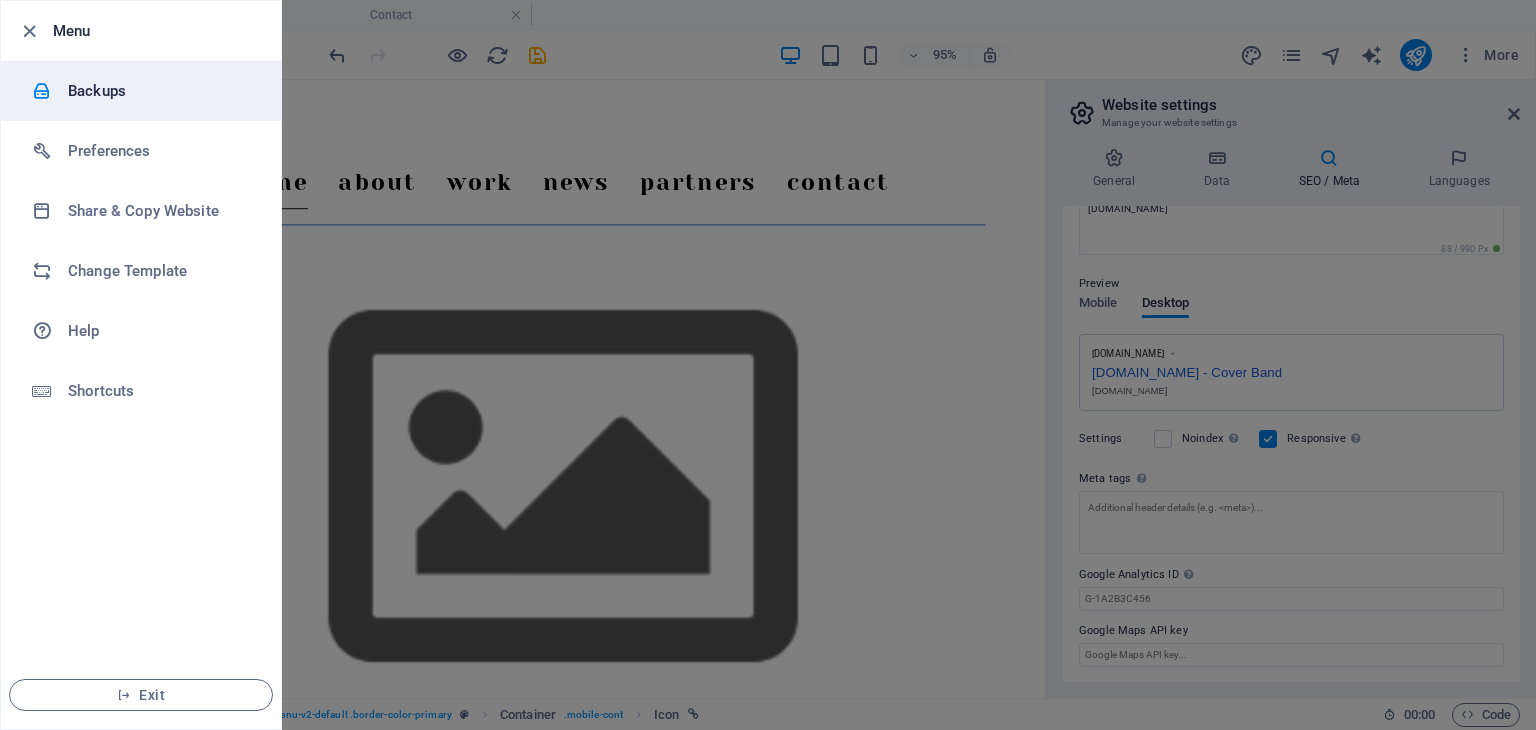 click on "Backups" at bounding box center (141, 91) 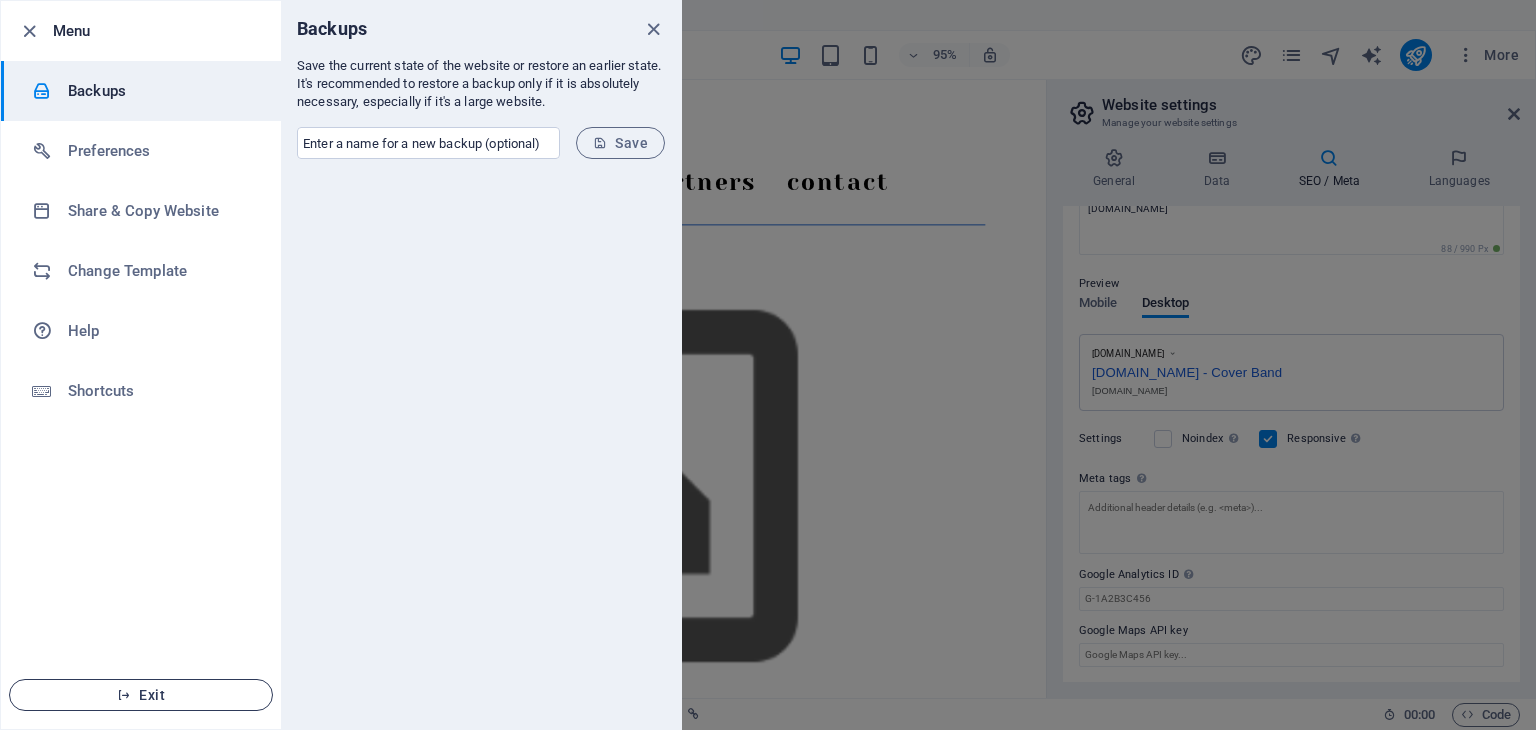 click on "Exit" at bounding box center [141, 695] 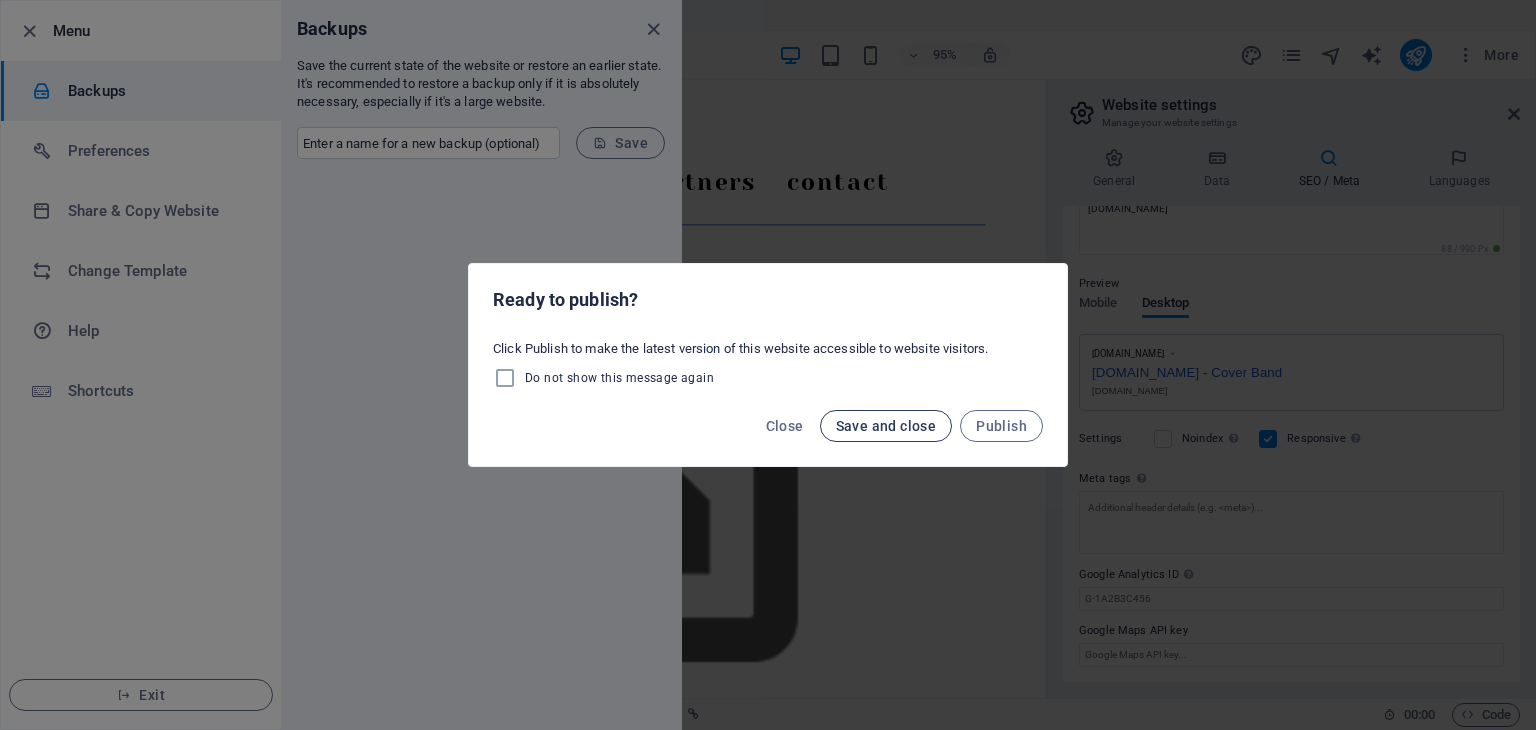click on "Save and close" at bounding box center (886, 426) 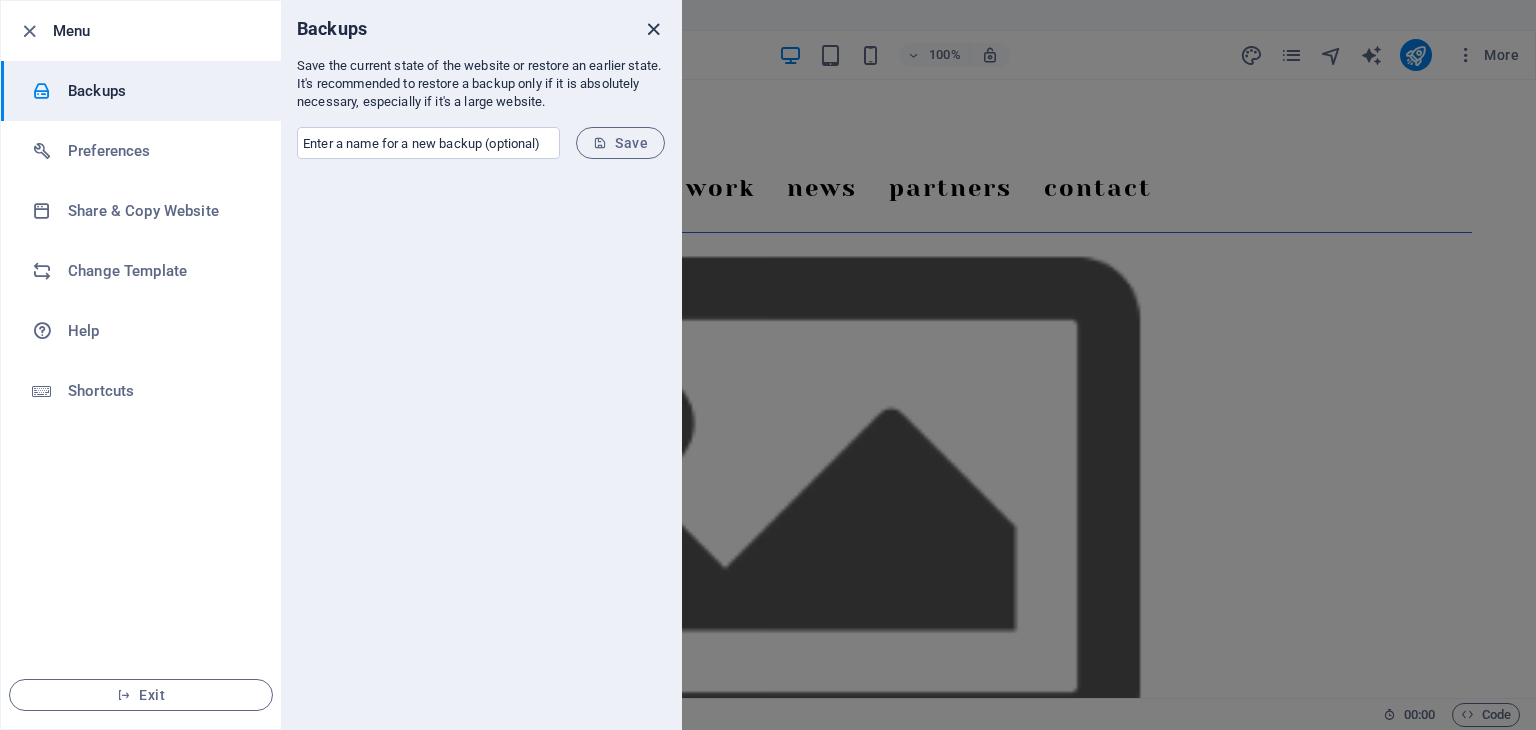 click at bounding box center [653, 29] 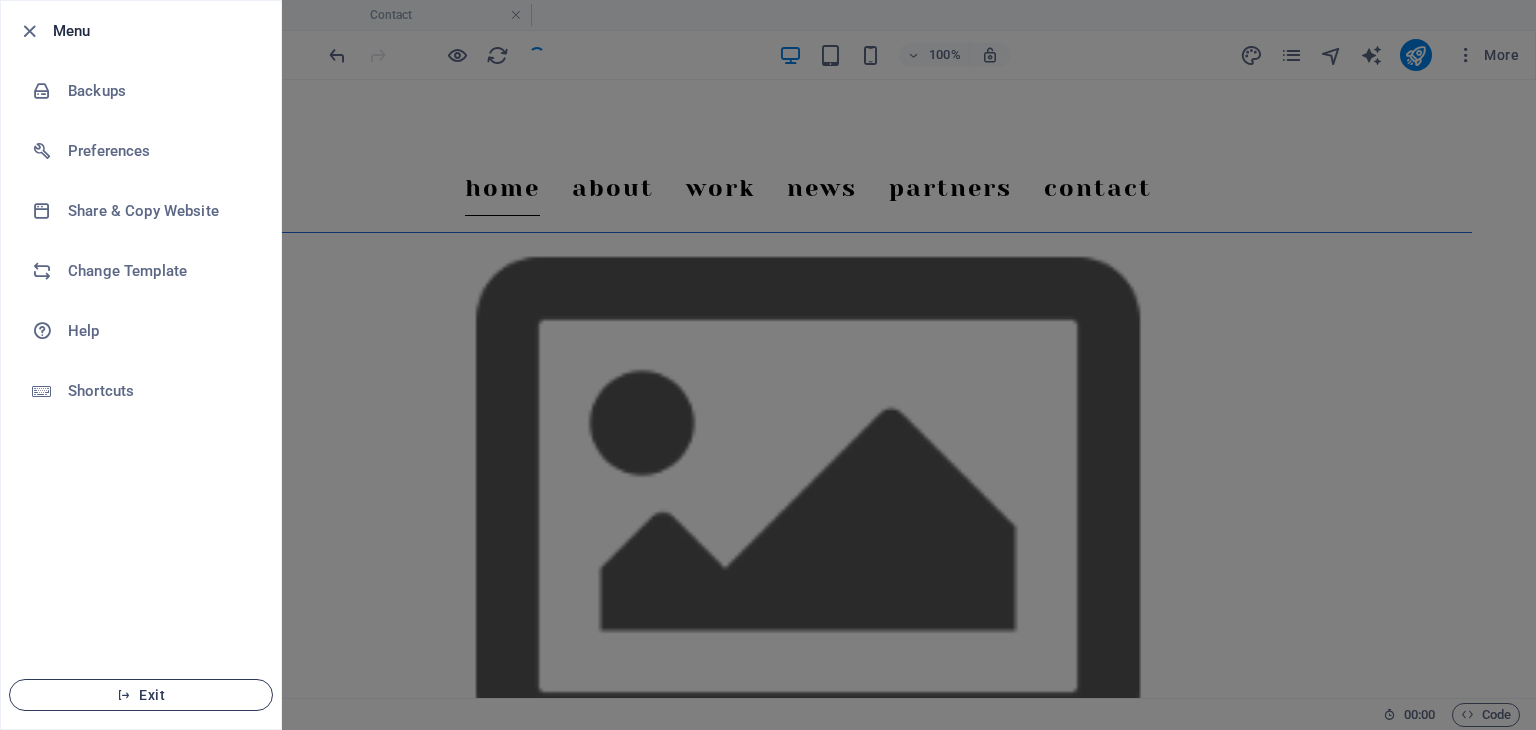 click at bounding box center [124, 695] 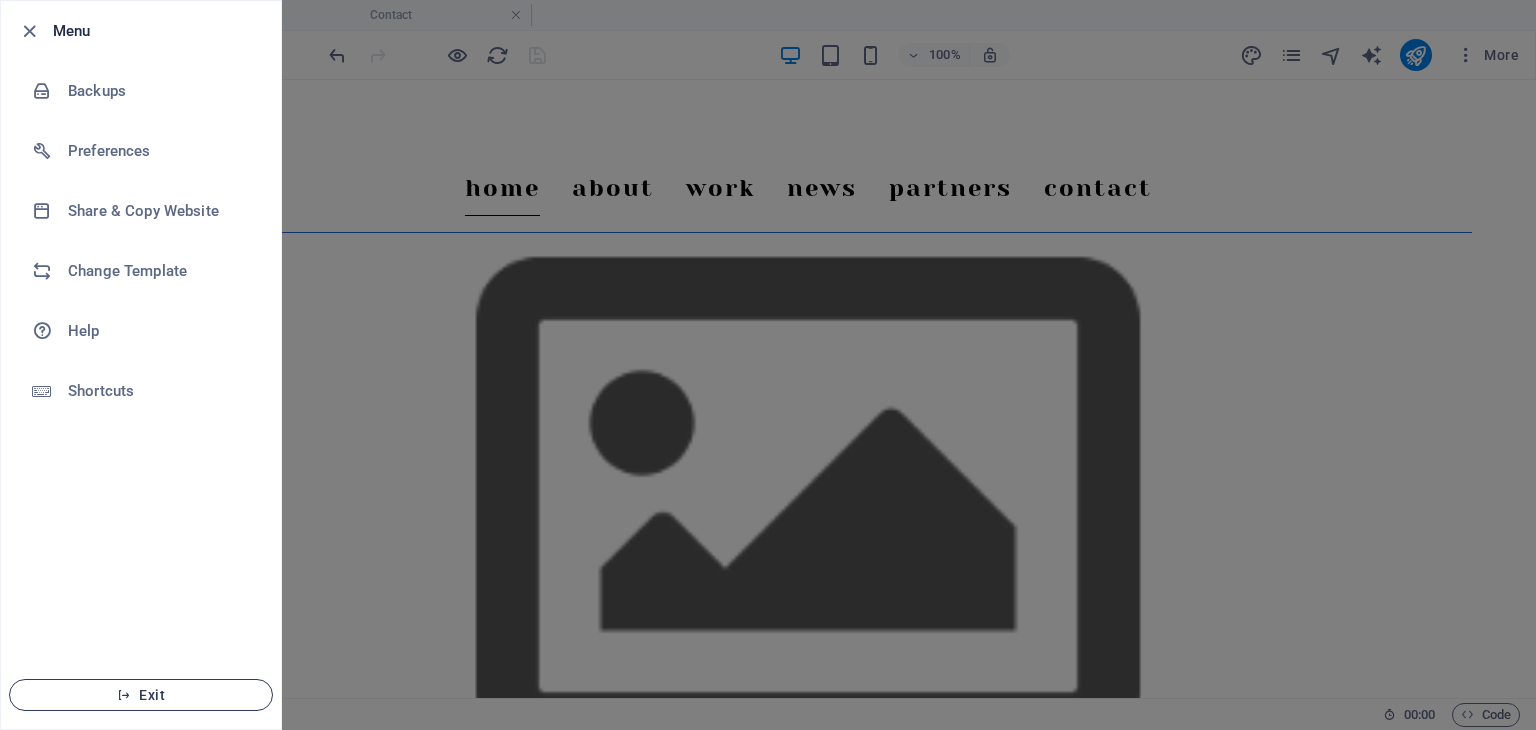 click on "Exit" at bounding box center [141, 695] 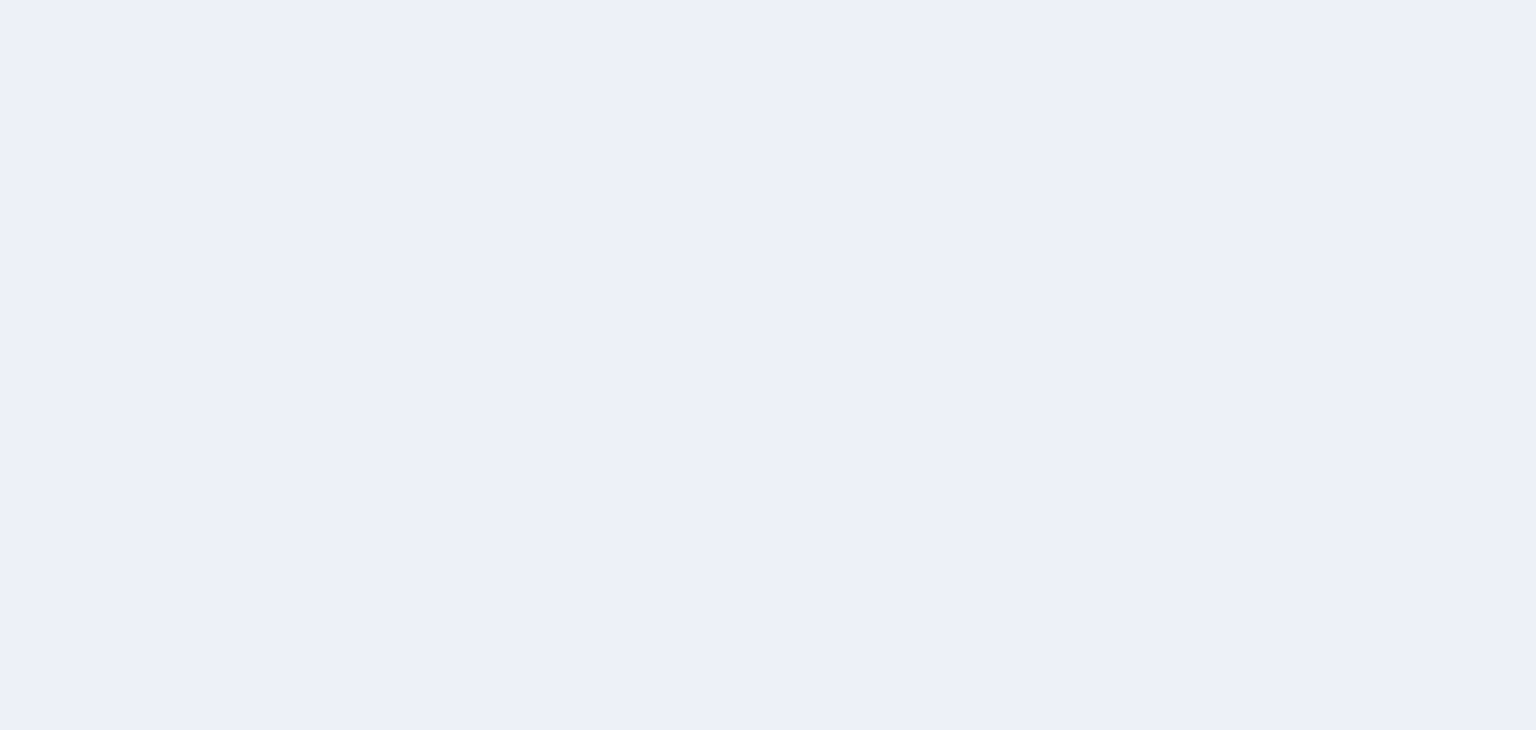 scroll, scrollTop: 0, scrollLeft: 0, axis: both 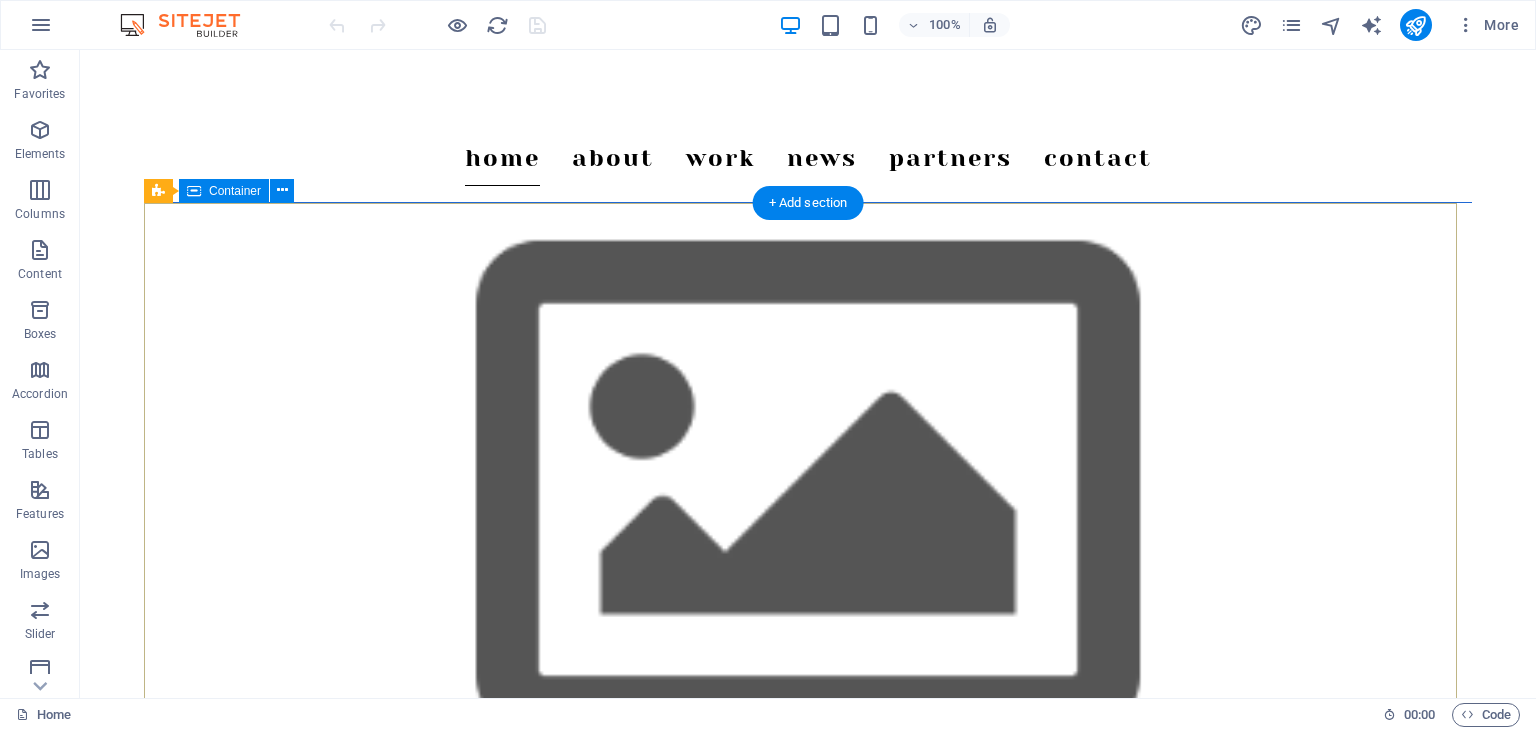 click at bounding box center (808, 866) 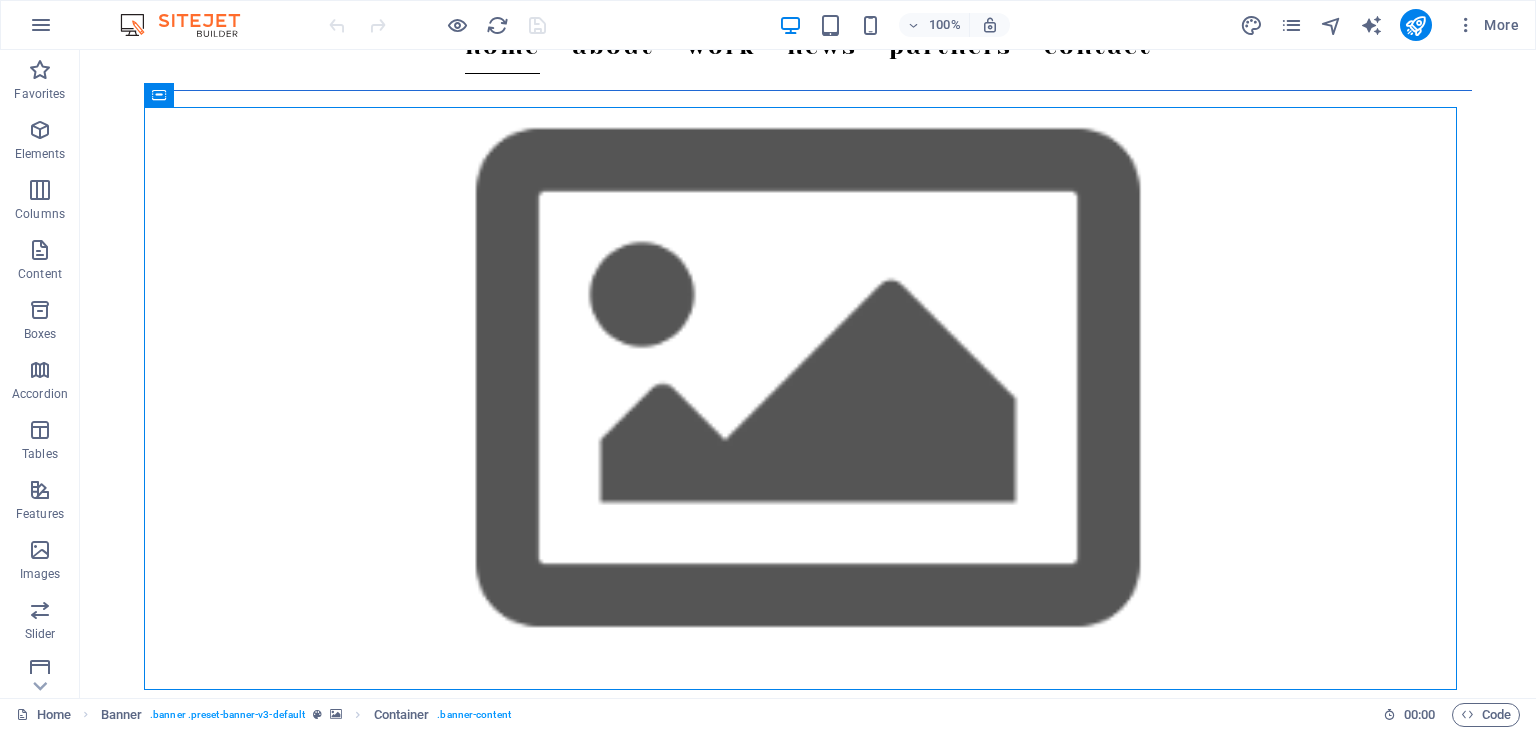 scroll, scrollTop: 144, scrollLeft: 0, axis: vertical 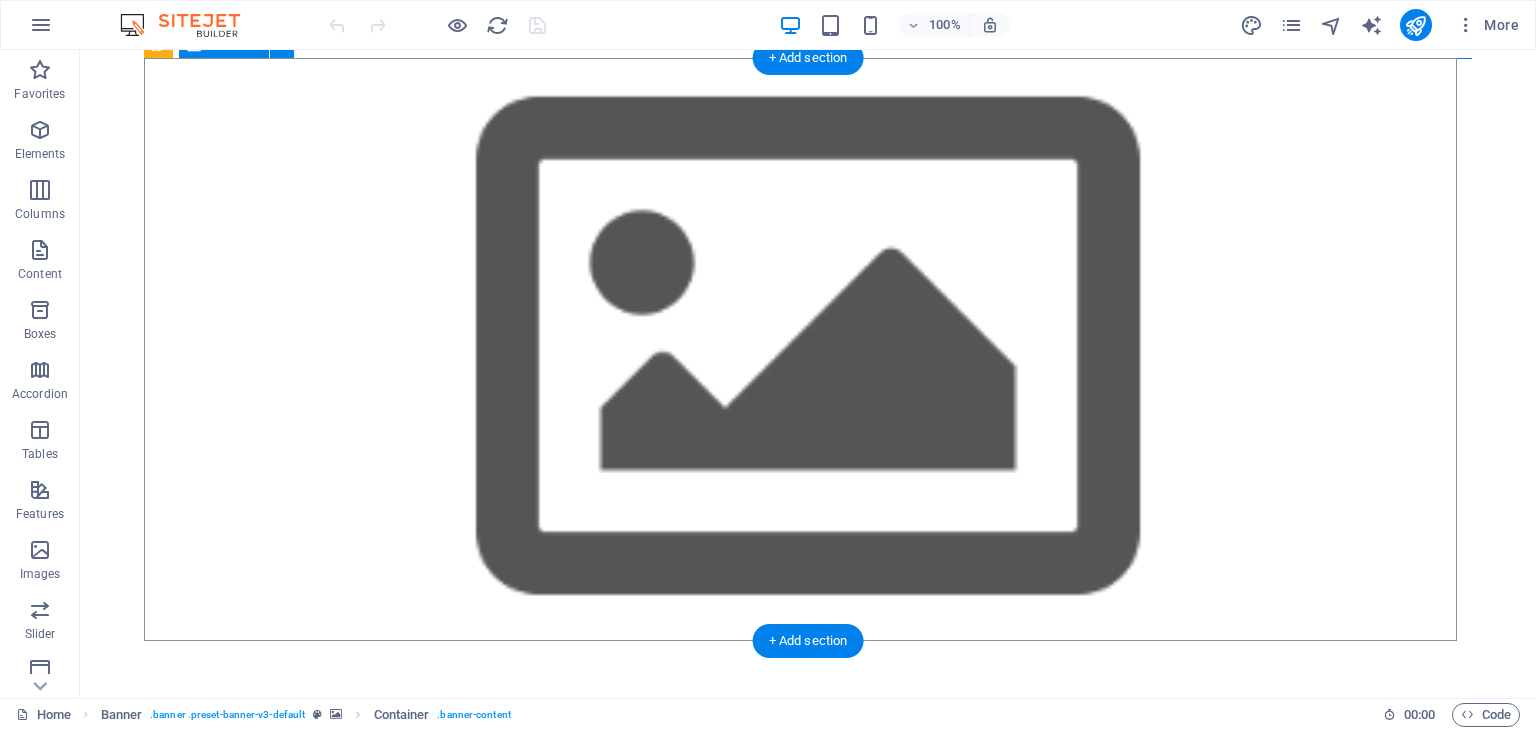 click at bounding box center [808, 722] 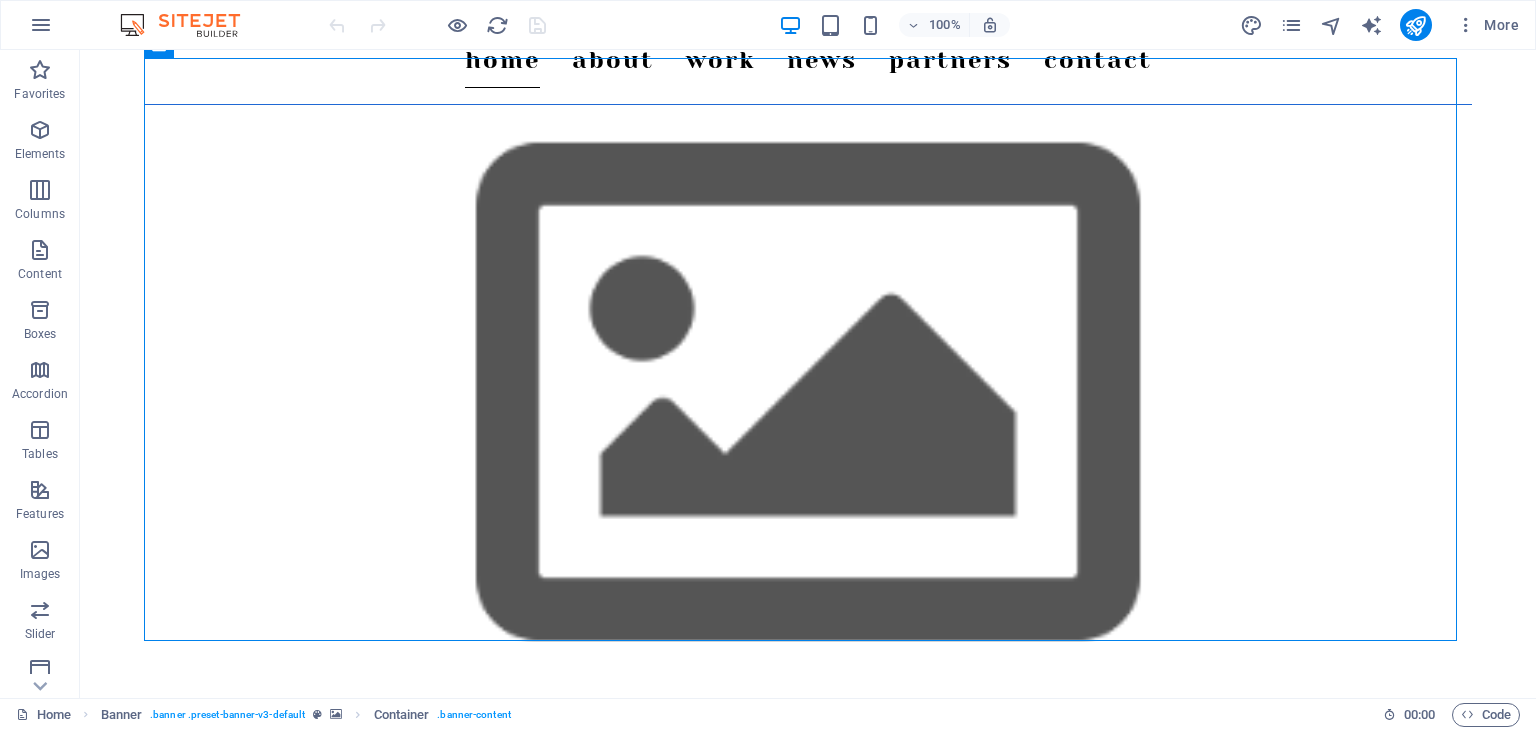 scroll, scrollTop: 96, scrollLeft: 0, axis: vertical 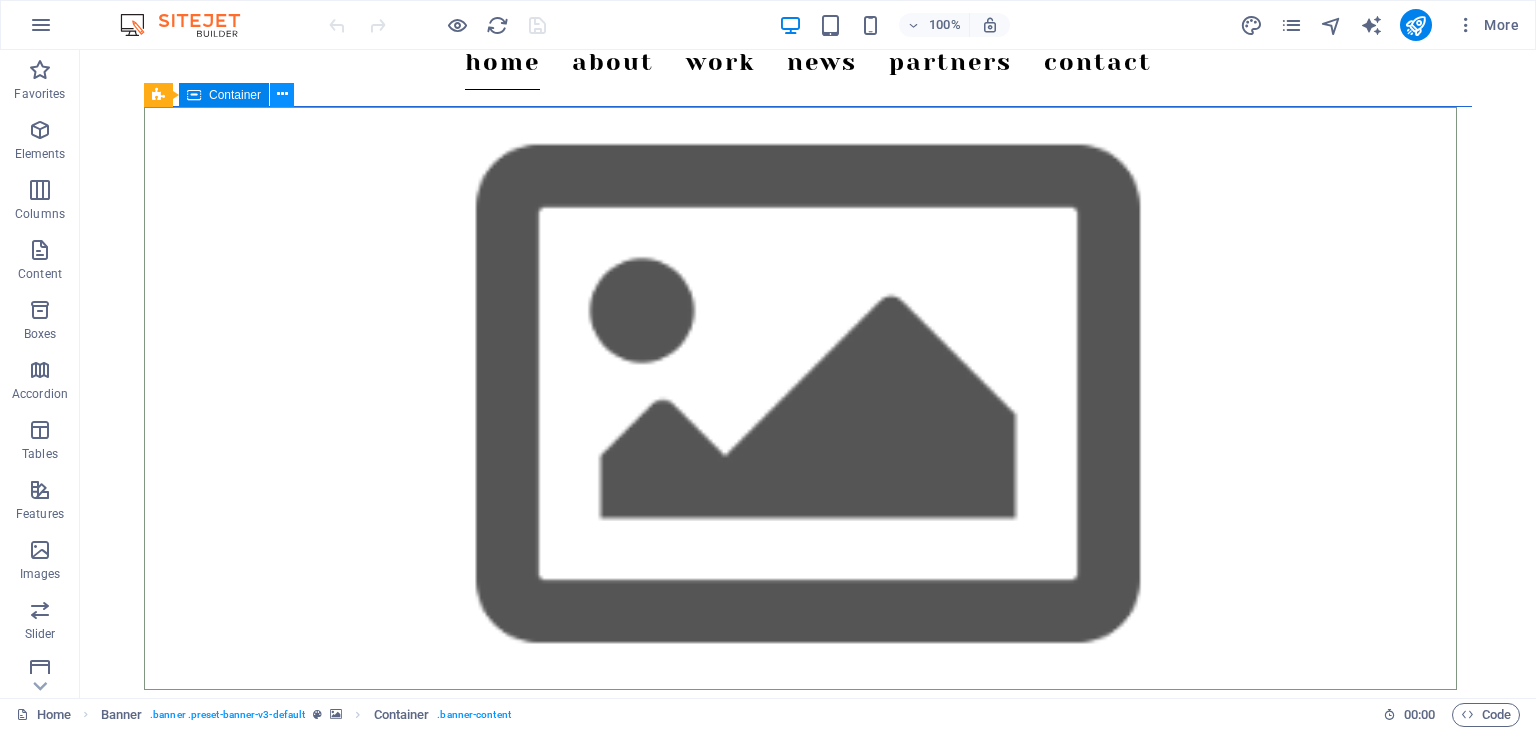 click at bounding box center (282, 94) 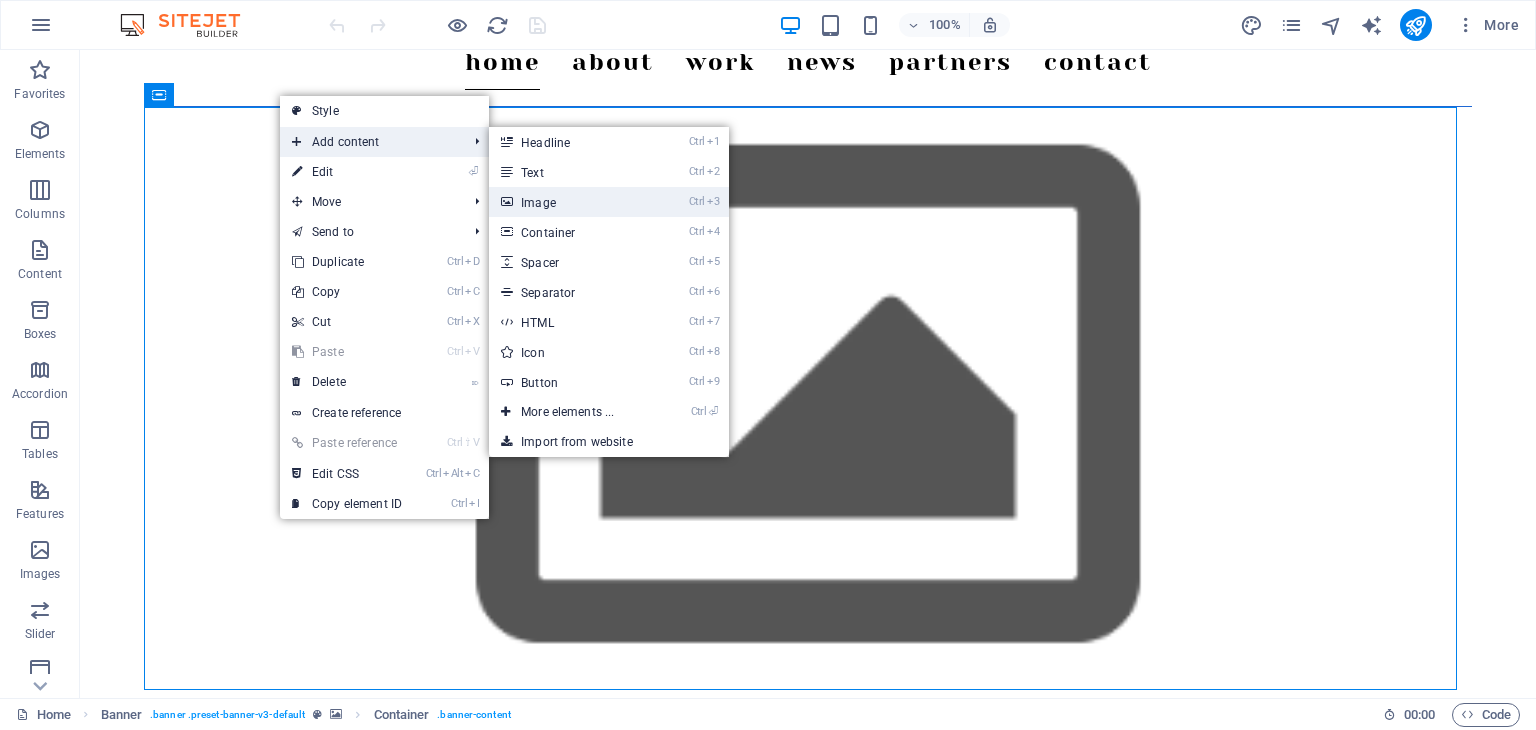 click on "Ctrl 3  Image" at bounding box center (571, 202) 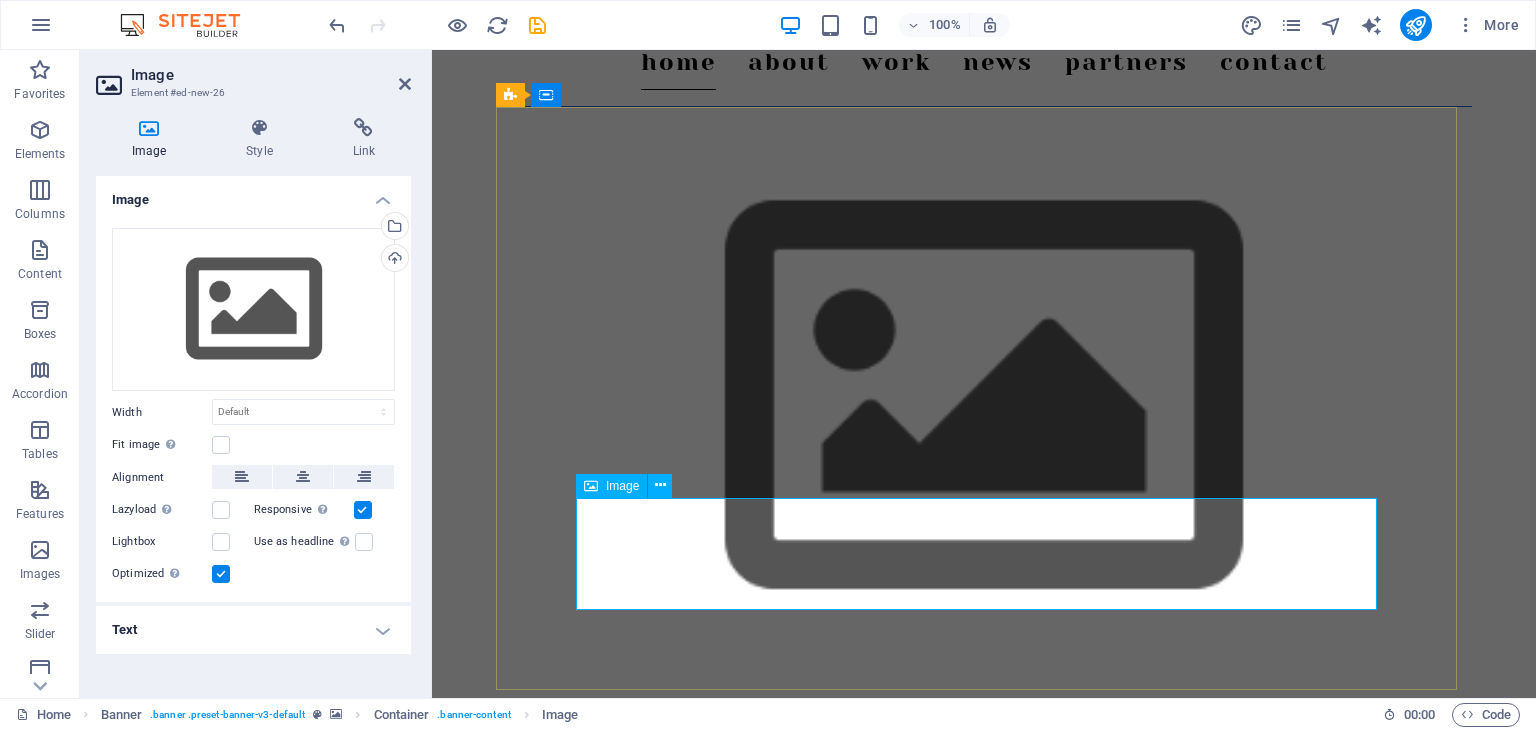 click at bounding box center [591, 486] 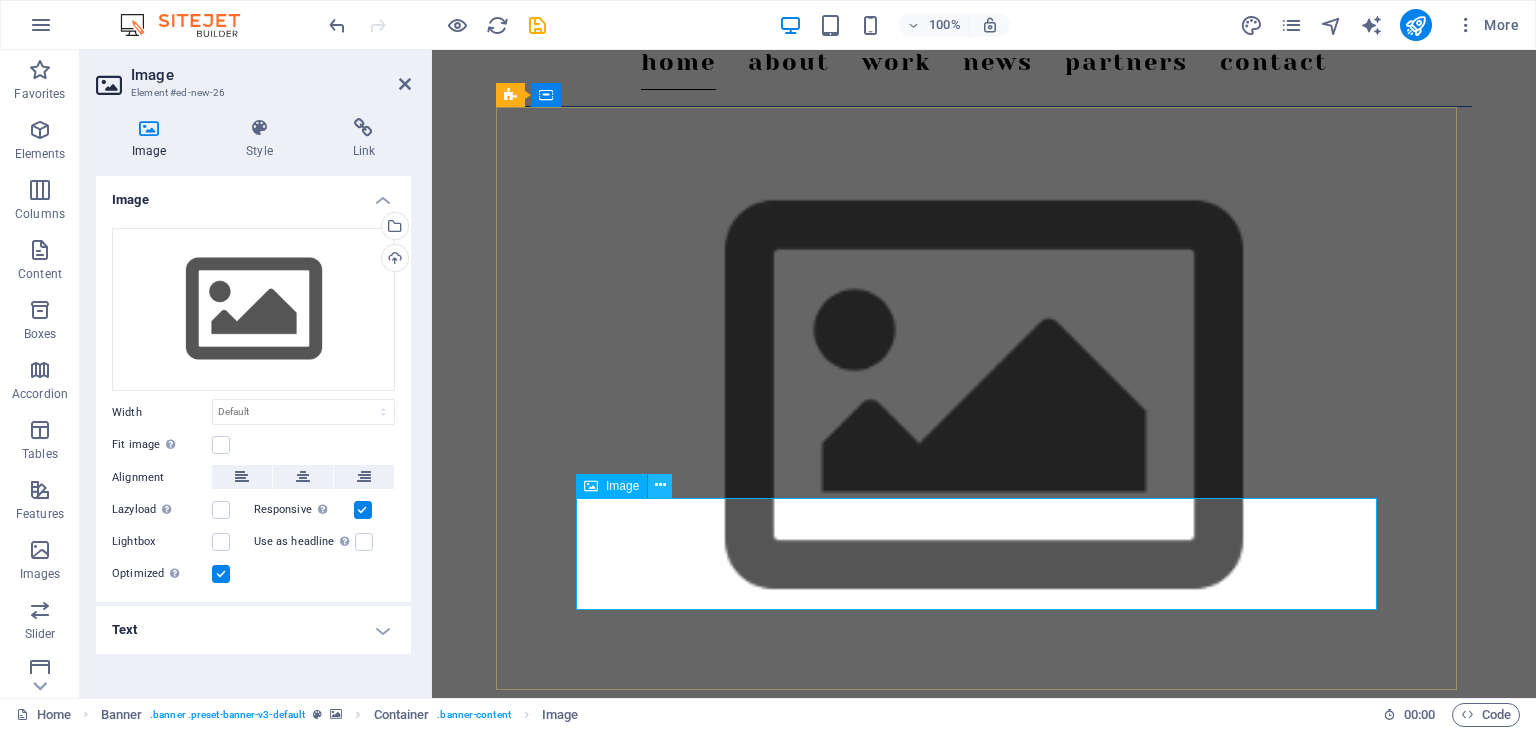 click at bounding box center [660, 485] 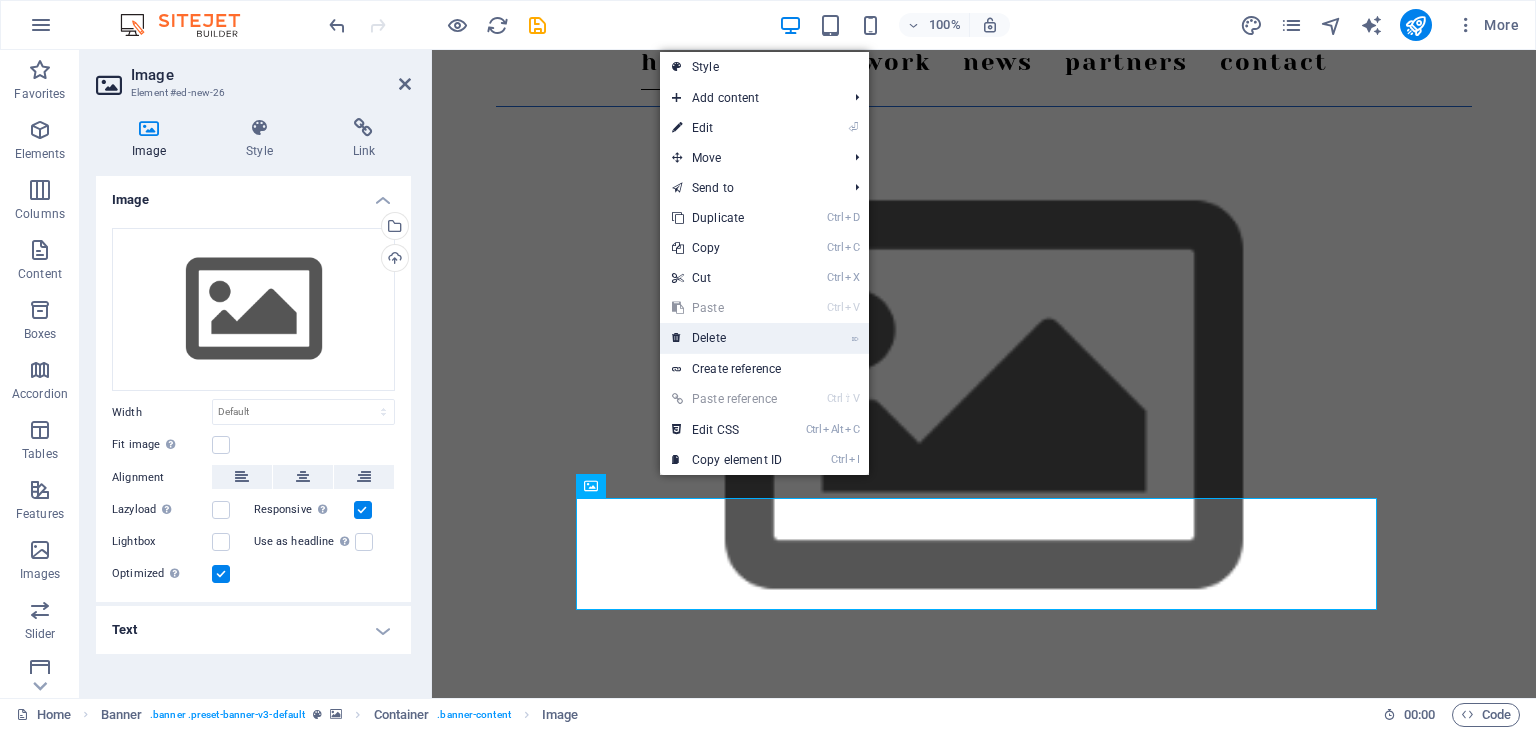 click on "⌦  Delete" at bounding box center (727, 338) 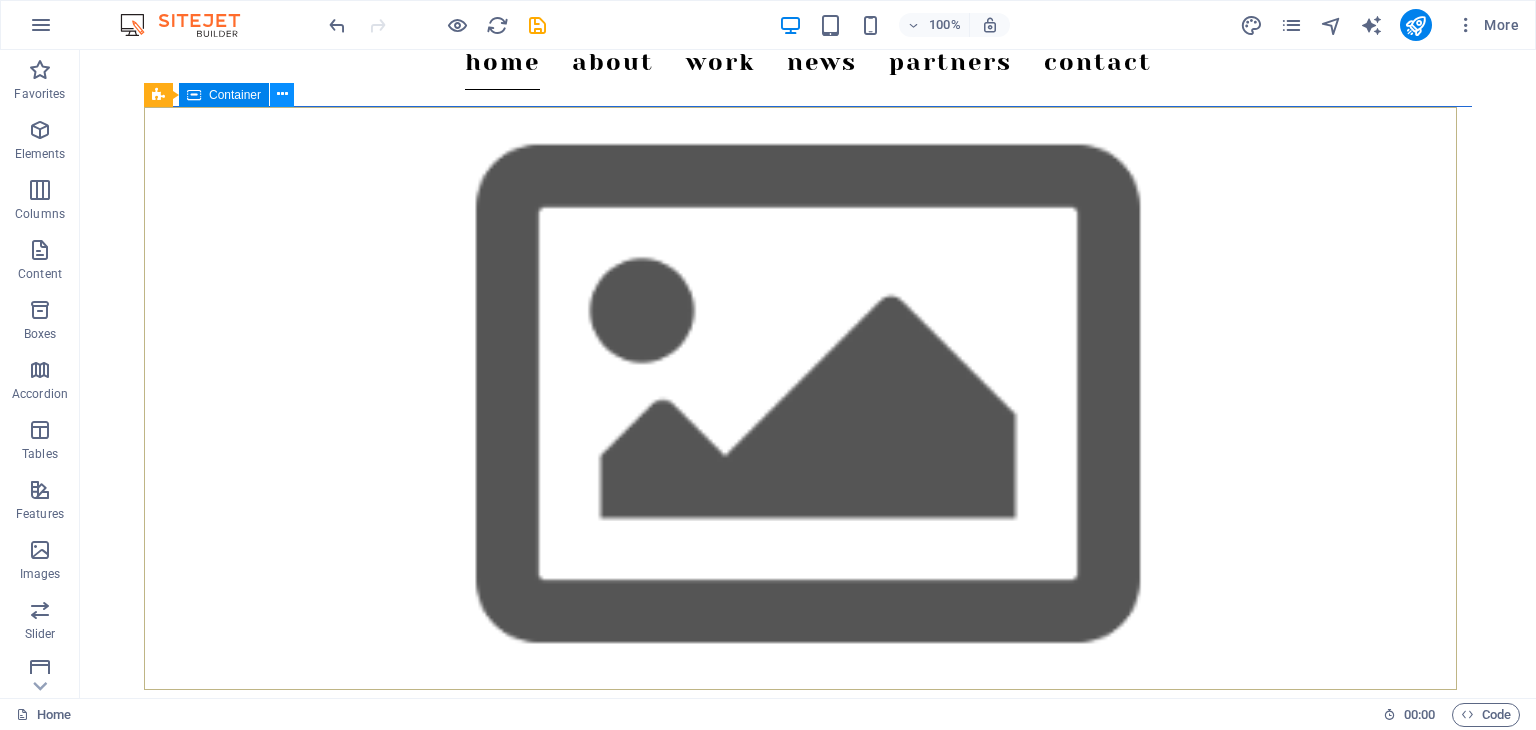 click at bounding box center (282, 94) 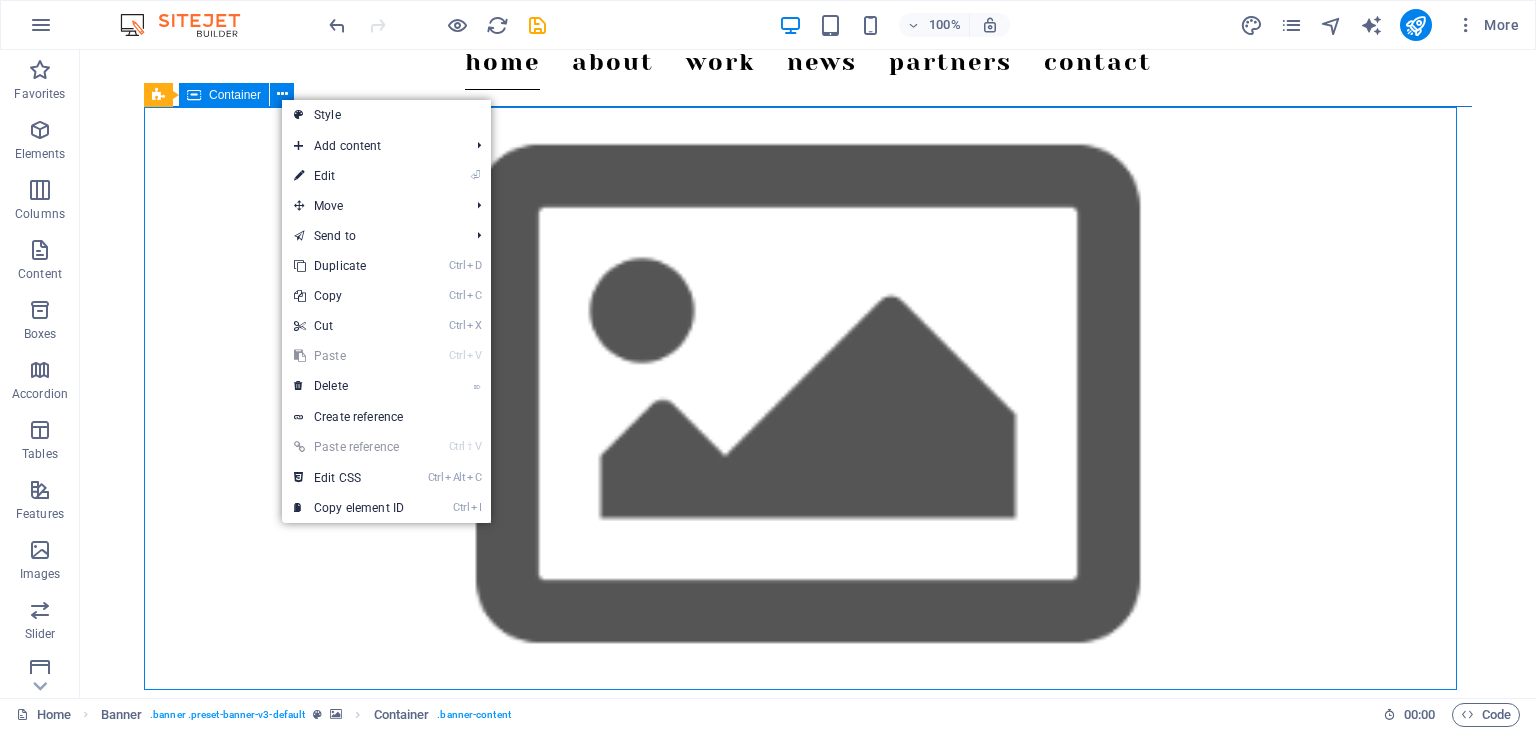 click on "Container" at bounding box center (235, 95) 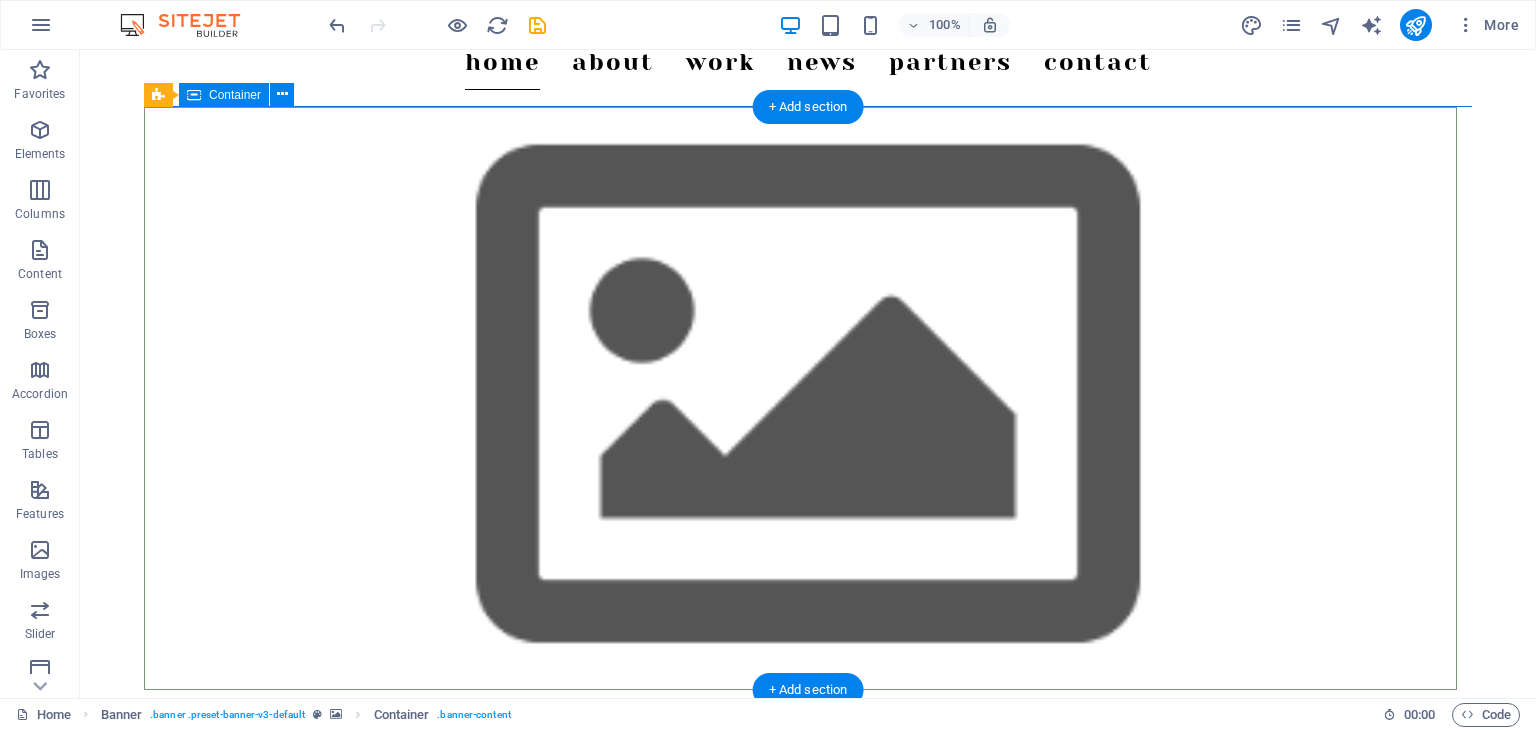 click at bounding box center [808, 770] 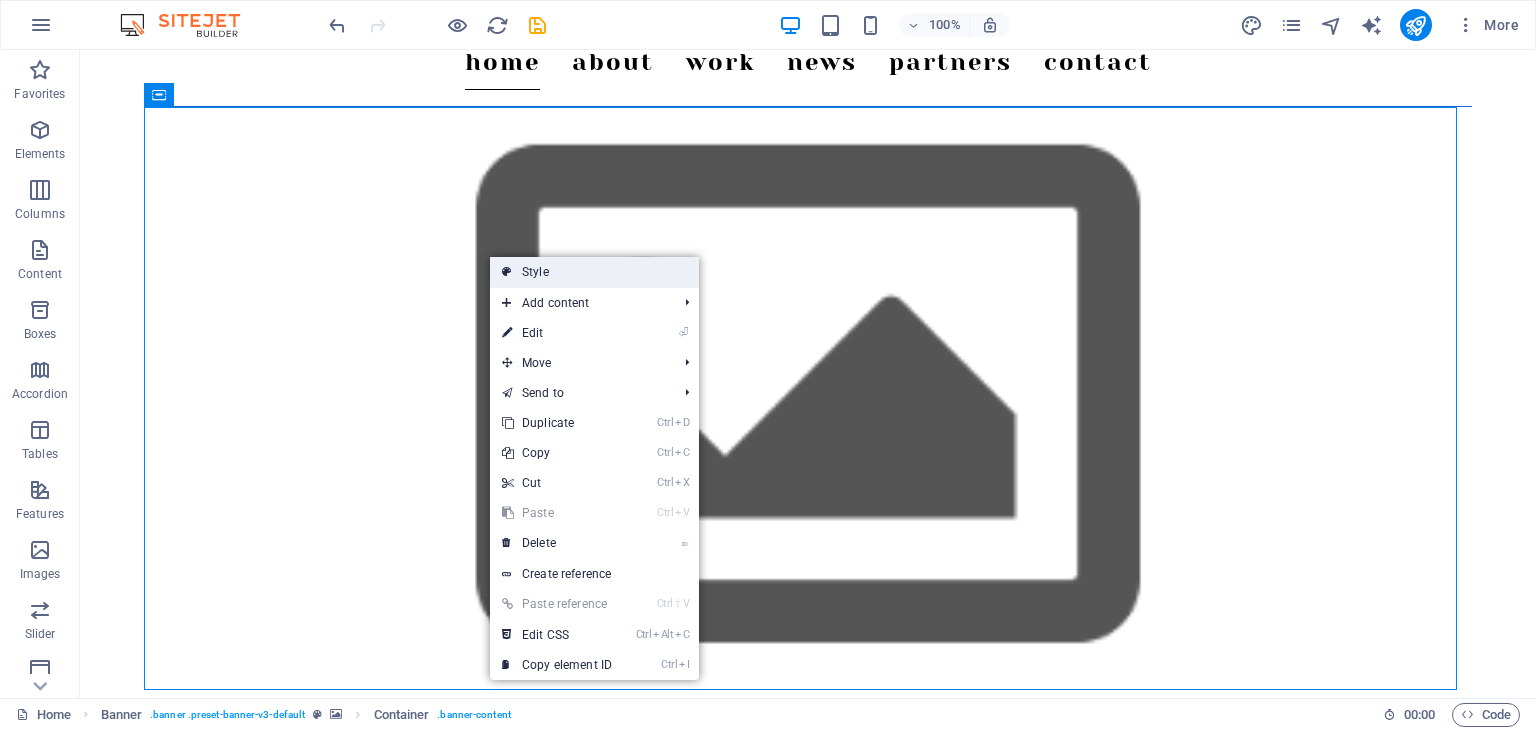 click on "Style" at bounding box center (594, 272) 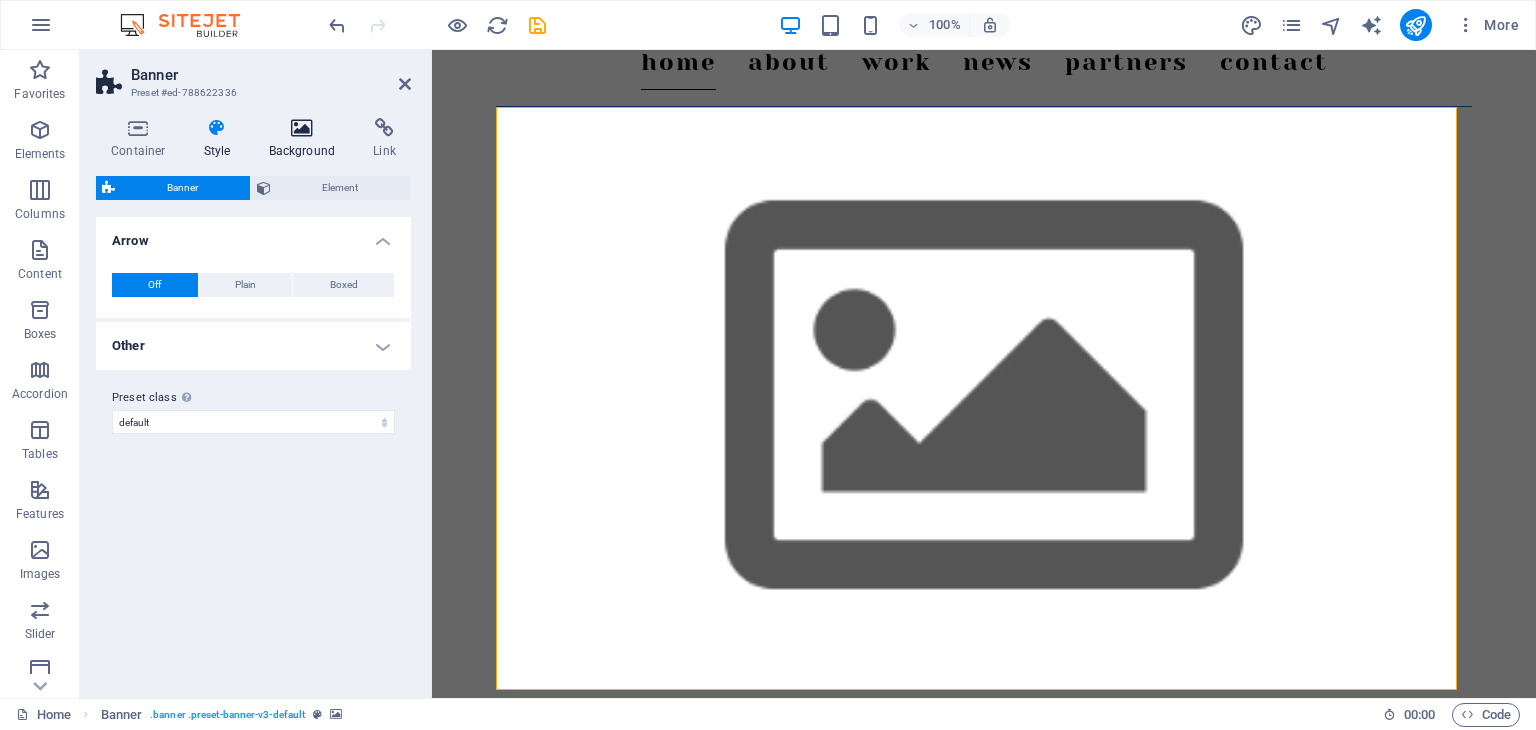 click on "Background" at bounding box center (306, 139) 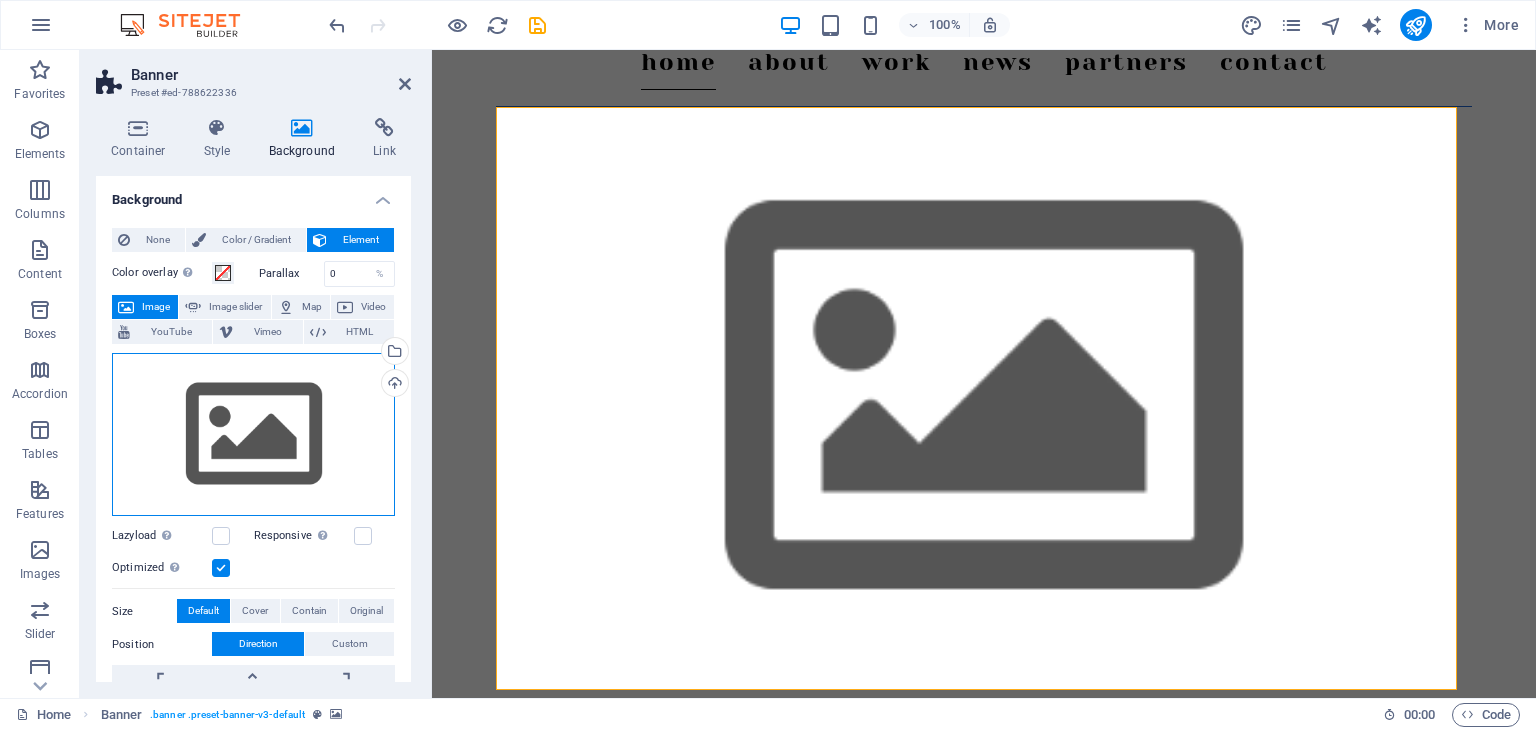 click on "Drag files here, click to choose files or select files from Files or our free stock photos & videos" at bounding box center (253, 435) 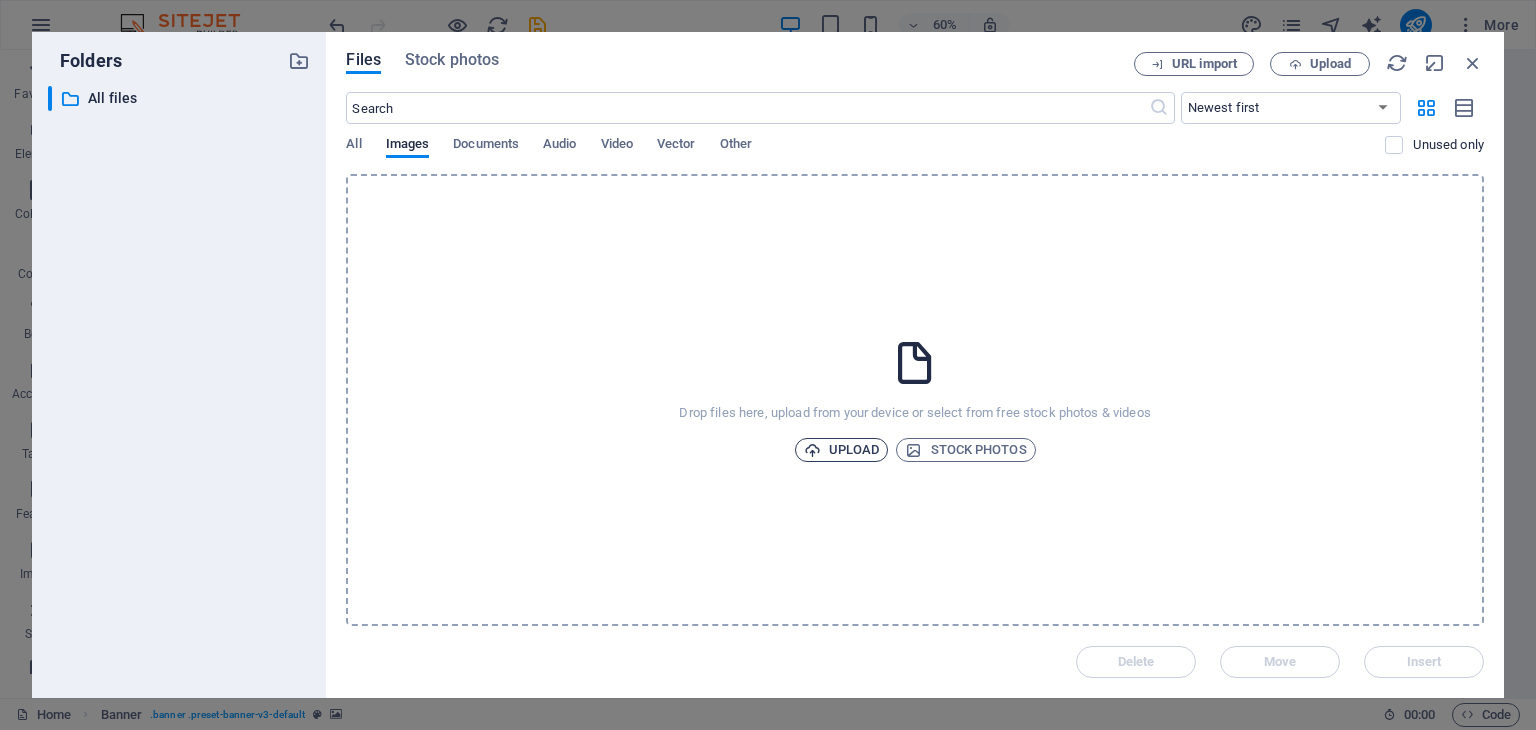 click on "Upload" at bounding box center [842, 450] 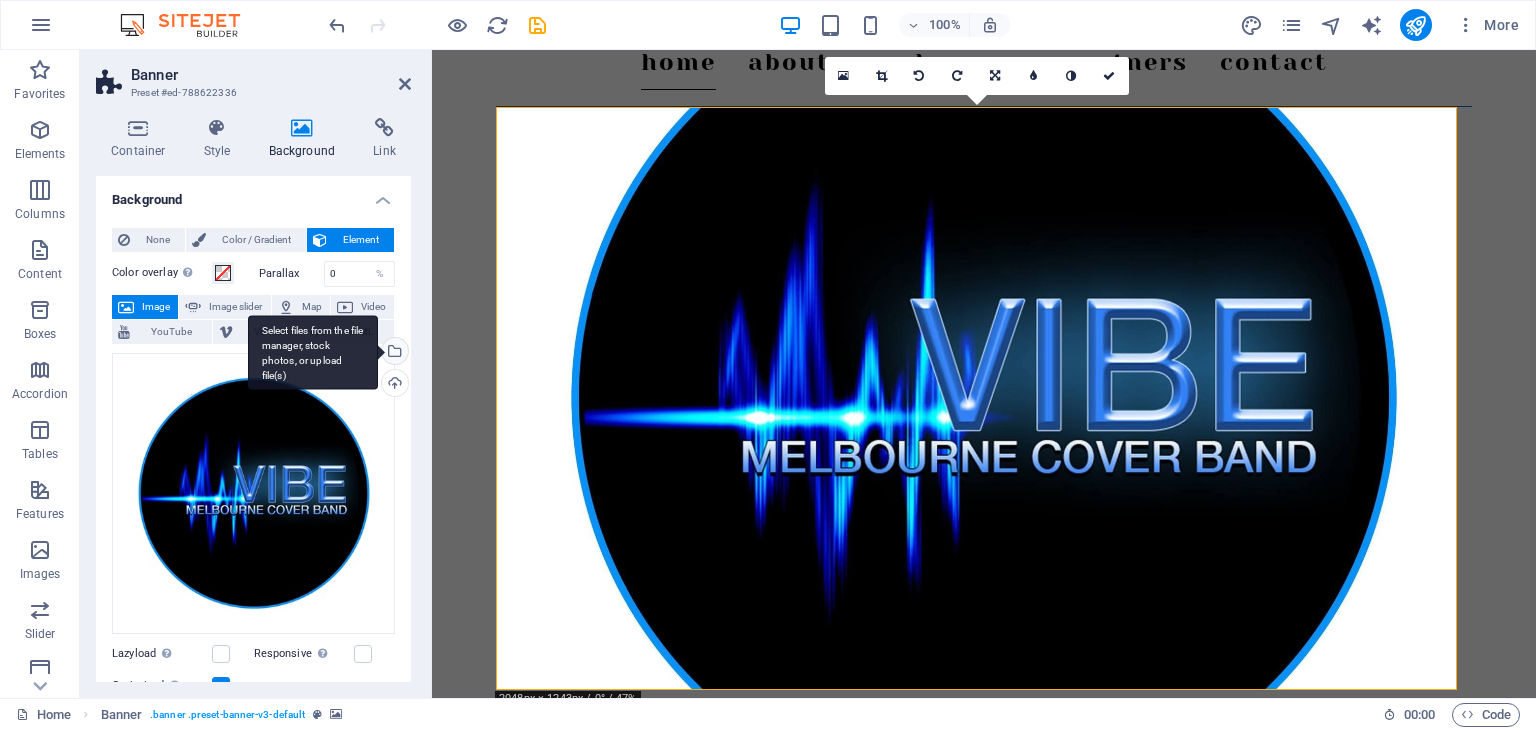 click on "Select files from the file manager, stock photos, or upload file(s)" at bounding box center [313, 352] 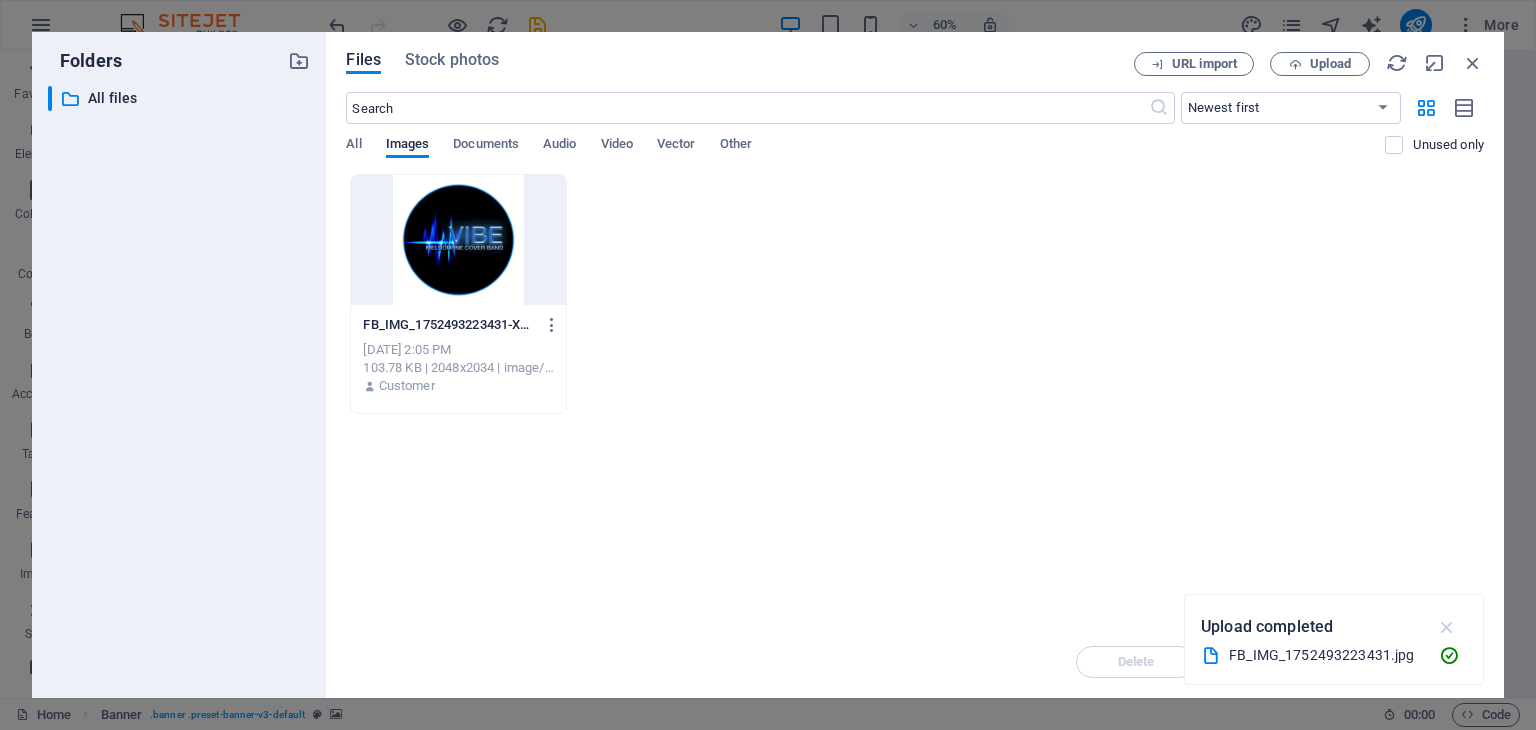 click at bounding box center (1447, 627) 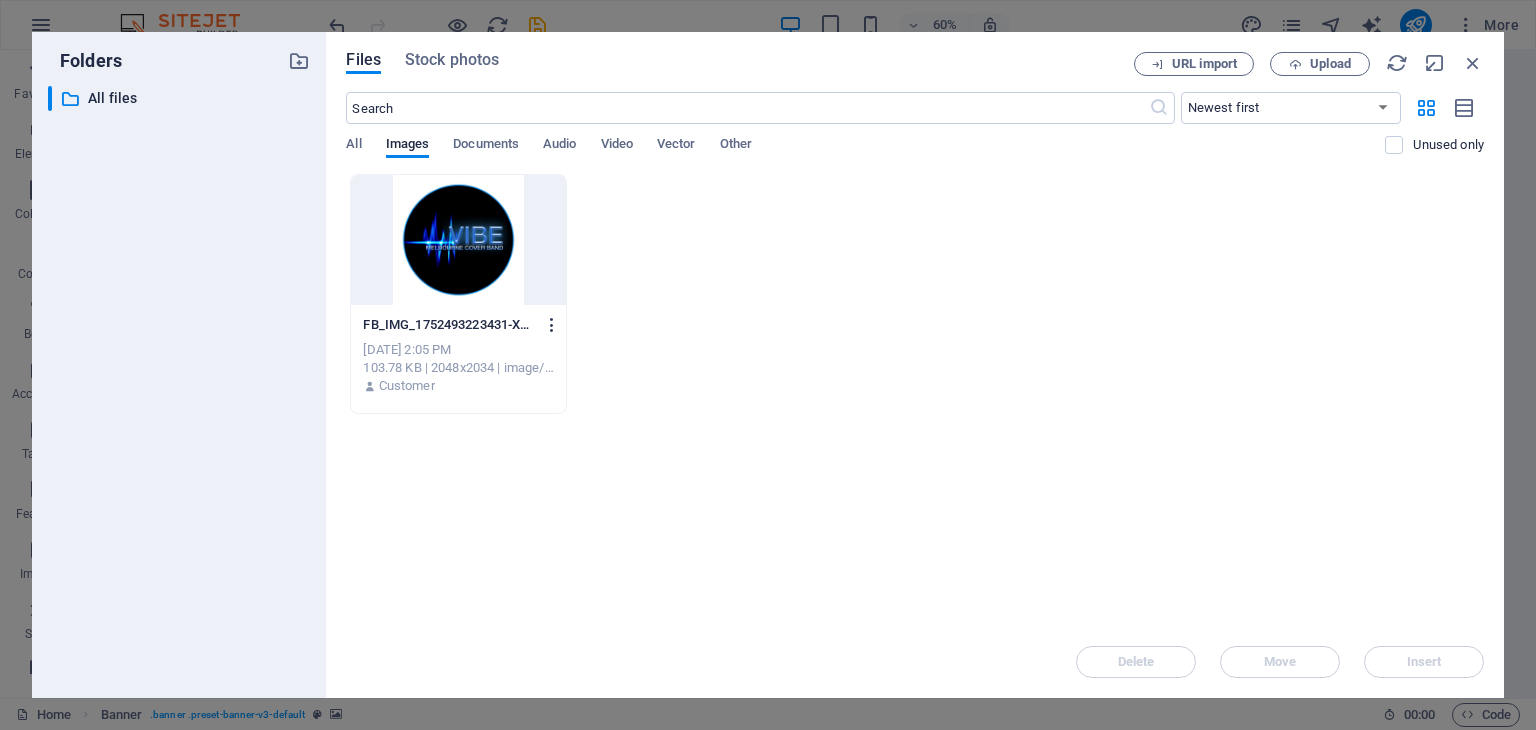 click at bounding box center (552, 325) 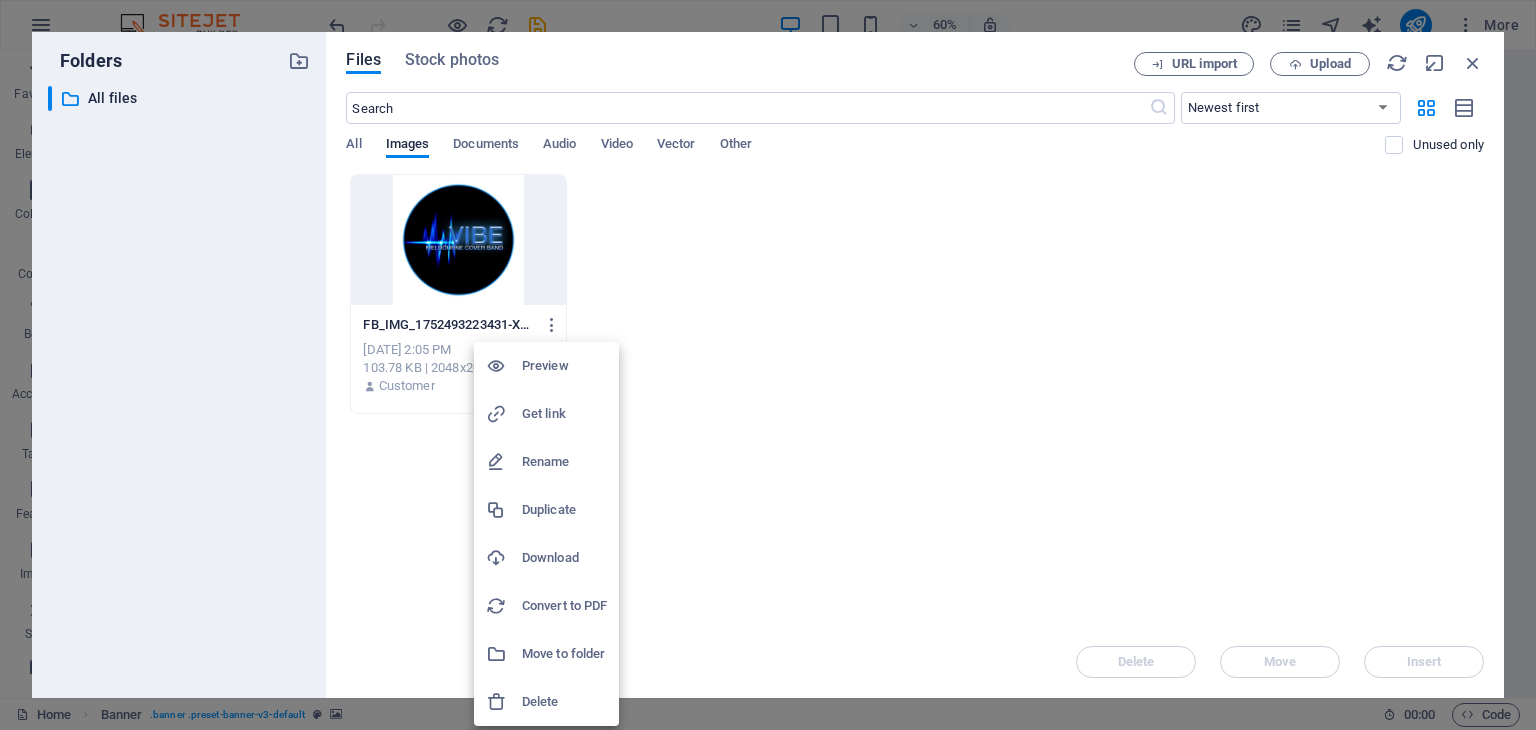 click on "Delete" at bounding box center (564, 702) 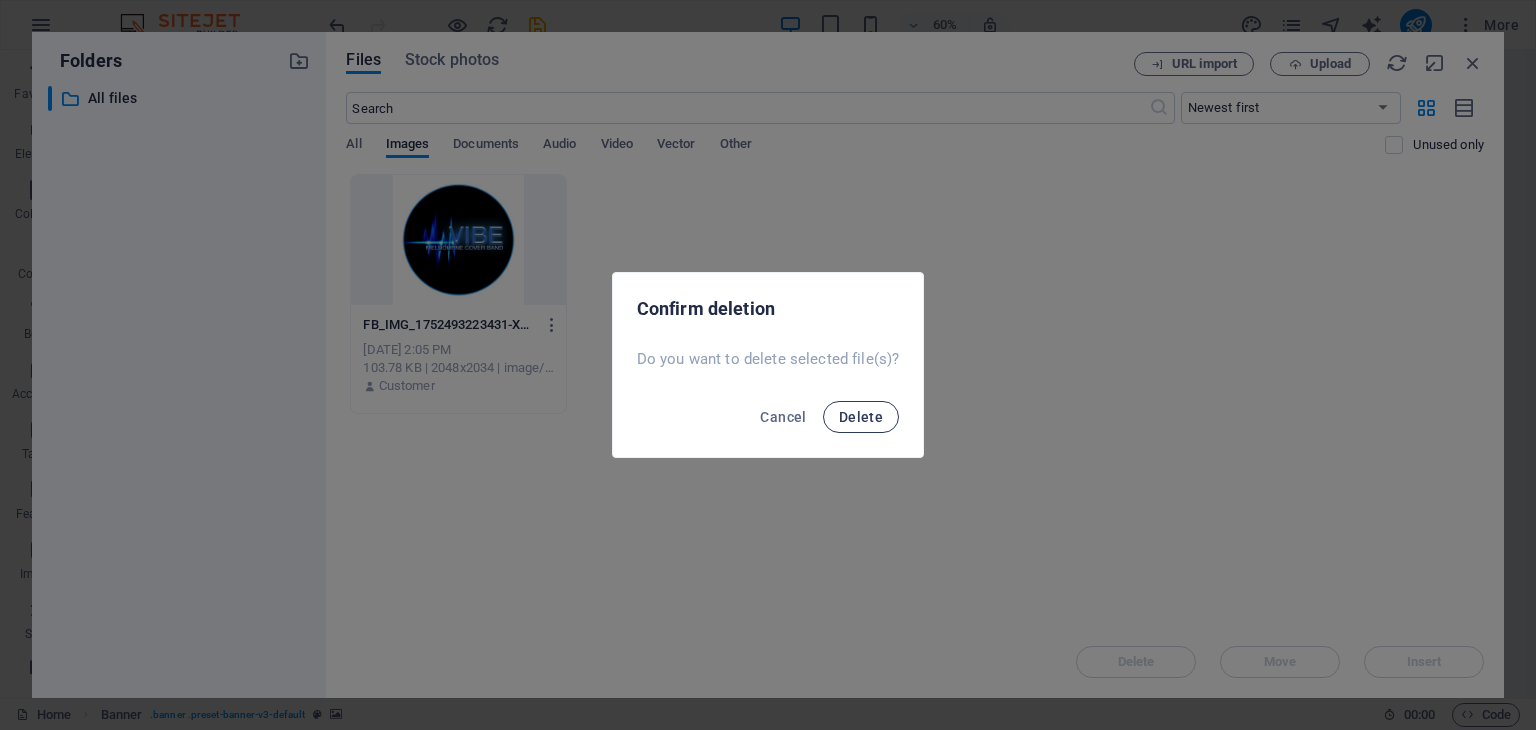 click on "Delete" at bounding box center (861, 417) 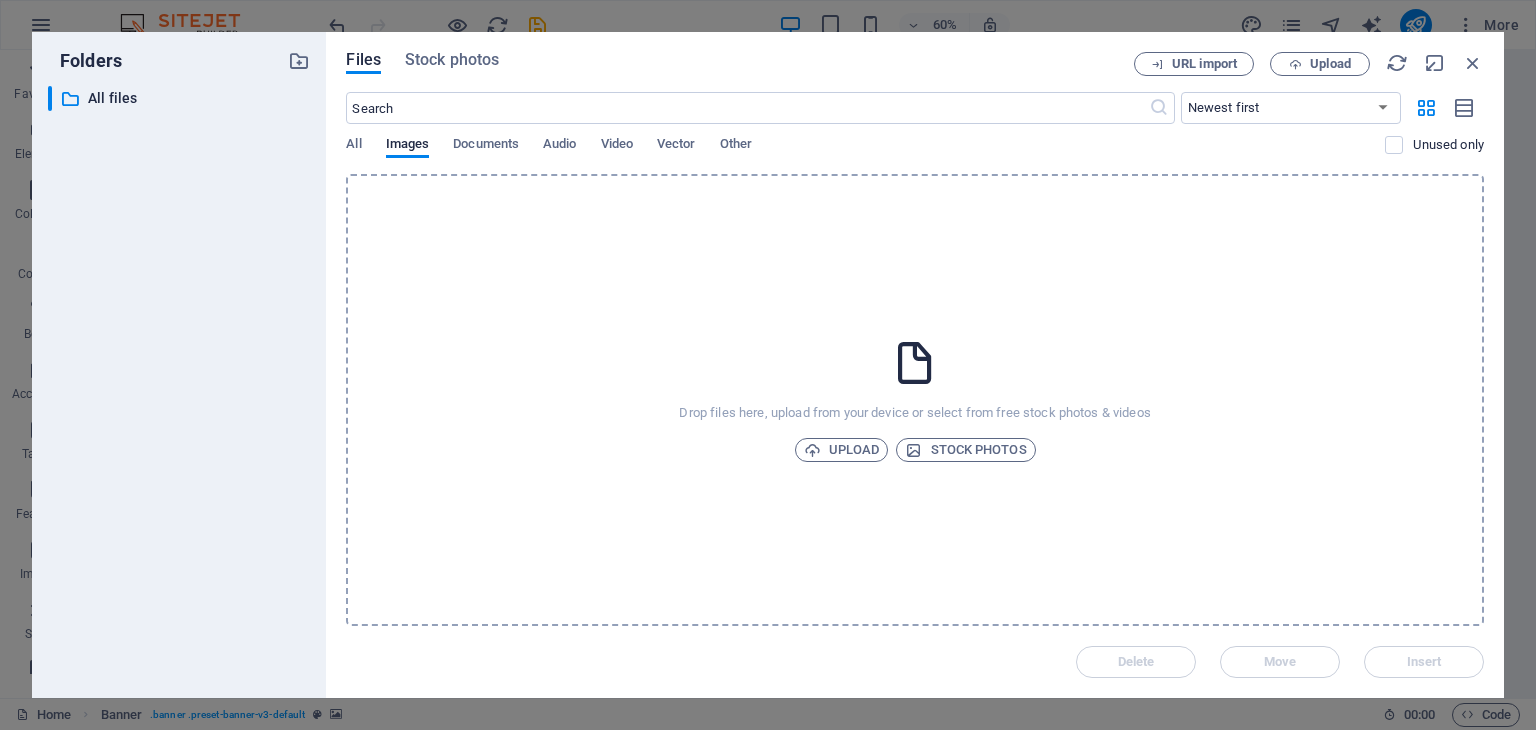 click on "​ All files All files" at bounding box center [179, 384] 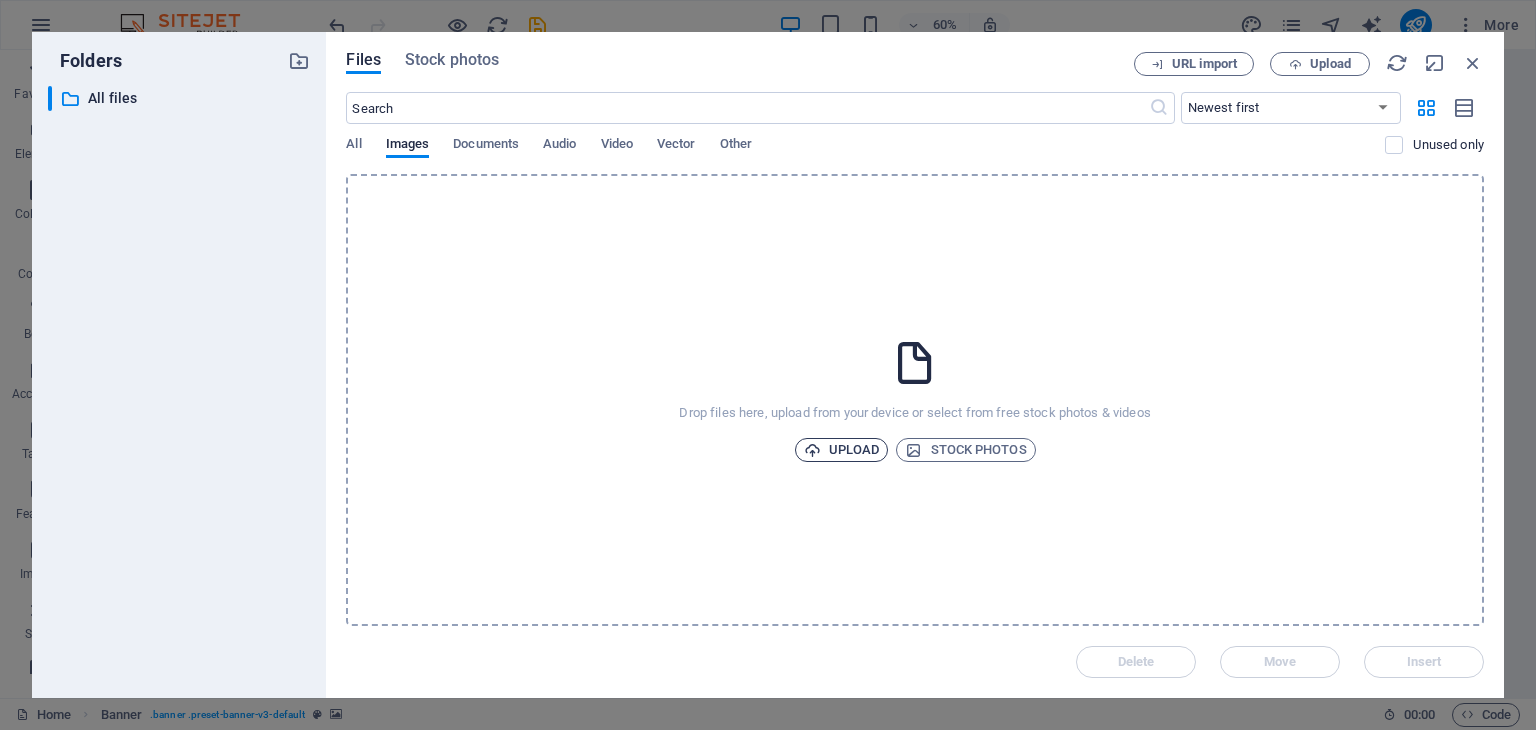 click on "Upload" at bounding box center (842, 450) 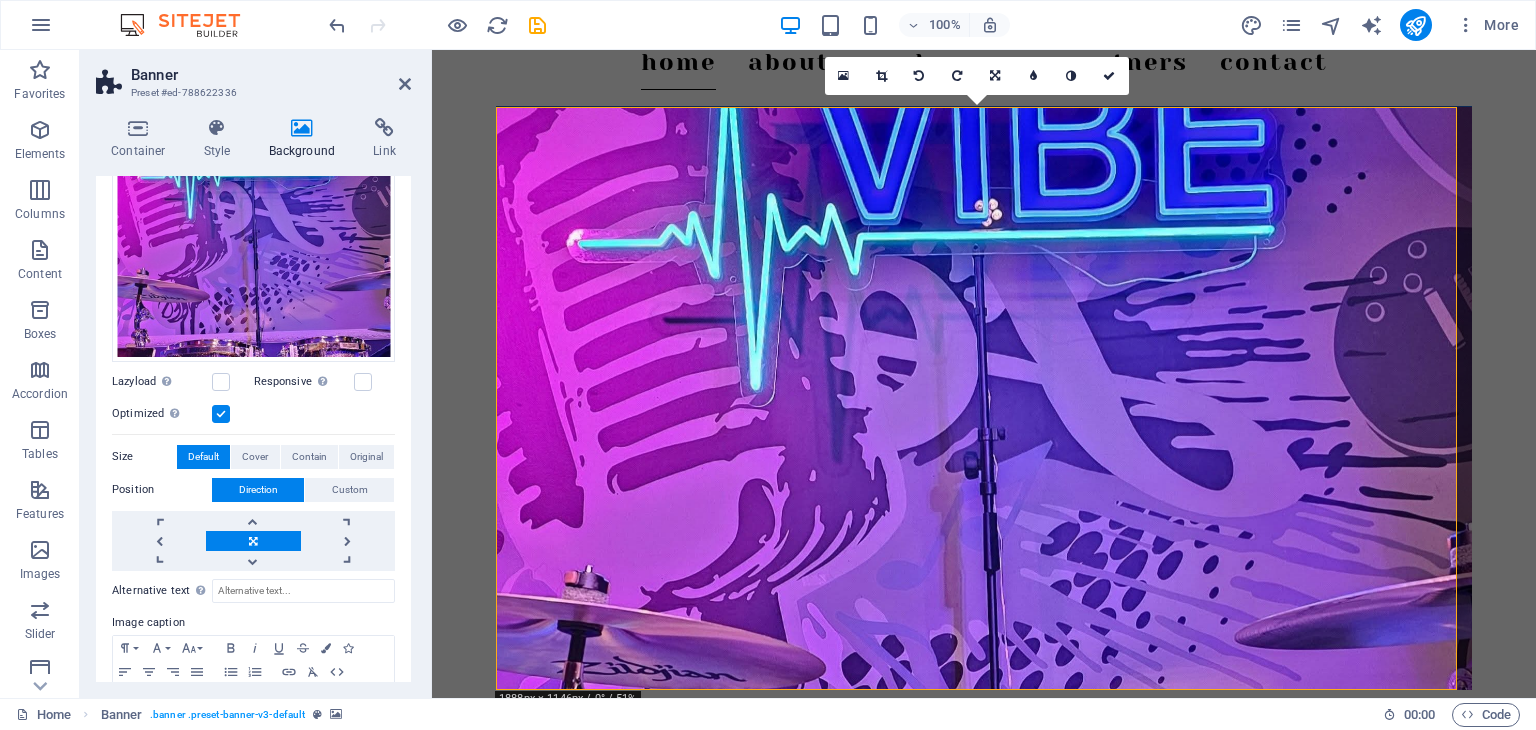 scroll, scrollTop: 269, scrollLeft: 0, axis: vertical 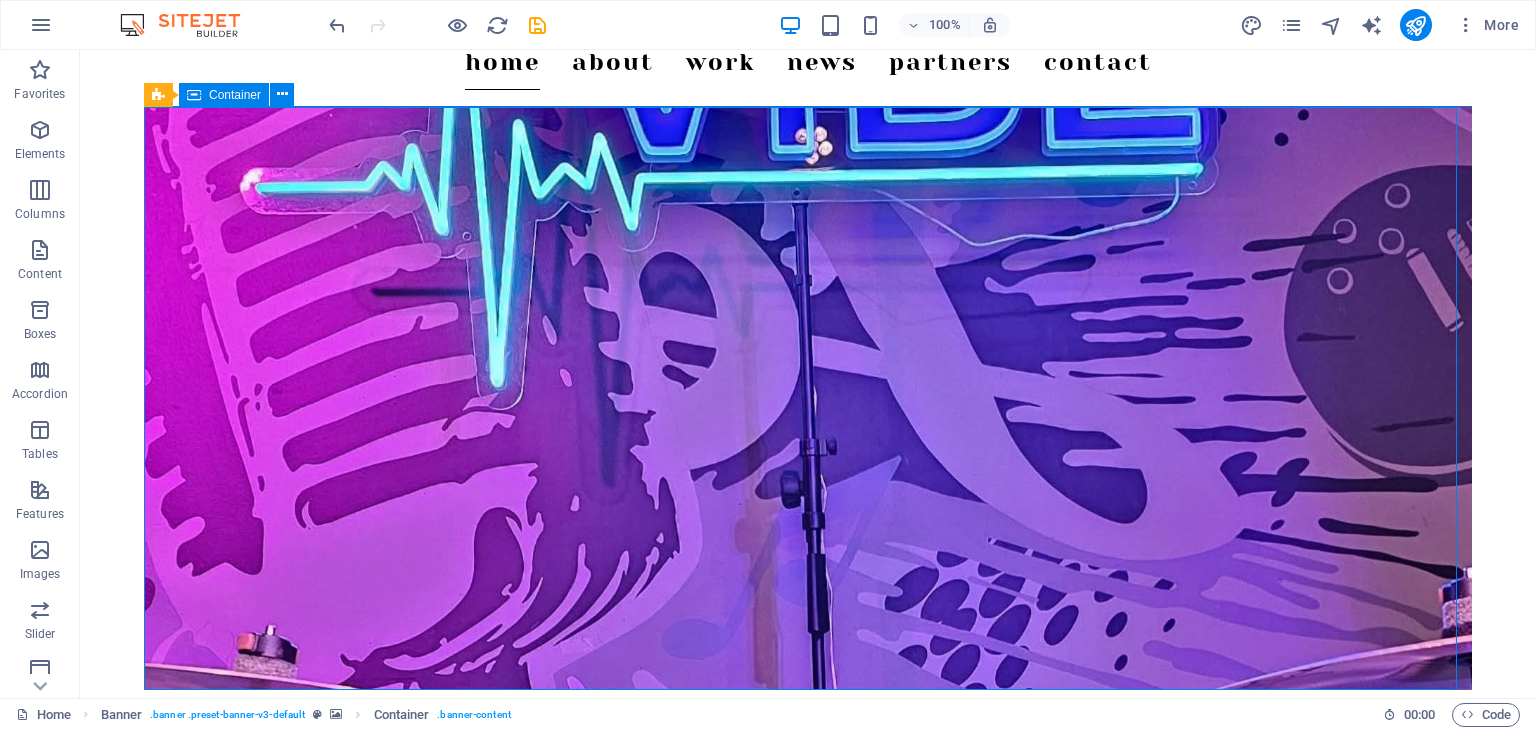 drag, startPoint x: 937, startPoint y: 183, endPoint x: 1230, endPoint y: 255, distance: 301.71677 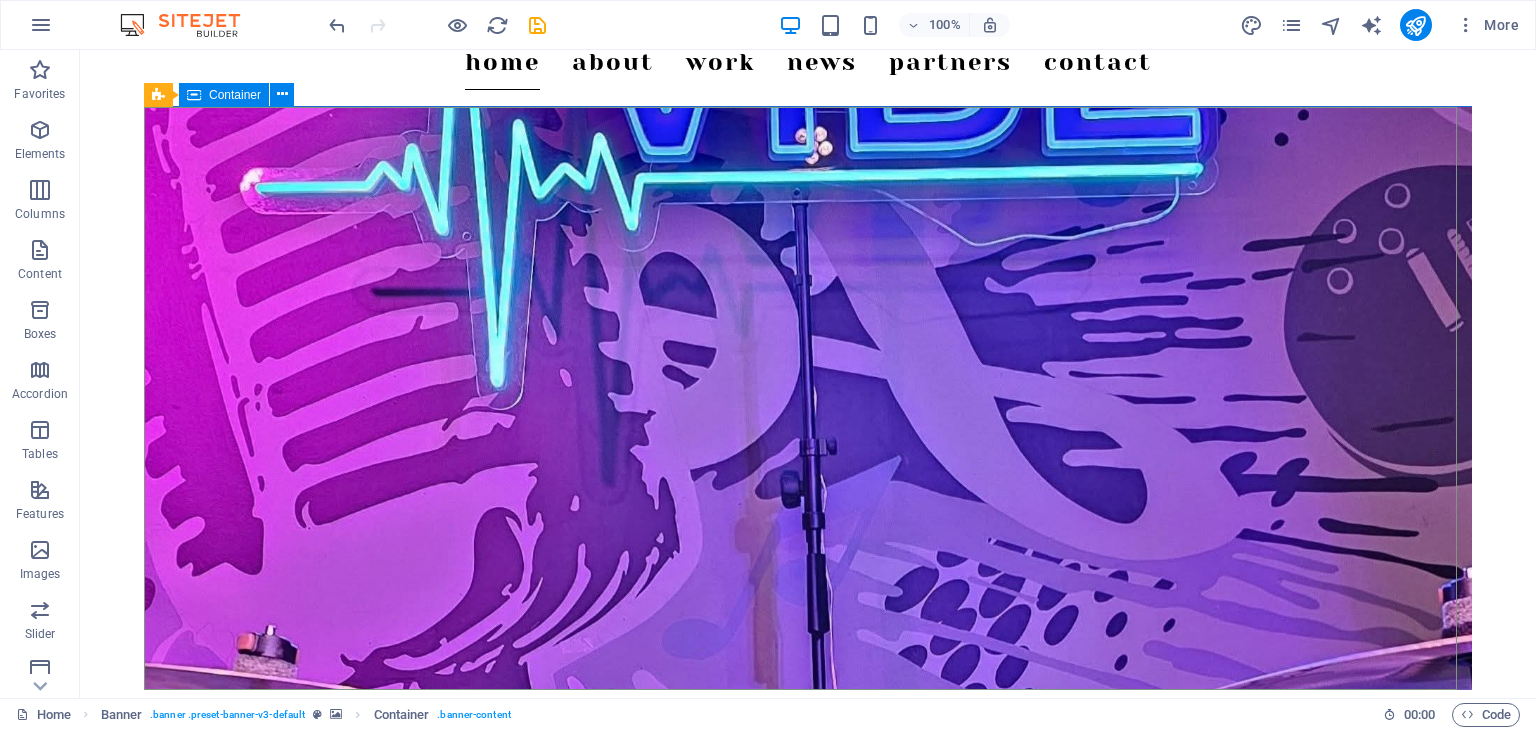 click on "Container" at bounding box center [235, 95] 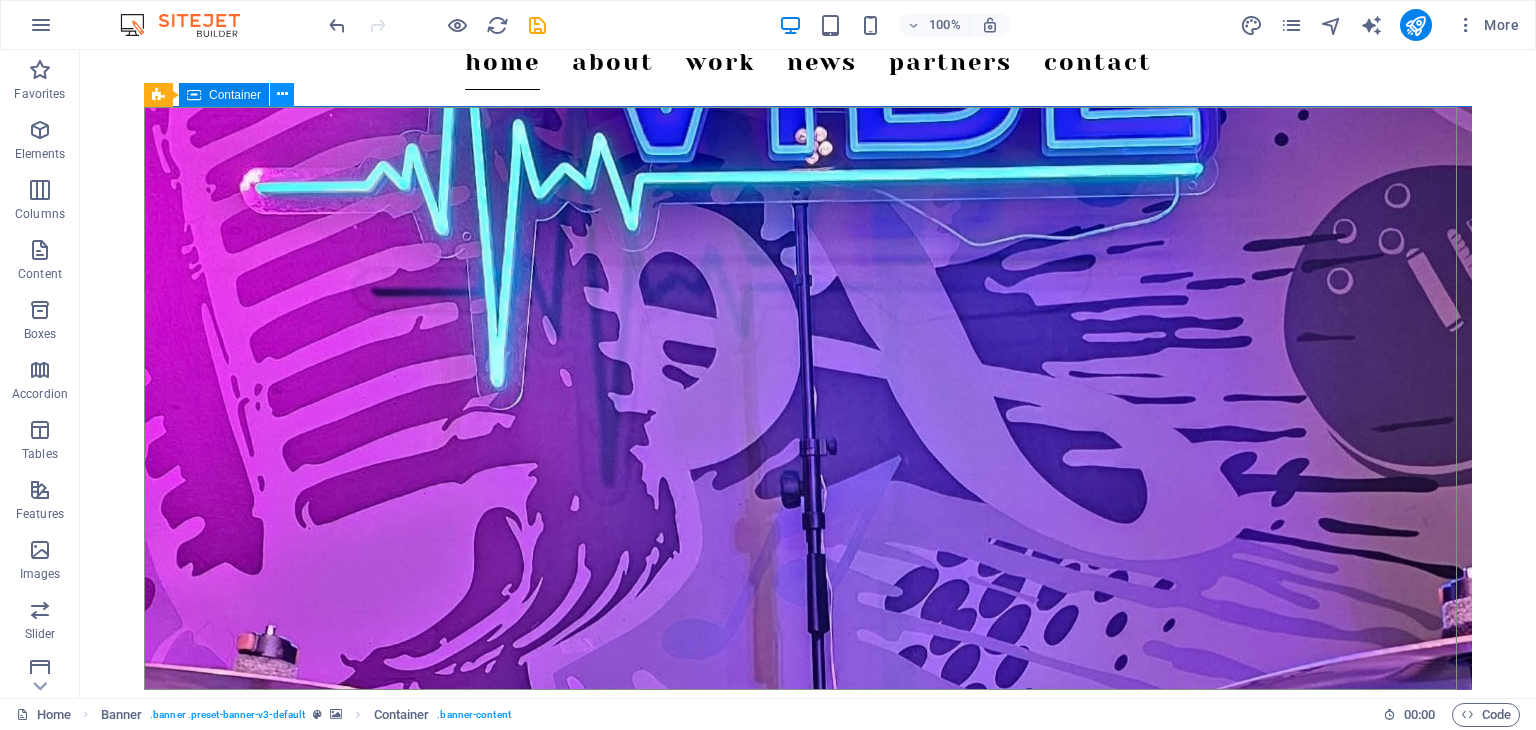 click at bounding box center (282, 95) 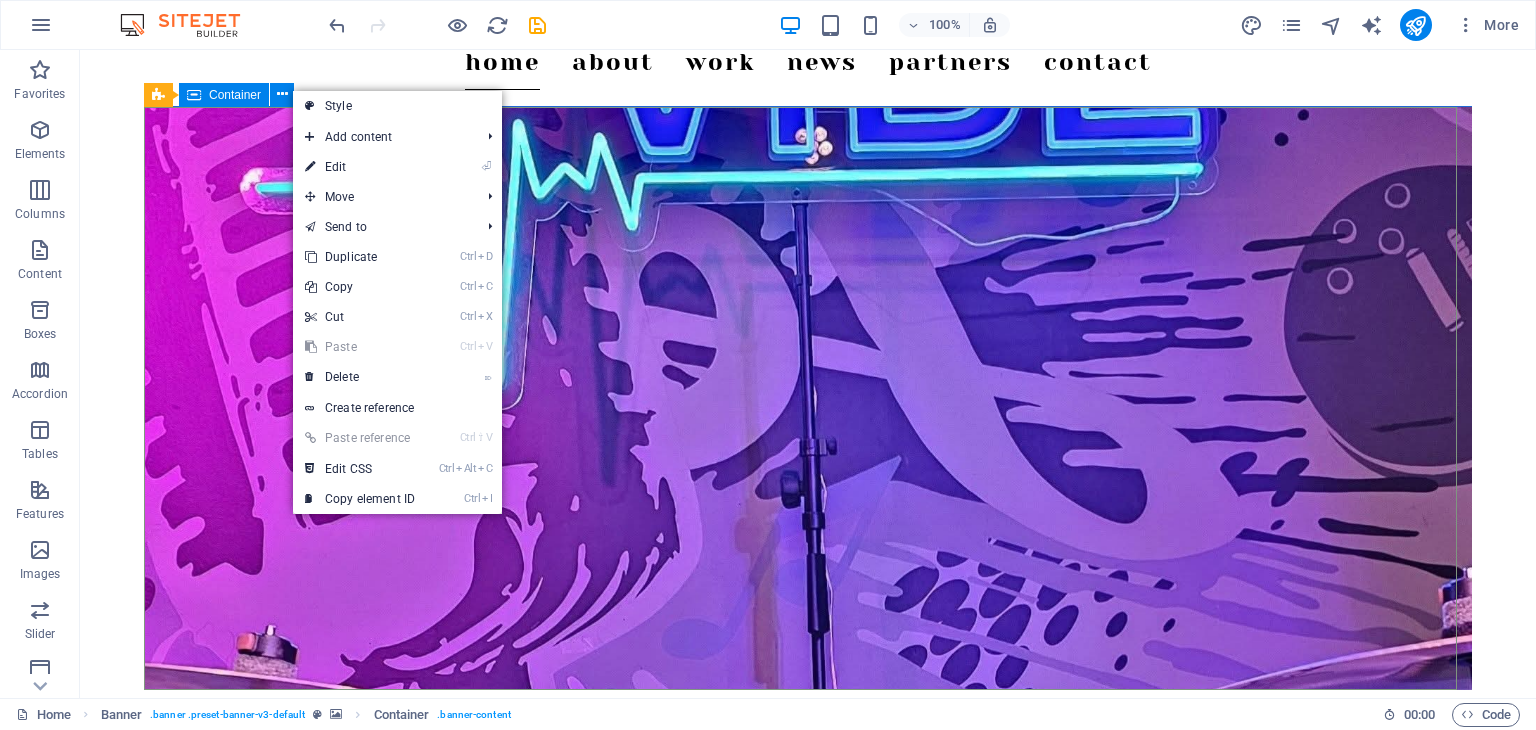 click on "Container" at bounding box center (224, 95) 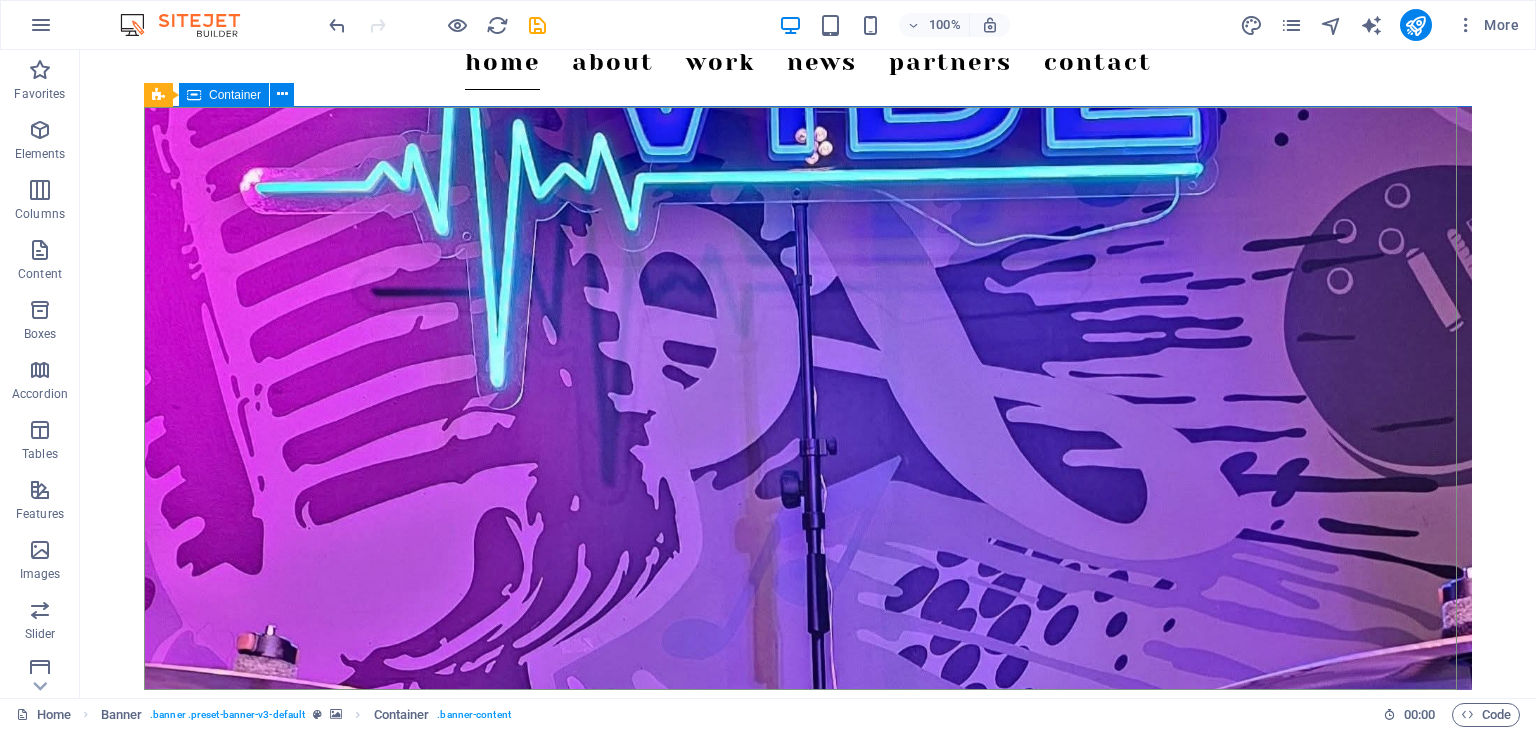 click on "Container" at bounding box center (235, 95) 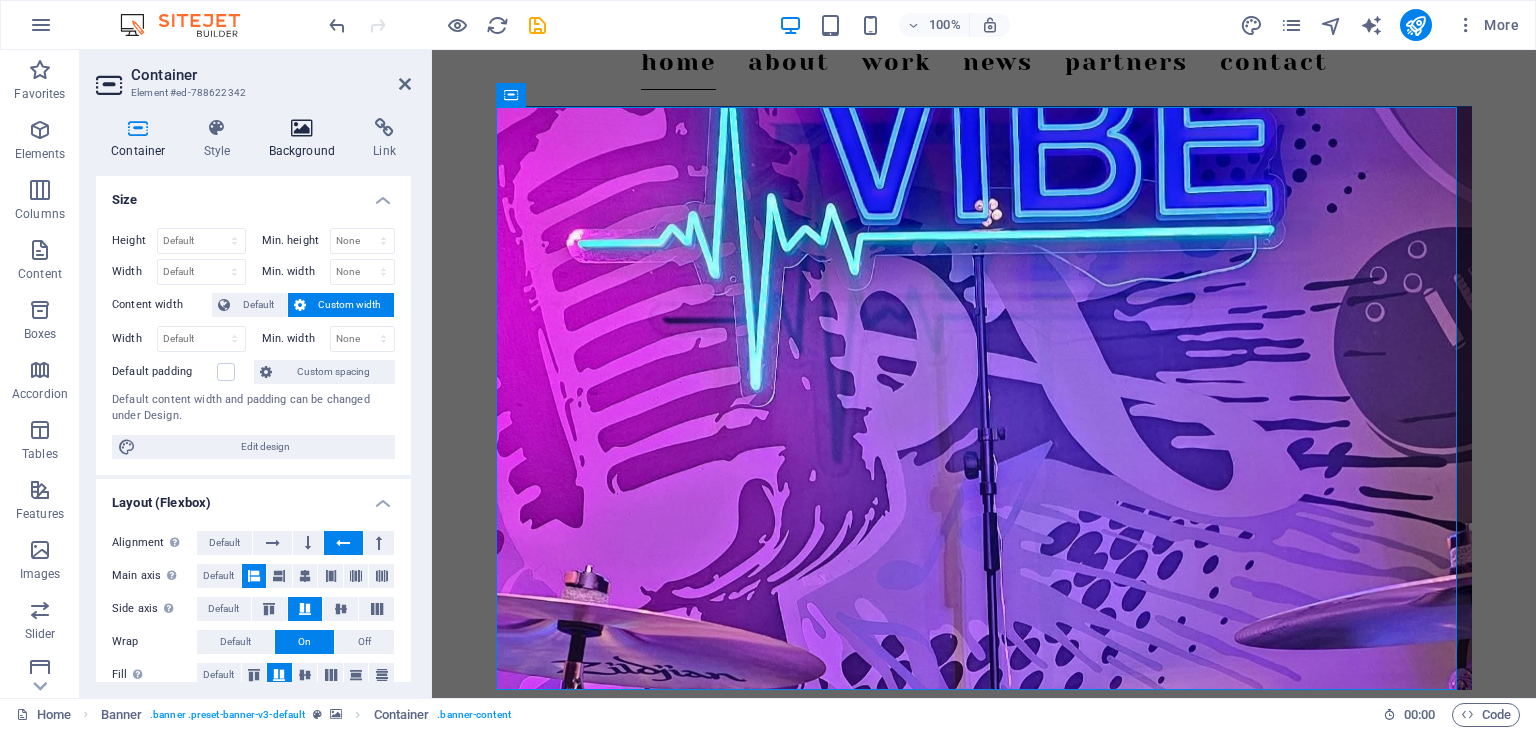 click on "Background" at bounding box center (306, 139) 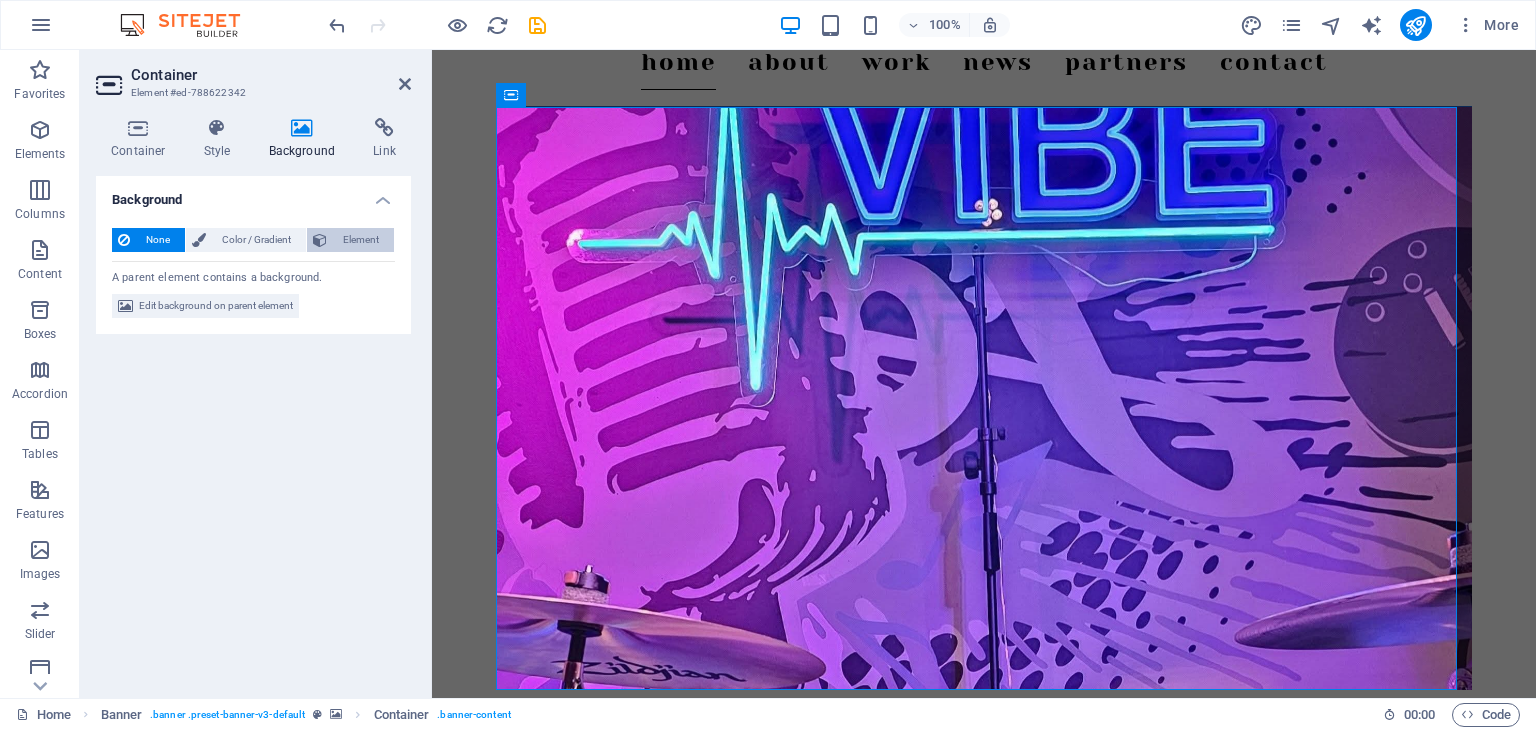 click on "Element" at bounding box center [360, 240] 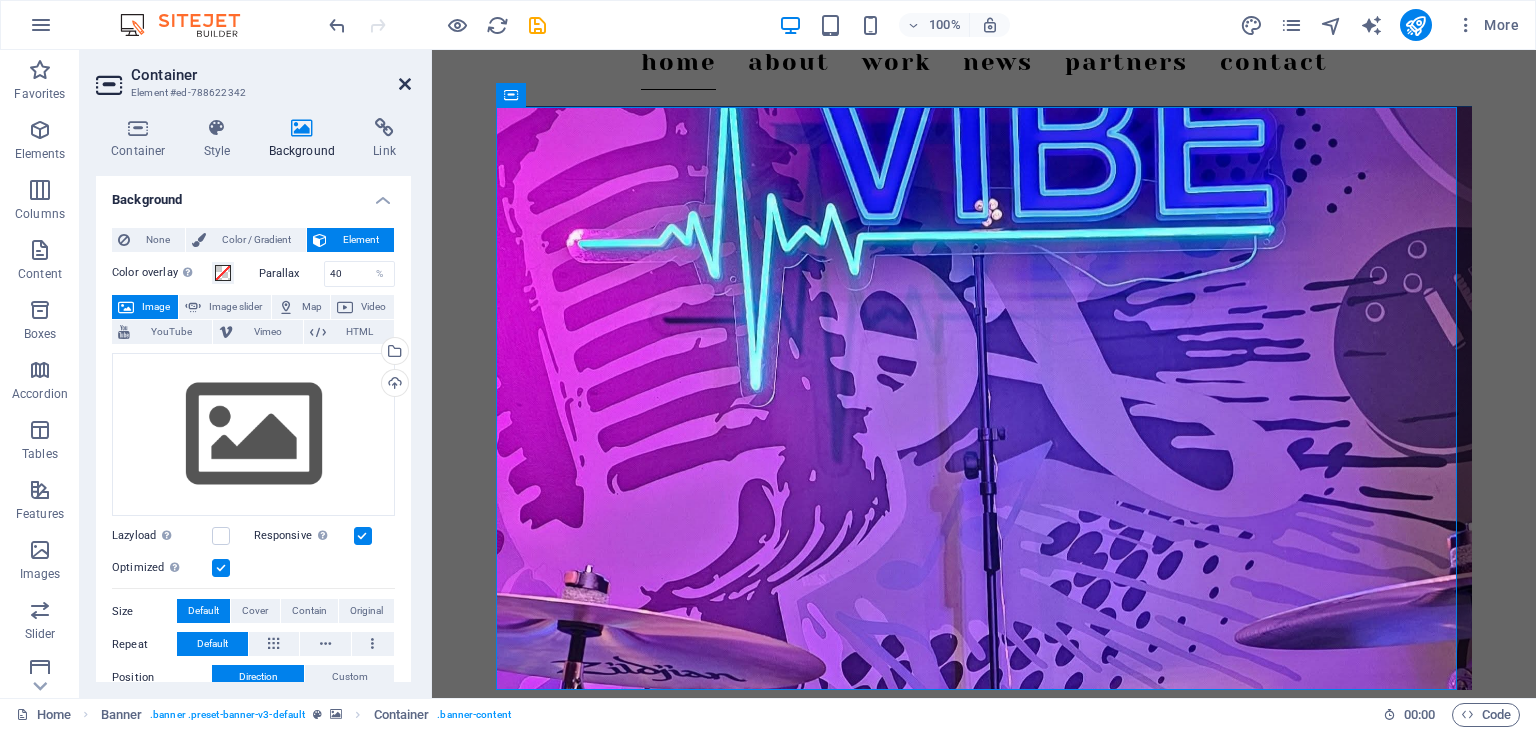click at bounding box center (405, 84) 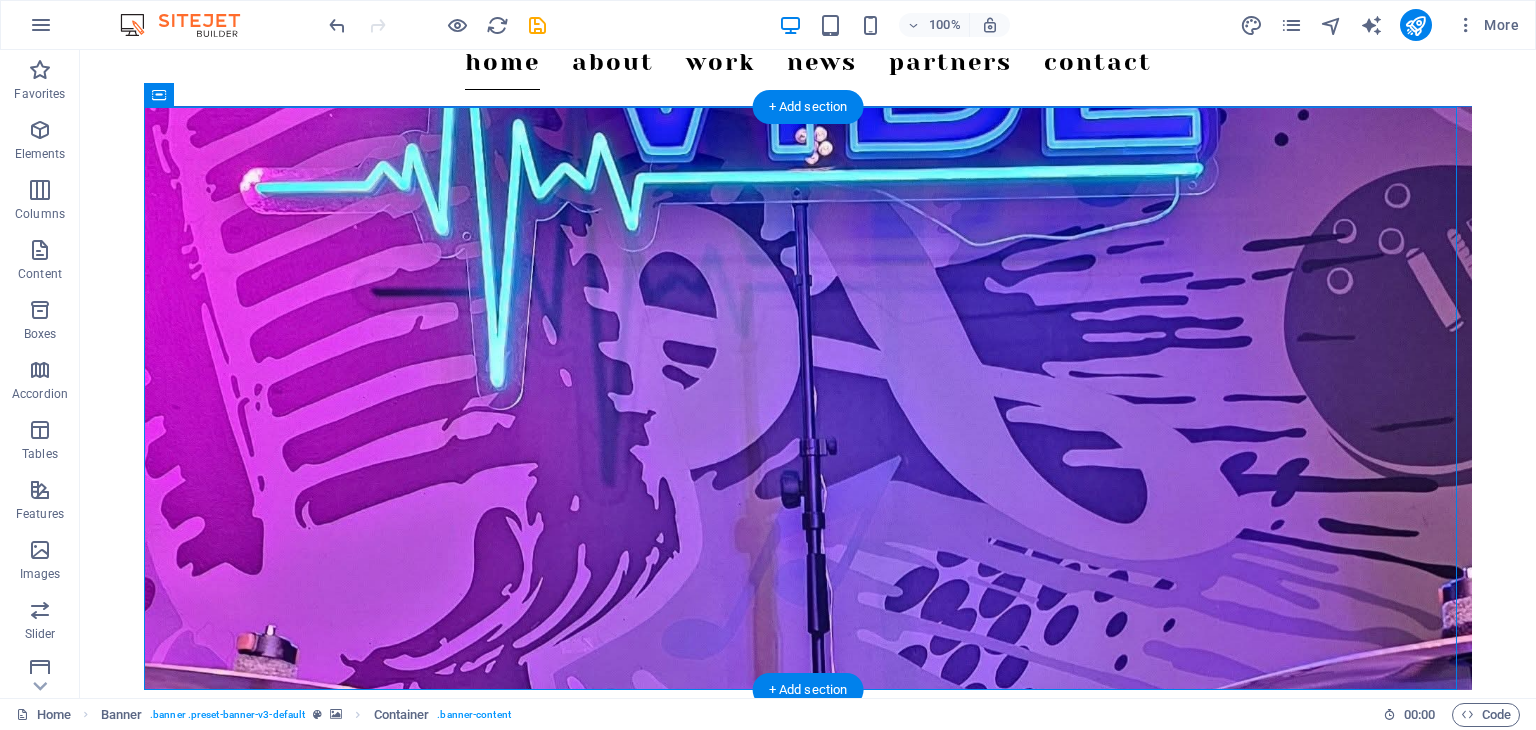 click at bounding box center [808, 971] 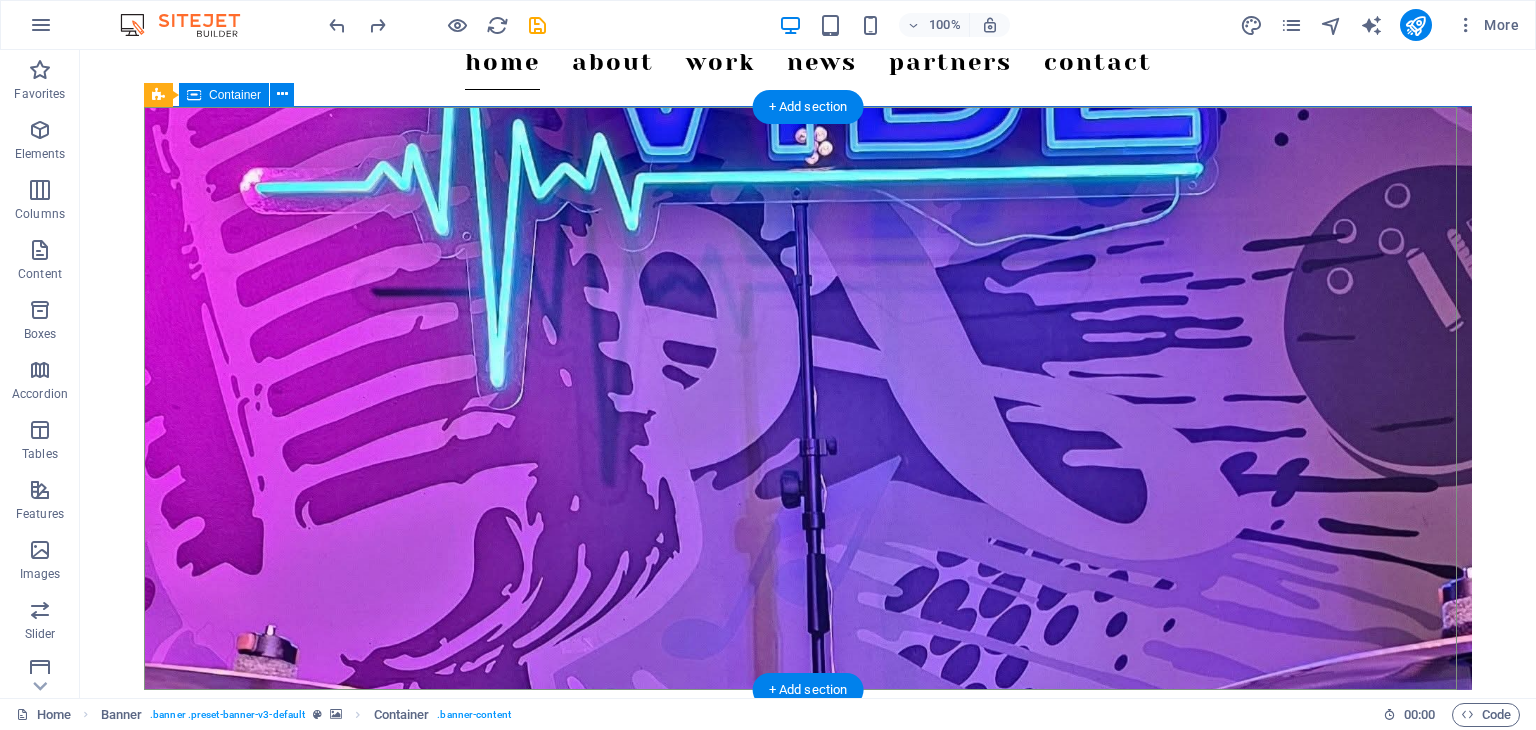 click at bounding box center [808, 770] 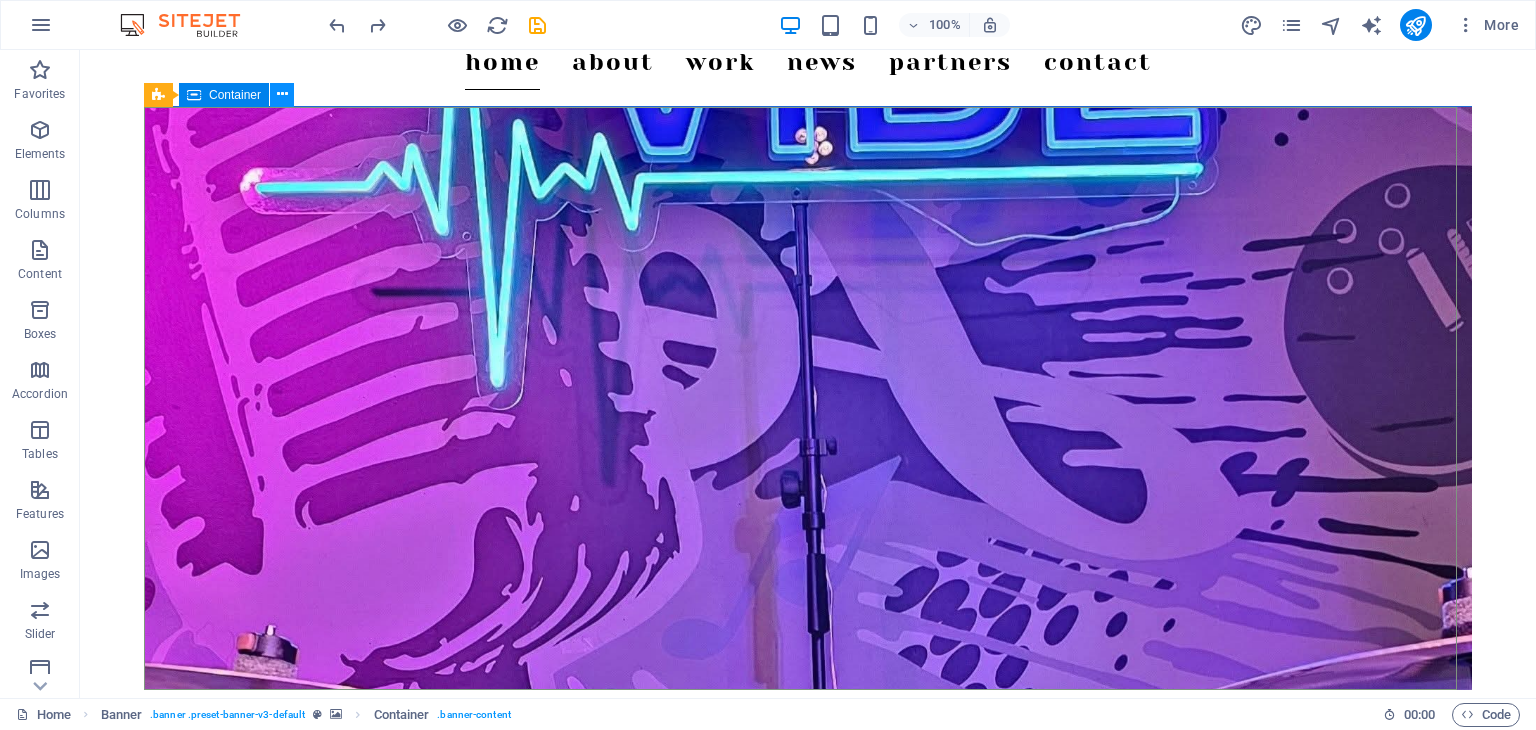 click at bounding box center (282, 94) 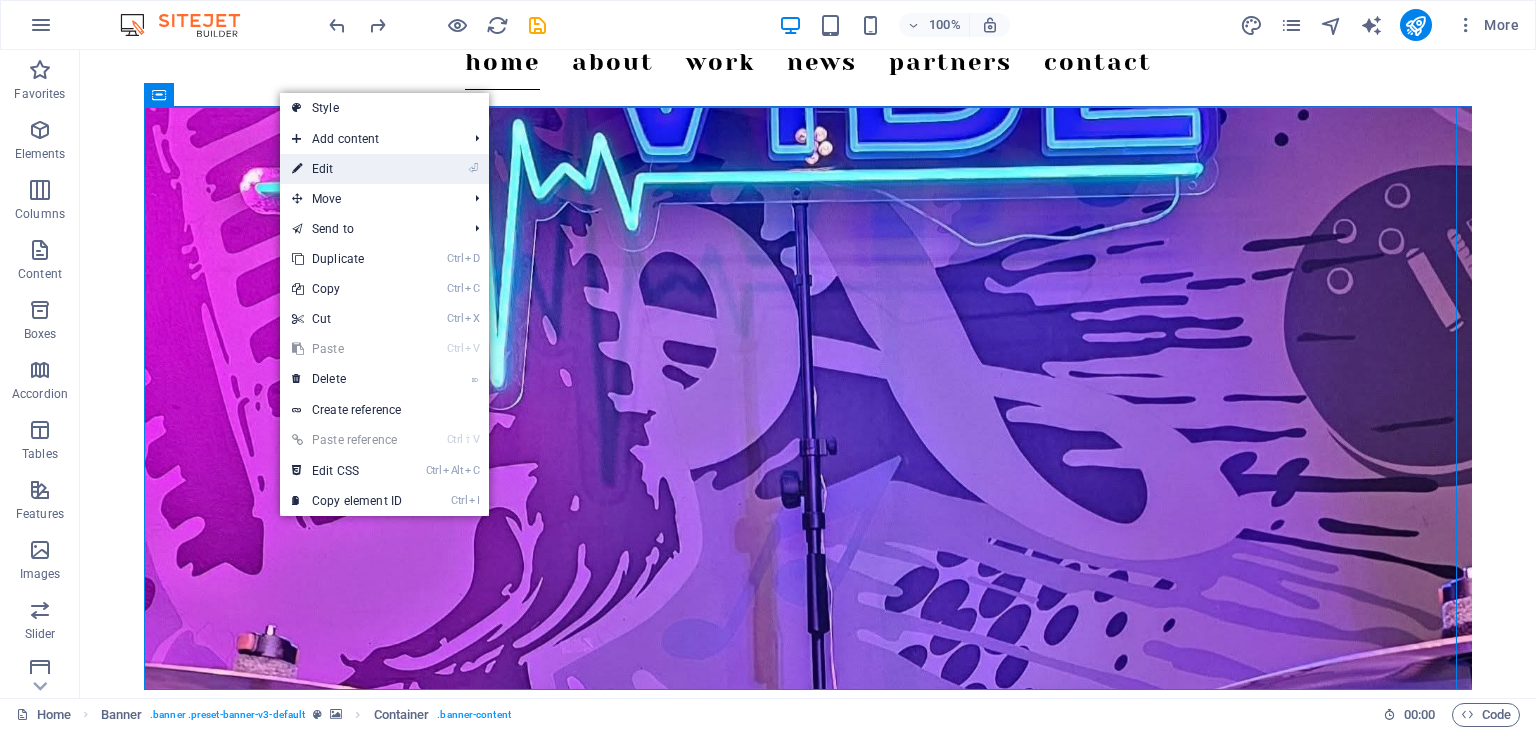 click on "⏎  Edit" at bounding box center [347, 169] 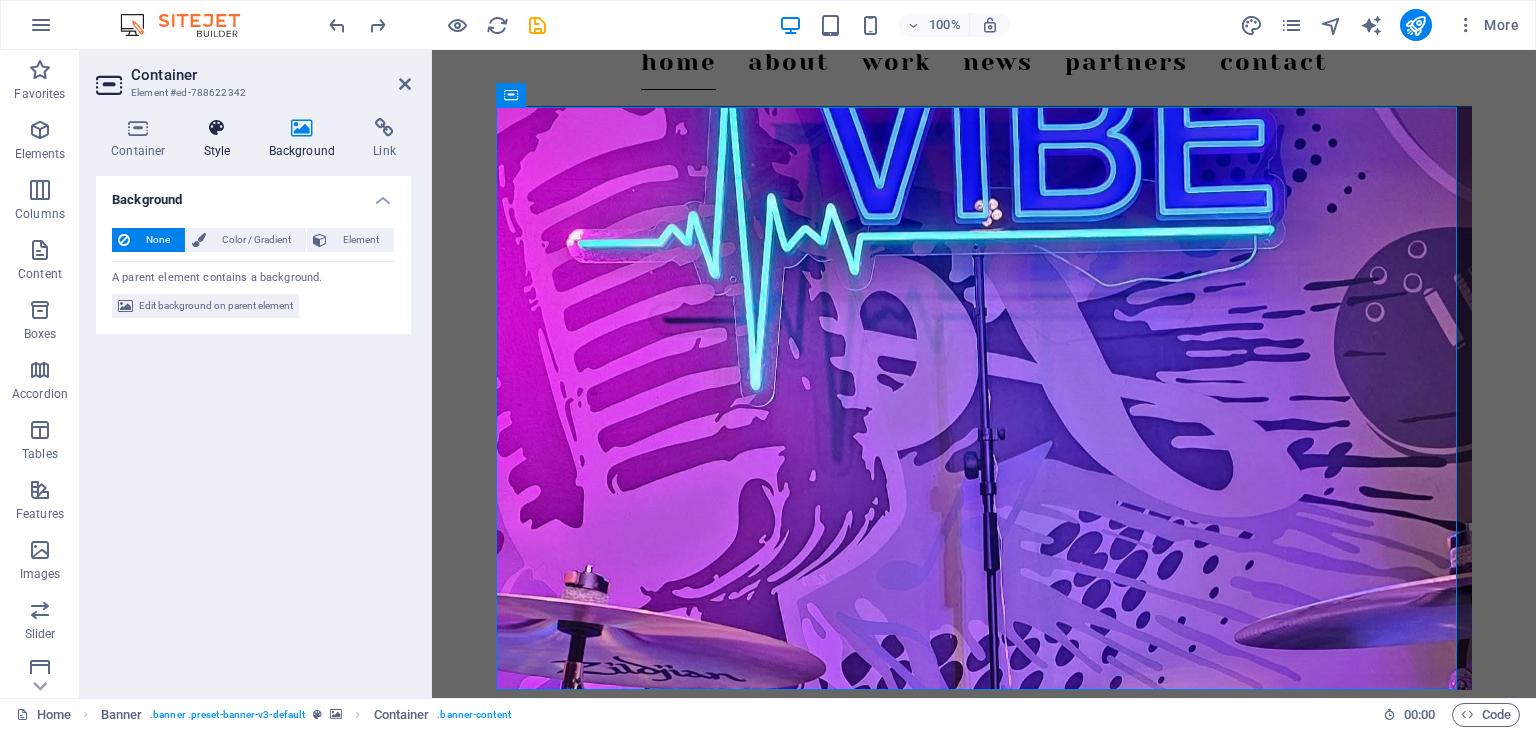 click on "Style" at bounding box center (221, 139) 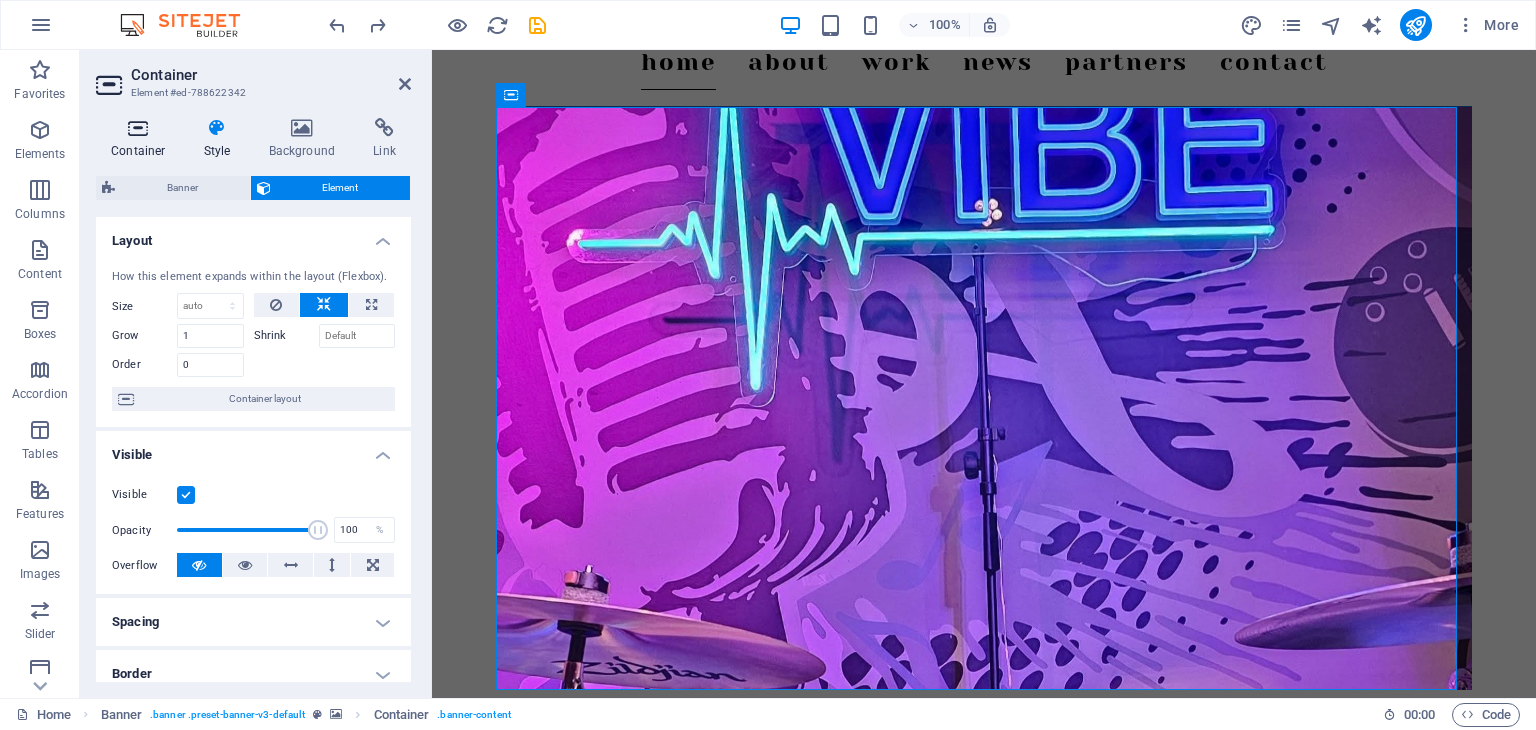 click at bounding box center [138, 128] 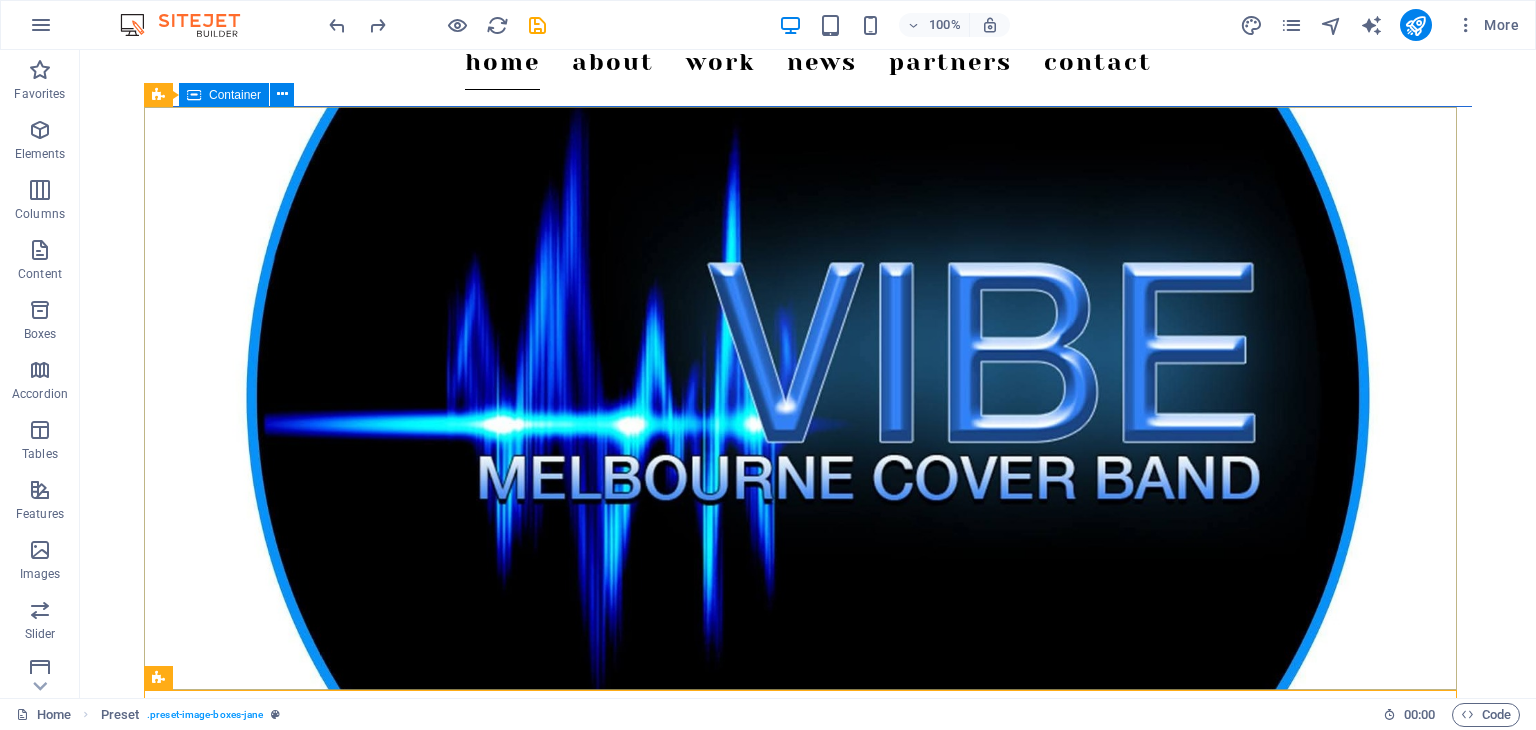 click on "Container" at bounding box center [235, 95] 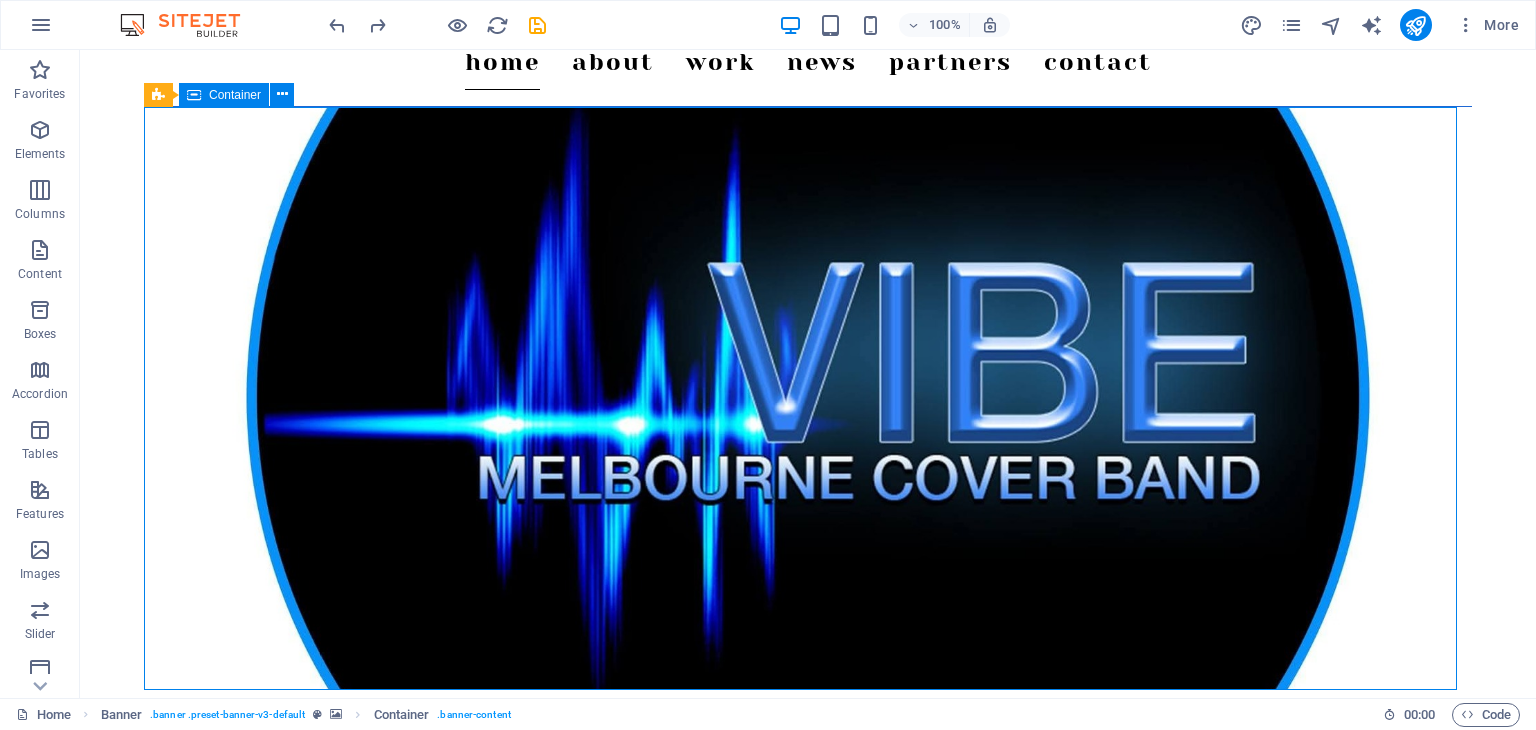 click on "Container" at bounding box center [235, 95] 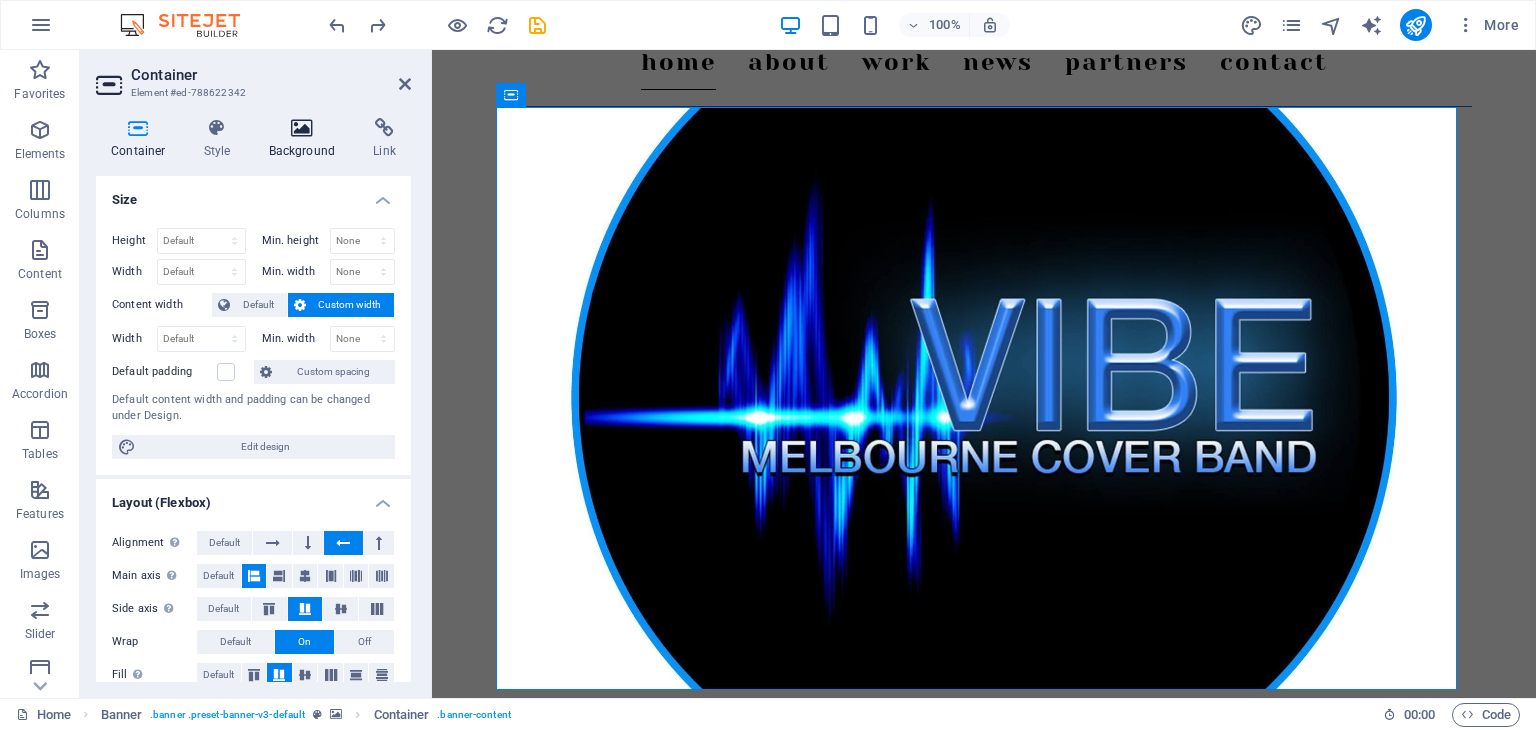 click on "Background" at bounding box center [306, 139] 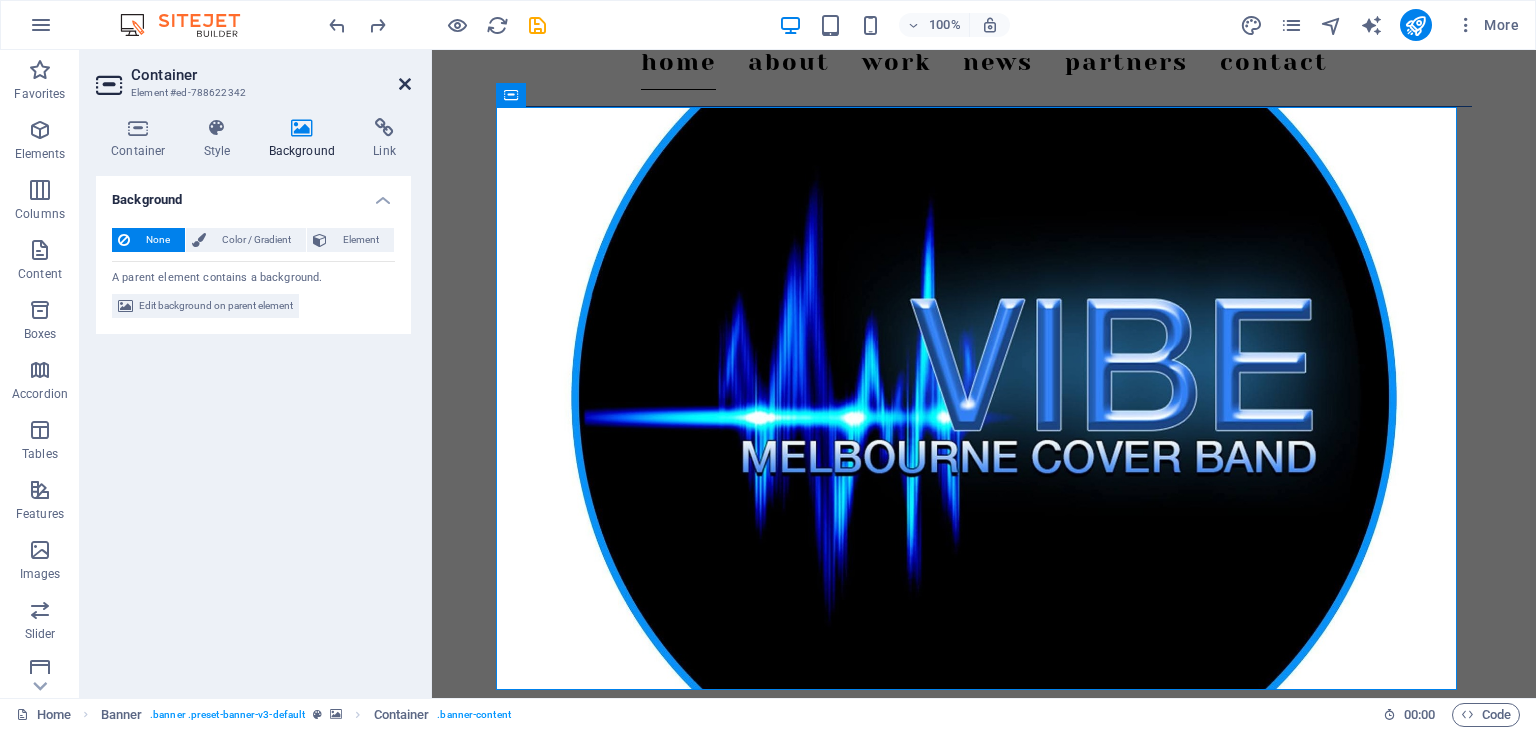 click at bounding box center (405, 84) 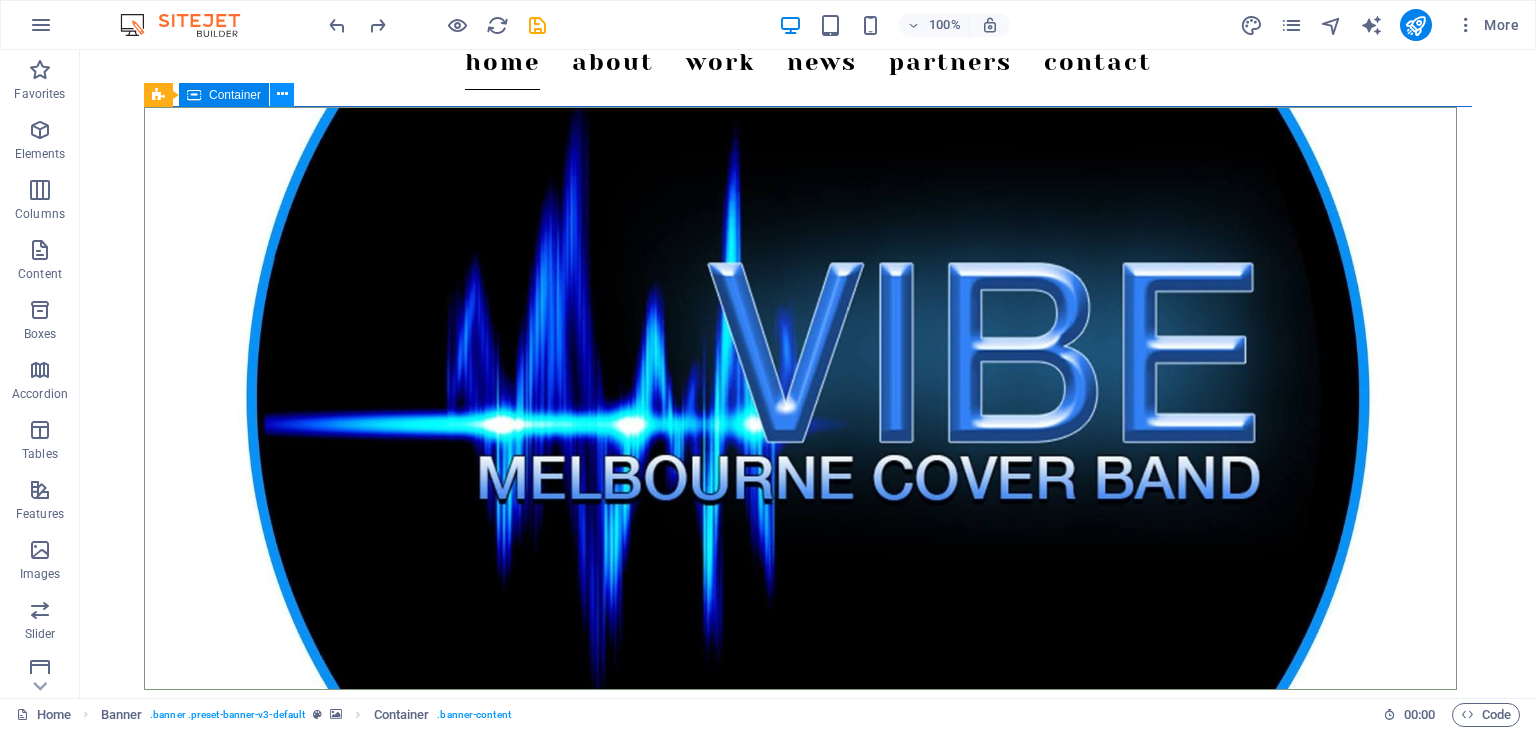 click at bounding box center [282, 94] 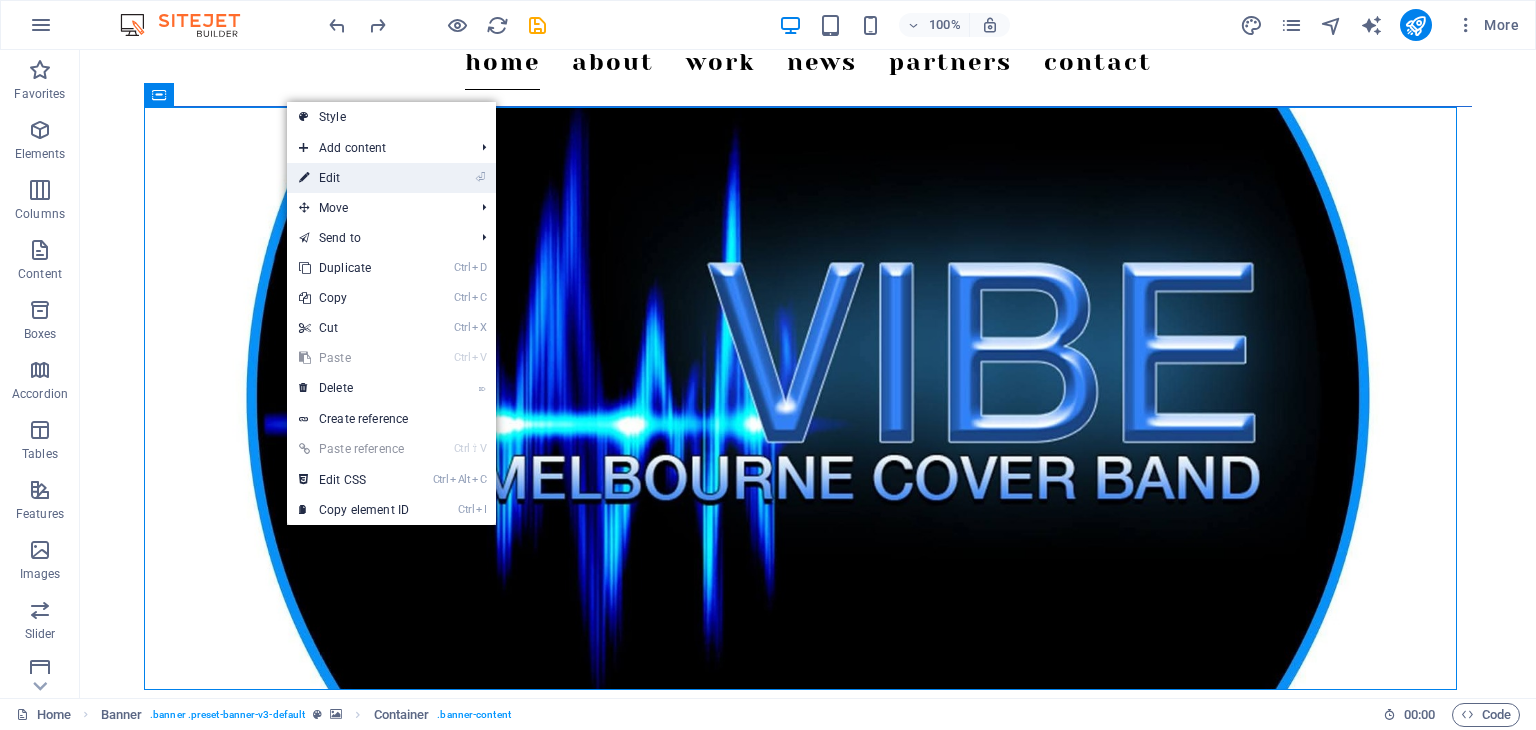 click on "⏎  Edit" at bounding box center (354, 178) 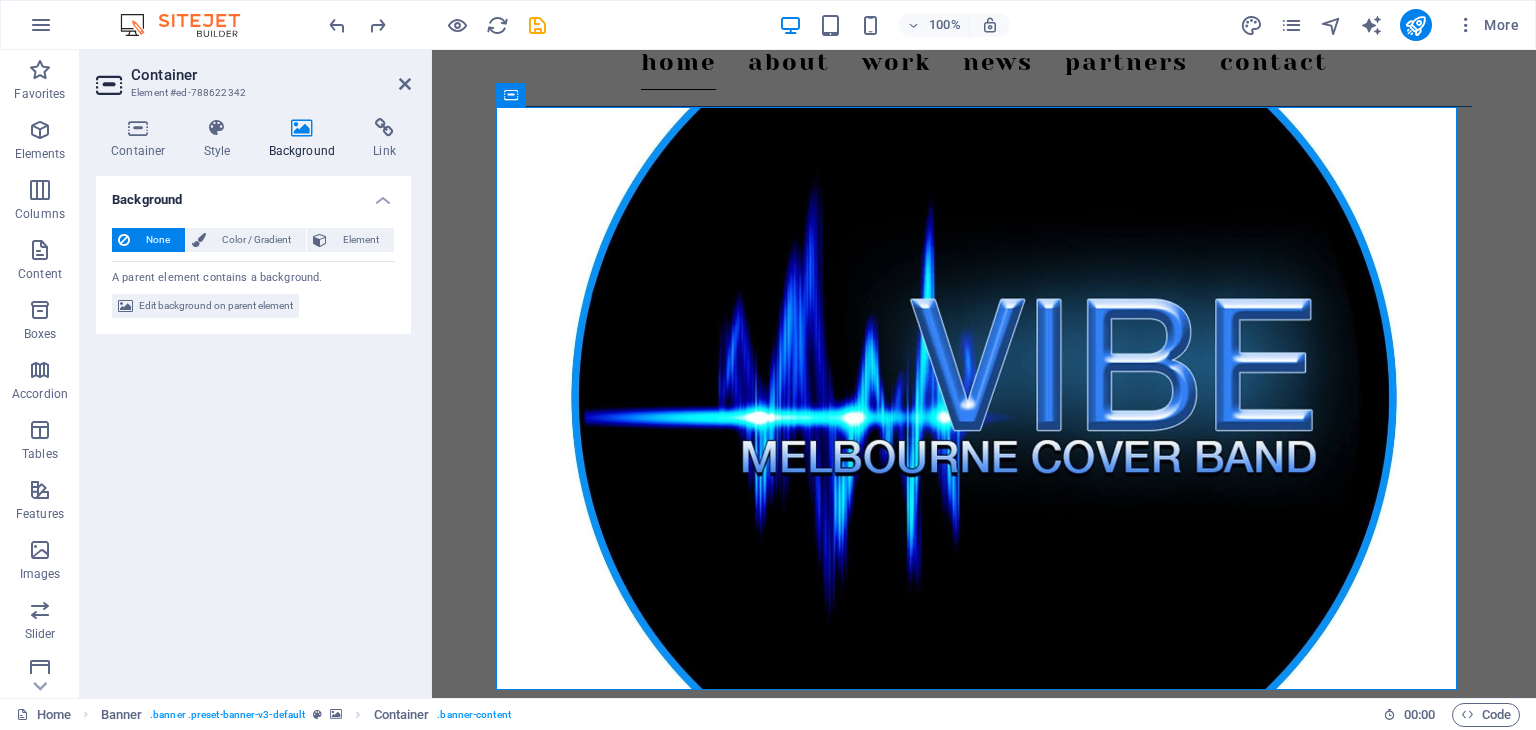 click at bounding box center [302, 128] 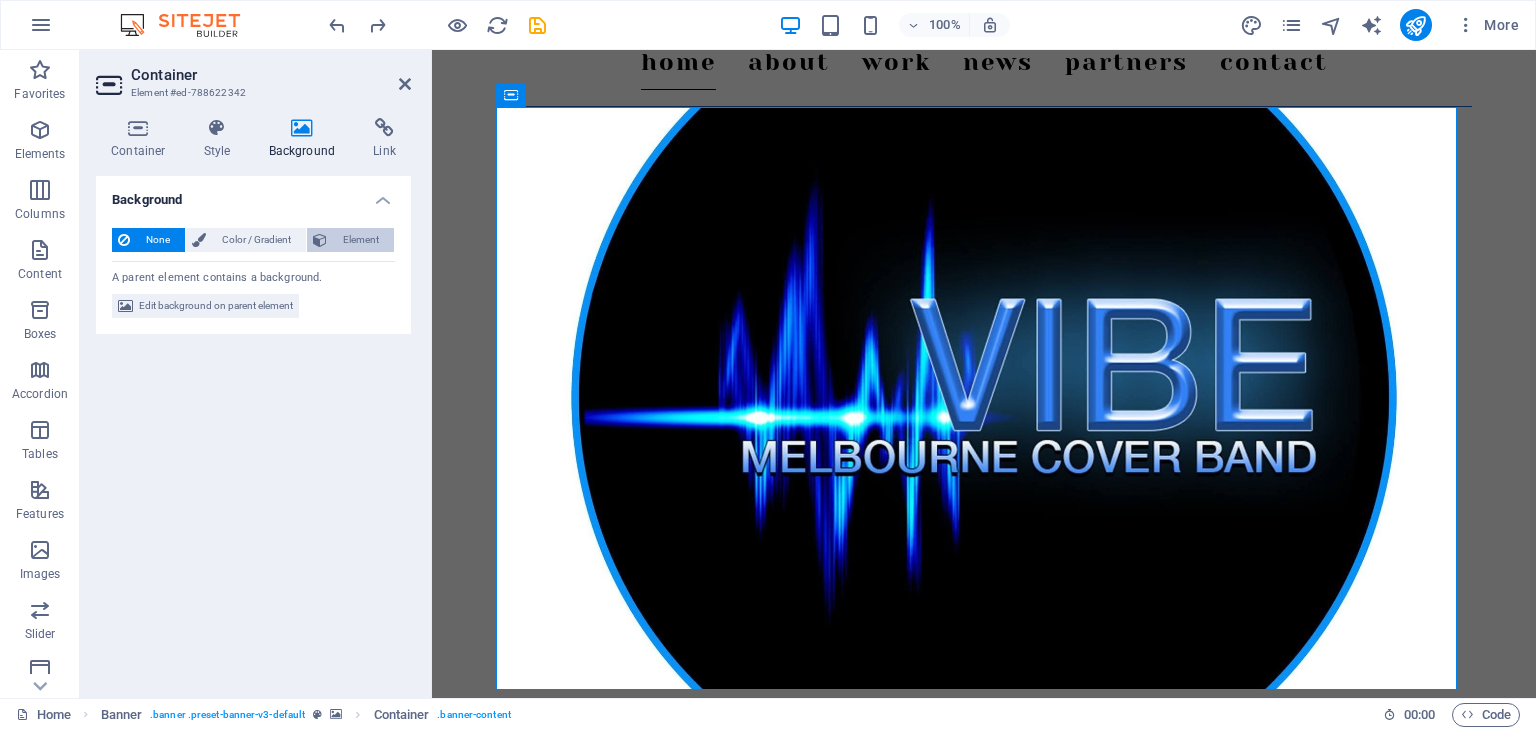 click on "Element" at bounding box center (360, 240) 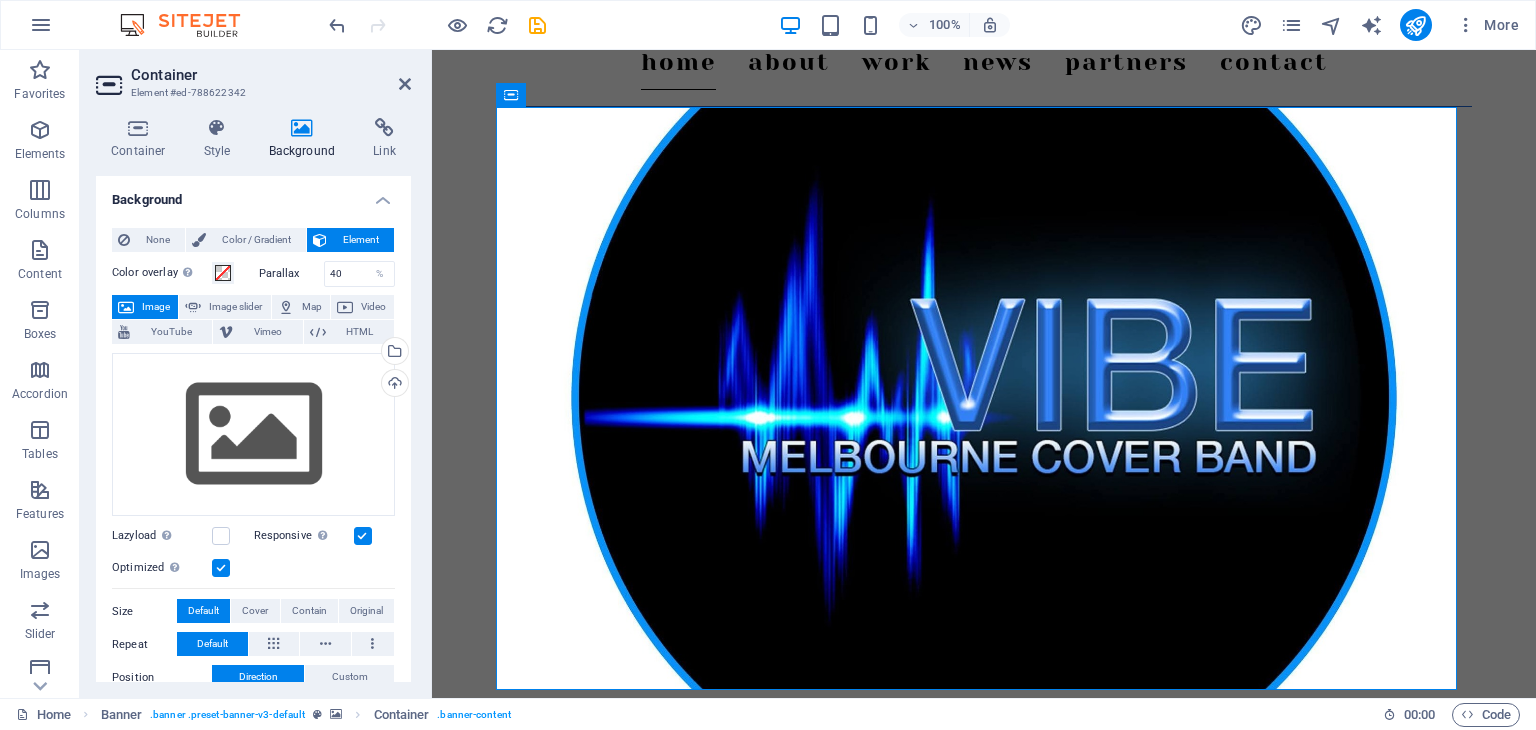 click on "Background" at bounding box center (253, 194) 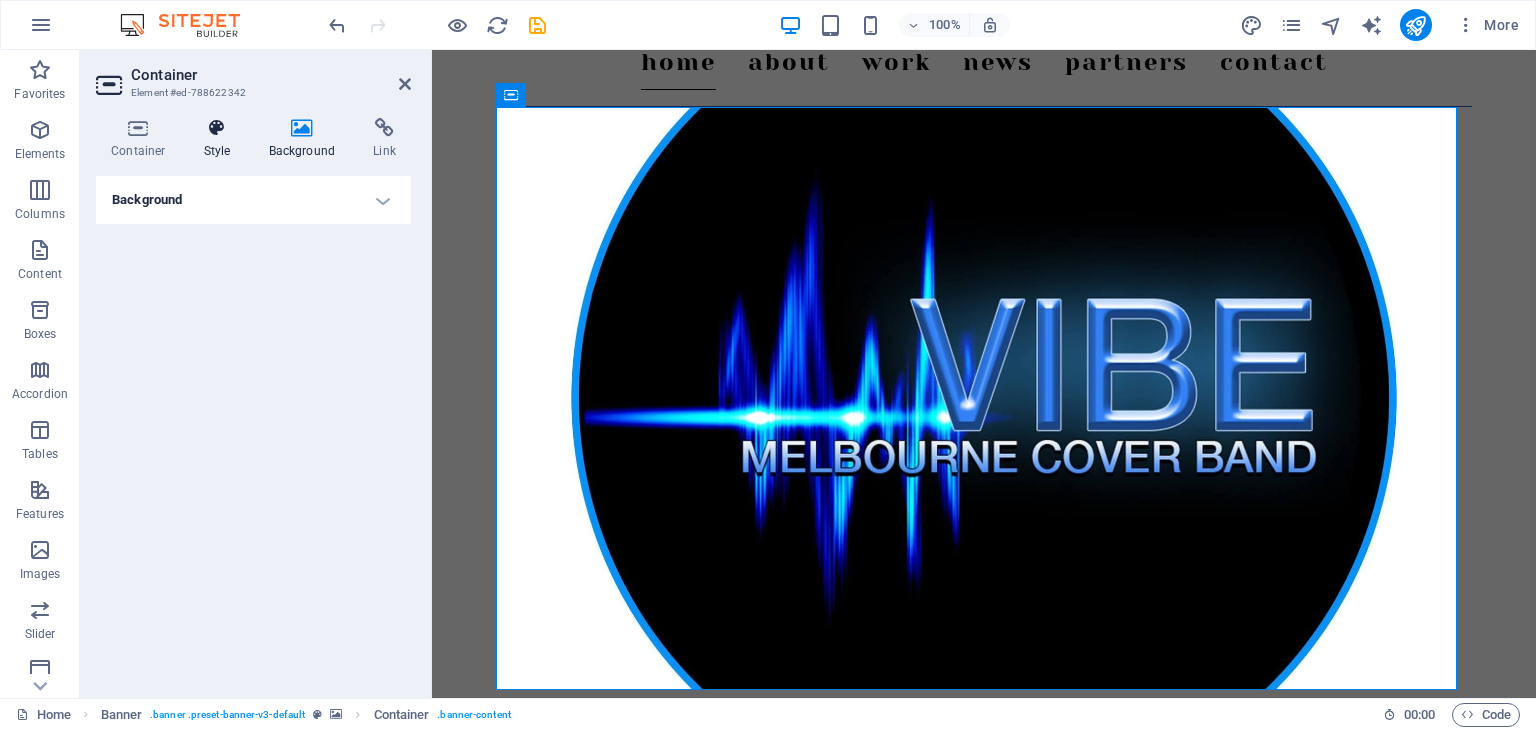 click on "Style" at bounding box center [221, 139] 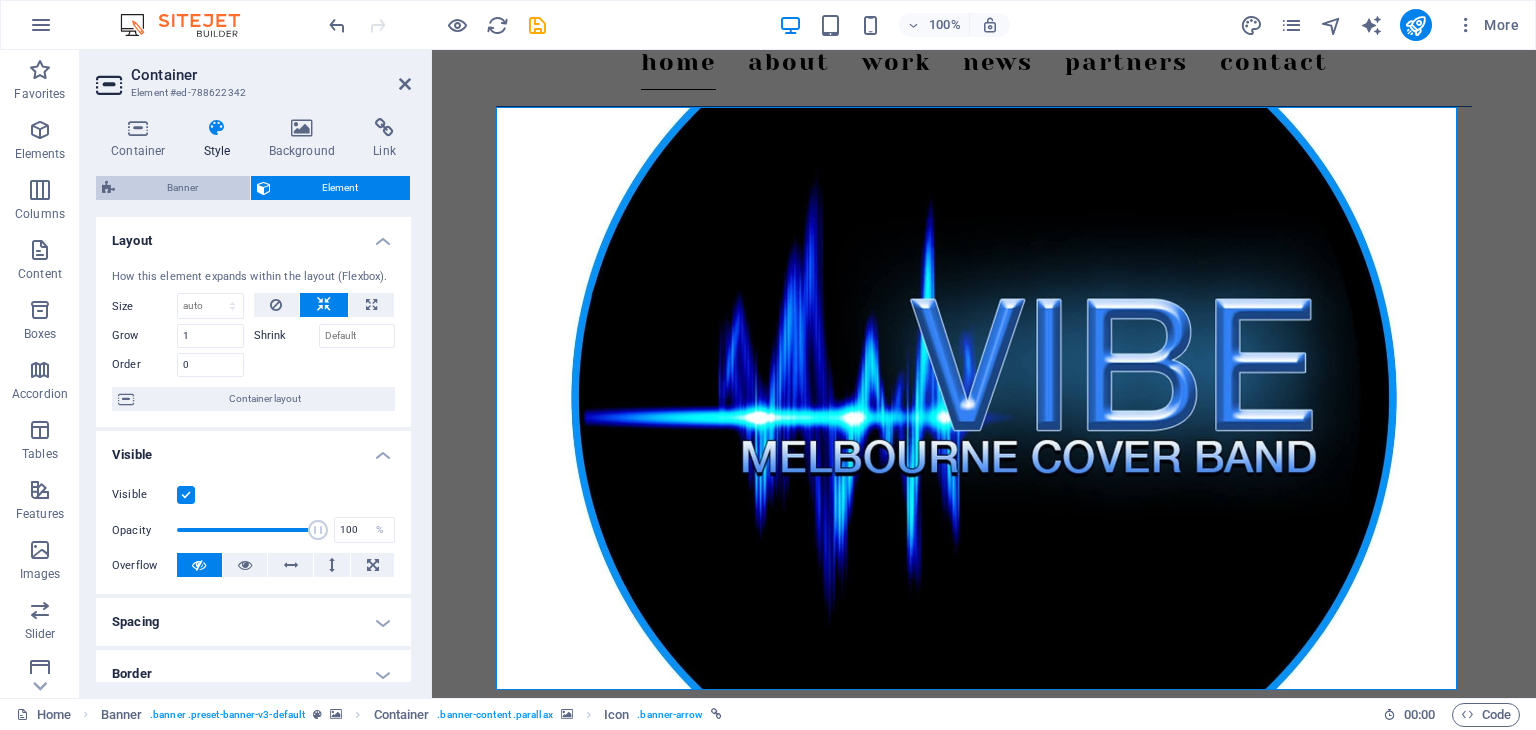 click on "Banner" at bounding box center (182, 188) 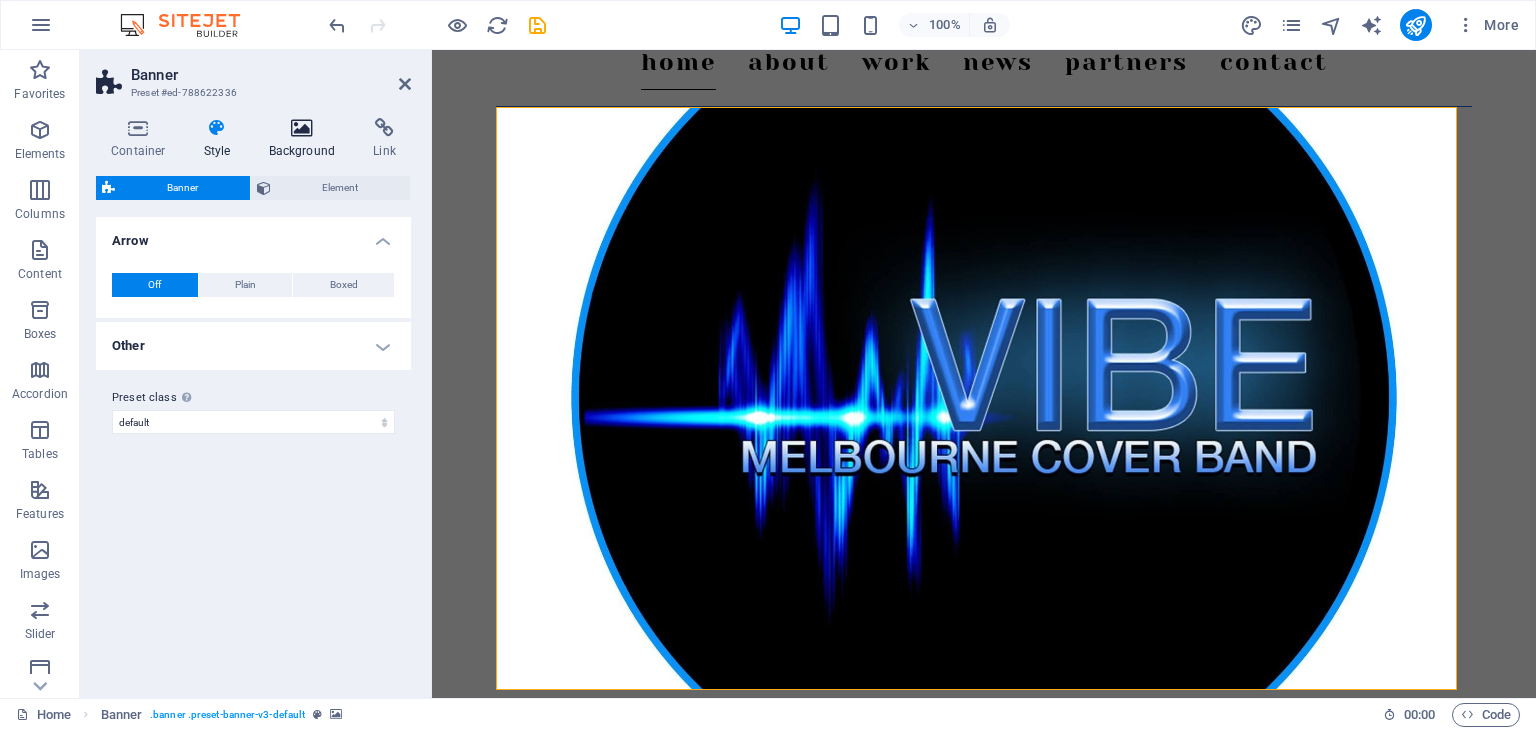 click at bounding box center (302, 128) 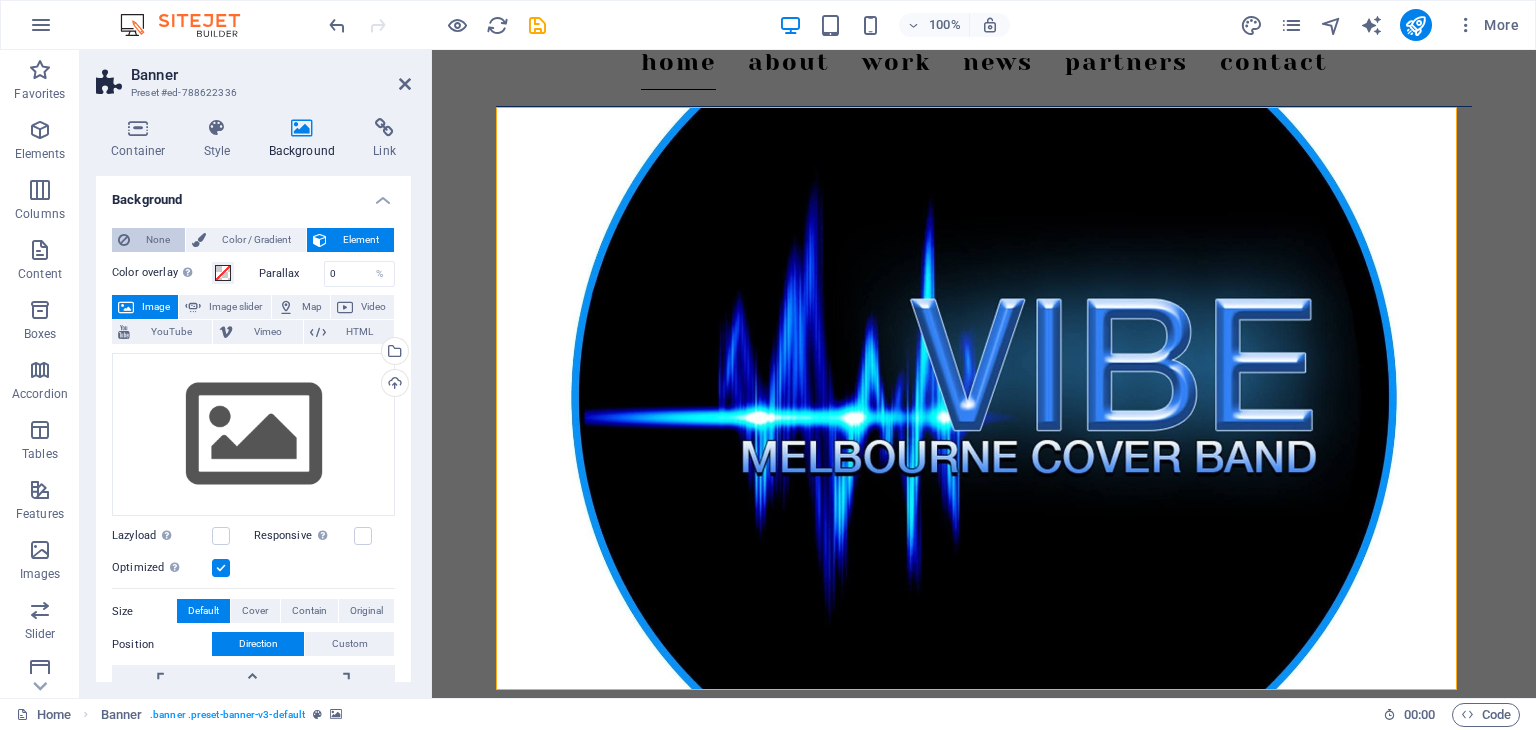 click on "None" at bounding box center (157, 240) 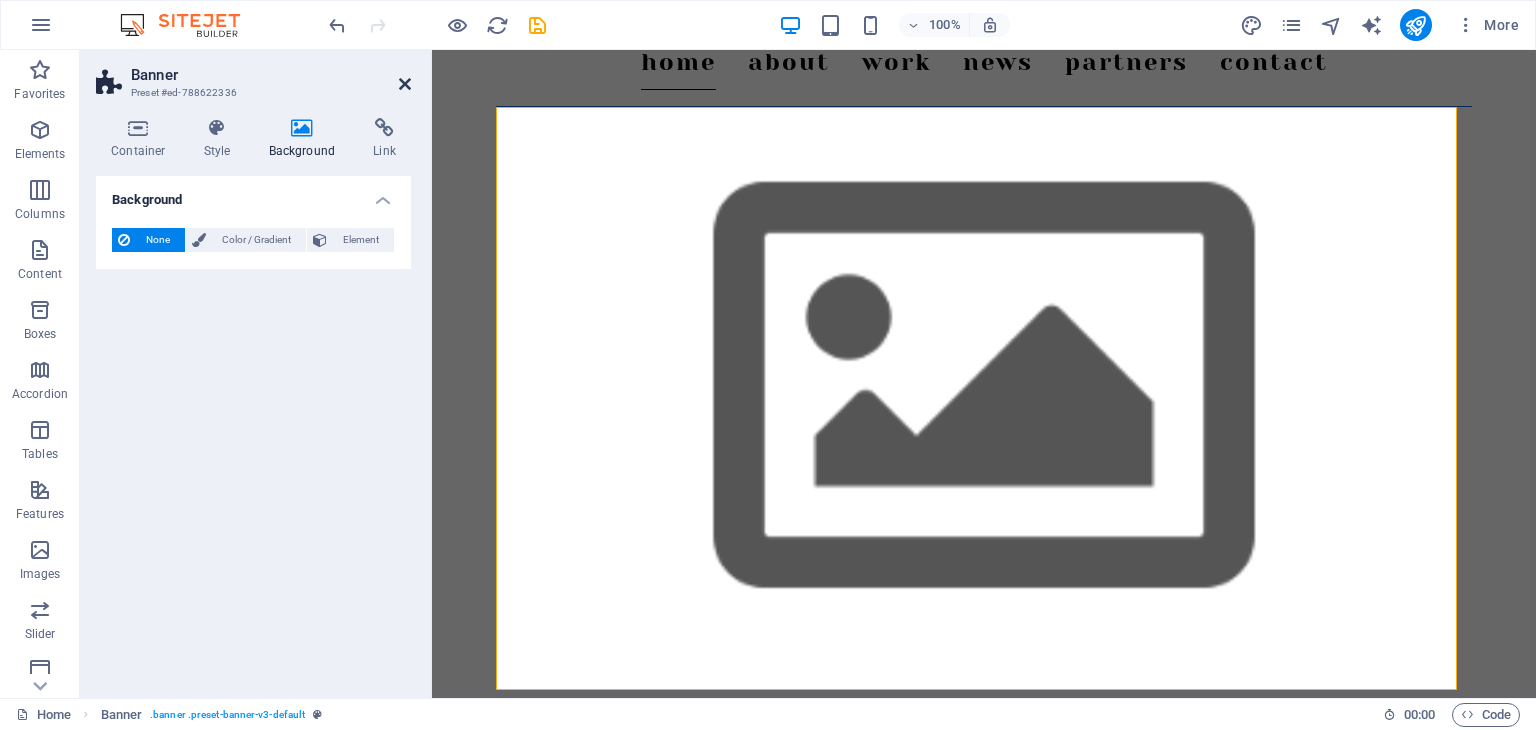 click at bounding box center (405, 84) 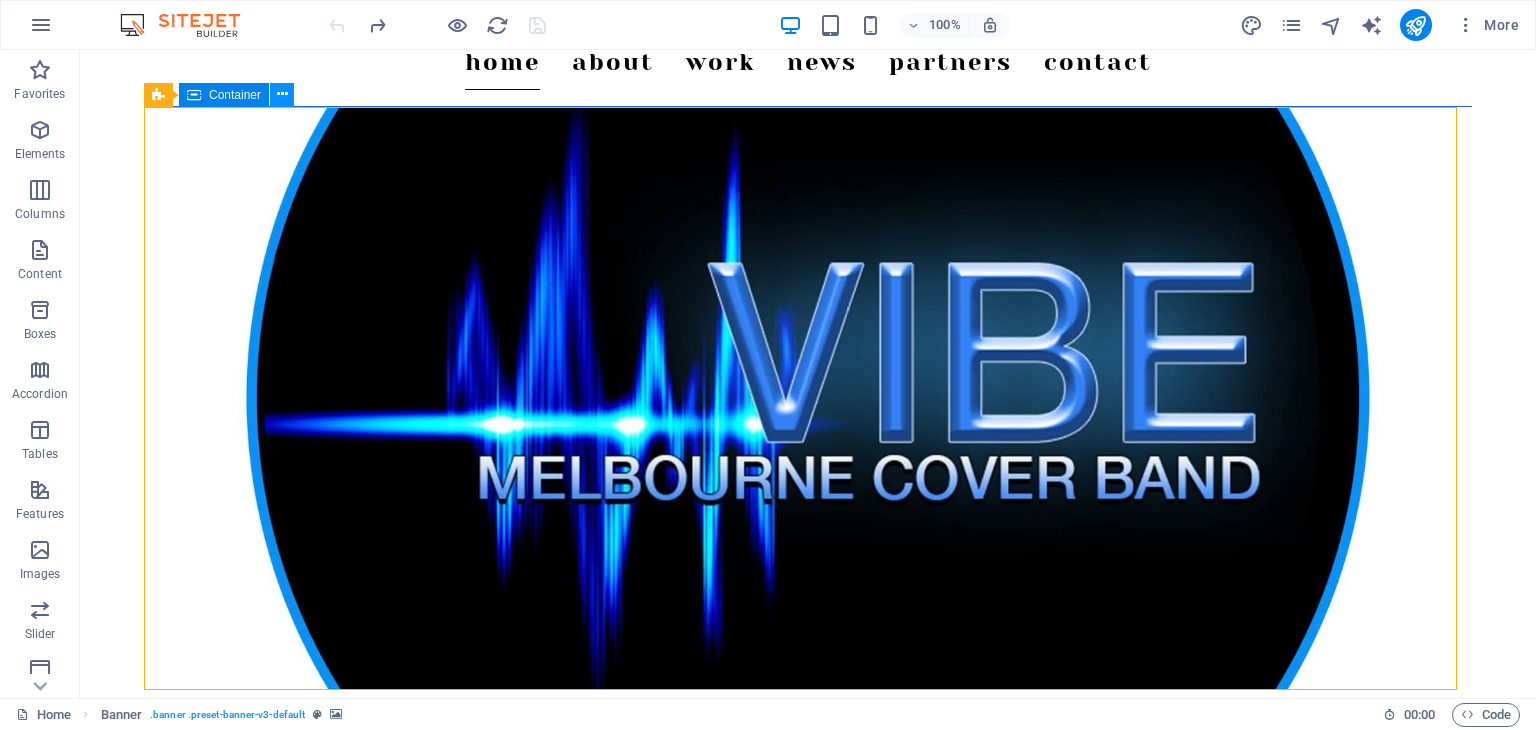 click at bounding box center [282, 94] 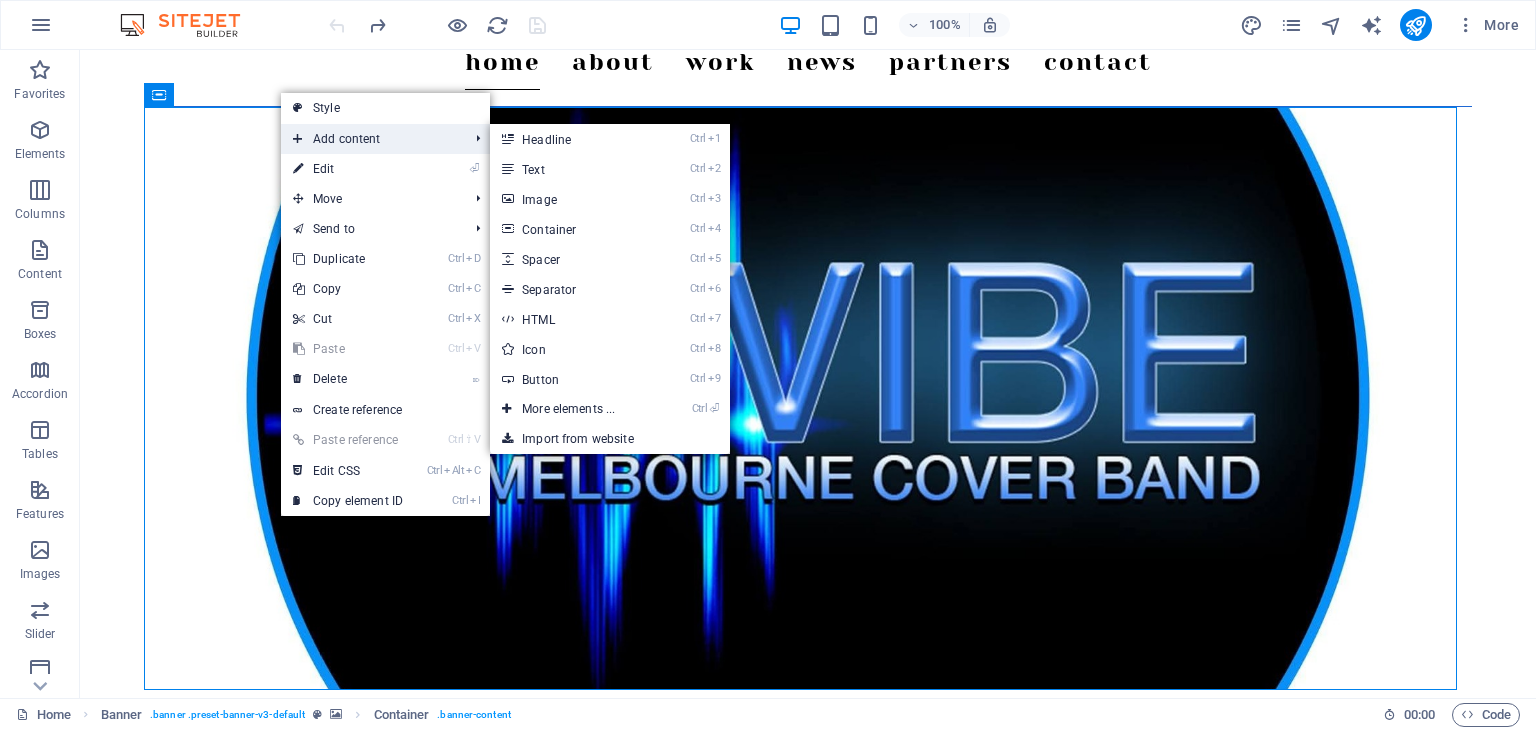 click on "Add content" at bounding box center [370, 139] 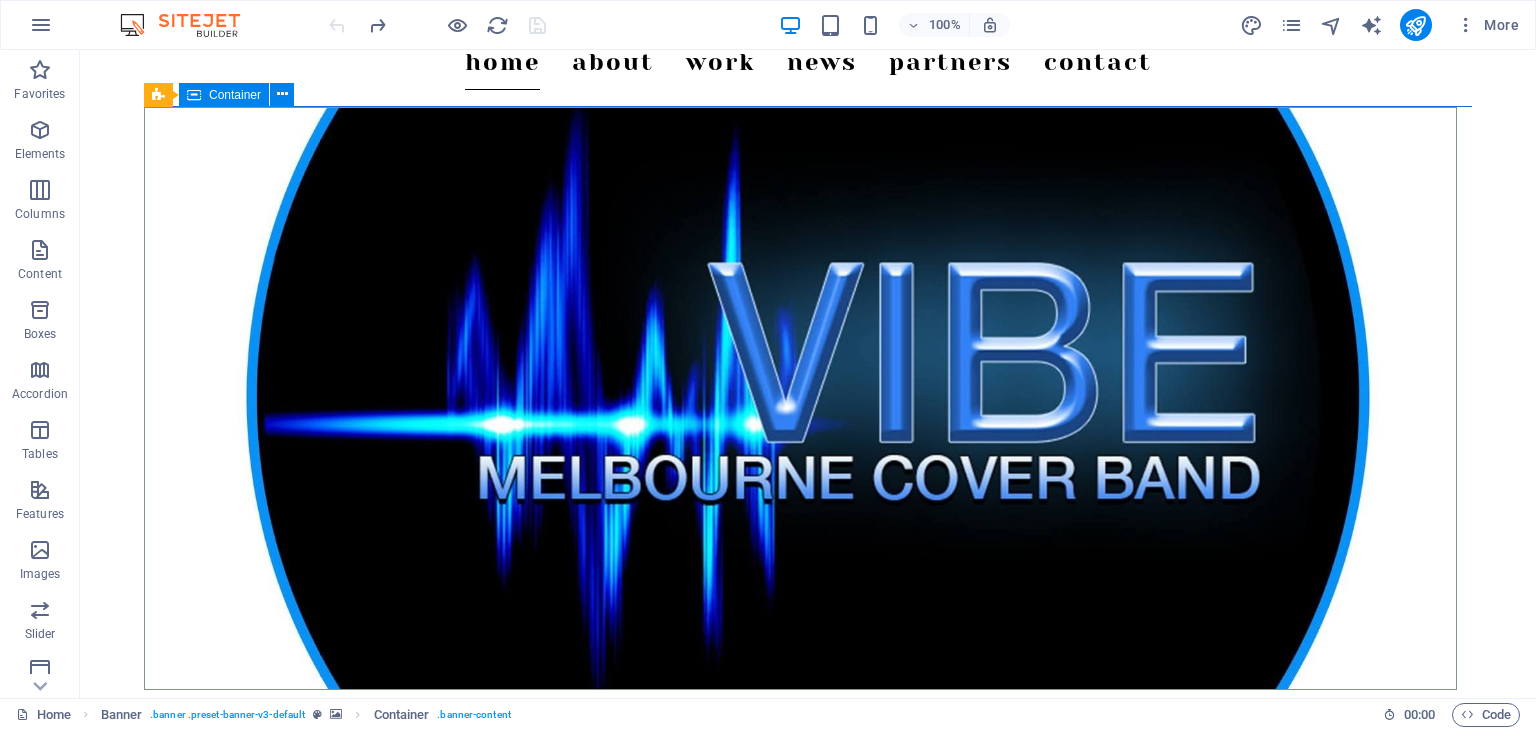click on "Container" at bounding box center (235, 95) 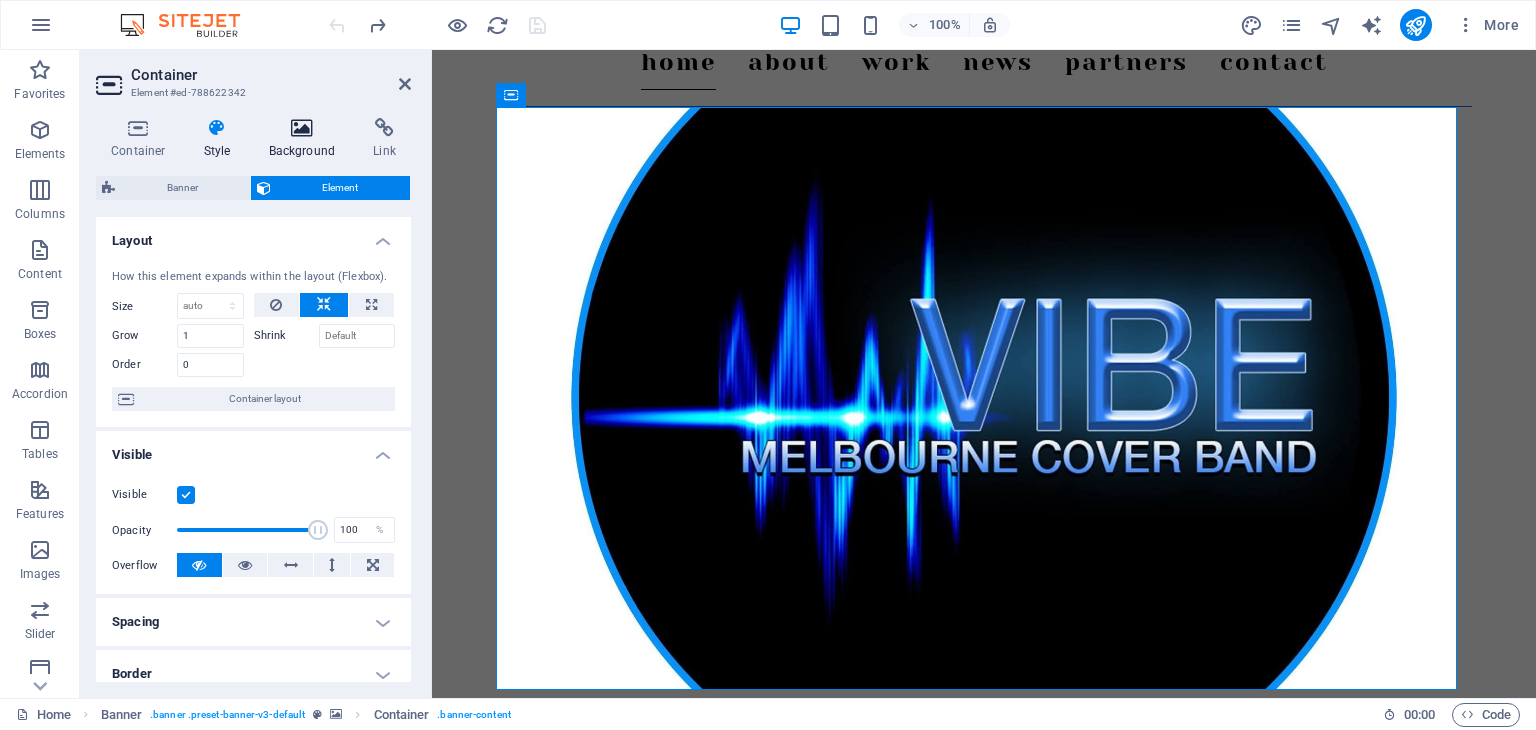 click on "Background" at bounding box center [306, 139] 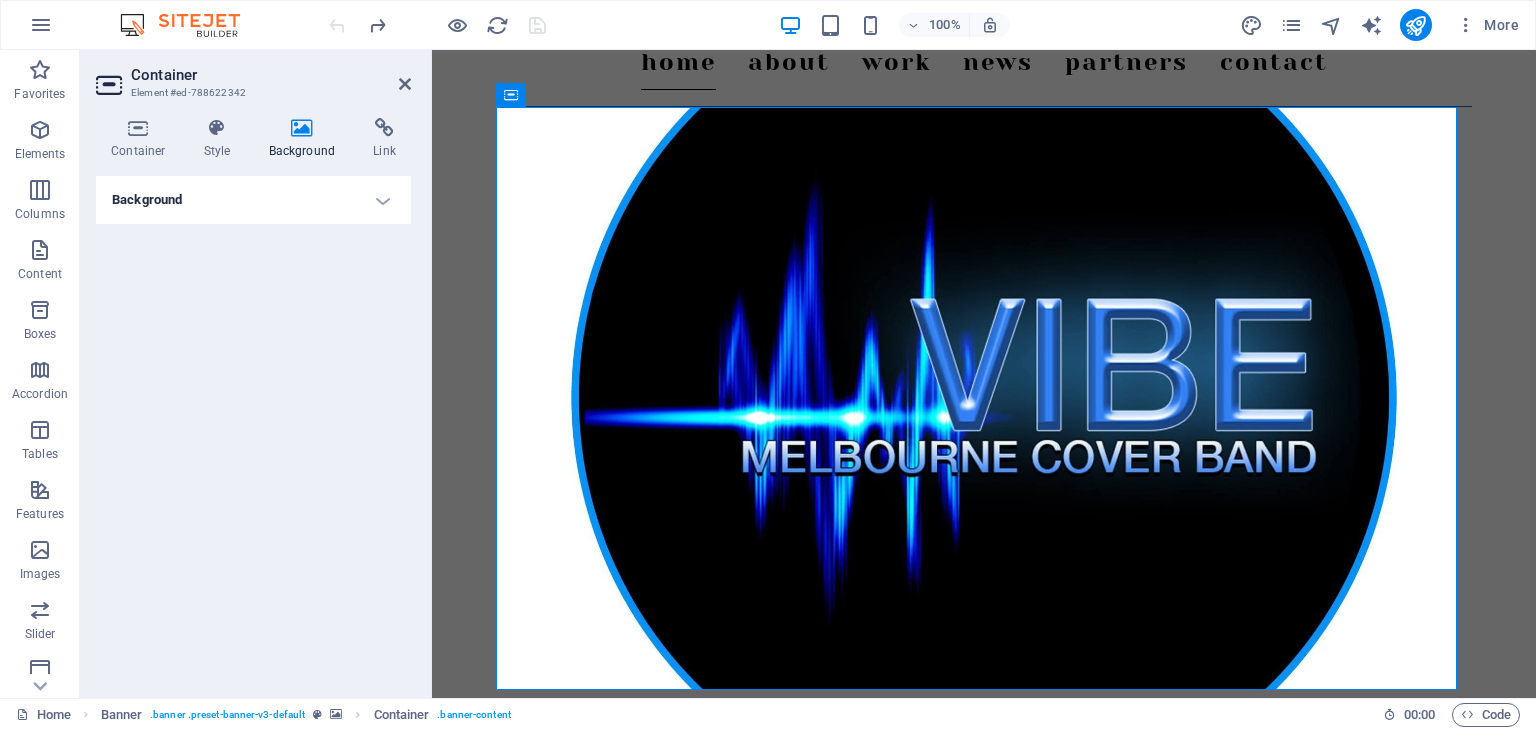 click on "Background" at bounding box center (253, 200) 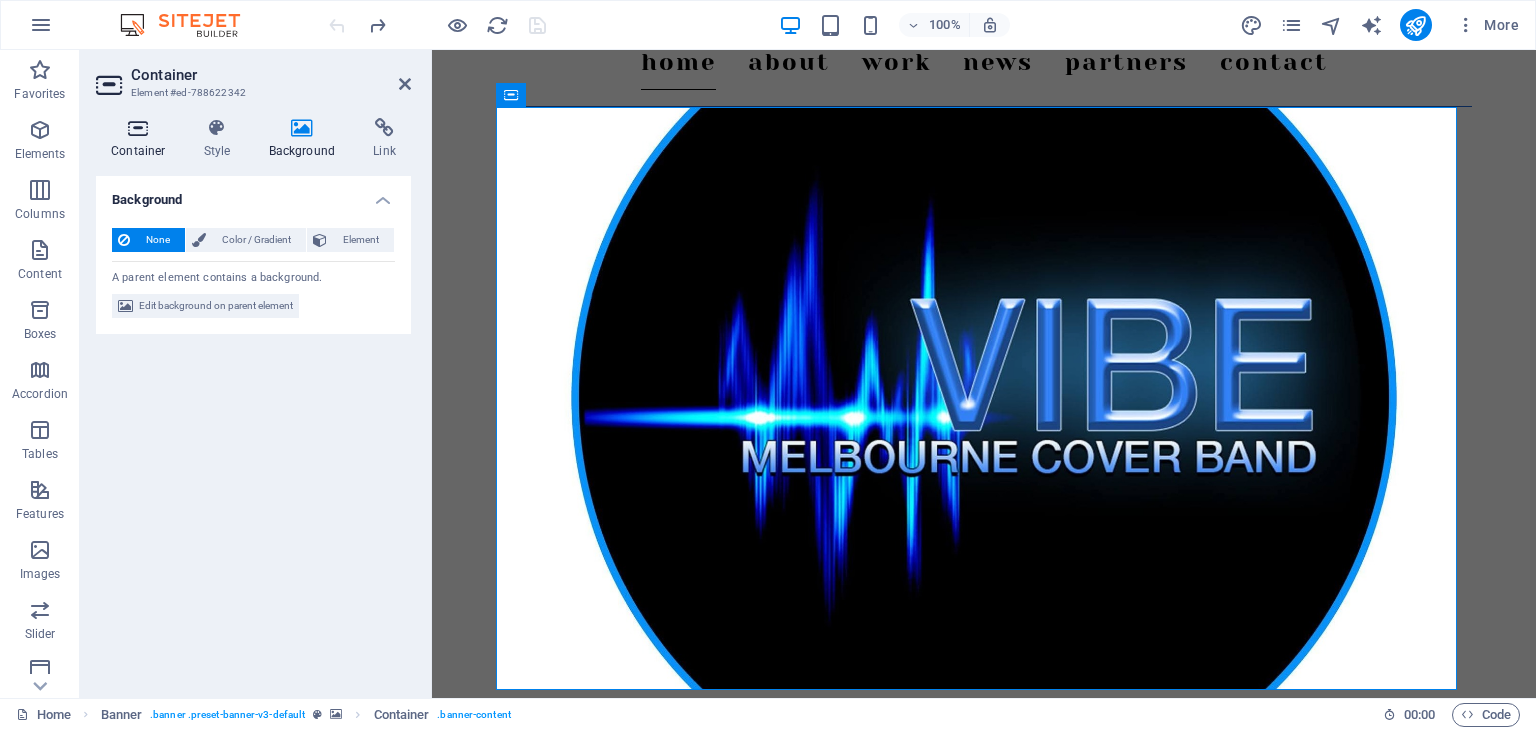 click on "Container" at bounding box center (142, 139) 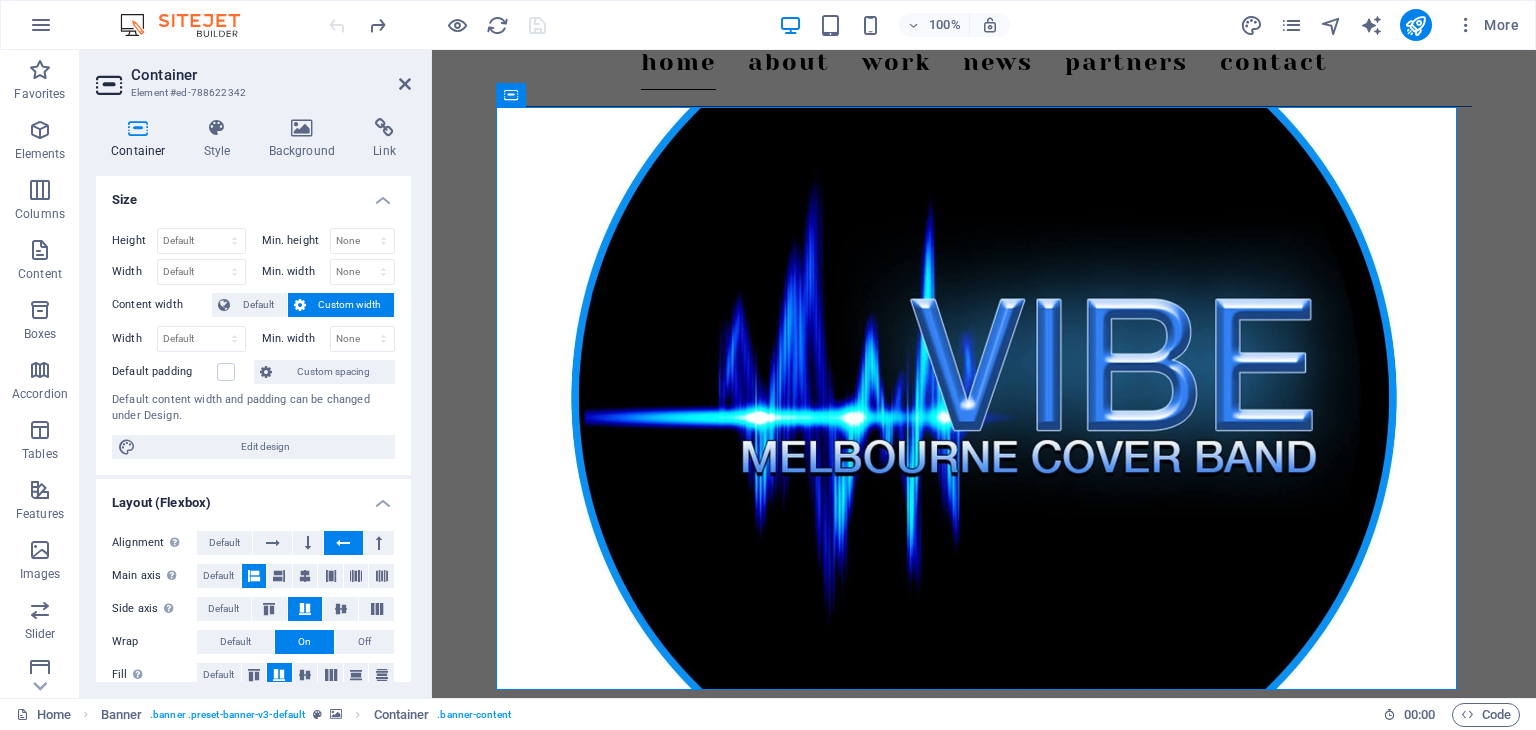 scroll, scrollTop: 301, scrollLeft: 0, axis: vertical 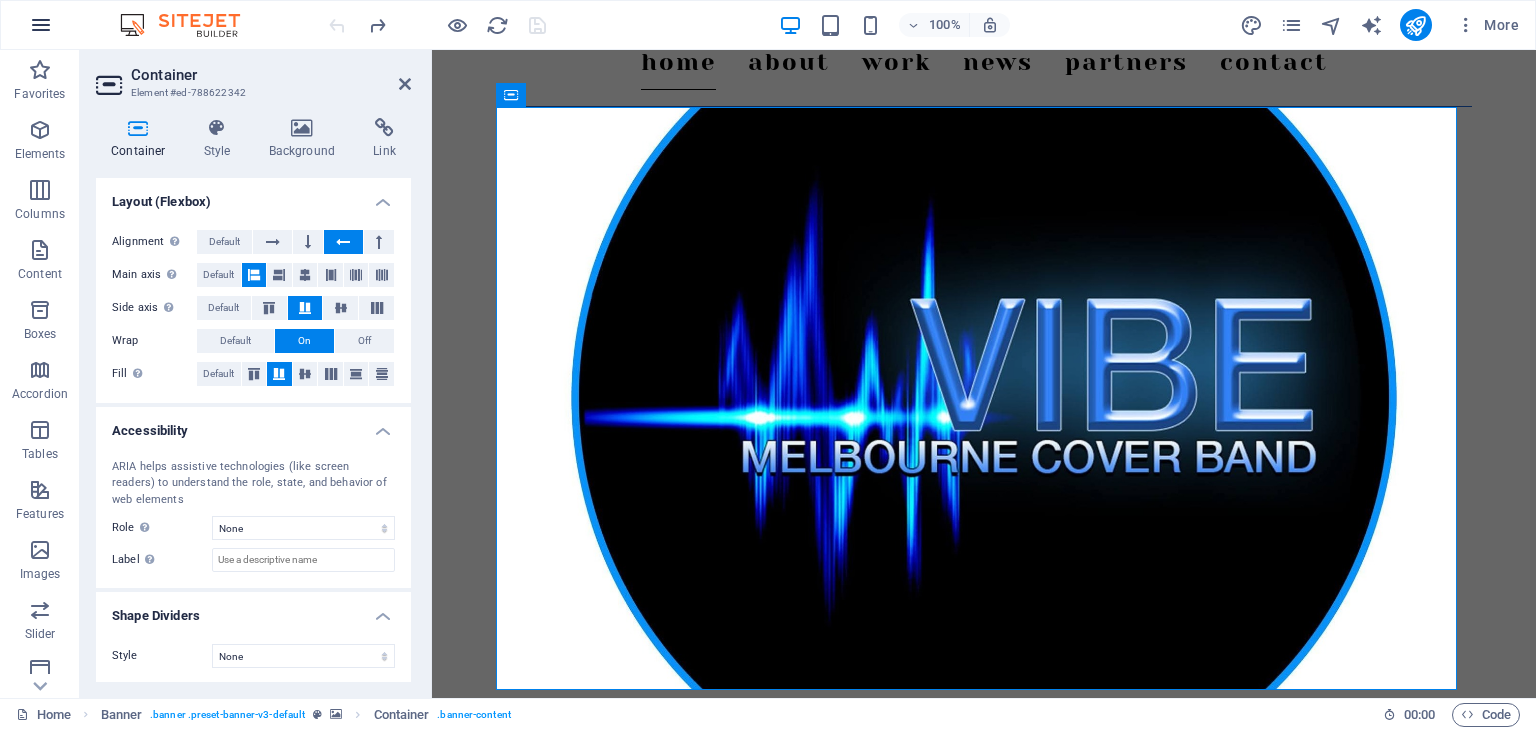 click at bounding box center [41, 25] 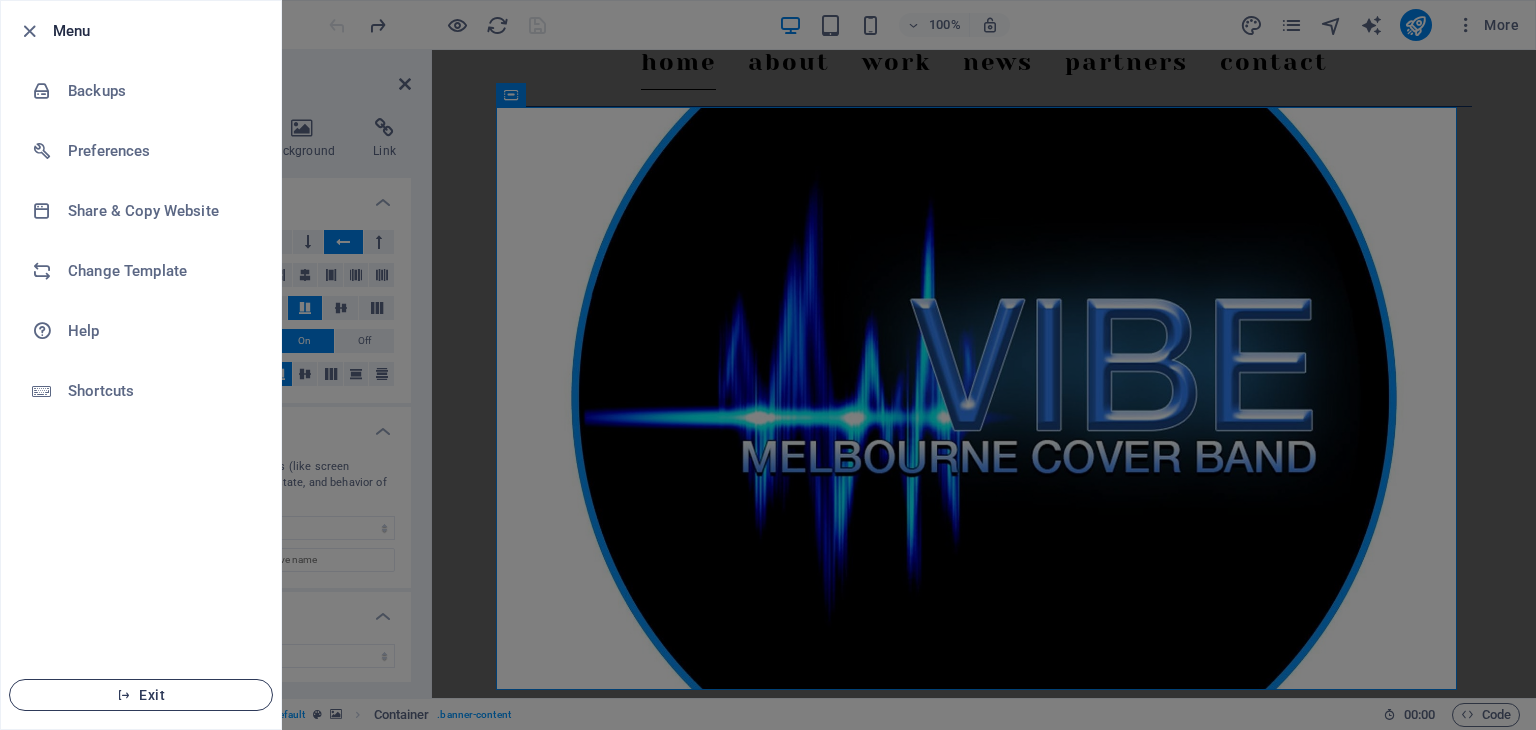click on "Exit" at bounding box center [141, 695] 